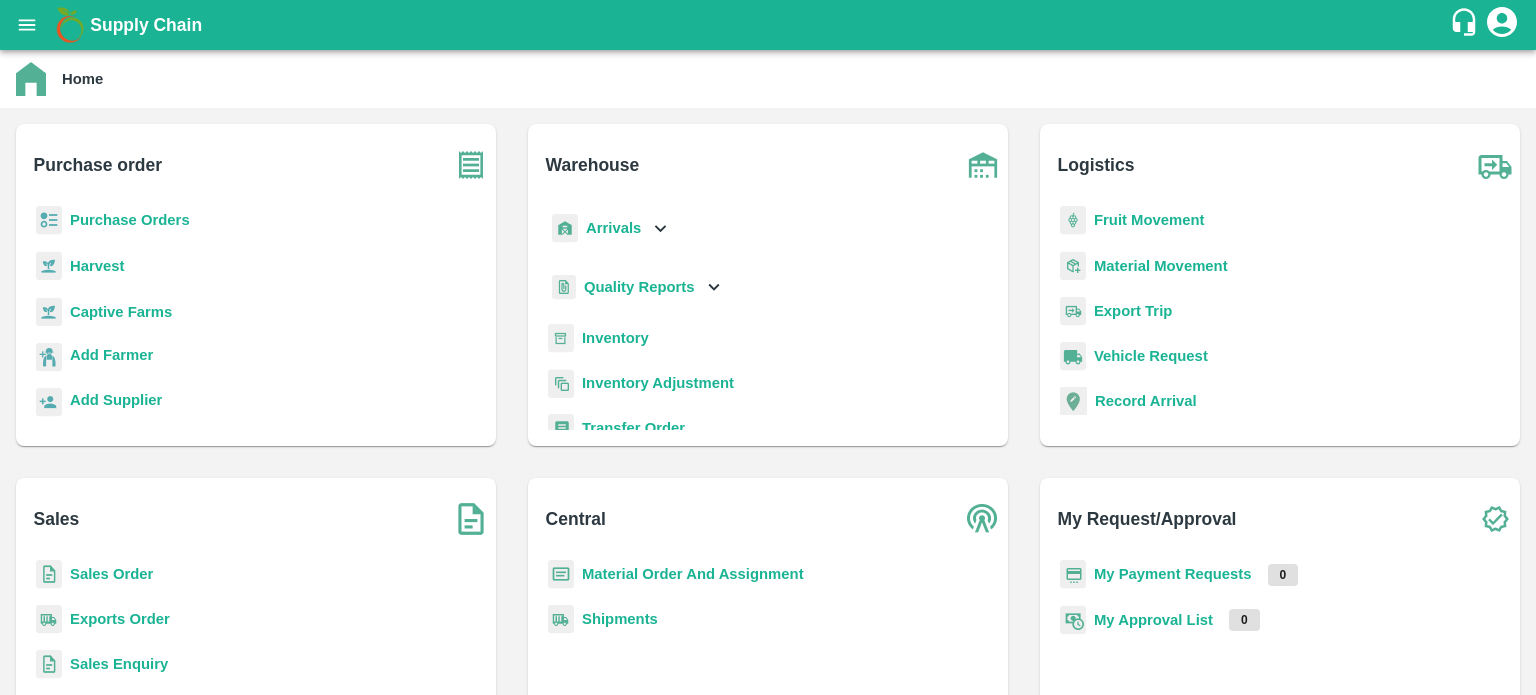 scroll, scrollTop: 0, scrollLeft: 0, axis: both 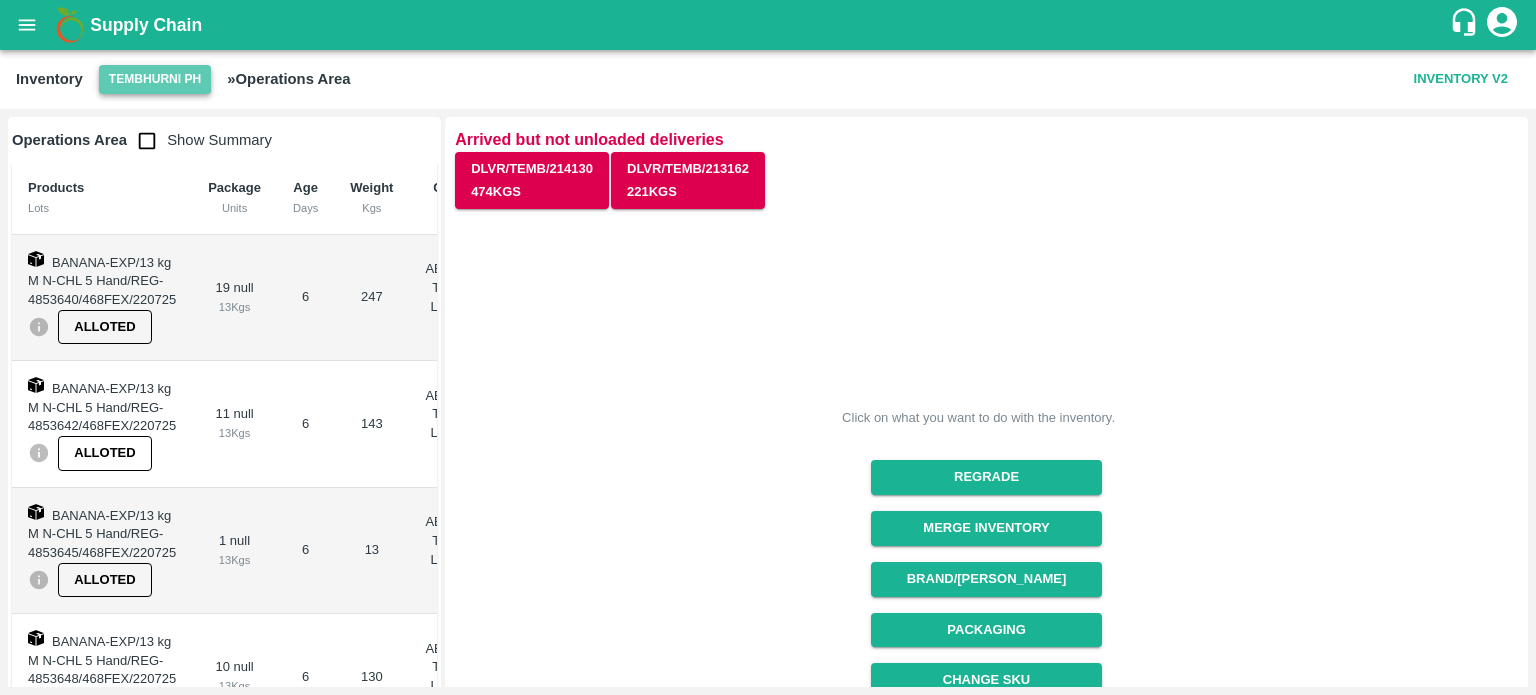 click on "Tembhurni PH" at bounding box center [155, 79] 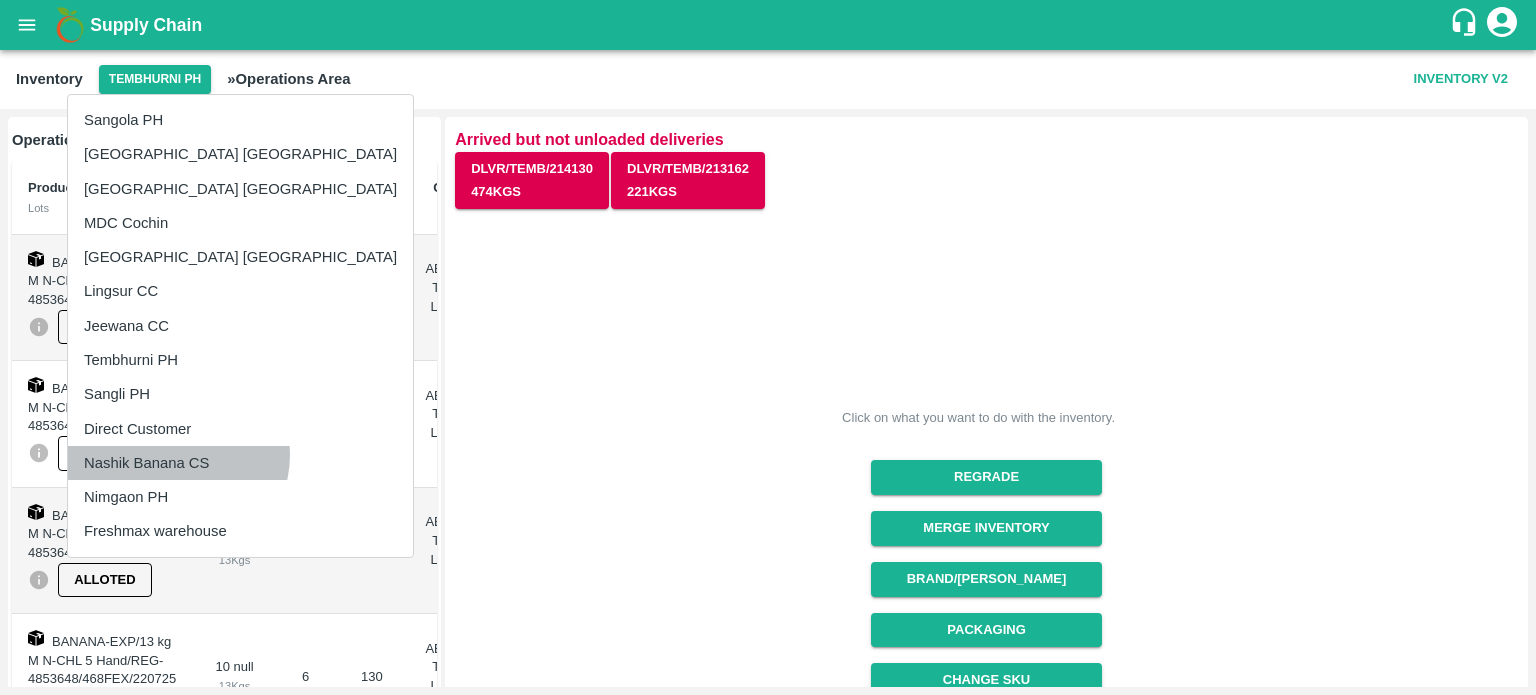 click on "Nashik Banana CS" at bounding box center [240, 463] 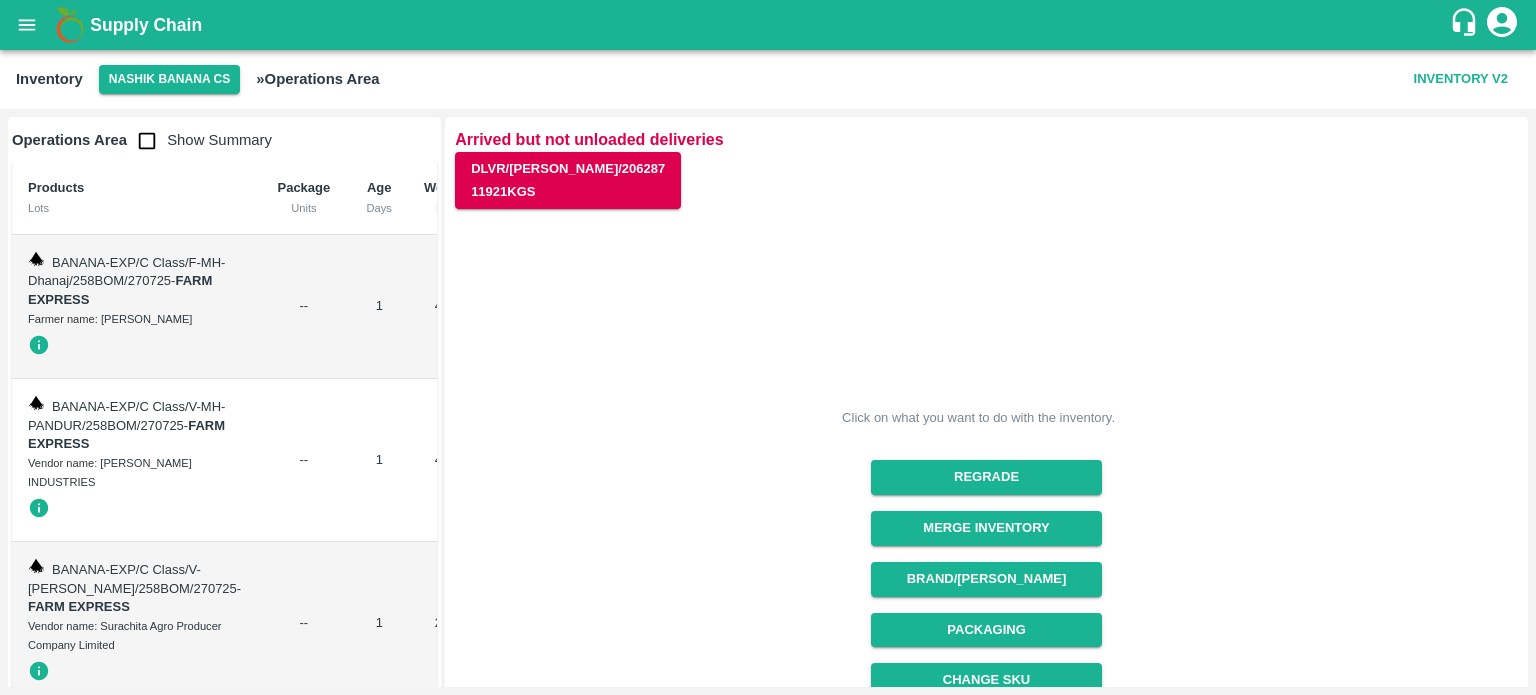 click at bounding box center (147, 141) 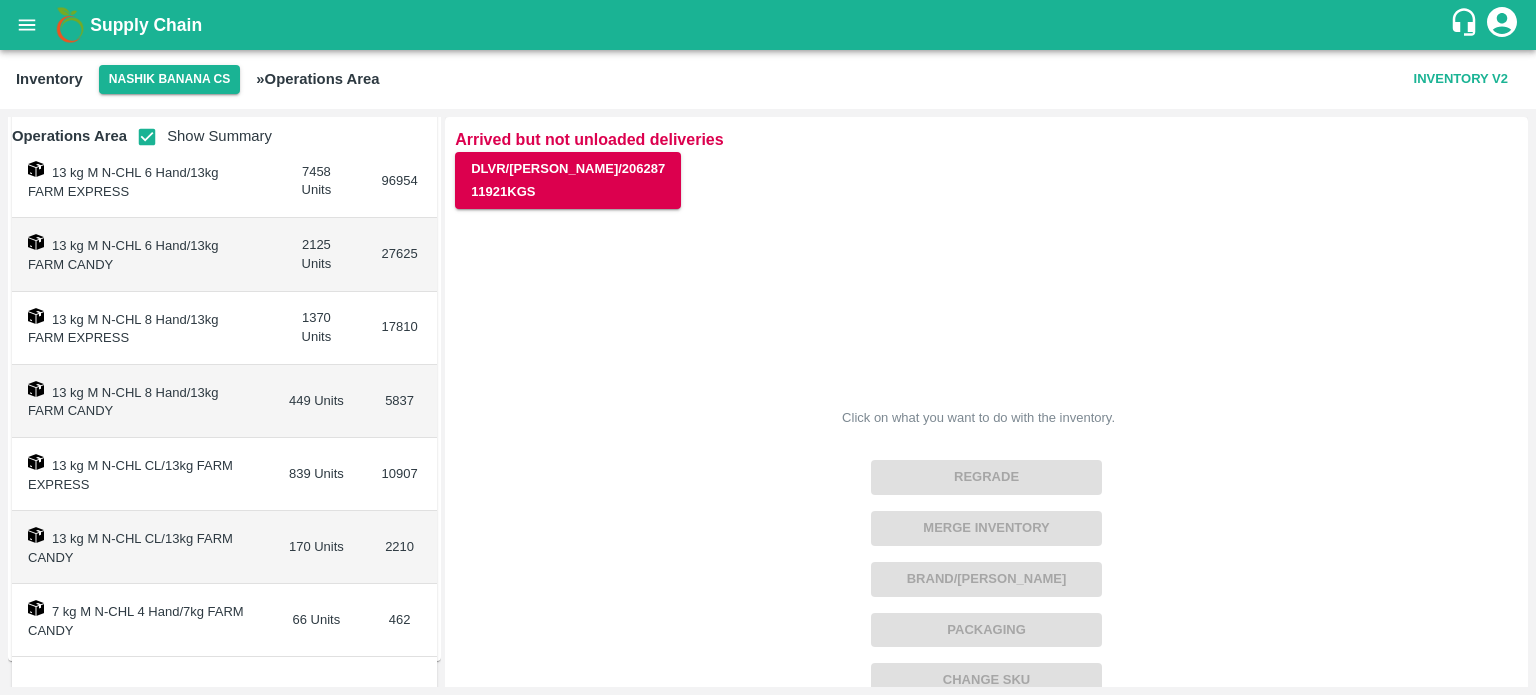 scroll, scrollTop: 545, scrollLeft: 0, axis: vertical 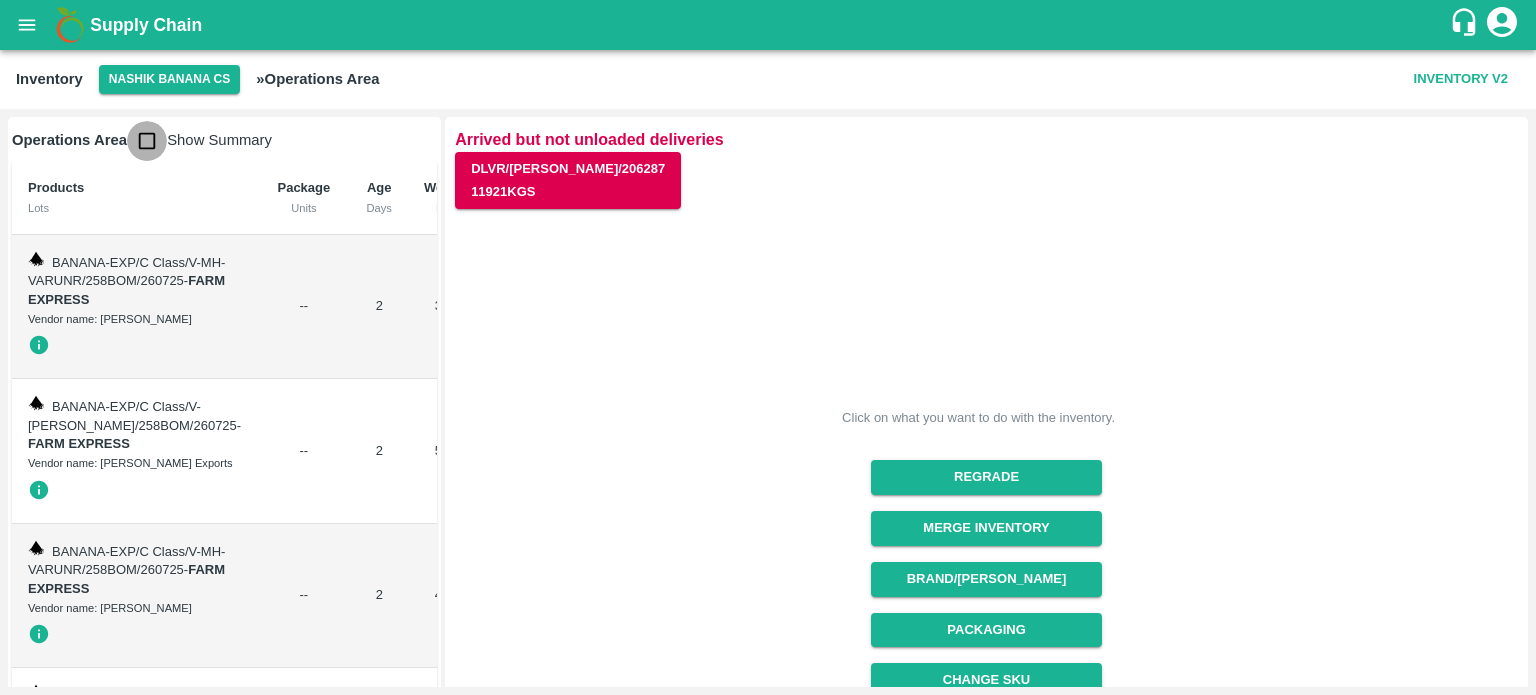 click at bounding box center [147, 141] 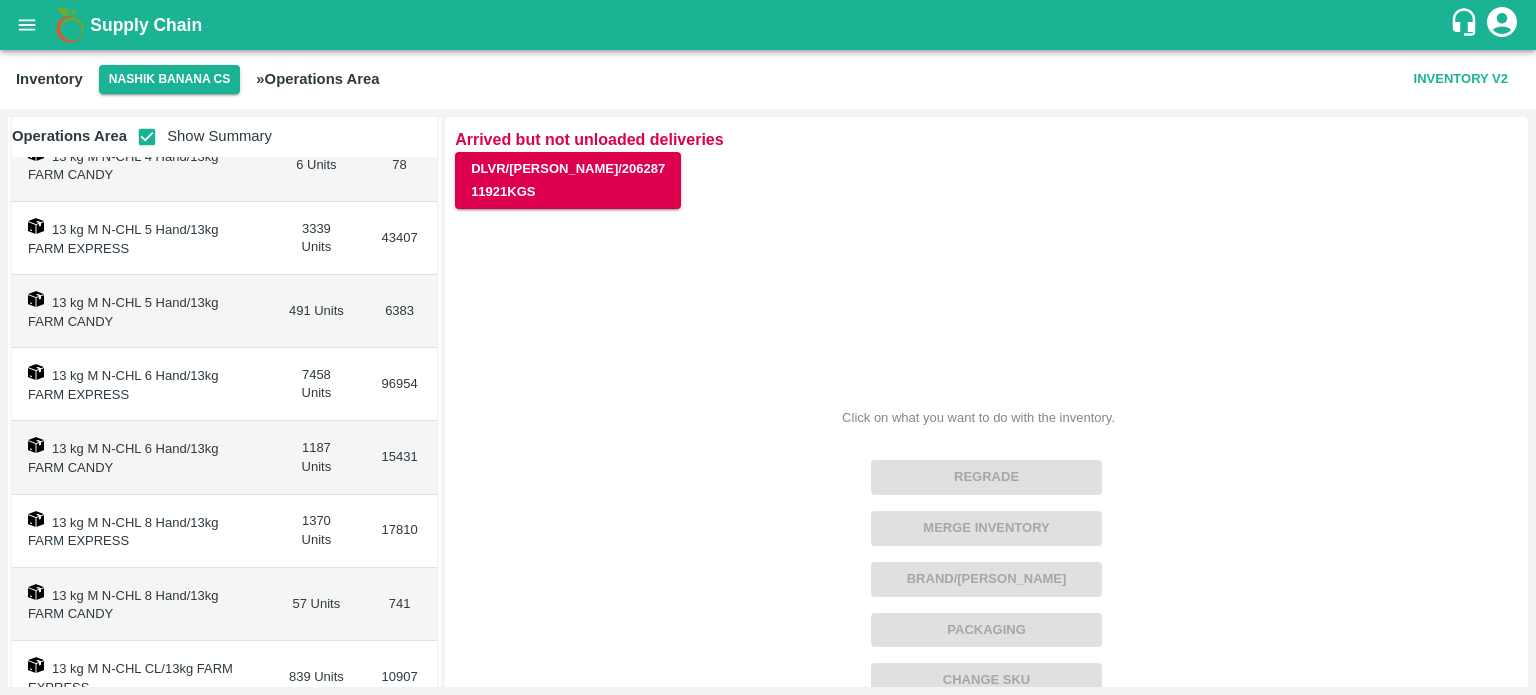 scroll, scrollTop: 0, scrollLeft: 0, axis: both 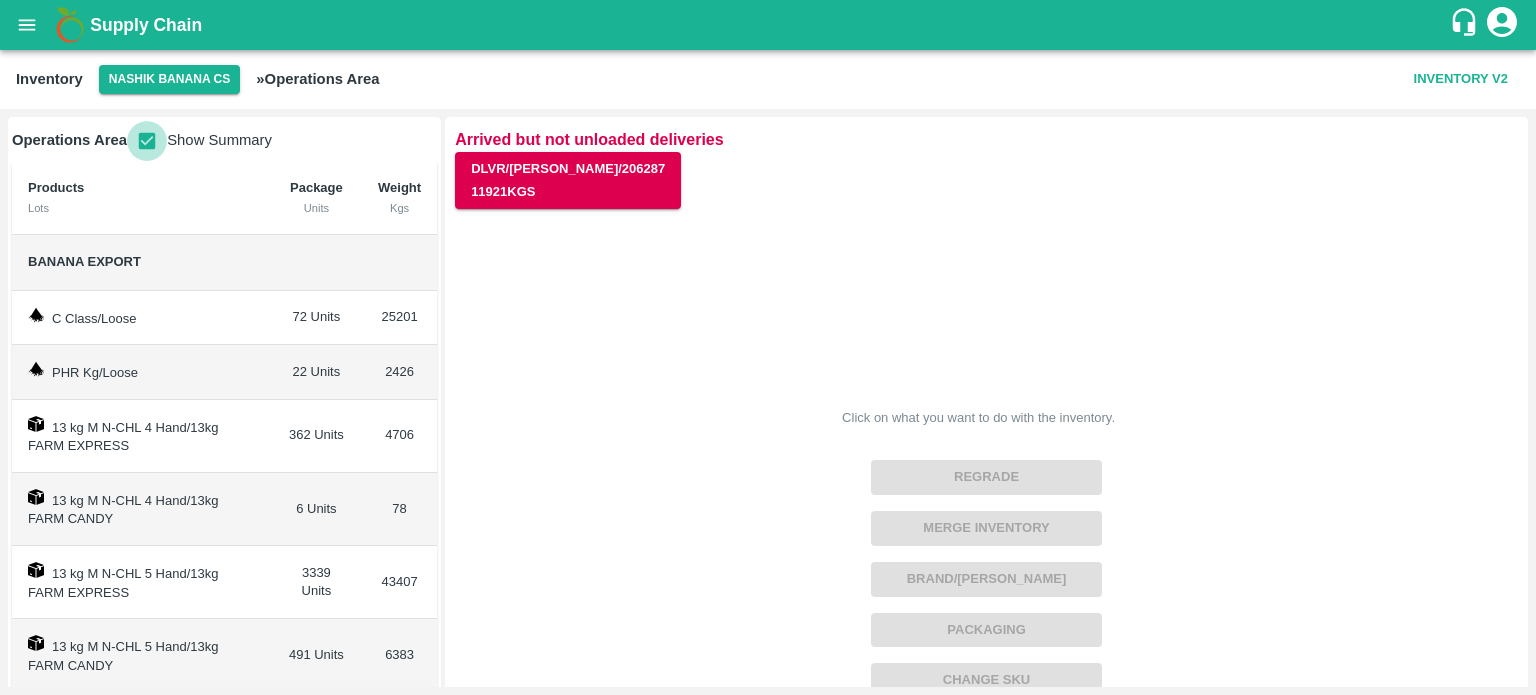 click at bounding box center (147, 141) 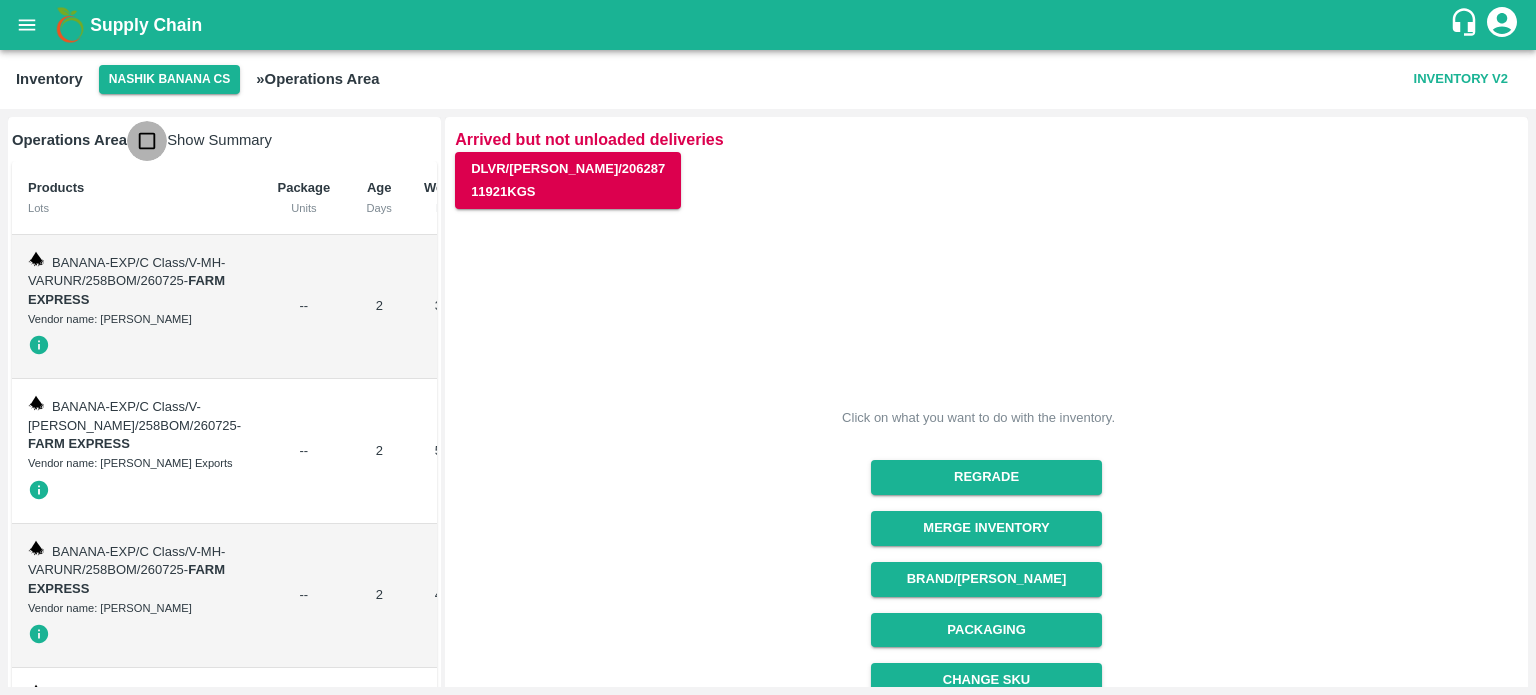click at bounding box center [147, 141] 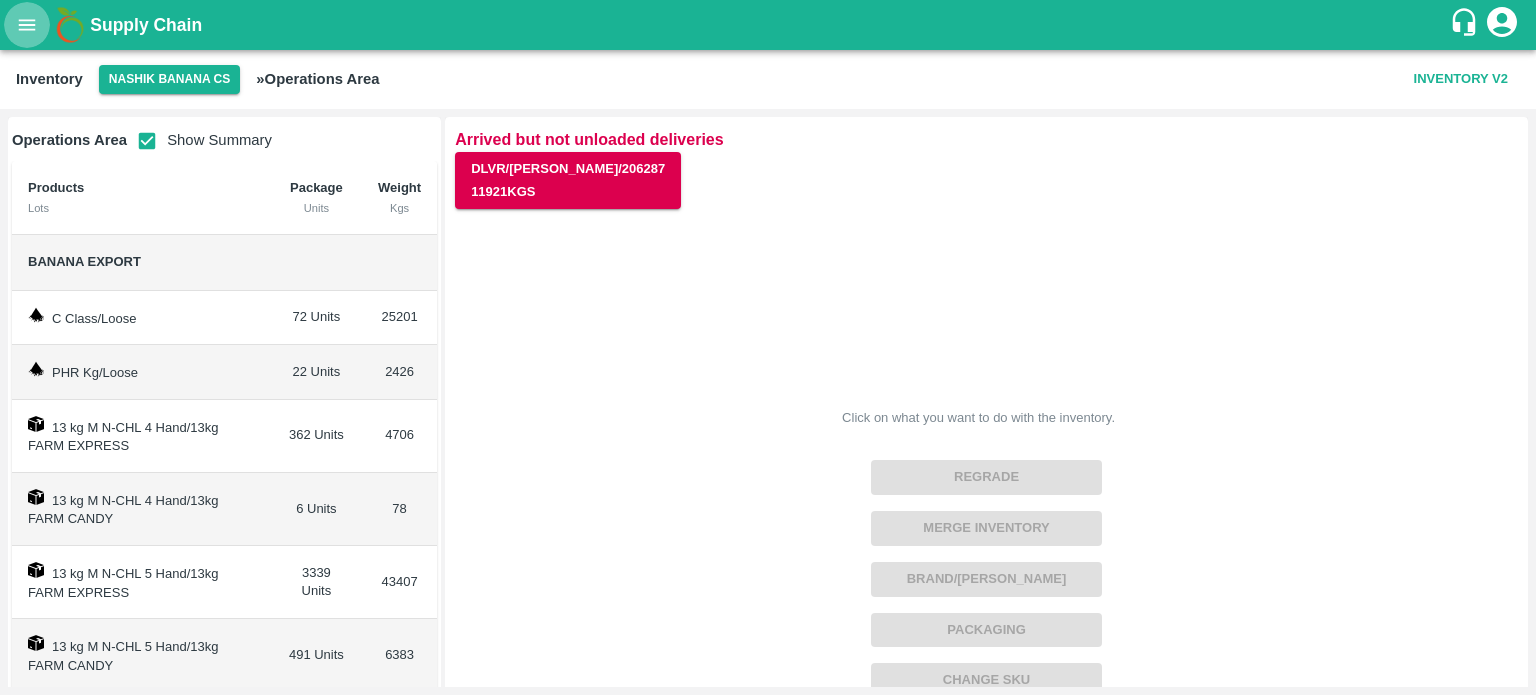 click 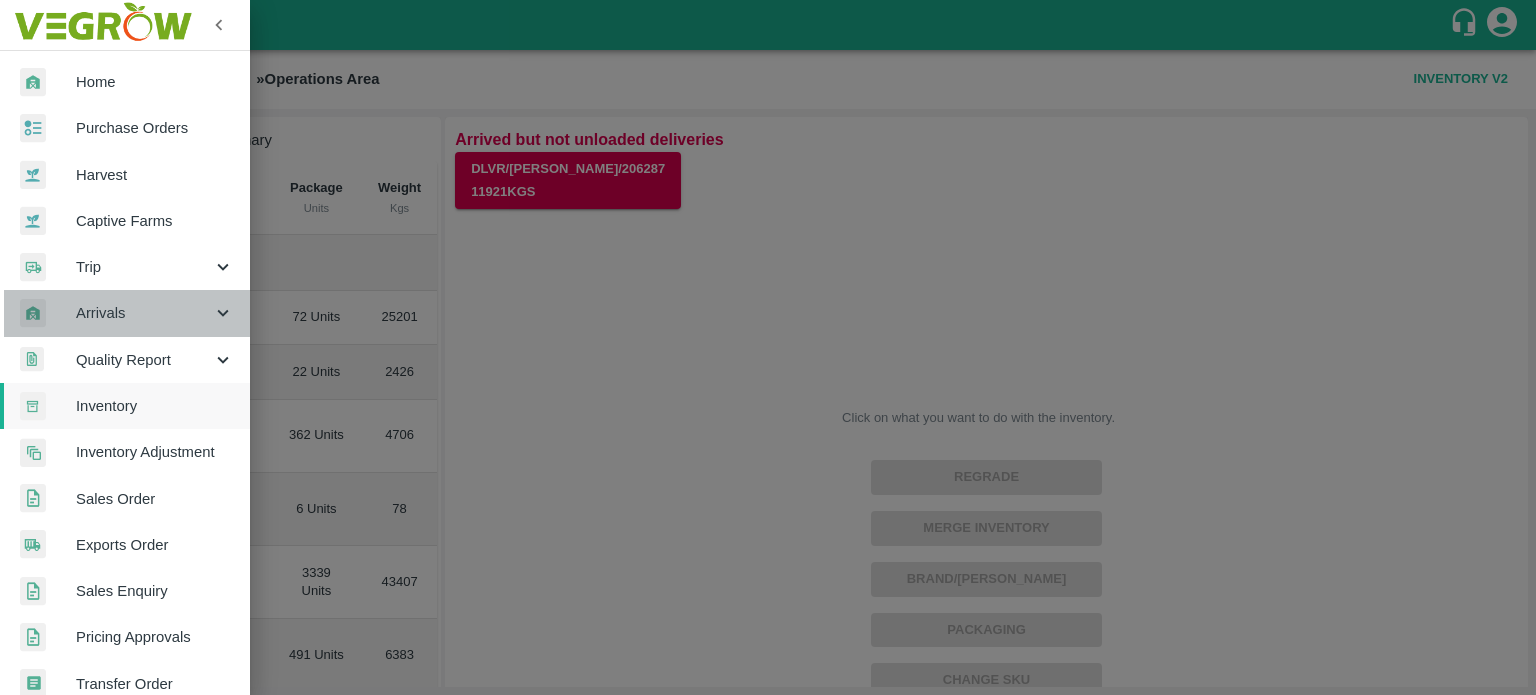 click 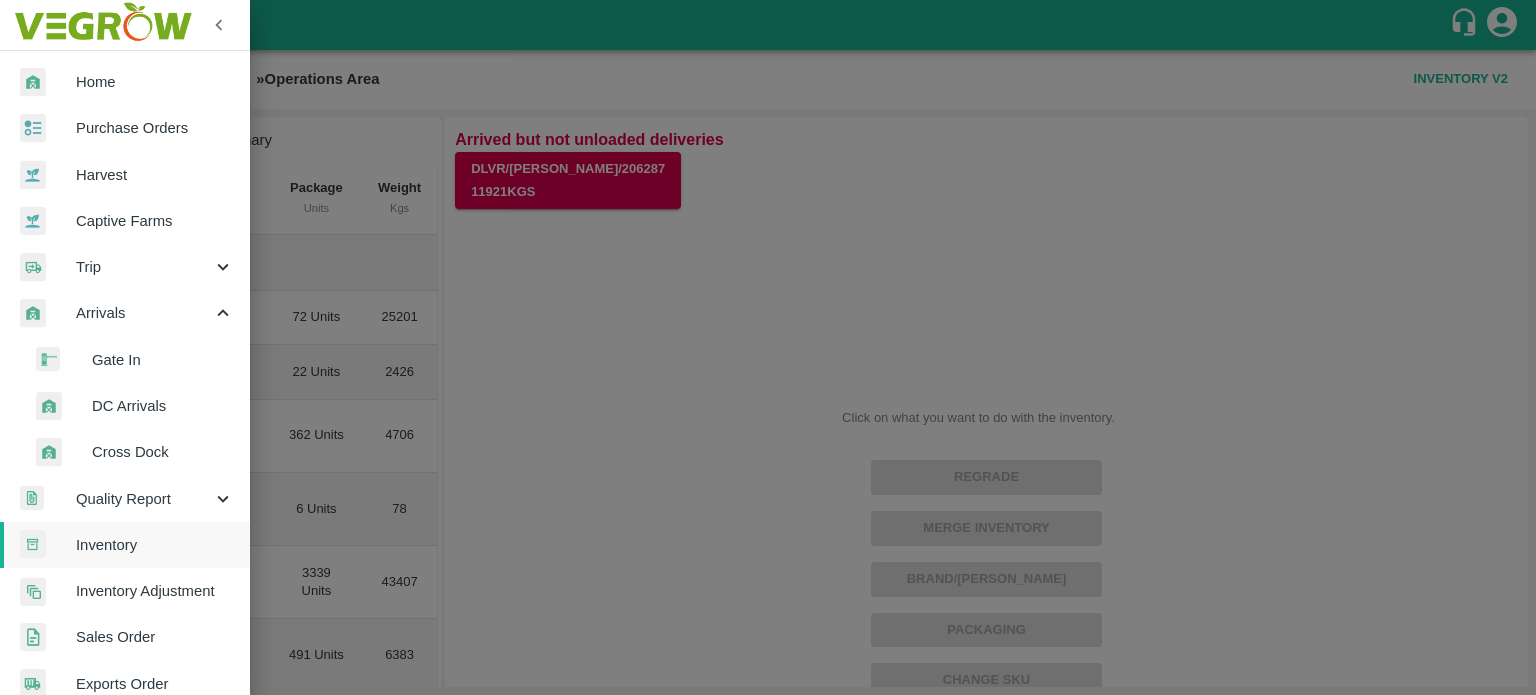 click on "DC Arrivals" at bounding box center (163, 406) 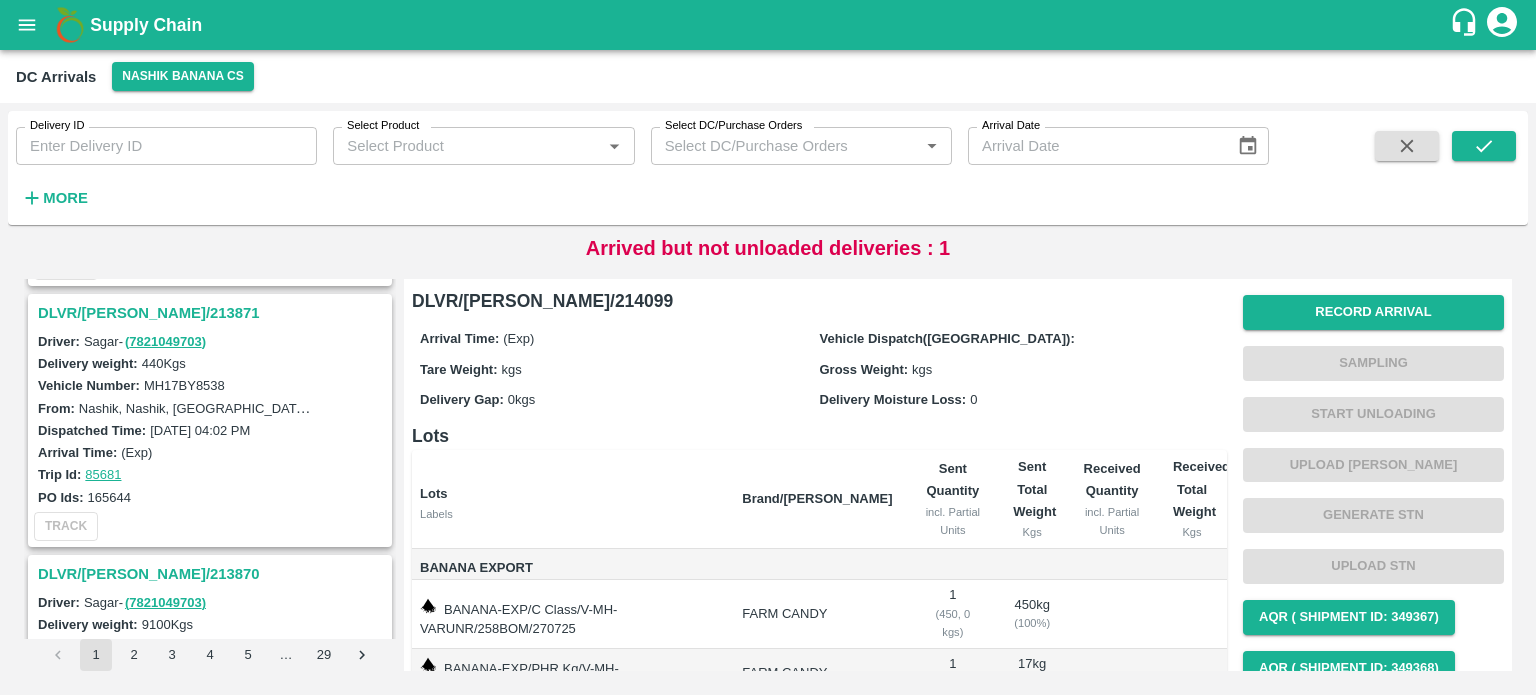 scroll, scrollTop: 6153, scrollLeft: 0, axis: vertical 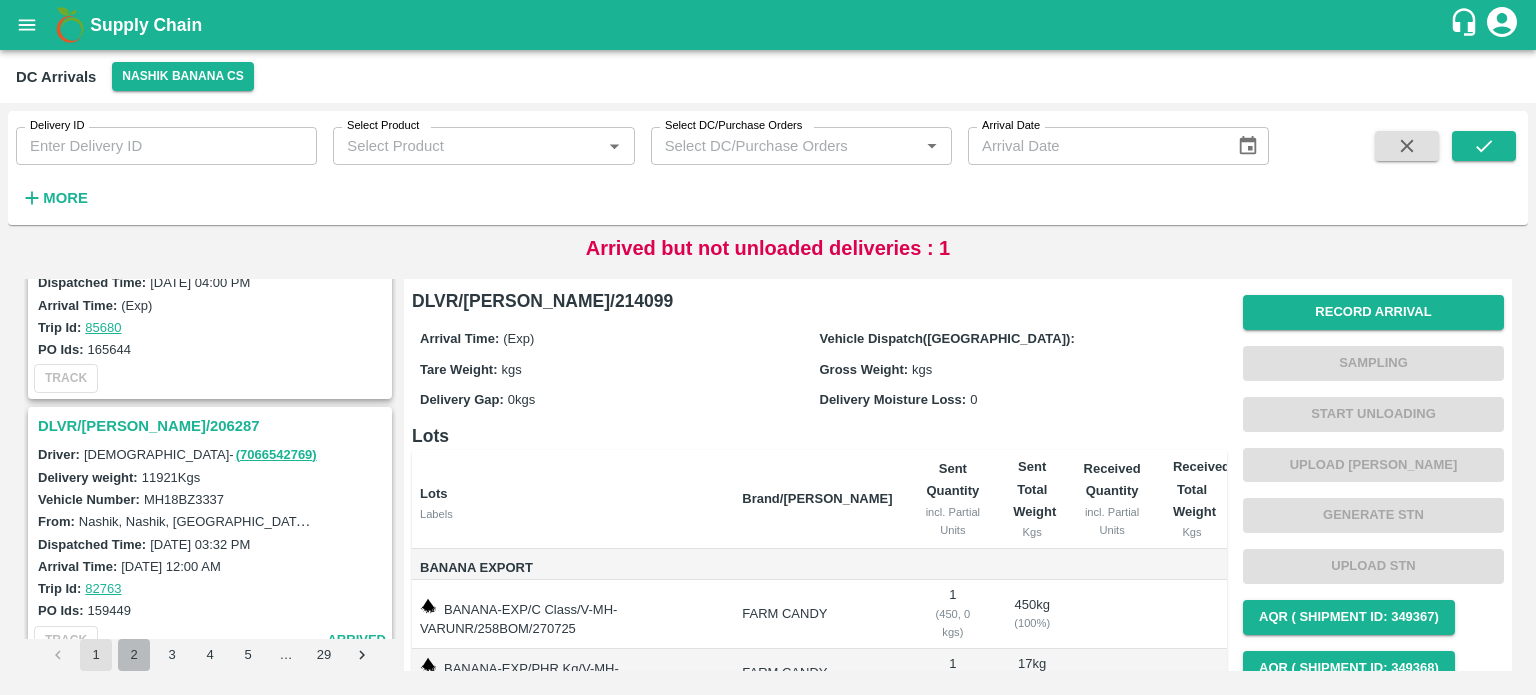 click on "2" at bounding box center (134, 655) 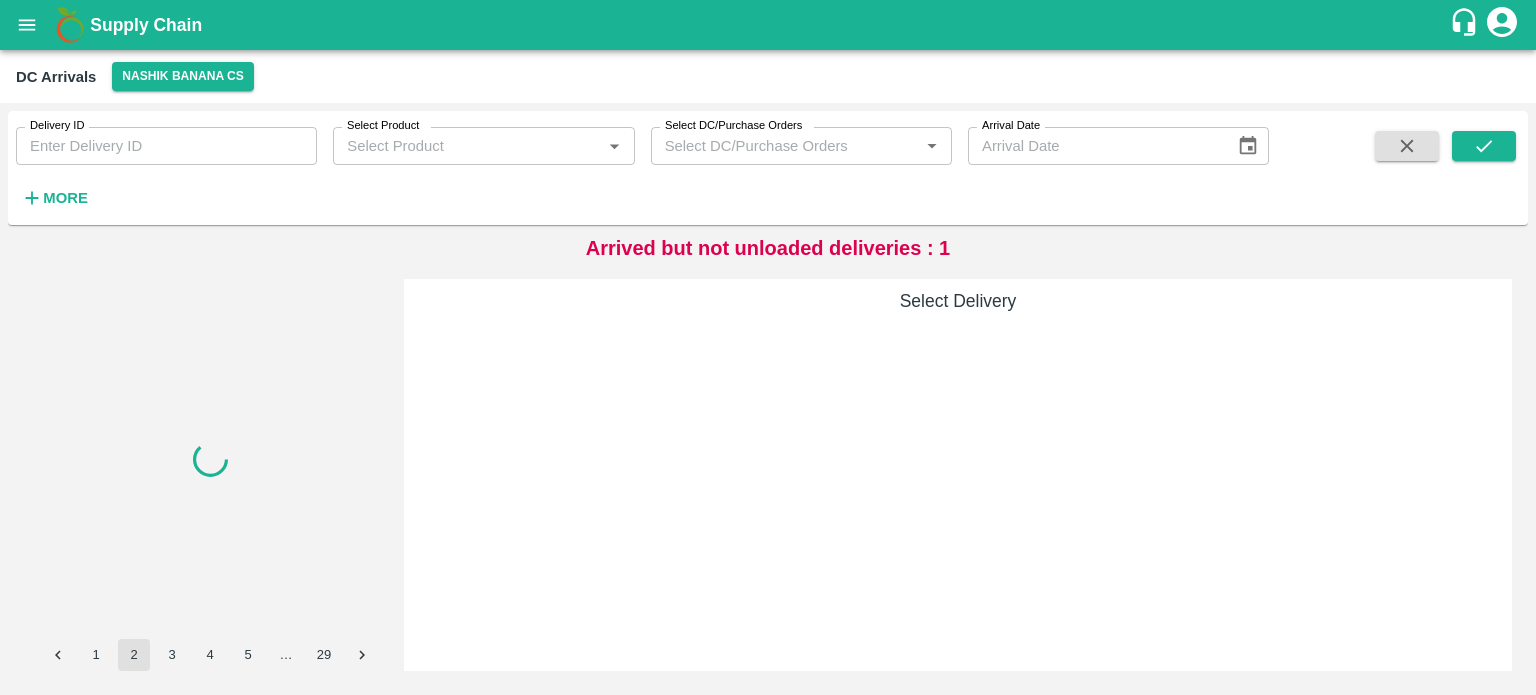 scroll, scrollTop: 0, scrollLeft: 0, axis: both 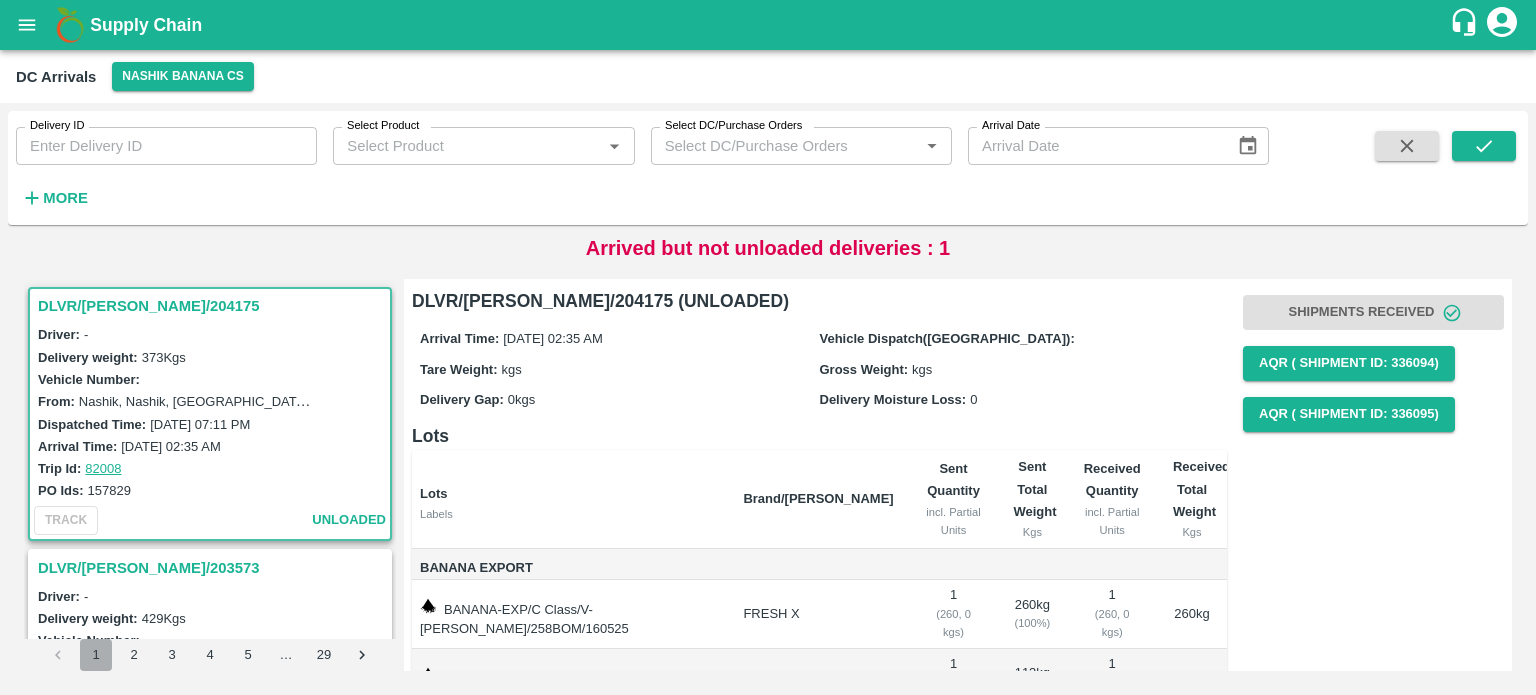 click on "1" at bounding box center [96, 655] 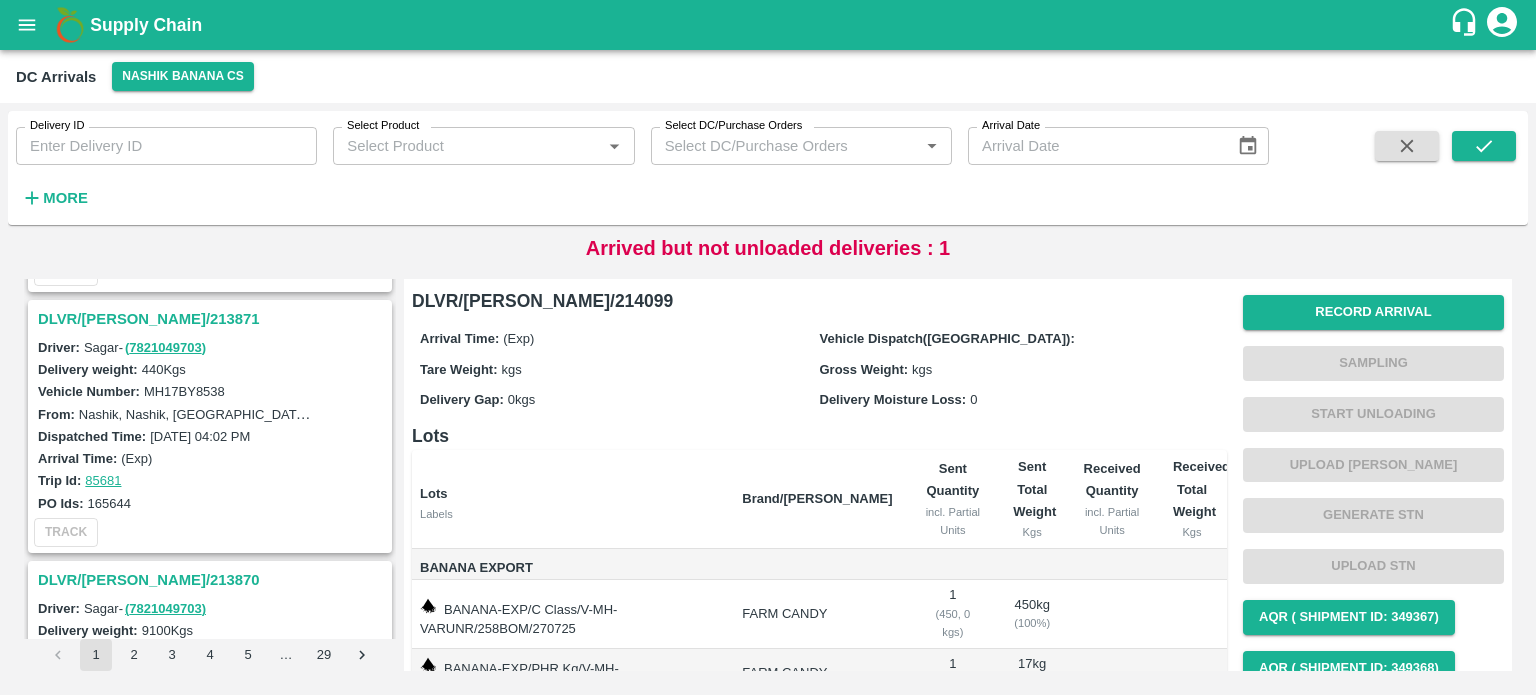 scroll, scrollTop: 6153, scrollLeft: 0, axis: vertical 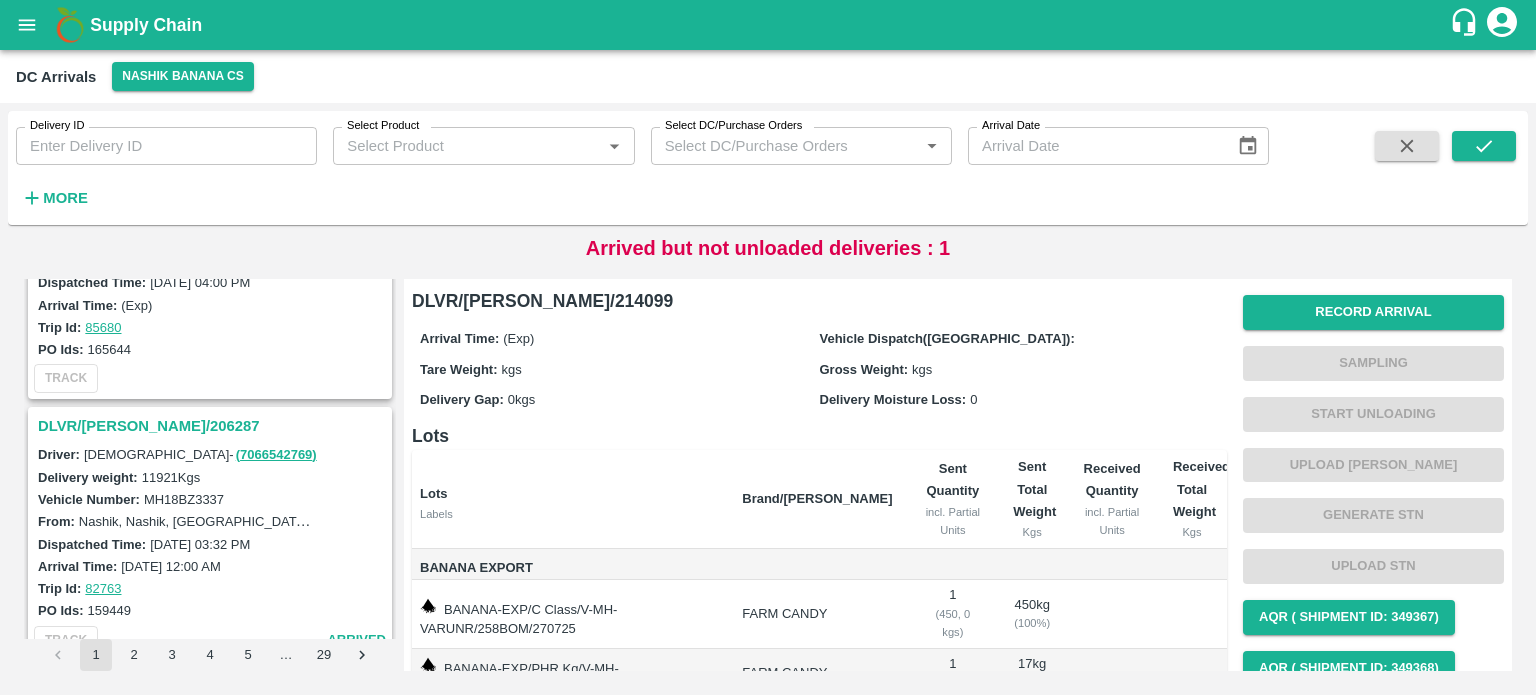 click on "DLVR/[PERSON_NAME]/206287" at bounding box center [213, 426] 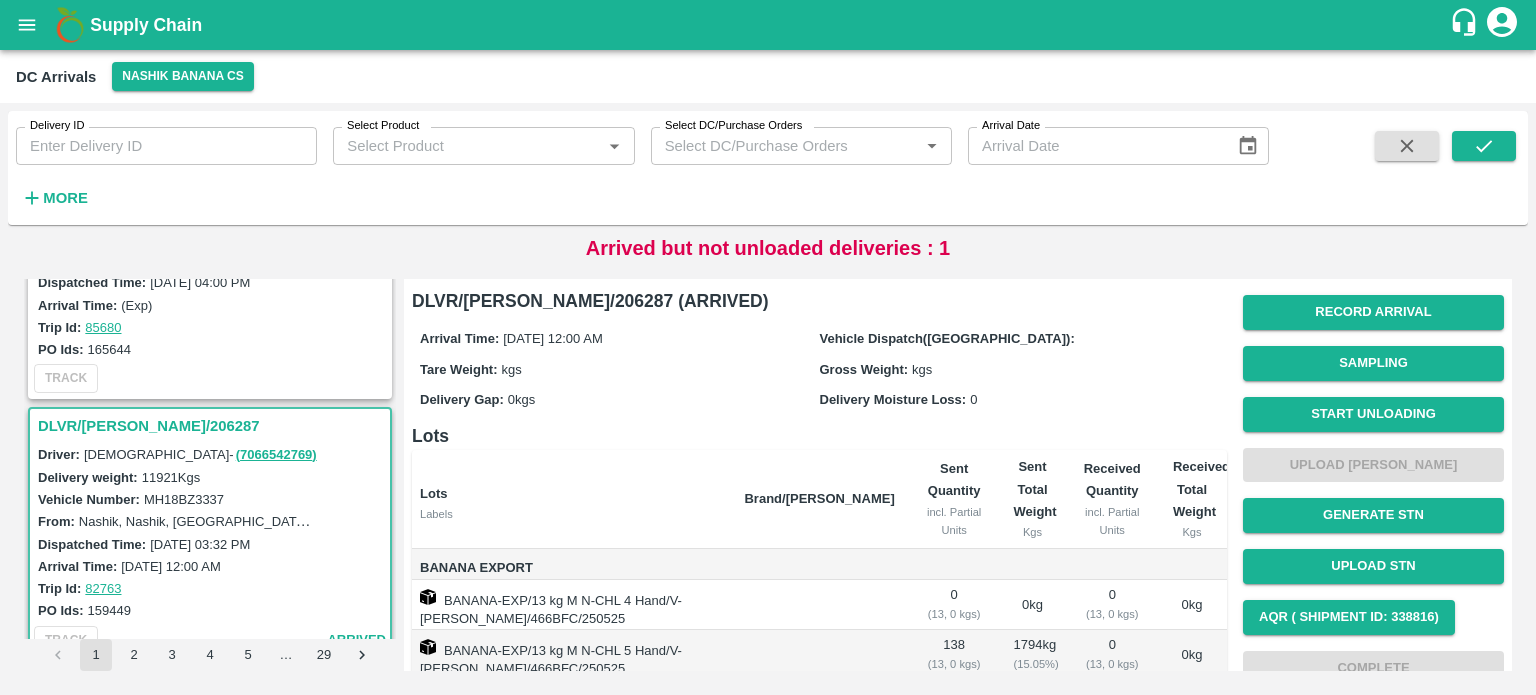 click on "MH18BZ3337" at bounding box center (184, 499) 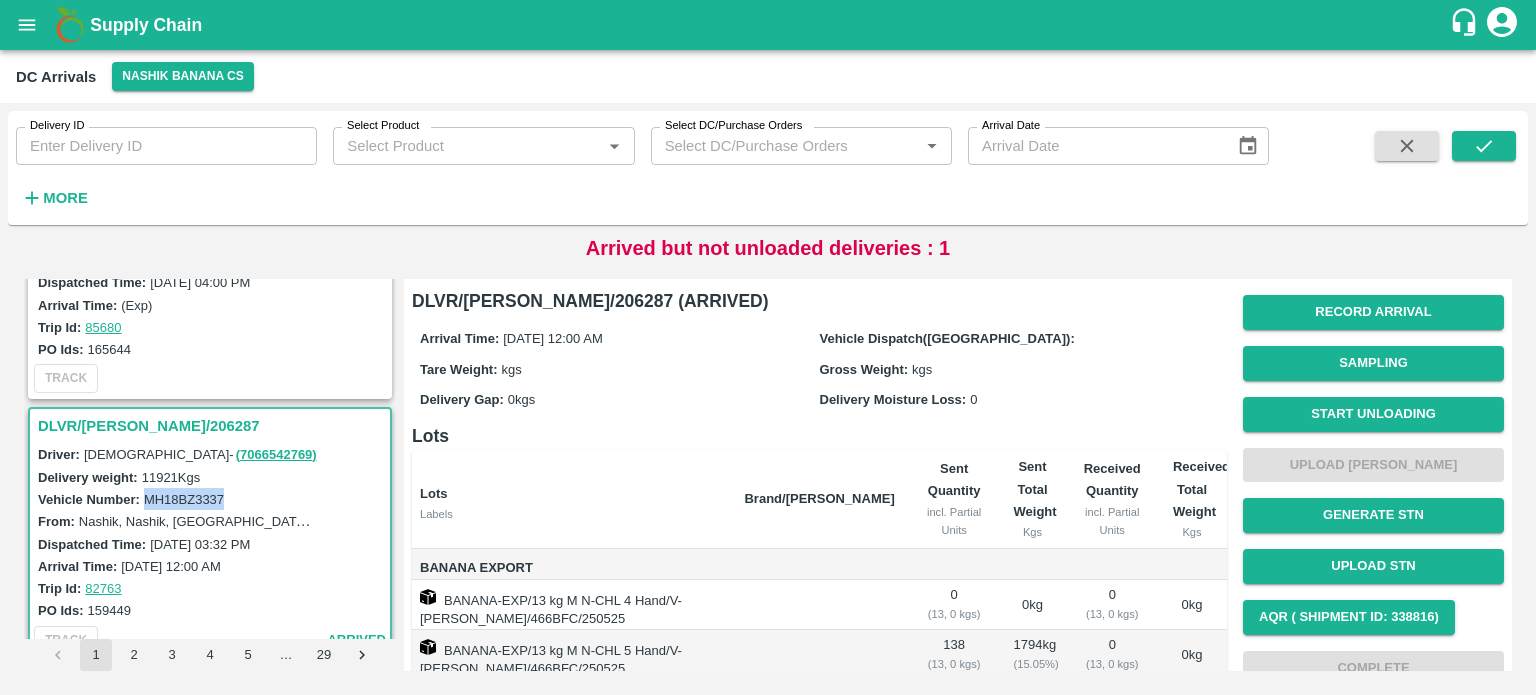 click on "MH18BZ3337" at bounding box center [184, 499] 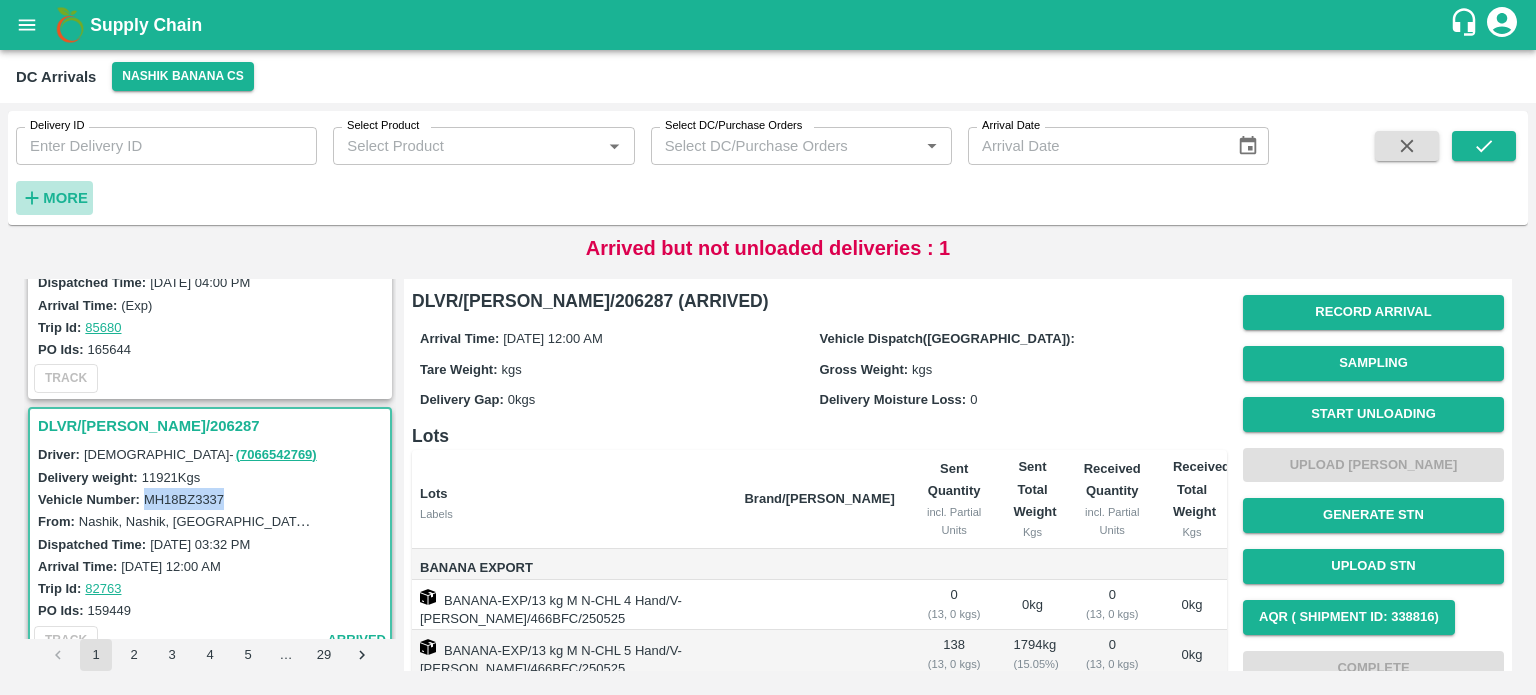 click on "More" at bounding box center (65, 198) 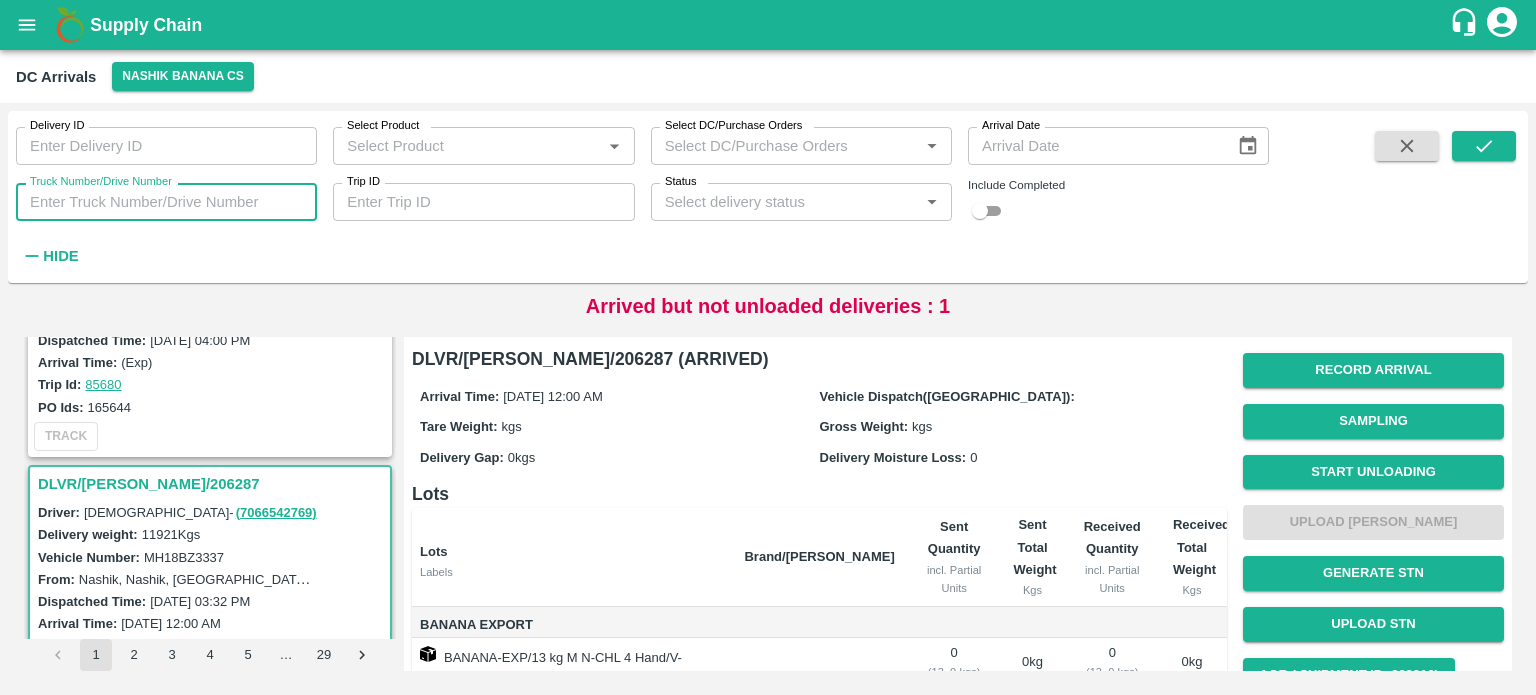 click on "Truck Number/Drive Number" at bounding box center [166, 202] 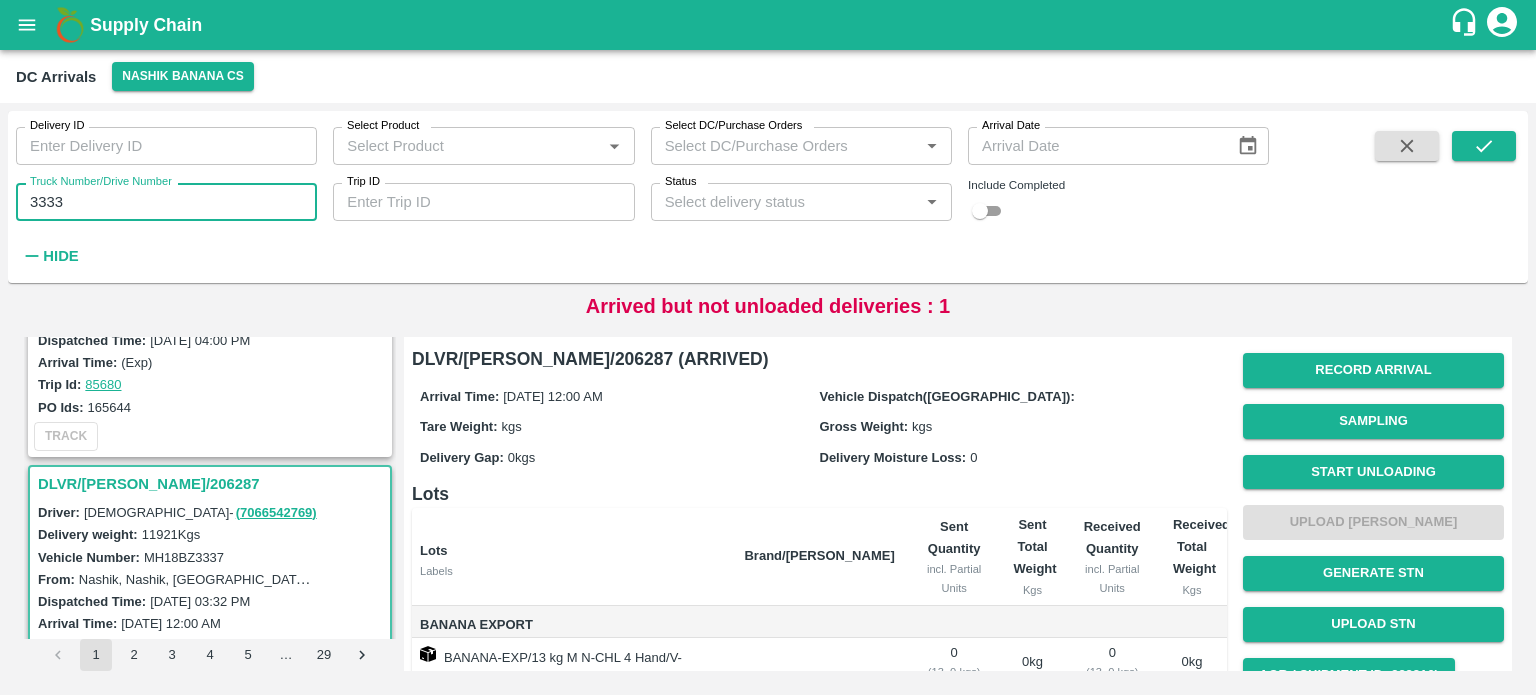 type on "3333" 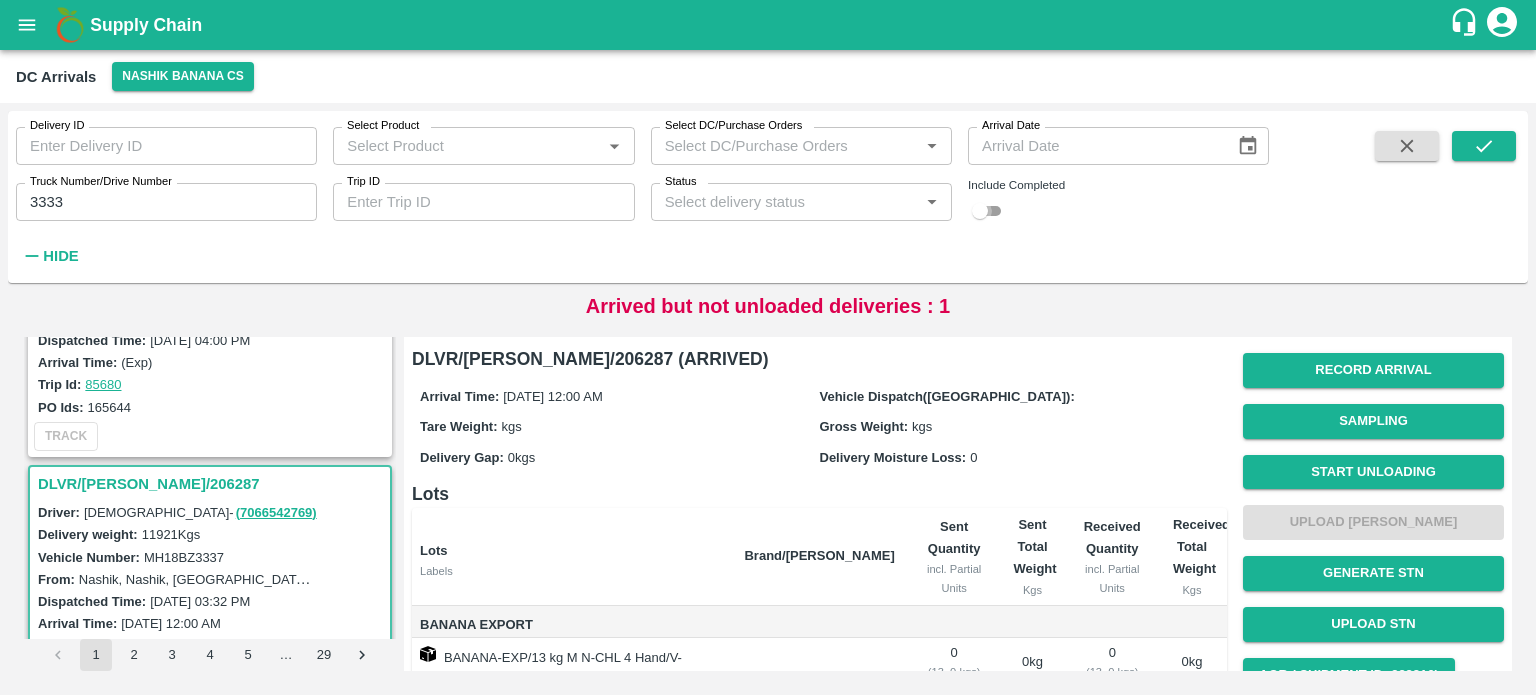 click at bounding box center (980, 211) 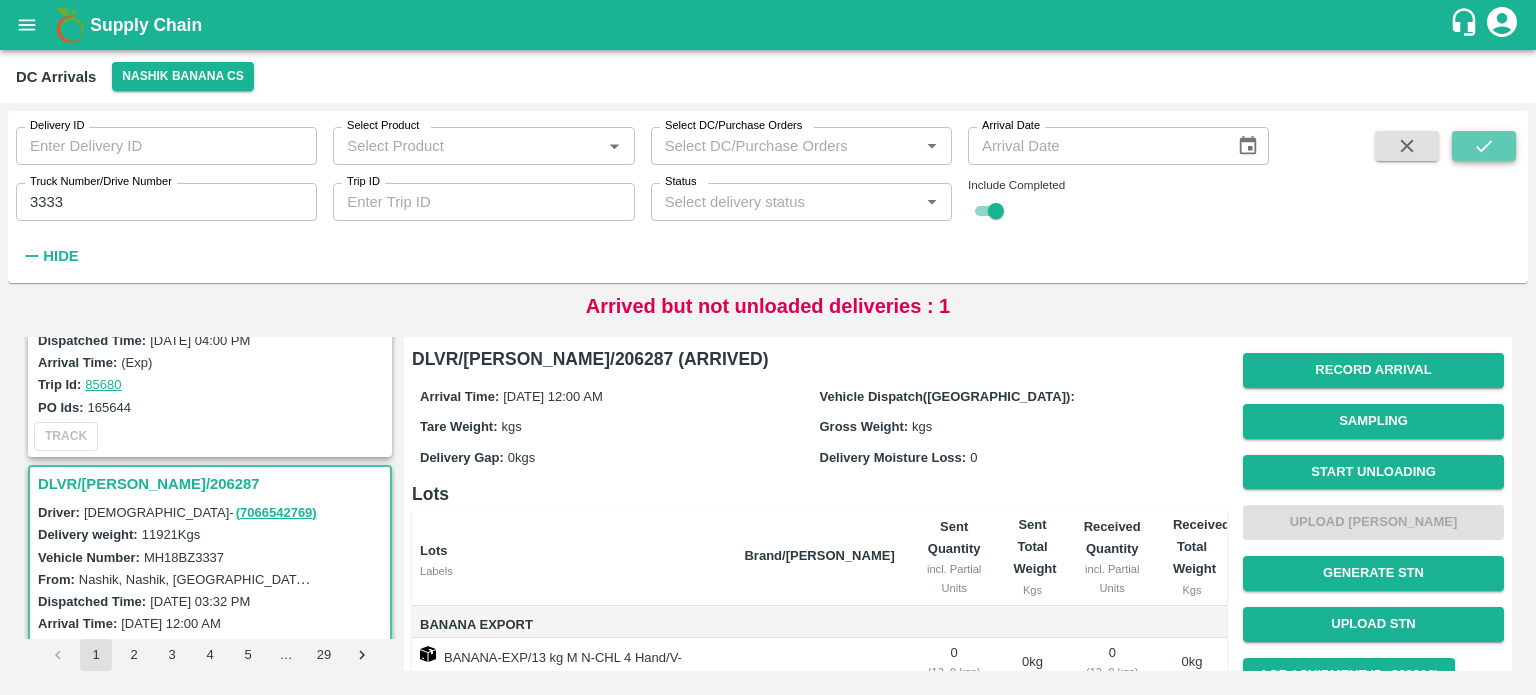 click 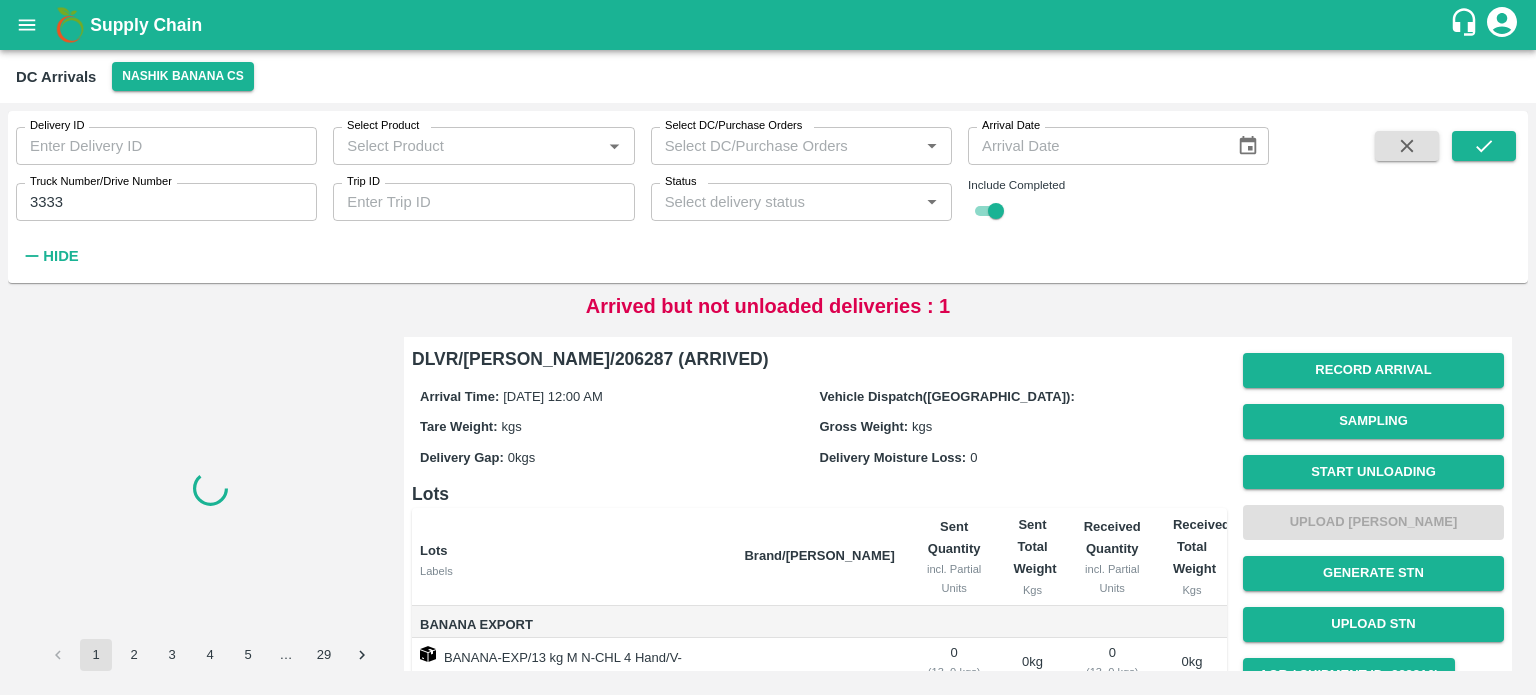 scroll, scrollTop: 0, scrollLeft: 0, axis: both 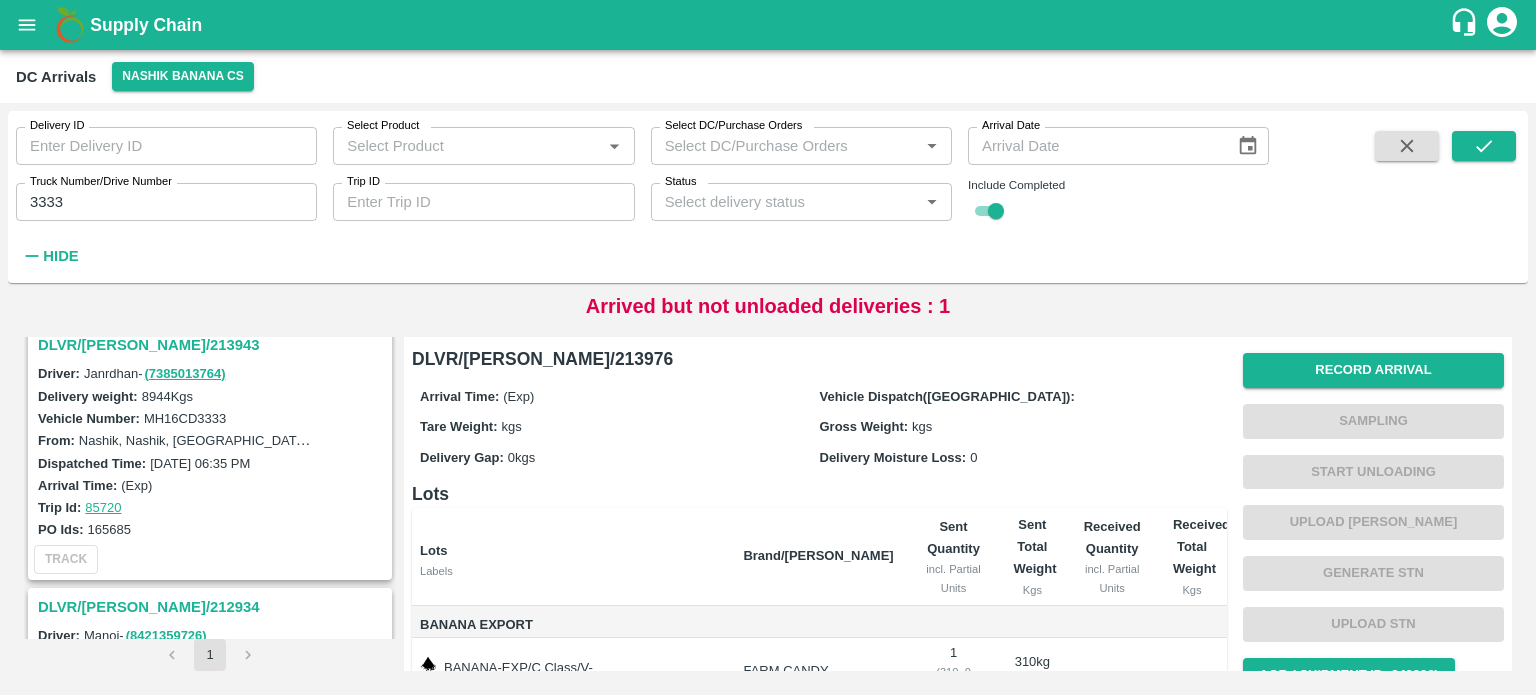 click on "DLVR/NASH/213943" at bounding box center (213, 345) 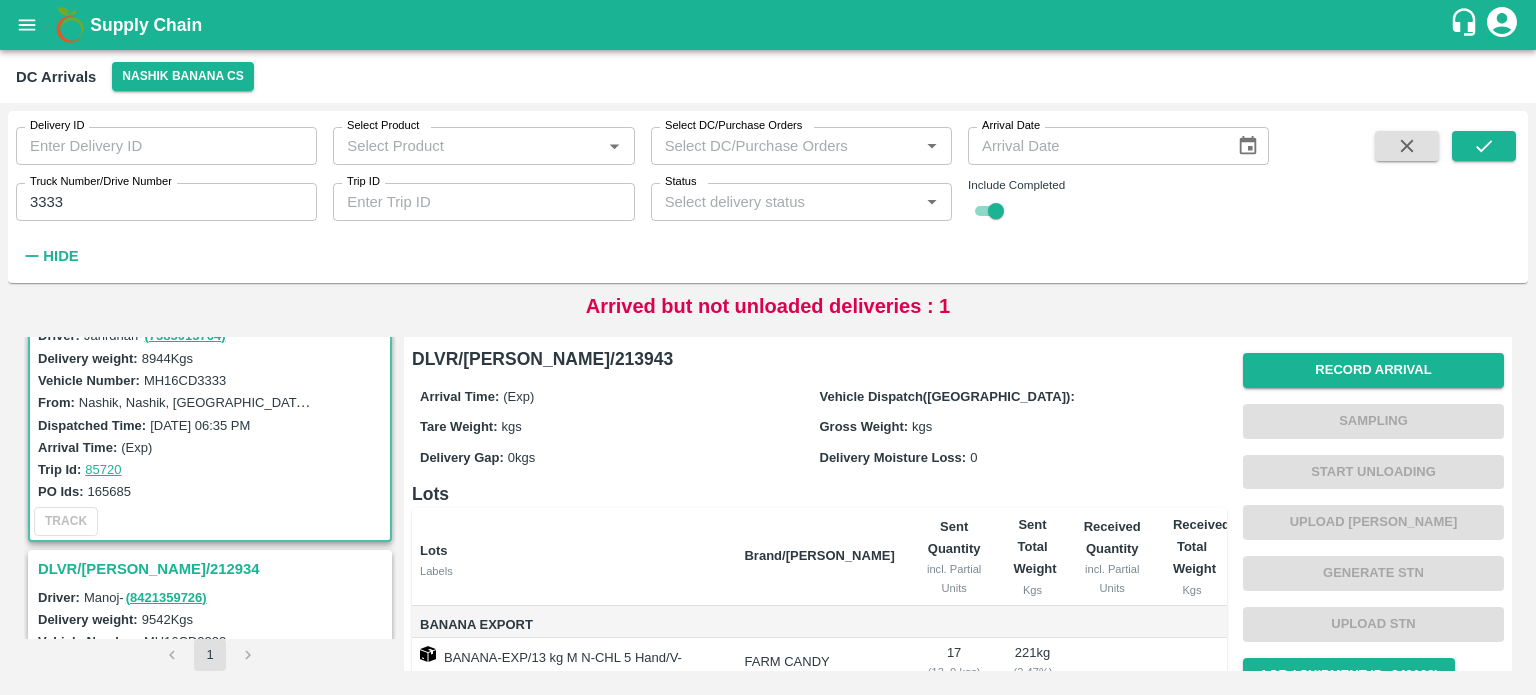scroll, scrollTop: 292, scrollLeft: 0, axis: vertical 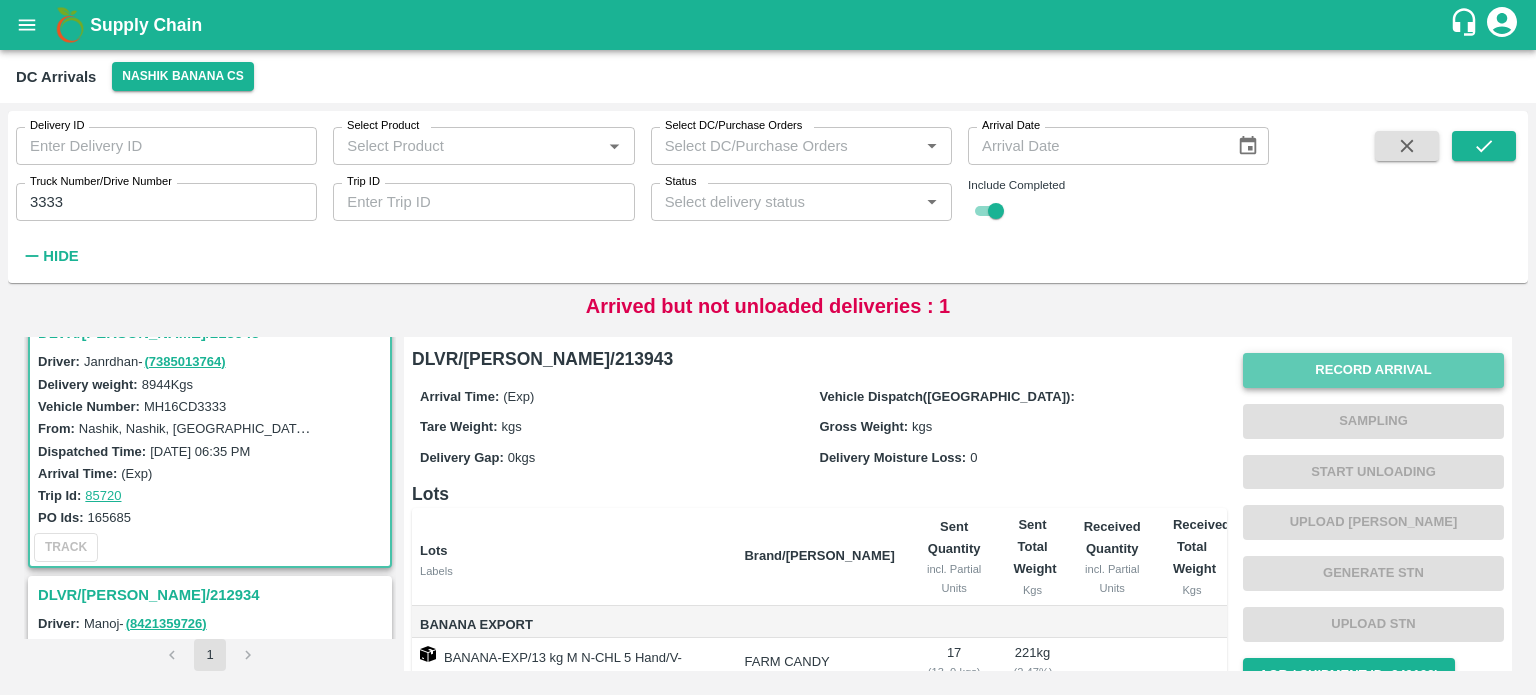 click on "Record Arrival" at bounding box center (1373, 370) 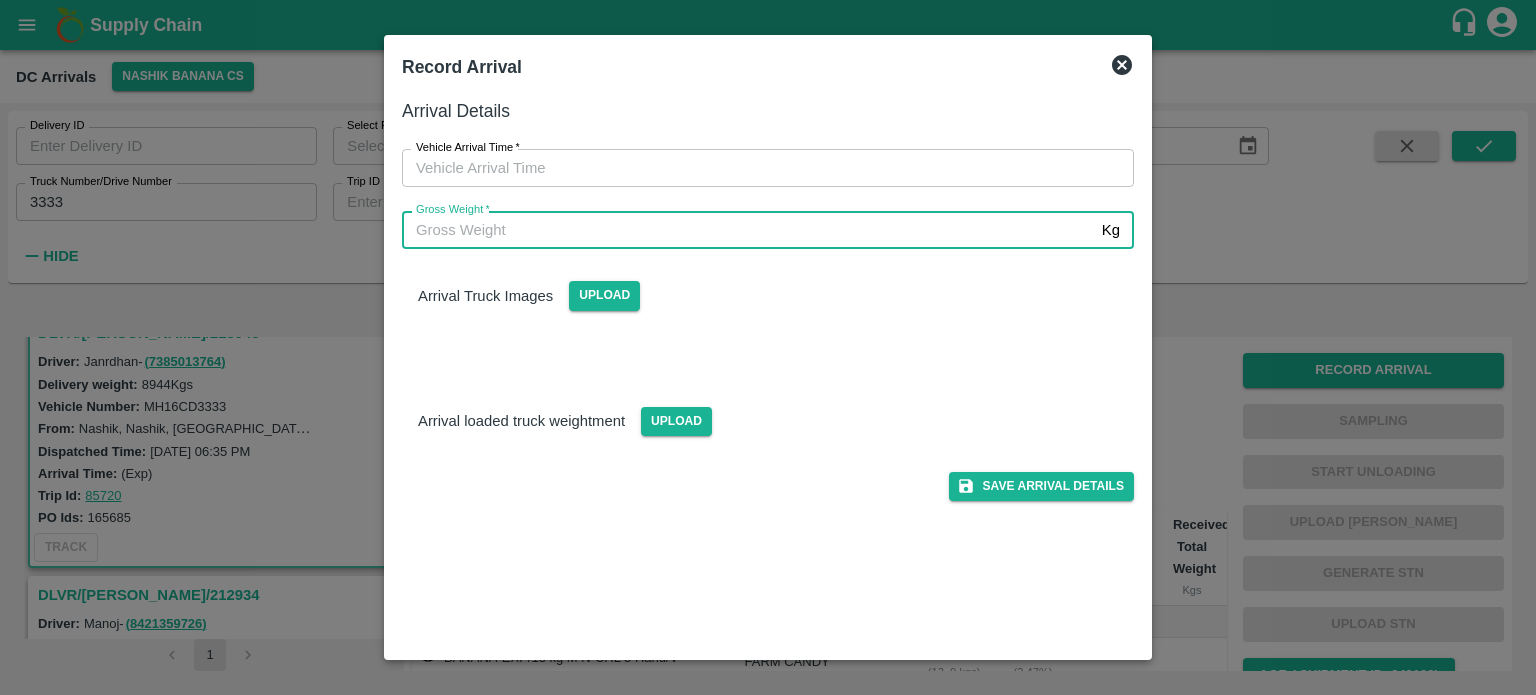 click on "Gross Weight   *" at bounding box center [748, 230] 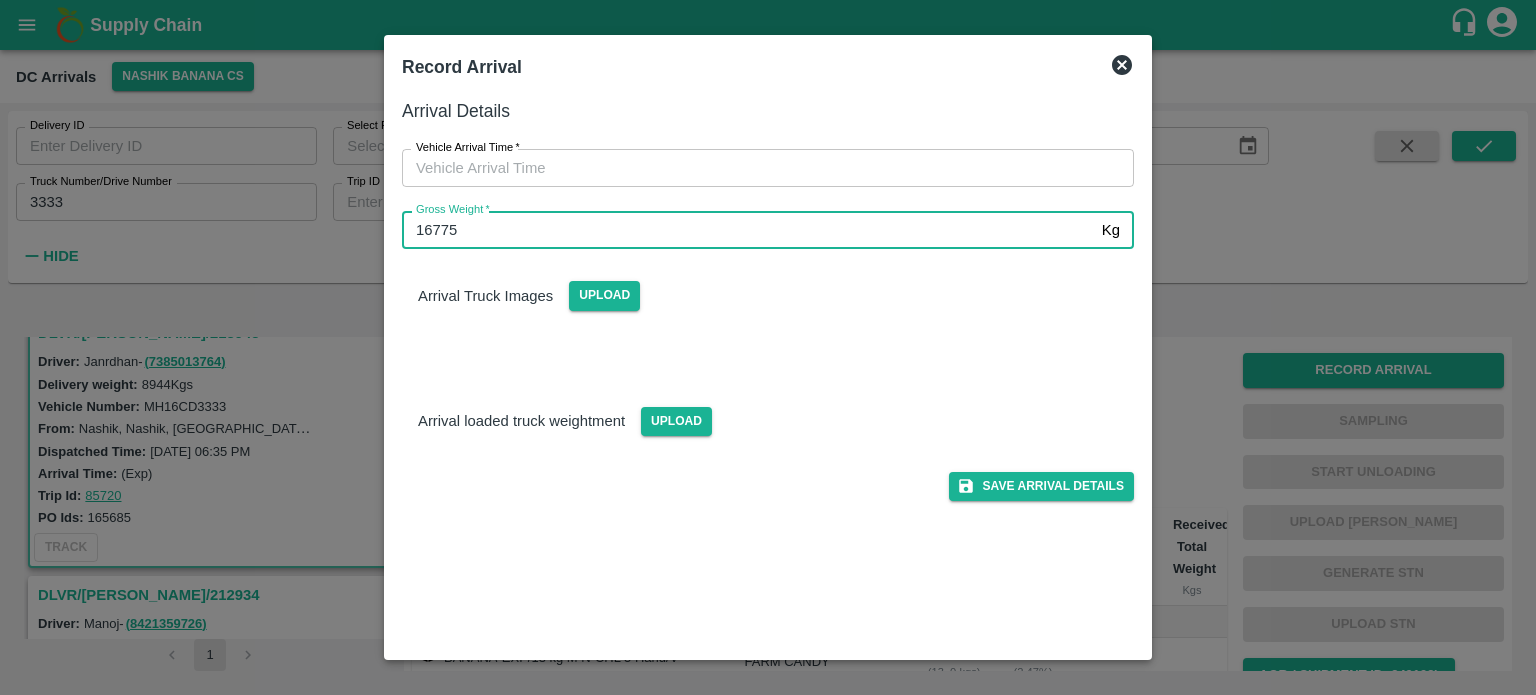 type on "16775" 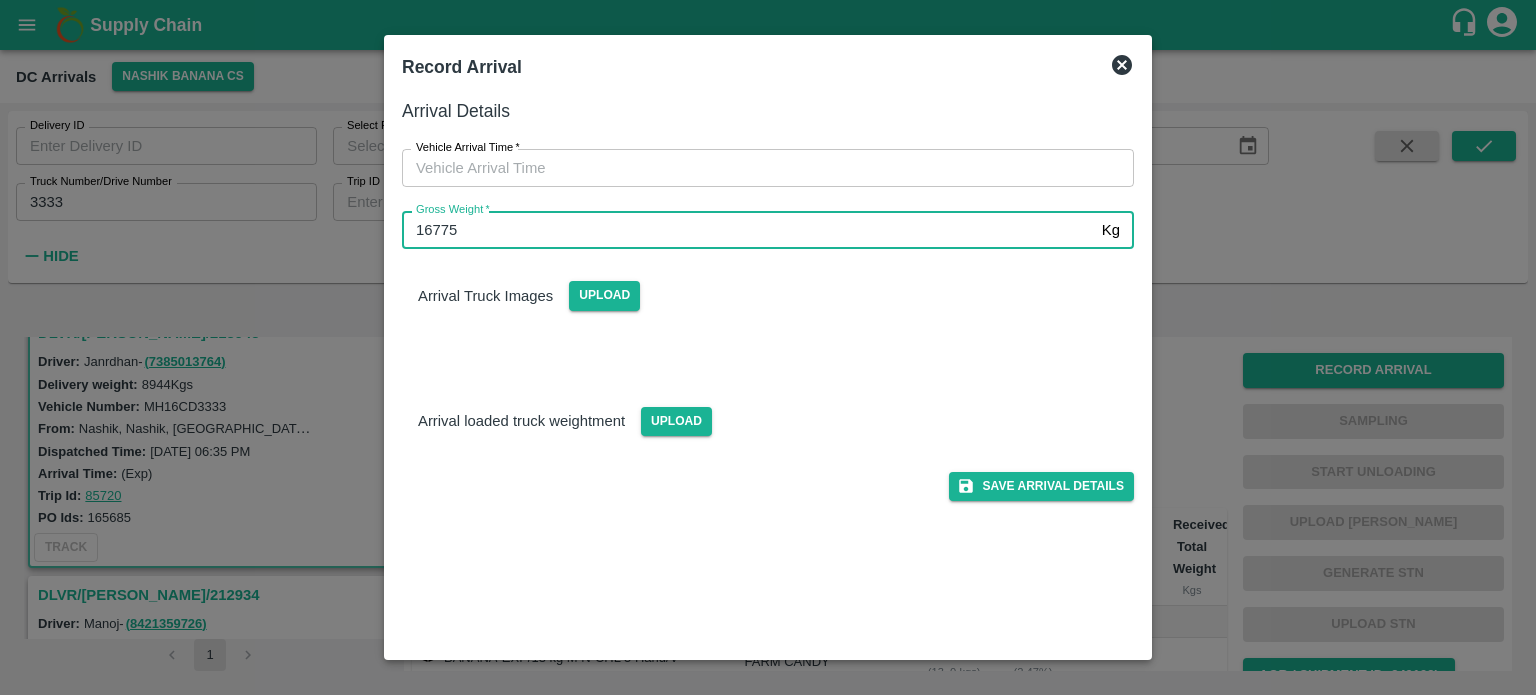 type on "DD/MM/YYYY hh:mm aa" 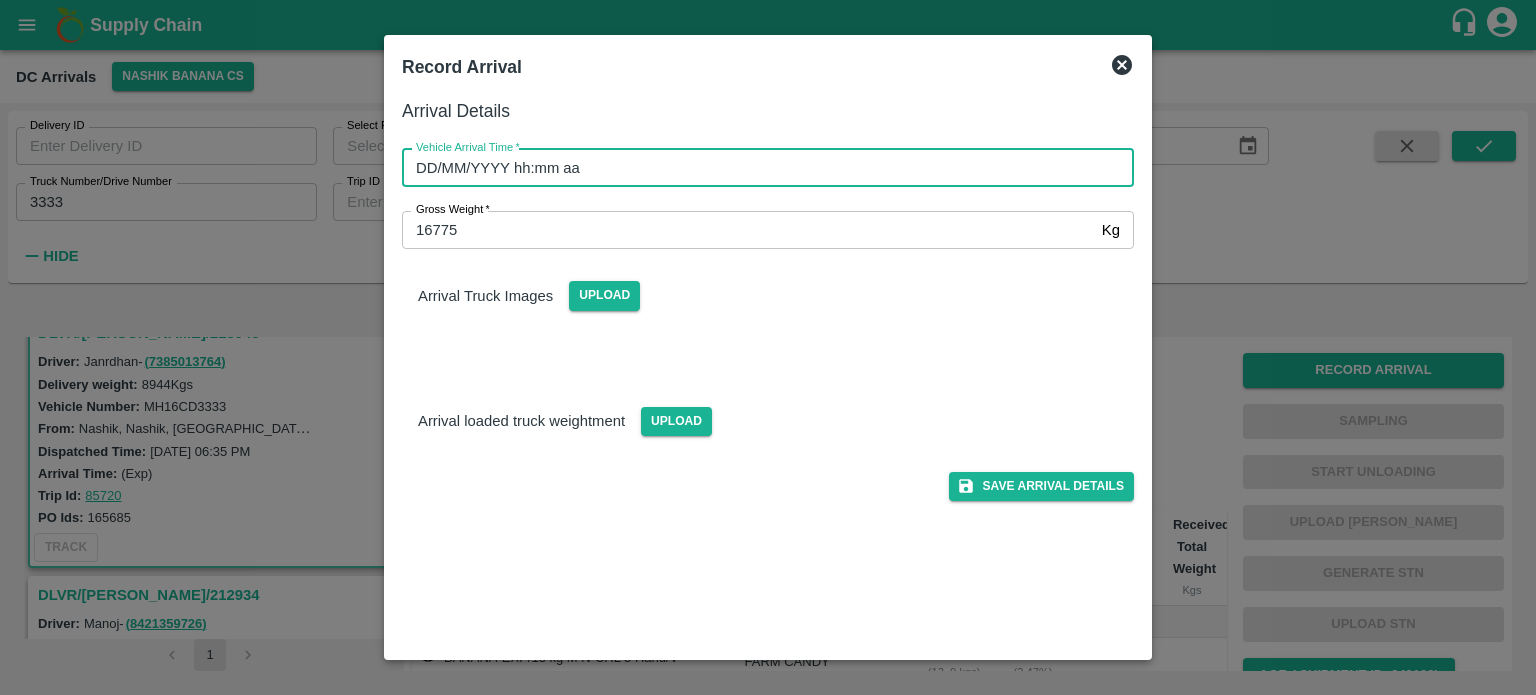 click on "DD/MM/YYYY hh:mm aa" at bounding box center (761, 168) 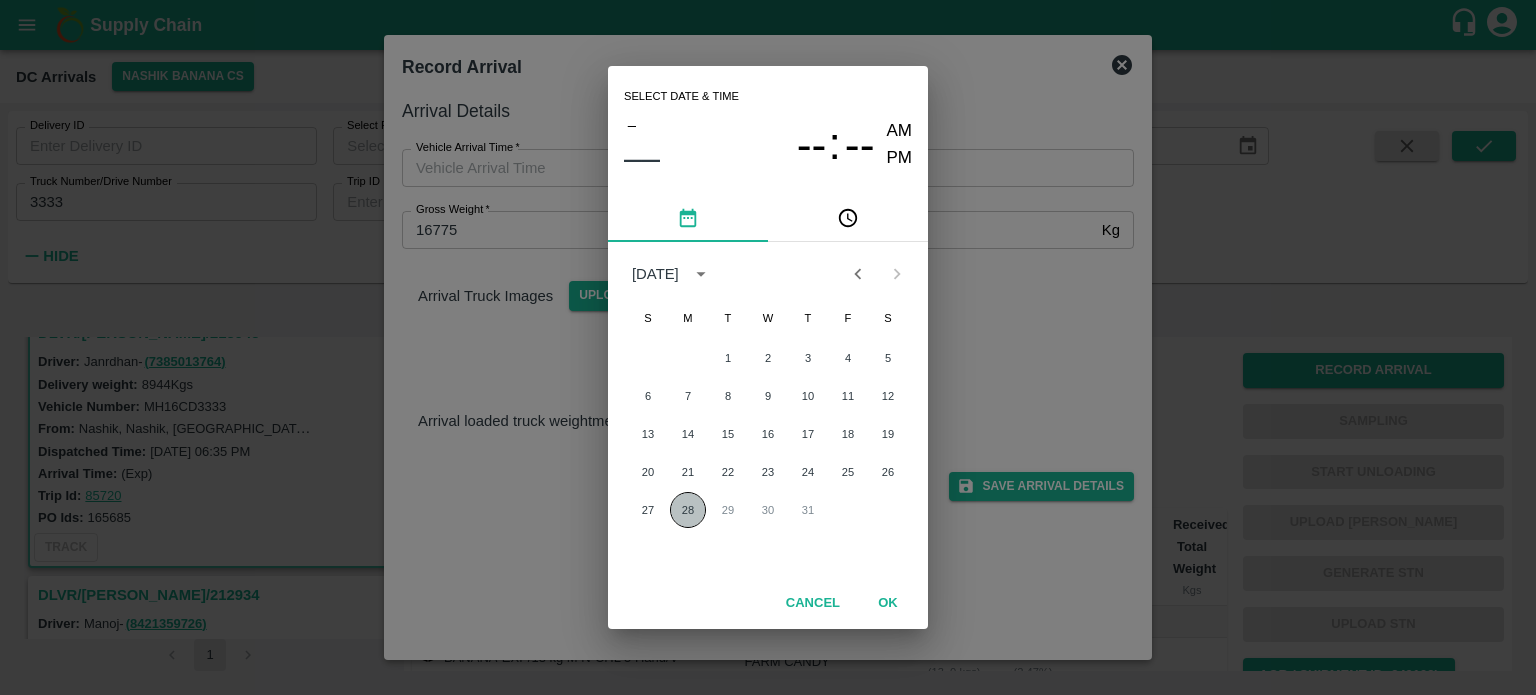 click on "28" at bounding box center (688, 510) 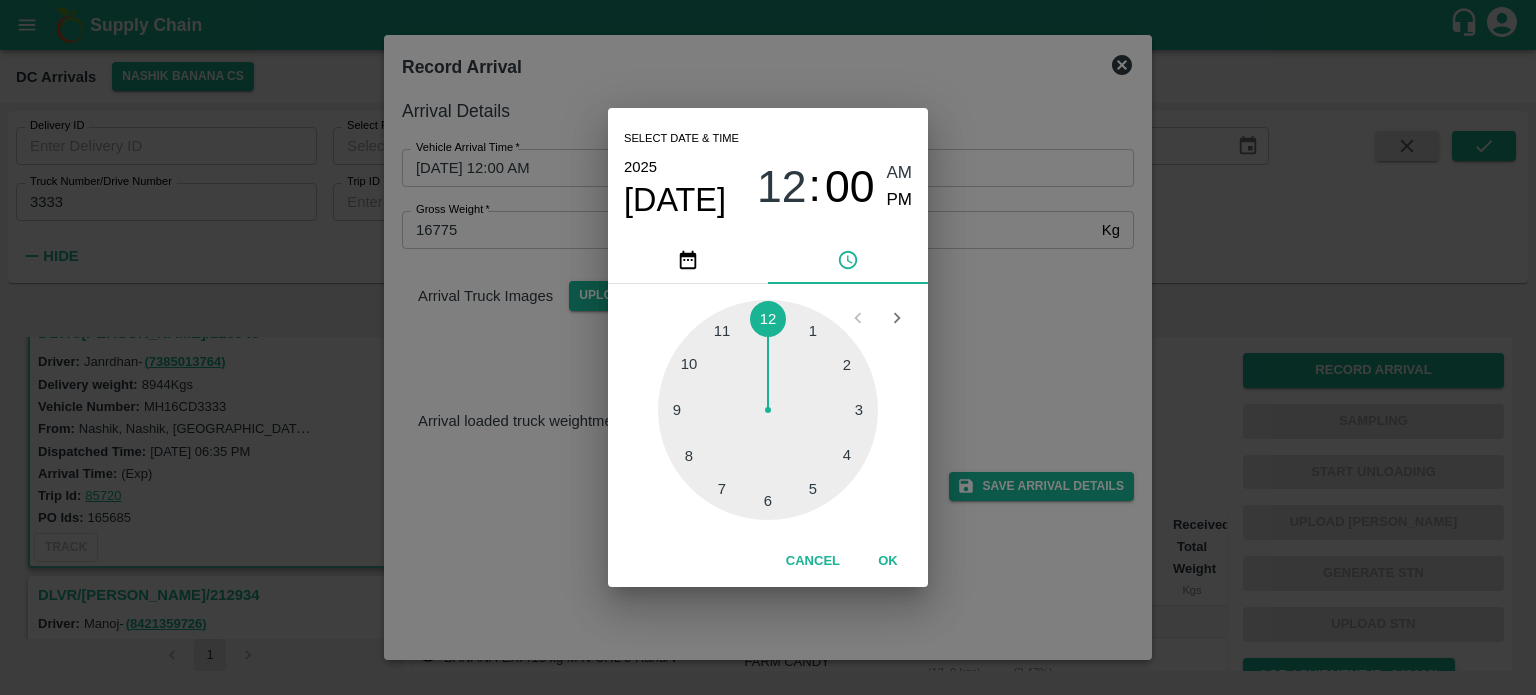 click at bounding box center (768, 410) 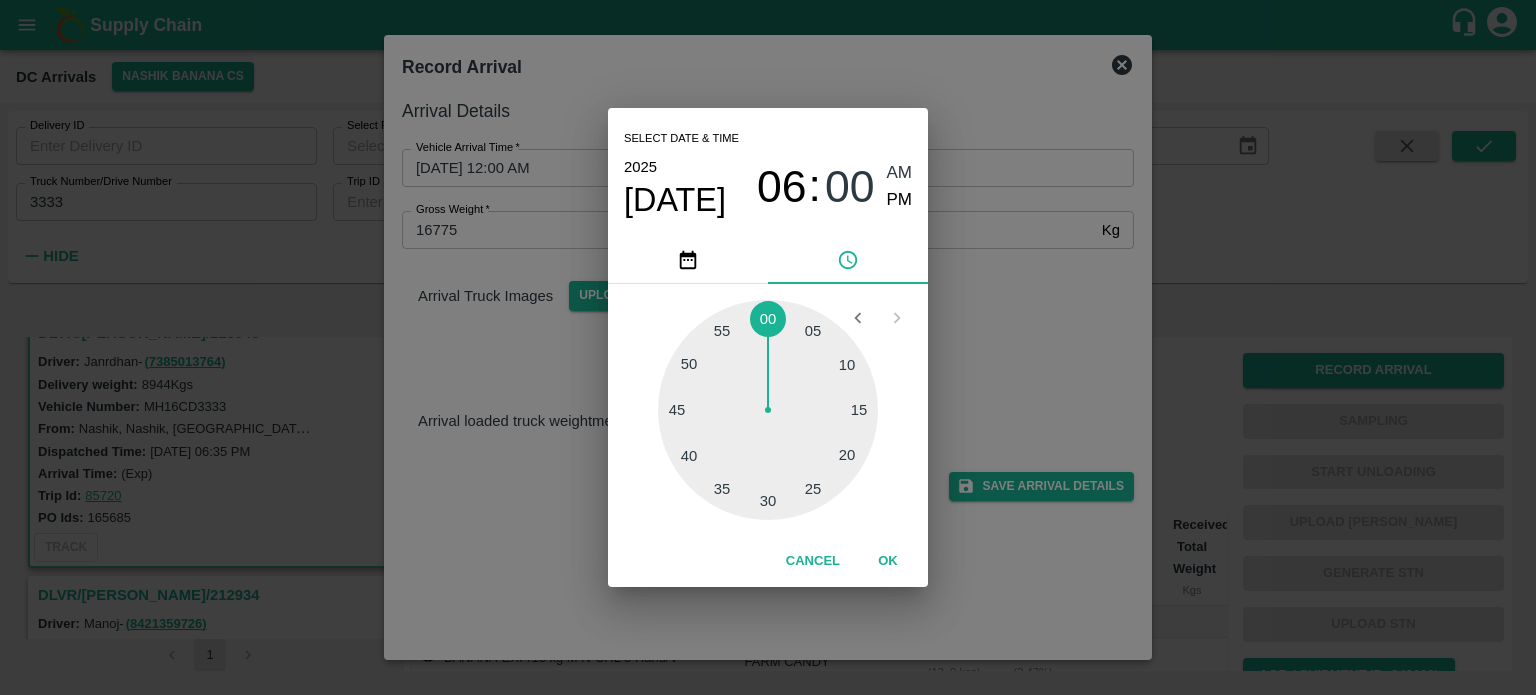 type on "28/07/2025 06:00 AM" 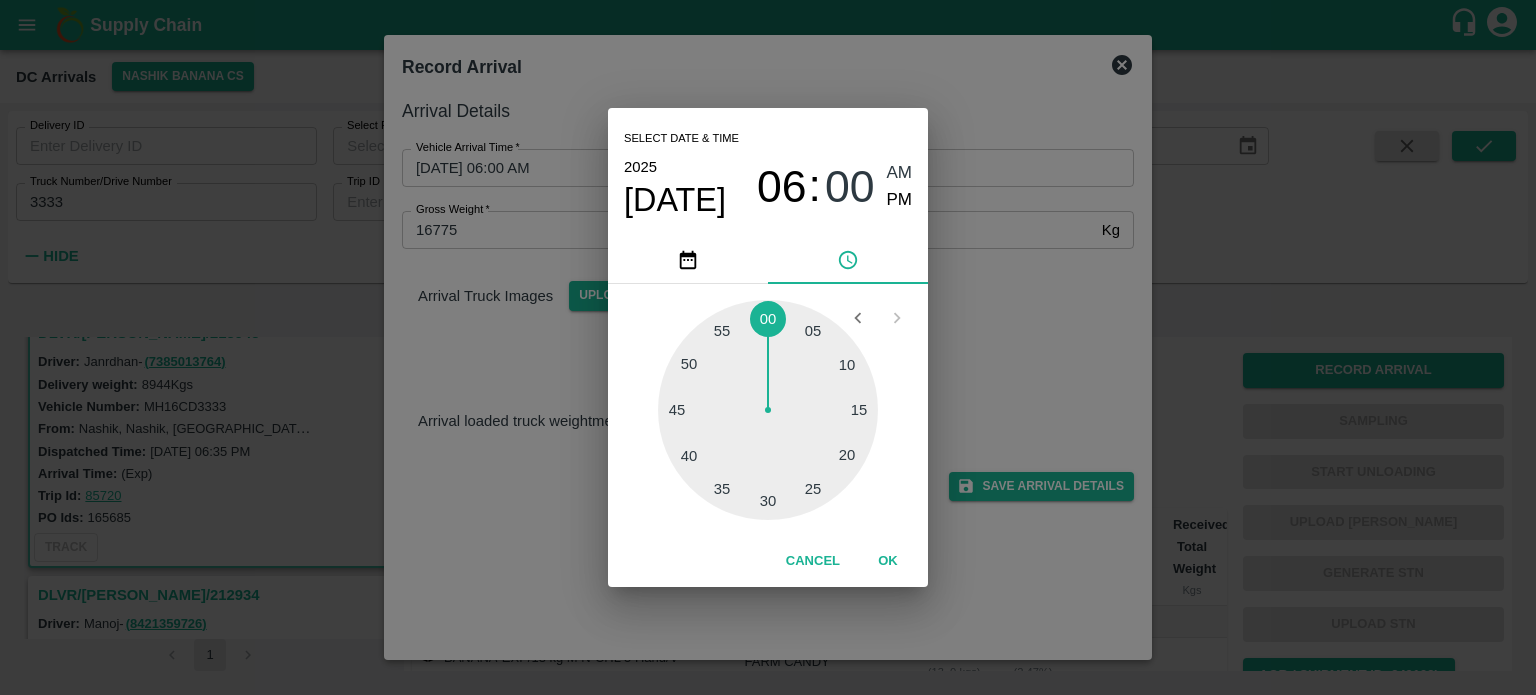 click on "Select date & time 2025 Jul 28 06 : 00 AM PM 05 10 15 20 25 30 35 40 45 50 55 00 Cancel OK" at bounding box center (768, 347) 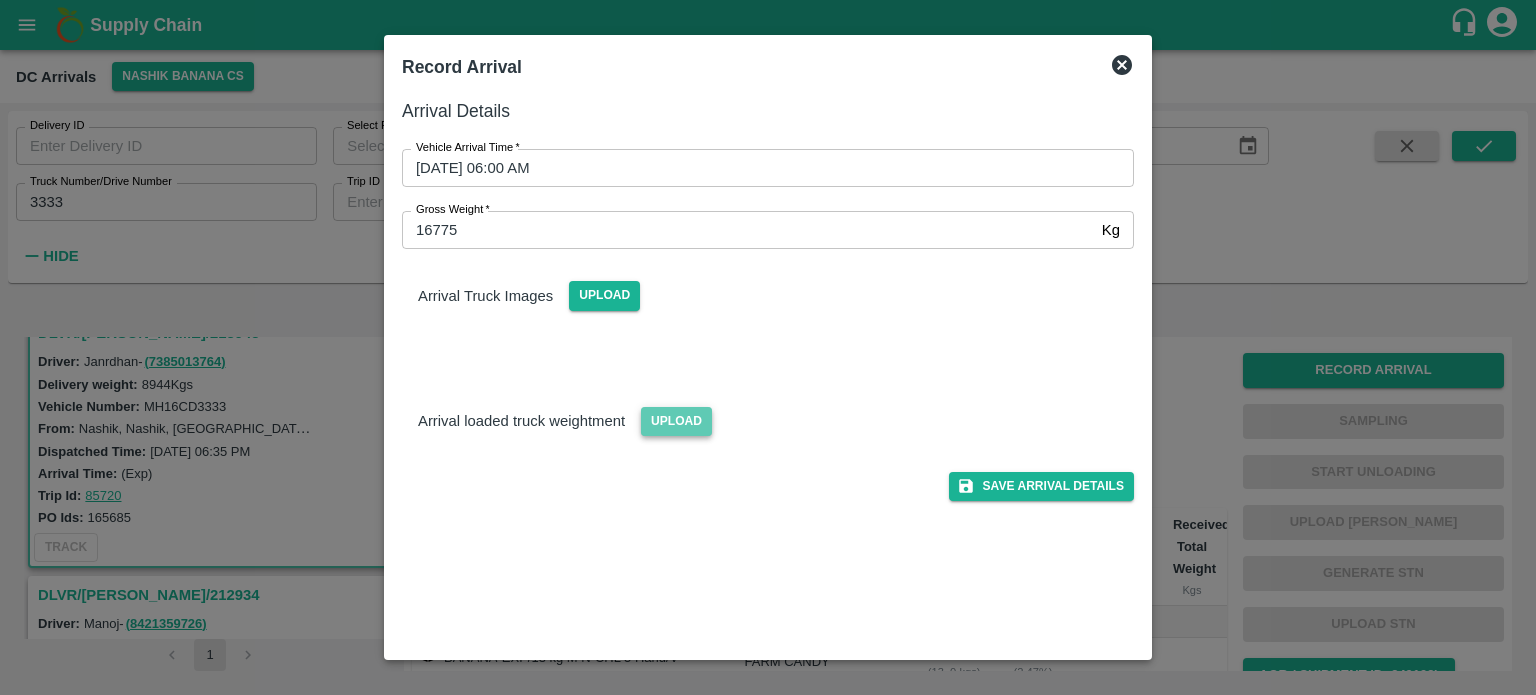 click on "Upload" at bounding box center (676, 421) 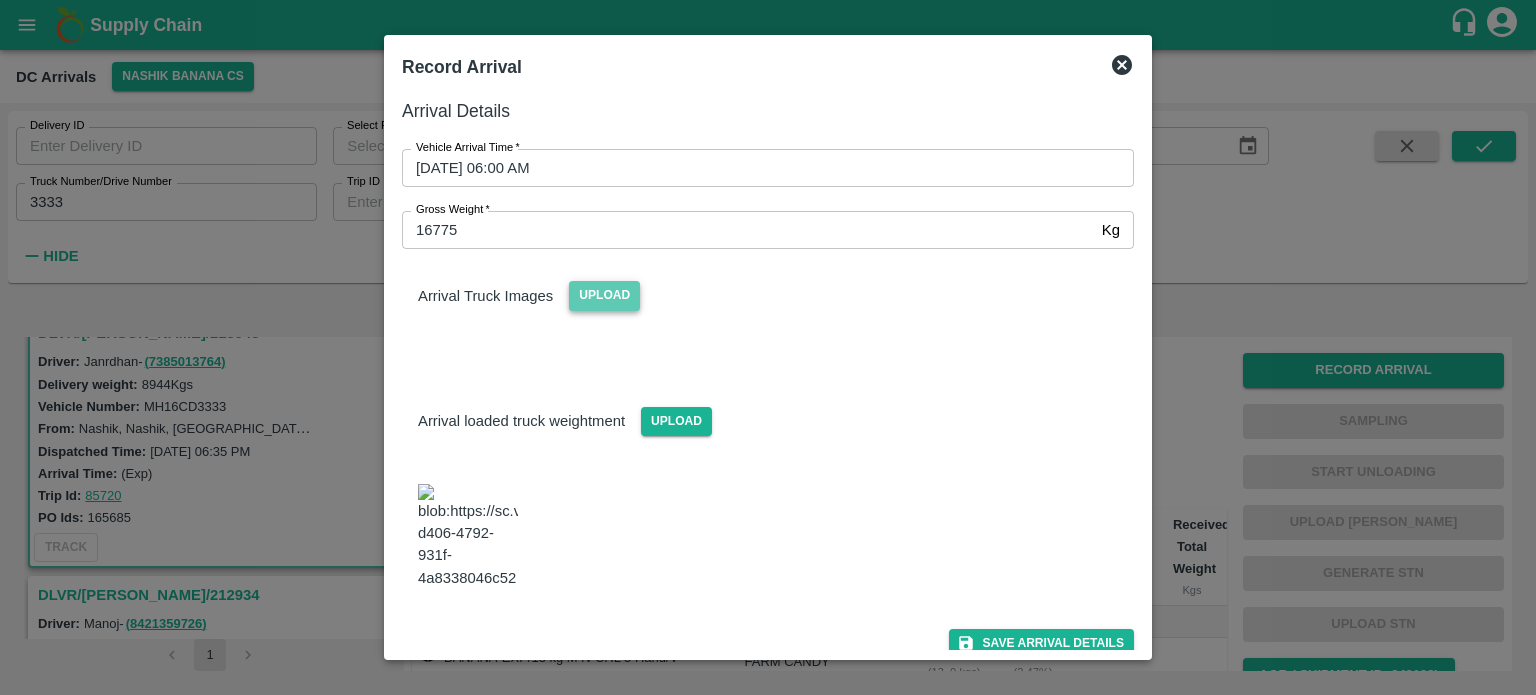 click on "Upload" at bounding box center [604, 295] 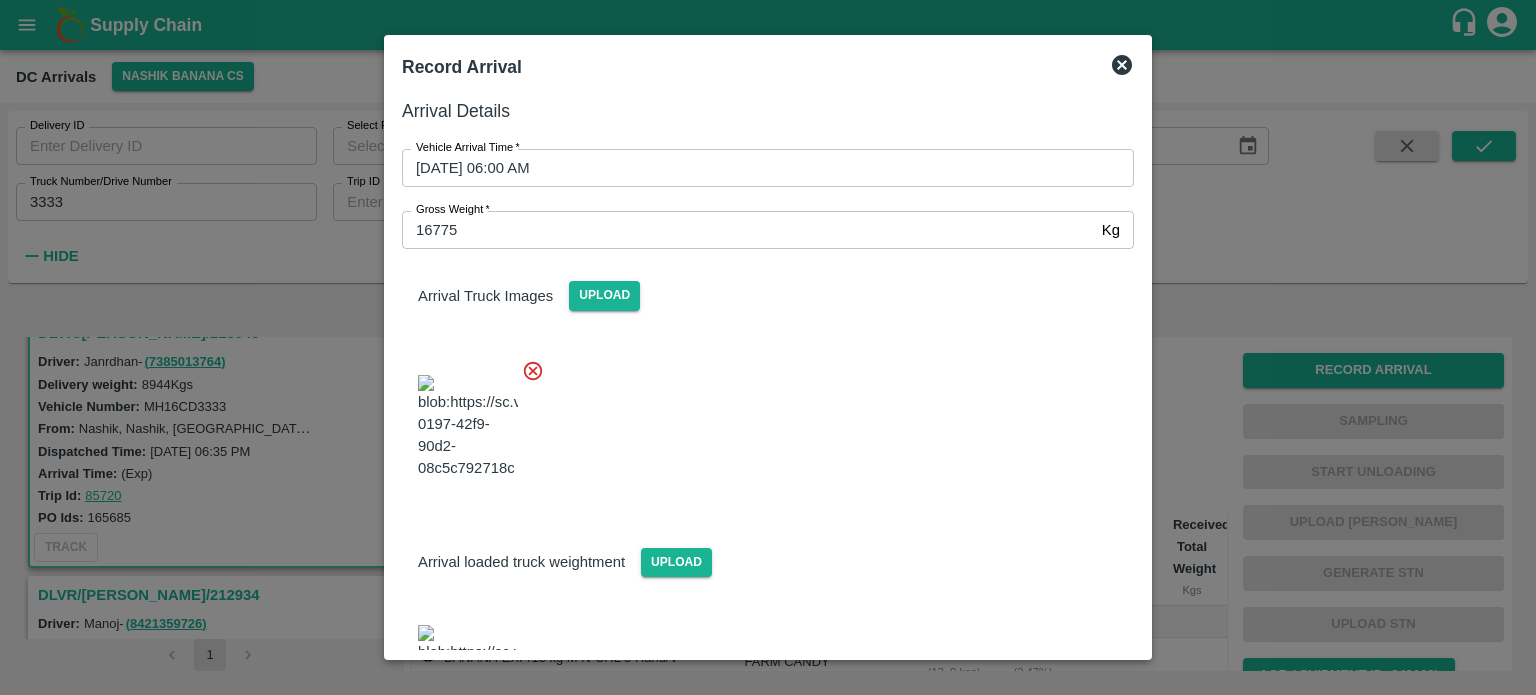 click at bounding box center [760, 421] 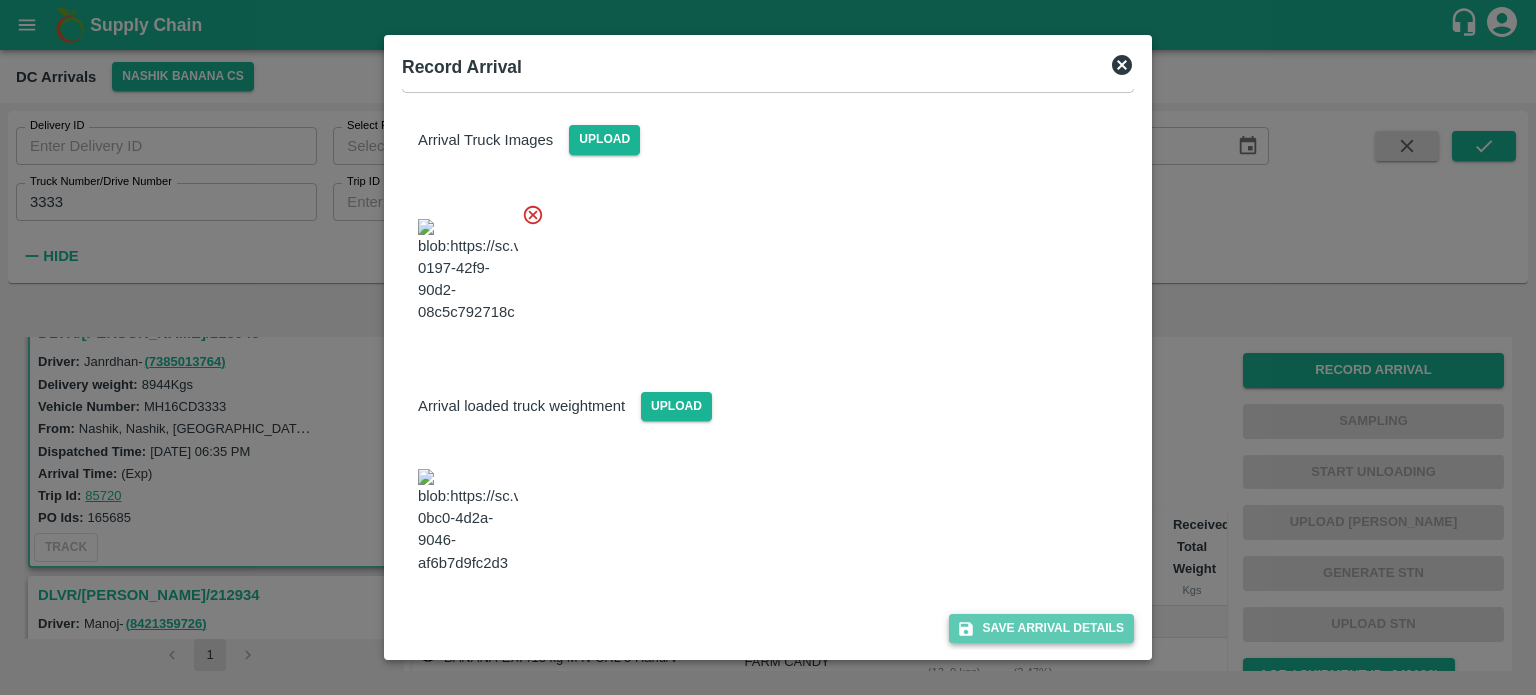 click on "Save Arrival Details" at bounding box center (1041, 628) 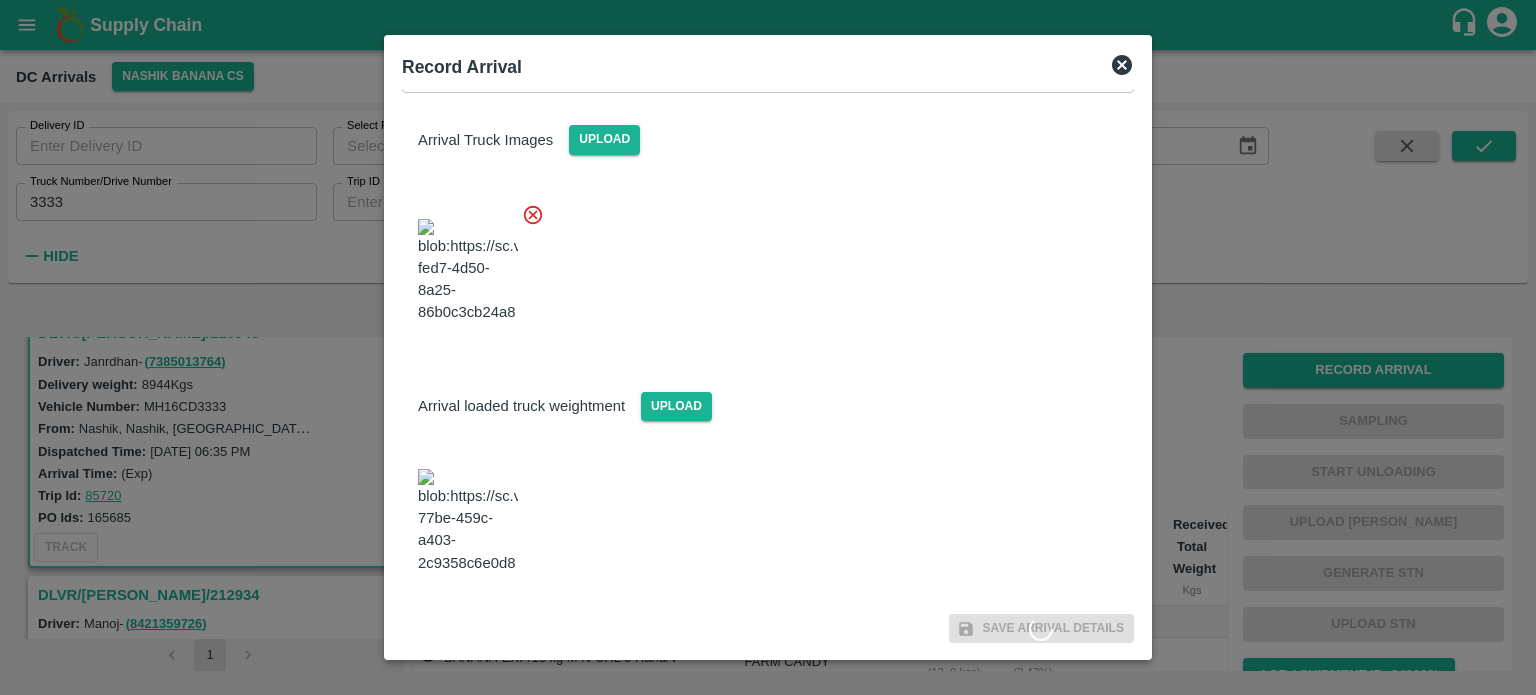 click at bounding box center [760, 515] 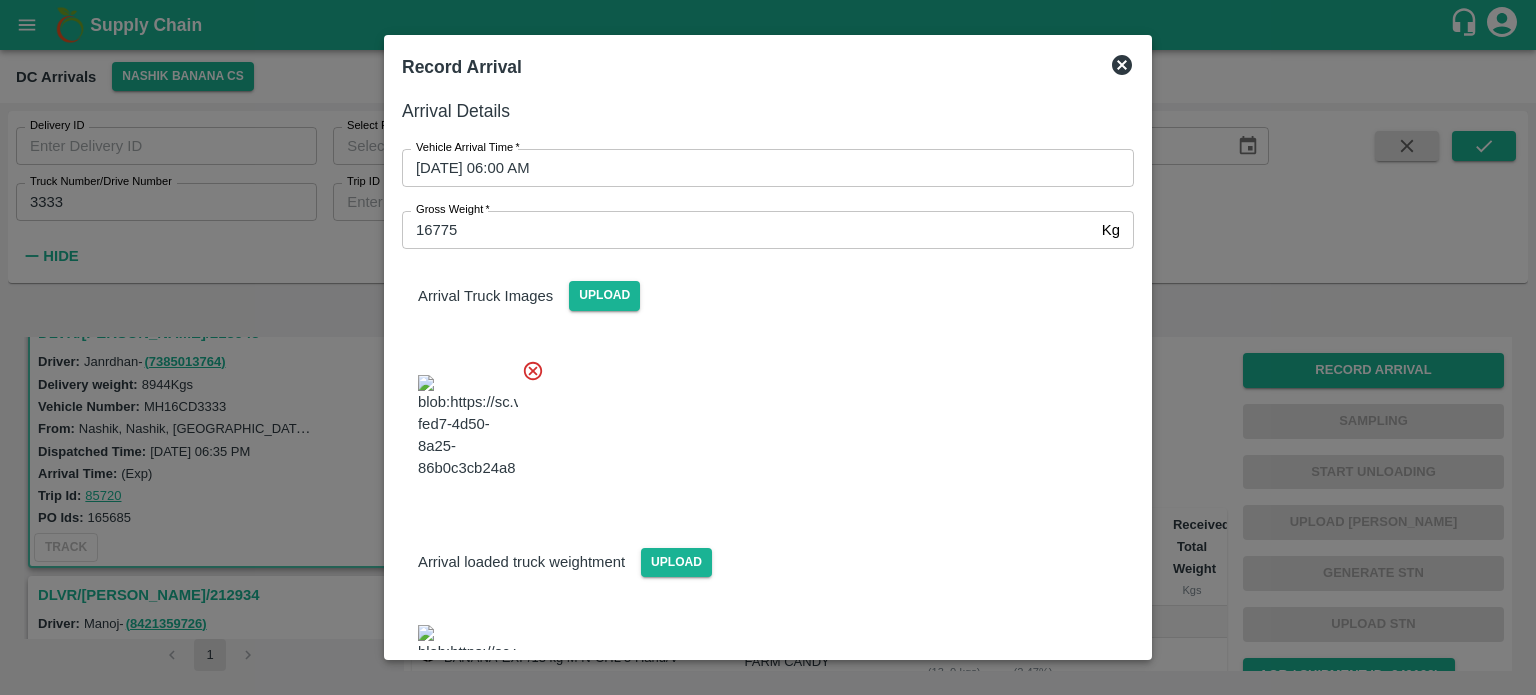 click at bounding box center [768, 347] 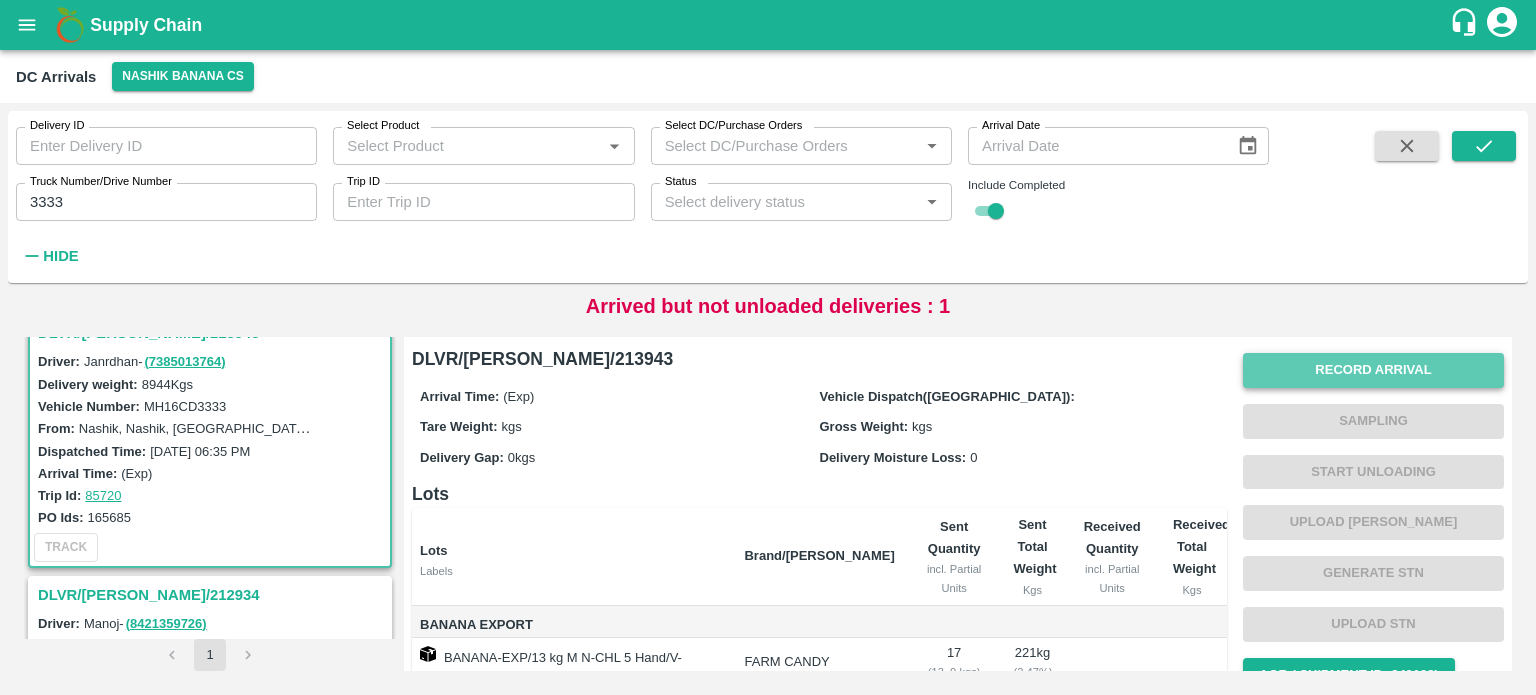 click on "Record Arrival" at bounding box center (1373, 370) 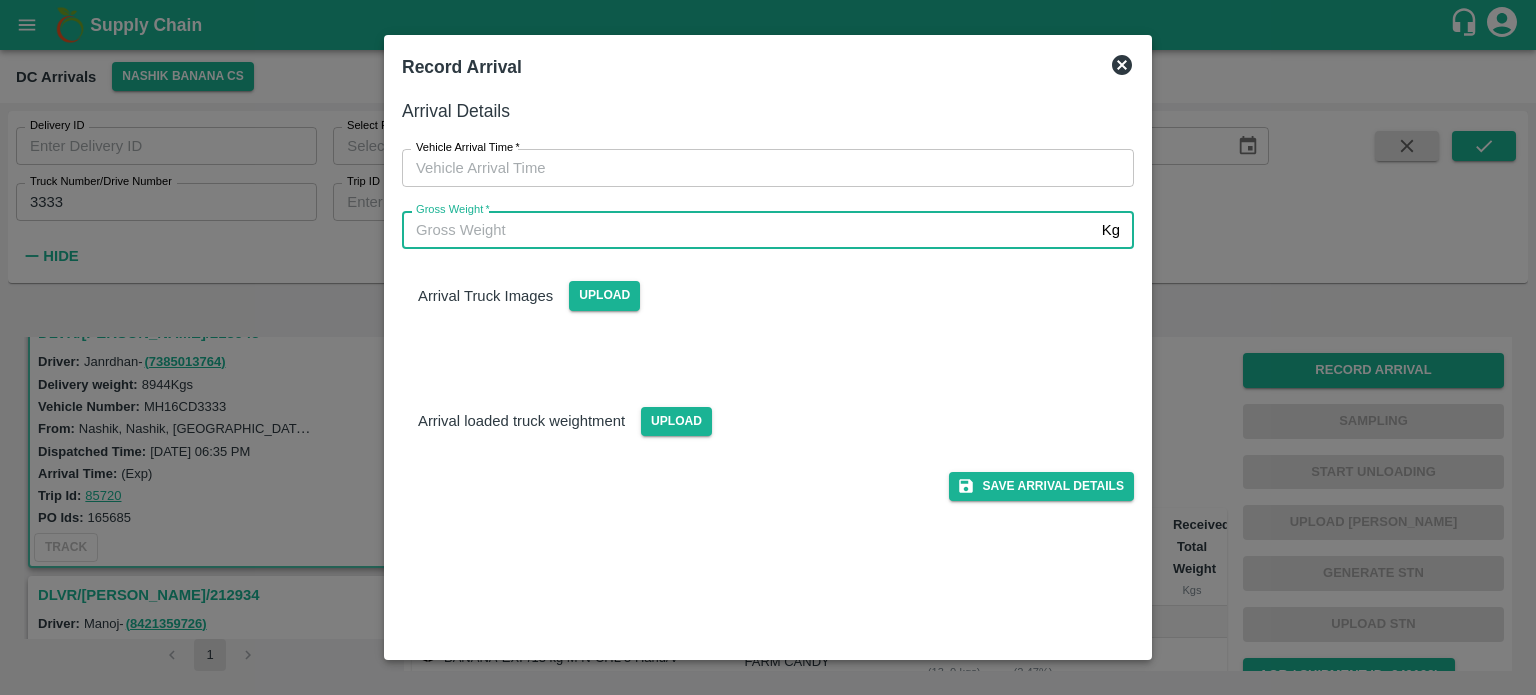 click on "Gross Weight   *" at bounding box center (748, 230) 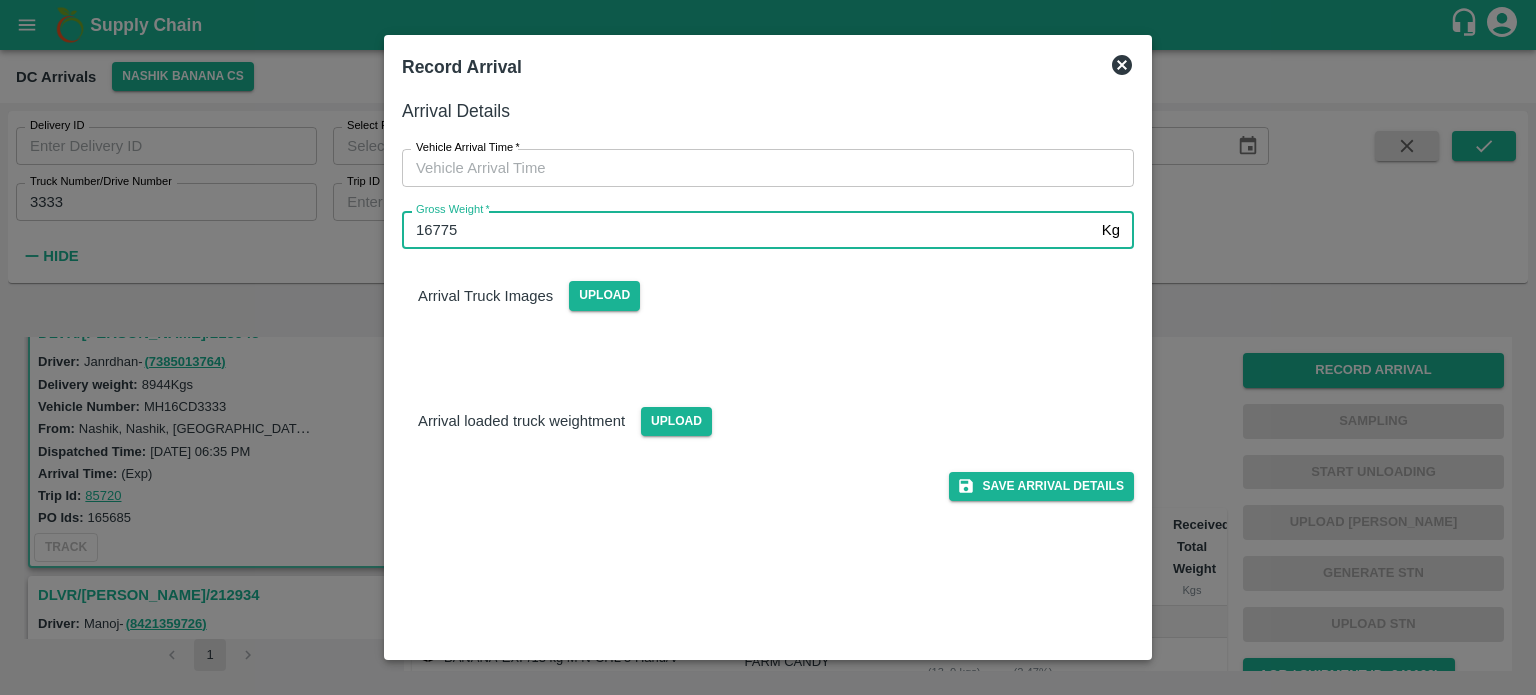 type on "16775" 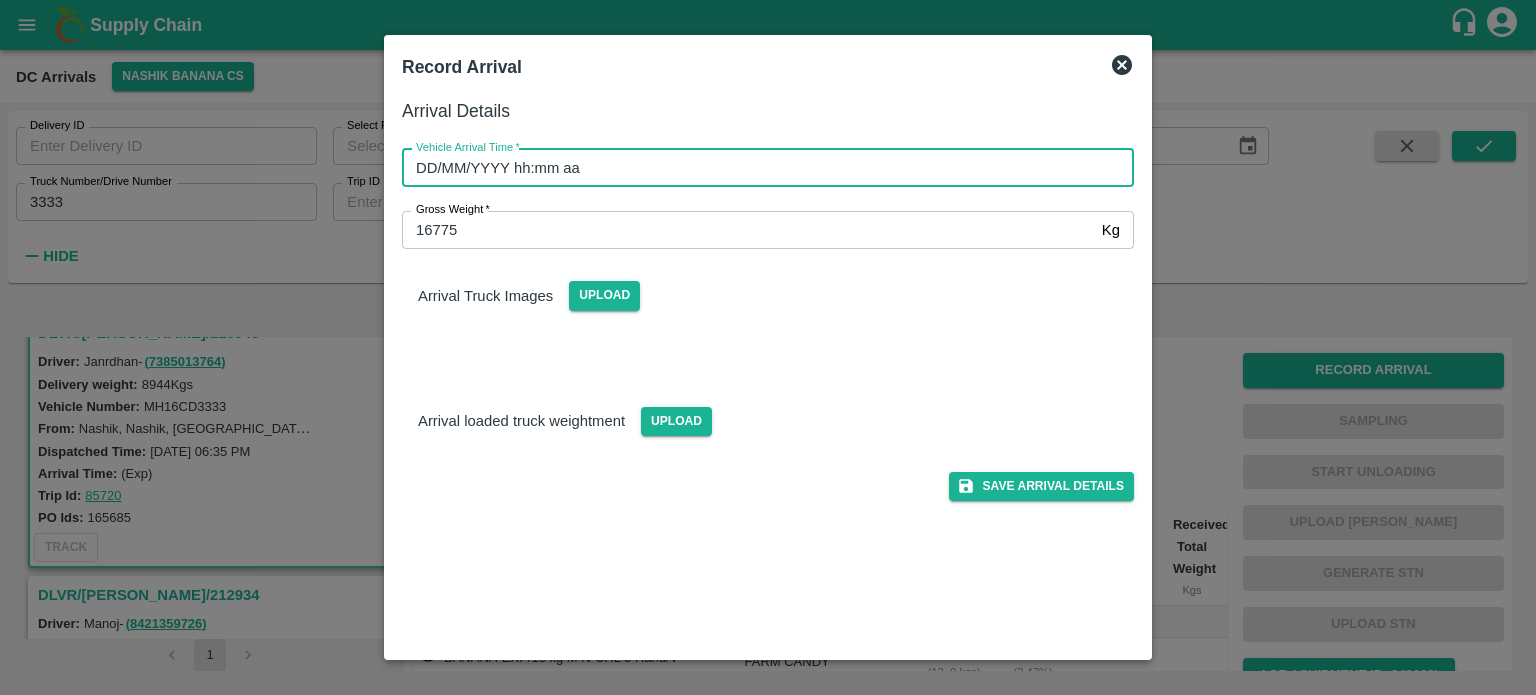 click on "DD/MM/YYYY hh:mm aa" at bounding box center [761, 168] 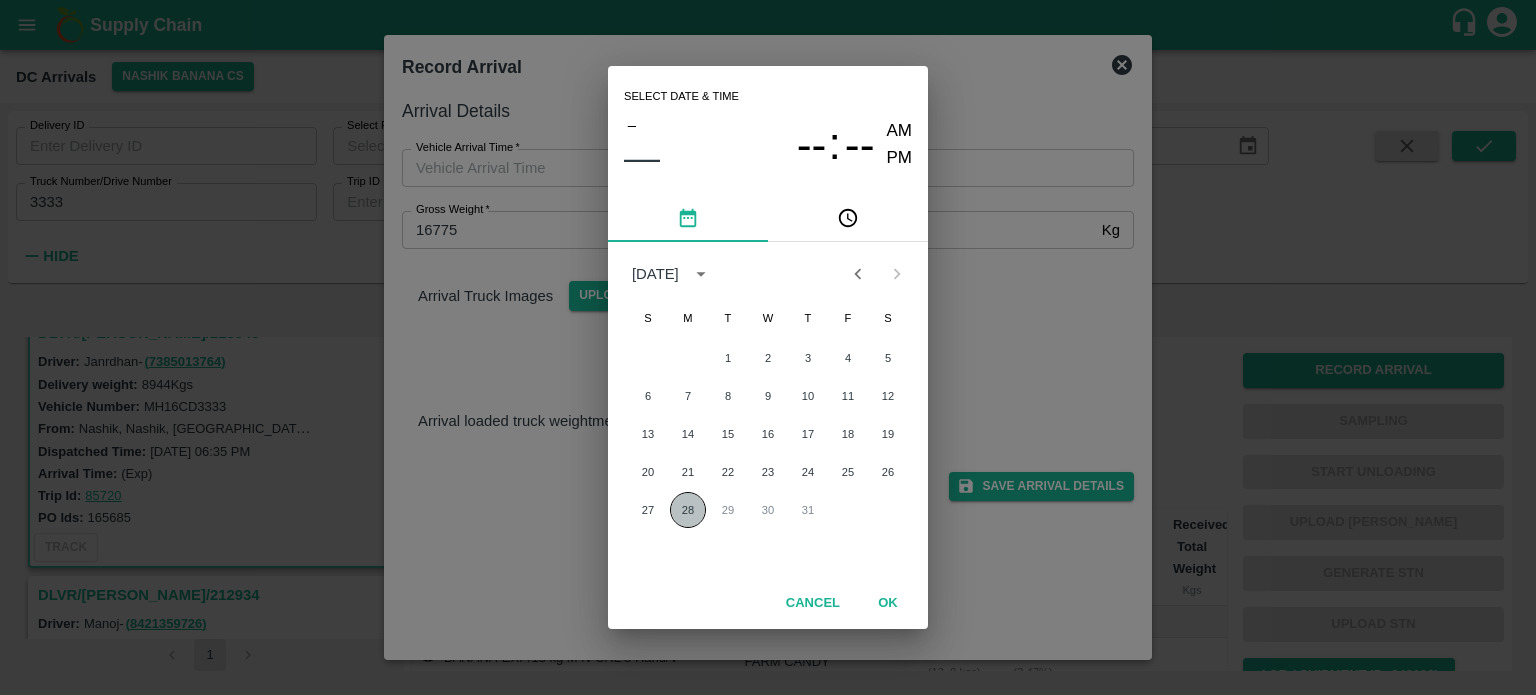click on "28" at bounding box center [688, 510] 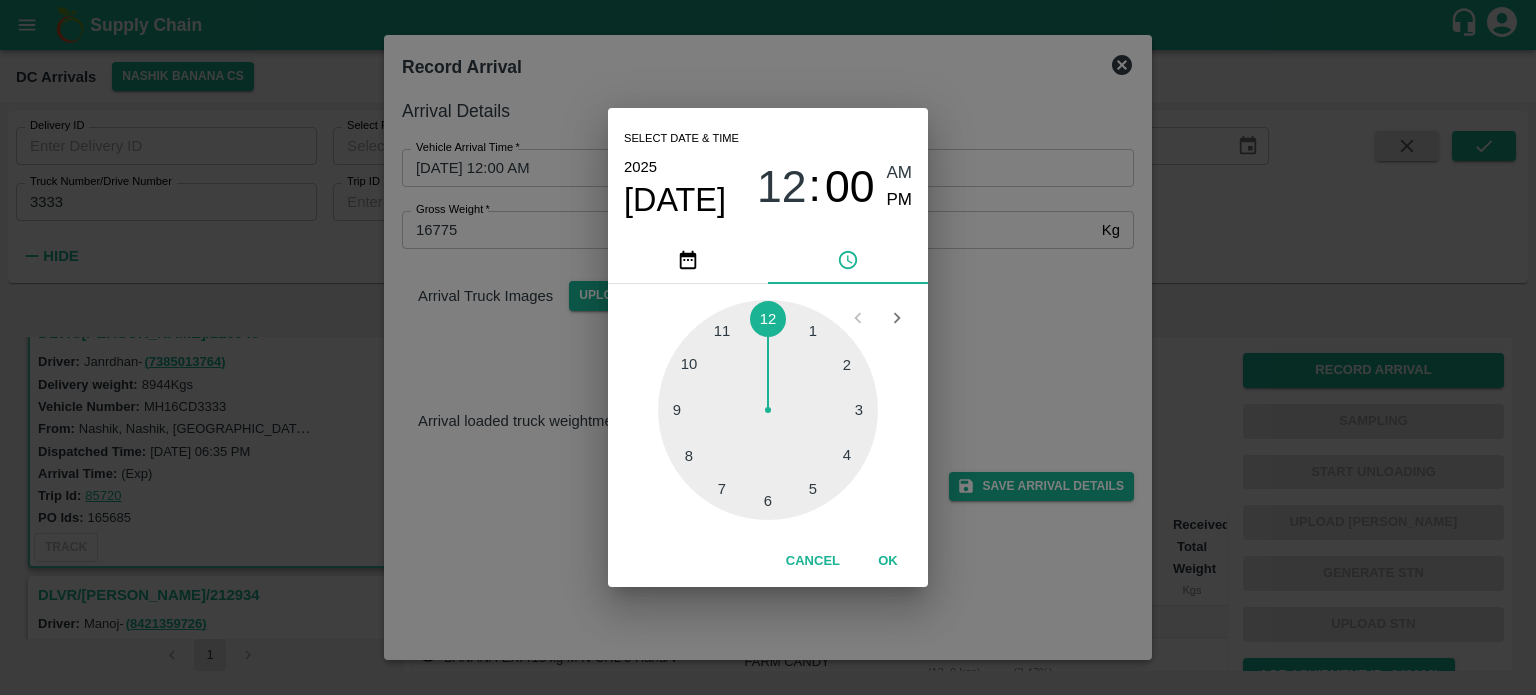 click at bounding box center [768, 410] 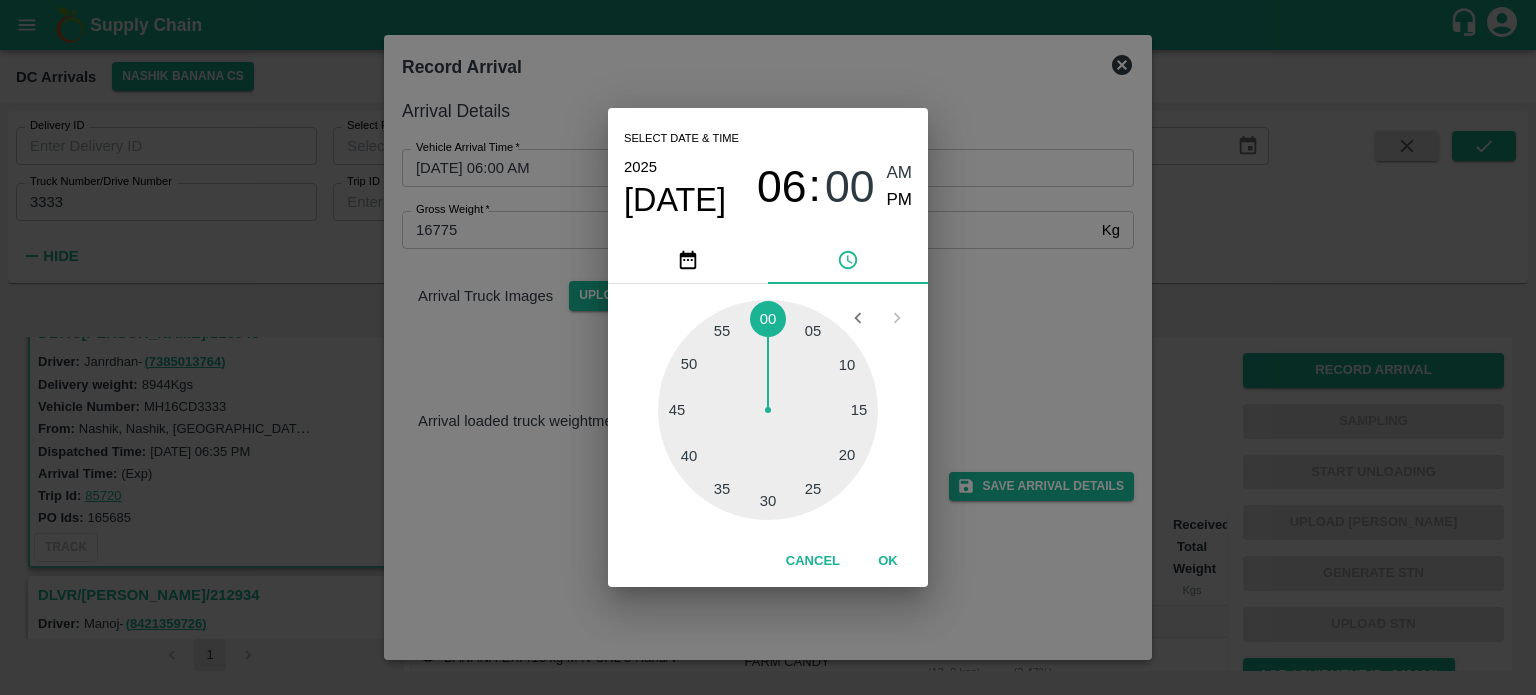 click on "Select date & time 2025 Jul 28 06 : 00 AM PM 05 10 15 20 25 30 35 40 45 50 55 00 Cancel OK" at bounding box center [768, 347] 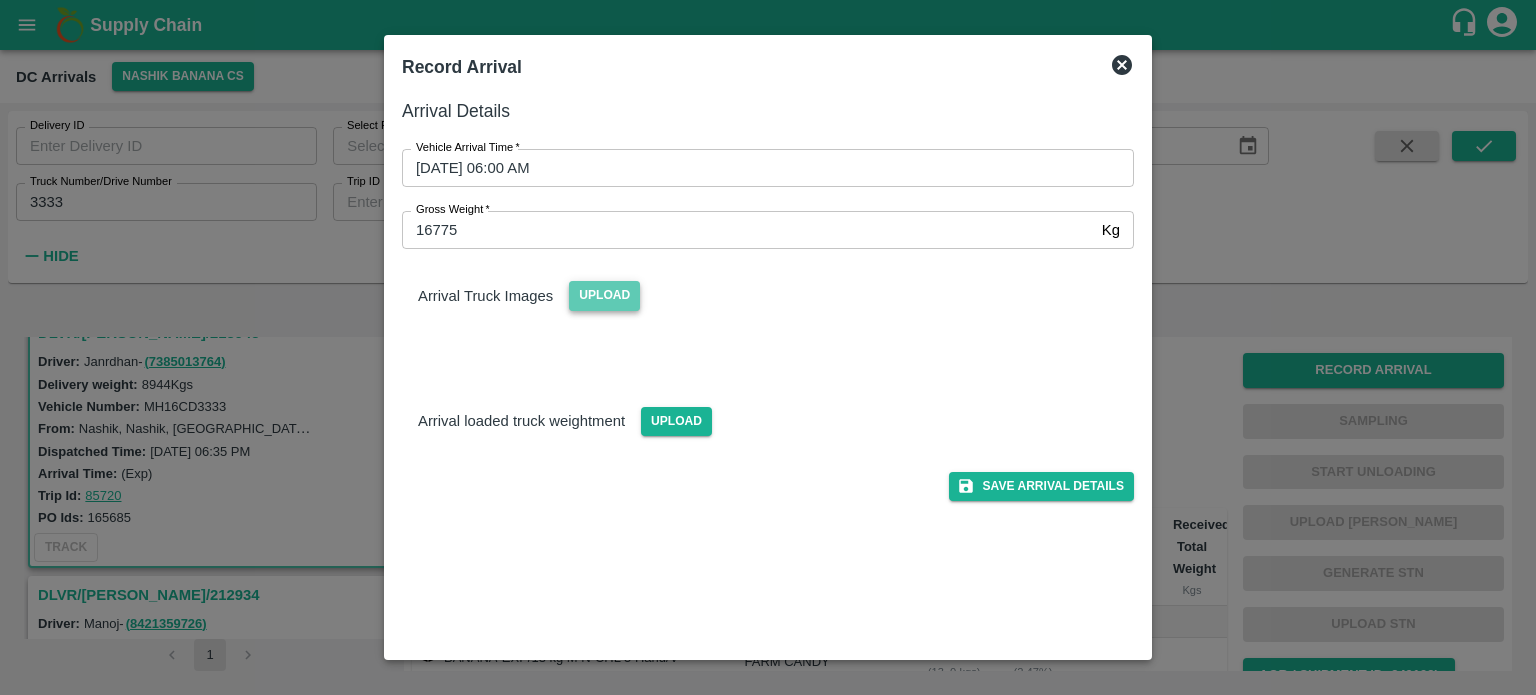 click on "Upload" at bounding box center (604, 295) 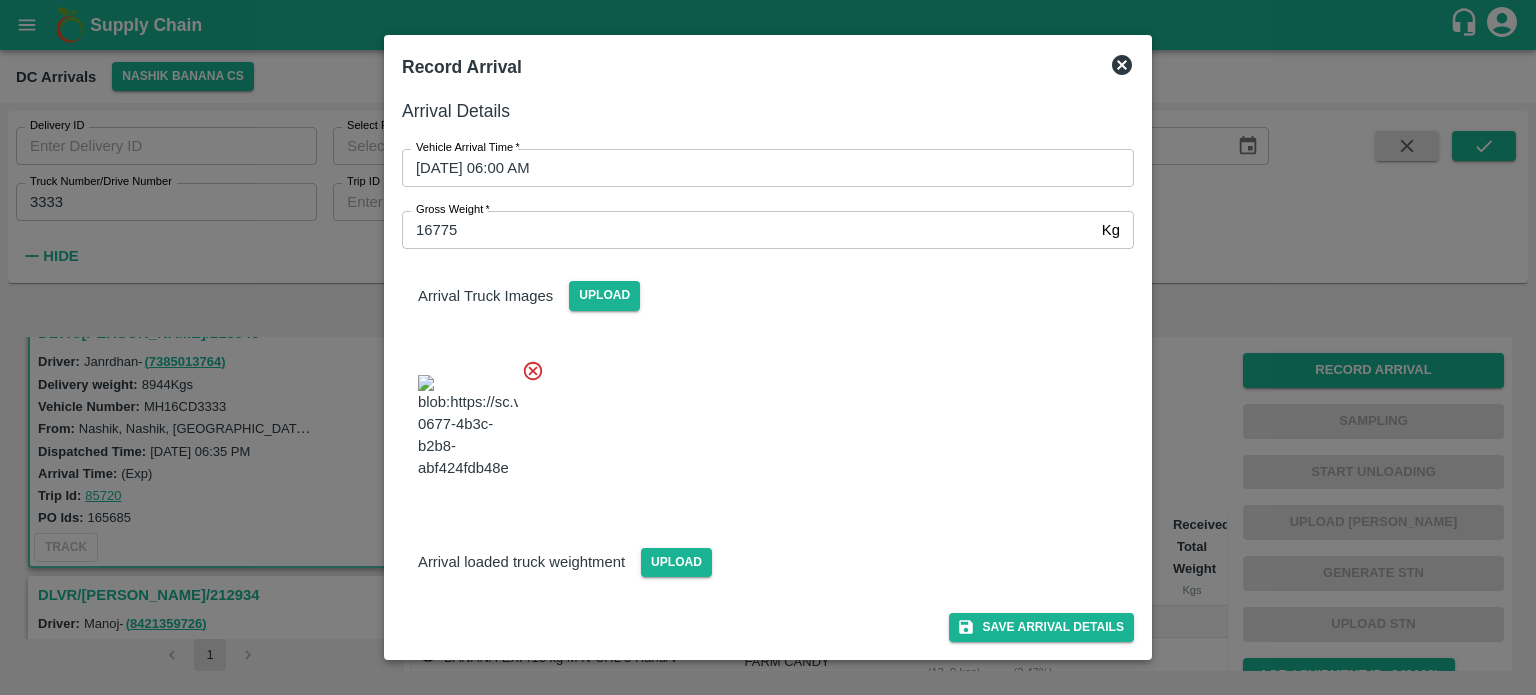 scroll, scrollTop: 72, scrollLeft: 0, axis: vertical 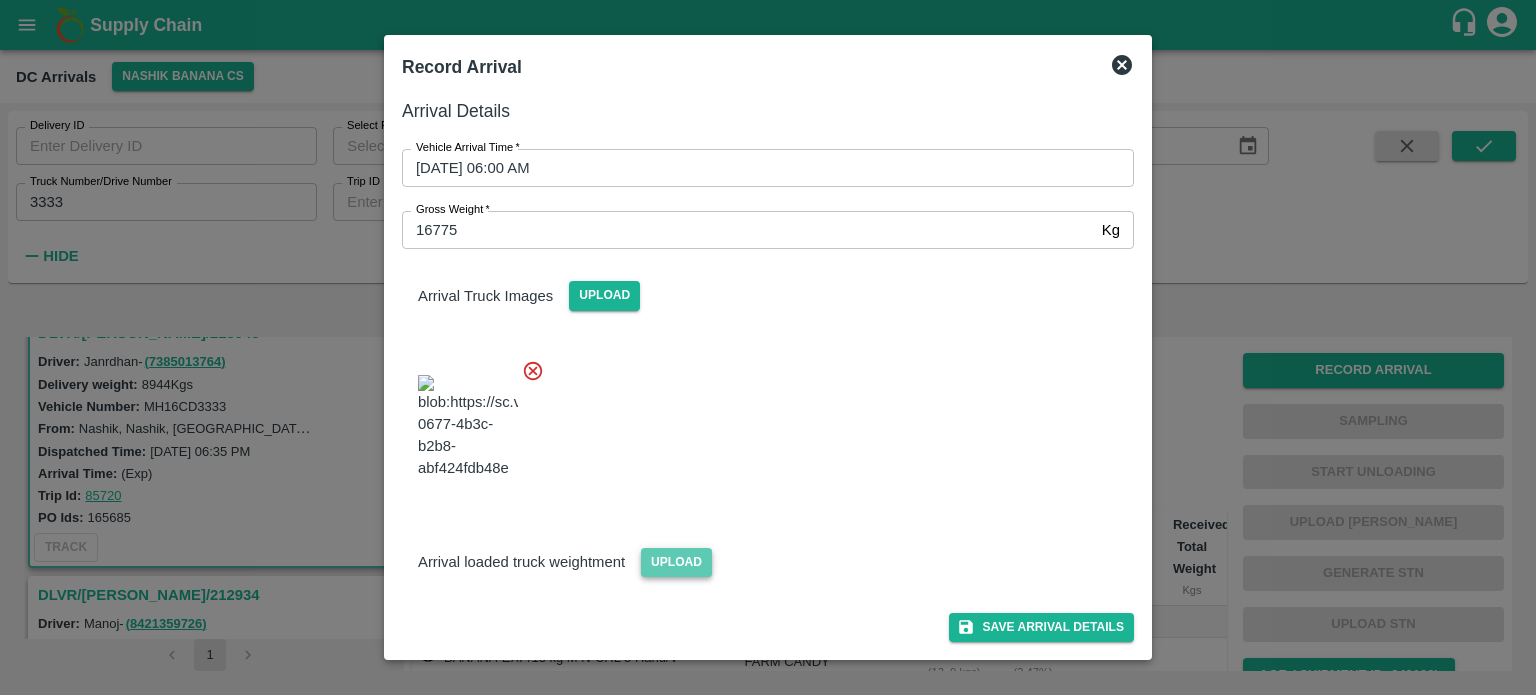 click on "Upload" at bounding box center (676, 562) 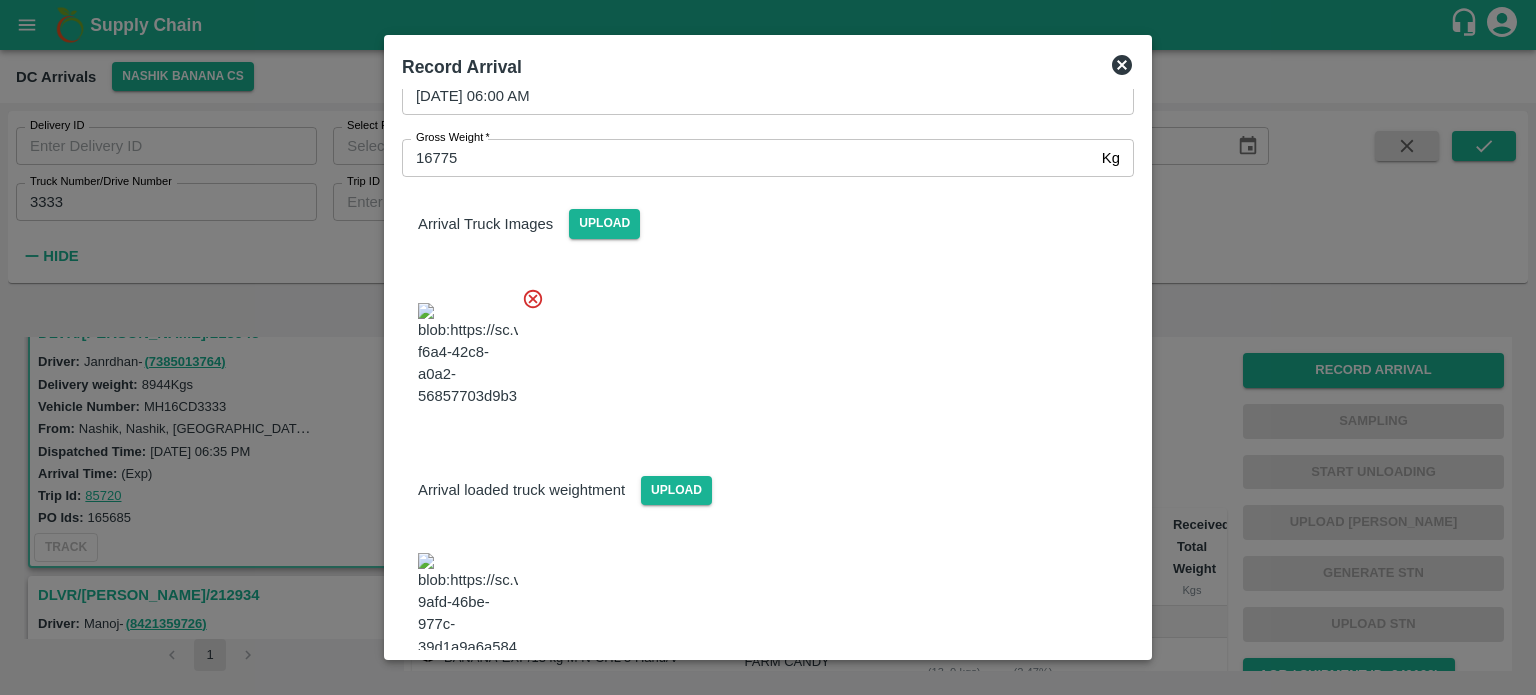 click at bounding box center [760, 349] 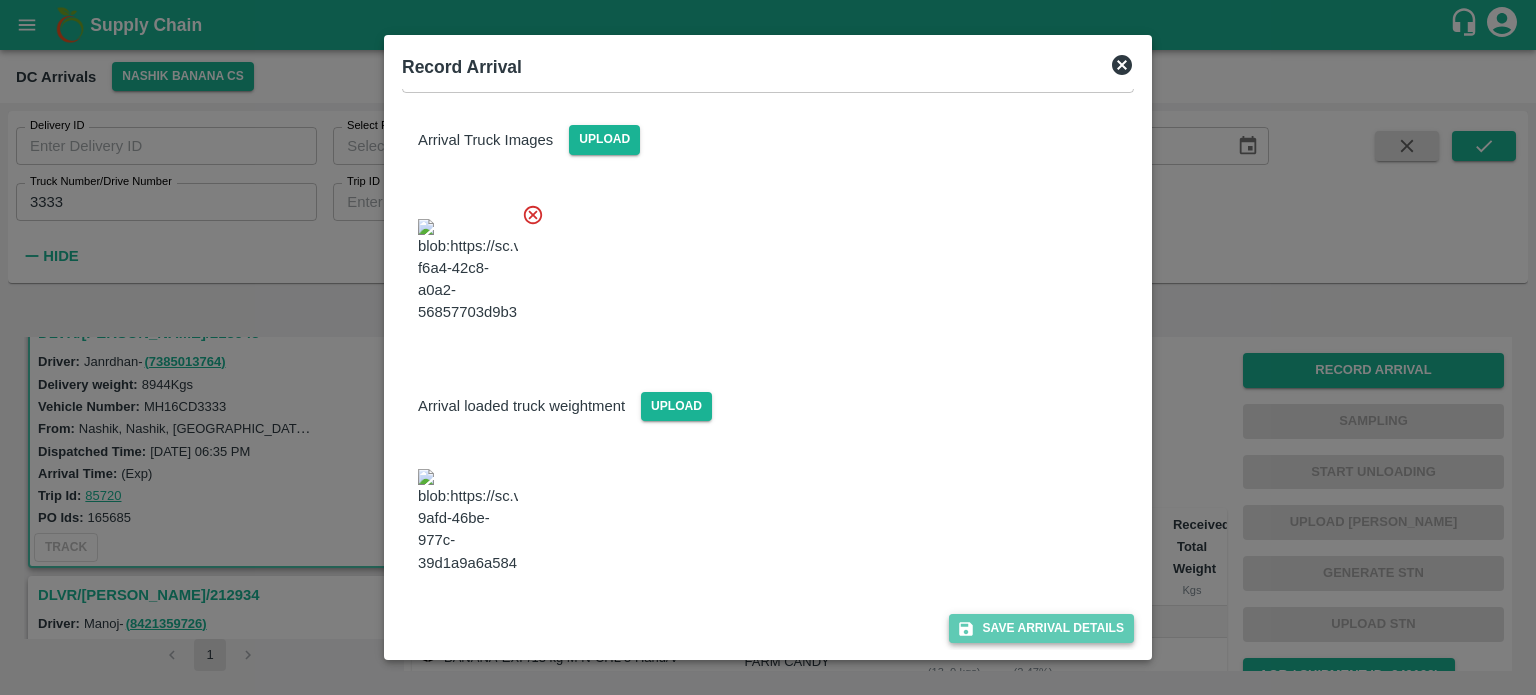 click on "Save Arrival Details" at bounding box center (1041, 628) 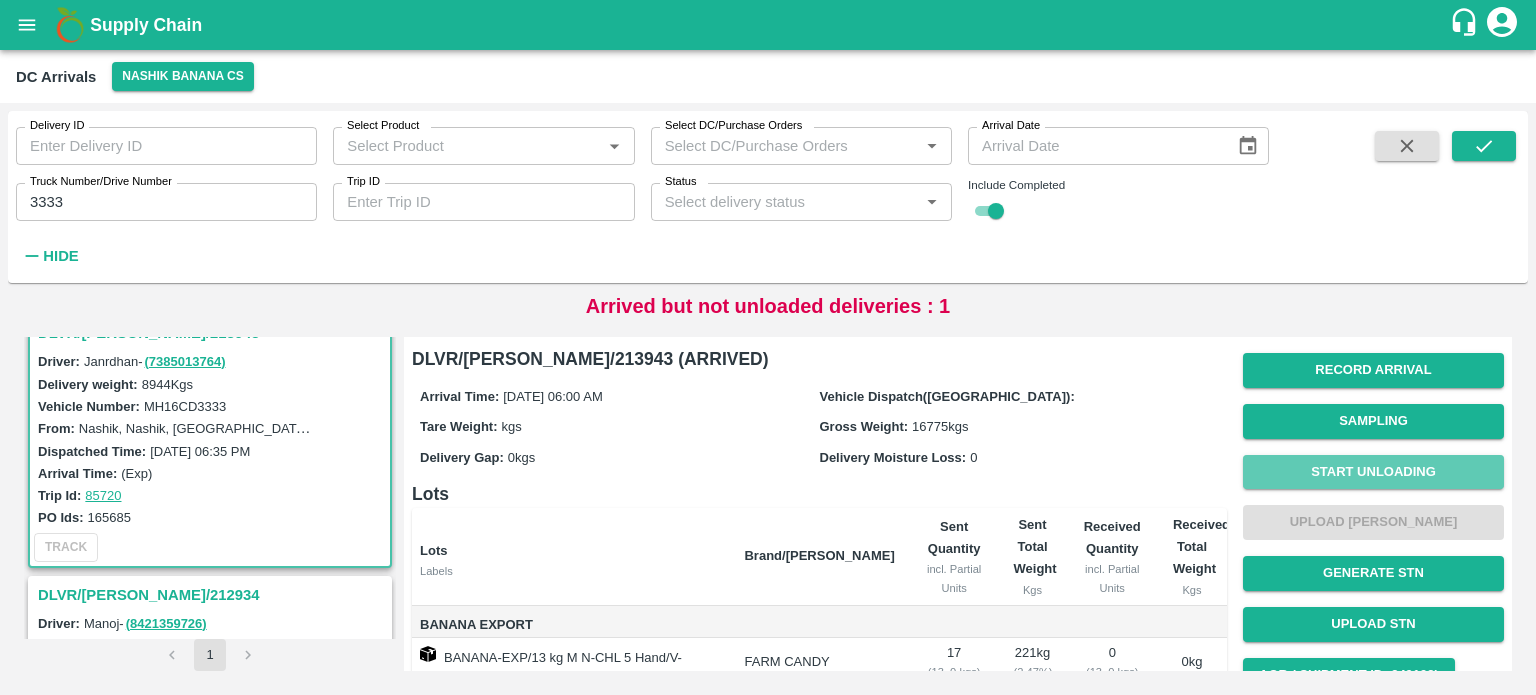 click on "Start Unloading" at bounding box center [1373, 472] 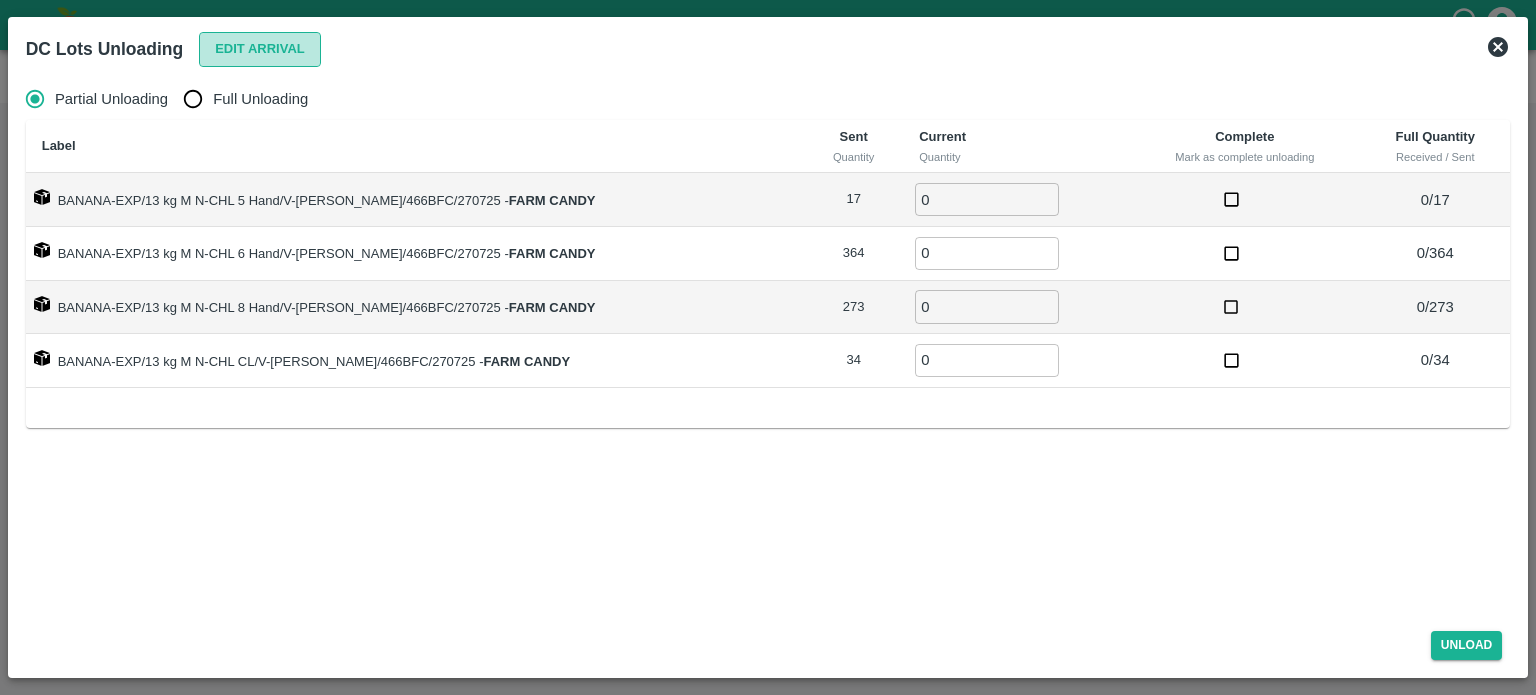 click on "Edit Arrival" at bounding box center (260, 49) 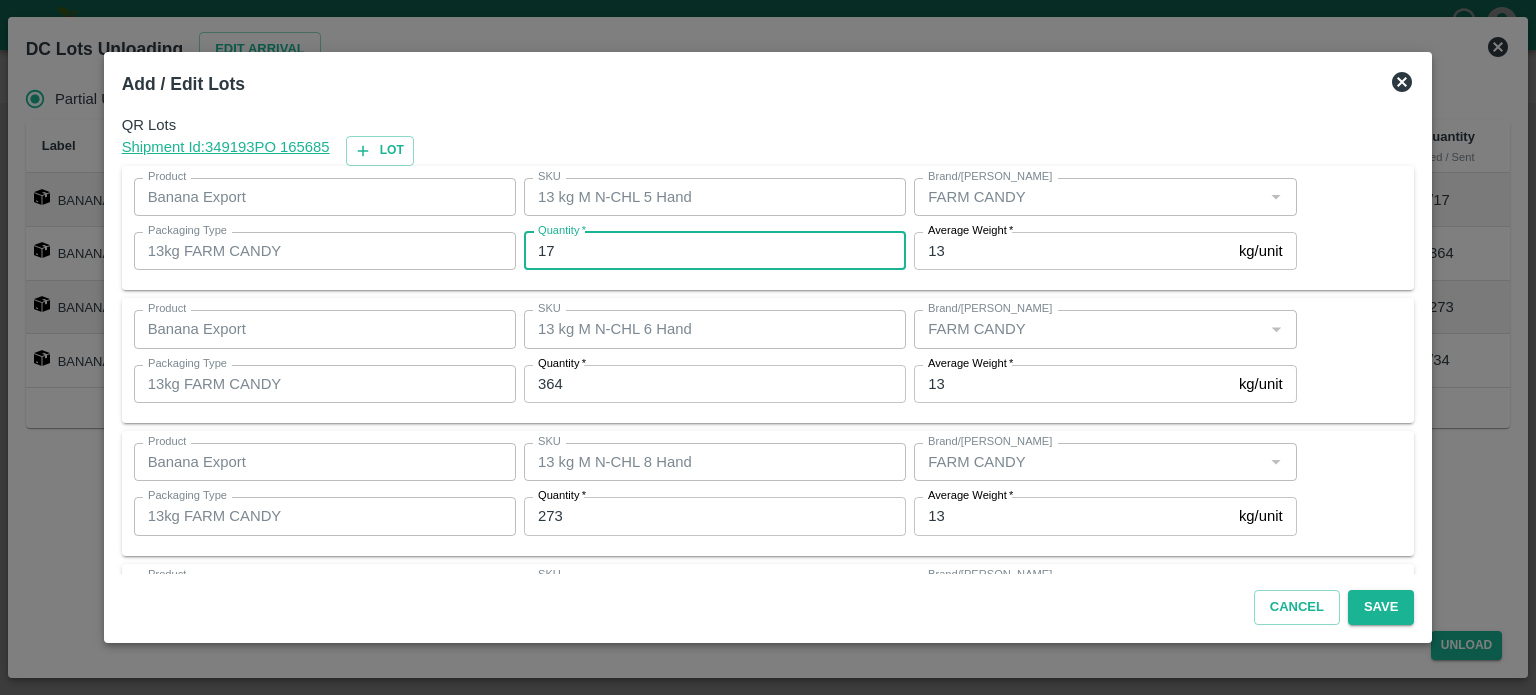 click on "17" at bounding box center (715, 251) 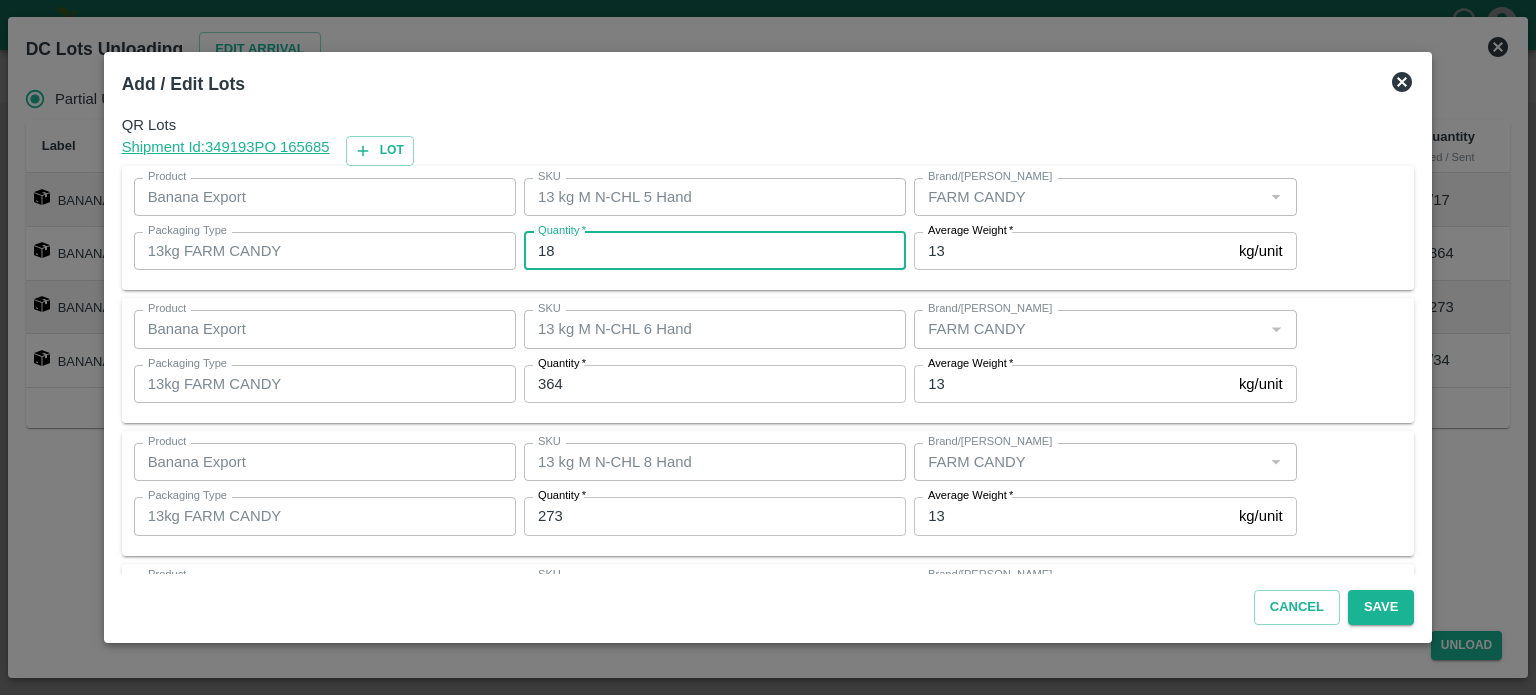 type on "18" 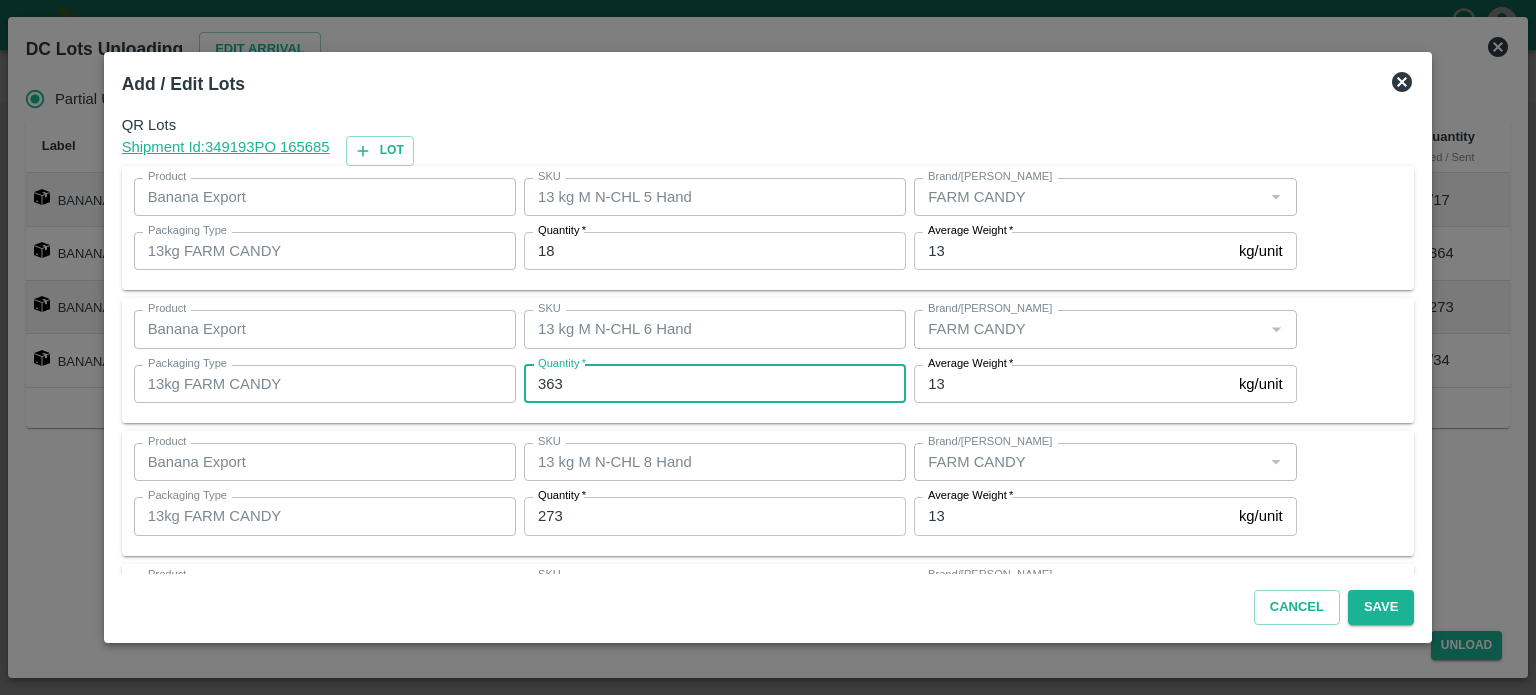 type on "363" 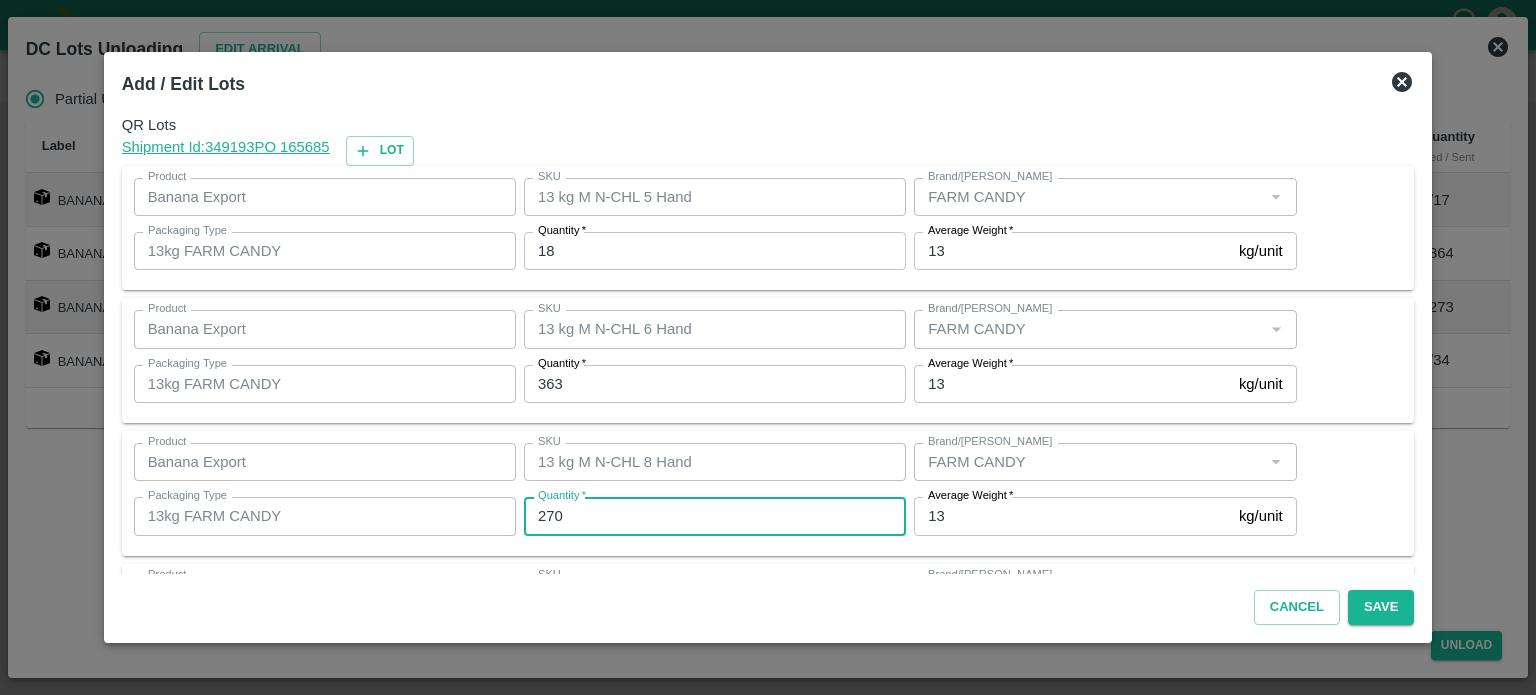type on "270" 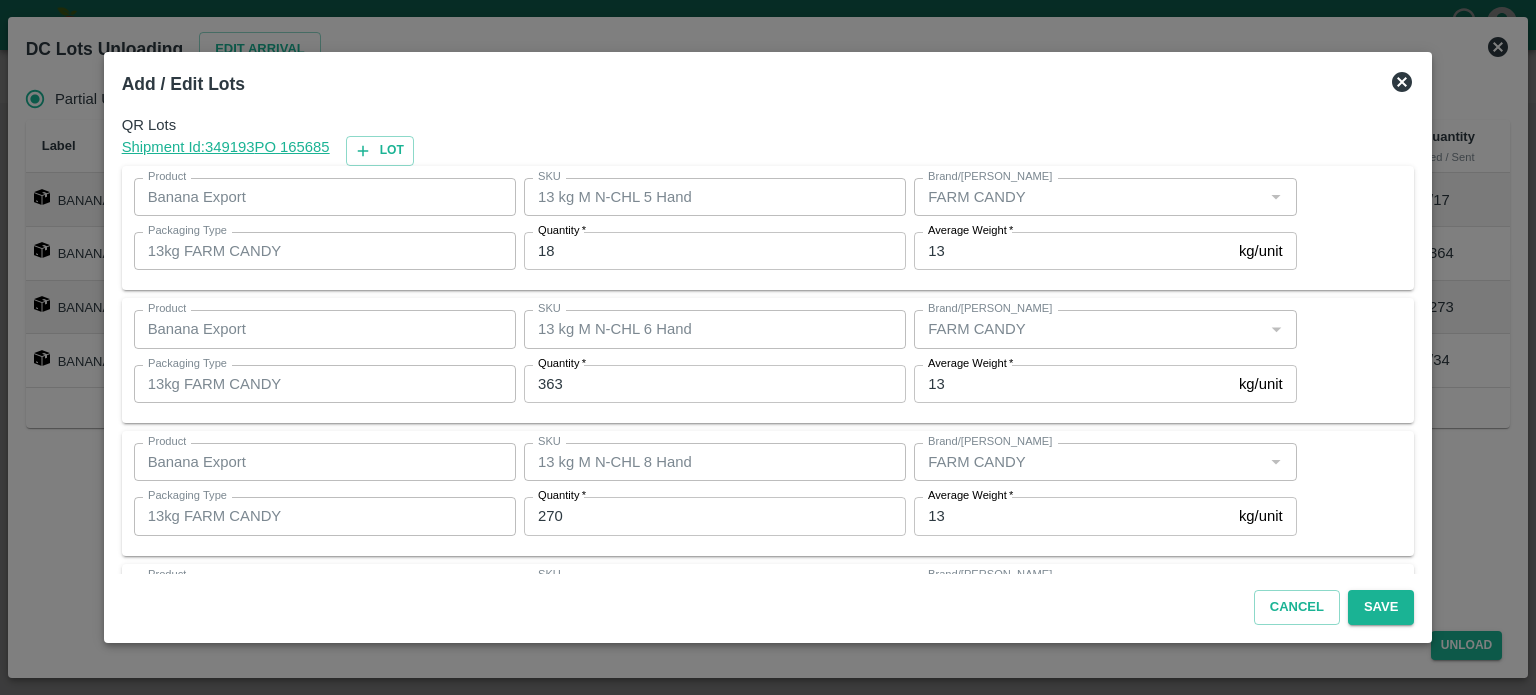 scroll, scrollTop: 129, scrollLeft: 0, axis: vertical 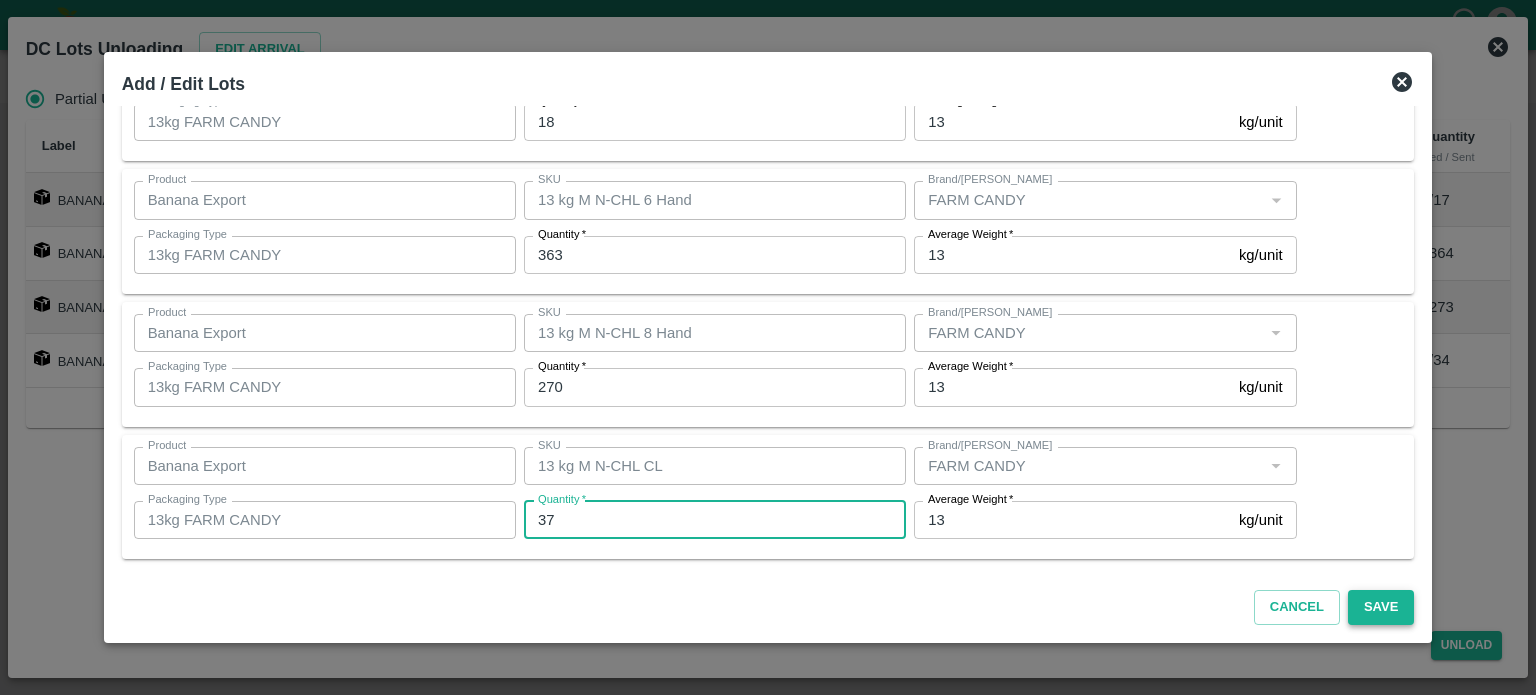 type on "37" 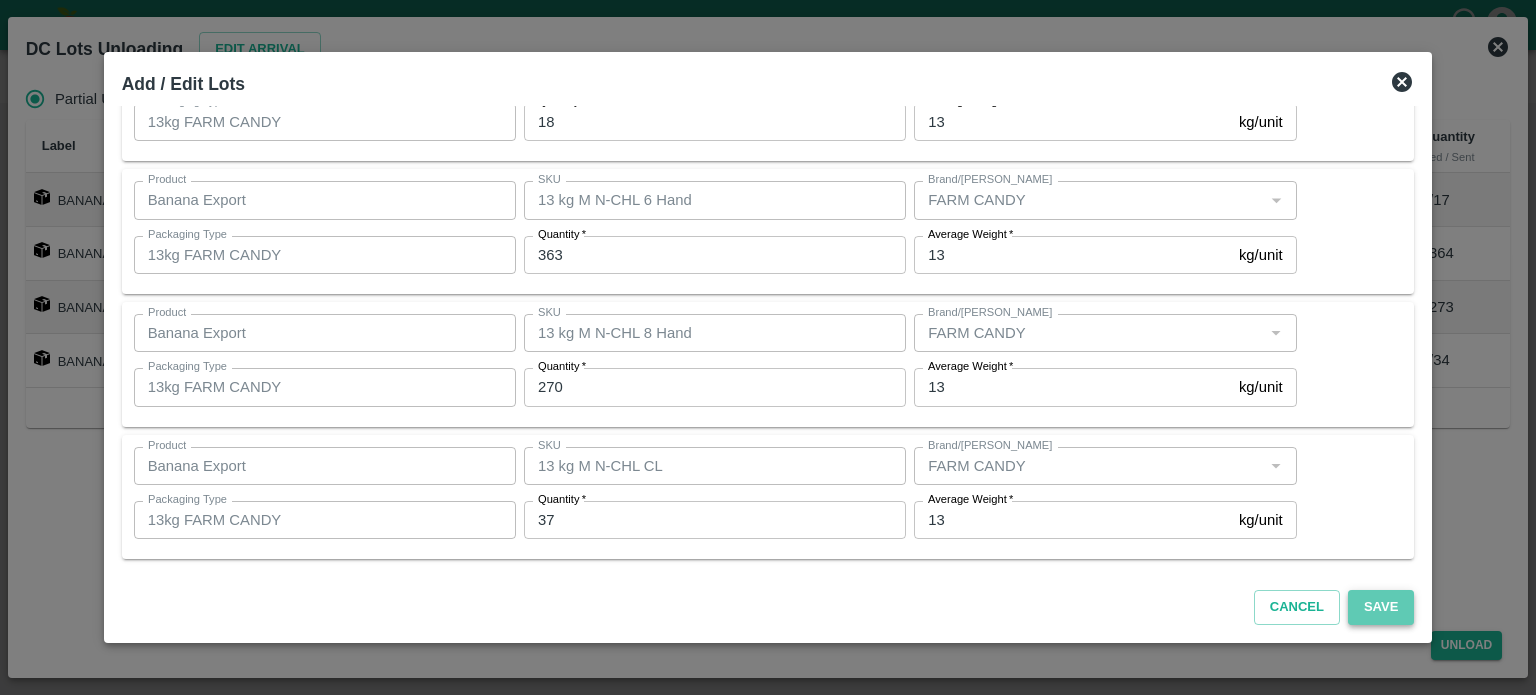 click on "Save" at bounding box center [1381, 607] 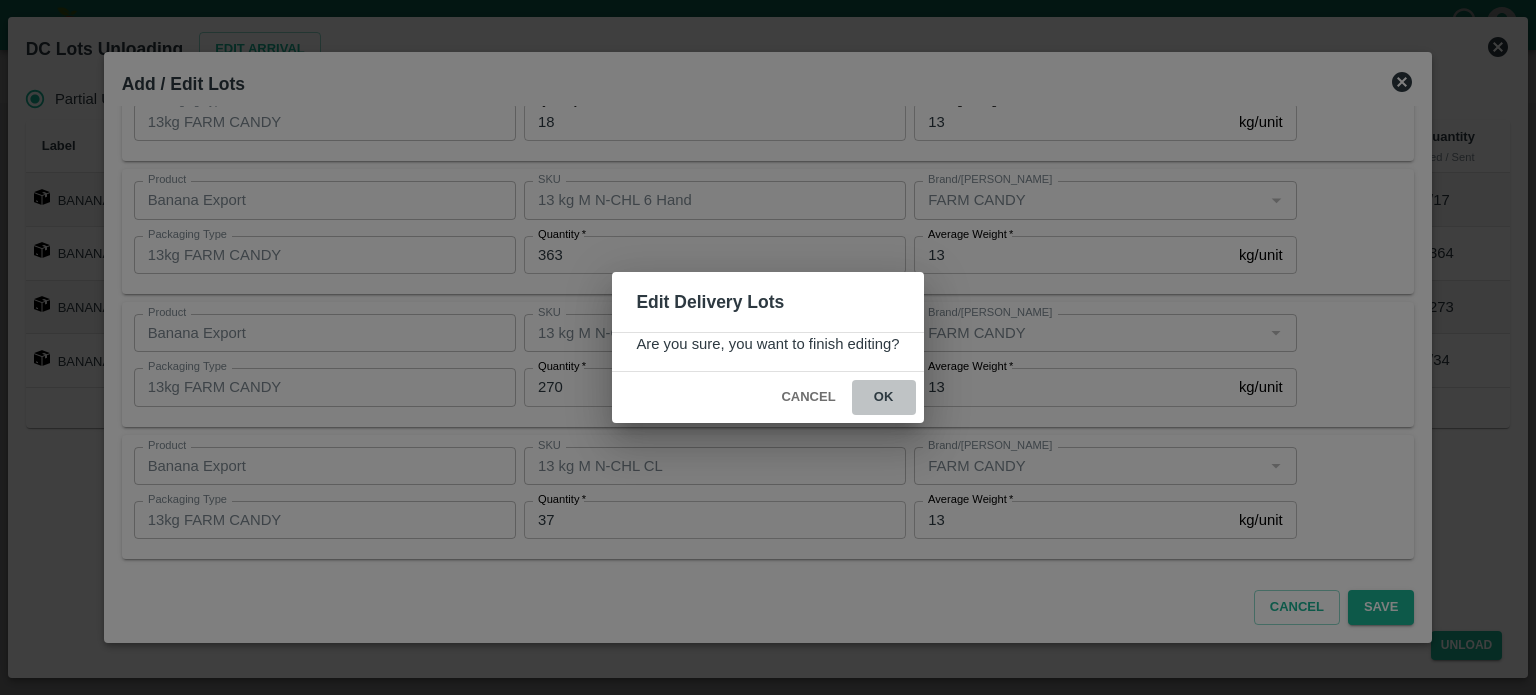 click on "ok" at bounding box center [884, 397] 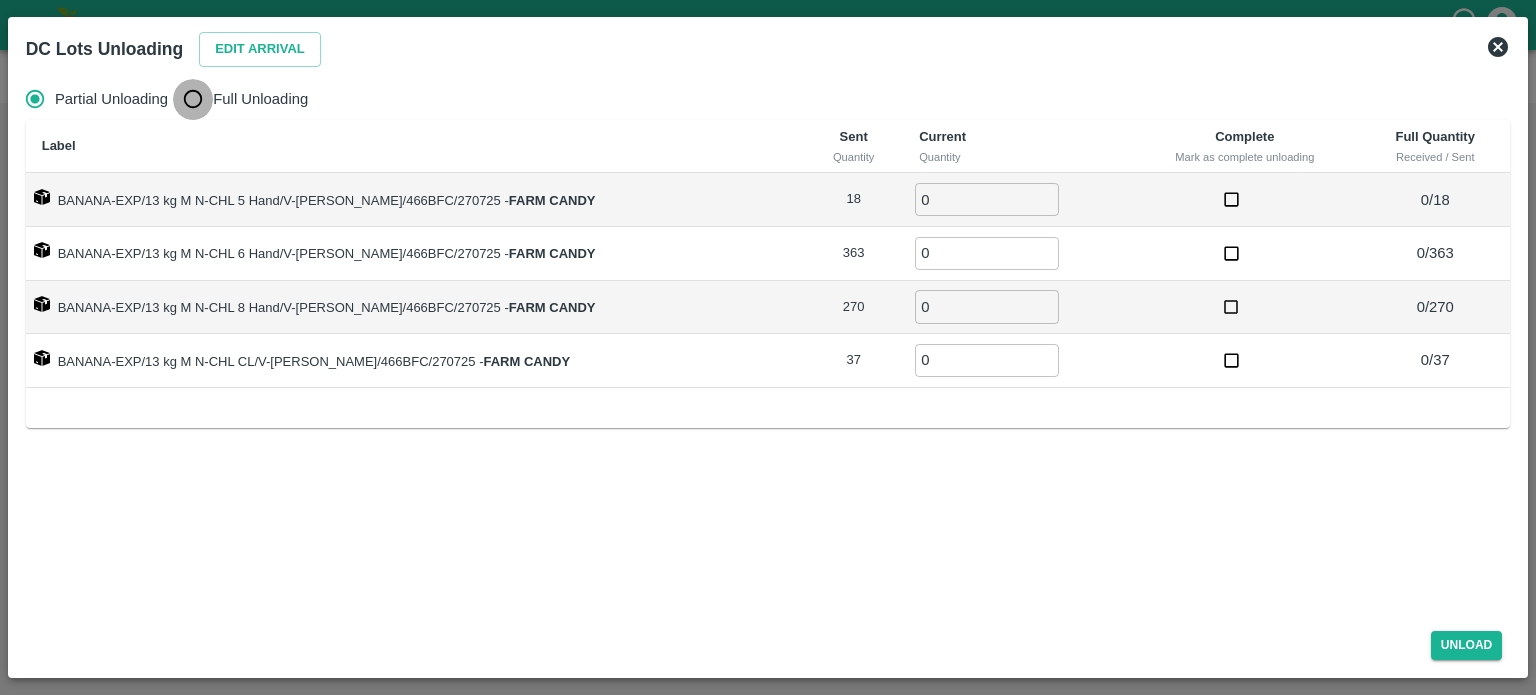 click on "Full Unloading" at bounding box center [193, 99] 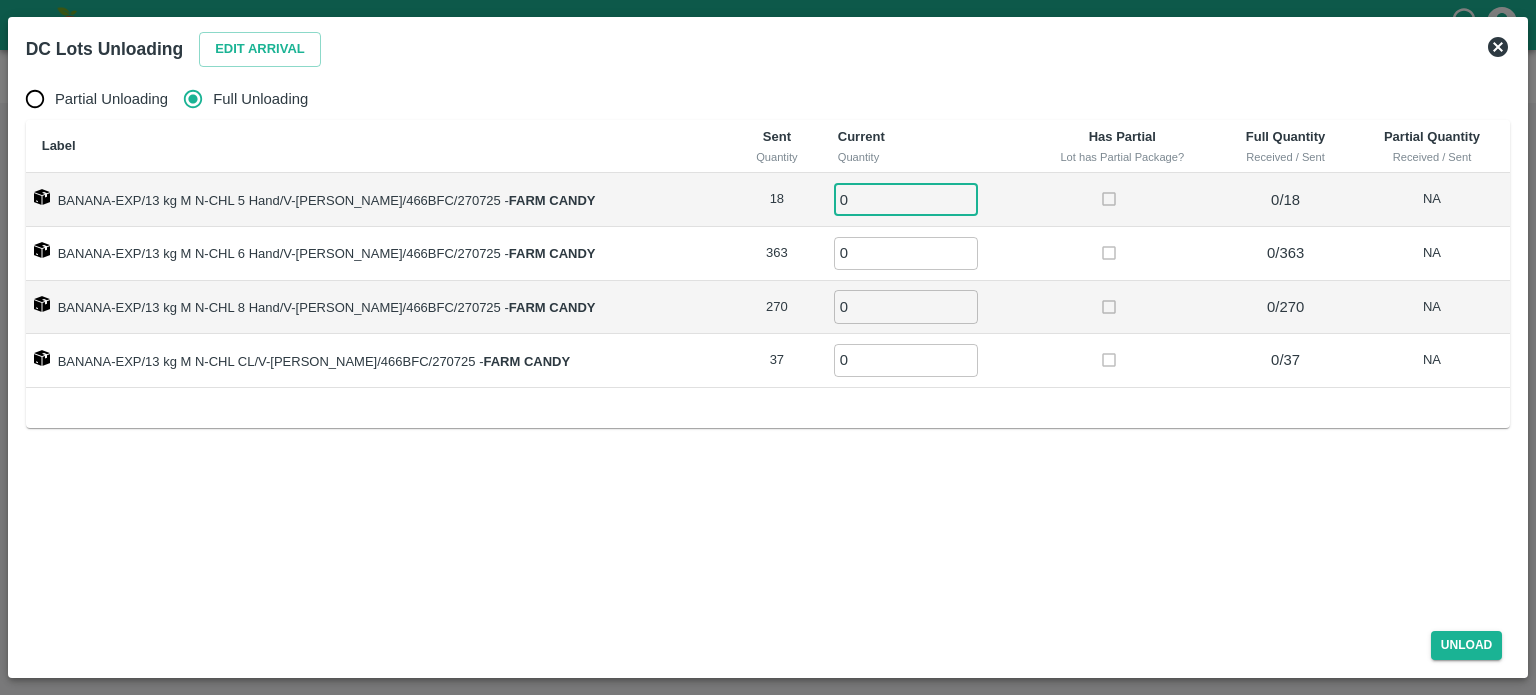 click on "0" at bounding box center (906, 199) 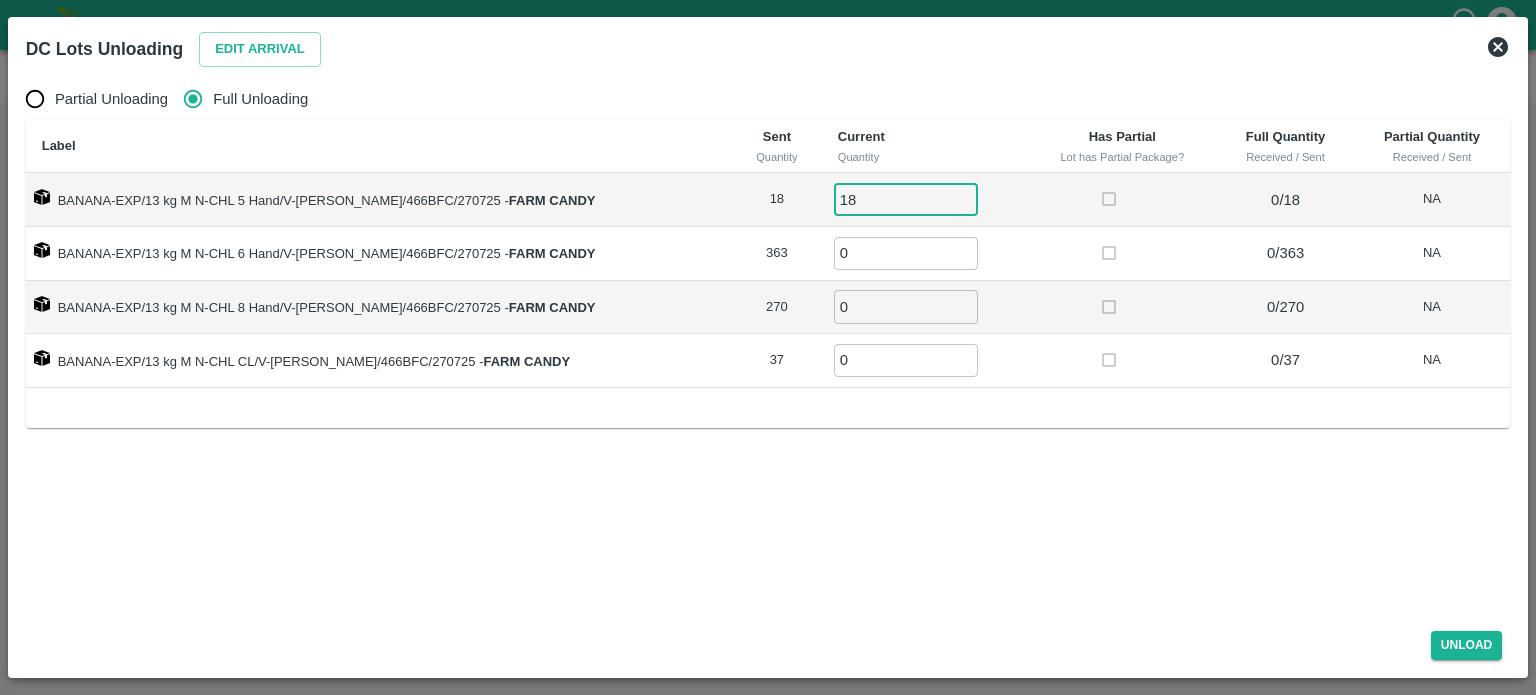 type on "18" 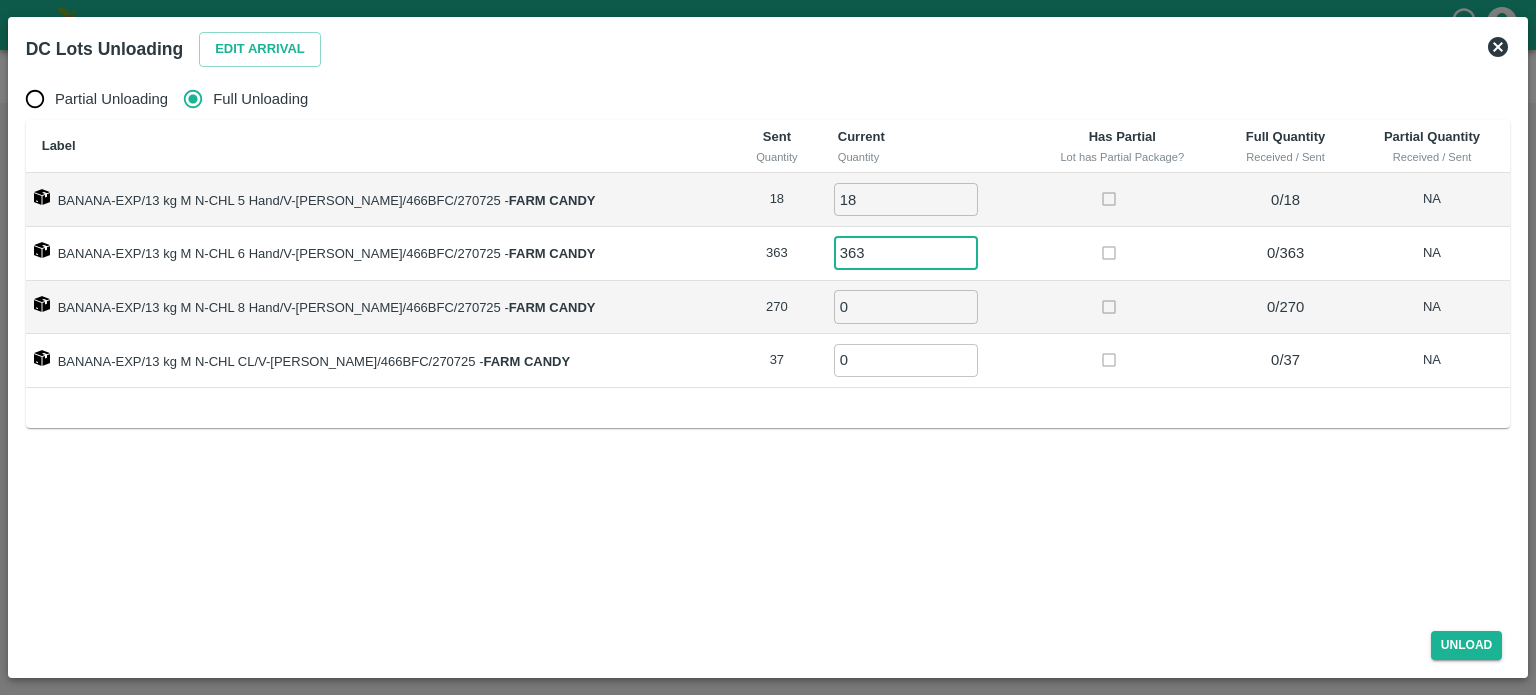 type on "363" 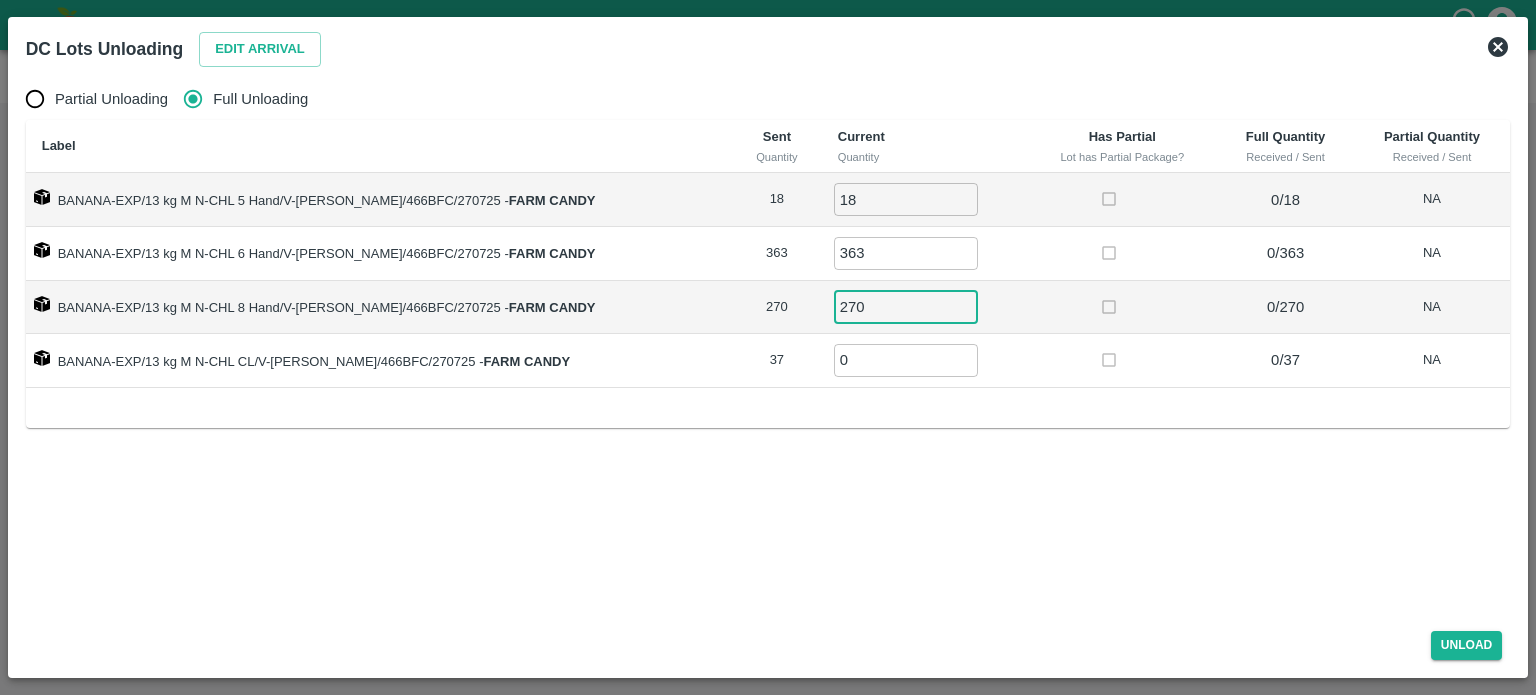 type on "270" 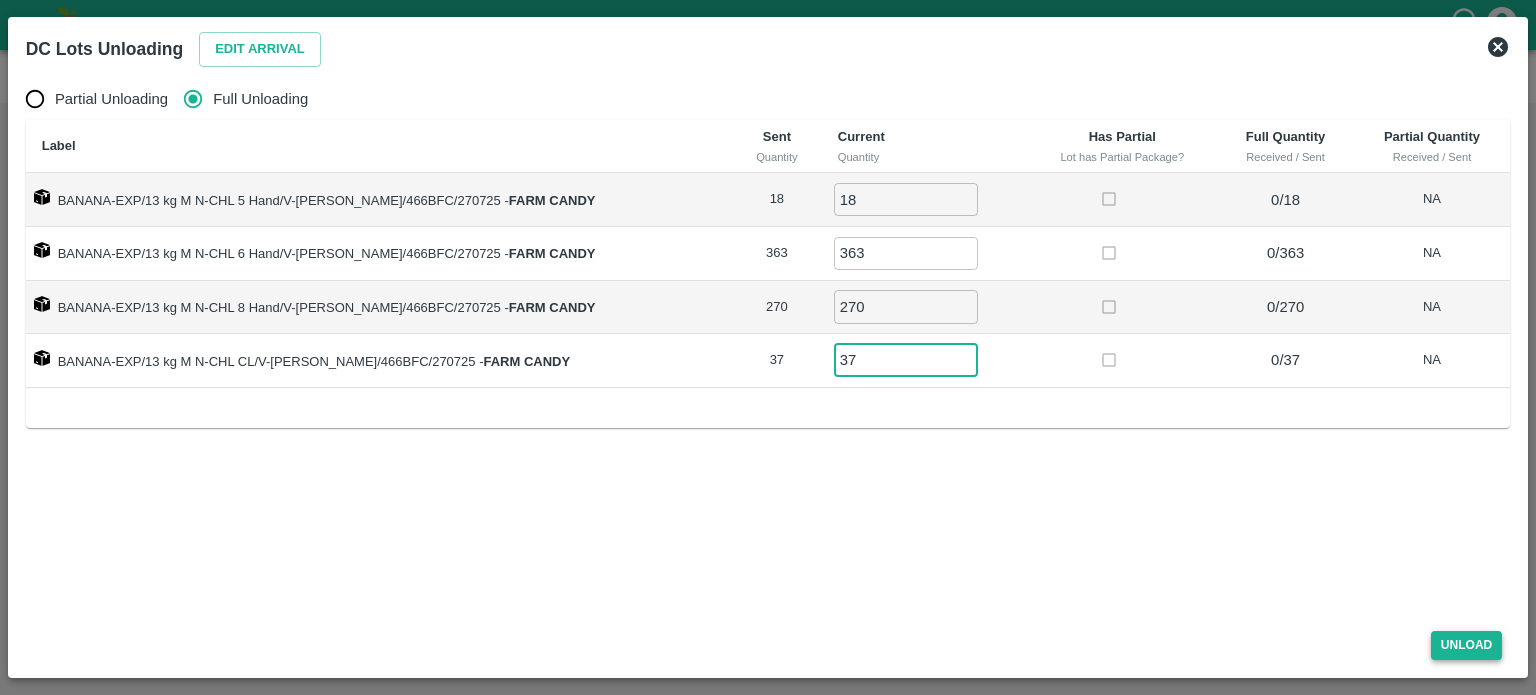 type on "37" 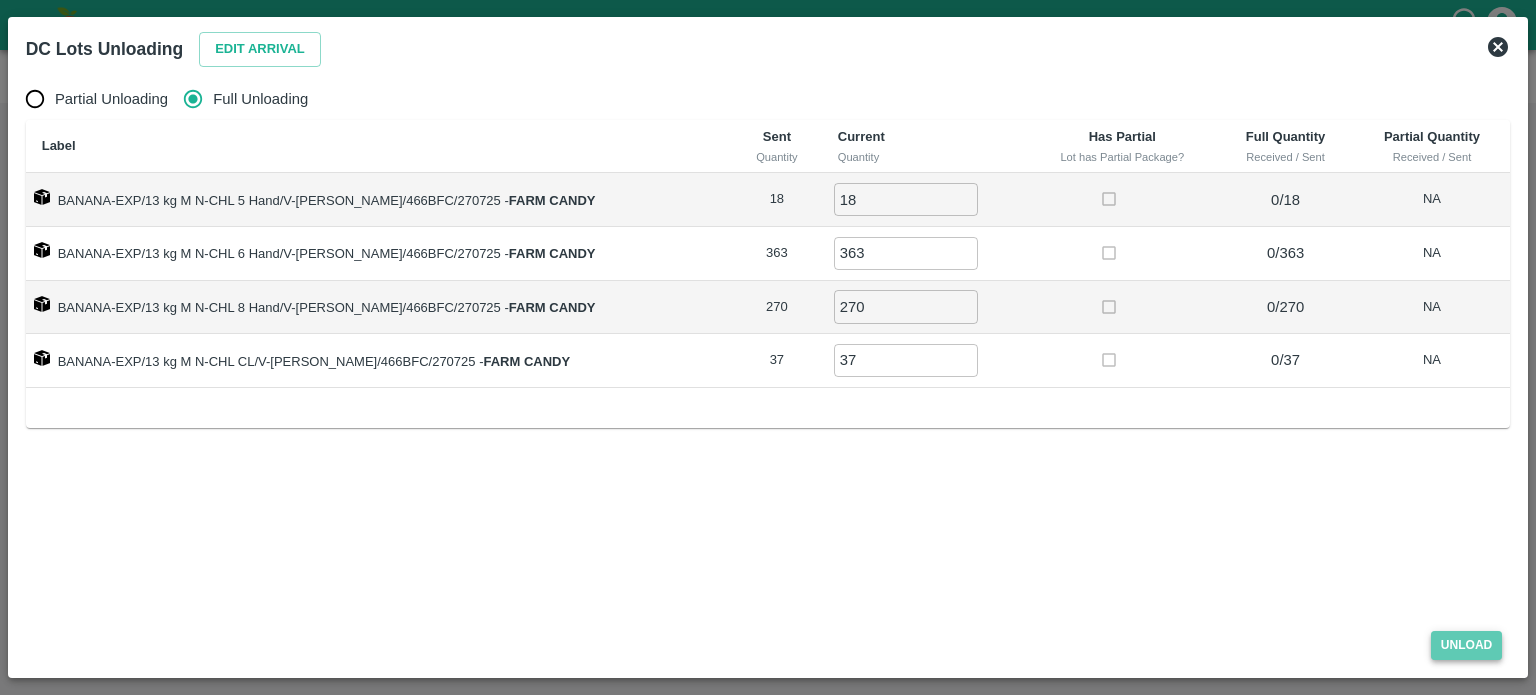 click on "Unload" at bounding box center (1467, 645) 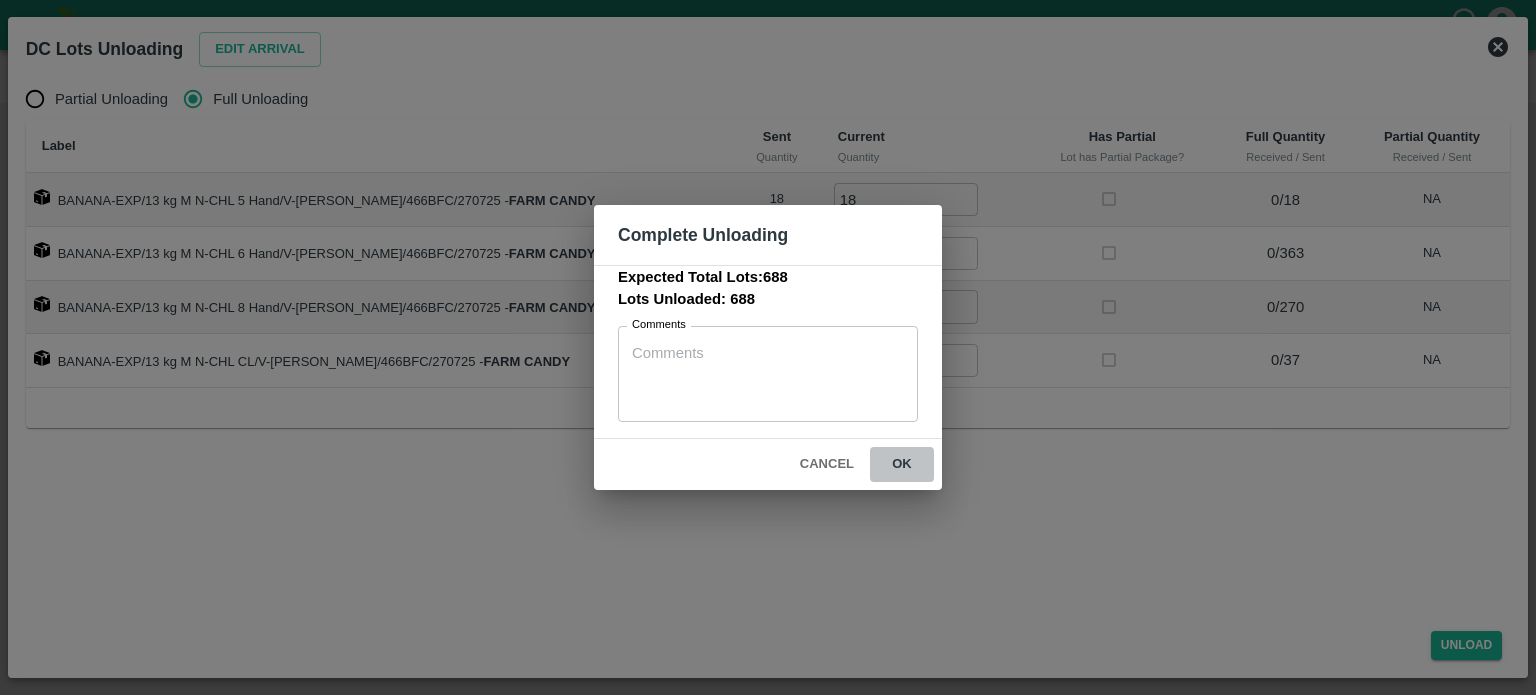 click on "ok" at bounding box center [902, 464] 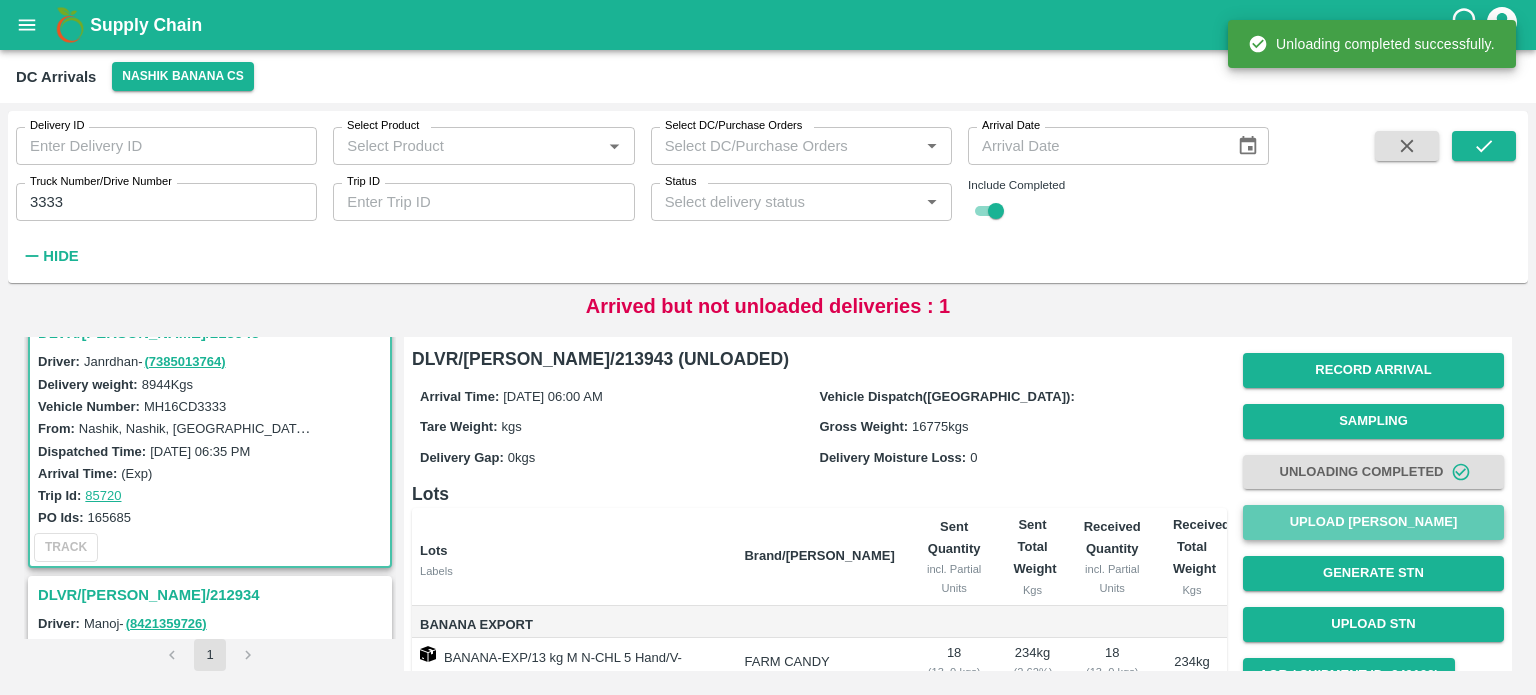 click on "Upload Tare Weight" at bounding box center [1373, 522] 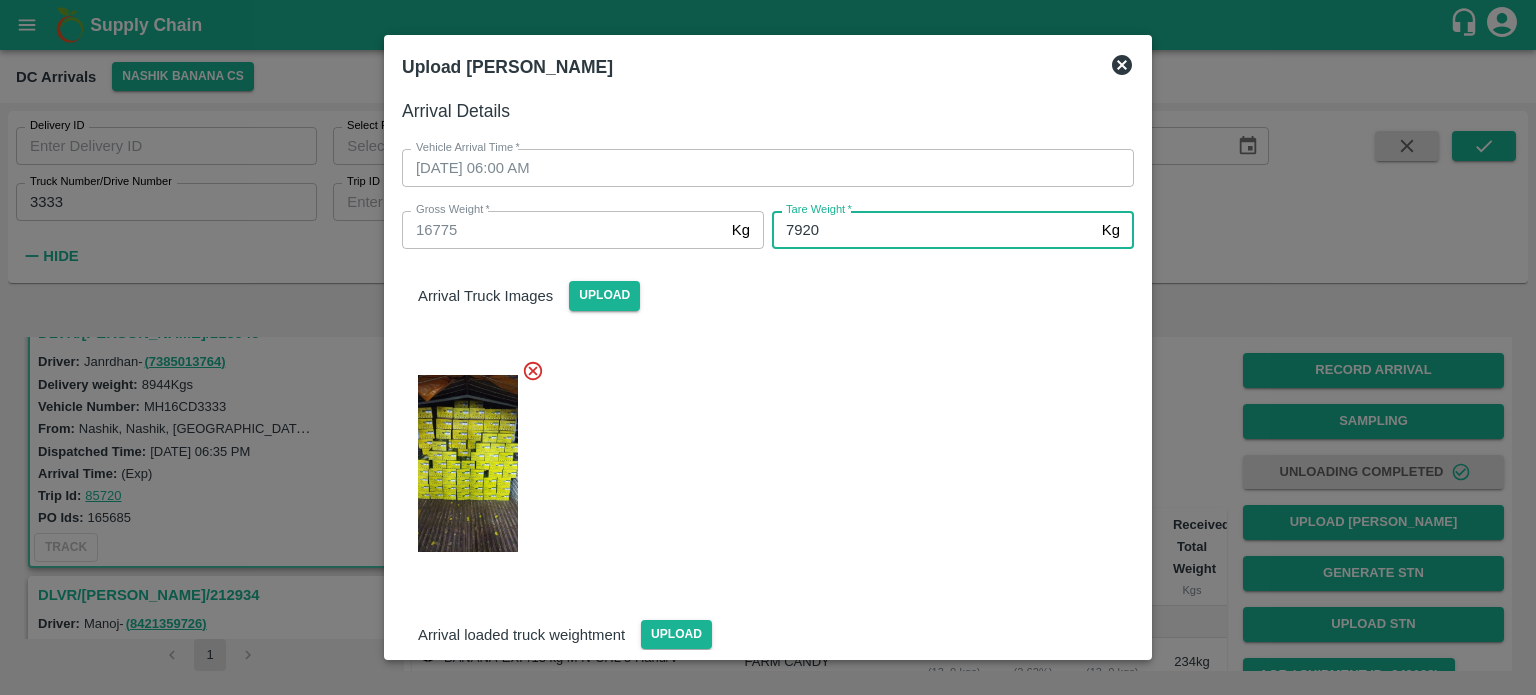 type on "7920" 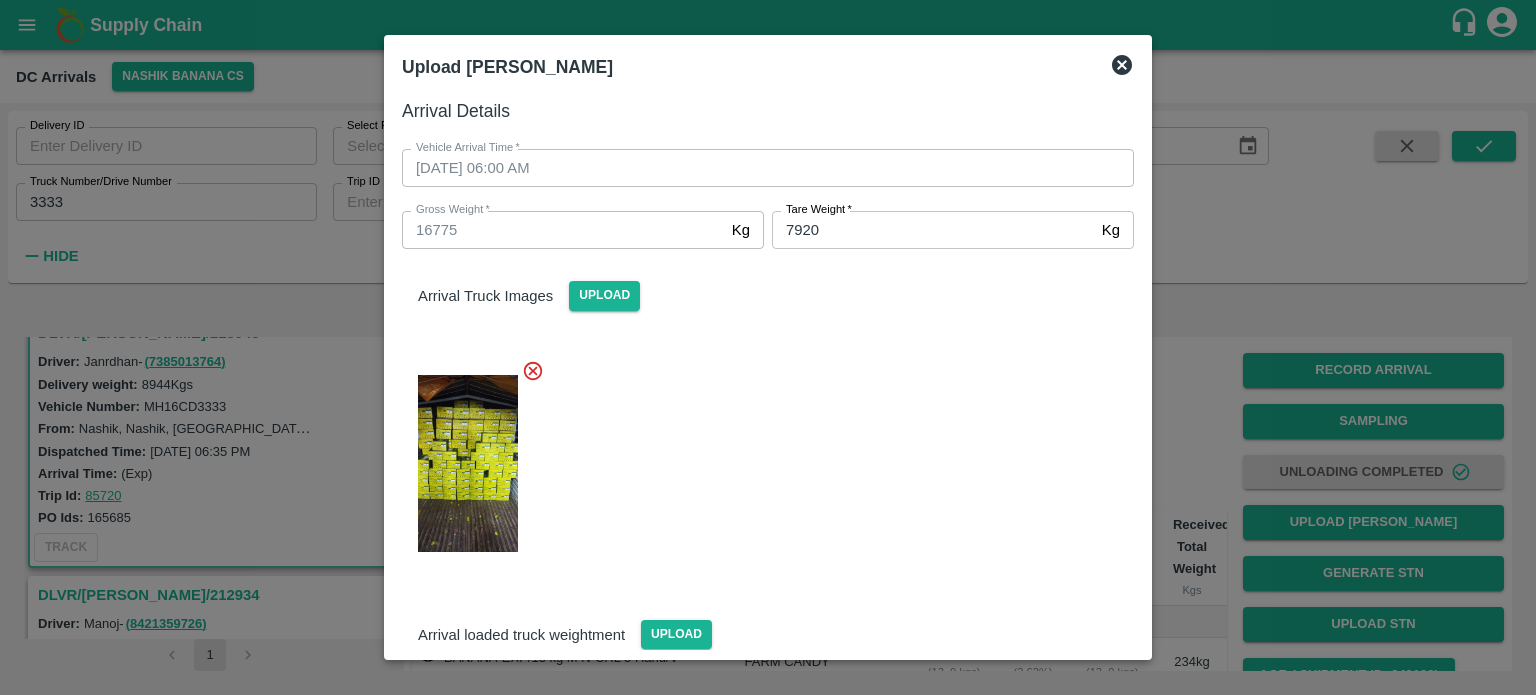 click at bounding box center (760, 458) 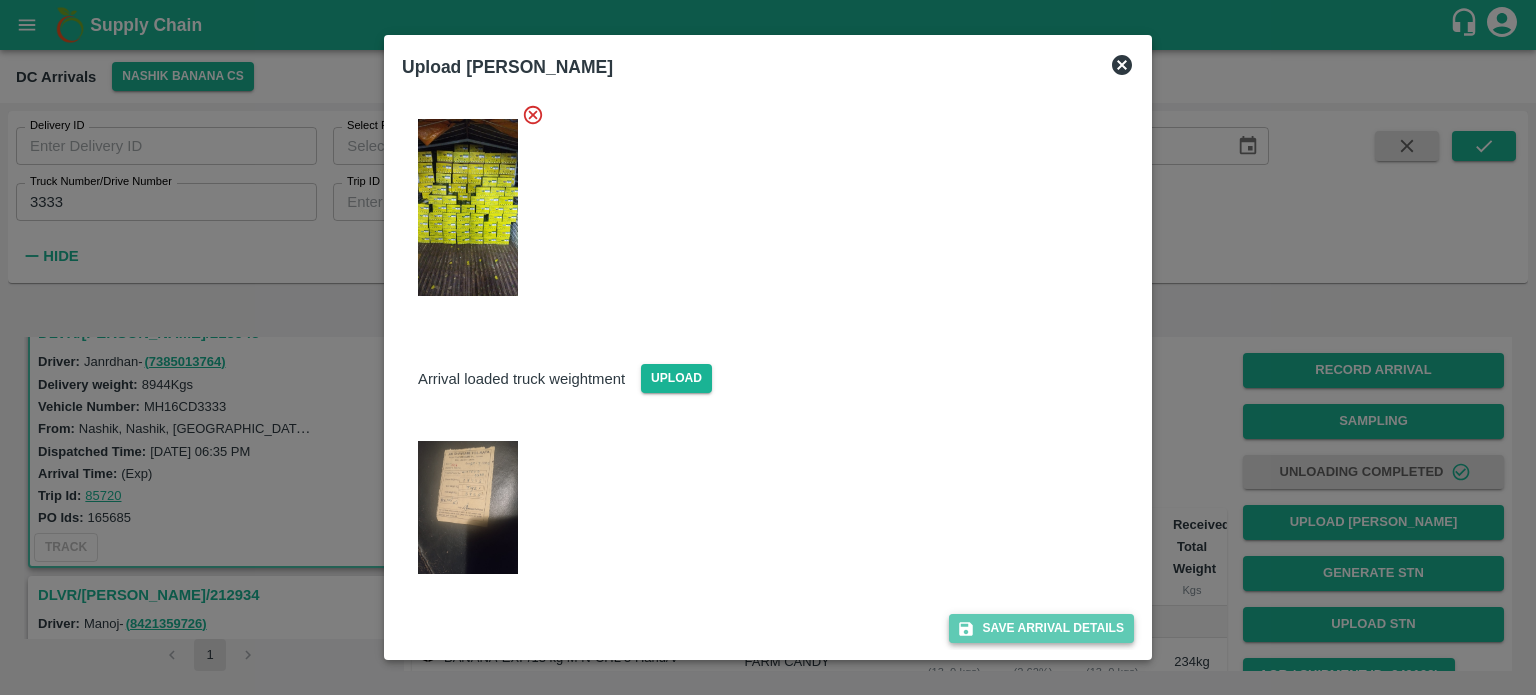 click on "Save Arrival Details" at bounding box center [1041, 628] 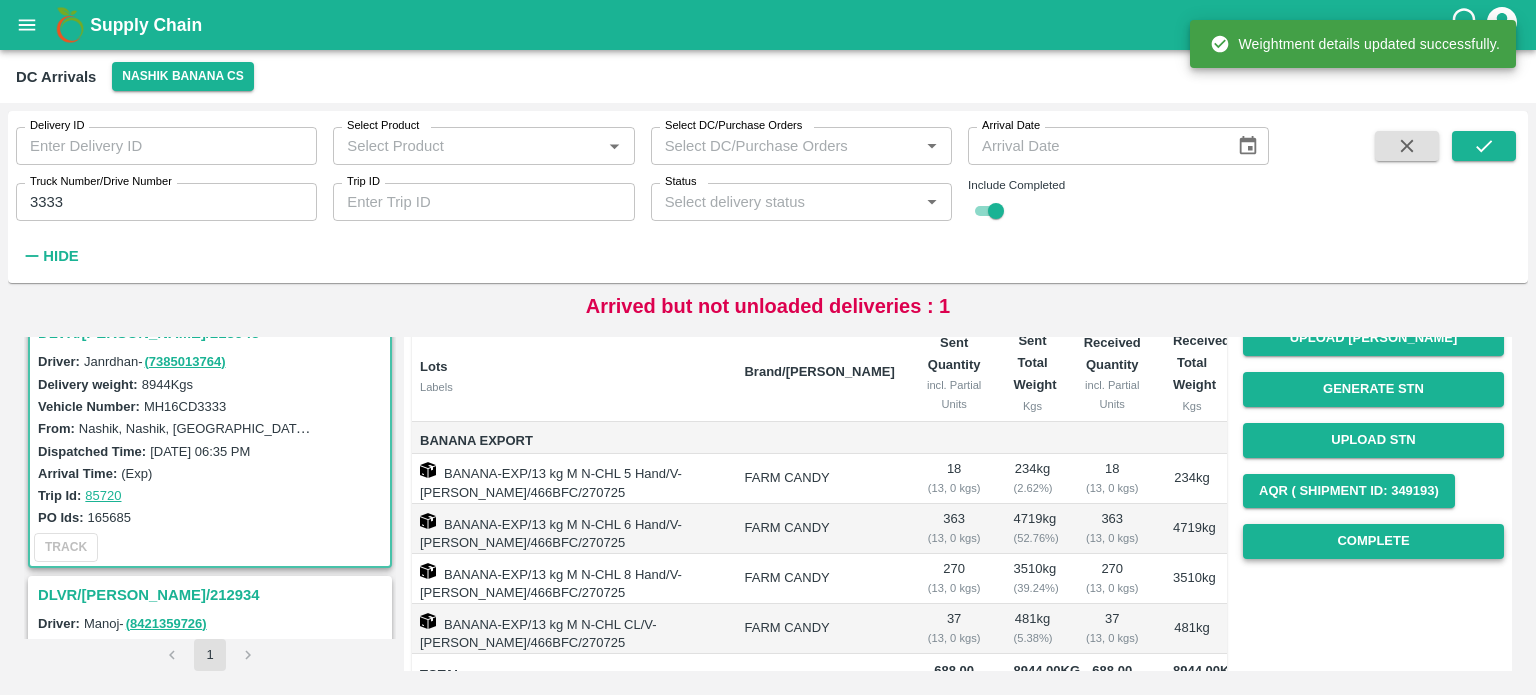 scroll, scrollTop: 187, scrollLeft: 0, axis: vertical 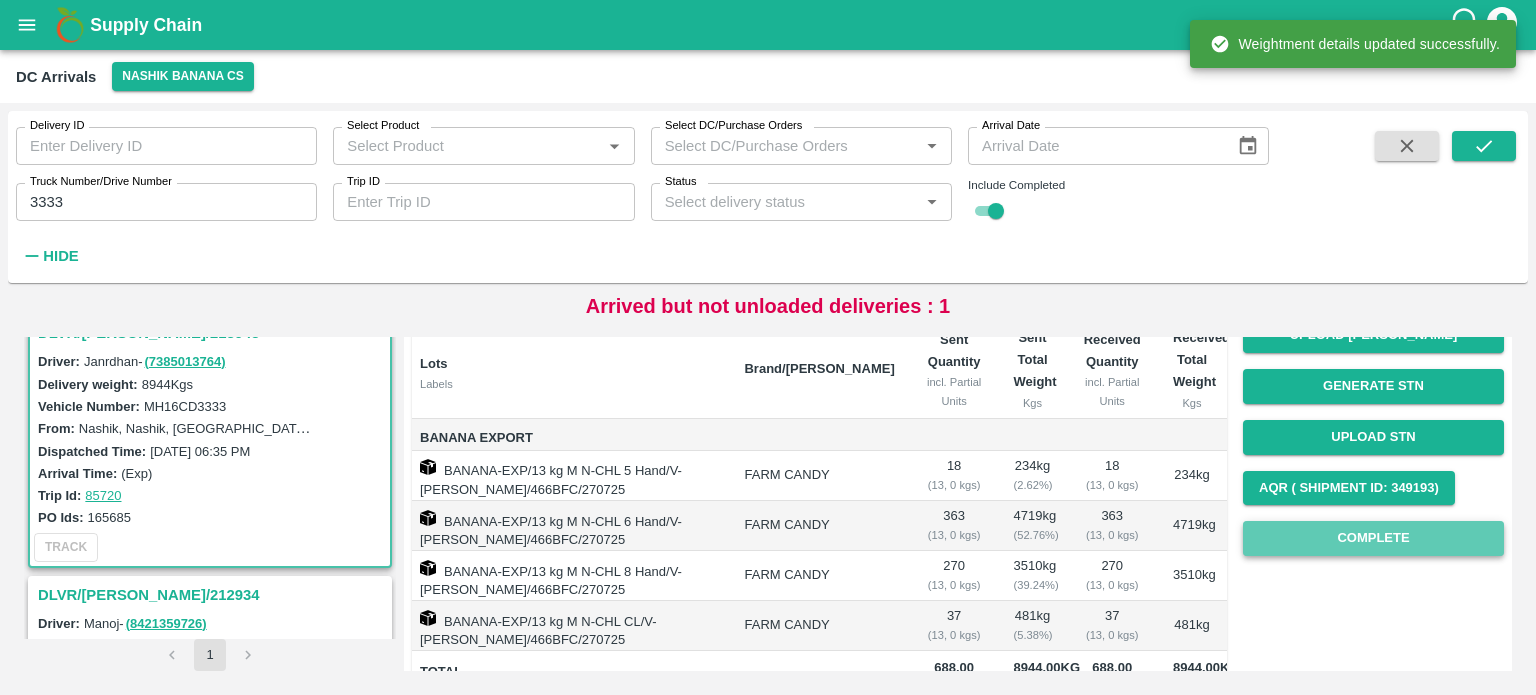 click on "Complete" at bounding box center (1373, 538) 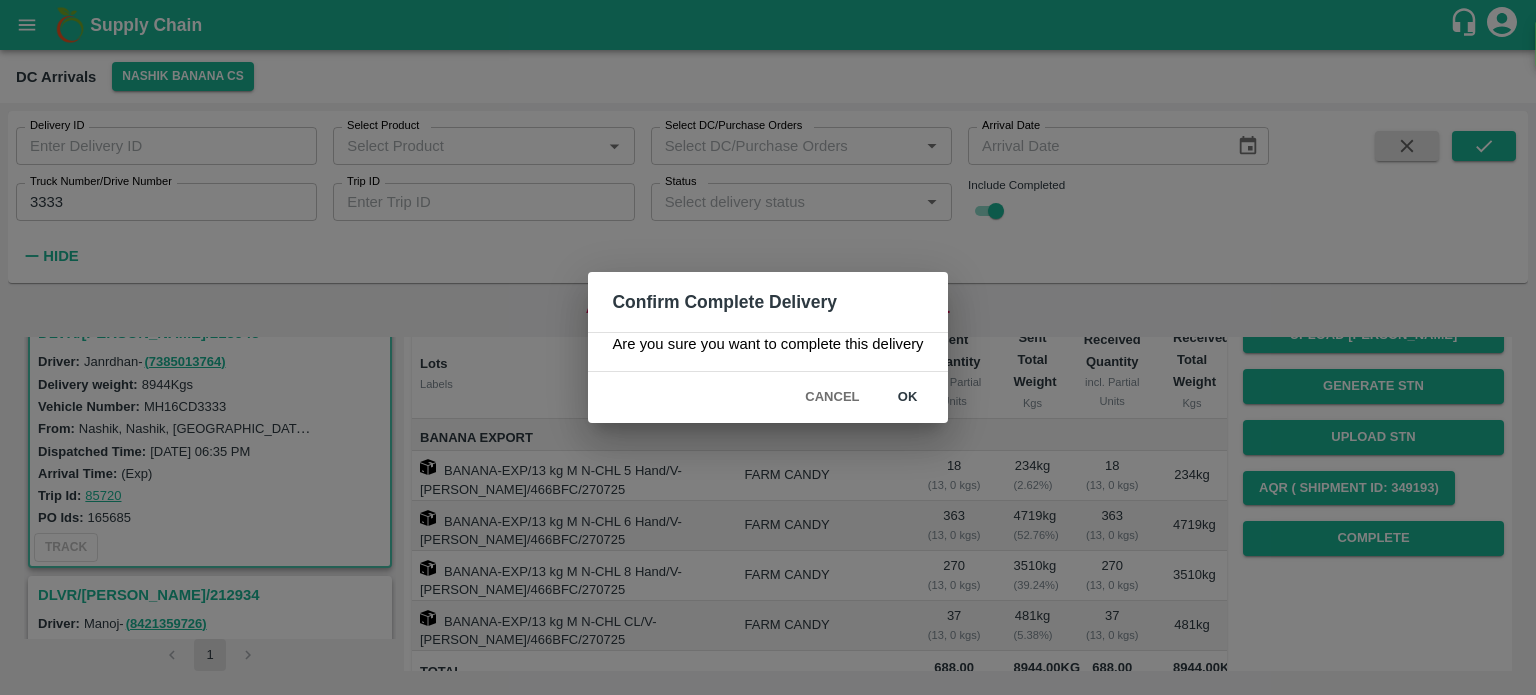 click on "ok" at bounding box center (908, 397) 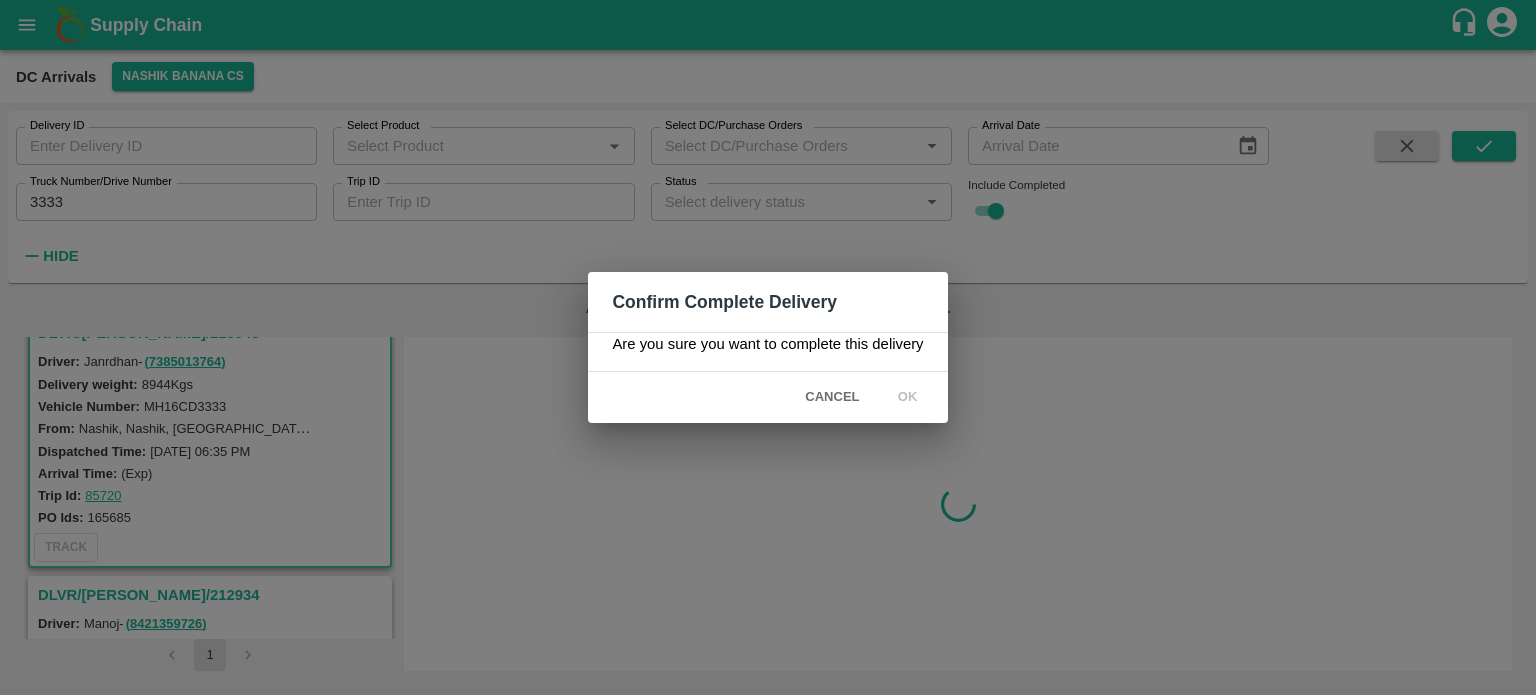 scroll, scrollTop: 0, scrollLeft: 0, axis: both 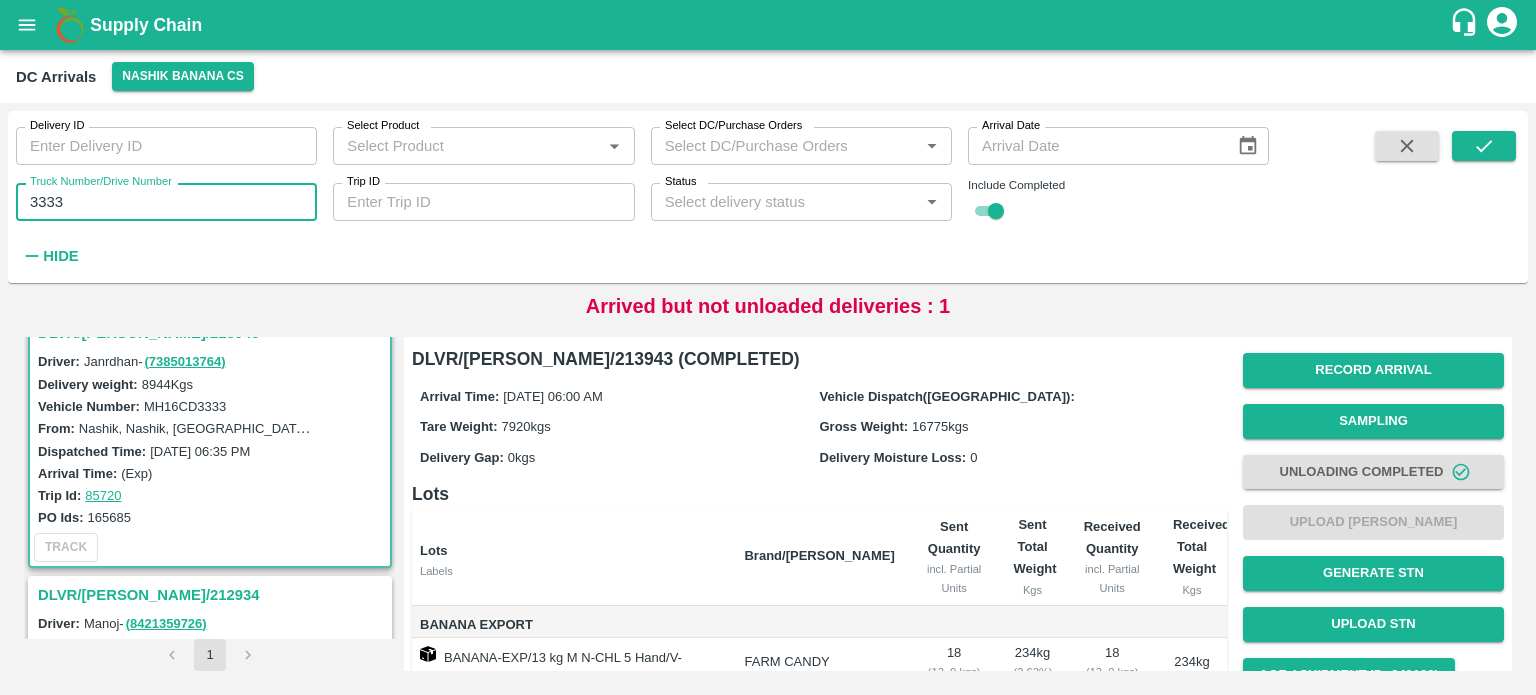 click on "3333" at bounding box center (166, 202) 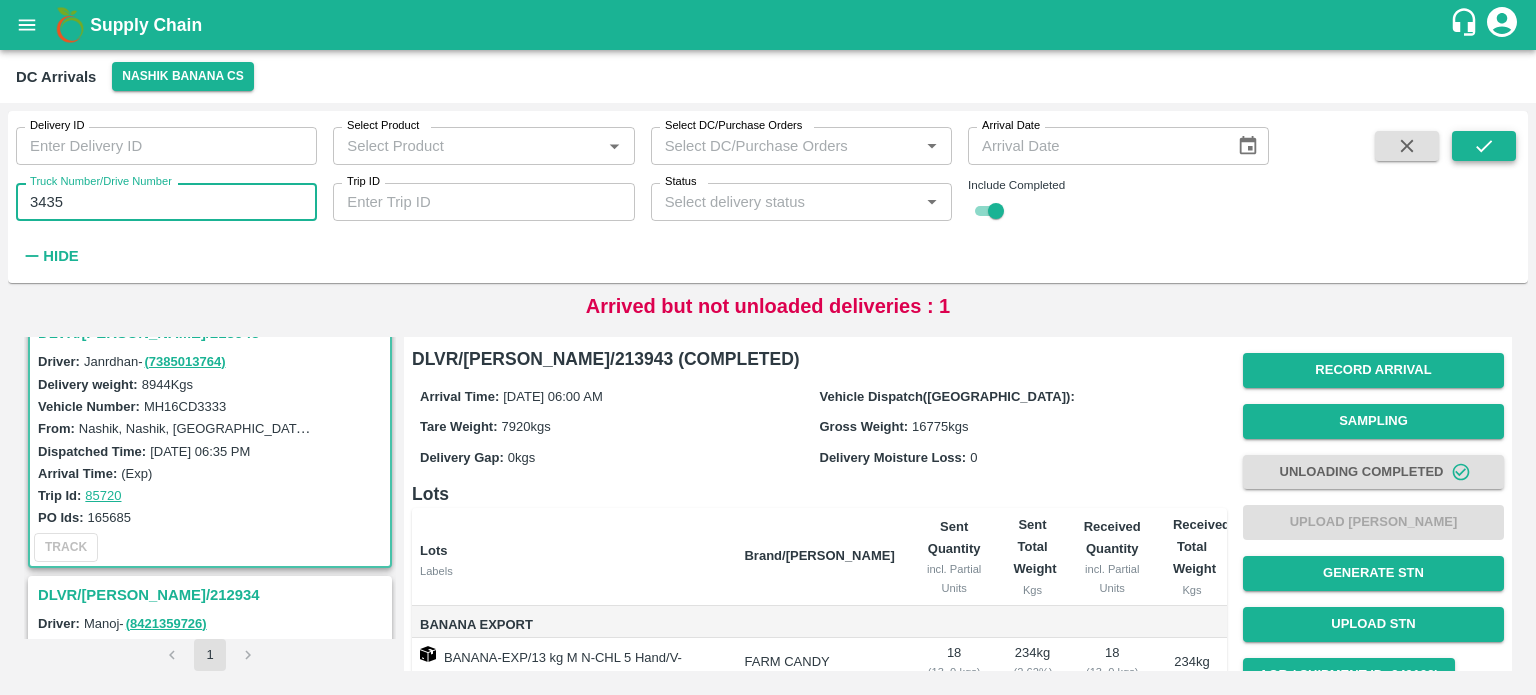 type on "3435" 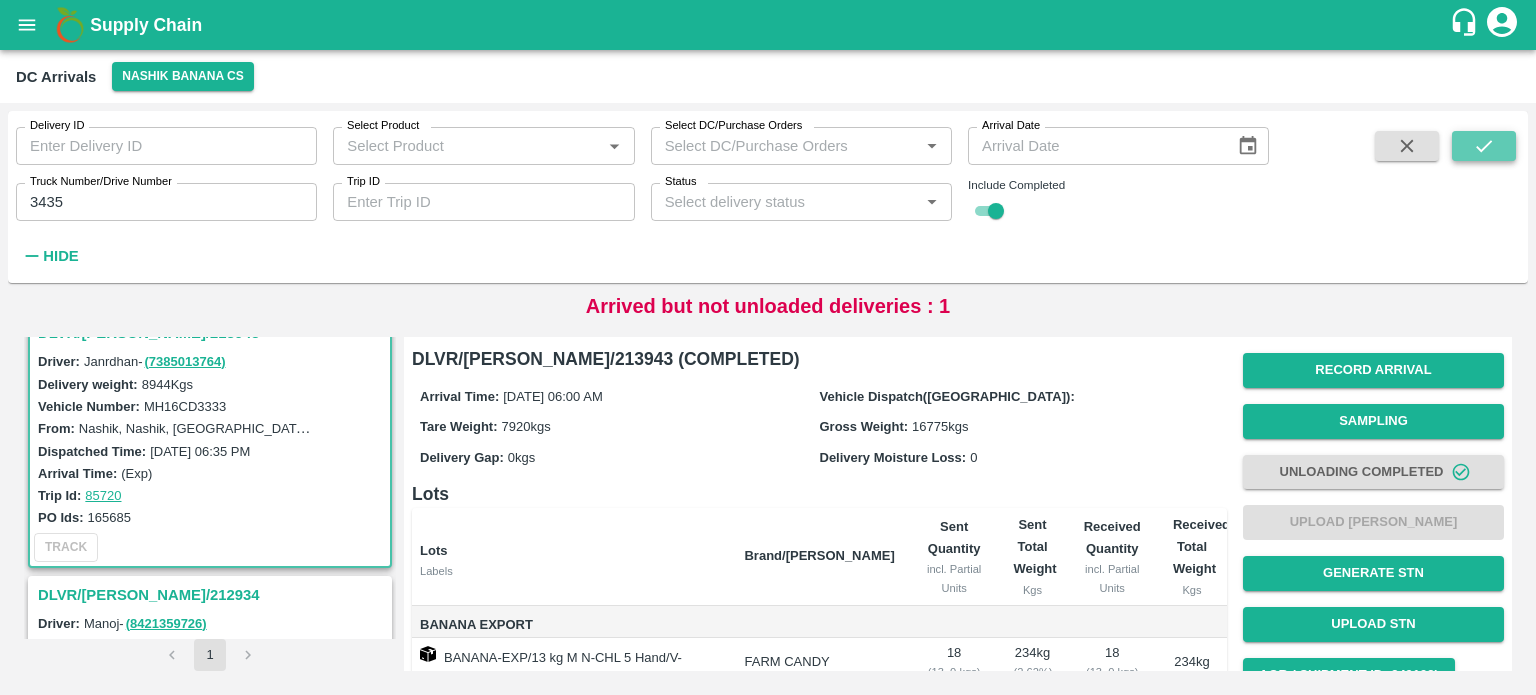 click 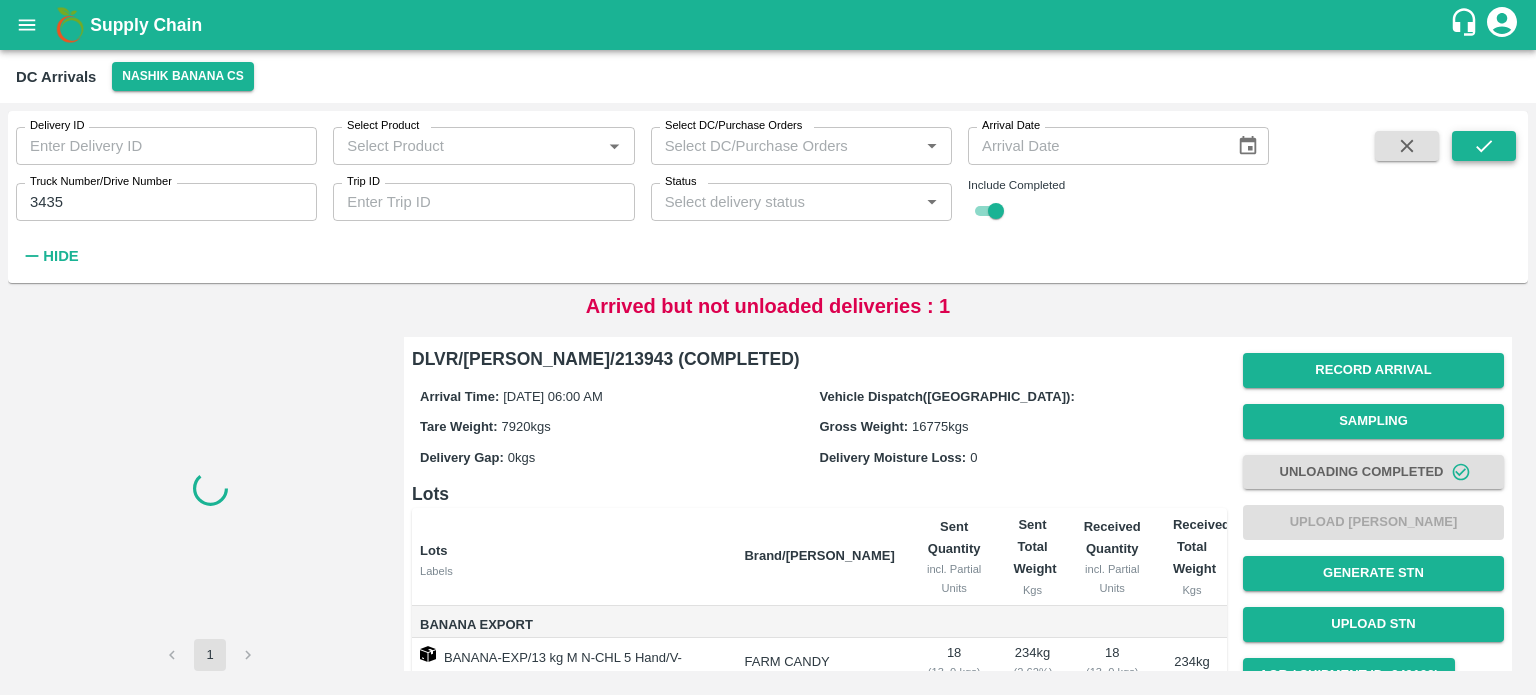 scroll, scrollTop: 0, scrollLeft: 0, axis: both 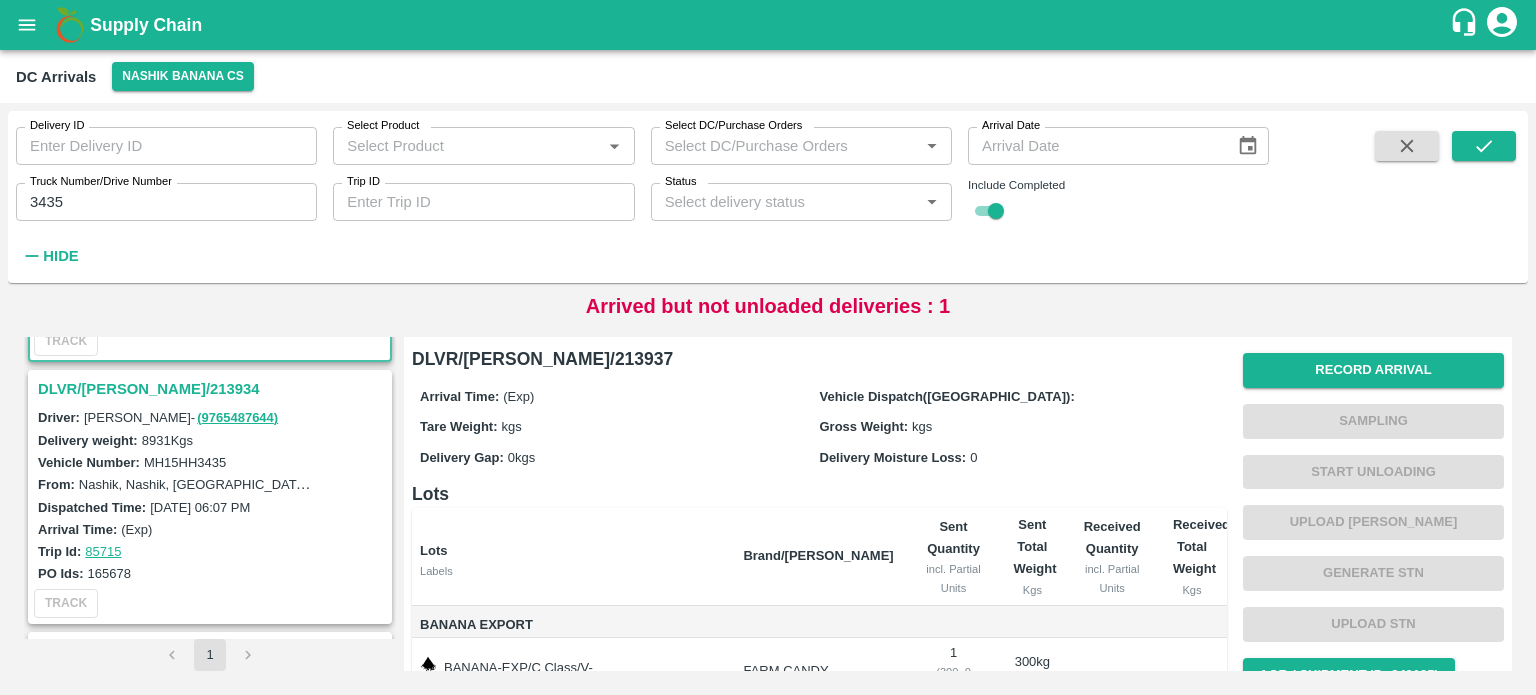 click on "DLVR/NASH/213934" at bounding box center [213, 389] 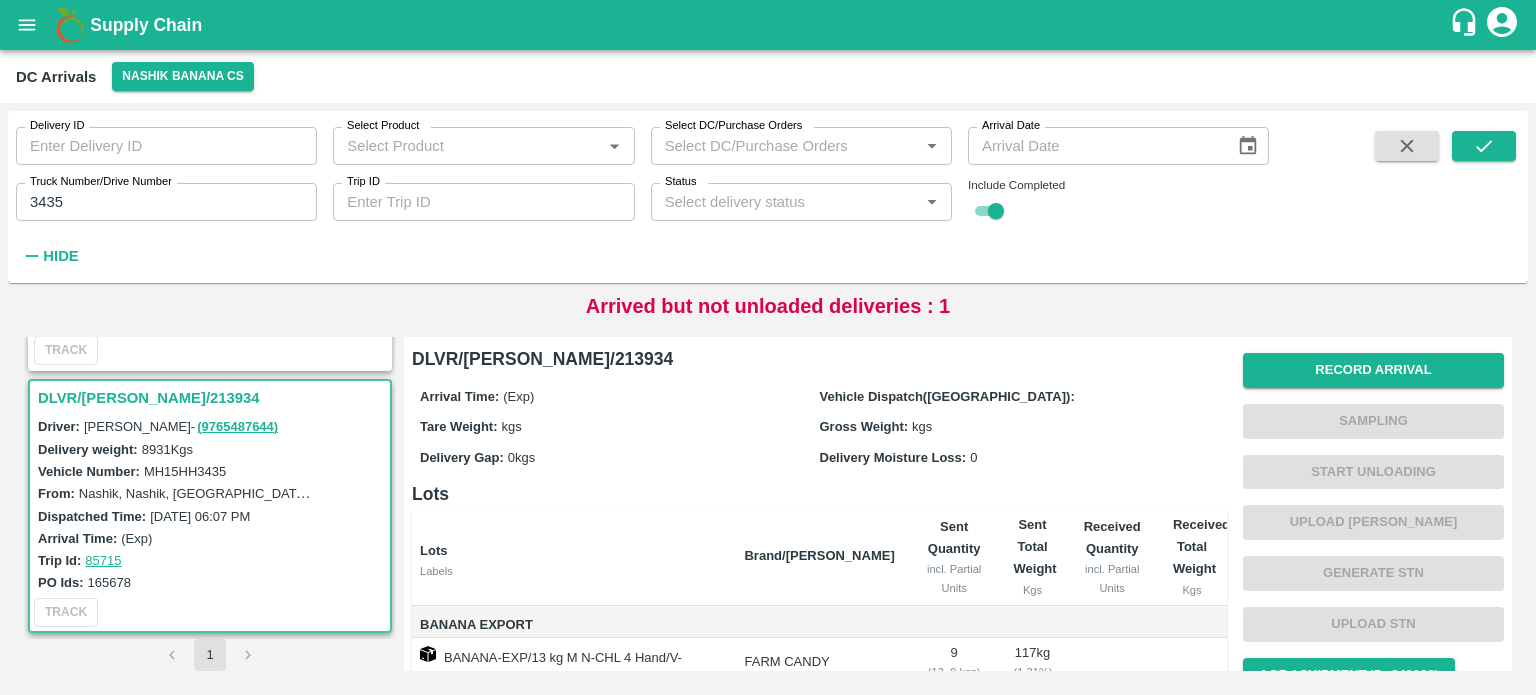 scroll, scrollTop: 287, scrollLeft: 0, axis: vertical 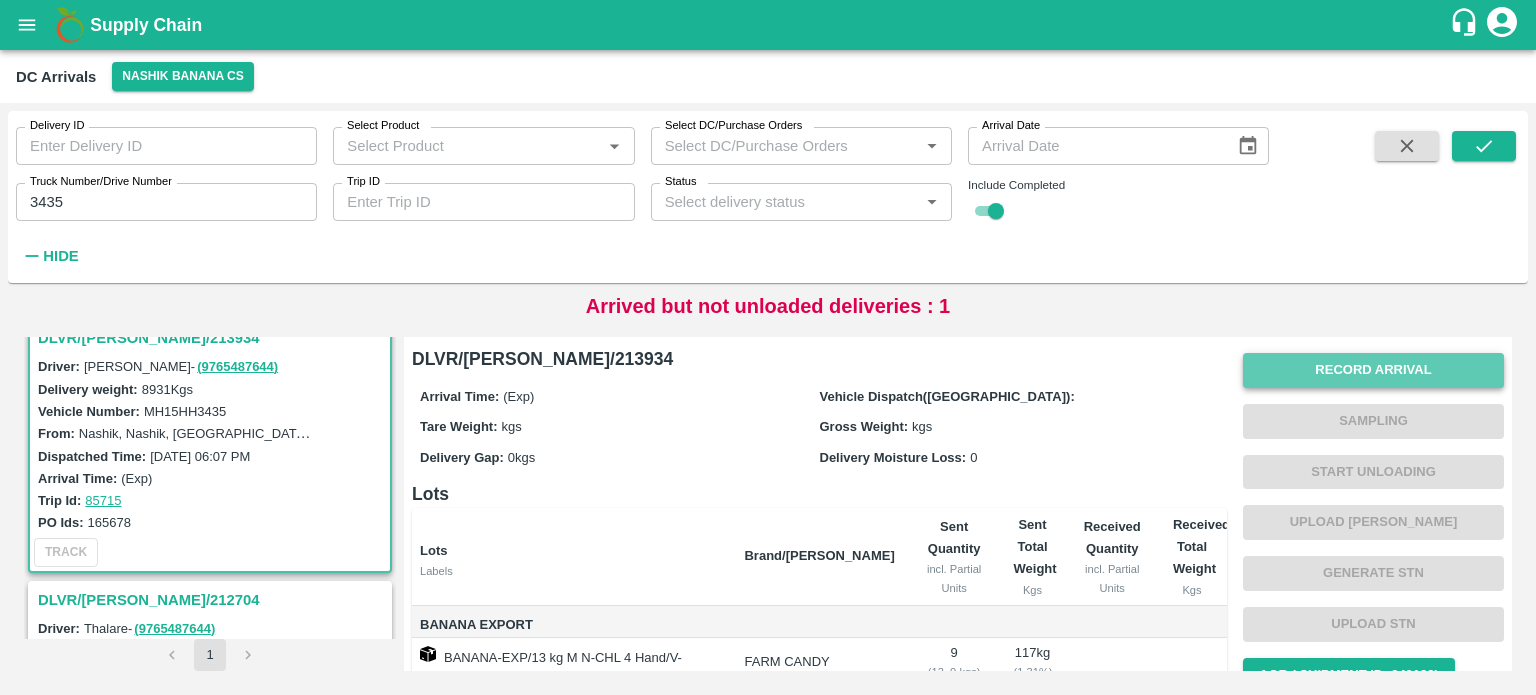 click on "Record Arrival" at bounding box center (1373, 370) 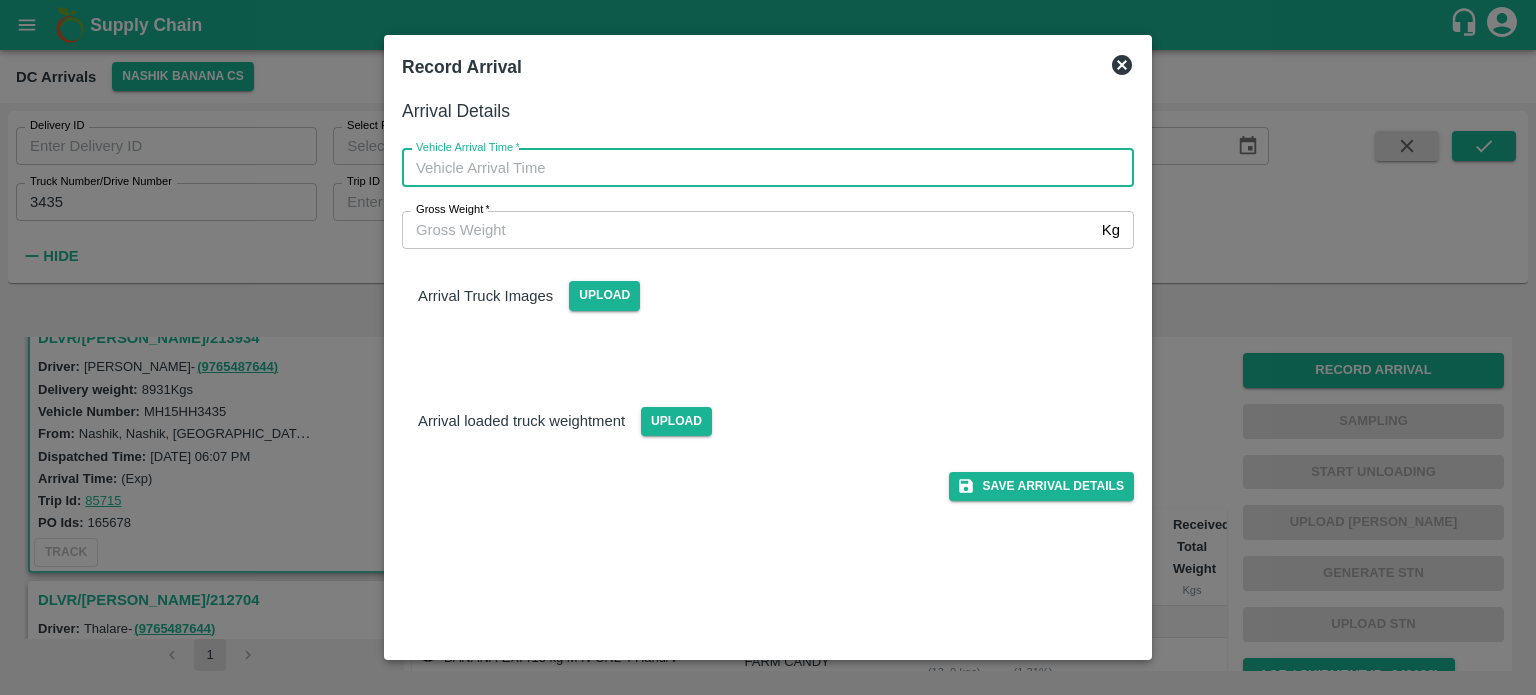 type on "DD/MM/YYYY hh:mm aa" 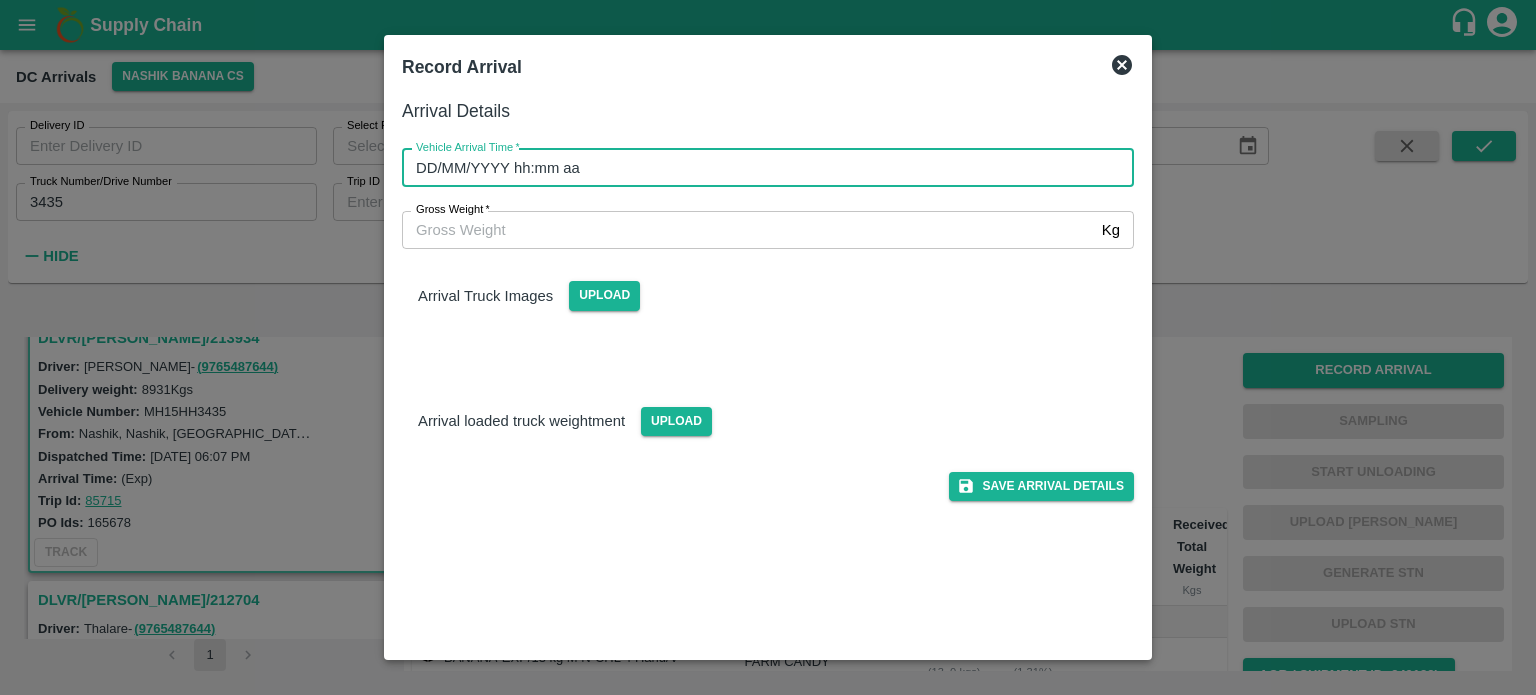 click on "DD/MM/YYYY hh:mm aa" at bounding box center [761, 168] 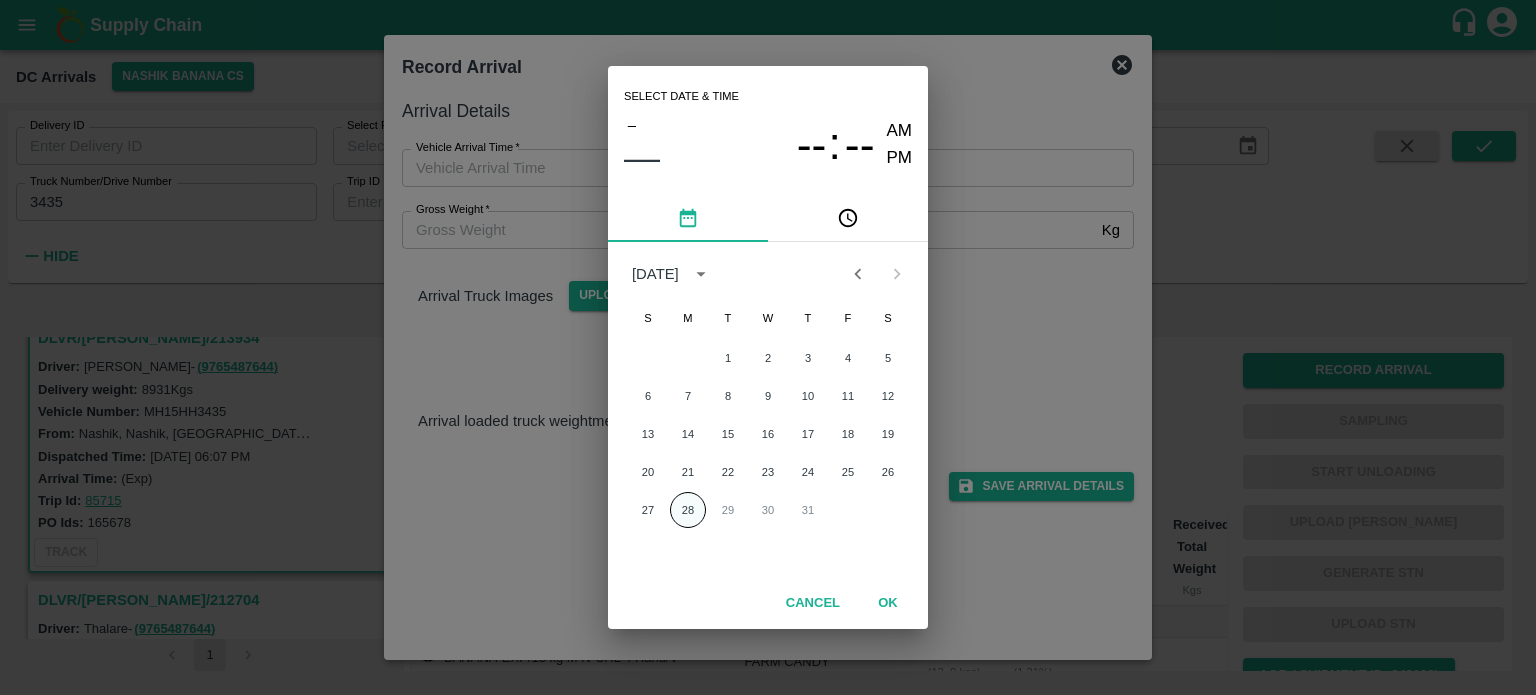 click on "28" at bounding box center [688, 510] 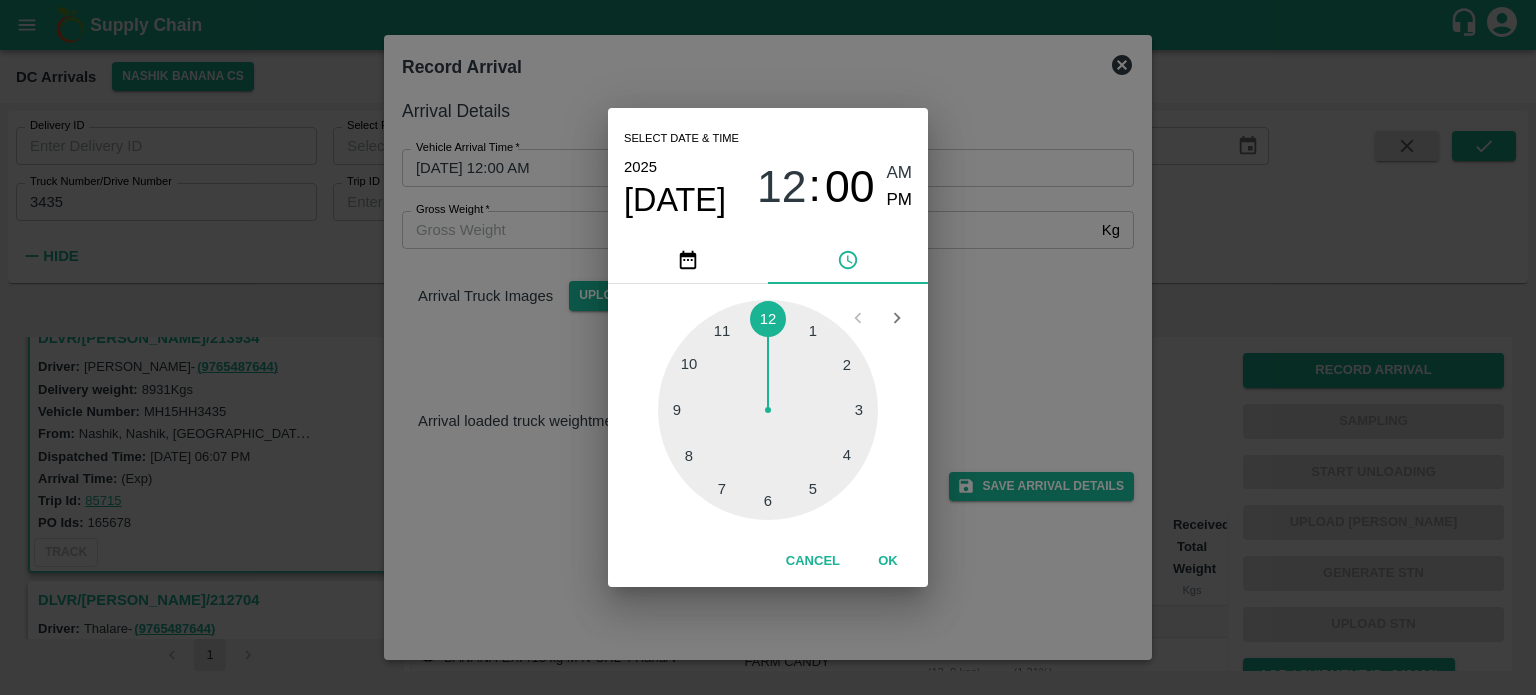 click at bounding box center (768, 410) 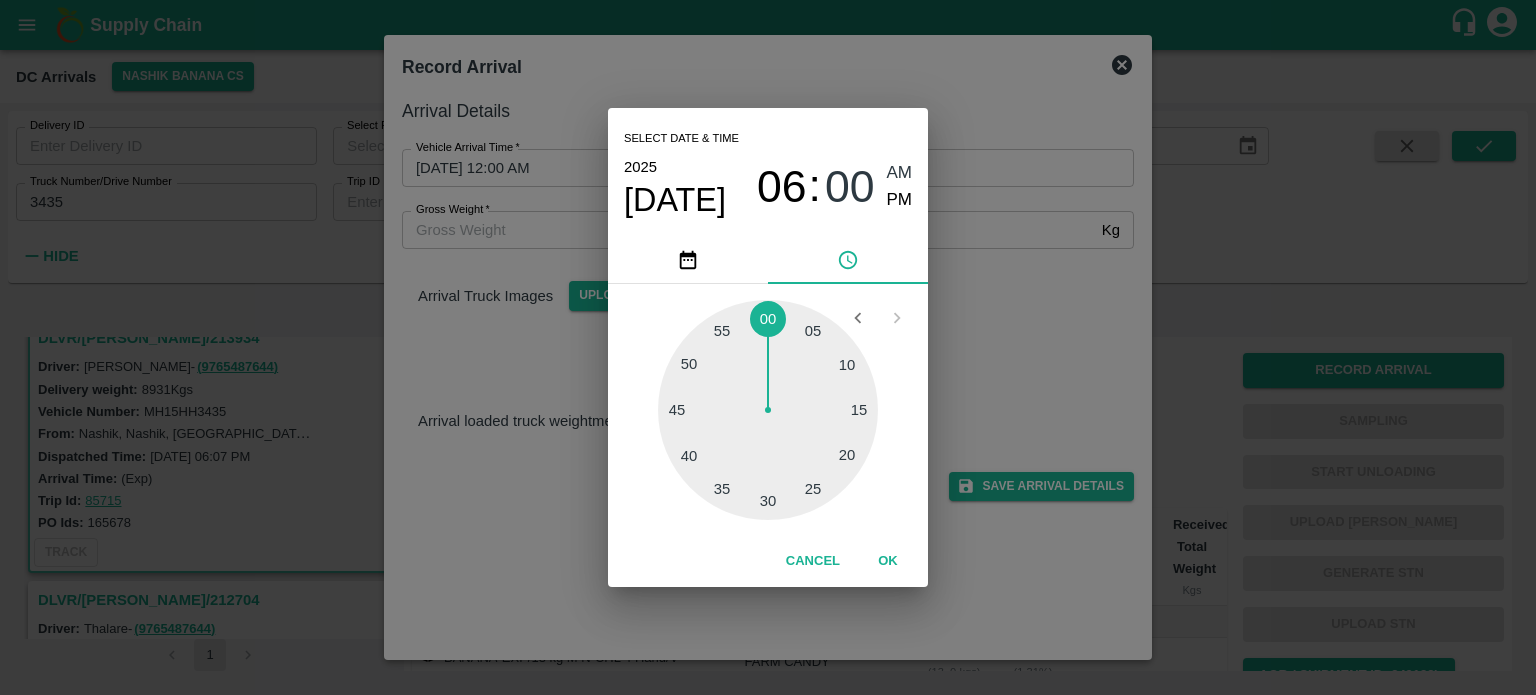type on "28/07/2025 06:00 AM" 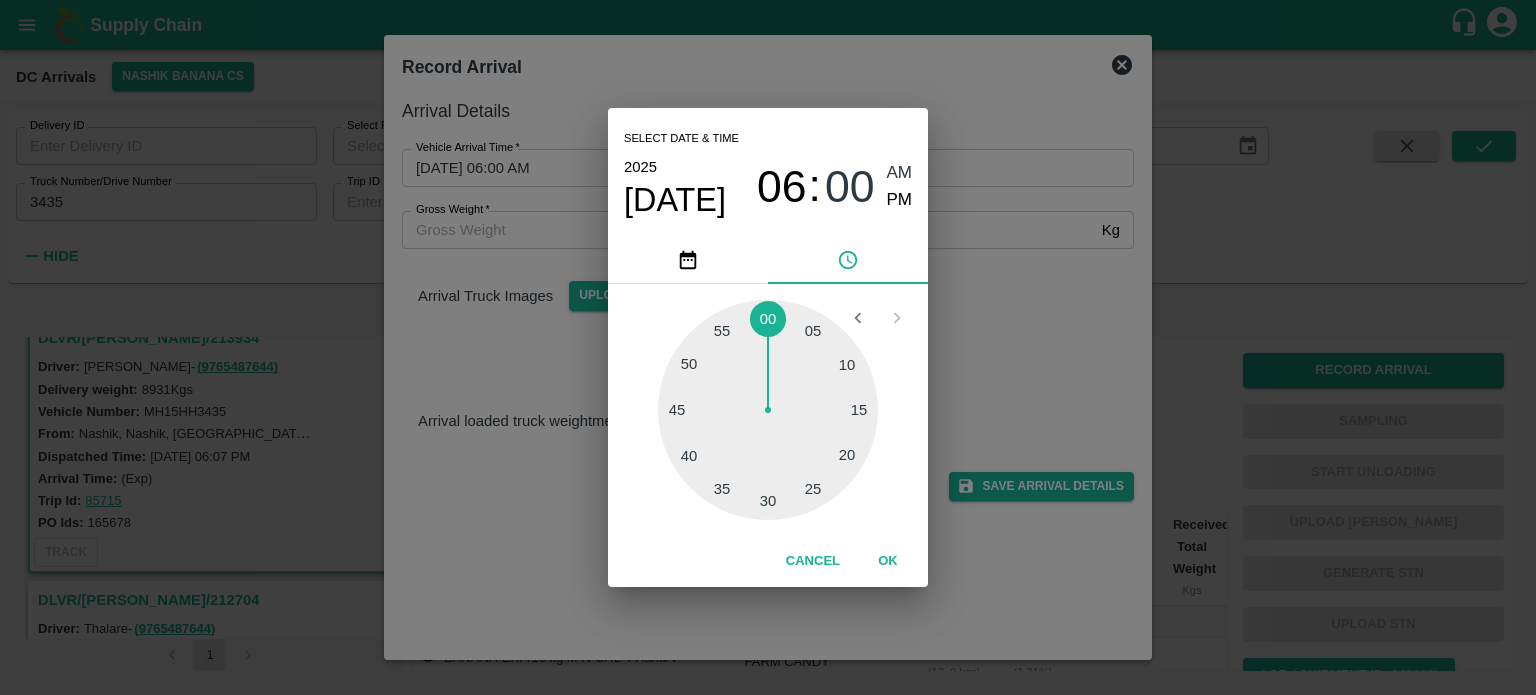 click on "Select date & time 2025 Jul 28 06 : 00 AM PM 05 10 15 20 25 30 35 40 45 50 55 00 Cancel OK" at bounding box center (768, 347) 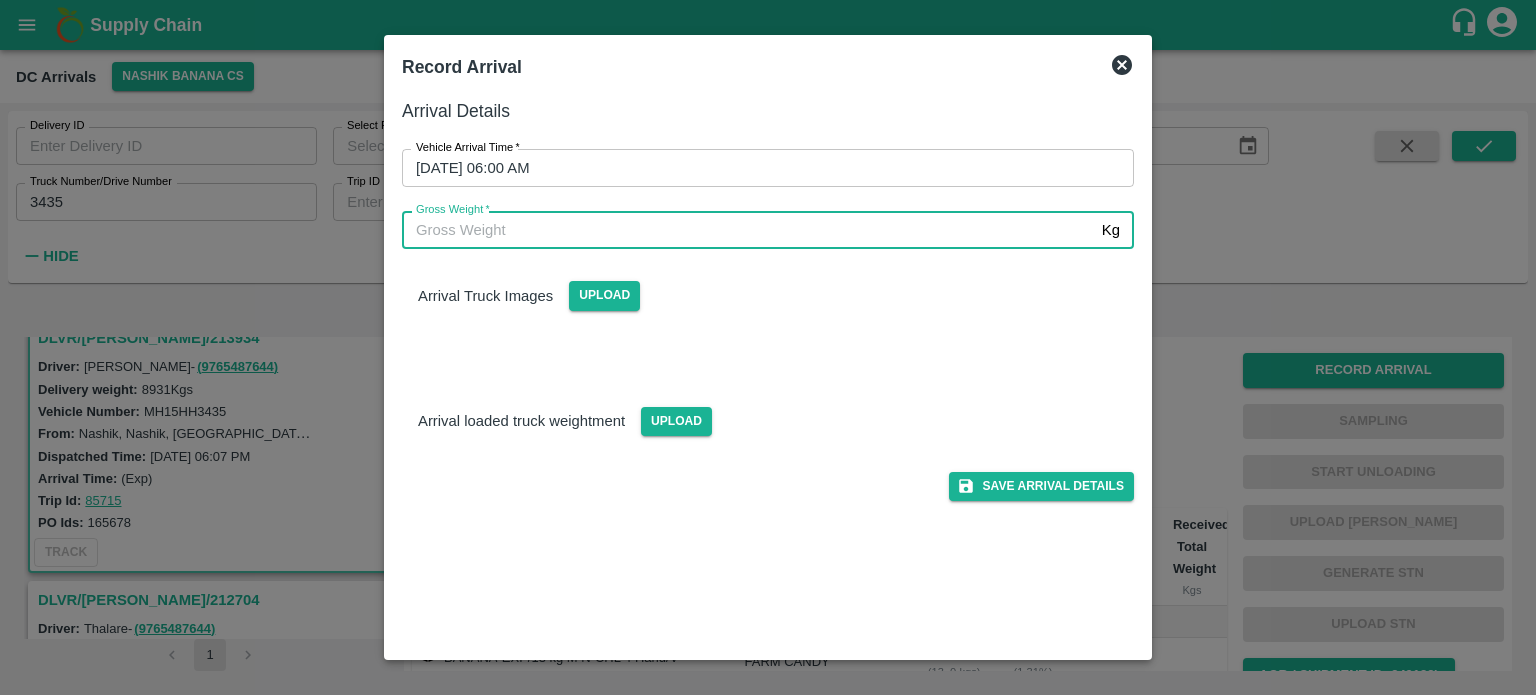 click on "Gross Weight   *" at bounding box center (748, 230) 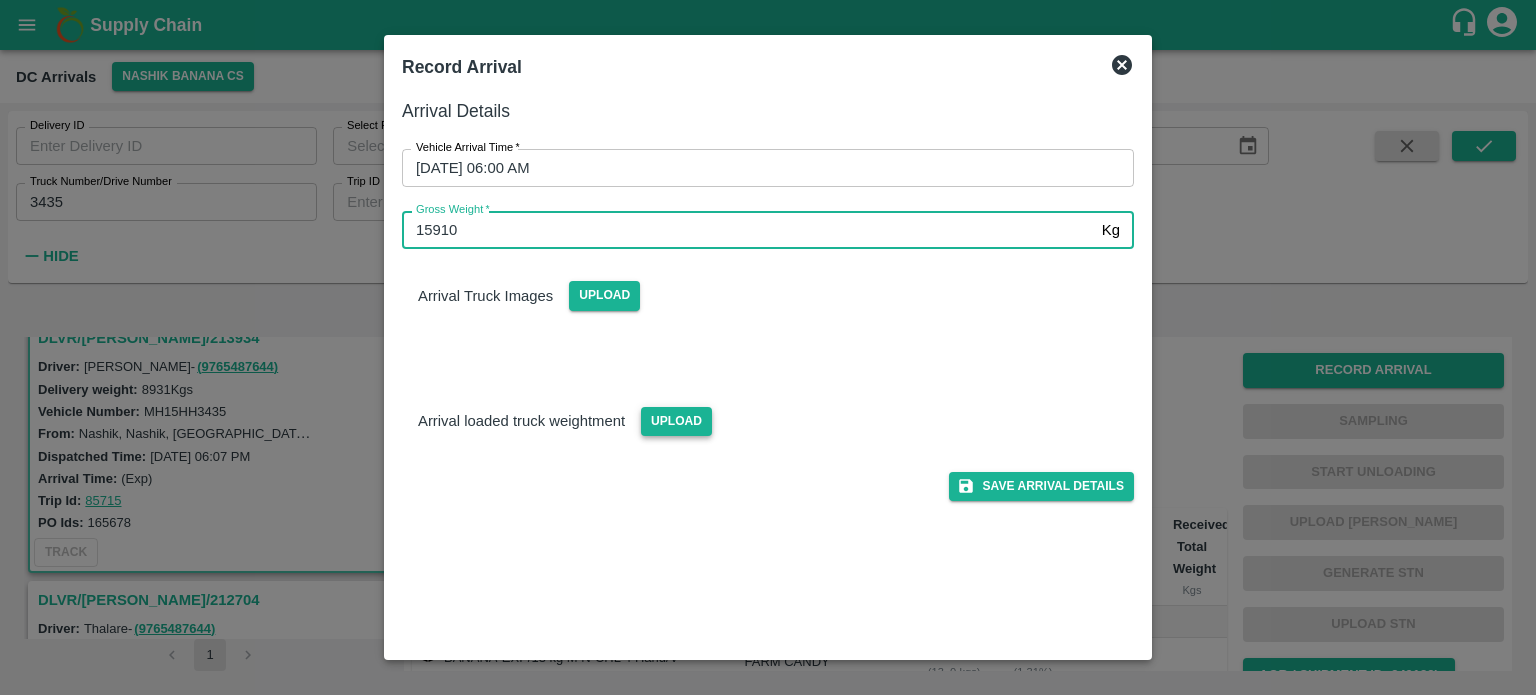 type on "15910" 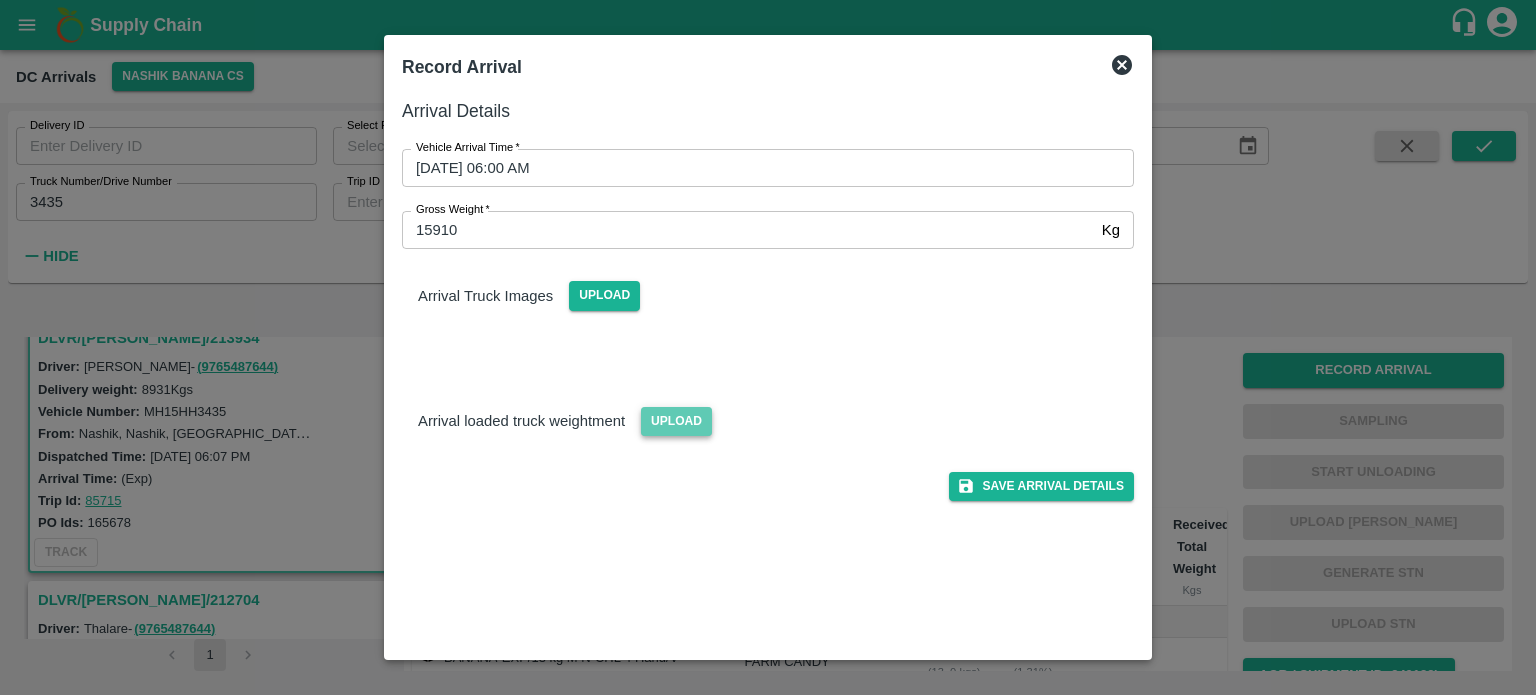 click on "Upload" at bounding box center (676, 421) 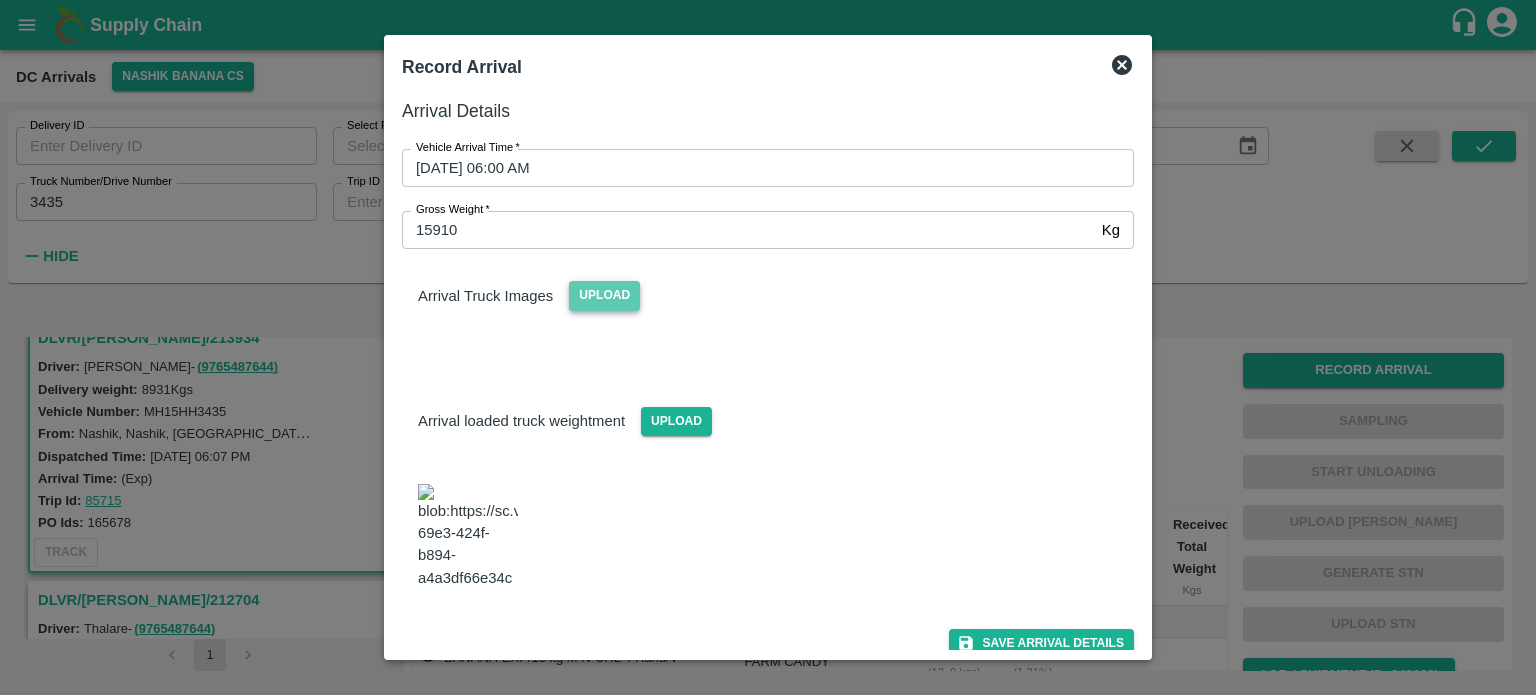 click on "Upload" at bounding box center (604, 295) 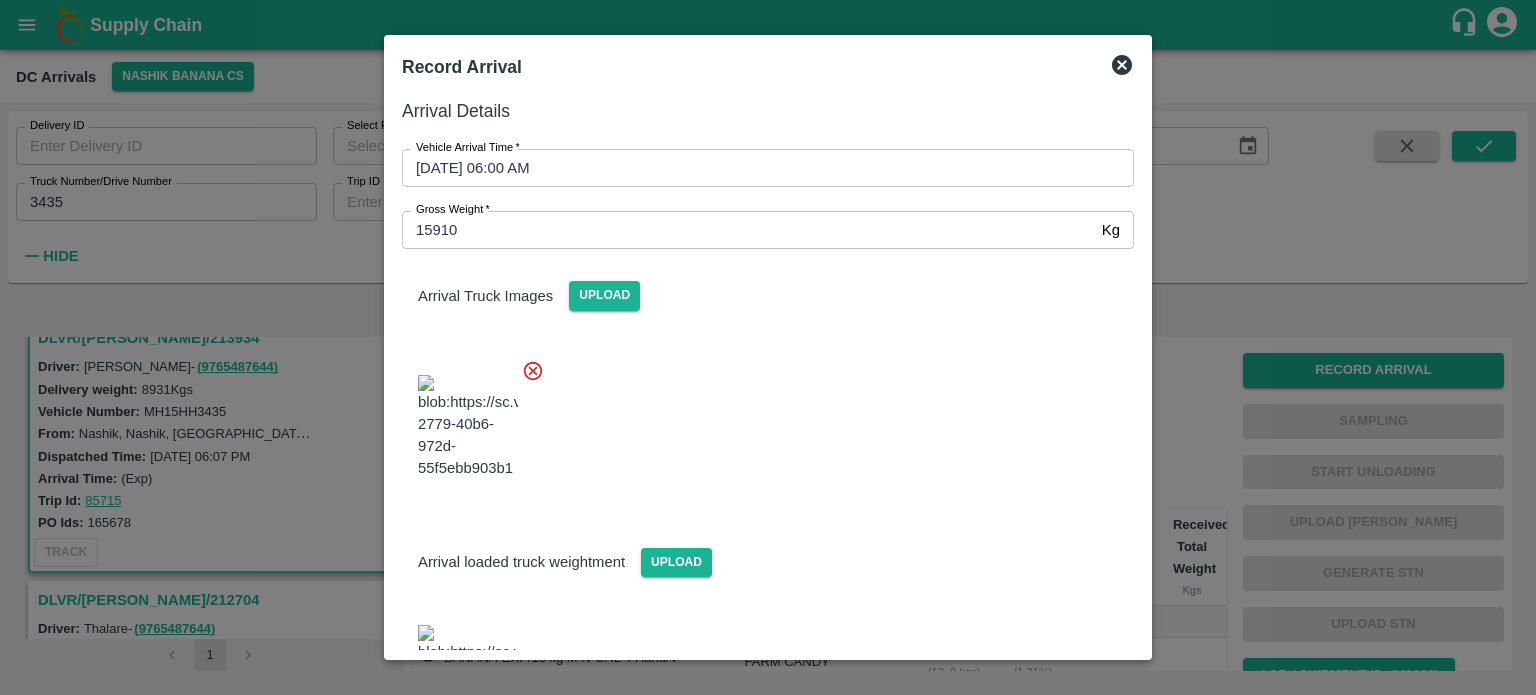 click at bounding box center [760, 421] 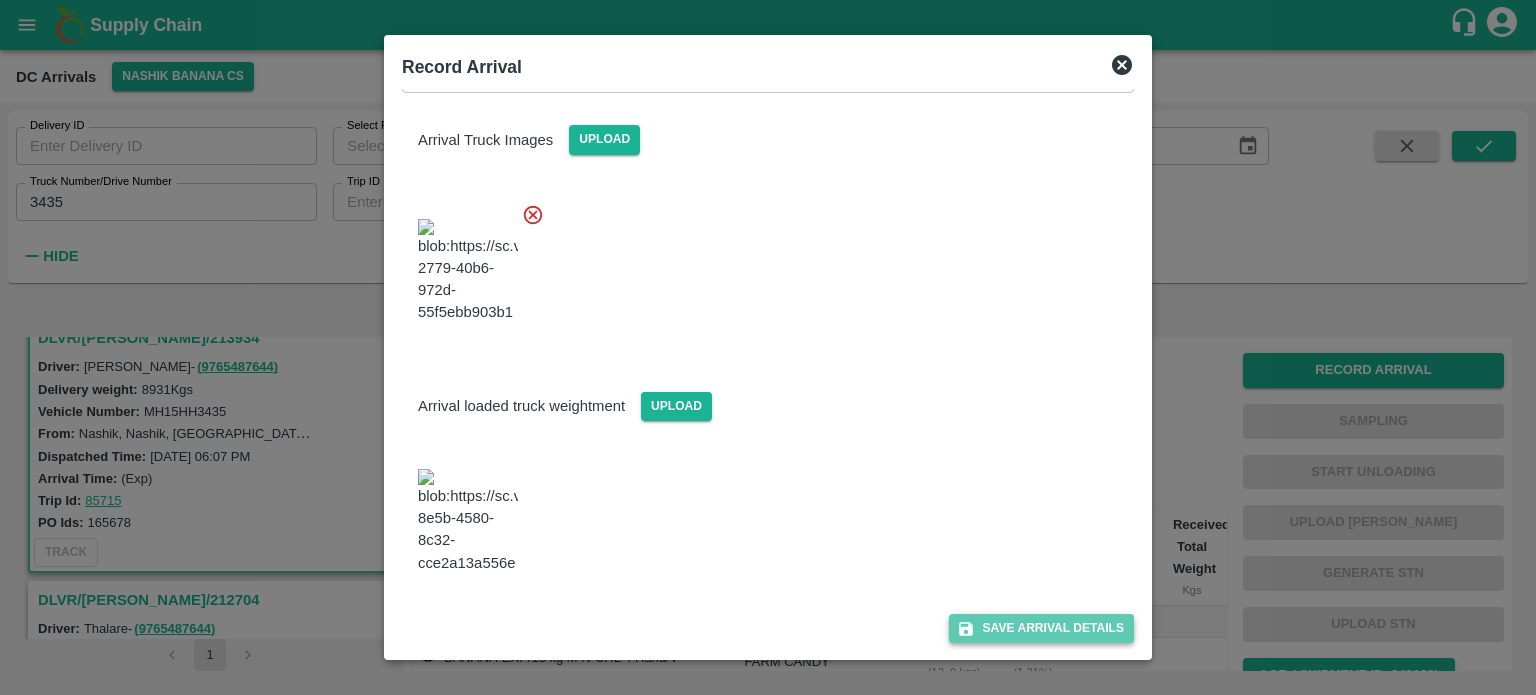 click on "Save Arrival Details" at bounding box center (1041, 628) 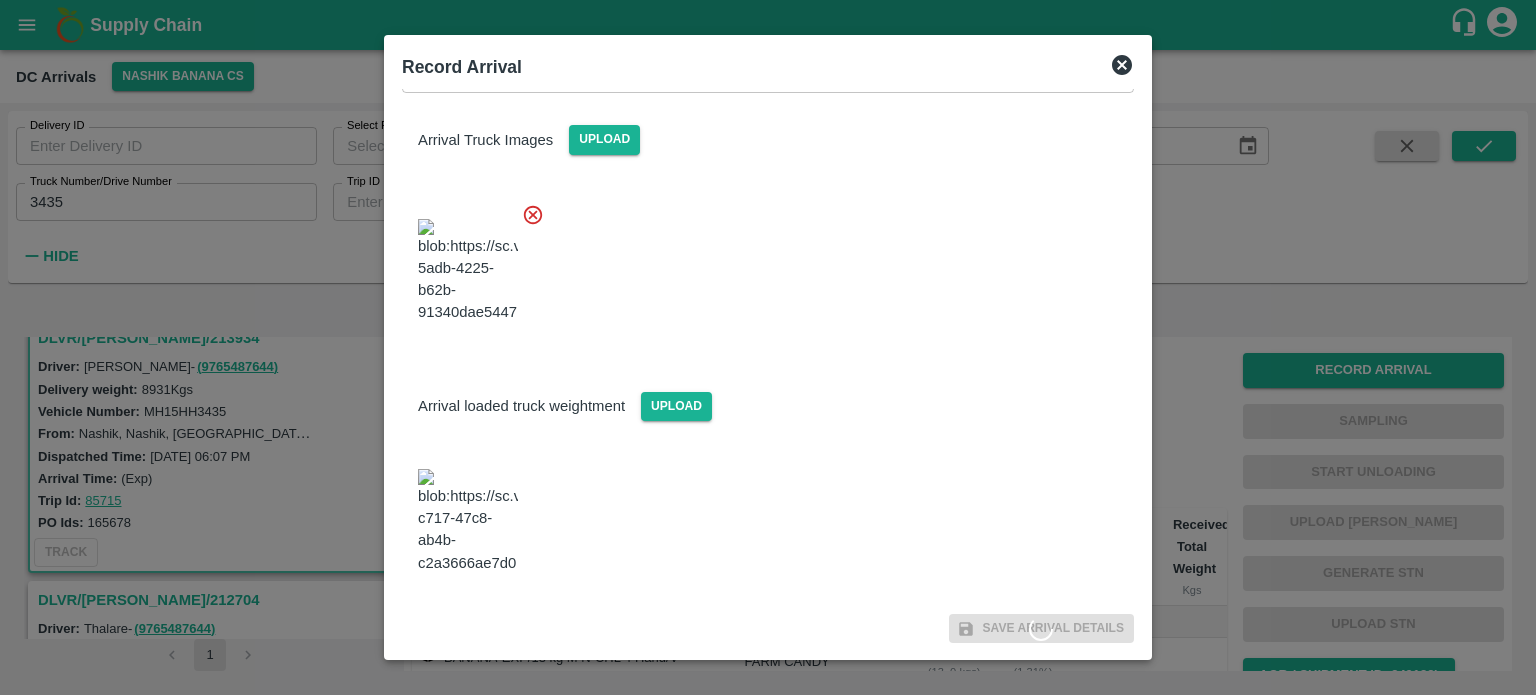 scroll, scrollTop: 0, scrollLeft: 0, axis: both 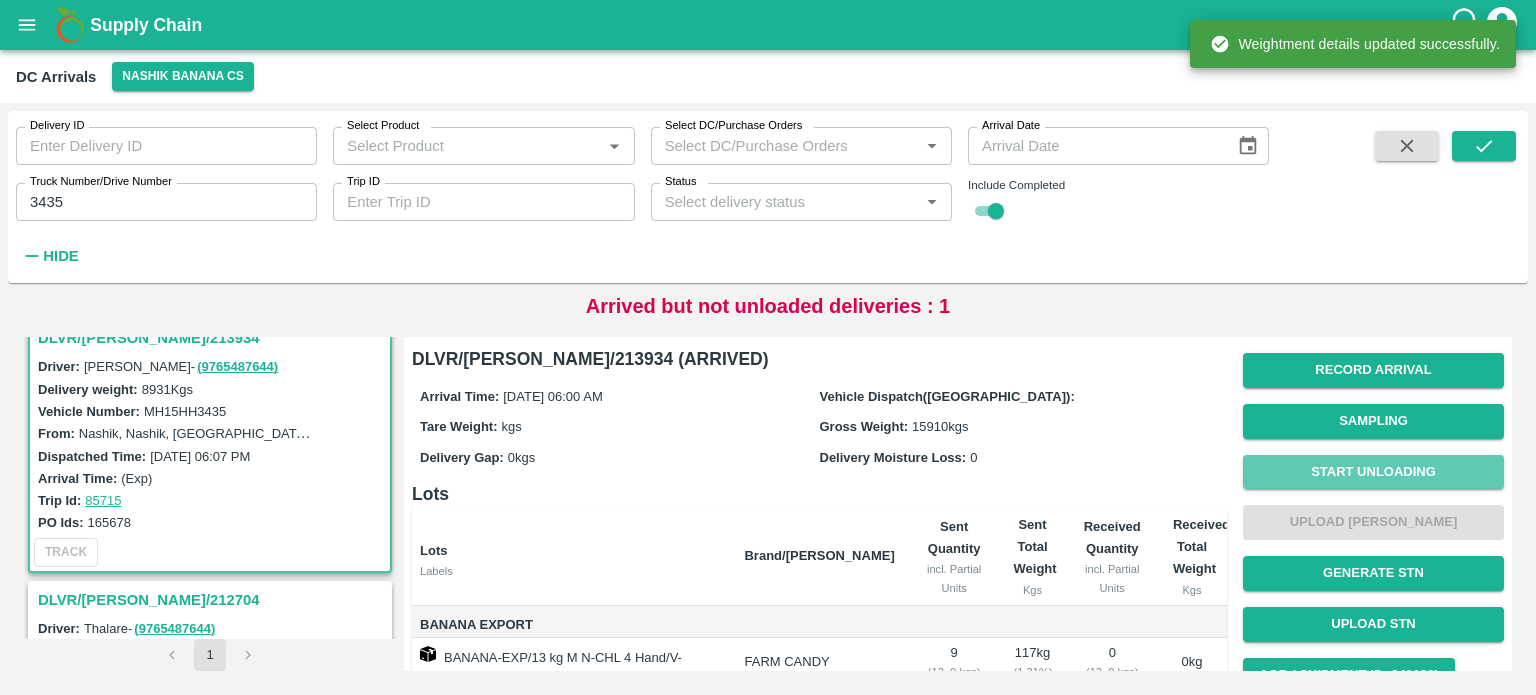 click on "Start Unloading" at bounding box center (1373, 472) 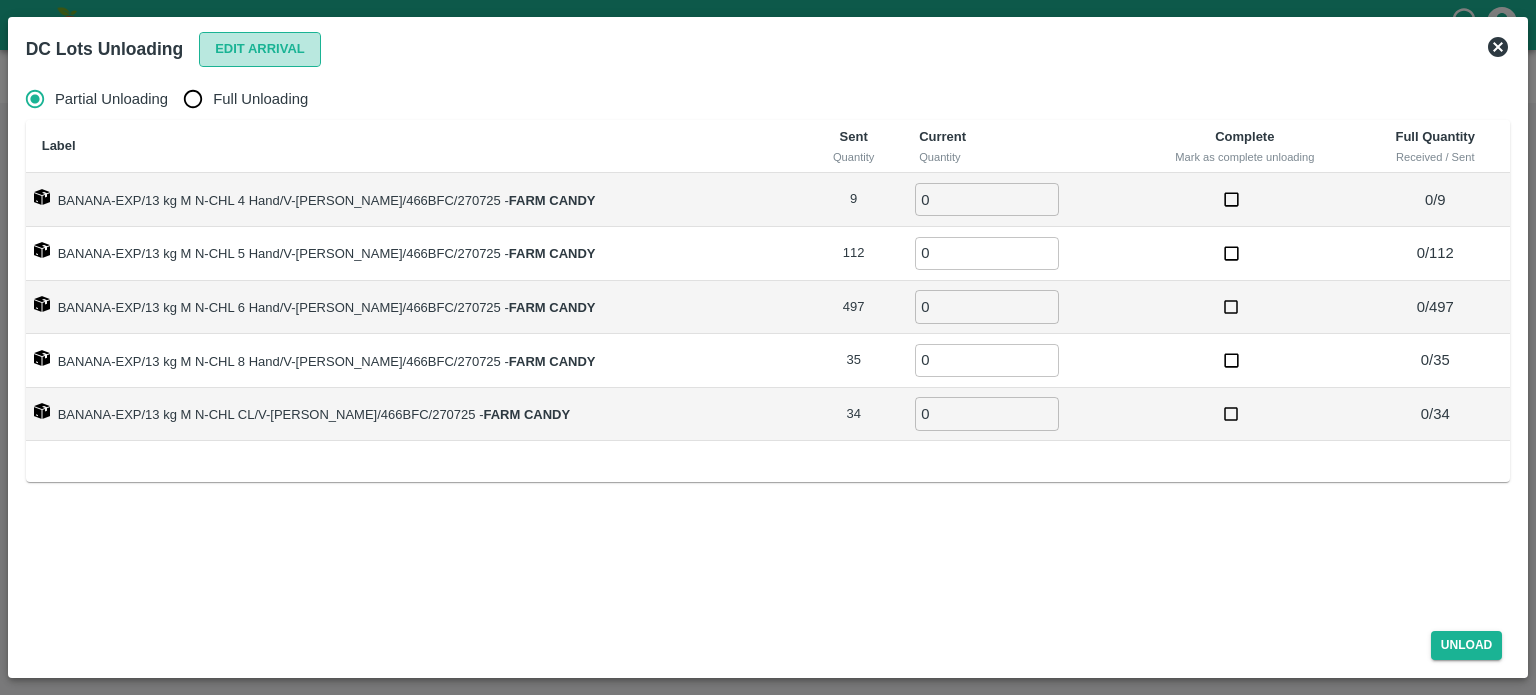 click on "Edit Arrival" at bounding box center [260, 49] 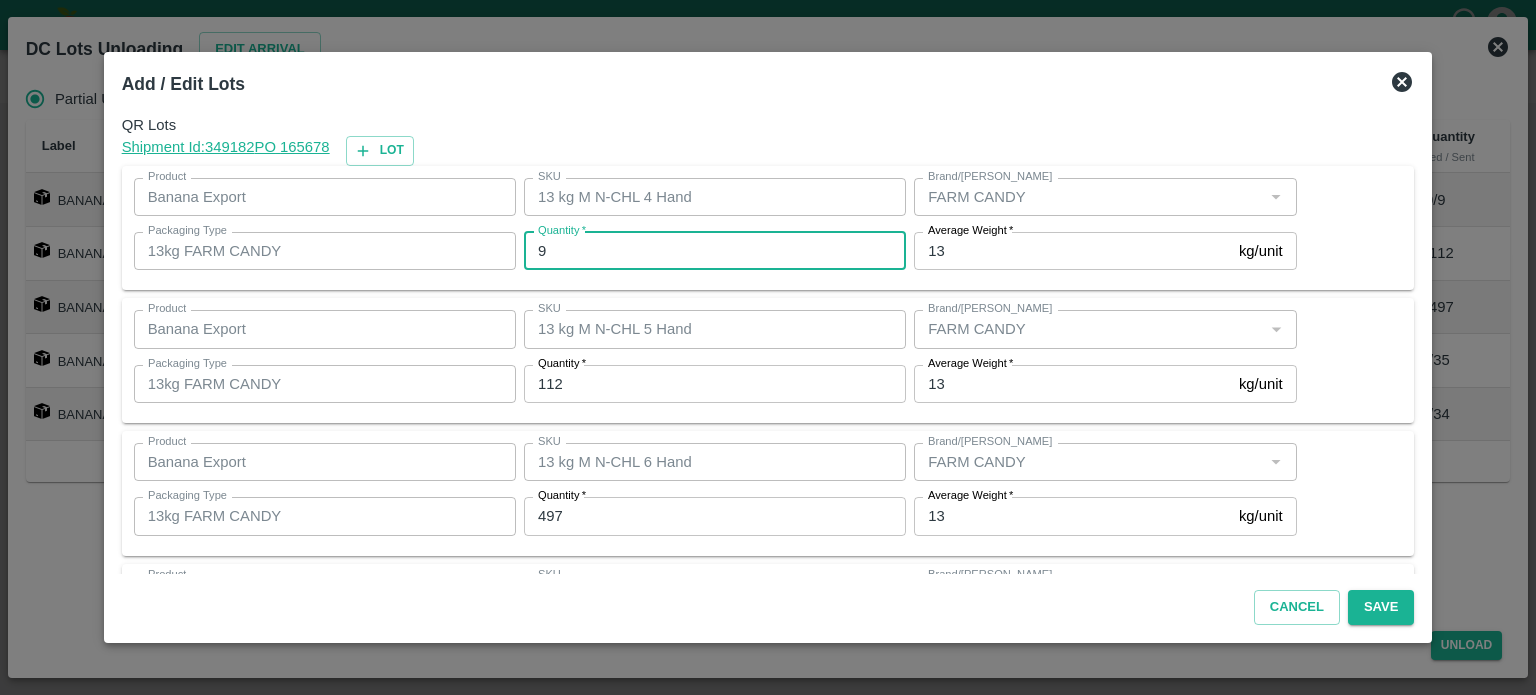 click on "9" at bounding box center (715, 251) 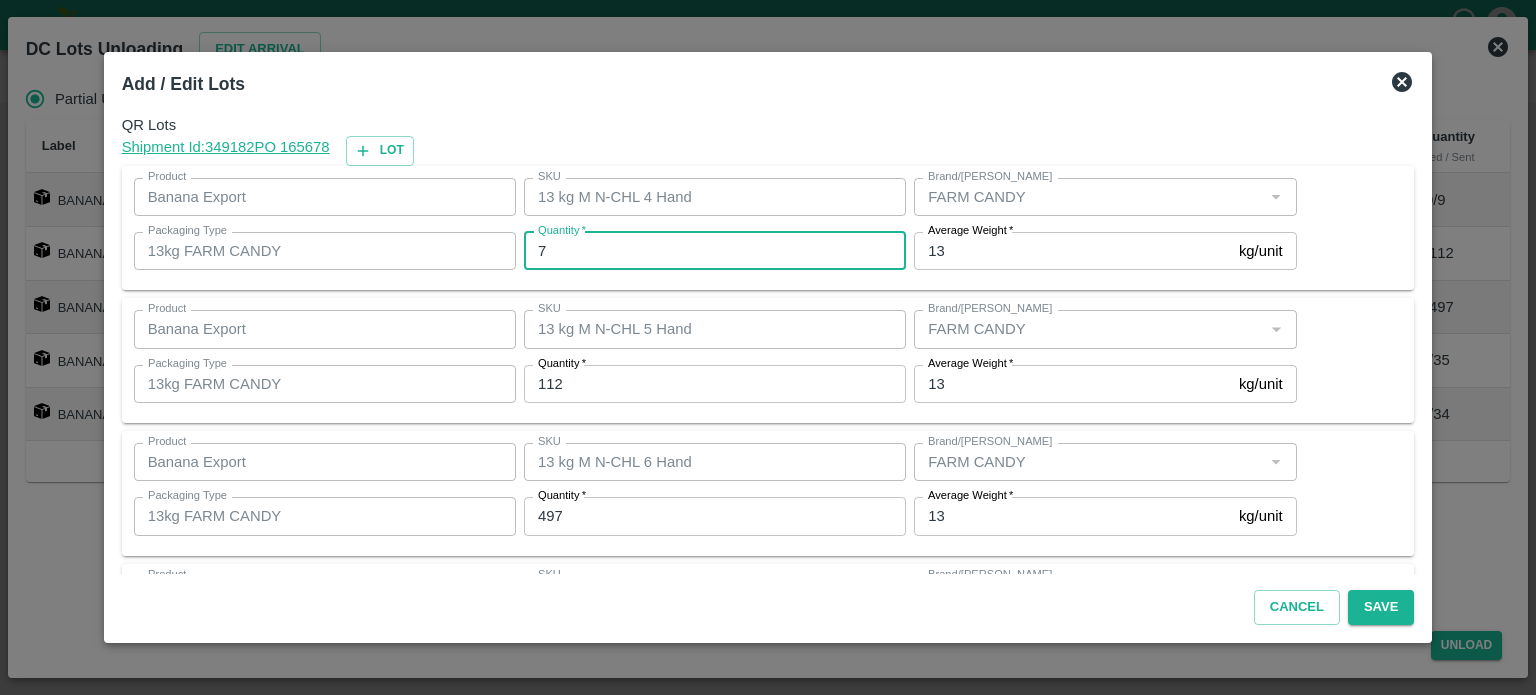 type on "7" 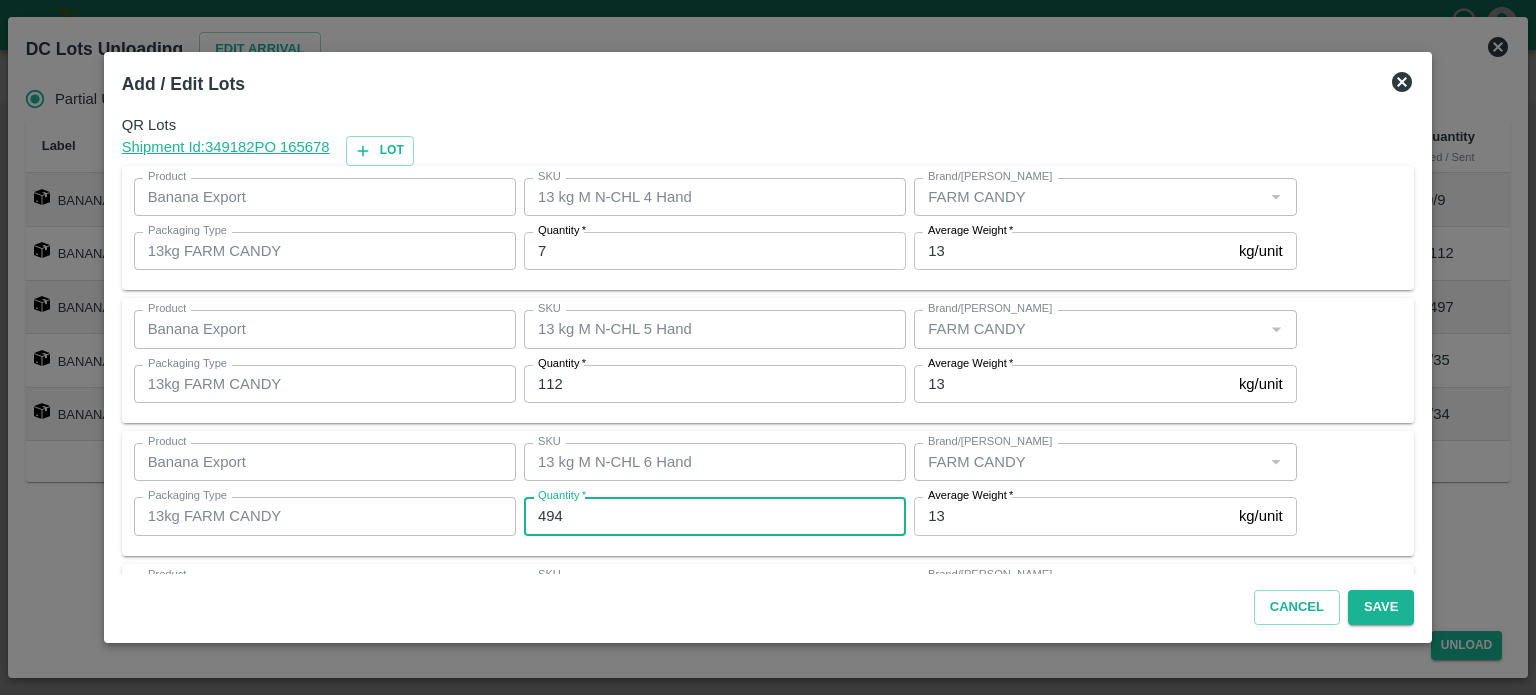type on "494" 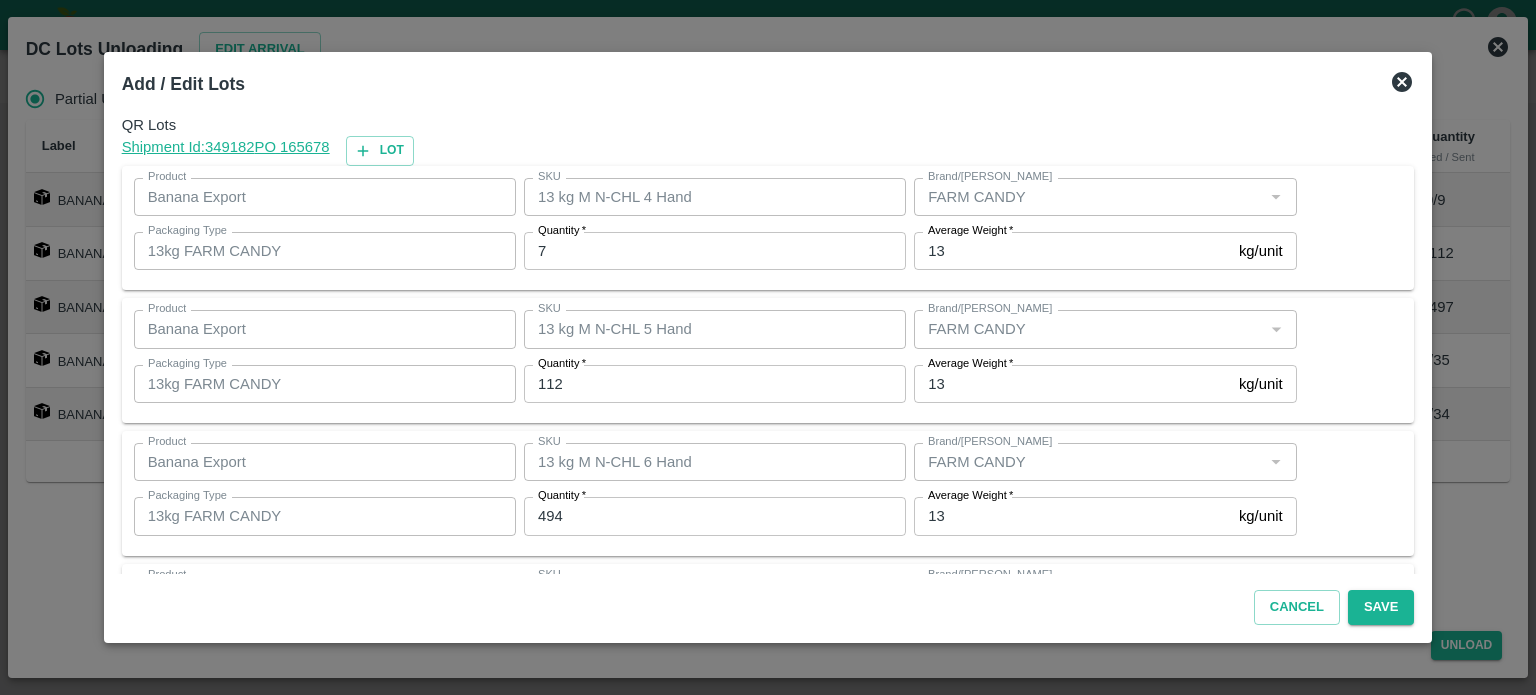 scroll, scrollTop: 262, scrollLeft: 0, axis: vertical 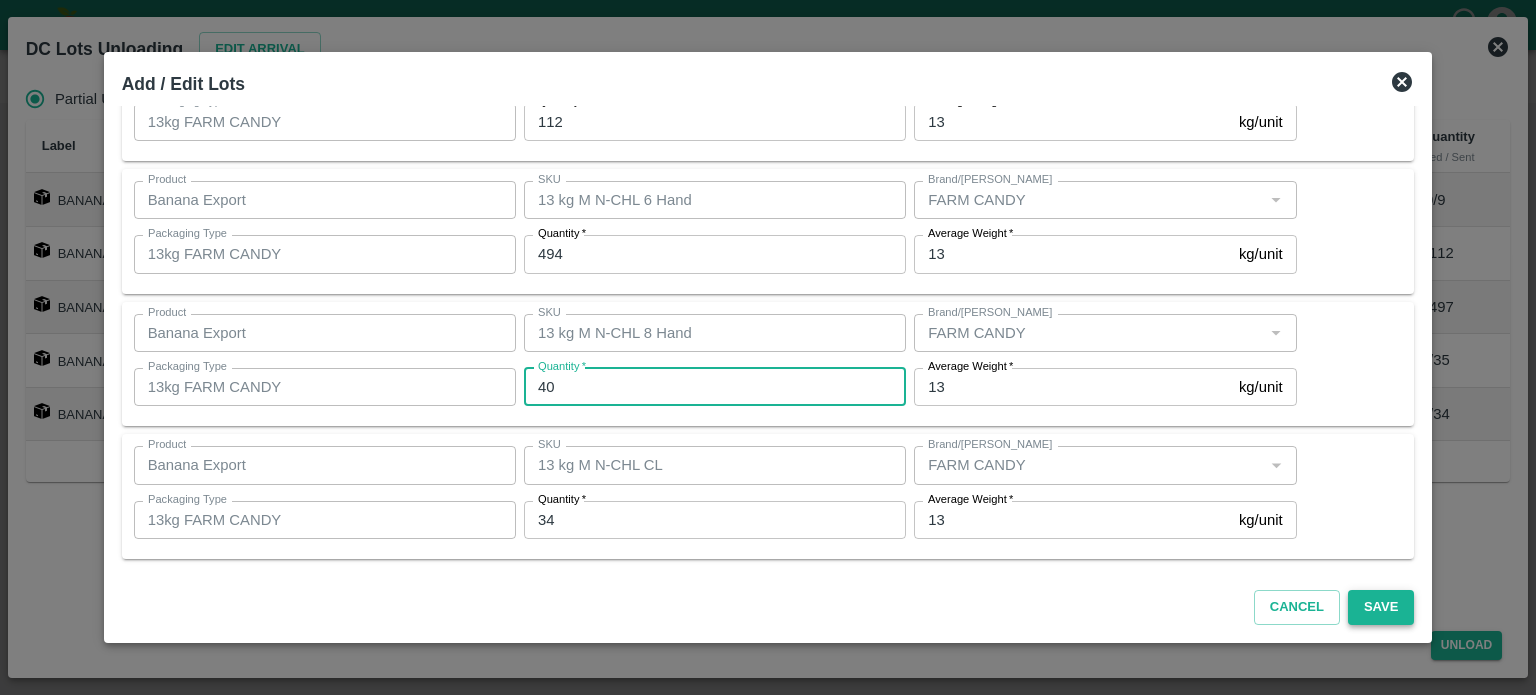 type on "40" 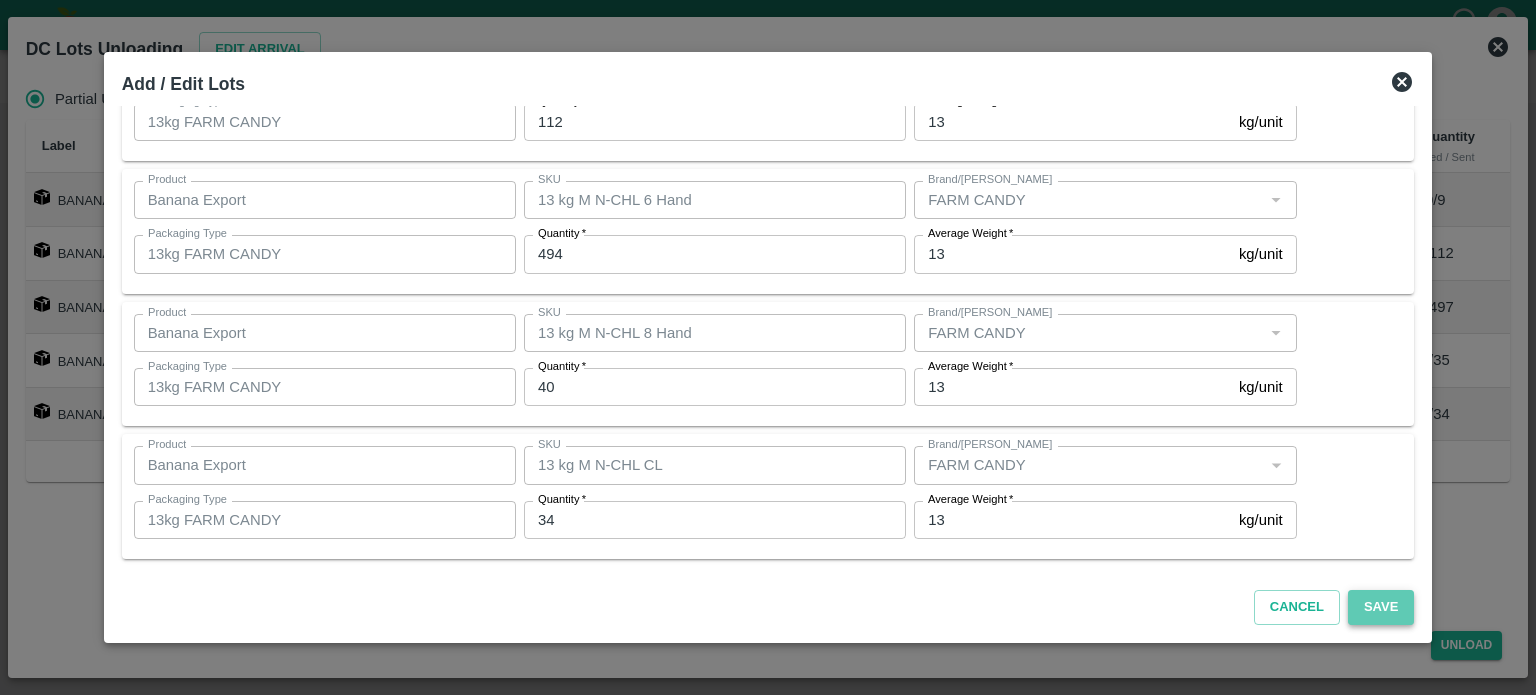 click on "Save" at bounding box center (1381, 607) 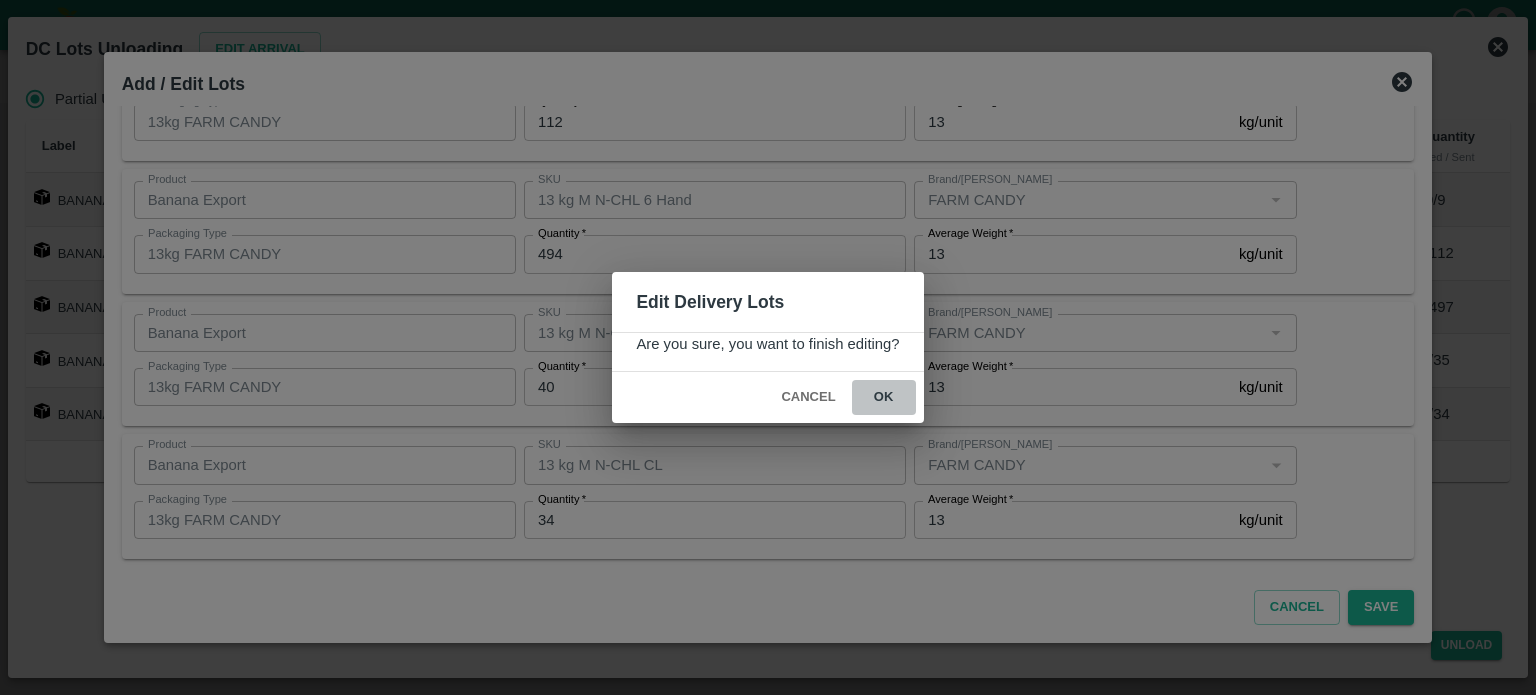 click on "ok" at bounding box center (884, 397) 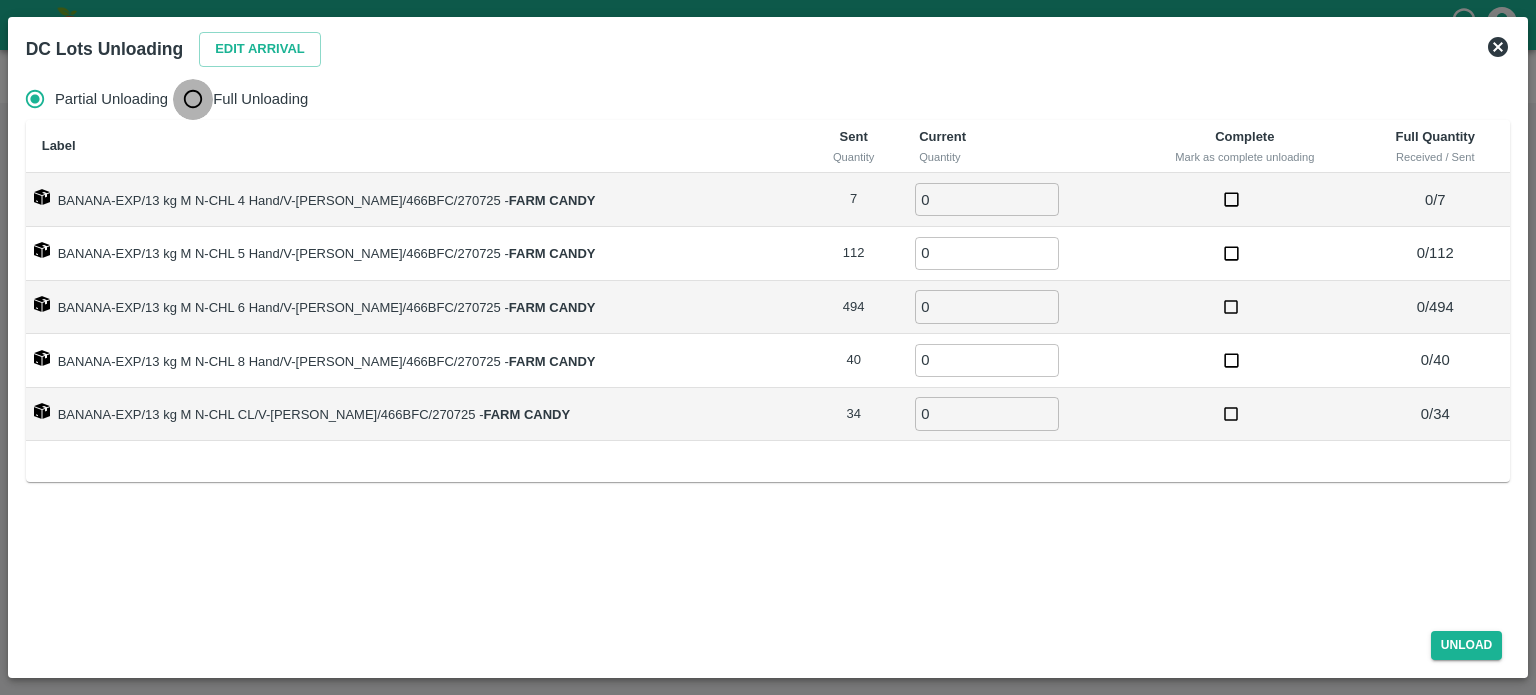 click on "Full Unloading" at bounding box center [193, 99] 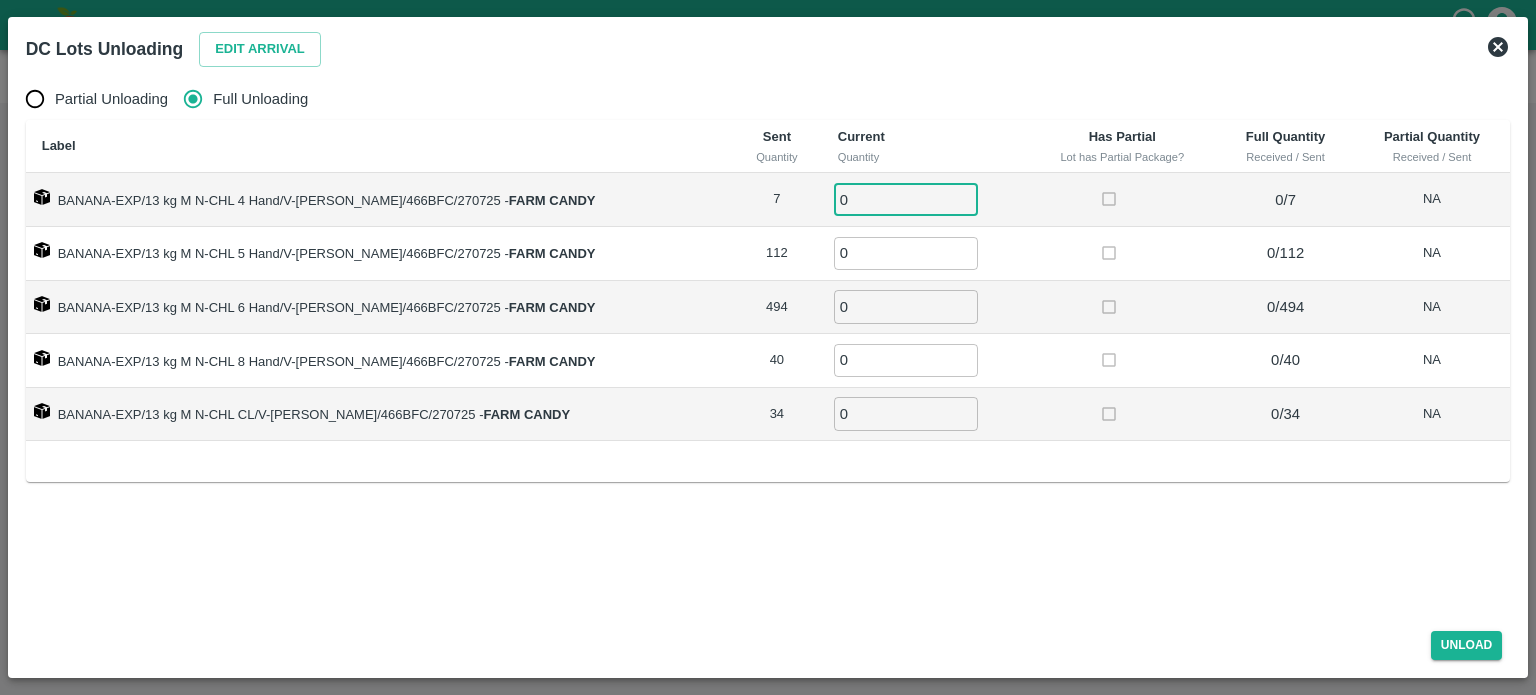 click on "0" at bounding box center (906, 199) 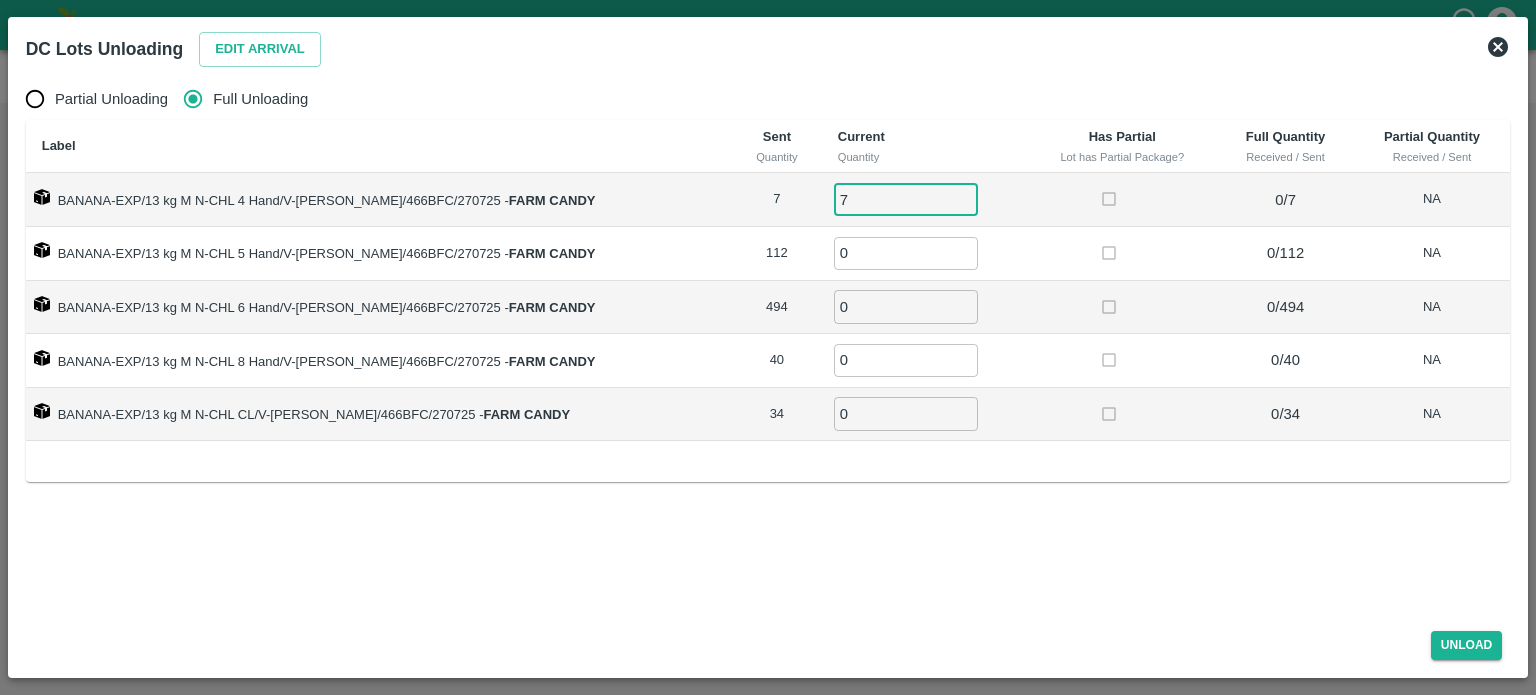 type on "7" 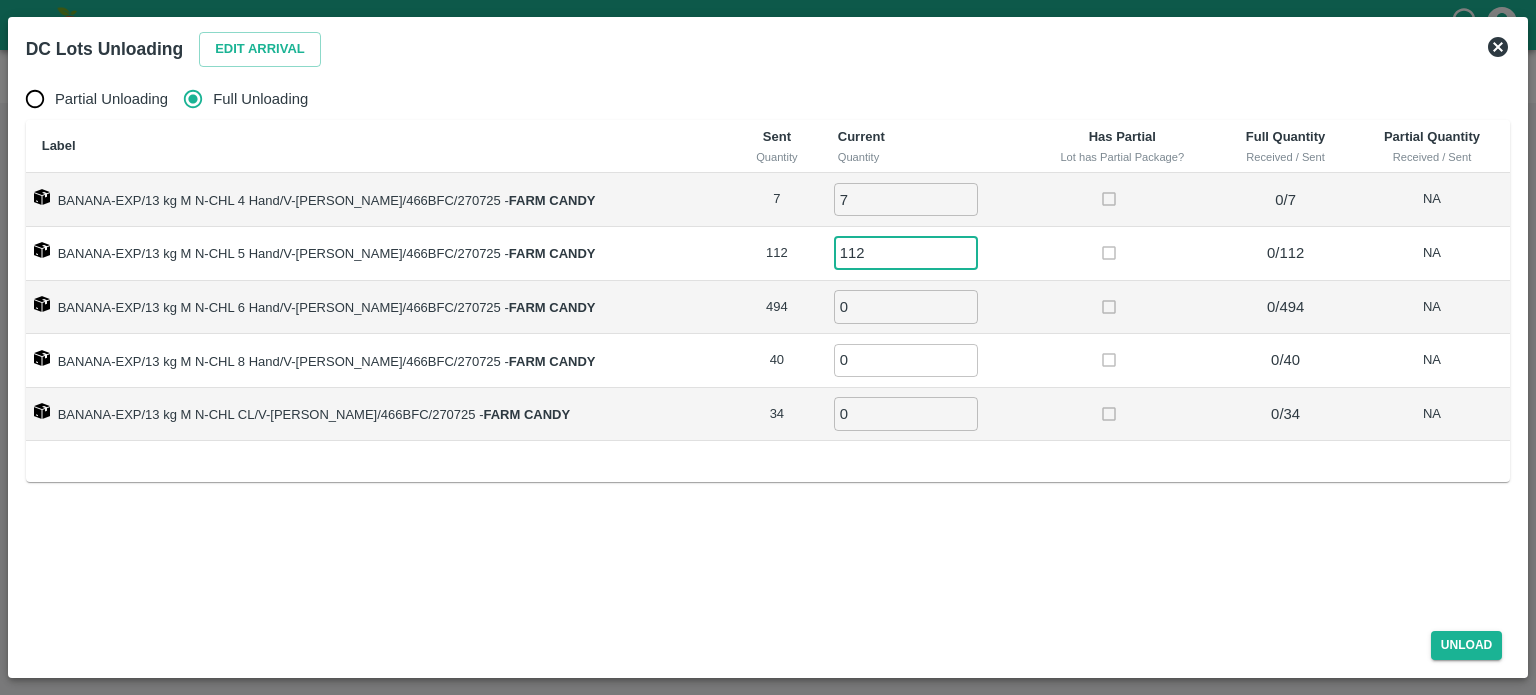 type on "112" 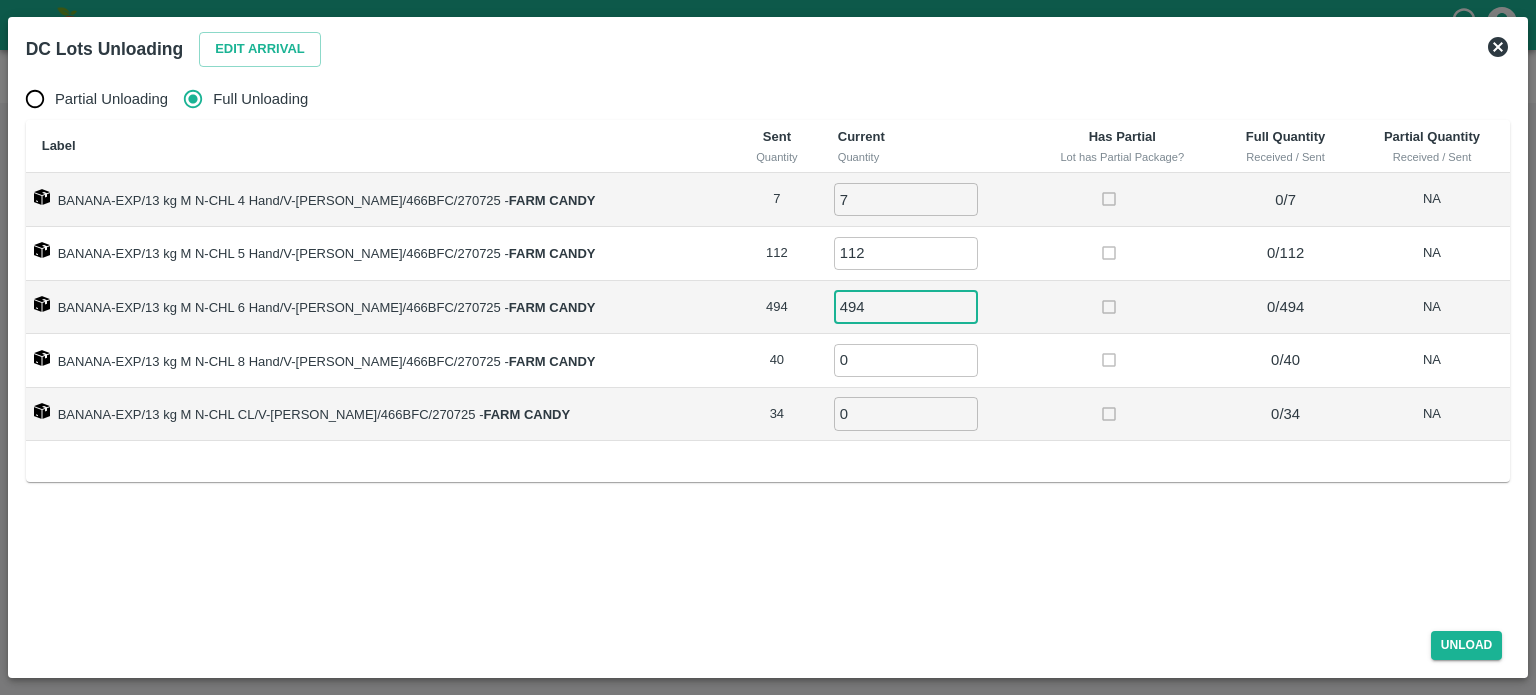 type on "494" 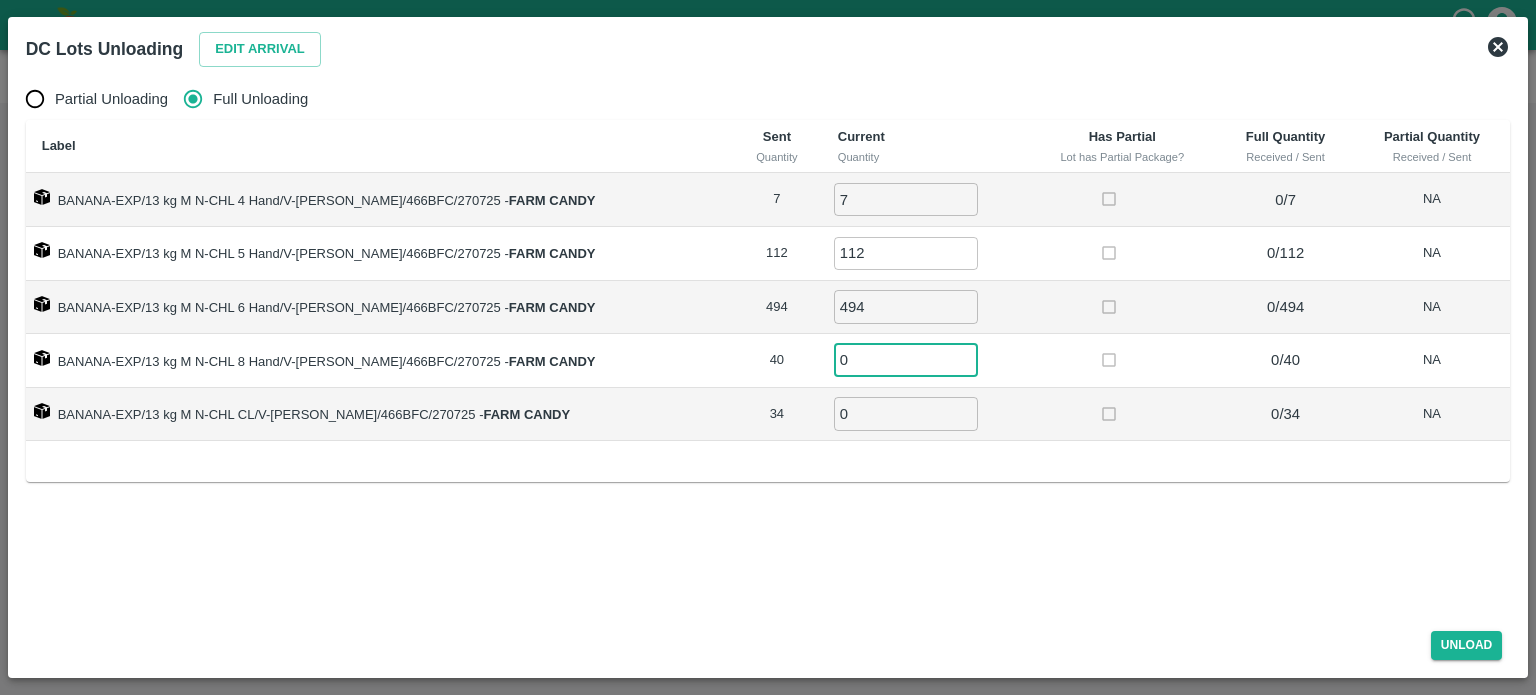 type on "1" 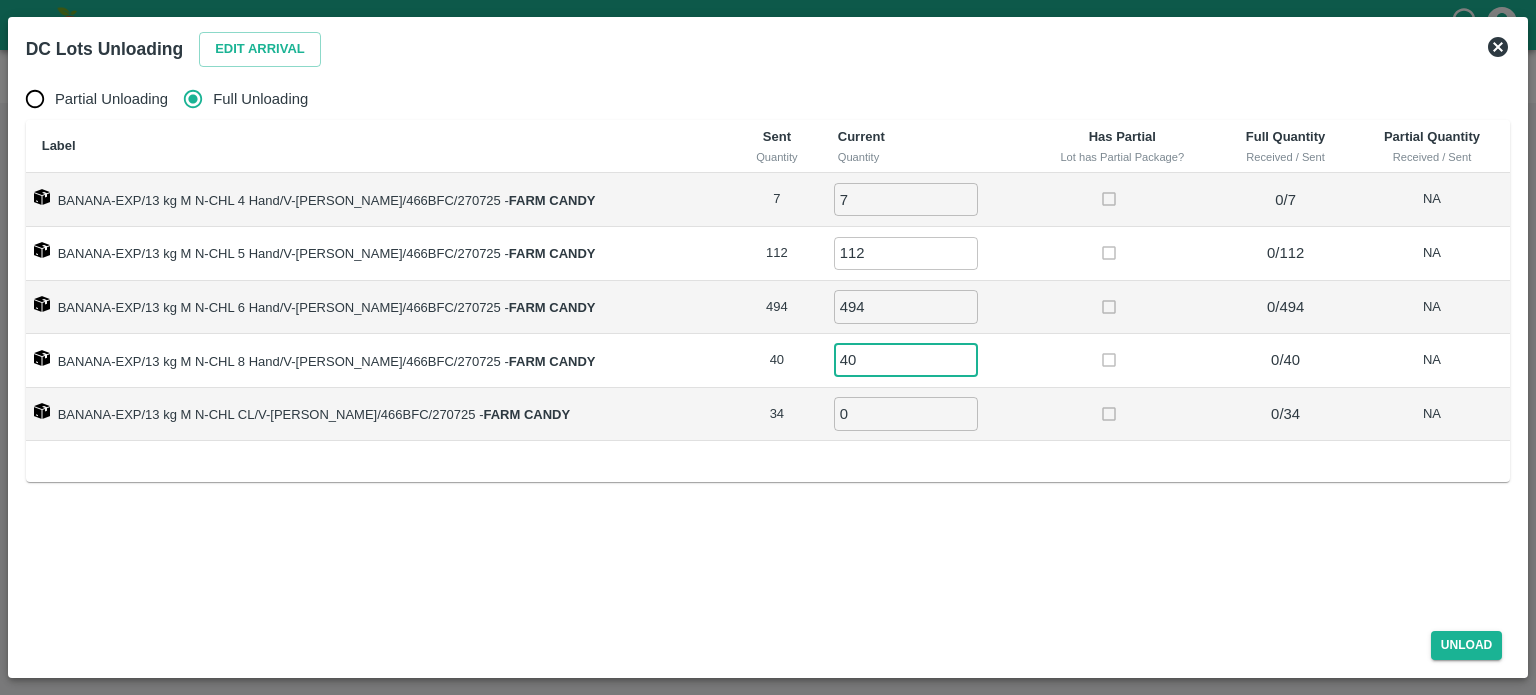 type on "40" 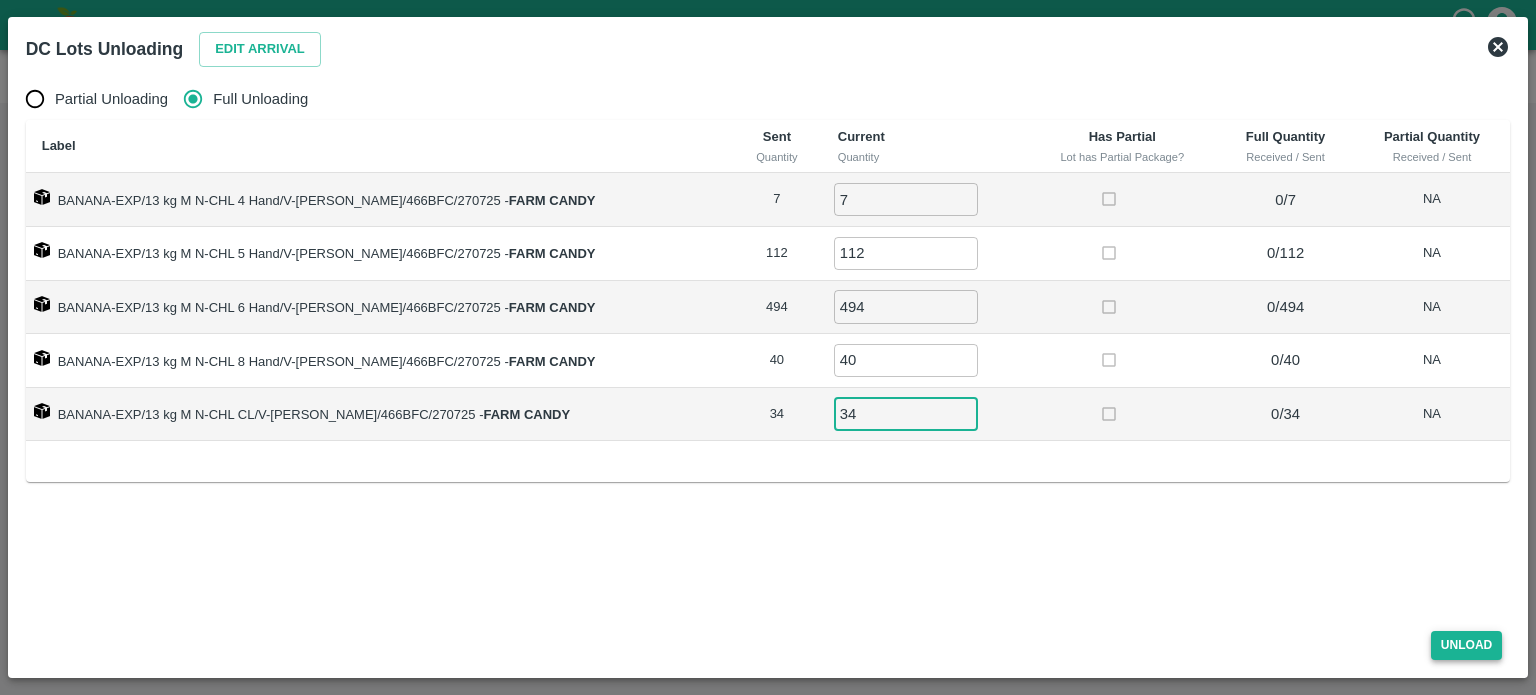 type on "34" 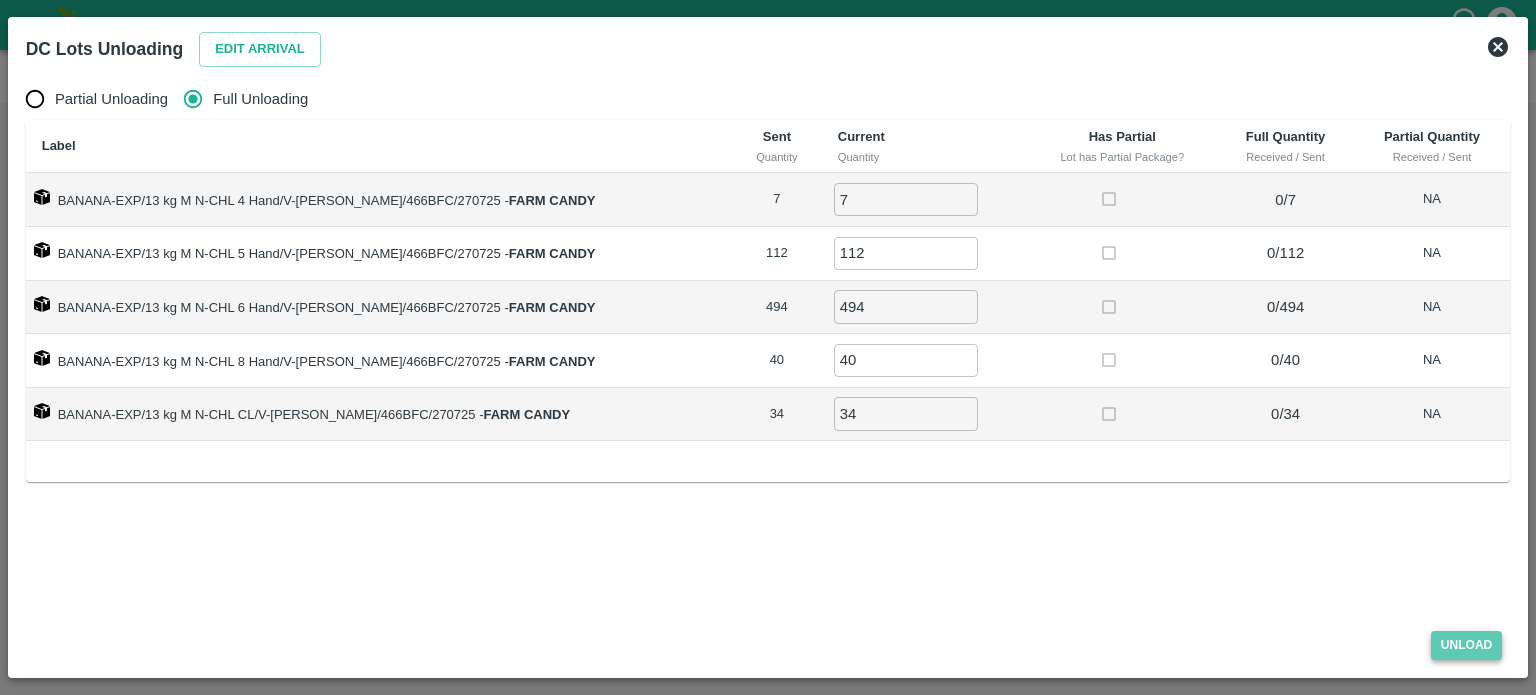 click on "Unload" at bounding box center [1467, 645] 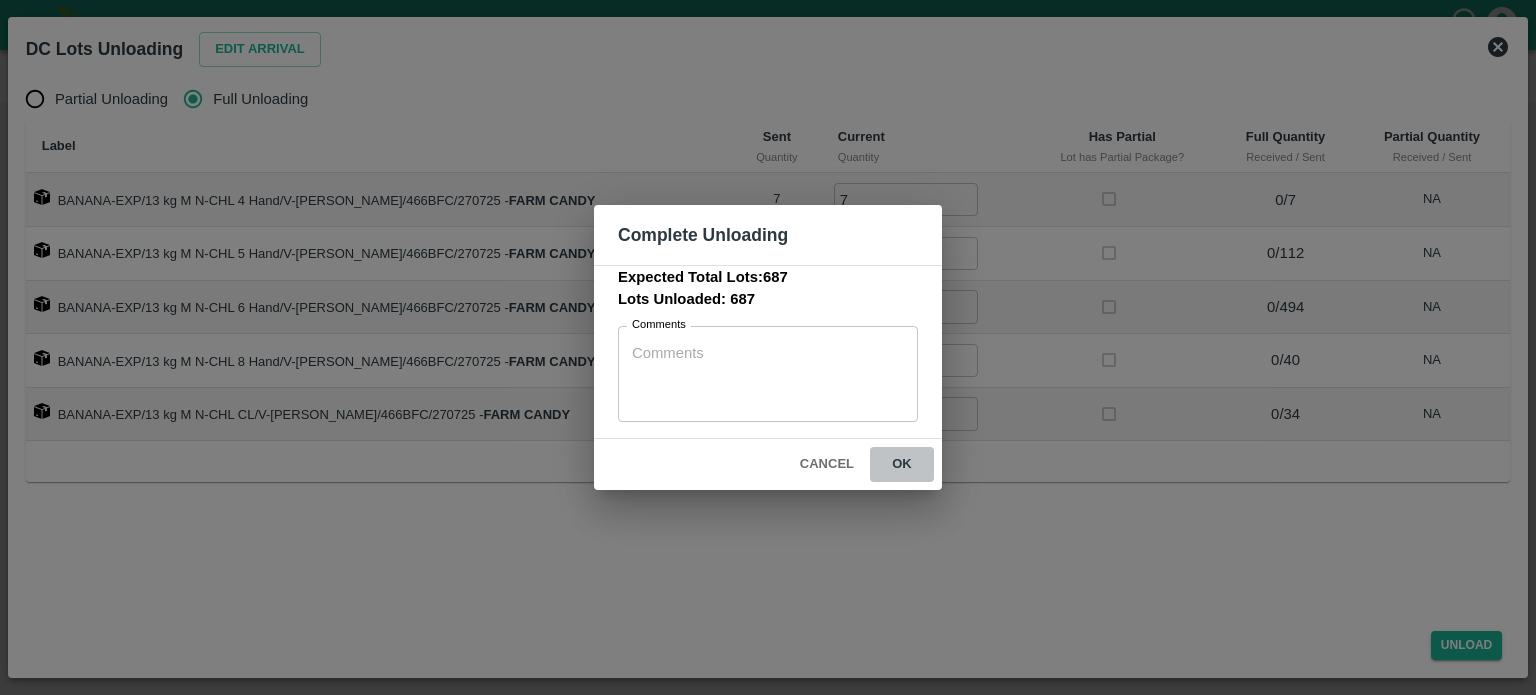 click on "ok" at bounding box center [902, 464] 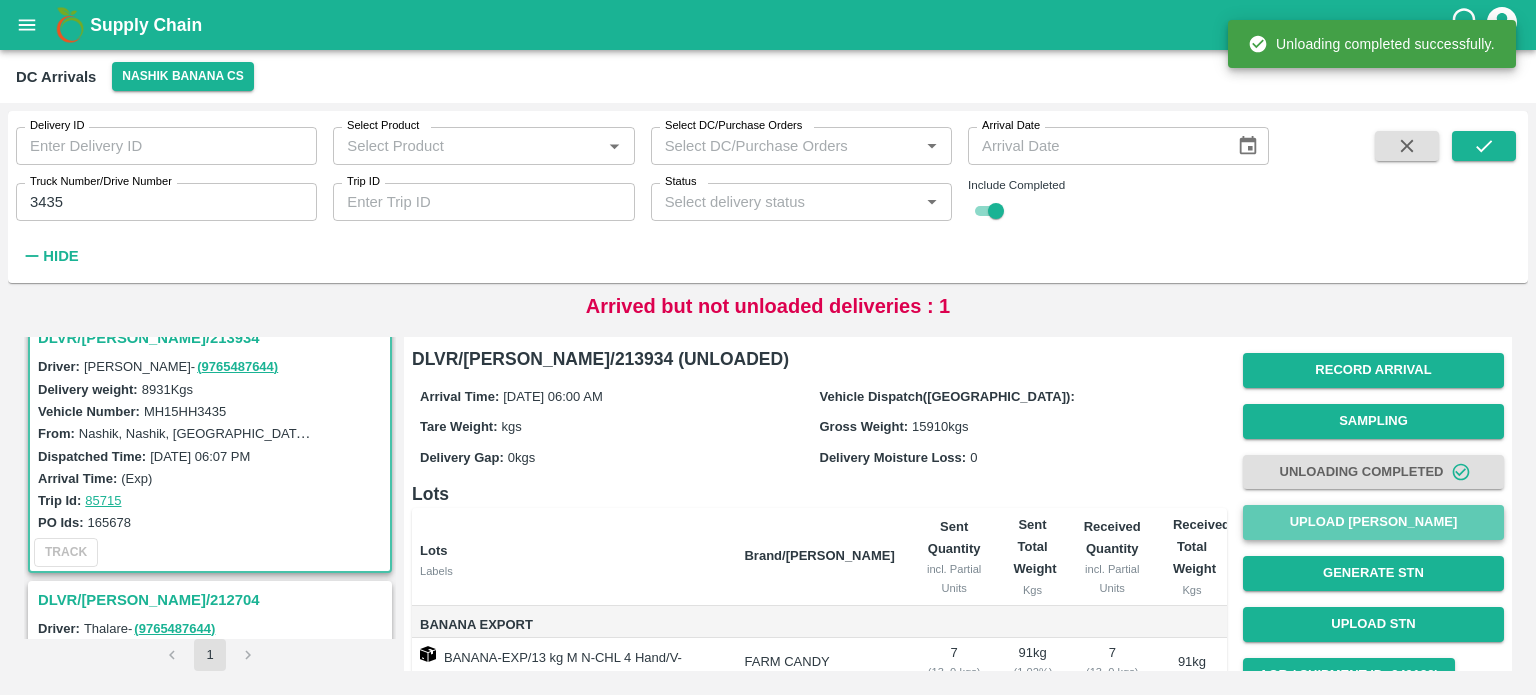 click on "Upload Tare Weight" at bounding box center (1373, 522) 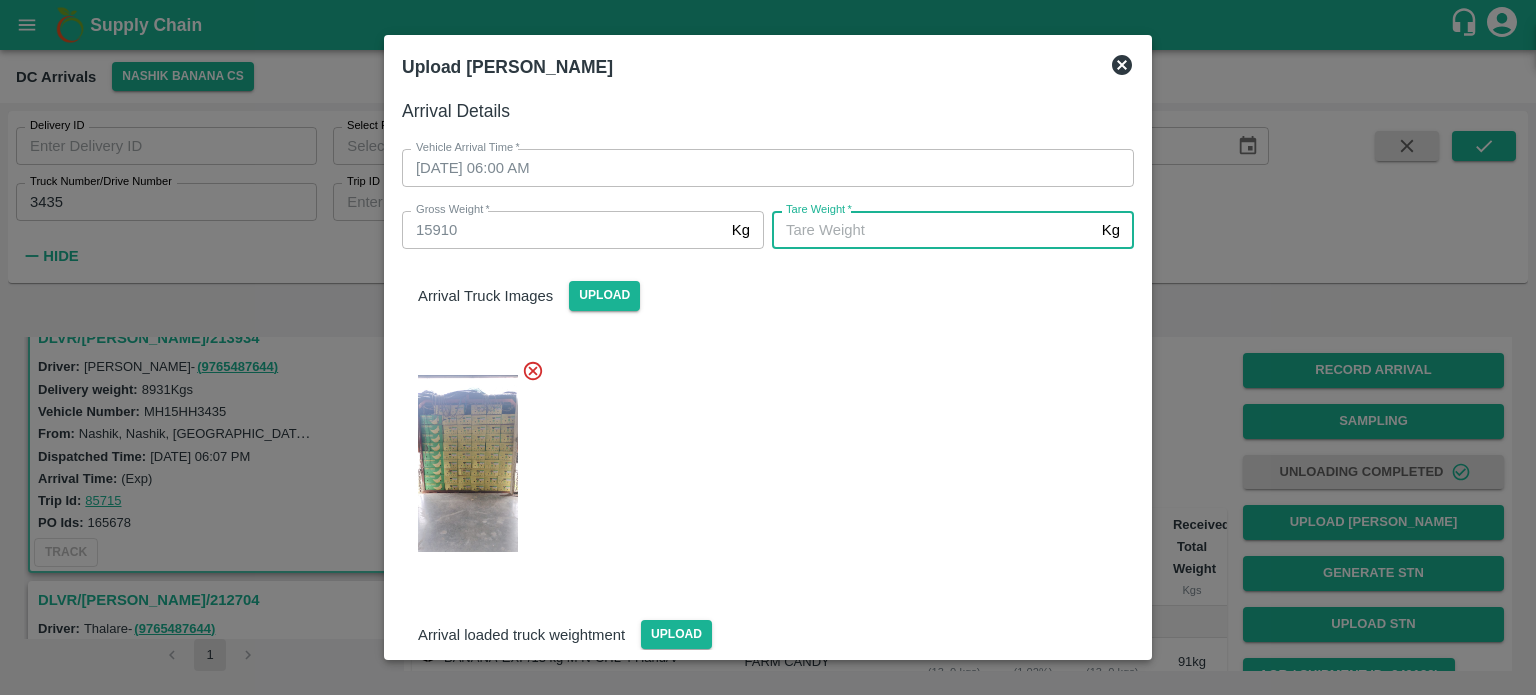 click on "Tare Weight   *" at bounding box center [933, 230] 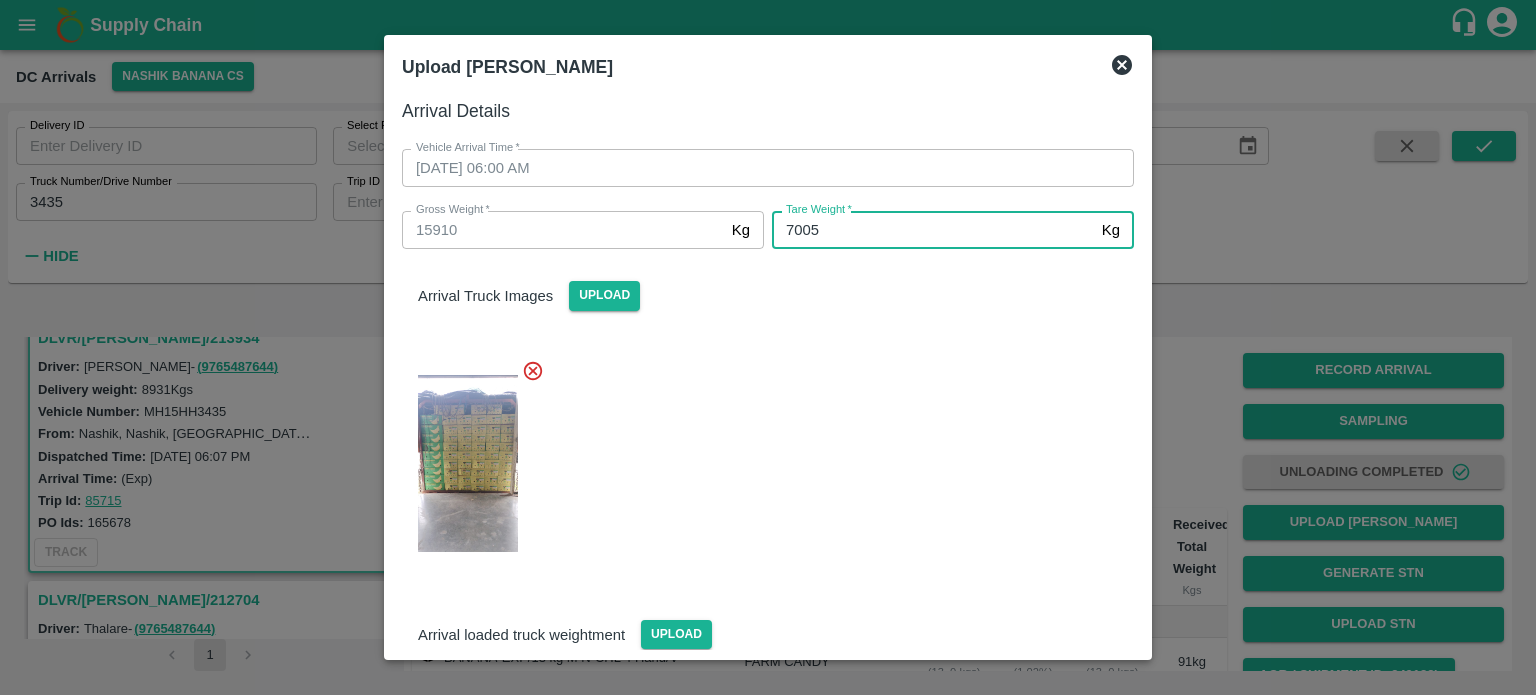type on "7005" 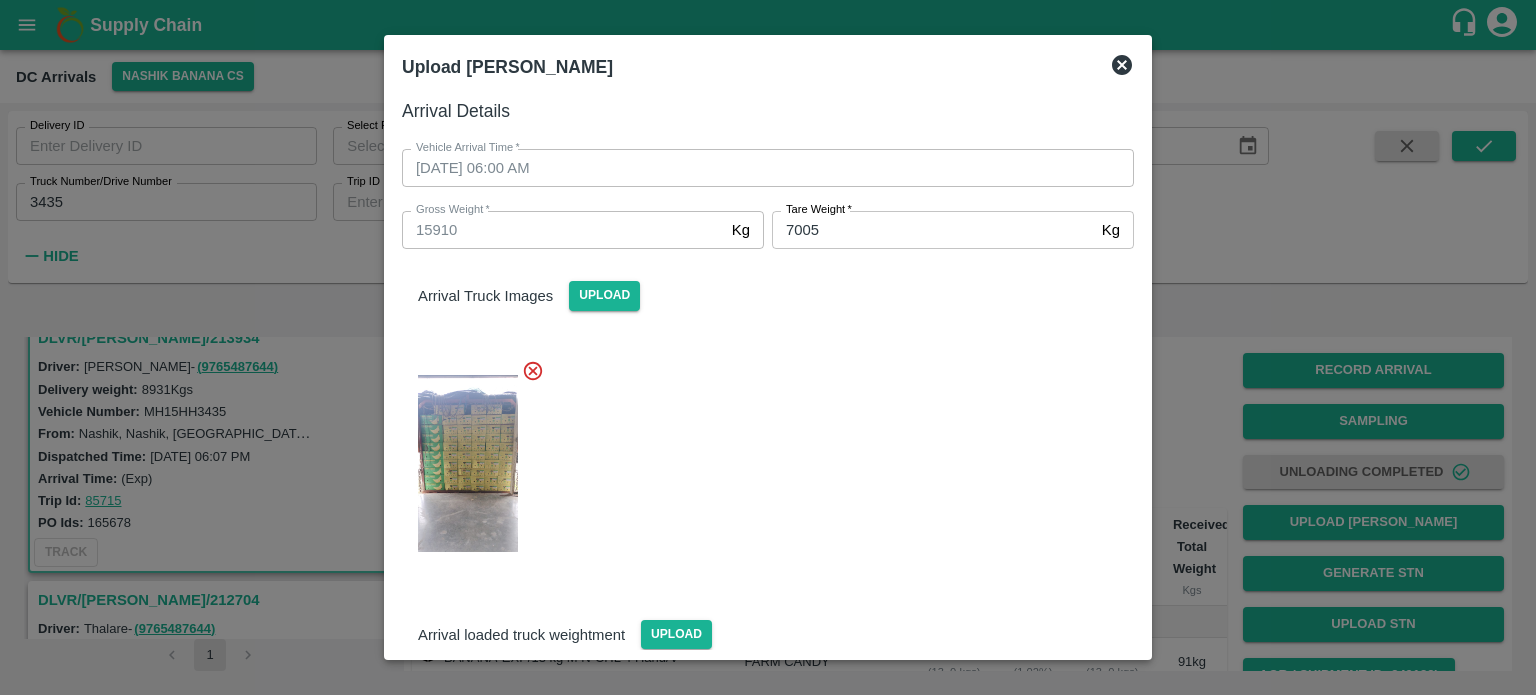 click at bounding box center [760, 458] 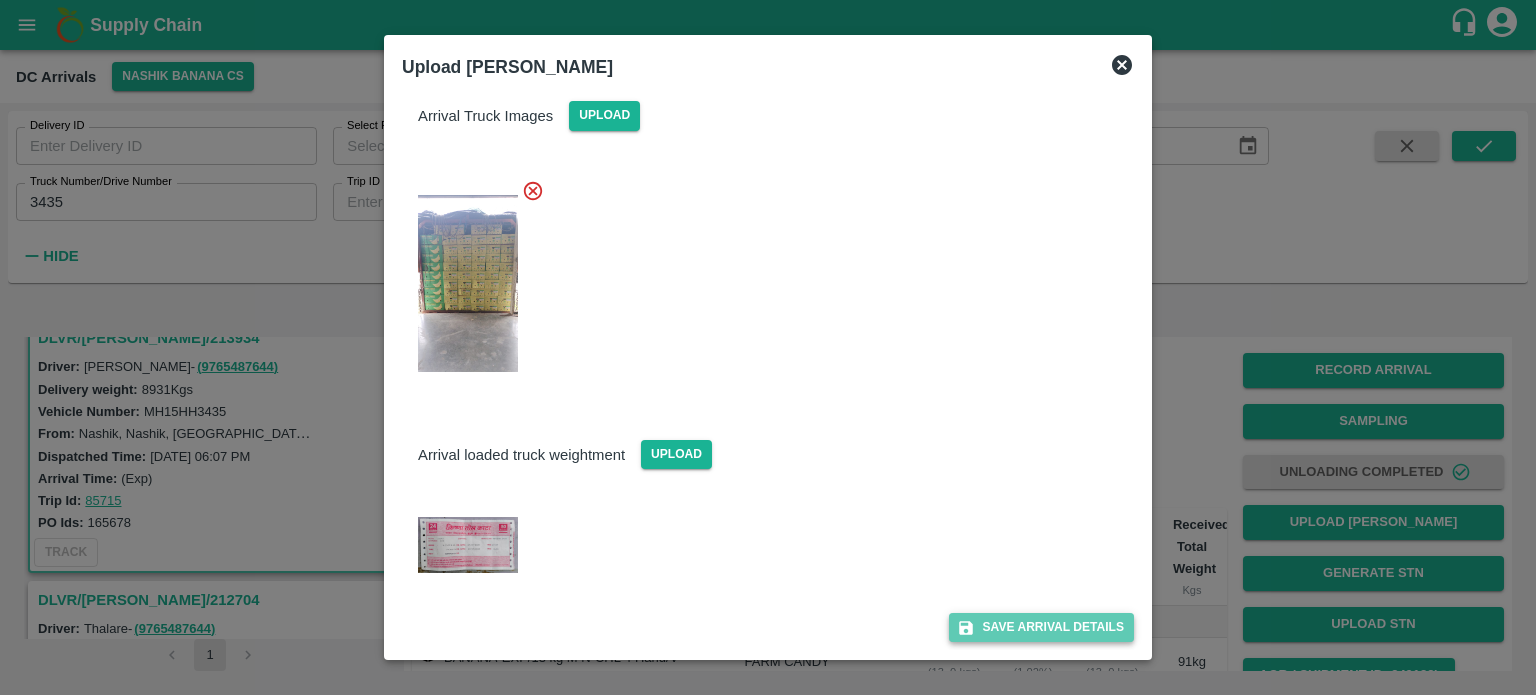 click on "Save Arrival Details" at bounding box center (1041, 627) 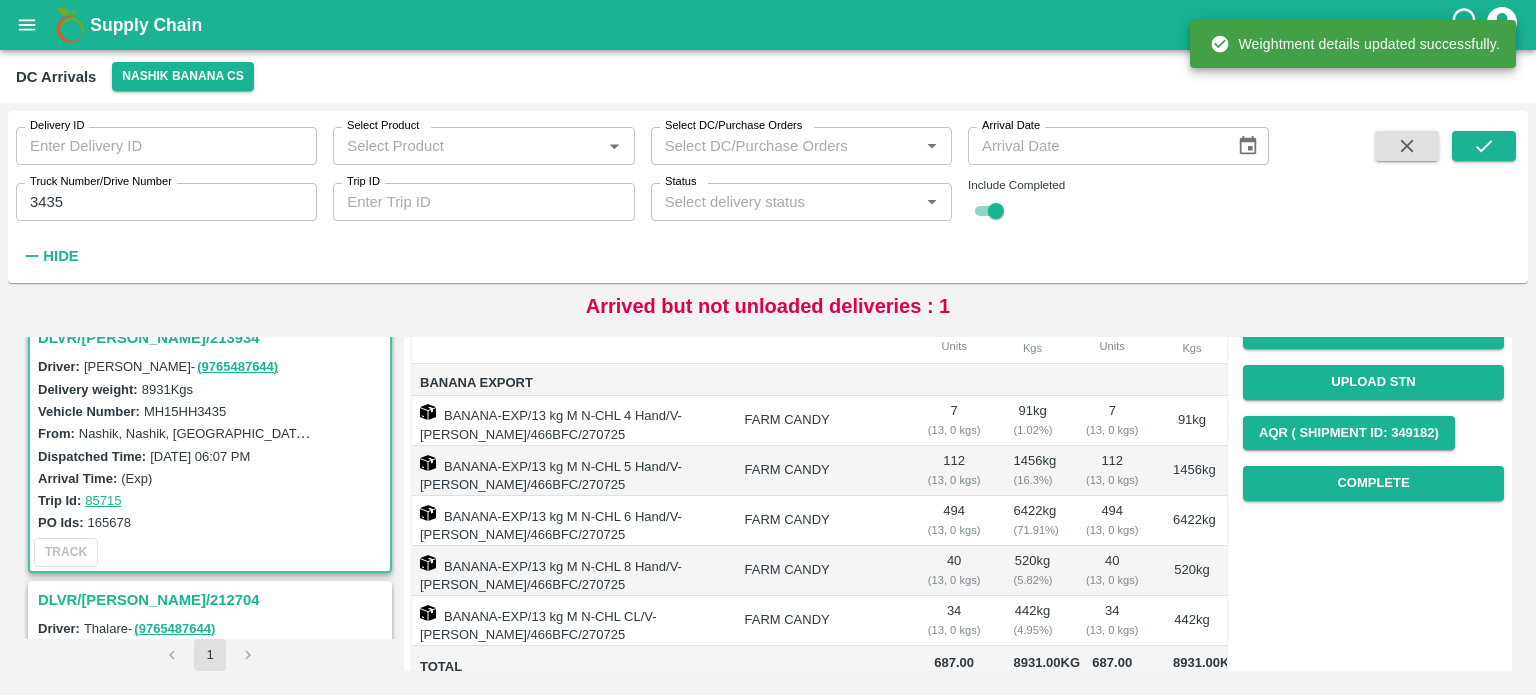 scroll, scrollTop: 243, scrollLeft: 0, axis: vertical 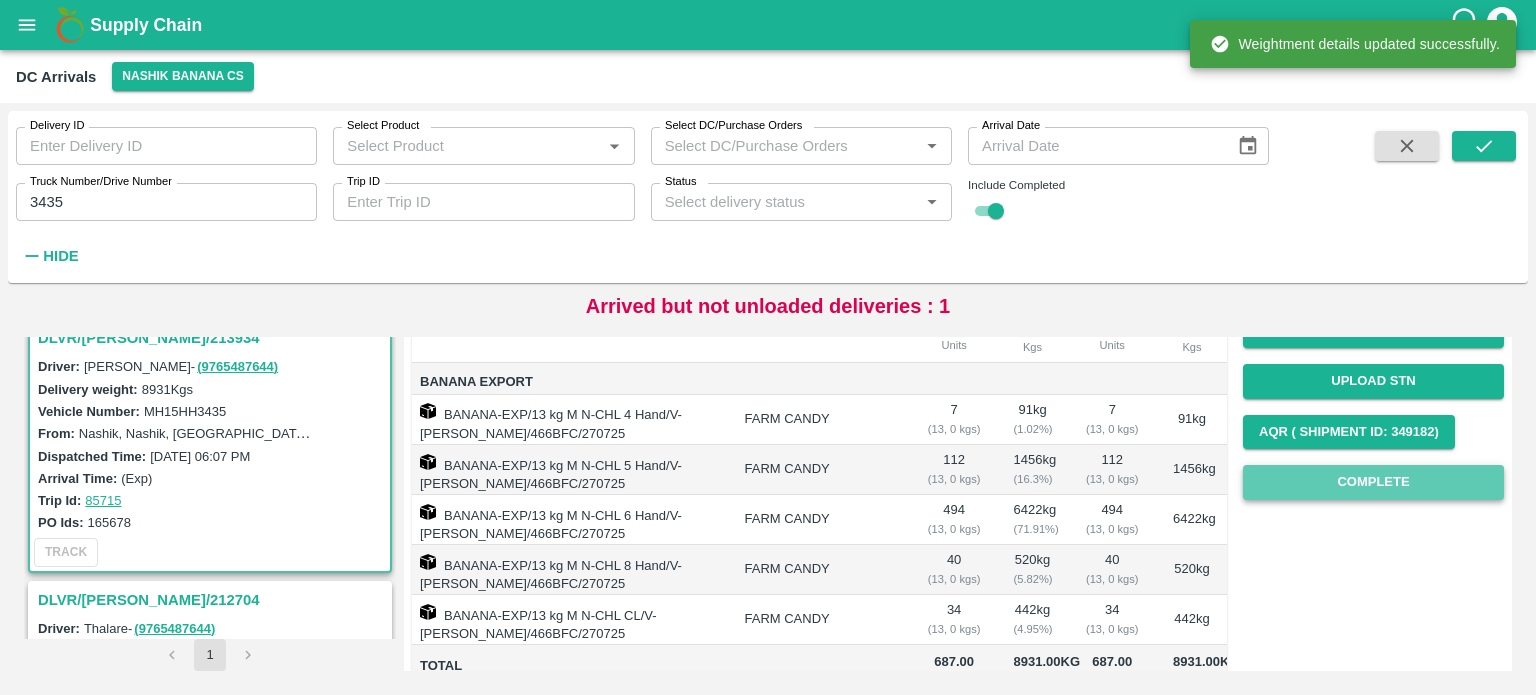 click on "Complete" at bounding box center (1373, 482) 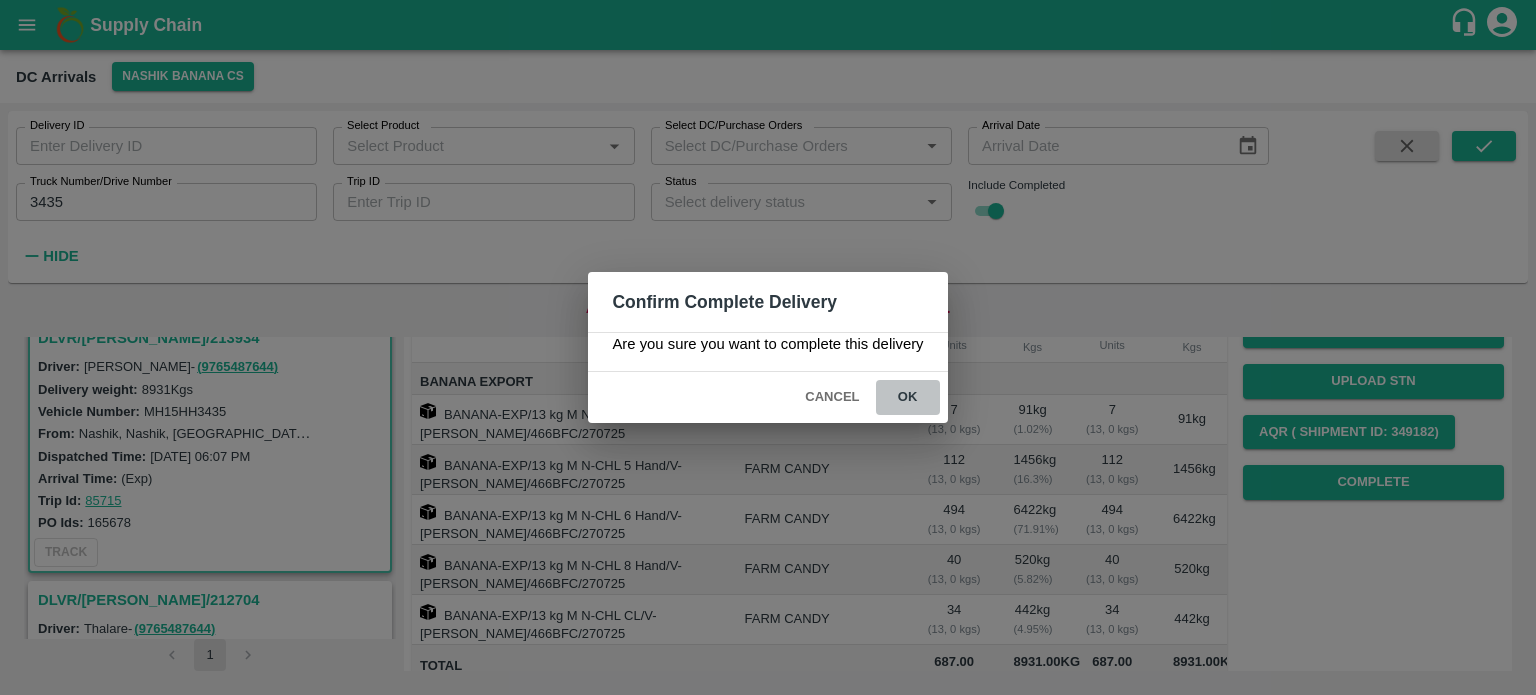 click on "ok" at bounding box center (908, 397) 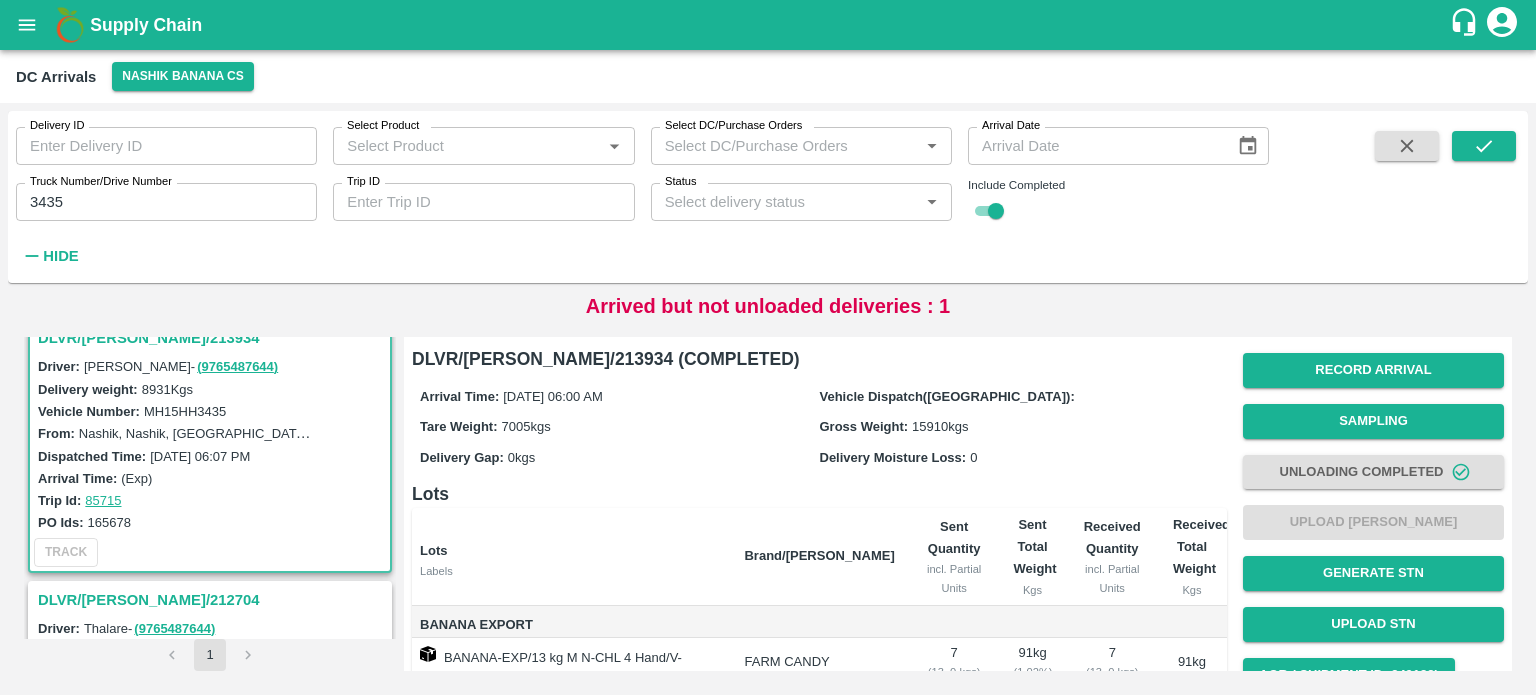 click on "3435" at bounding box center (166, 202) 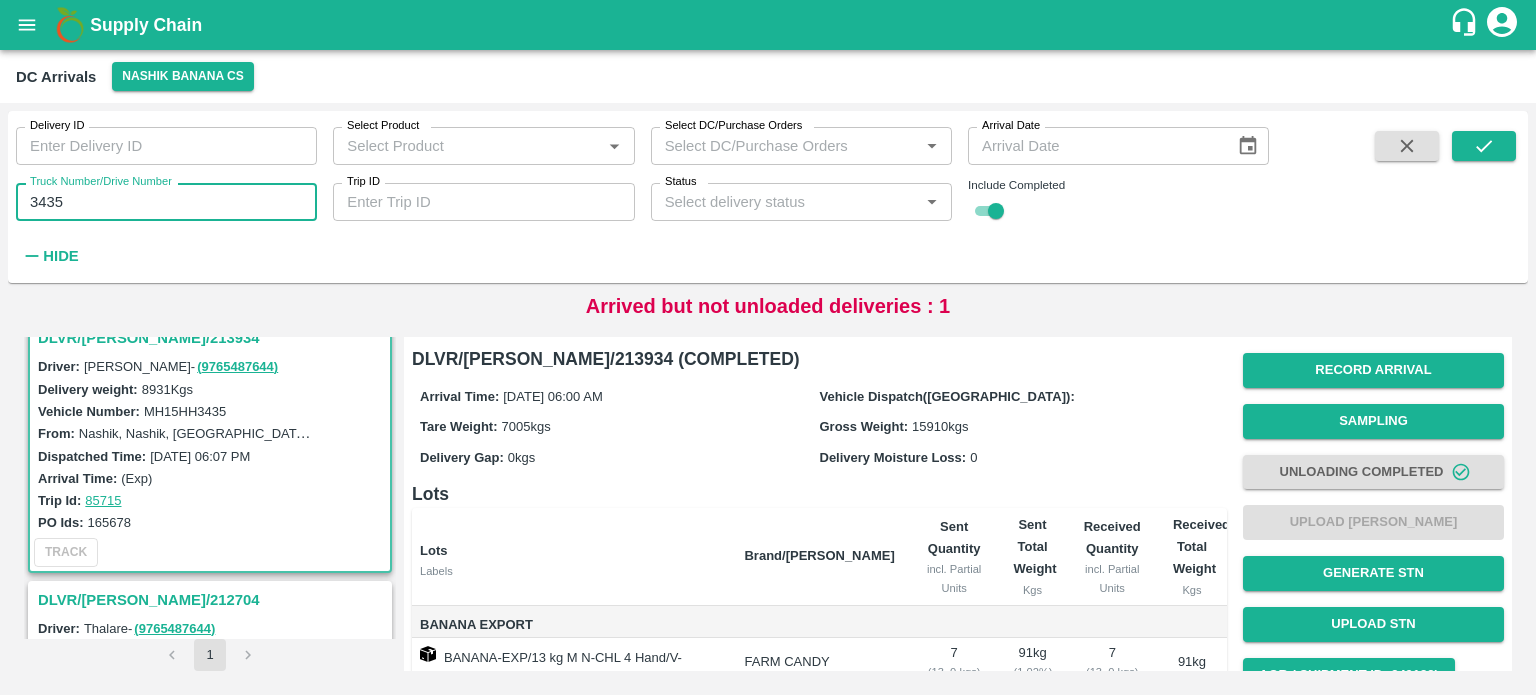 click on "3435" at bounding box center [166, 202] 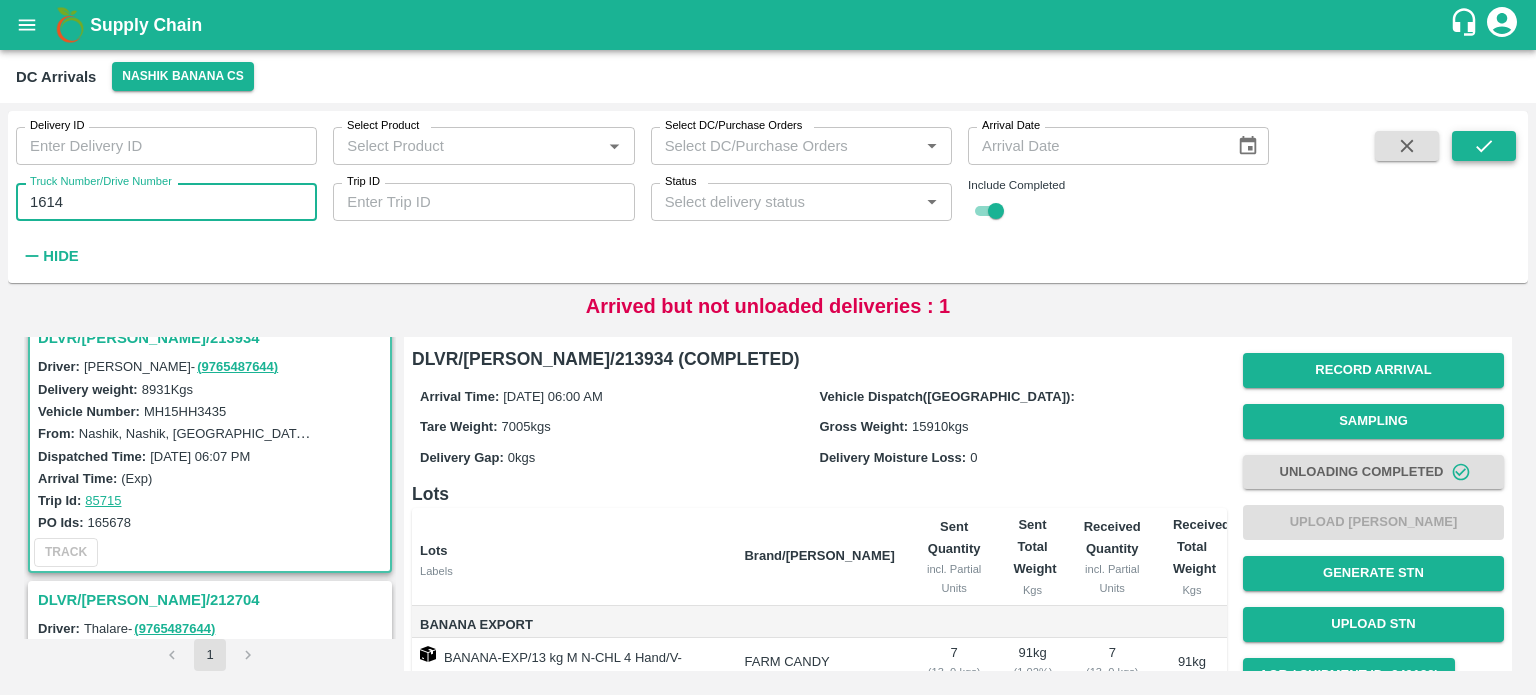 type on "1614" 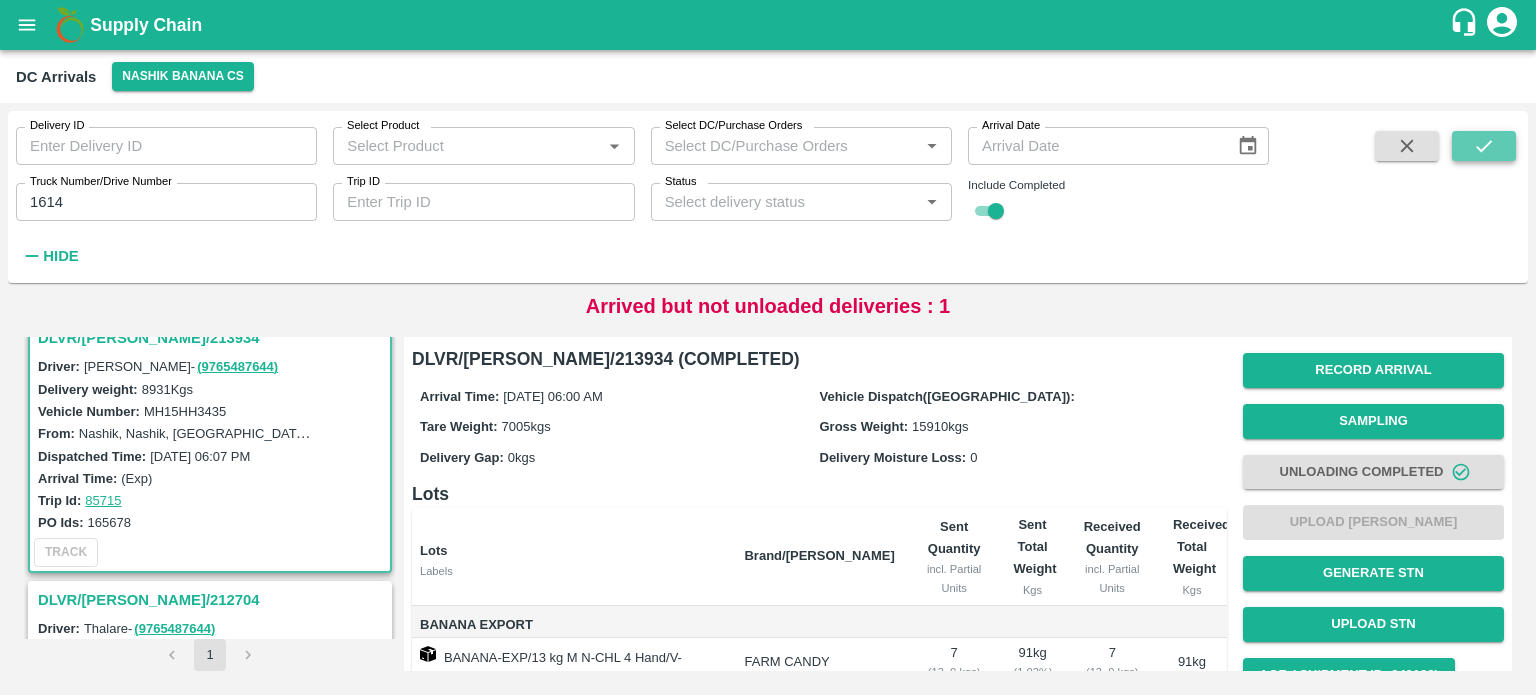 click at bounding box center (1484, 146) 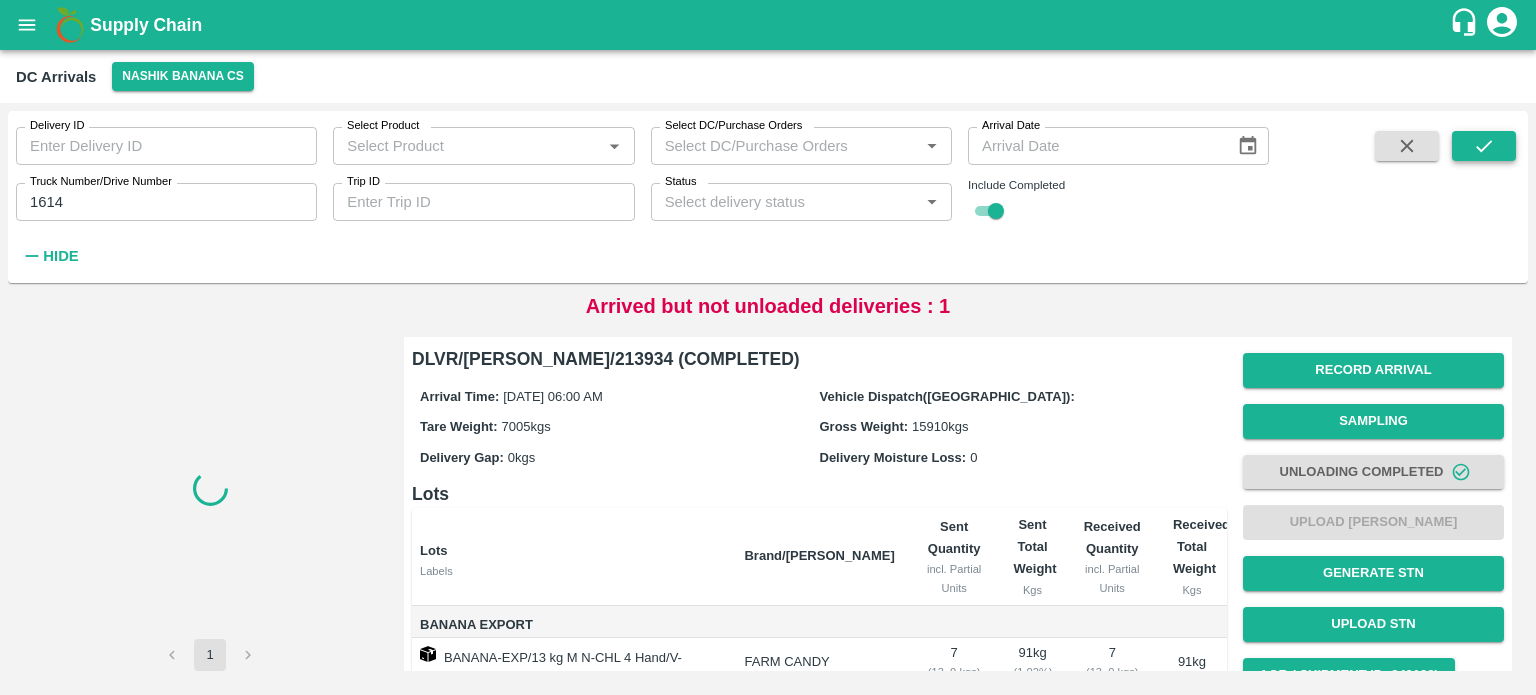 scroll, scrollTop: 0, scrollLeft: 0, axis: both 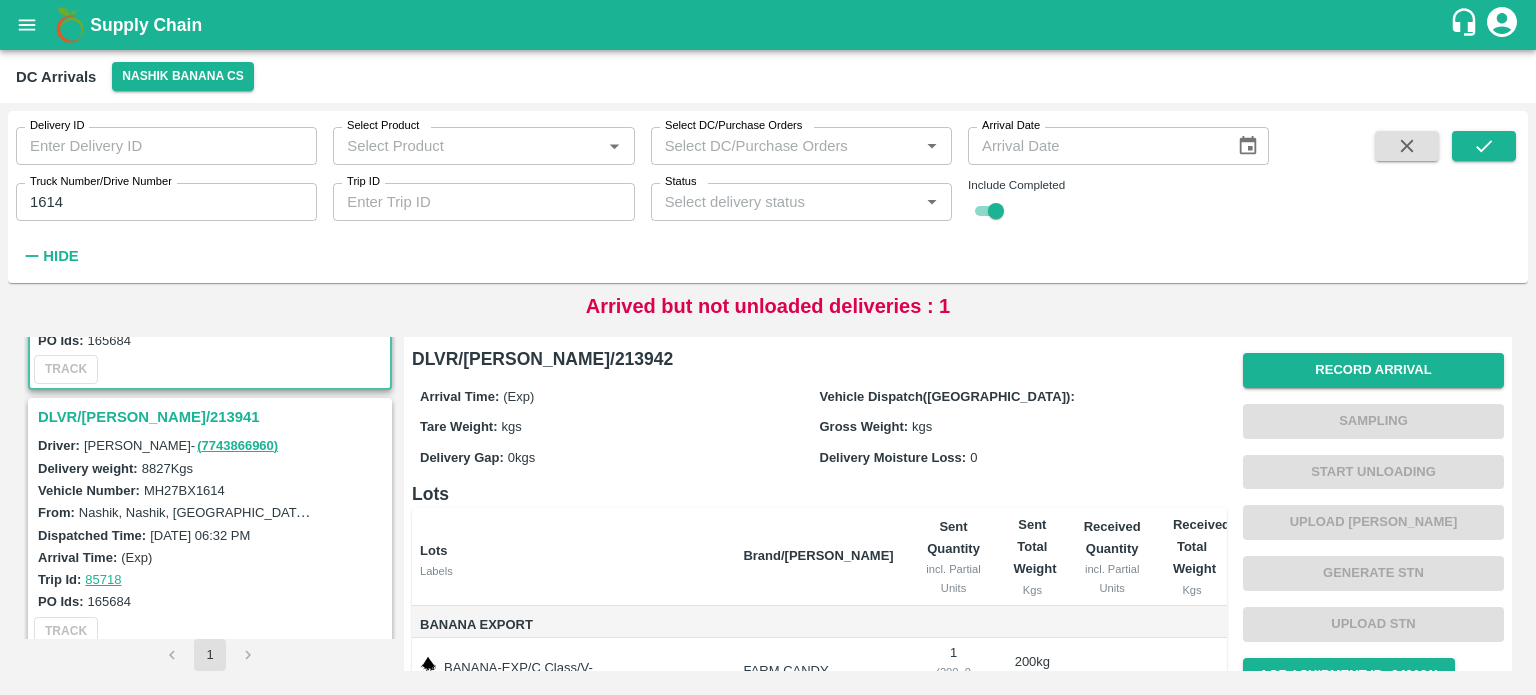 click on "DLVR/NASH/213941" at bounding box center [213, 417] 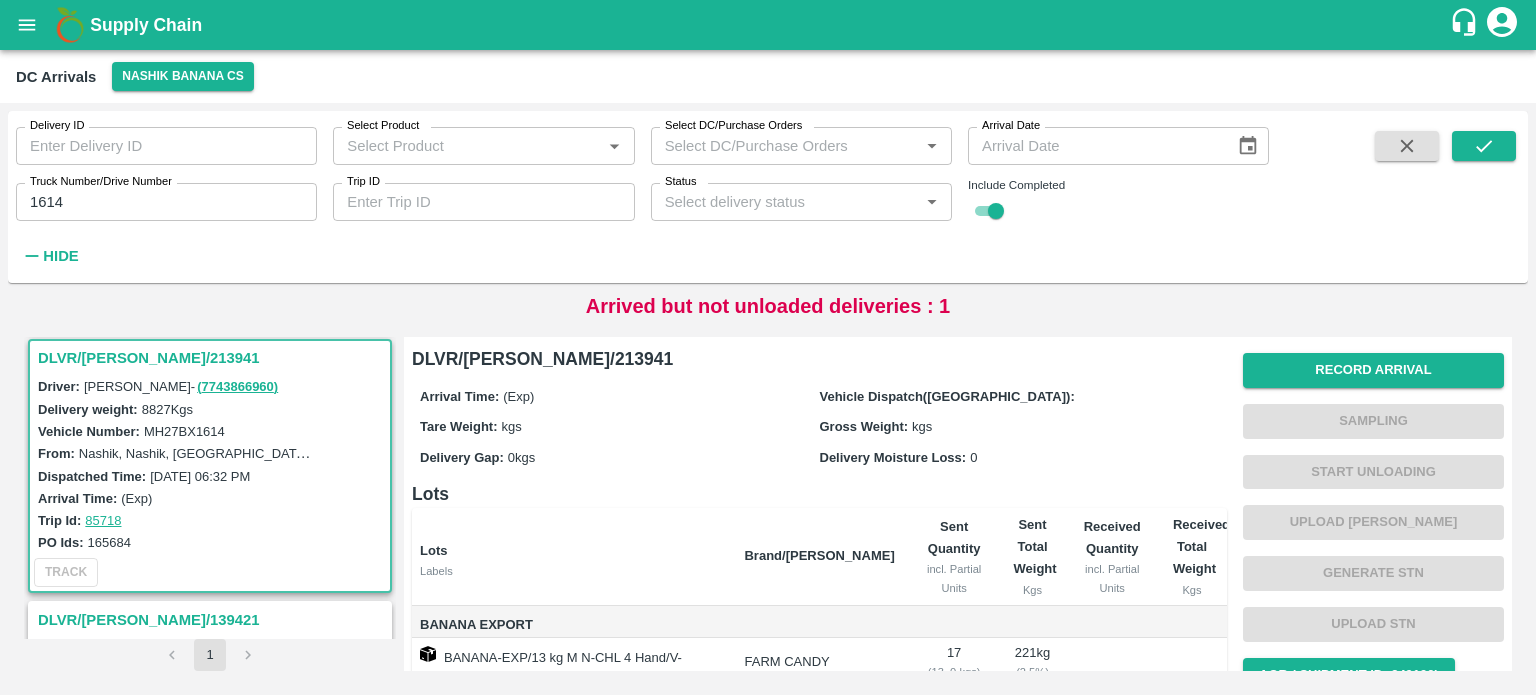 scroll, scrollTop: 238, scrollLeft: 0, axis: vertical 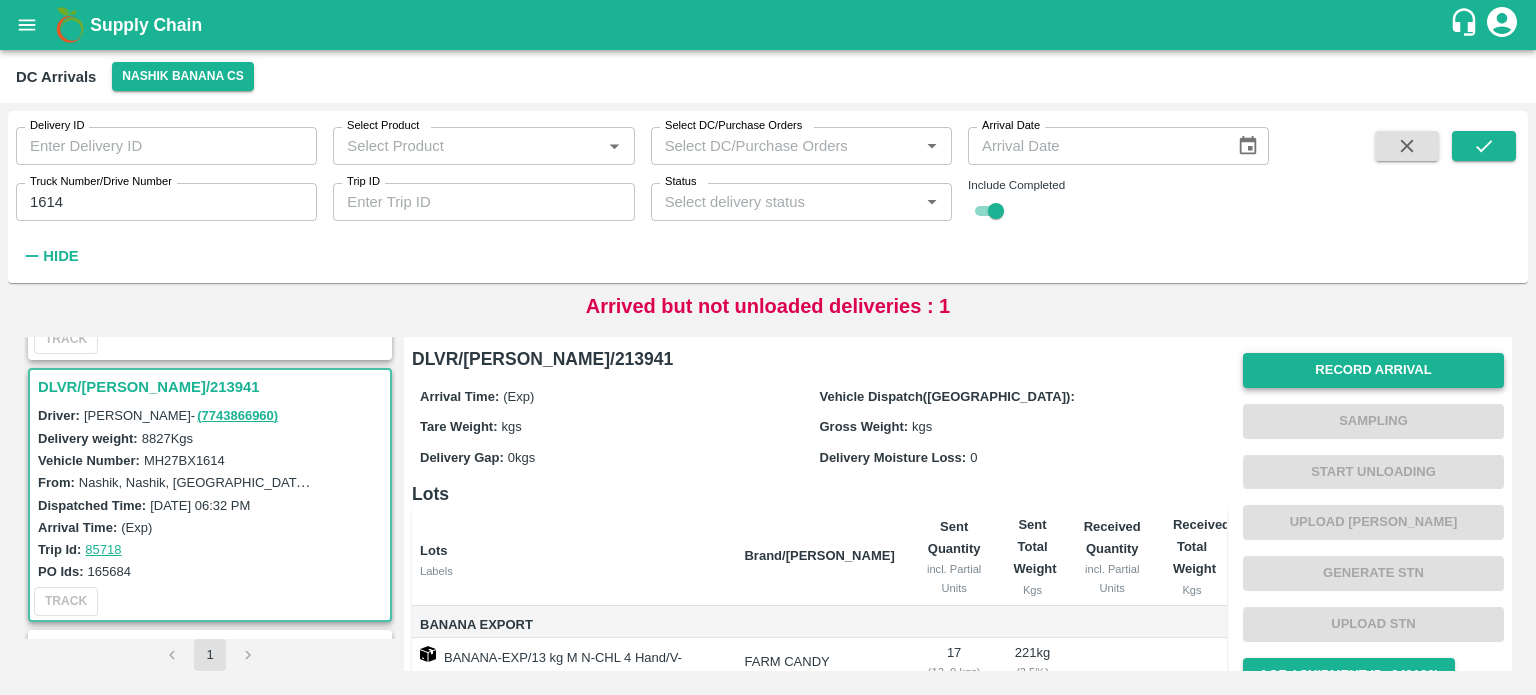 click on "Record Arrival" at bounding box center [1373, 370] 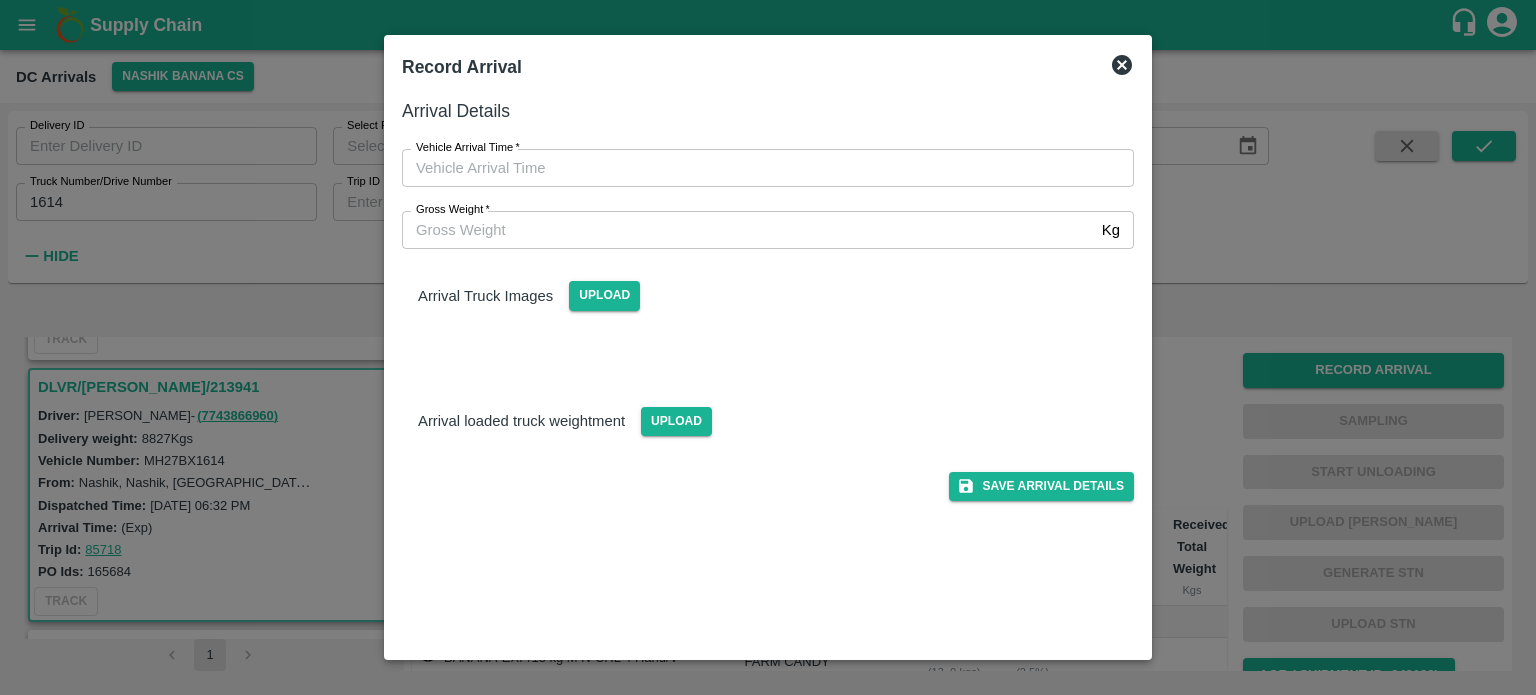 type on "DD/MM/YYYY hh:mm aa" 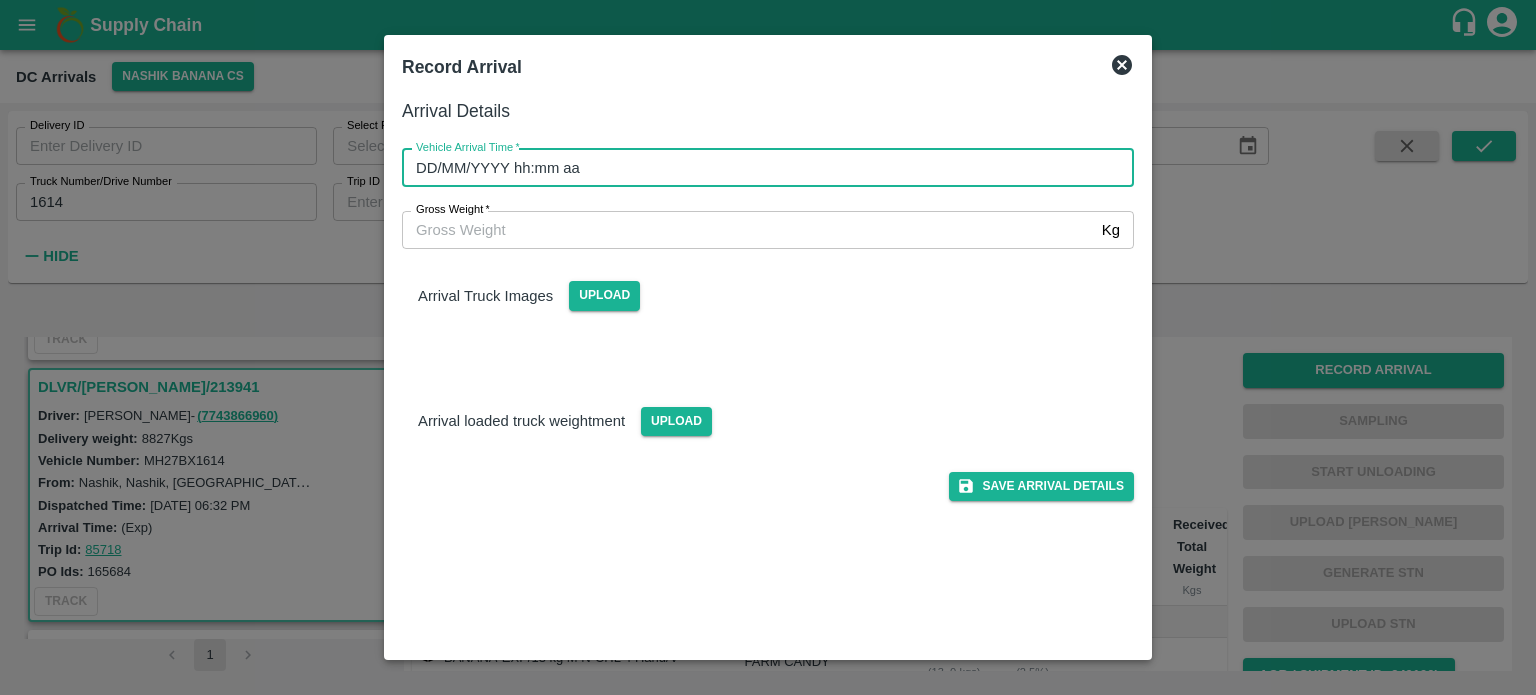 click on "DD/MM/YYYY hh:mm aa" at bounding box center (761, 168) 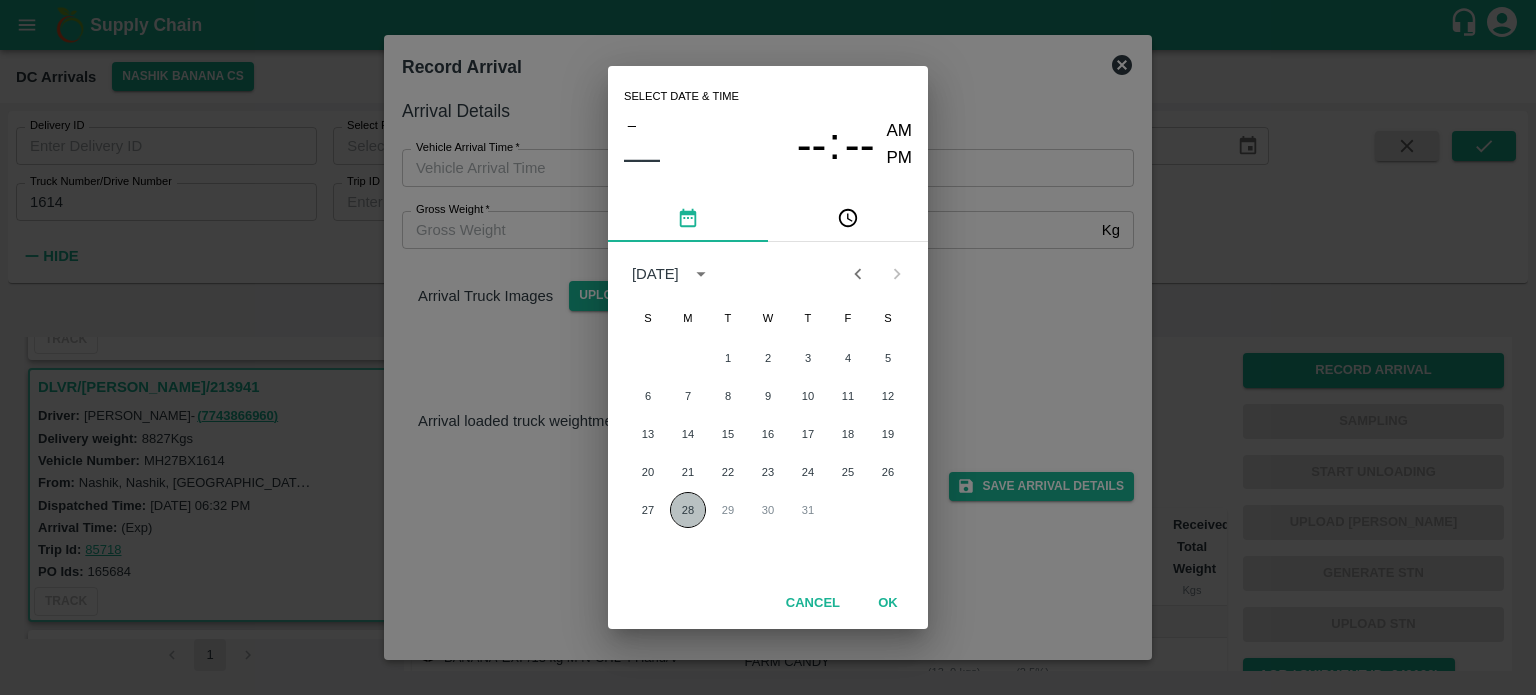 click on "28" at bounding box center (688, 510) 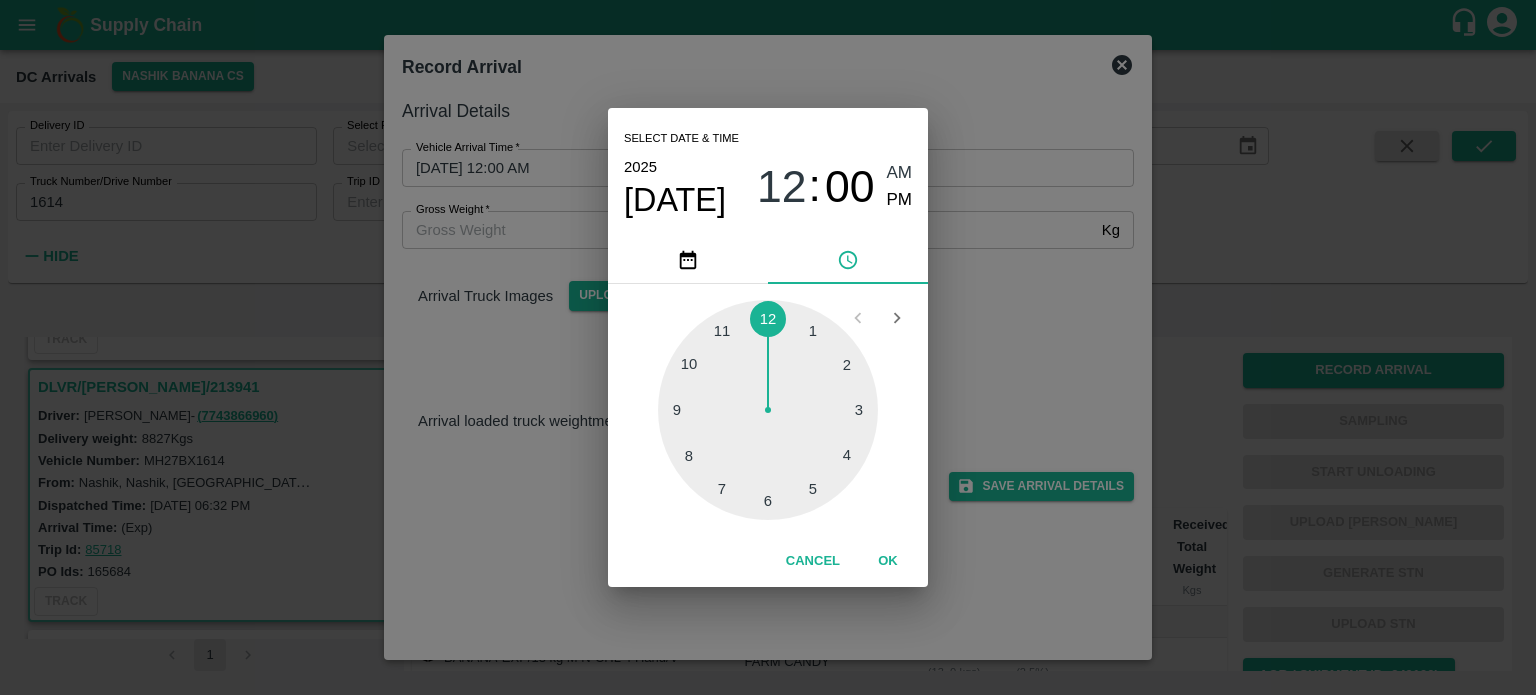 click at bounding box center (768, 410) 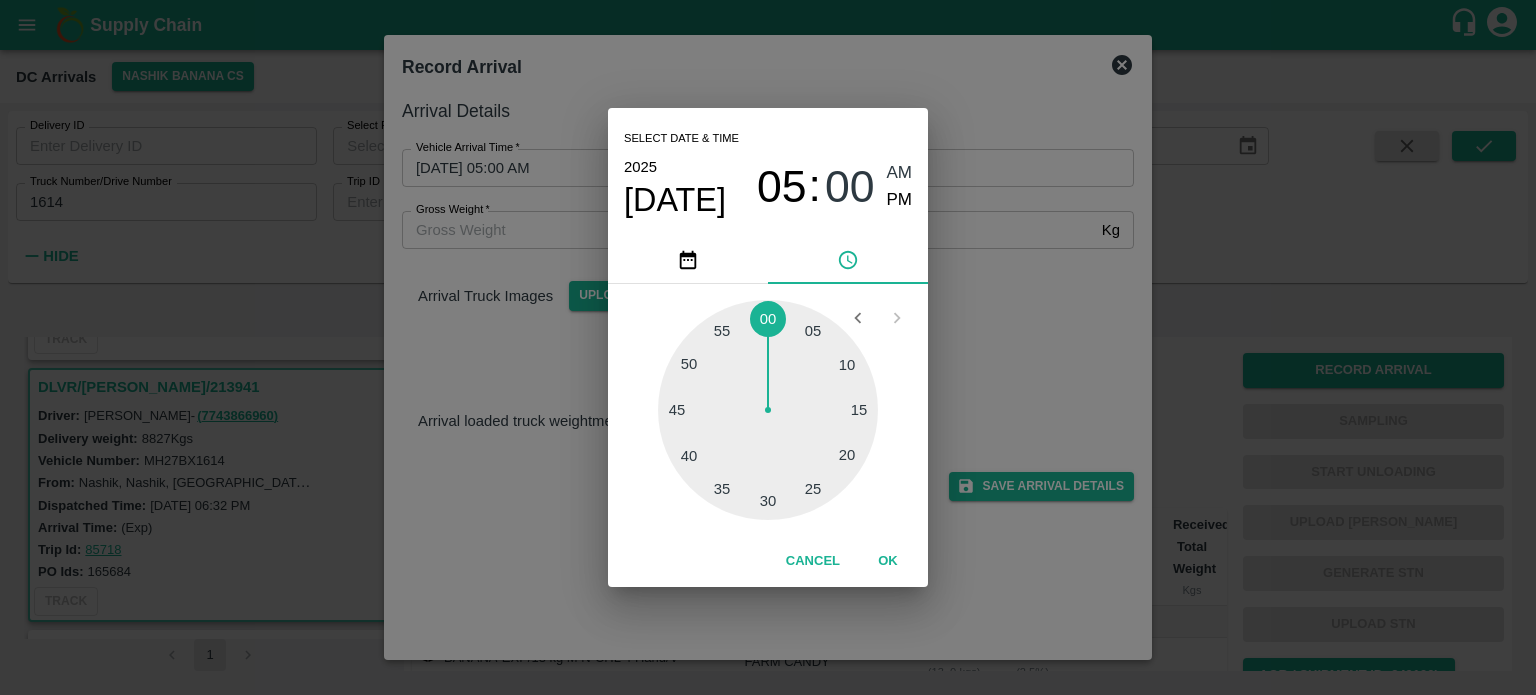 click at bounding box center (768, 410) 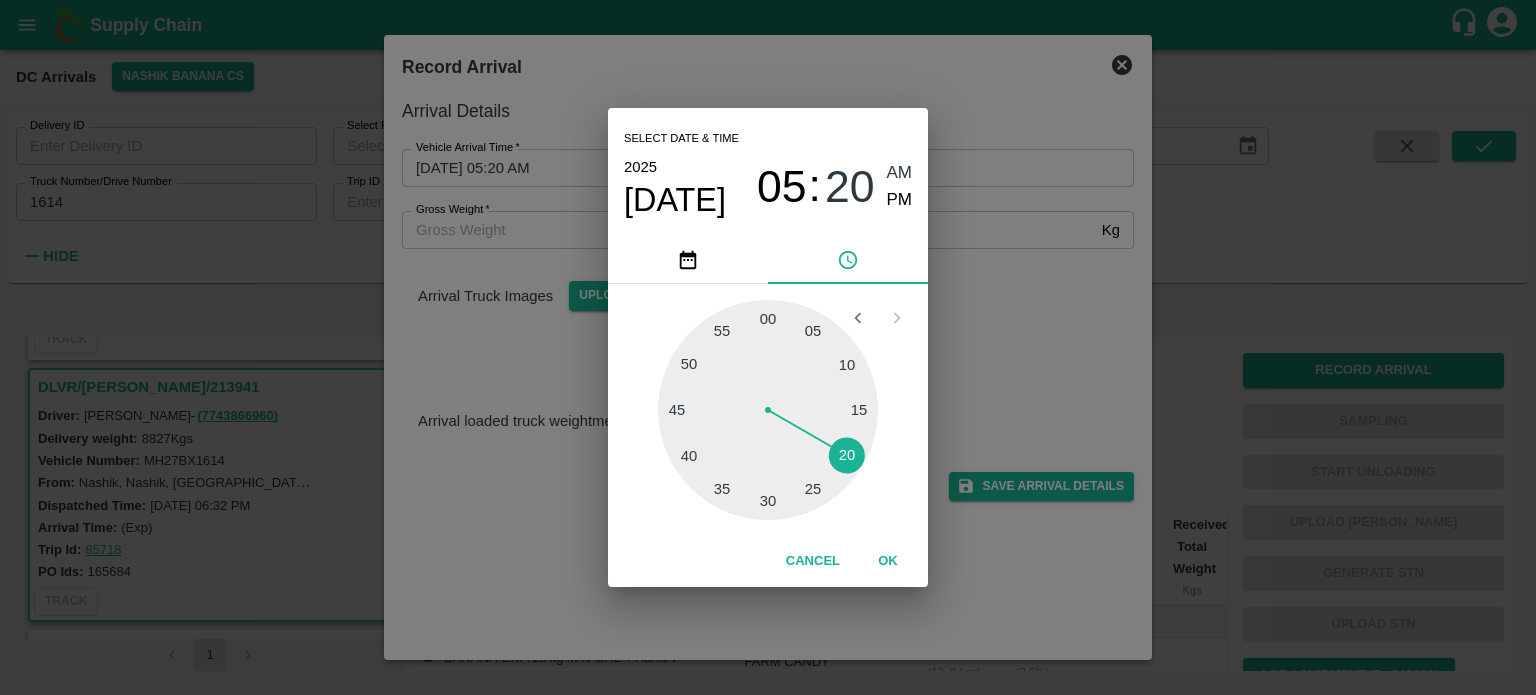 click on "Select date & time 2025 Jul 28 05 : 20 AM PM 05 10 15 20 25 30 35 40 45 50 55 00 Cancel OK" at bounding box center (768, 347) 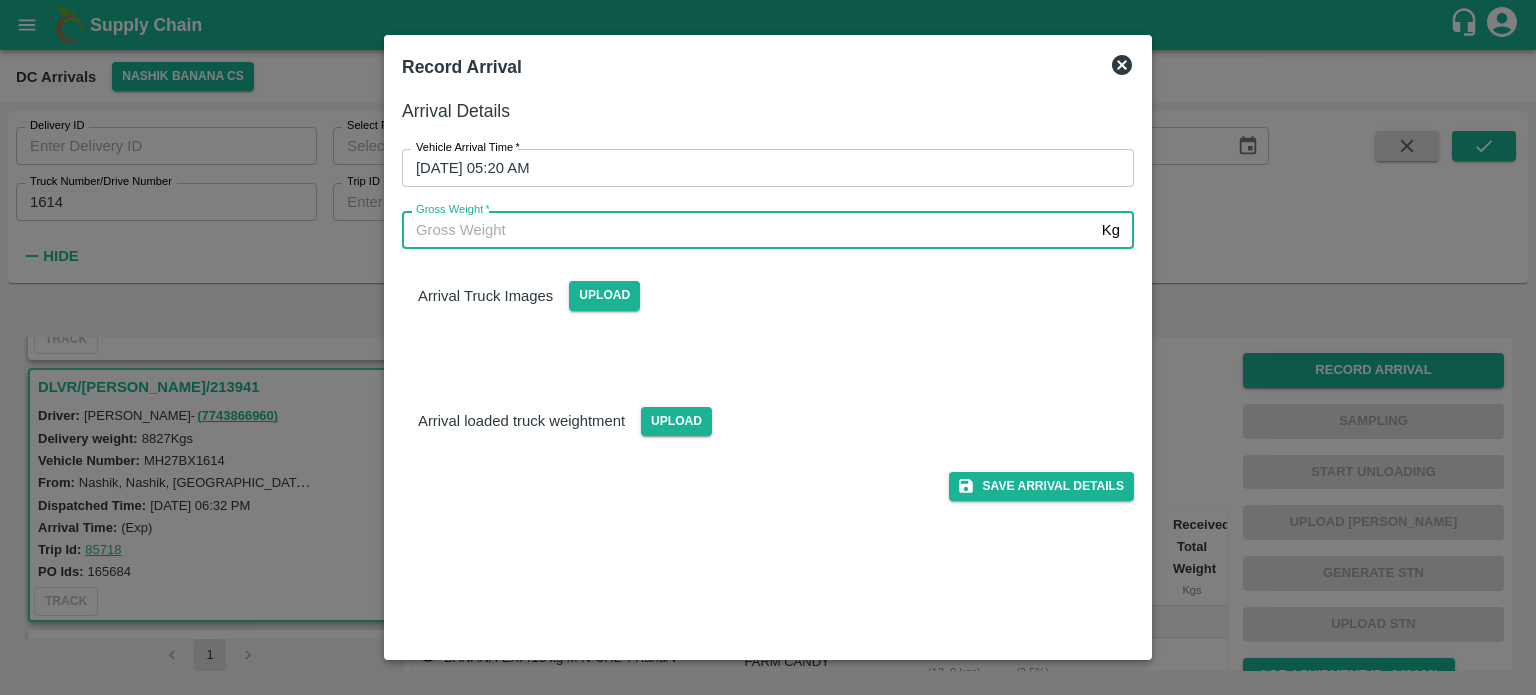 click on "Gross Weight   *" at bounding box center (748, 230) 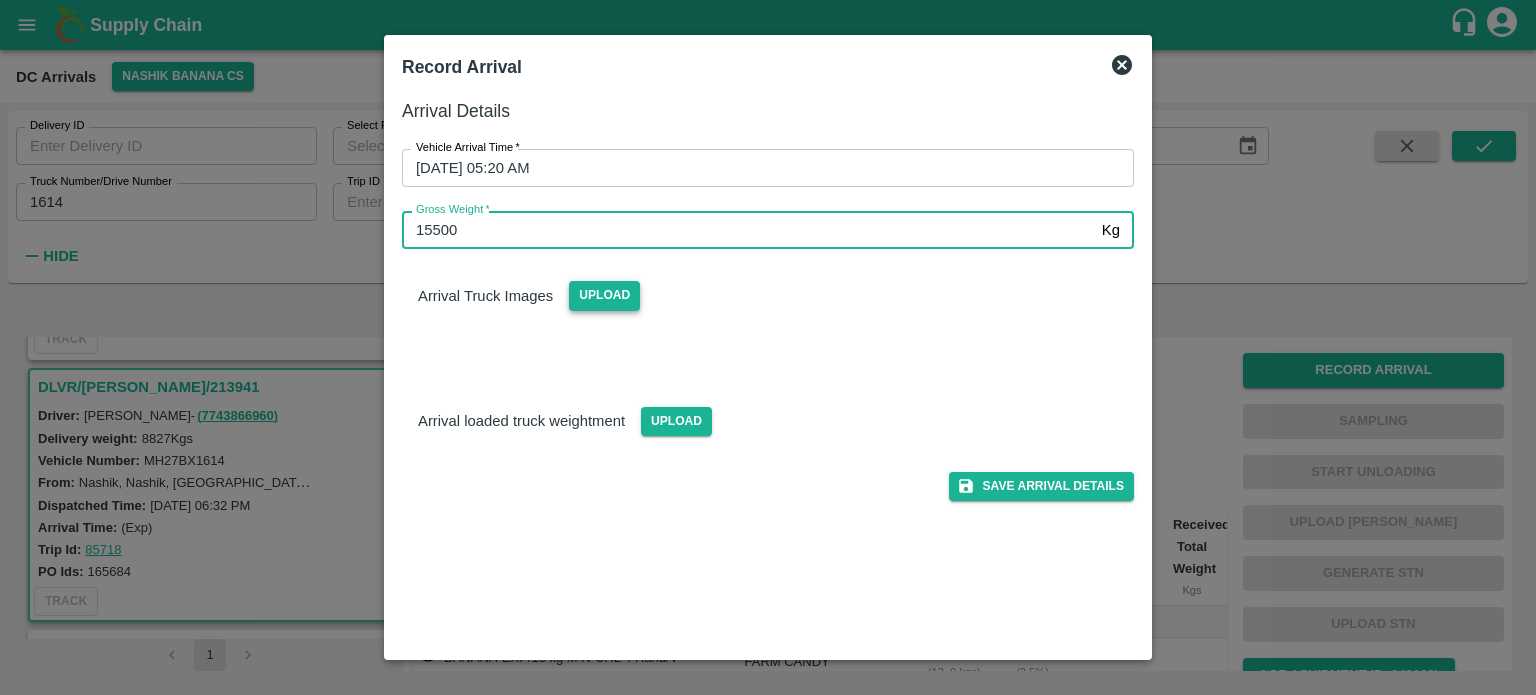 type on "15500" 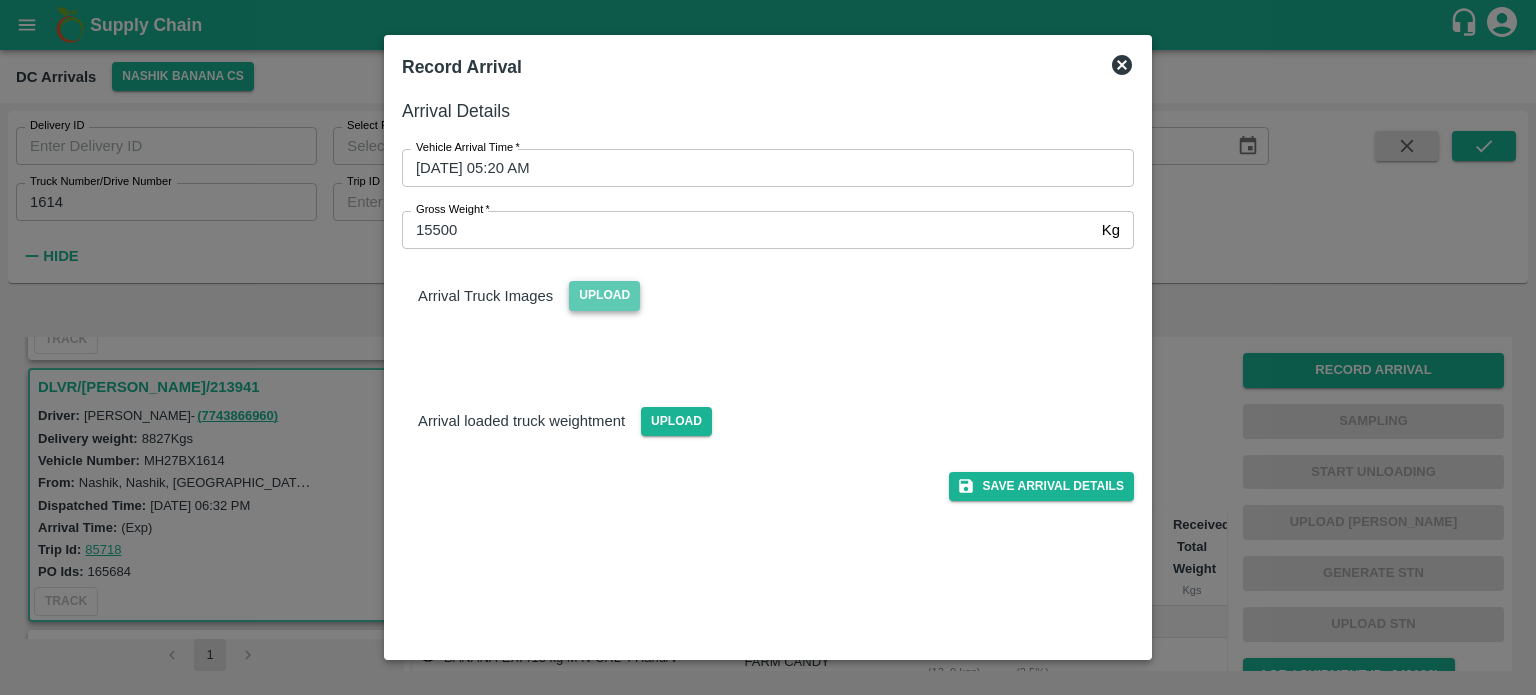 click on "Upload" at bounding box center [604, 295] 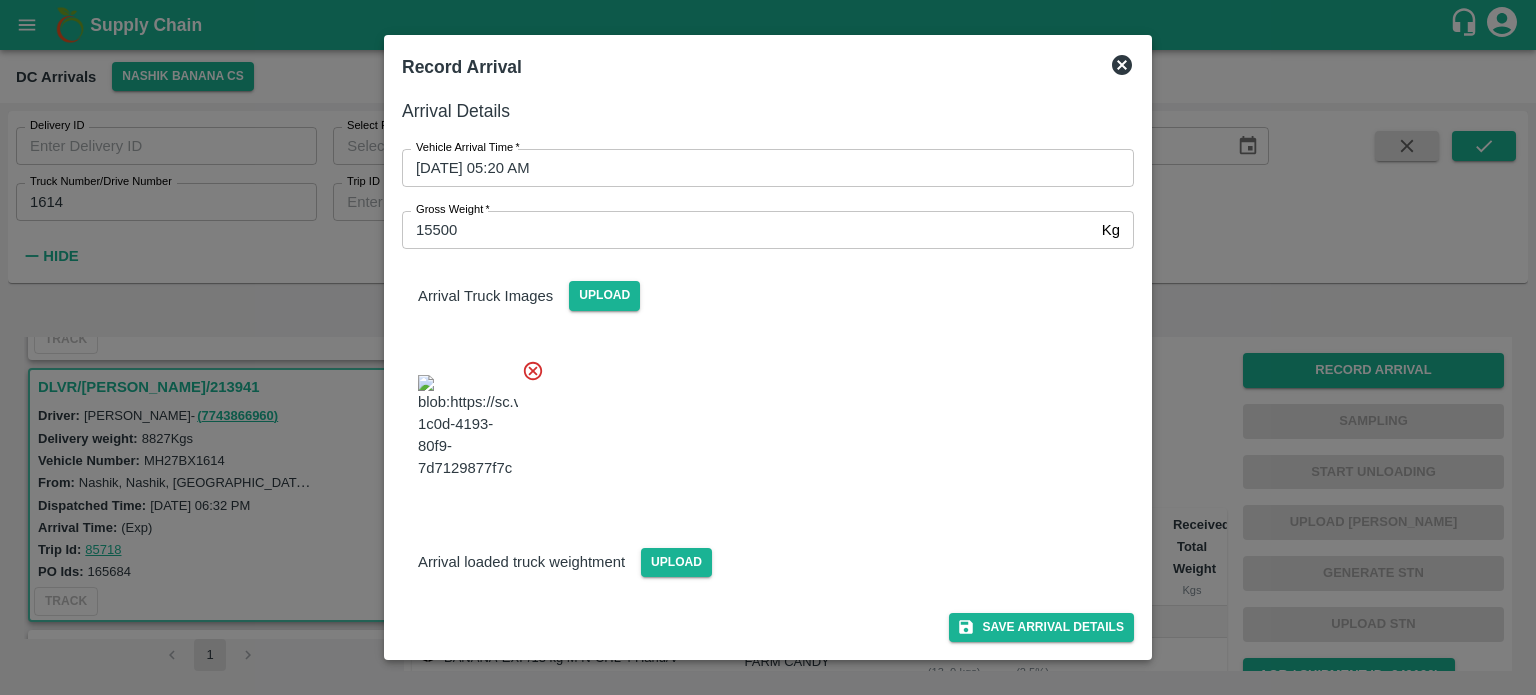 scroll, scrollTop: 72, scrollLeft: 0, axis: vertical 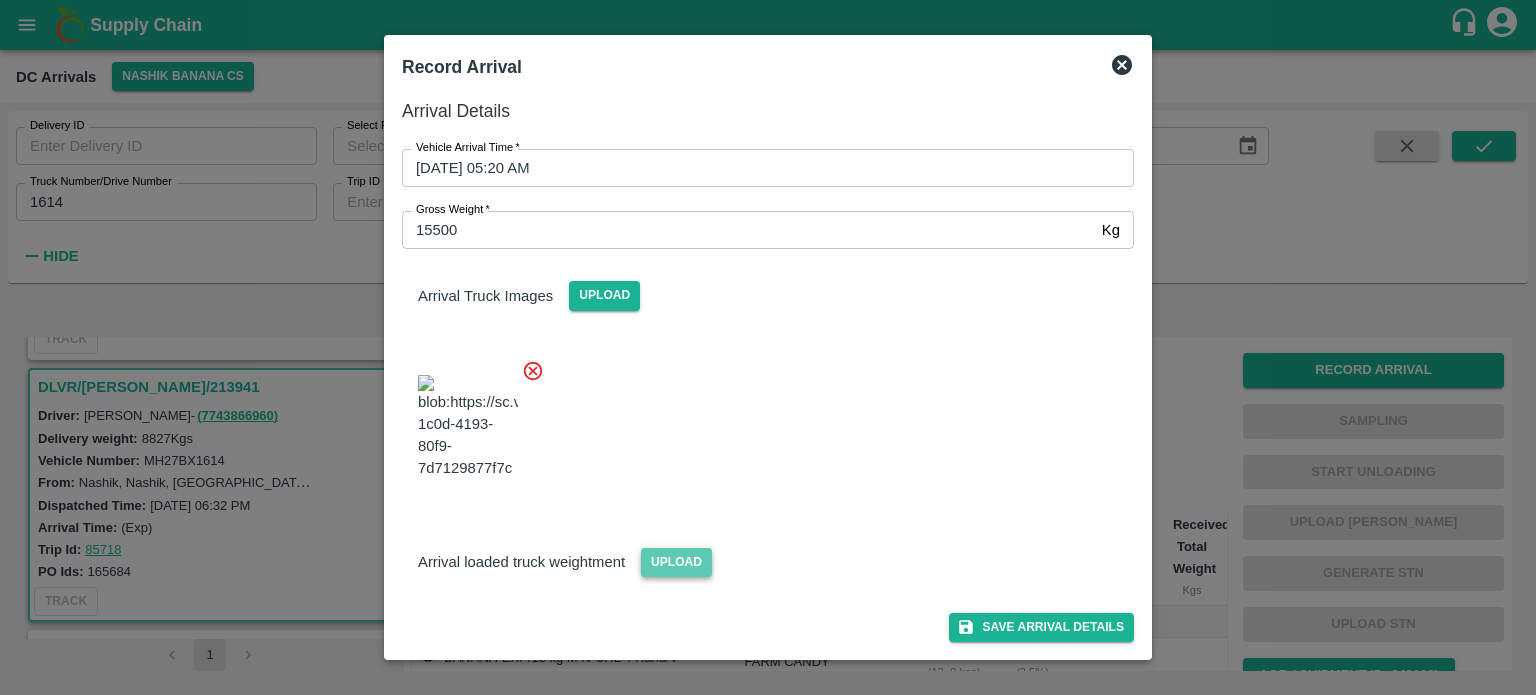 click on "Upload" at bounding box center [676, 562] 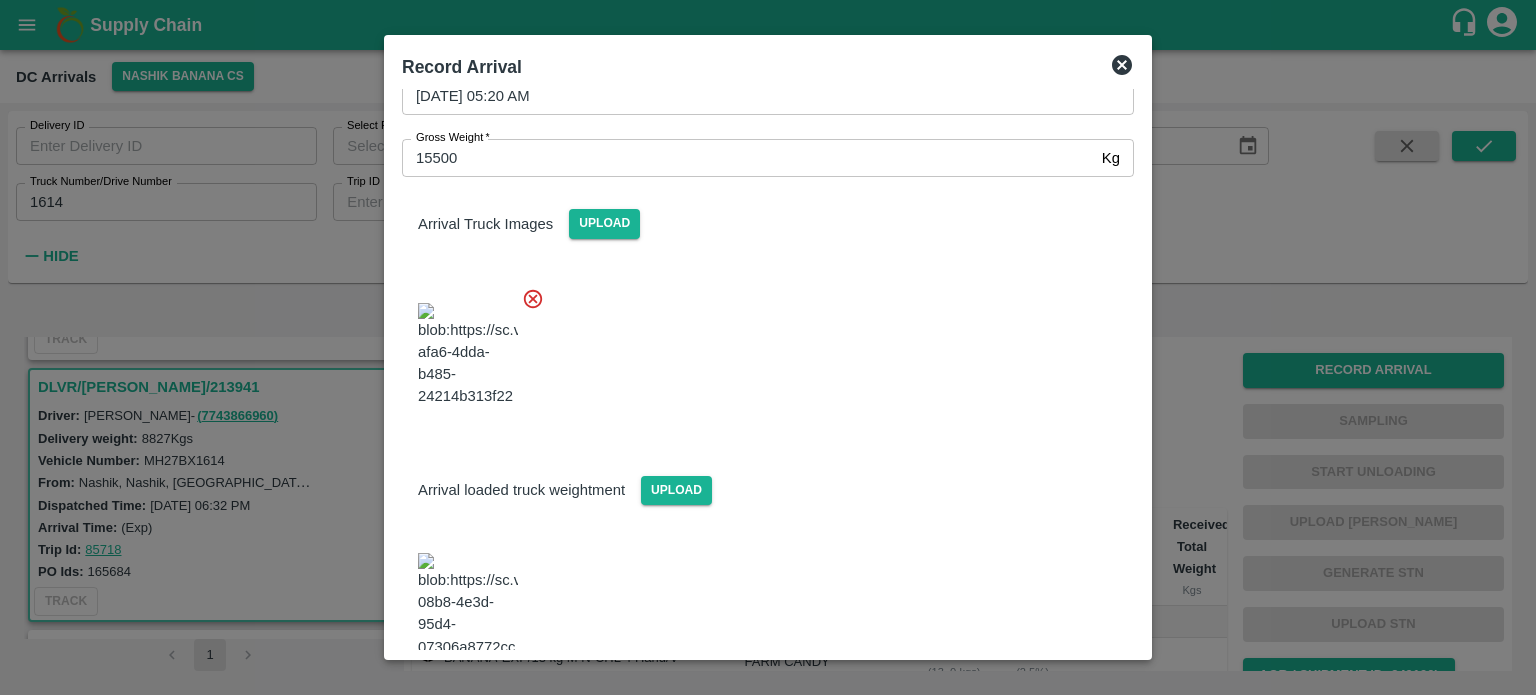 click at bounding box center [760, 349] 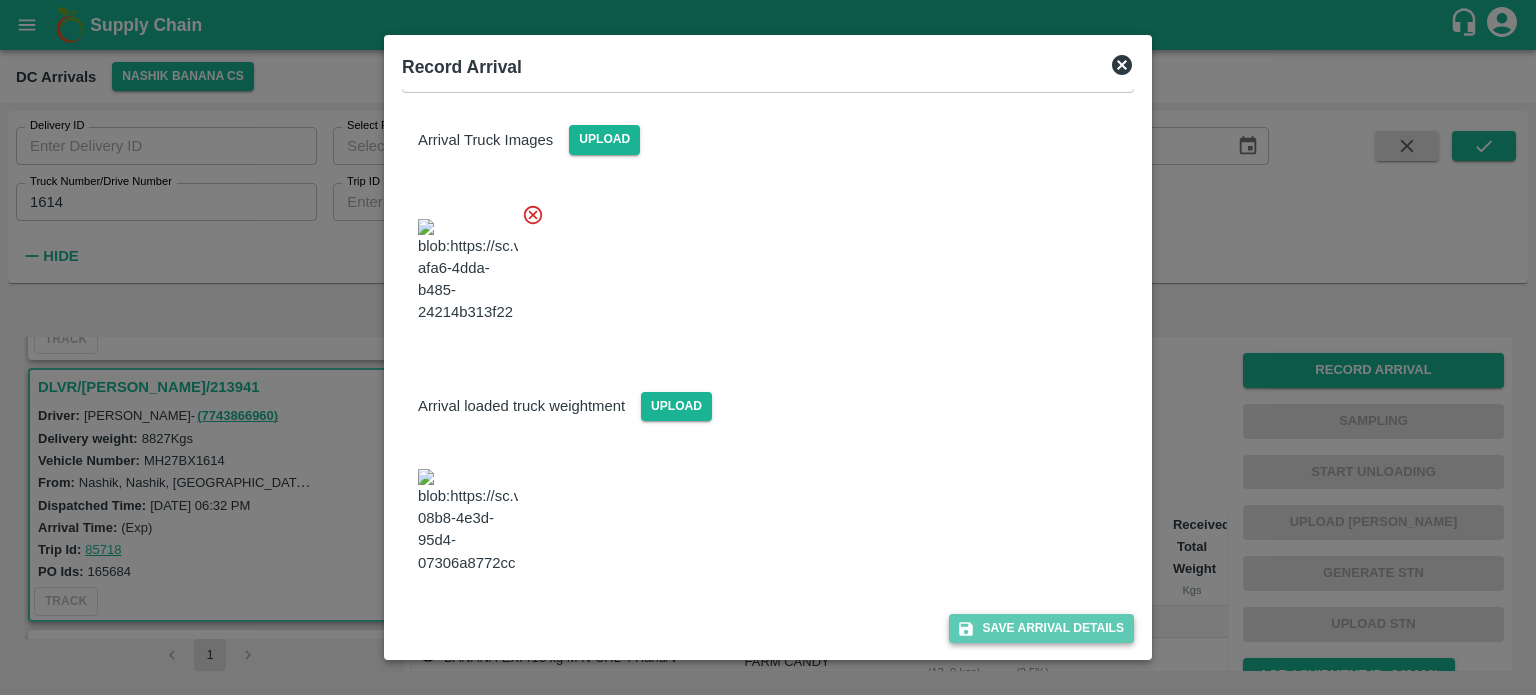 click on "Save Arrival Details" at bounding box center [1041, 628] 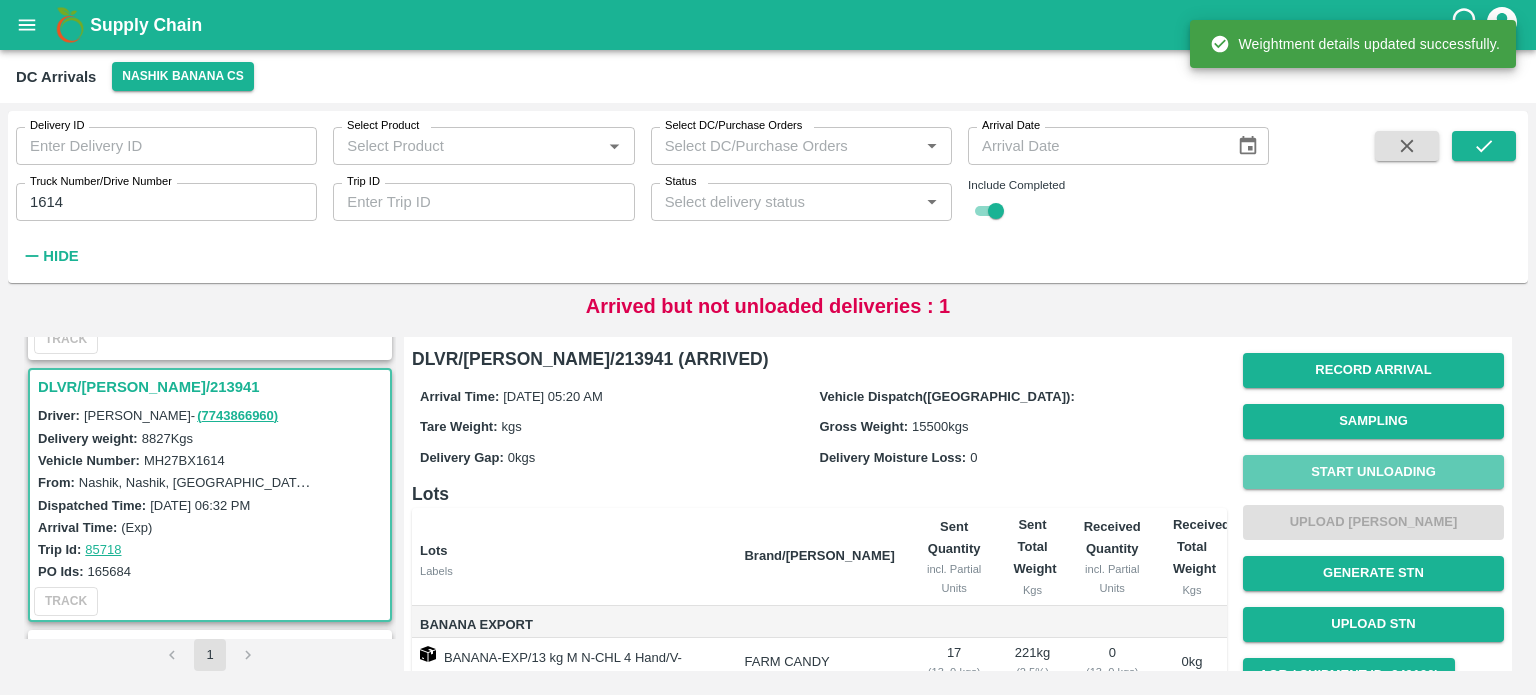 click on "Start Unloading" at bounding box center (1373, 472) 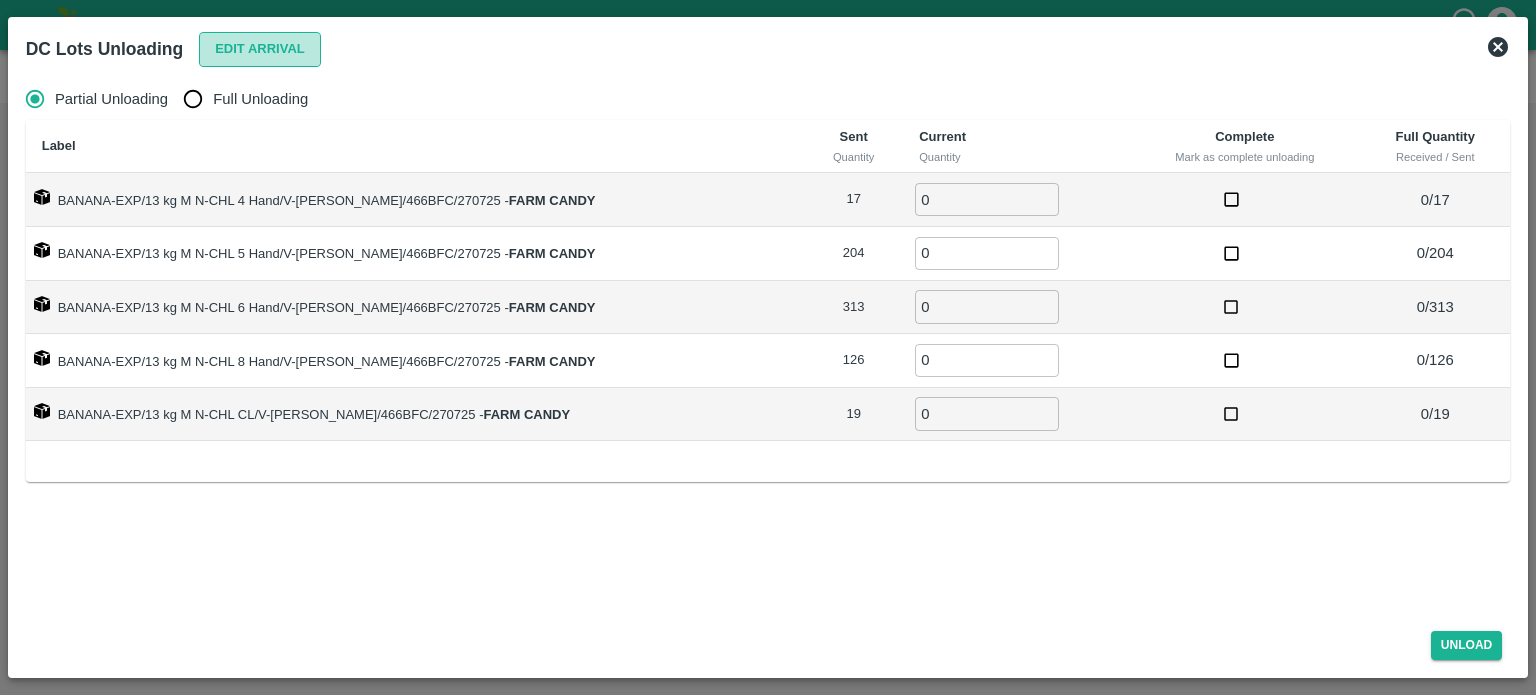 click on "Edit Arrival" at bounding box center (260, 49) 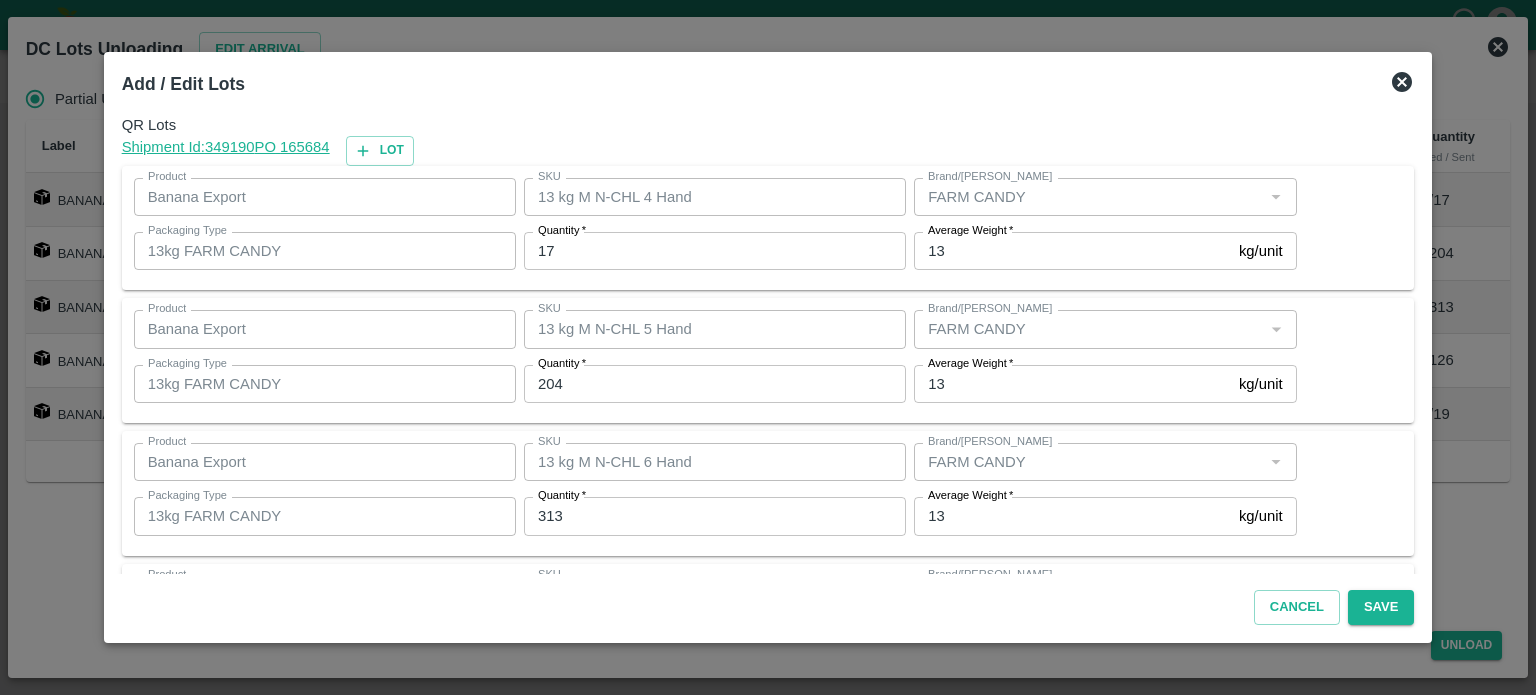 click on "17" at bounding box center [715, 251] 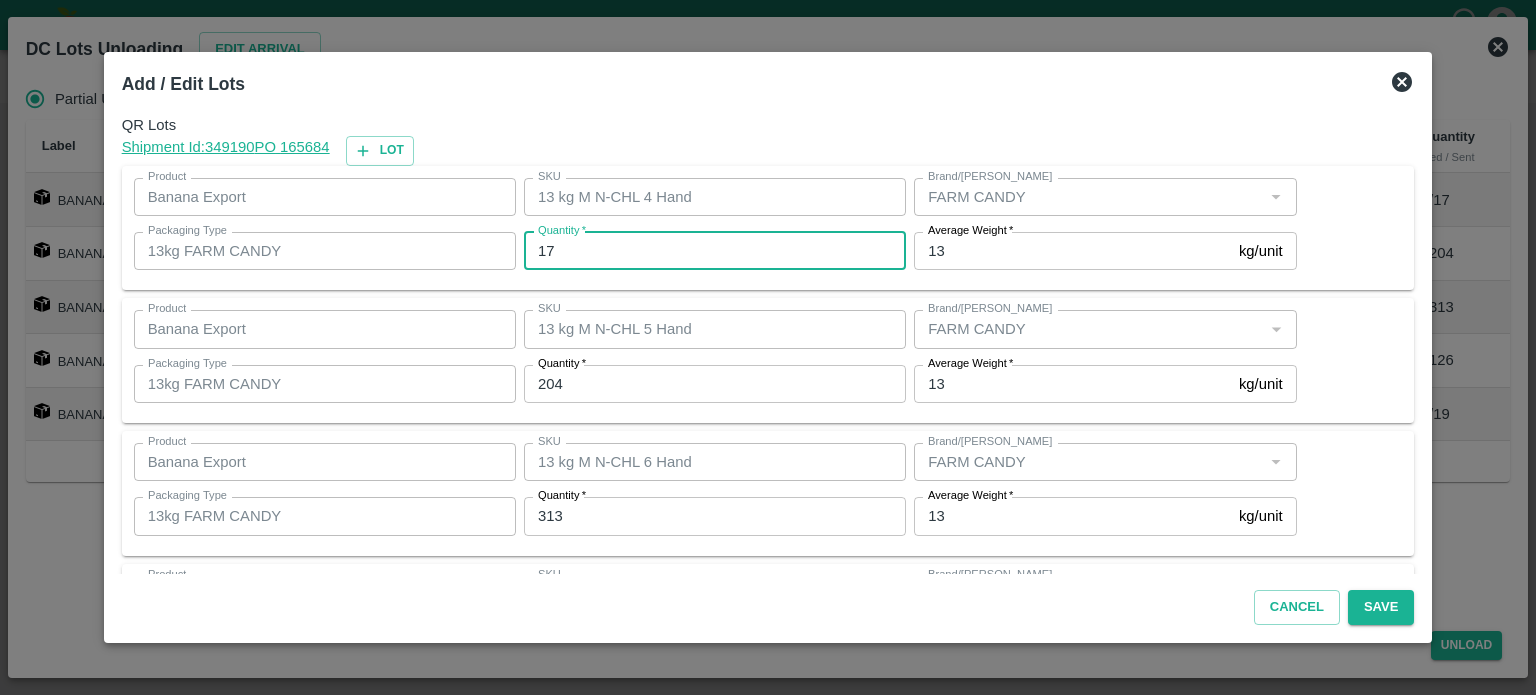 click on "17" at bounding box center (715, 251) 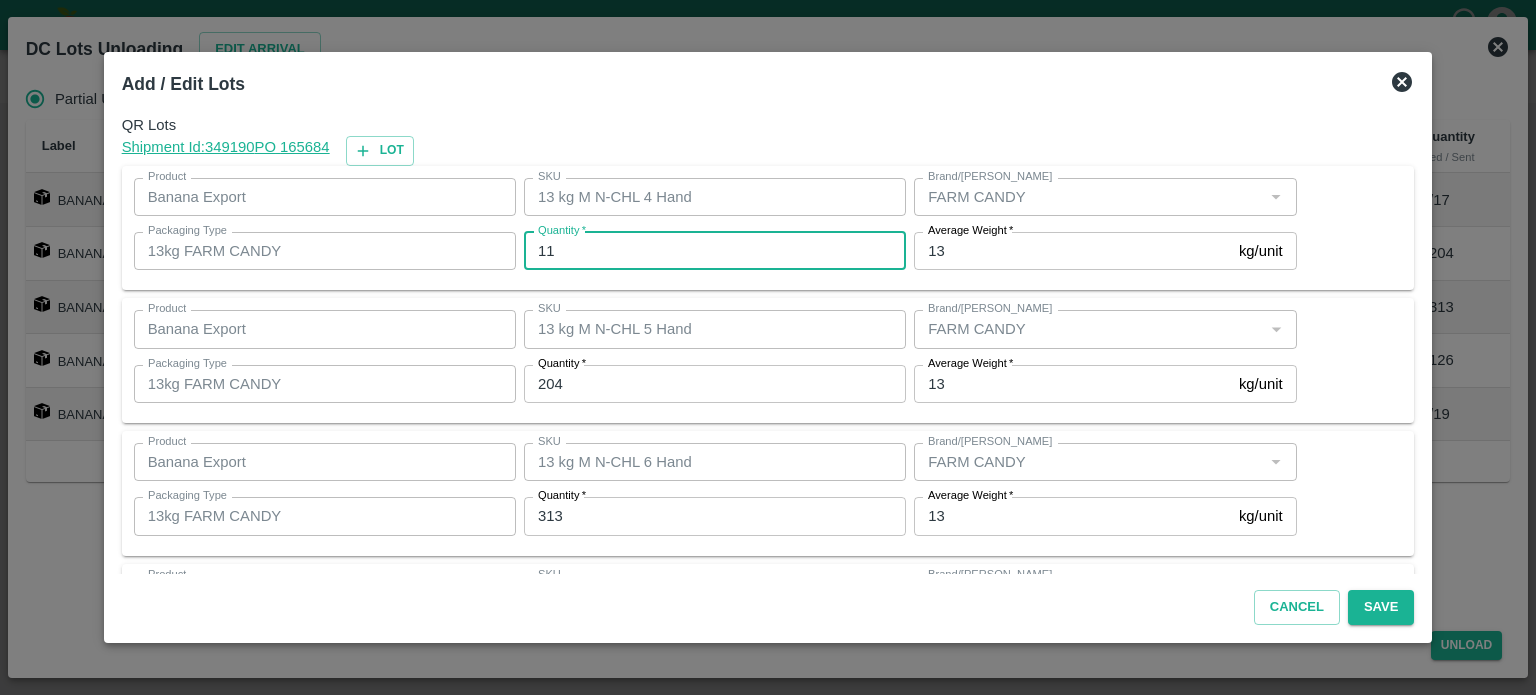 type on "11" 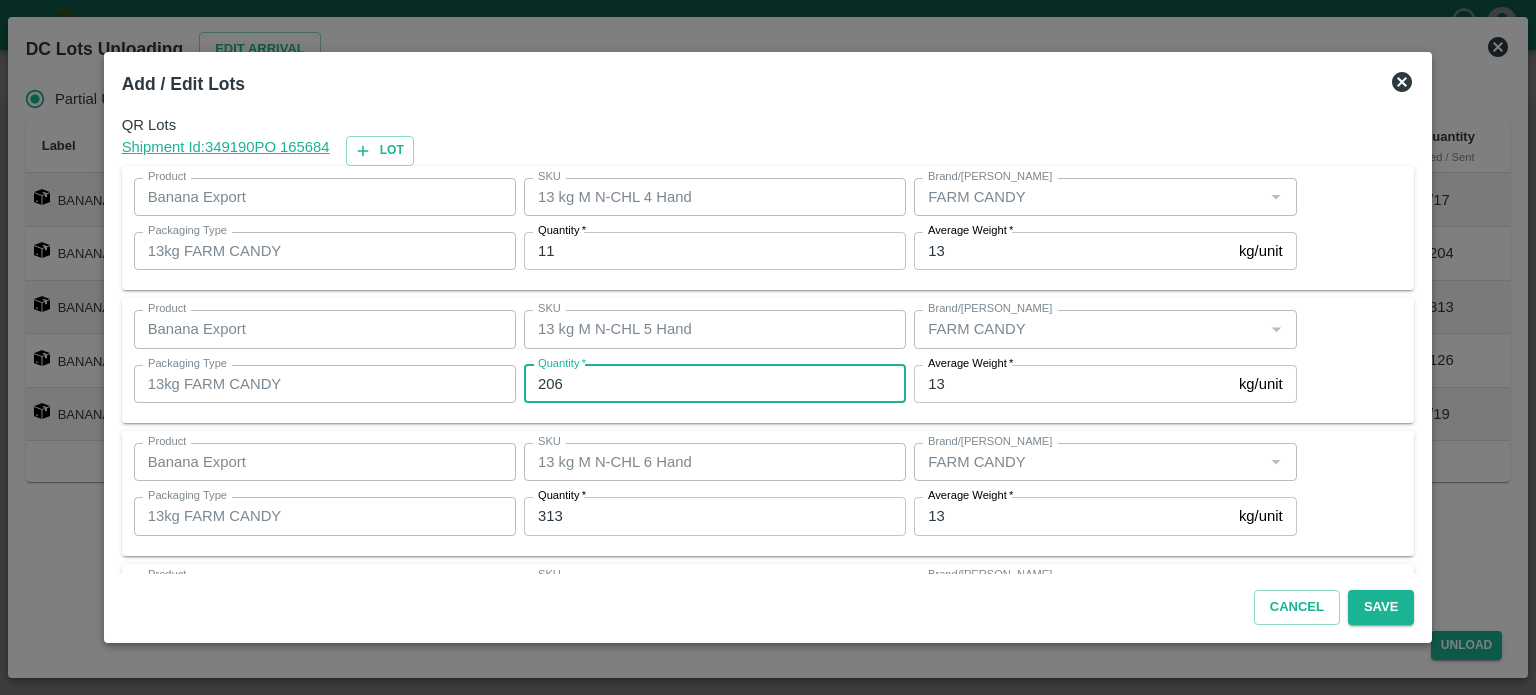 type on "206" 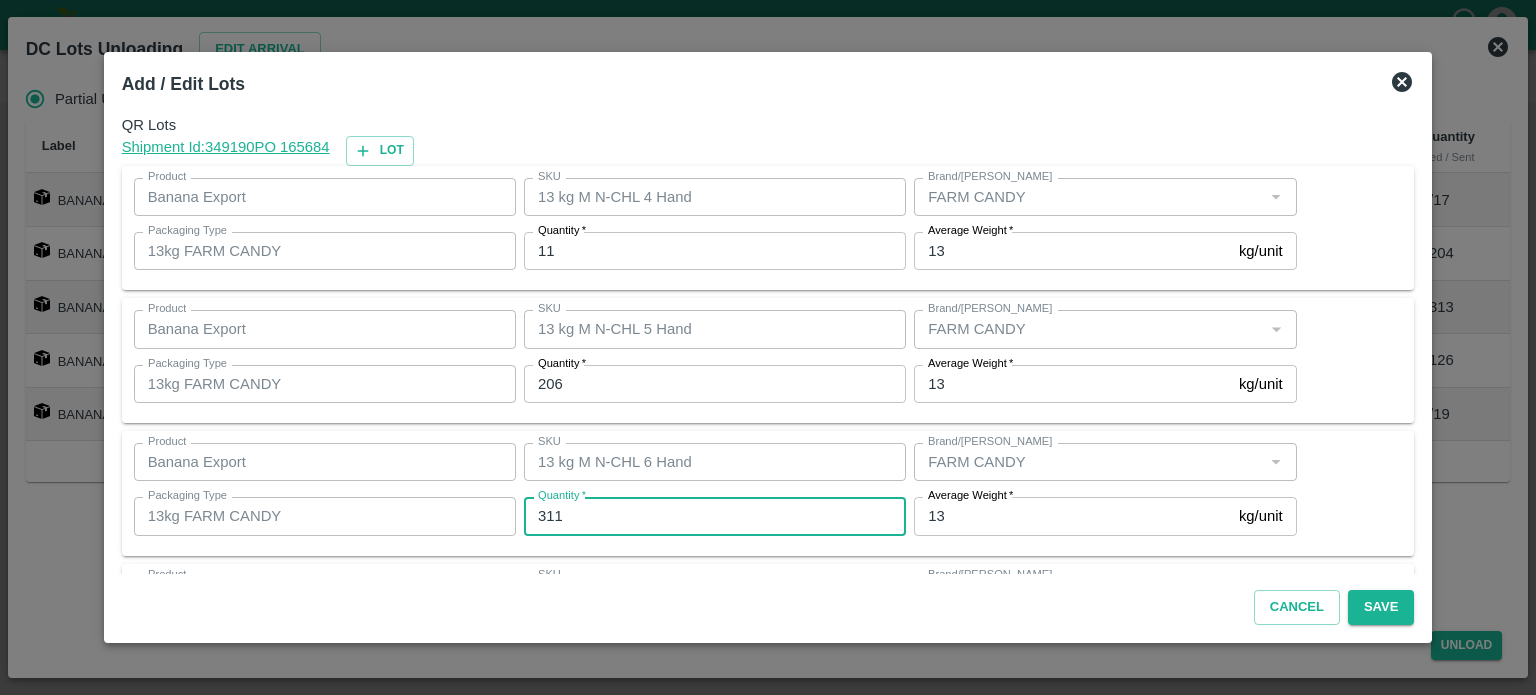 type on "311" 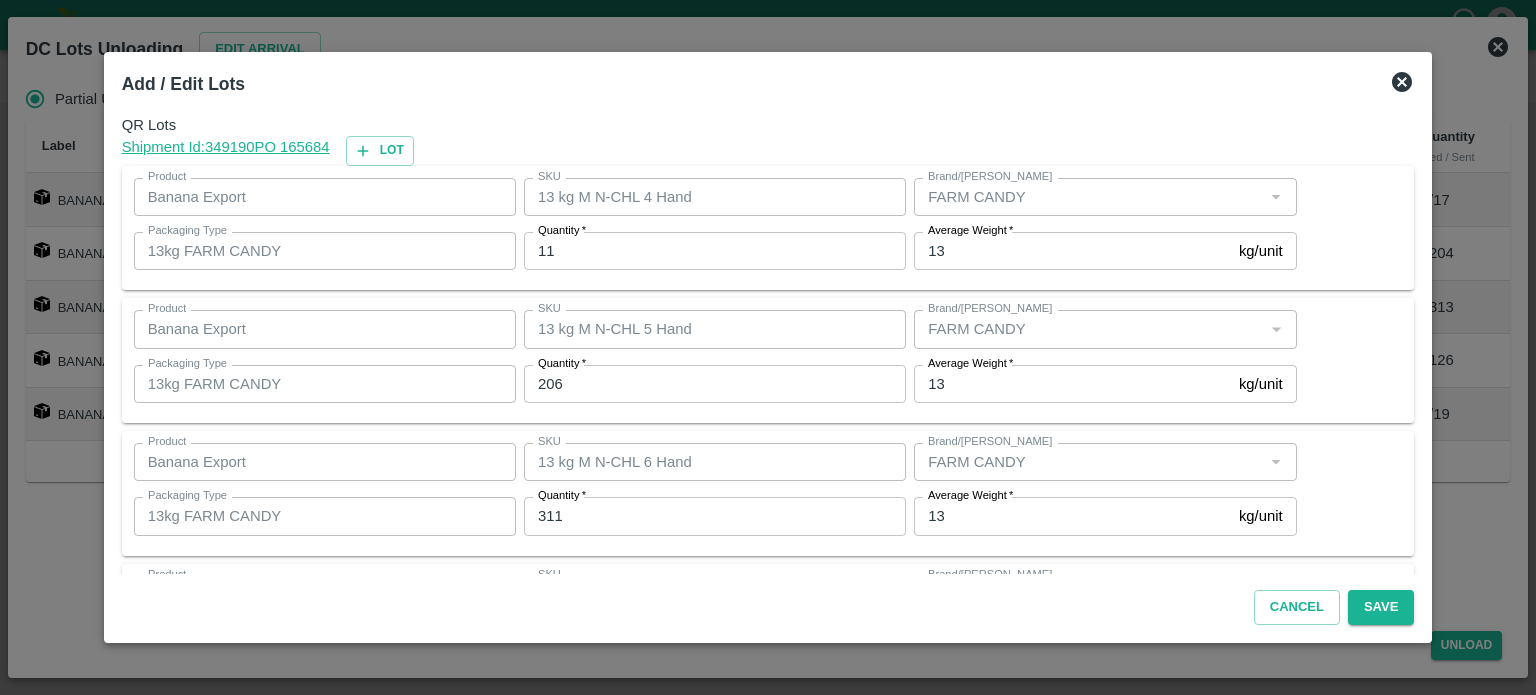 scroll, scrollTop: 262, scrollLeft: 0, axis: vertical 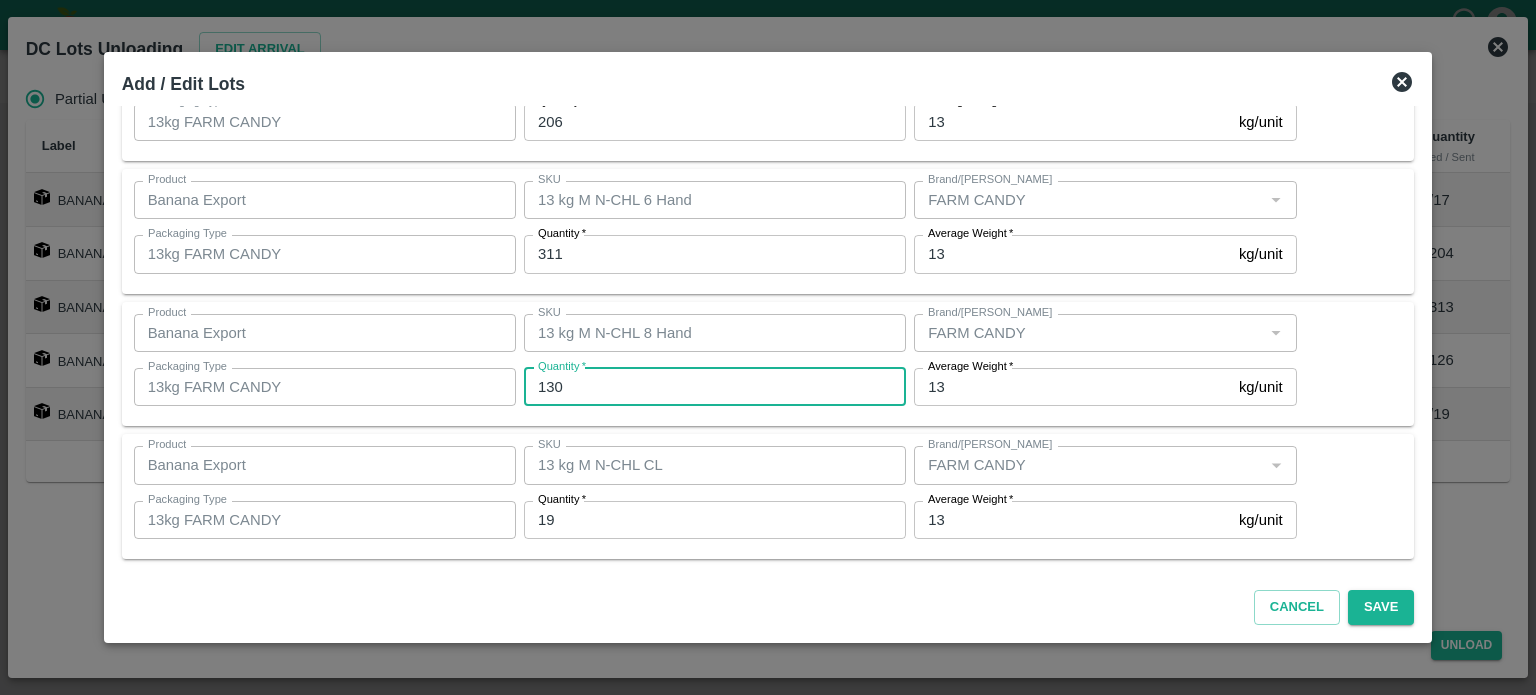 type on "130" 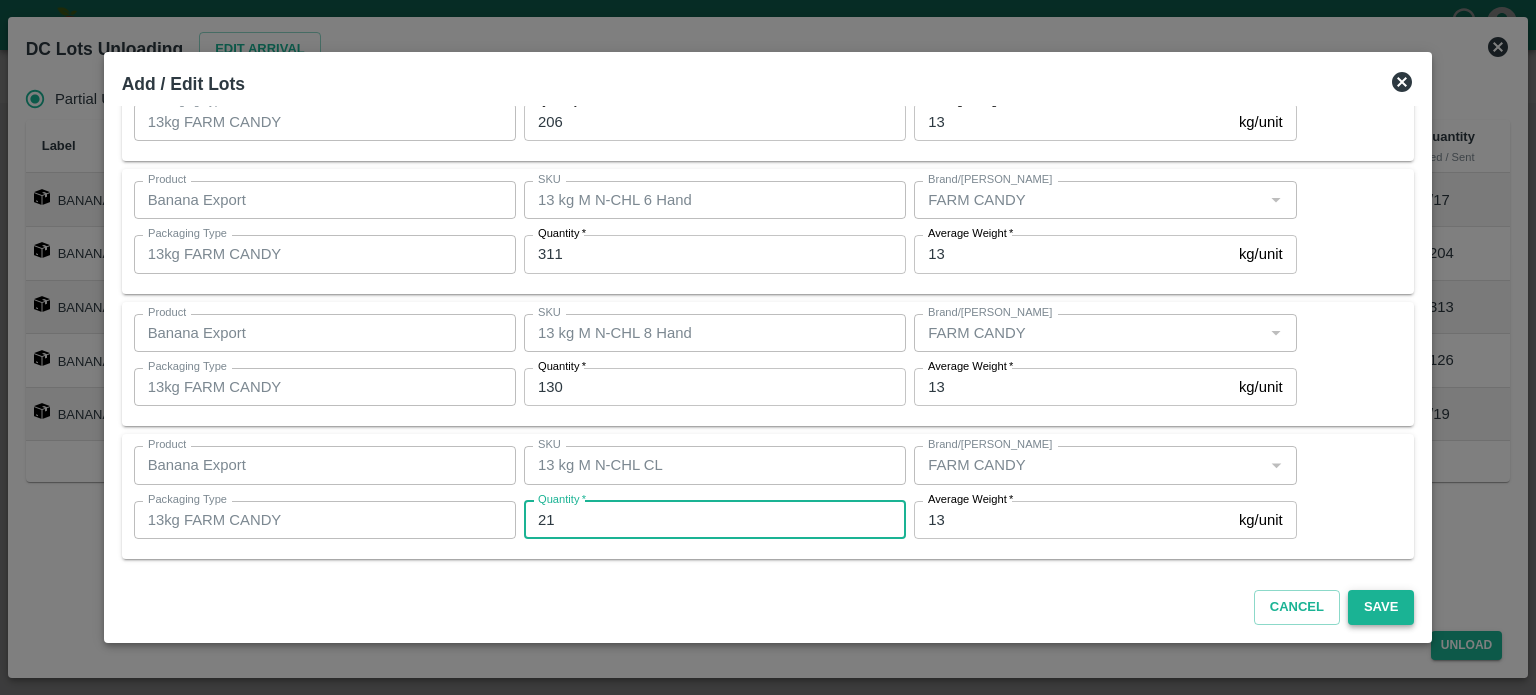 type on "21" 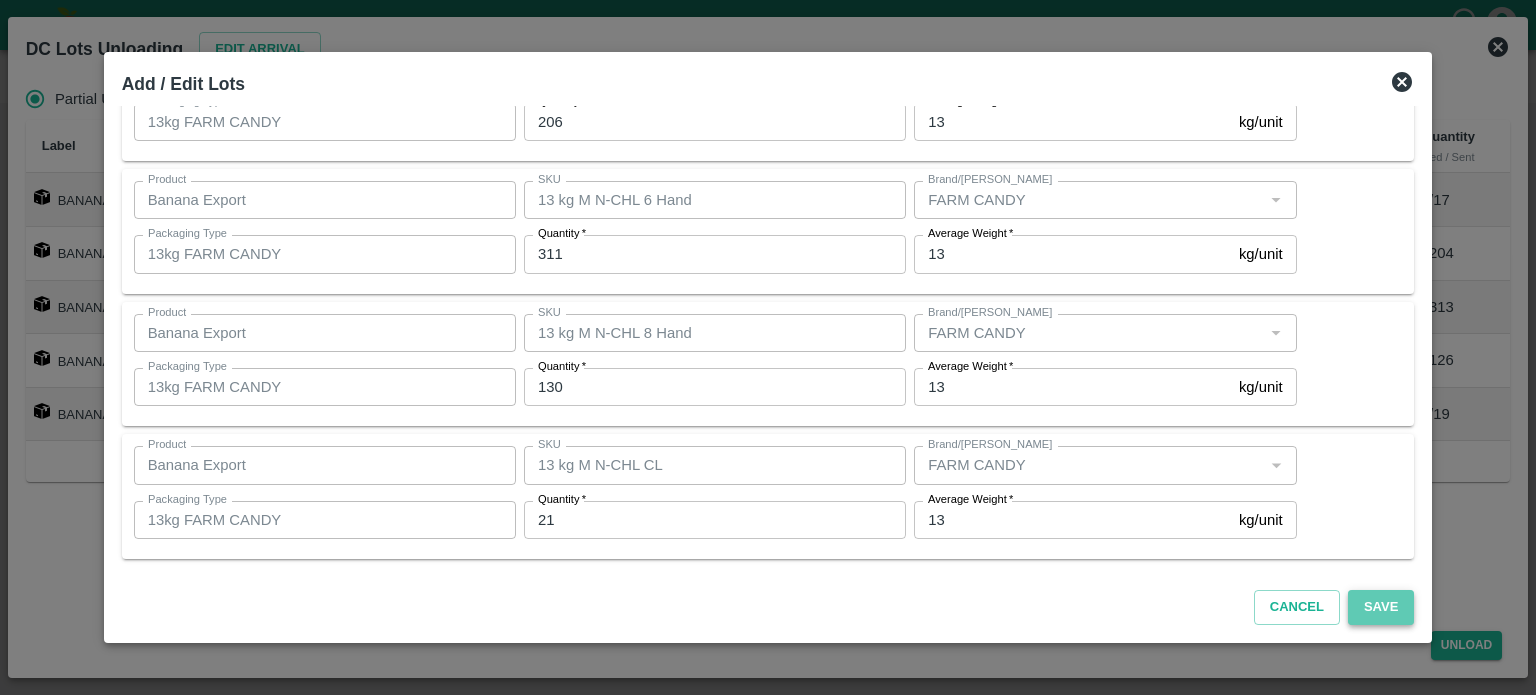 click on "Save" at bounding box center [1381, 607] 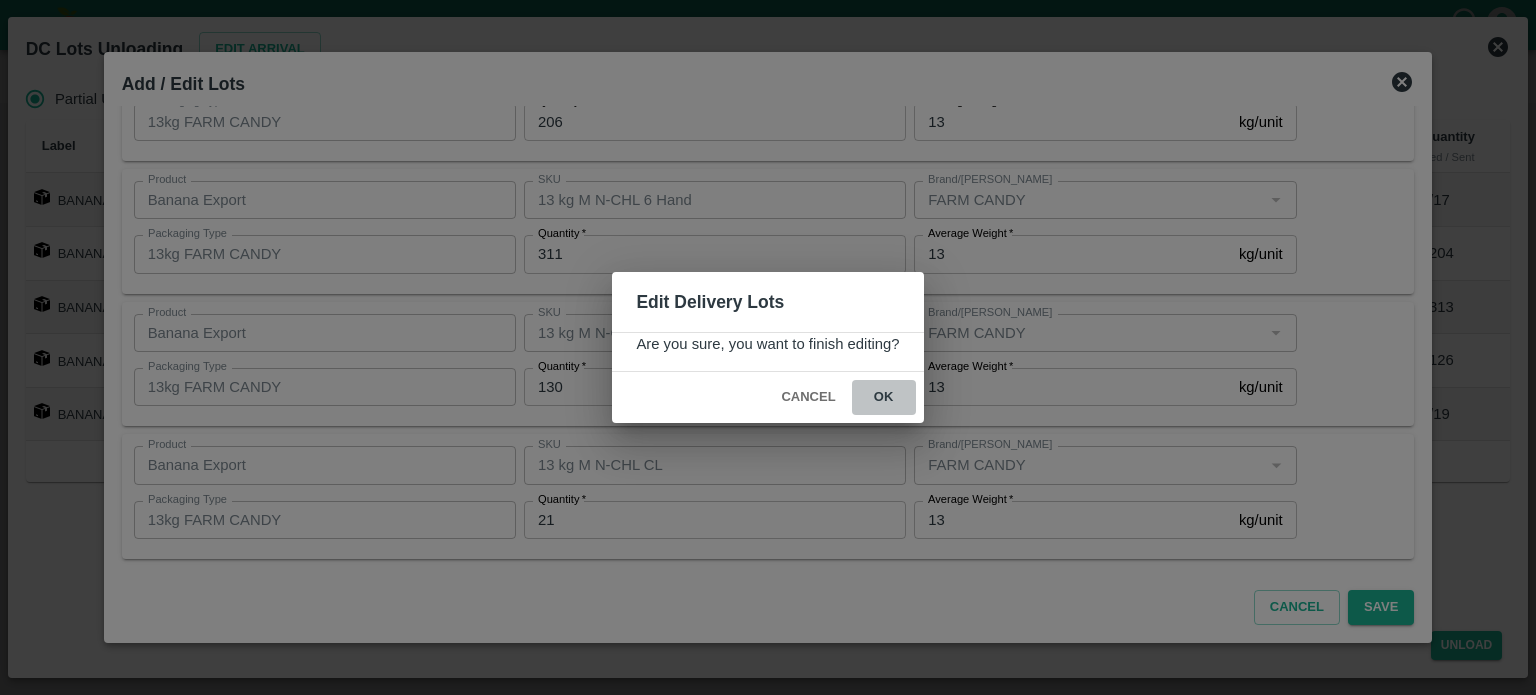 click on "ok" at bounding box center (884, 397) 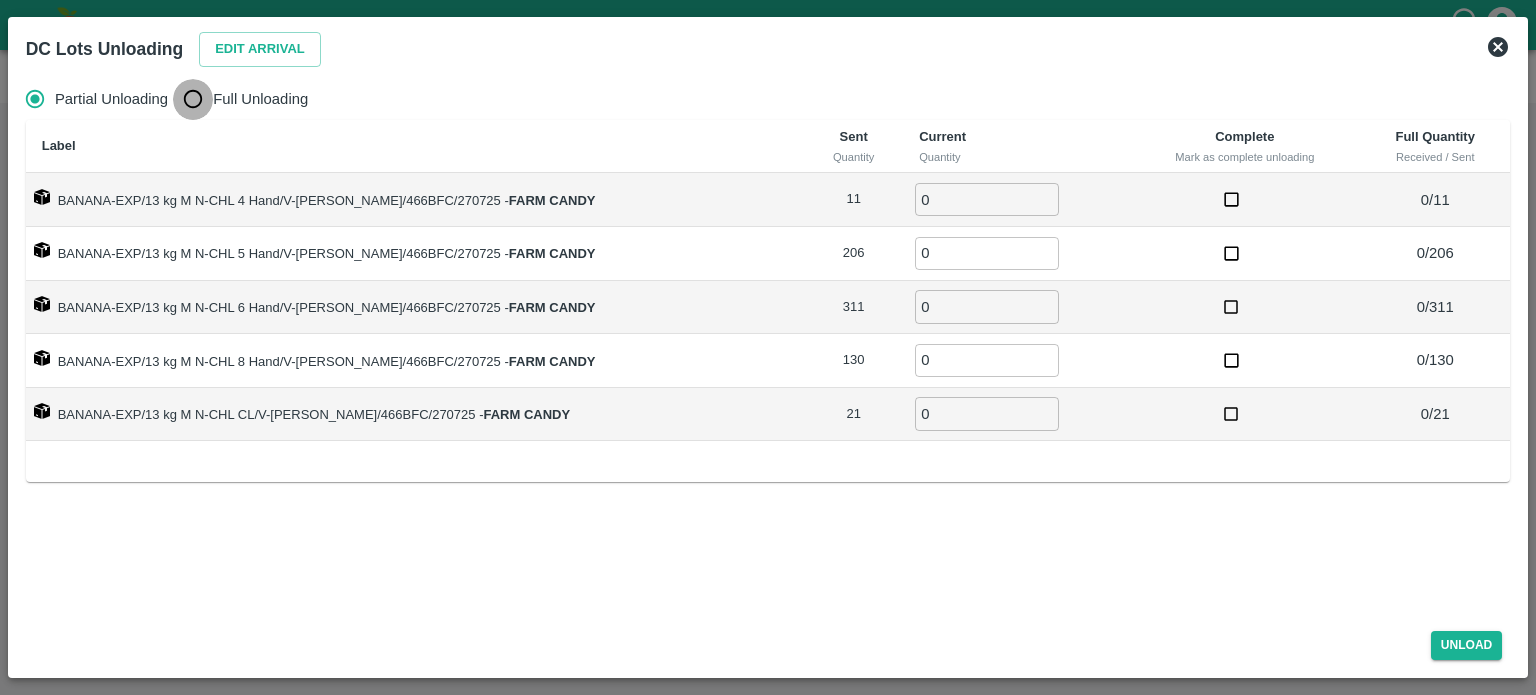 click on "Full Unloading" at bounding box center [193, 99] 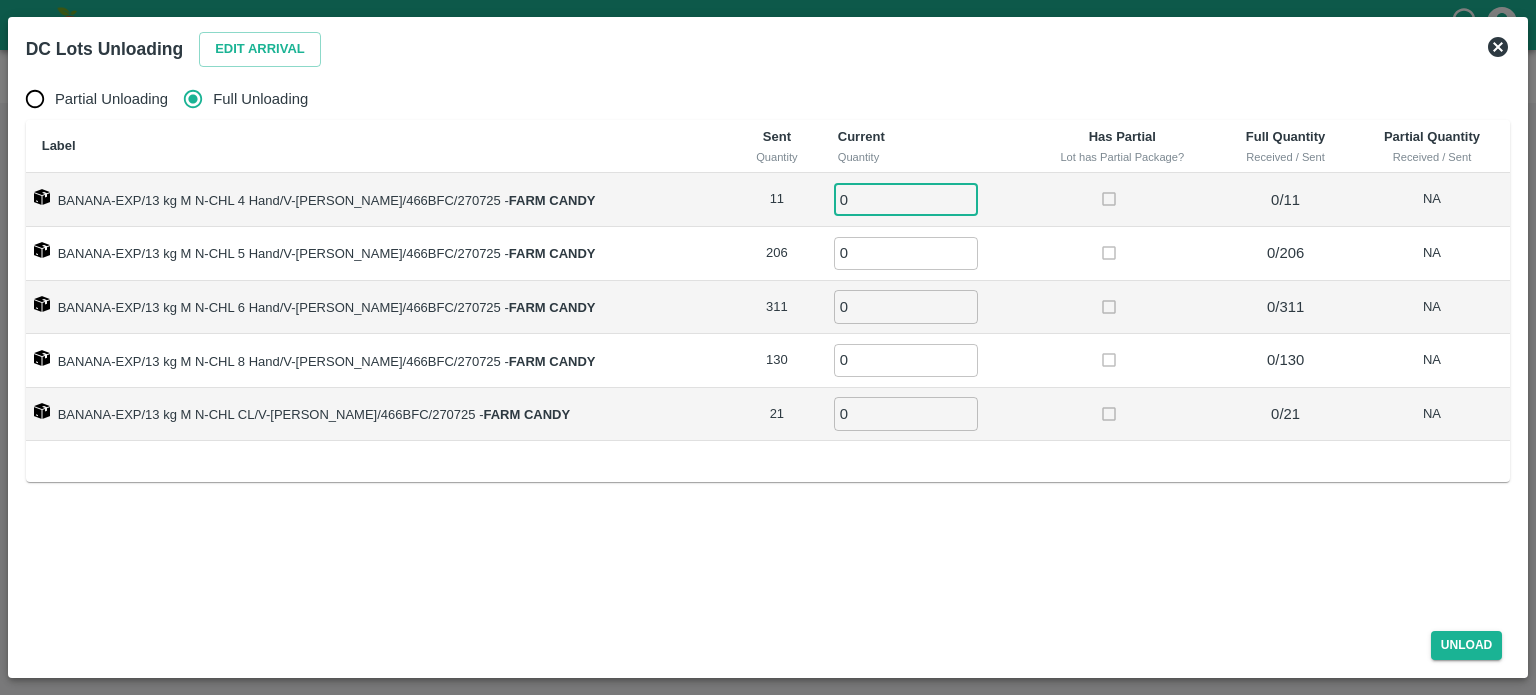 click on "0" at bounding box center [906, 199] 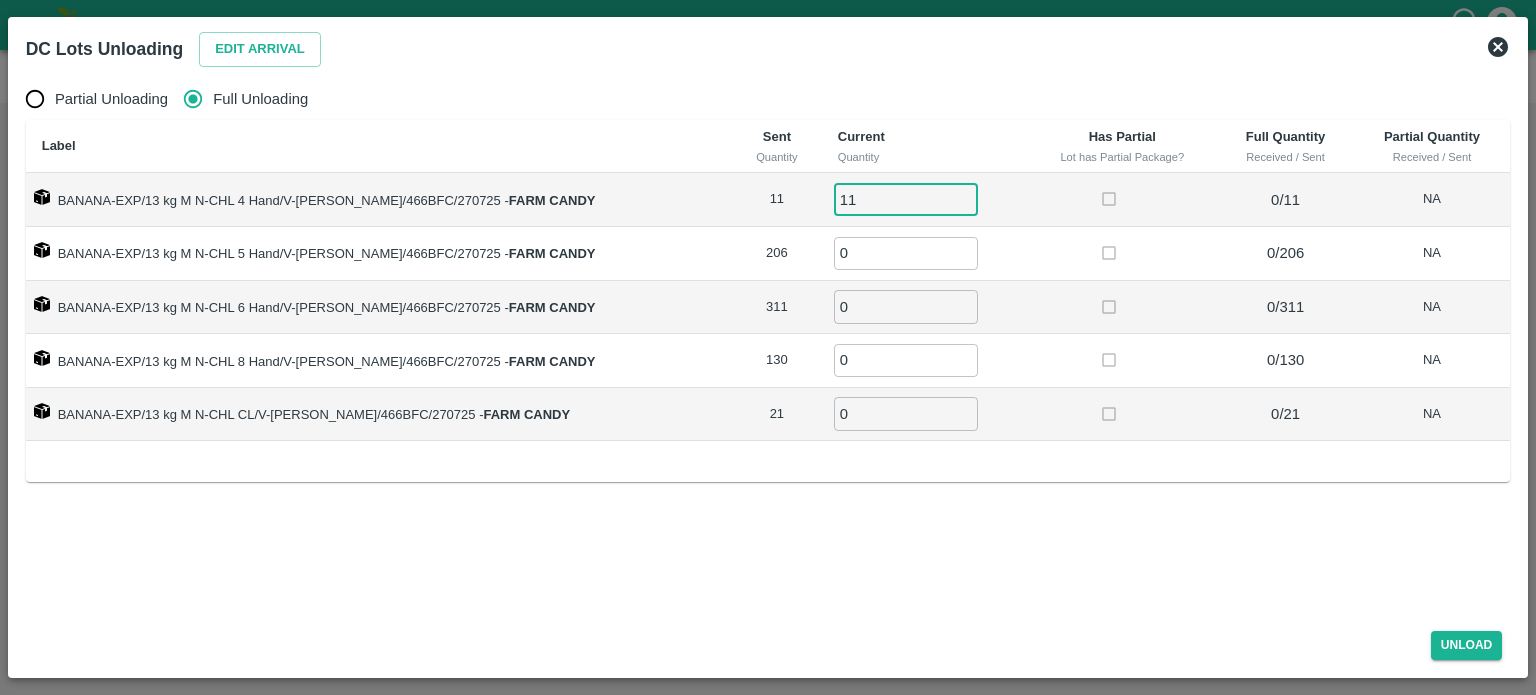 type on "11" 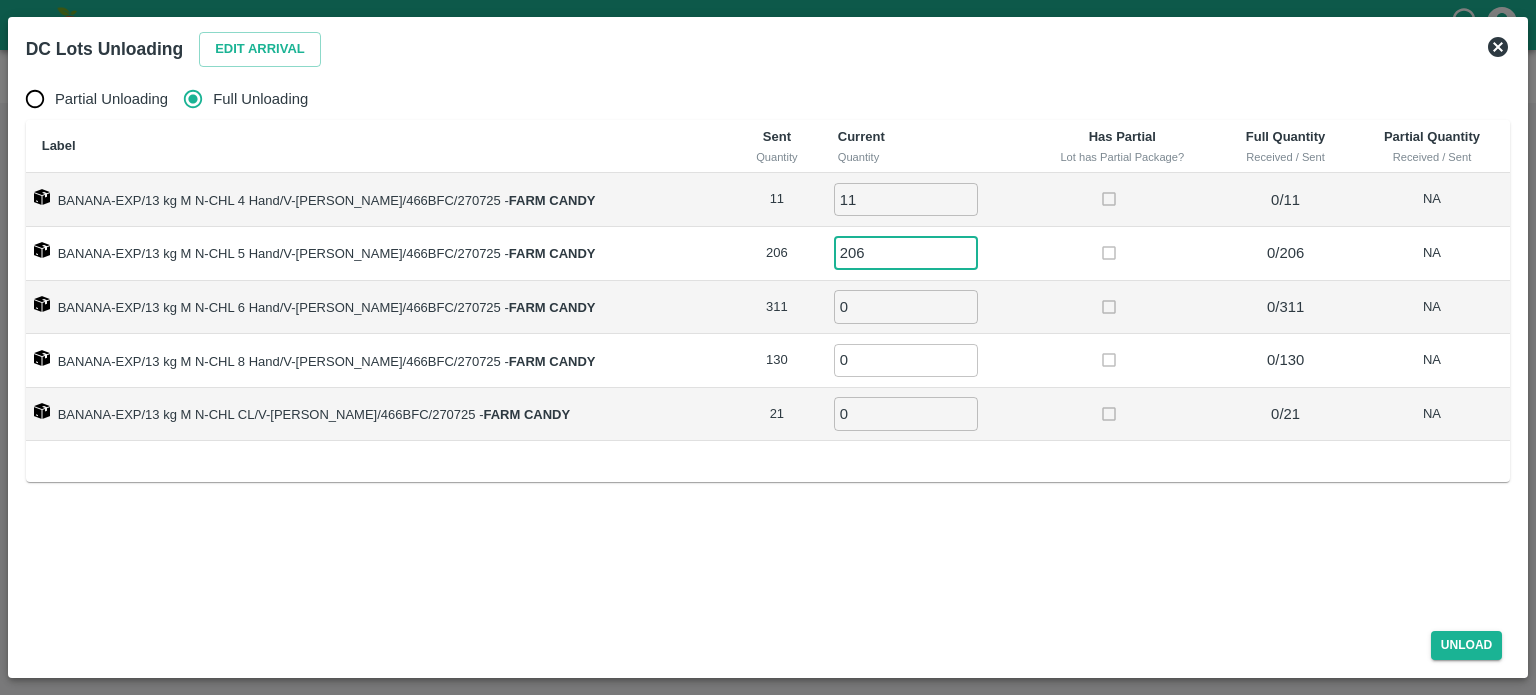 type on "206" 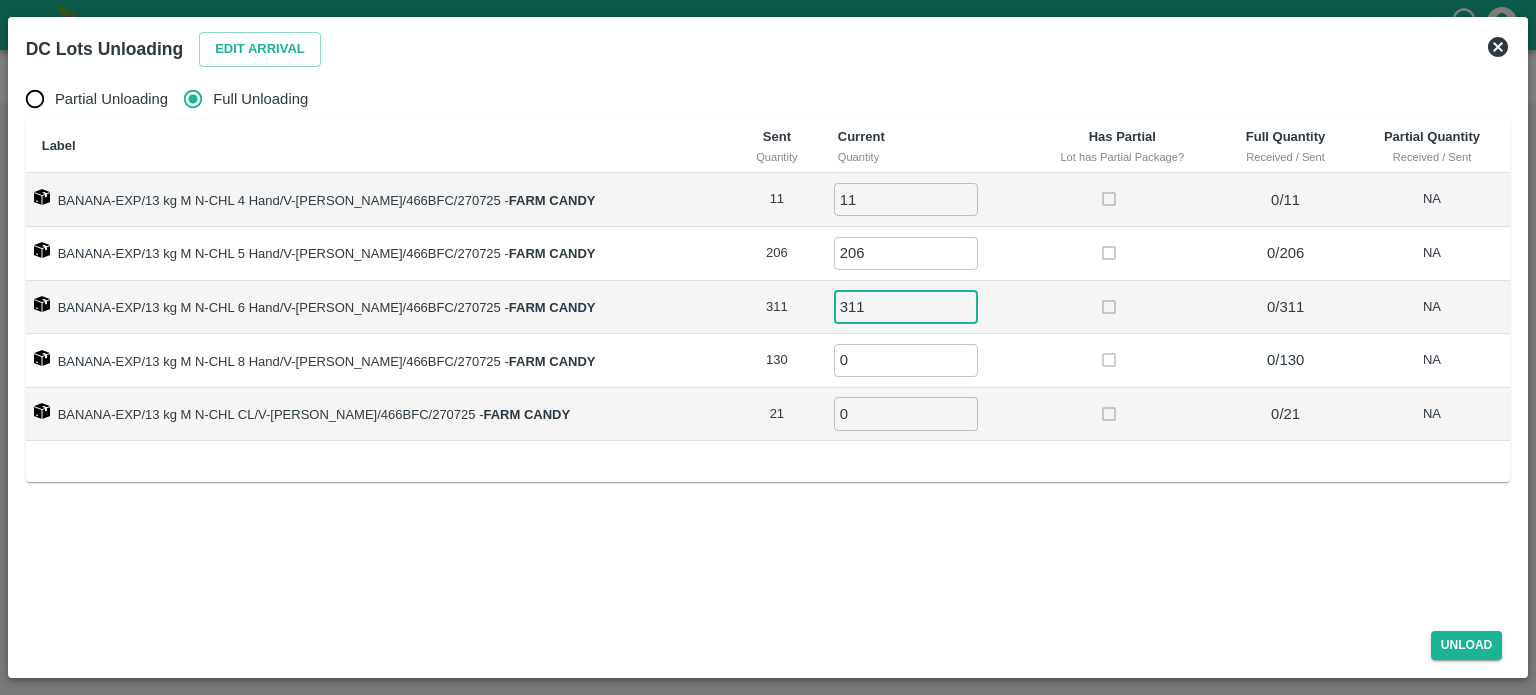 type on "311" 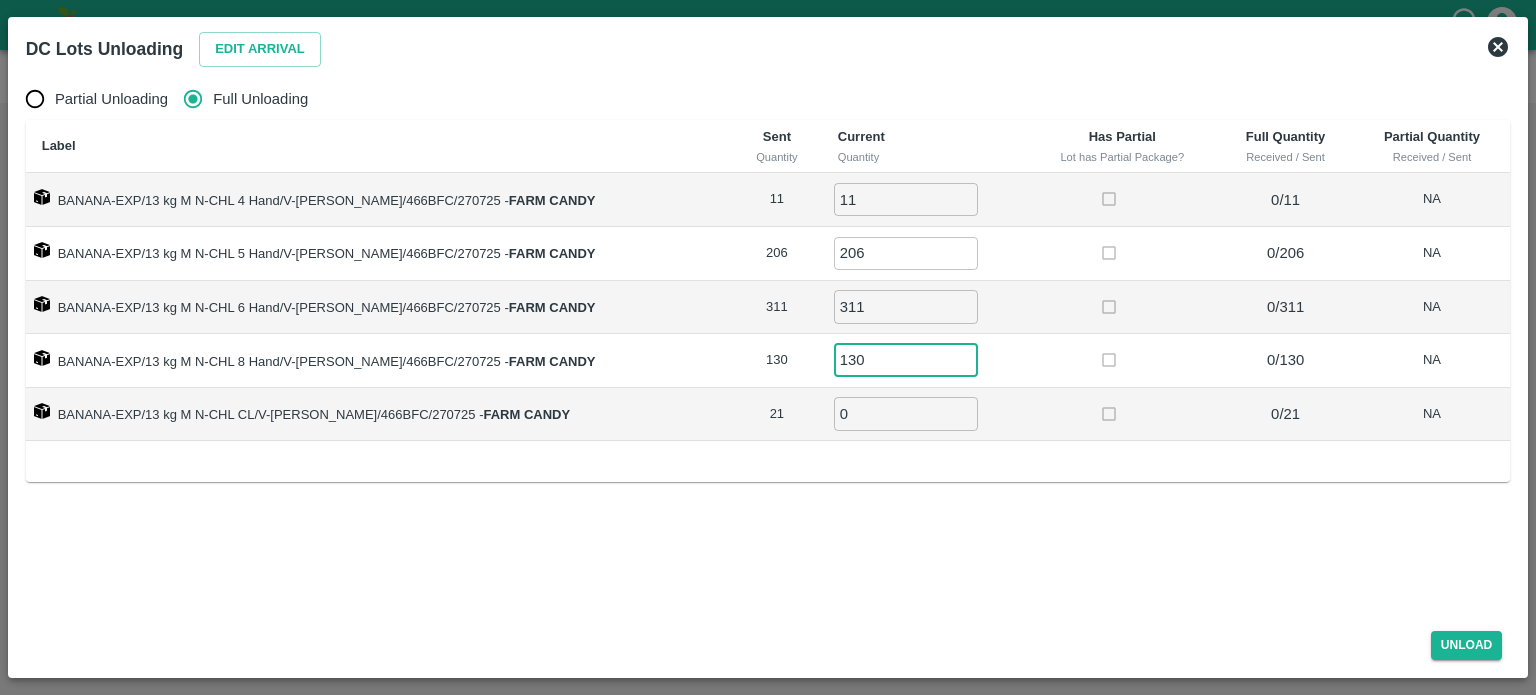 type on "130" 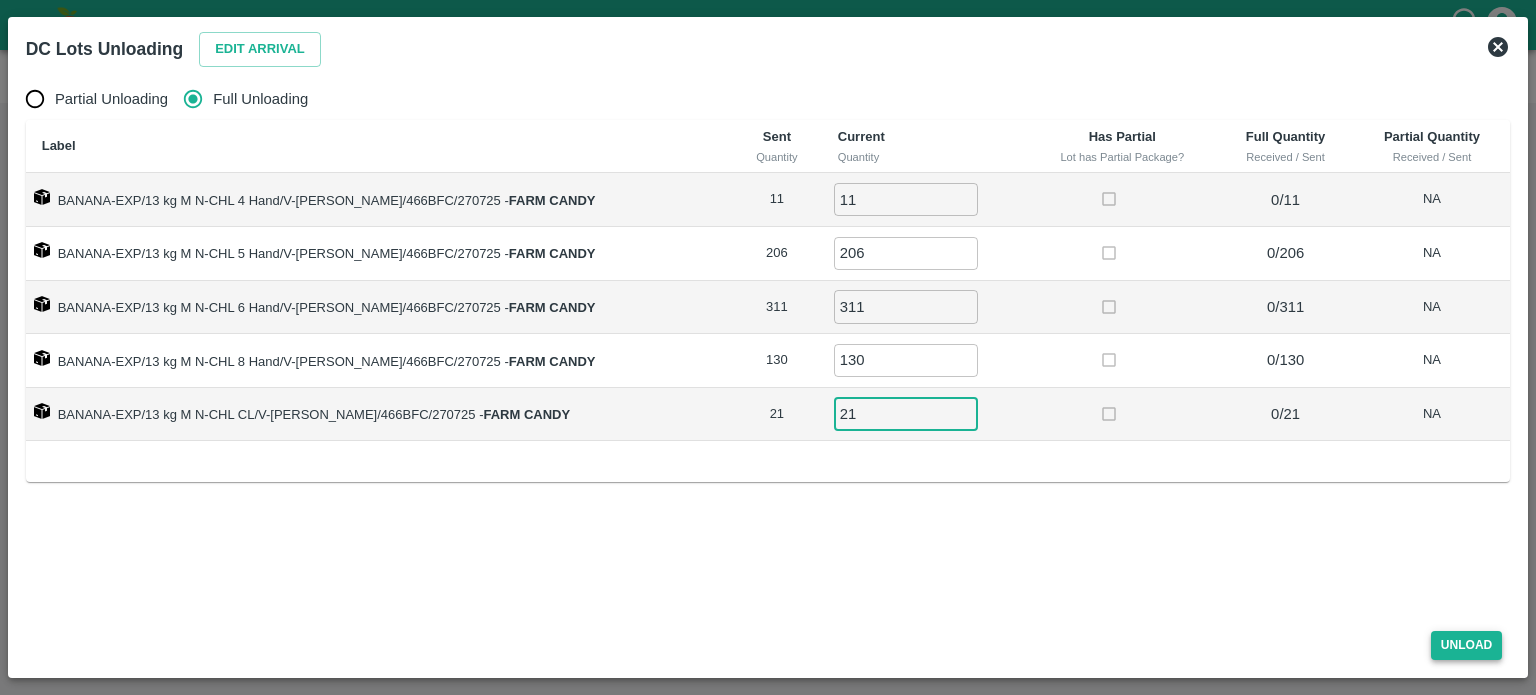 type on "21" 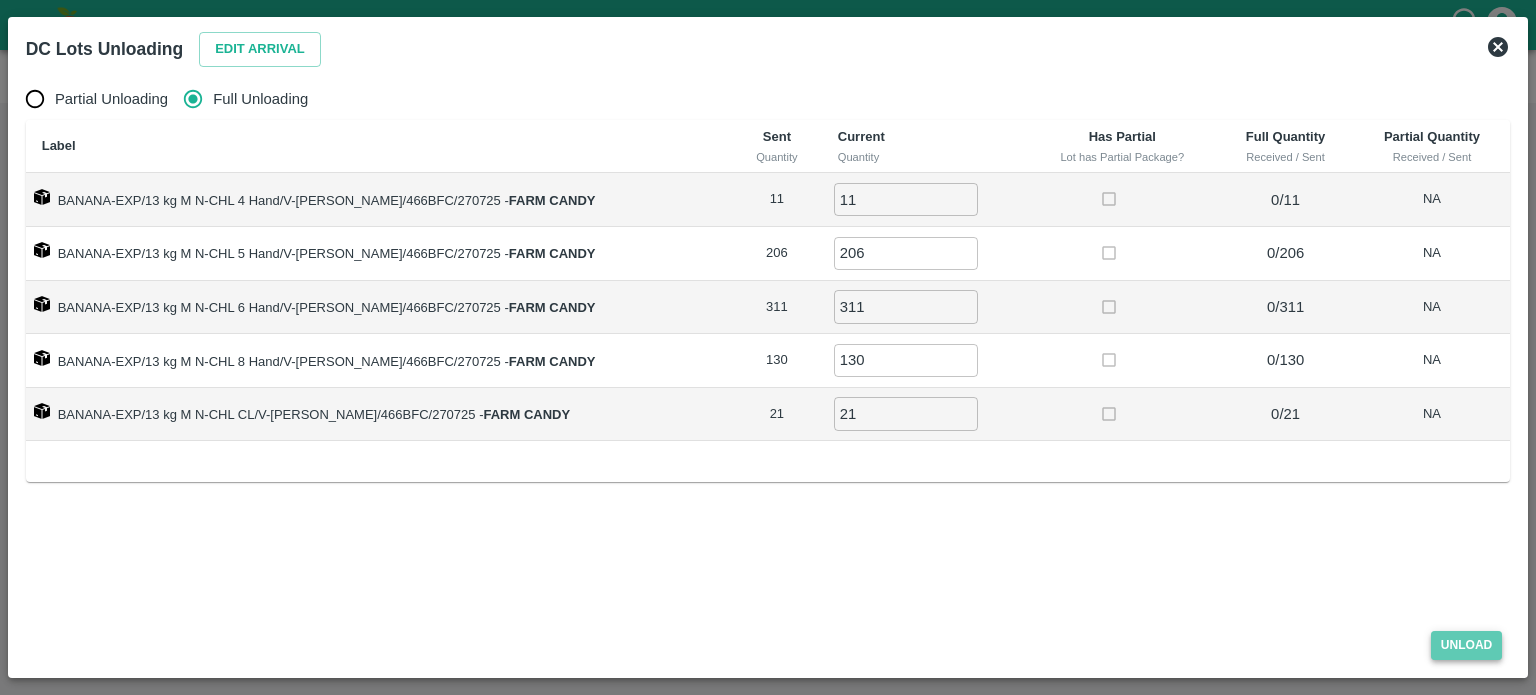 click on "Unload" at bounding box center (1467, 645) 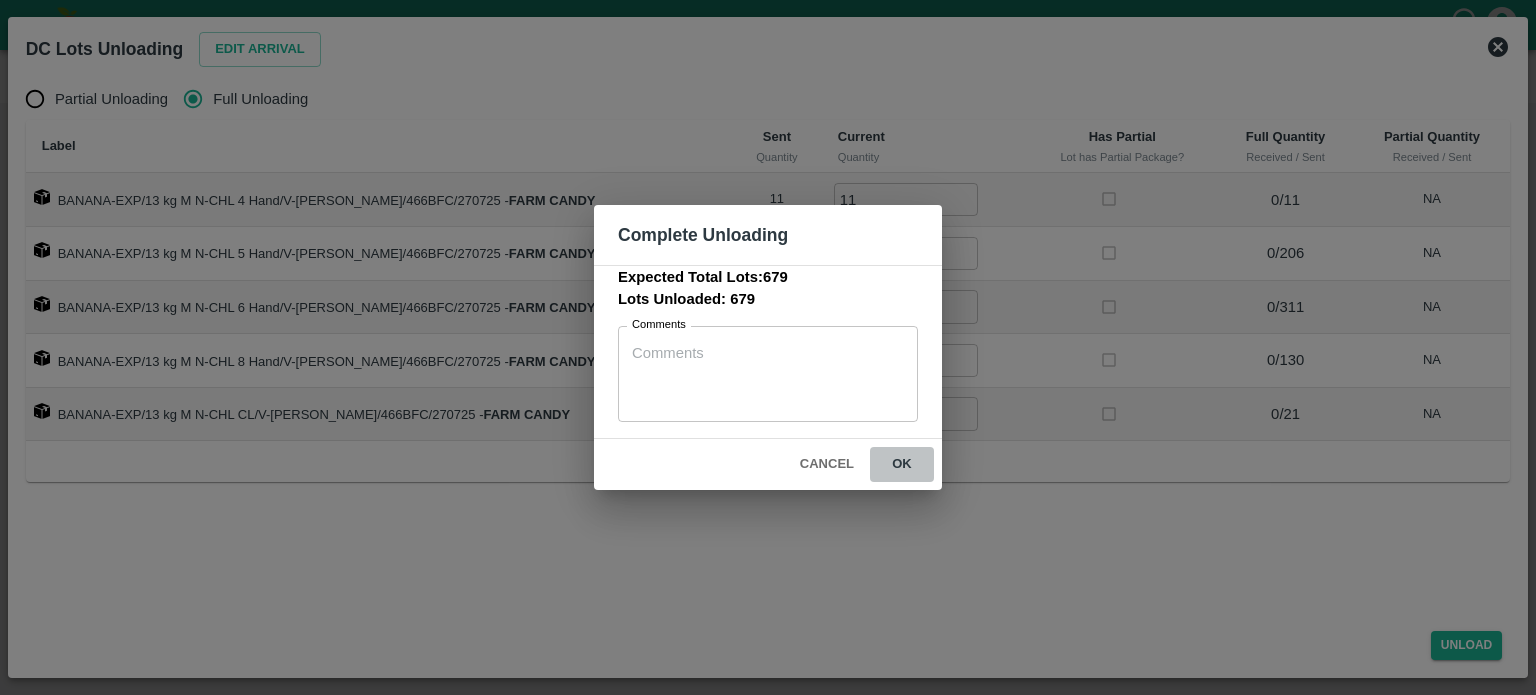 click on "ok" at bounding box center [902, 464] 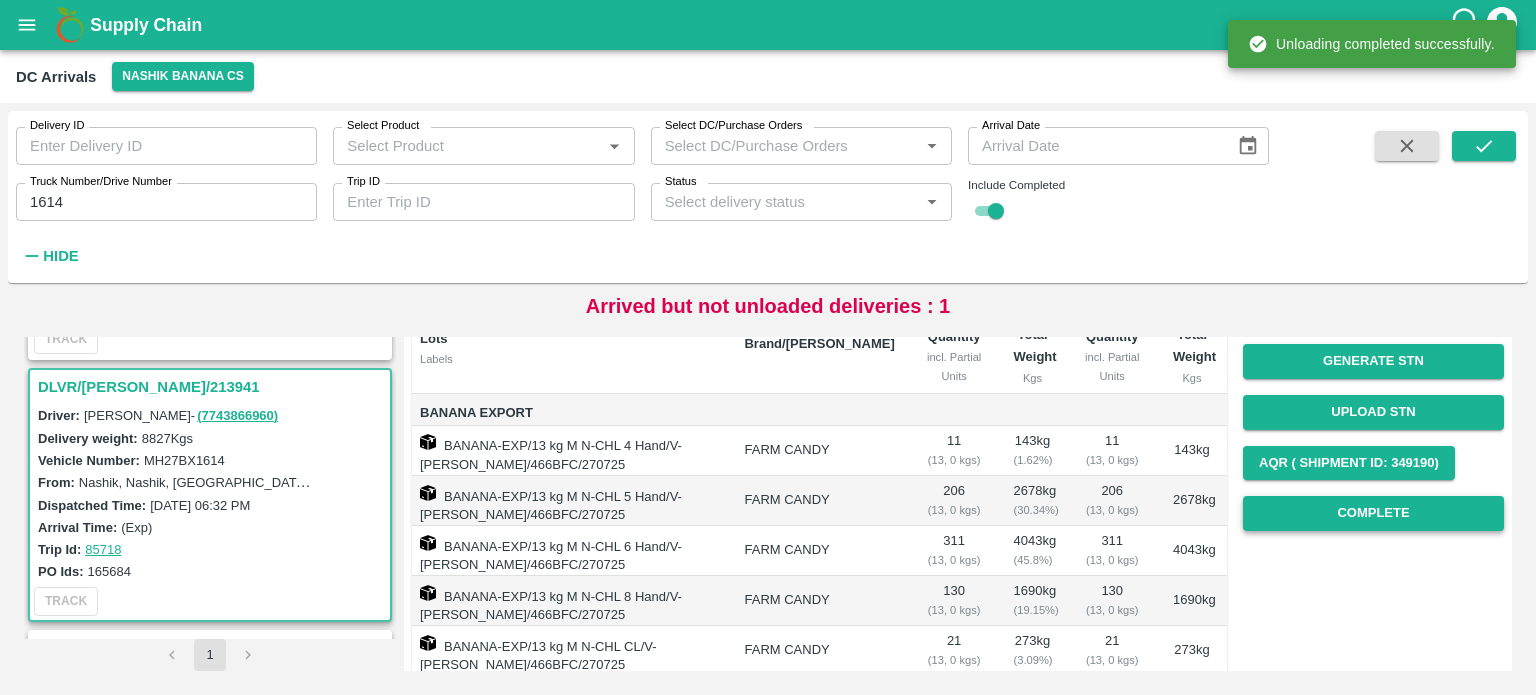 scroll, scrollTop: 58, scrollLeft: 0, axis: vertical 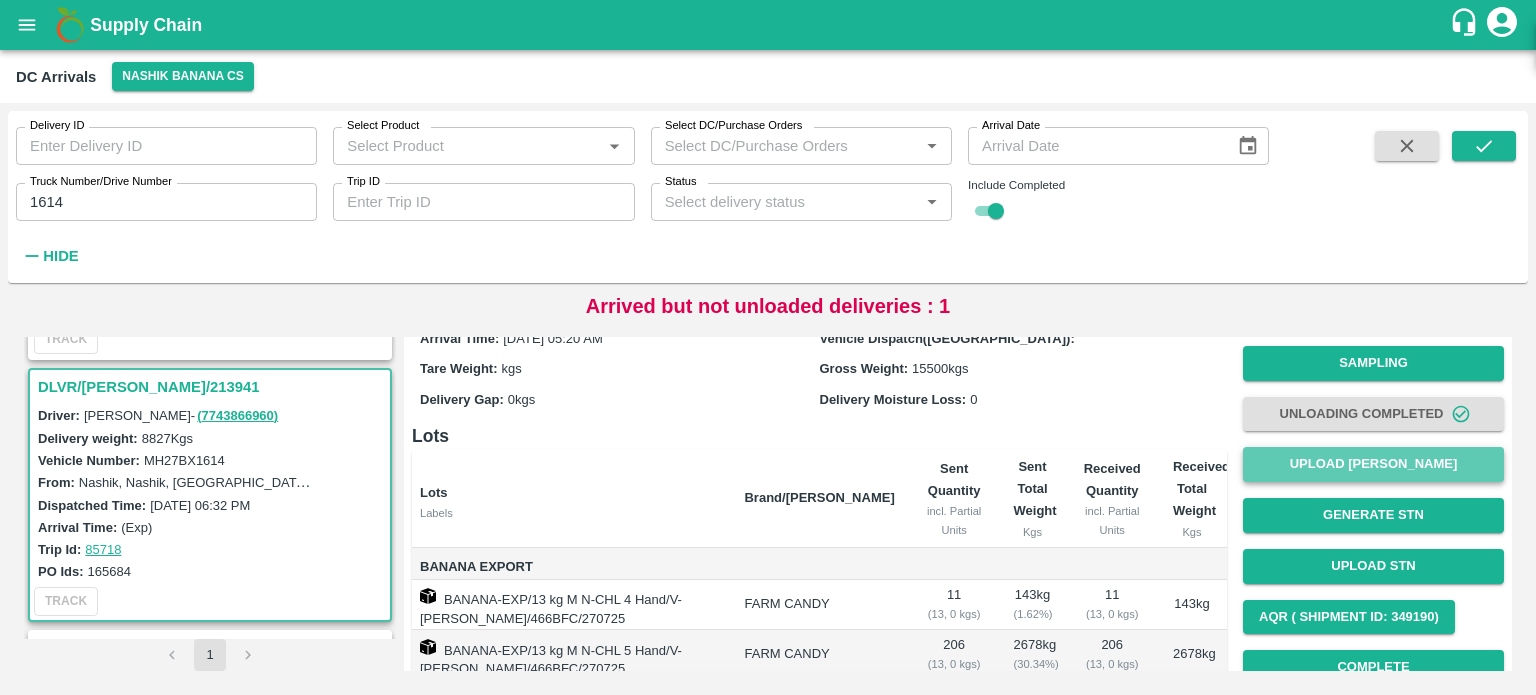 click on "Upload Tare Weight" at bounding box center [1373, 464] 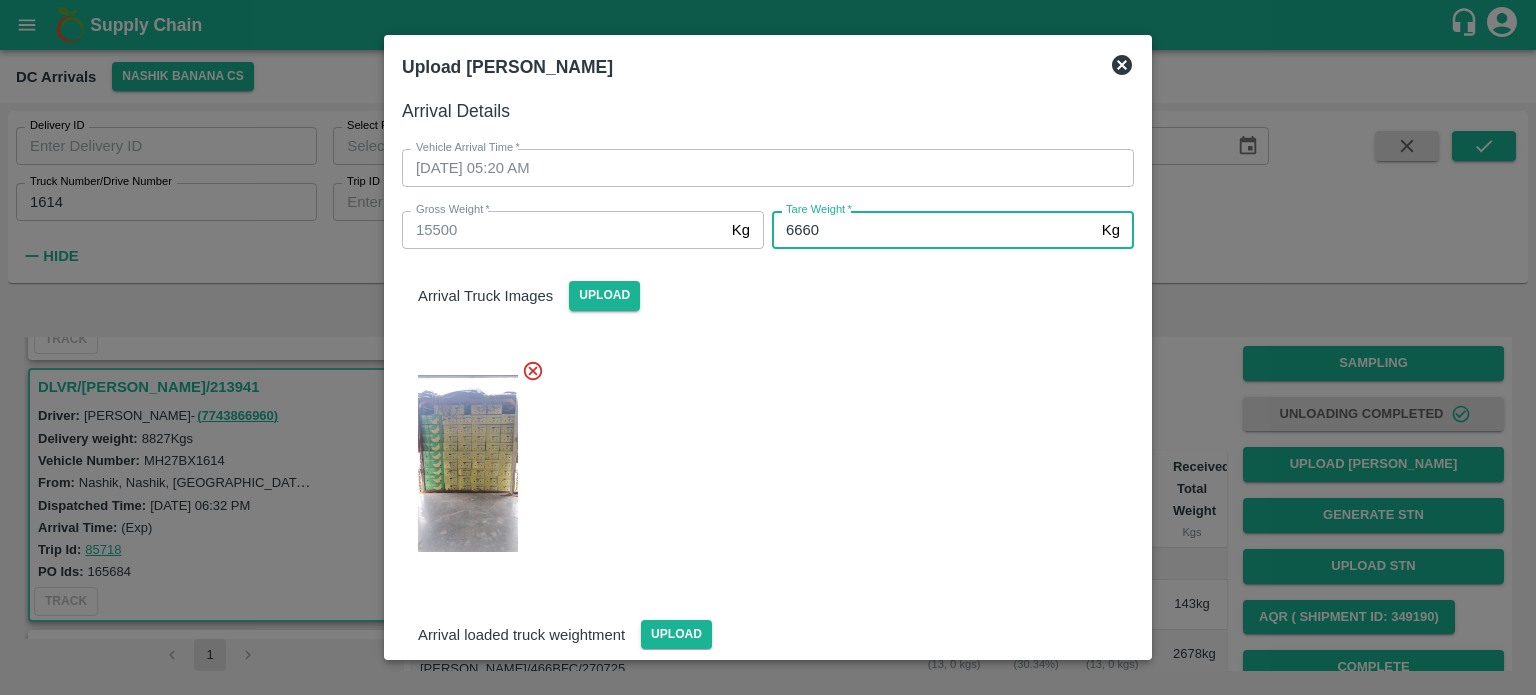 type on "6660" 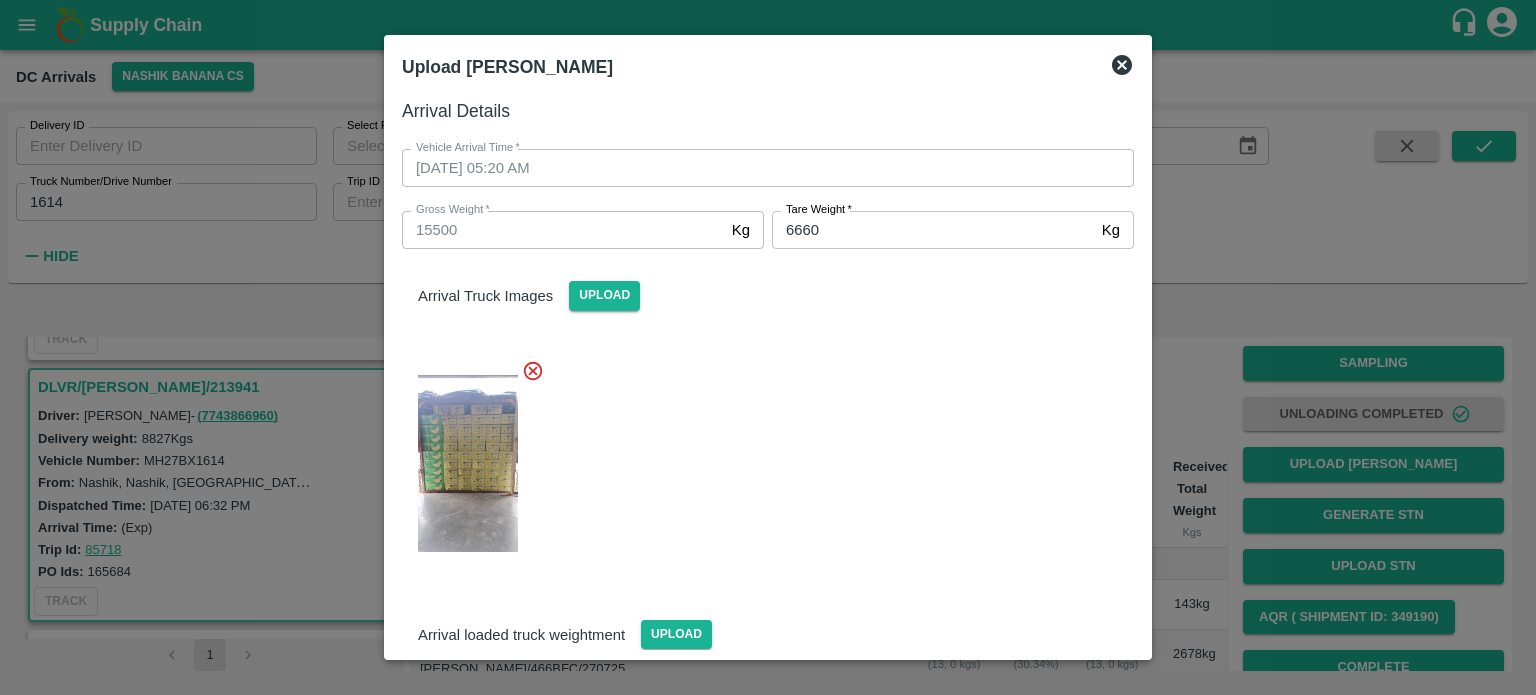 click at bounding box center [760, 458] 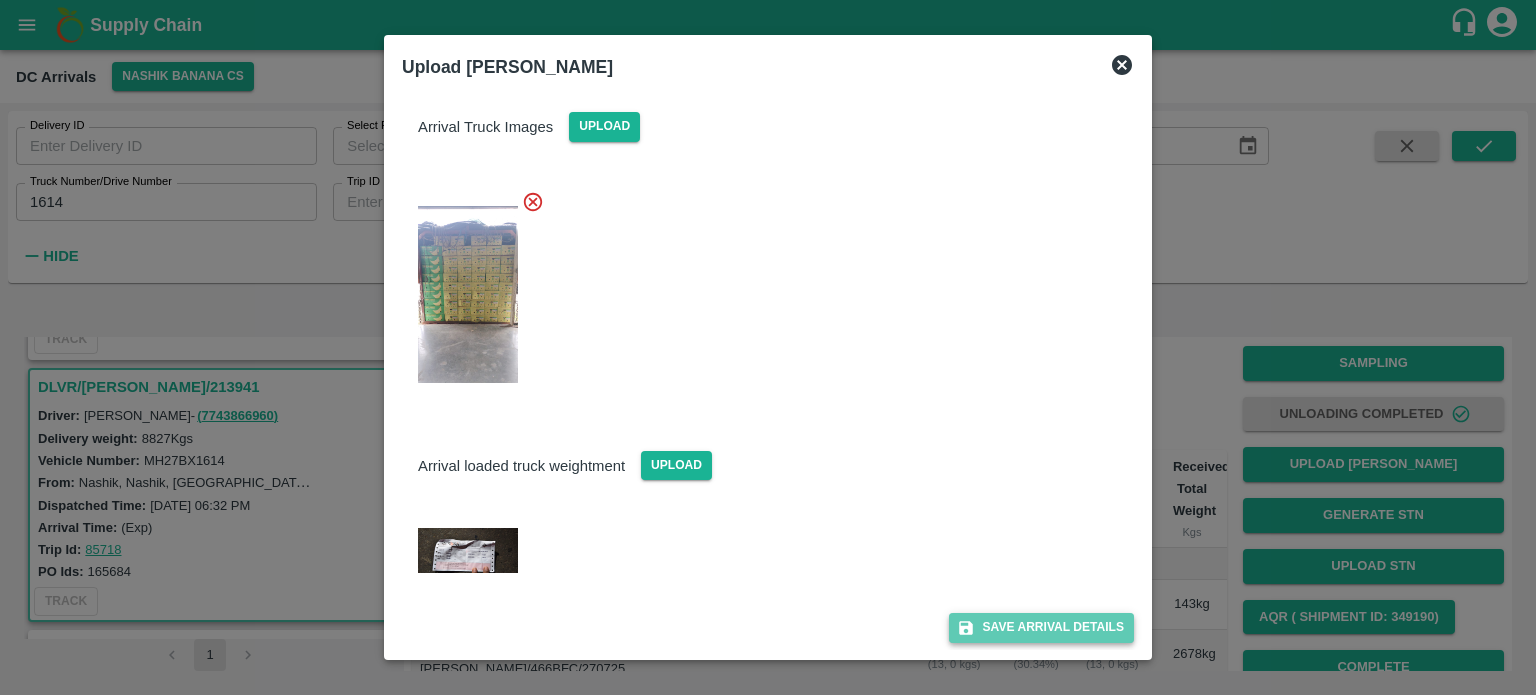 click on "Save Arrival Details" at bounding box center [1041, 627] 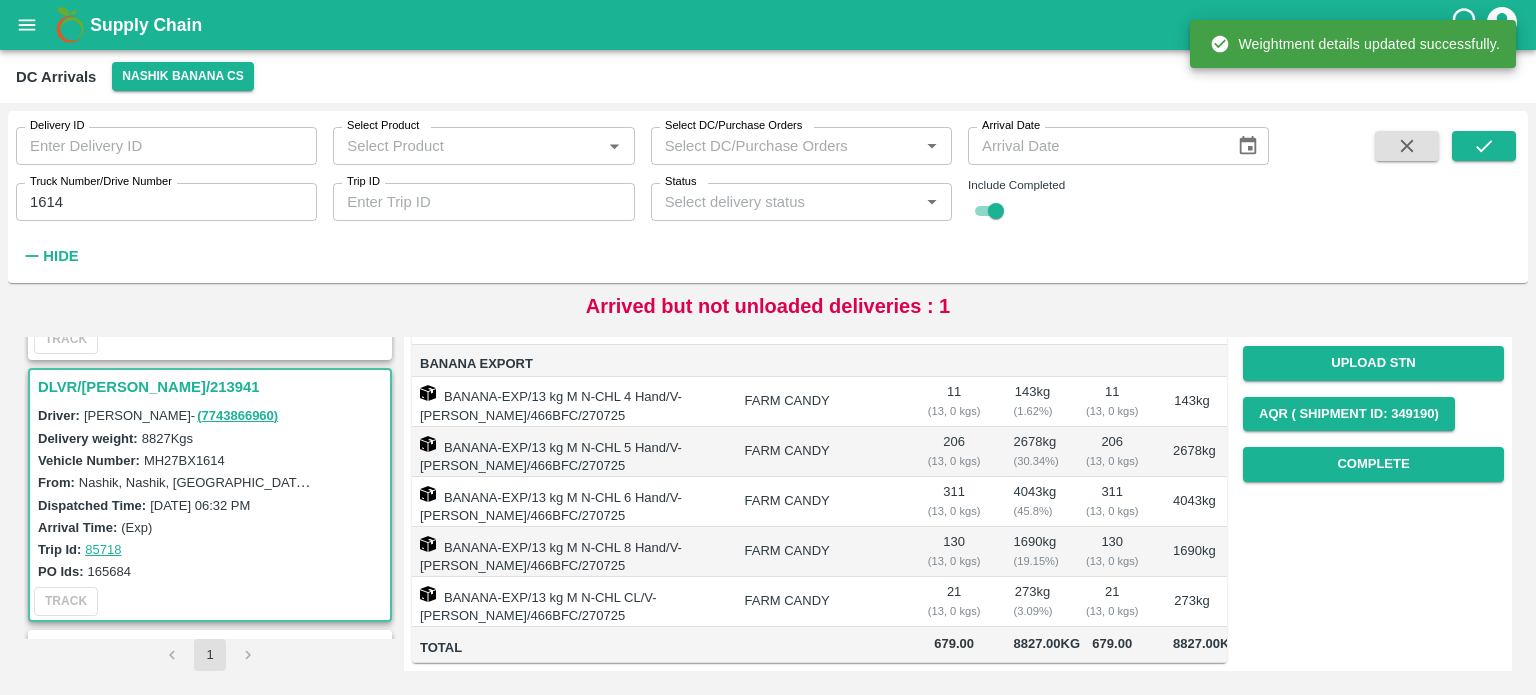 scroll, scrollTop: 291, scrollLeft: 0, axis: vertical 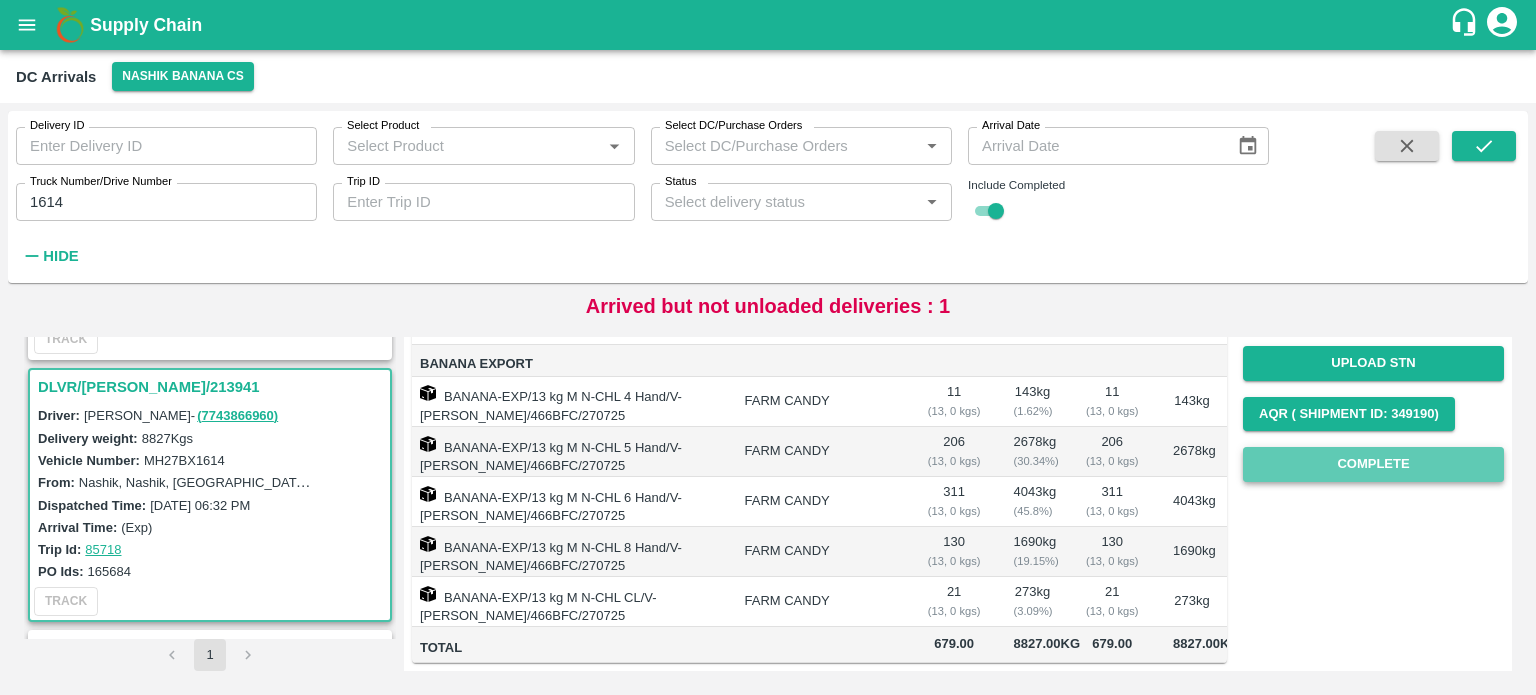 click on "Complete" at bounding box center (1373, 464) 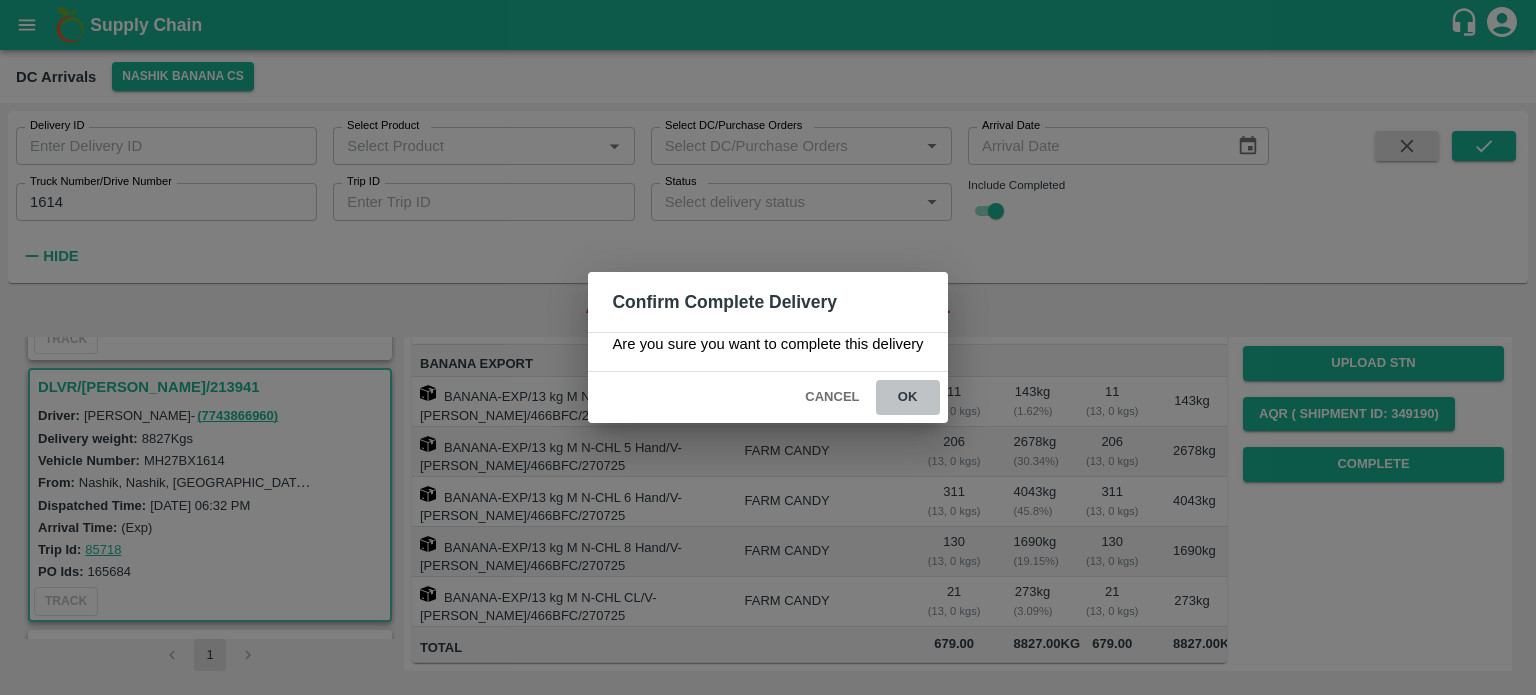 click on "ok" at bounding box center [908, 397] 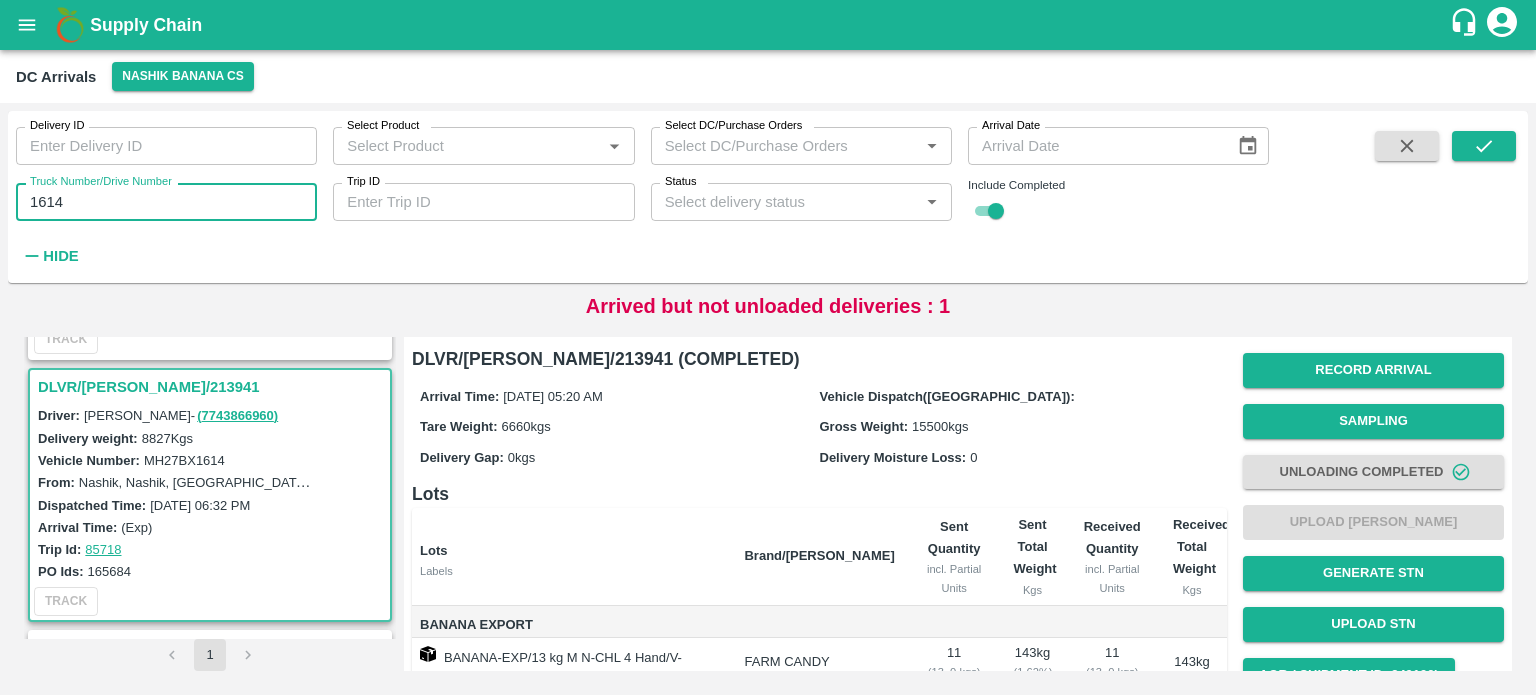 click on "1614" at bounding box center (166, 202) 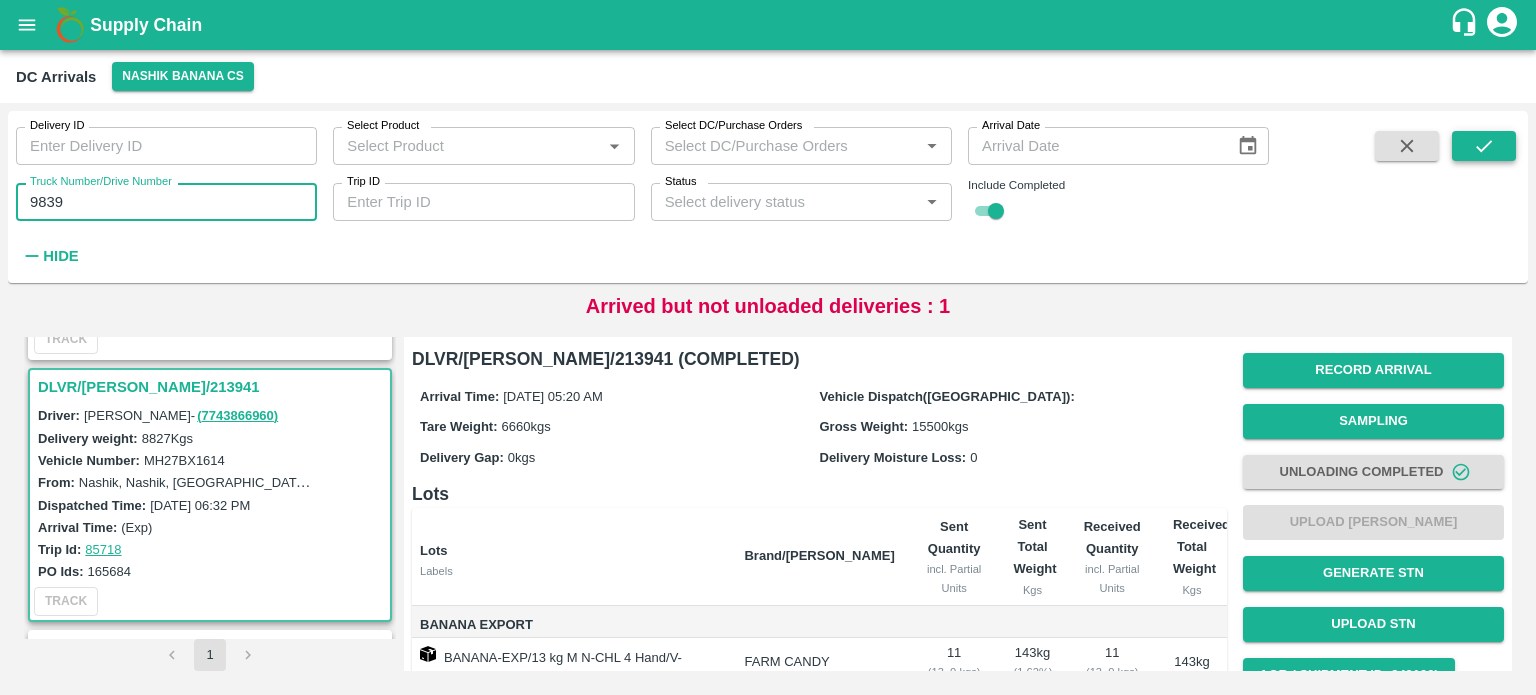 type on "9839" 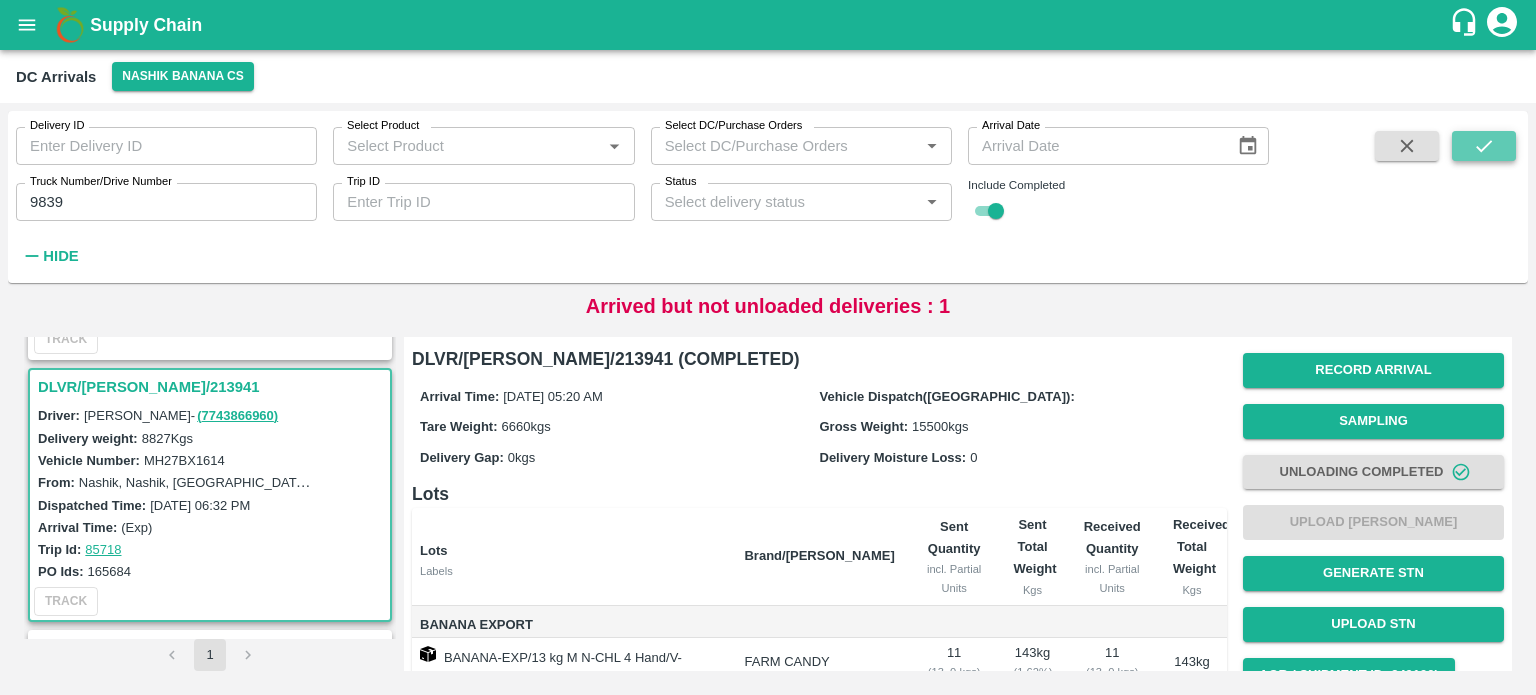 click 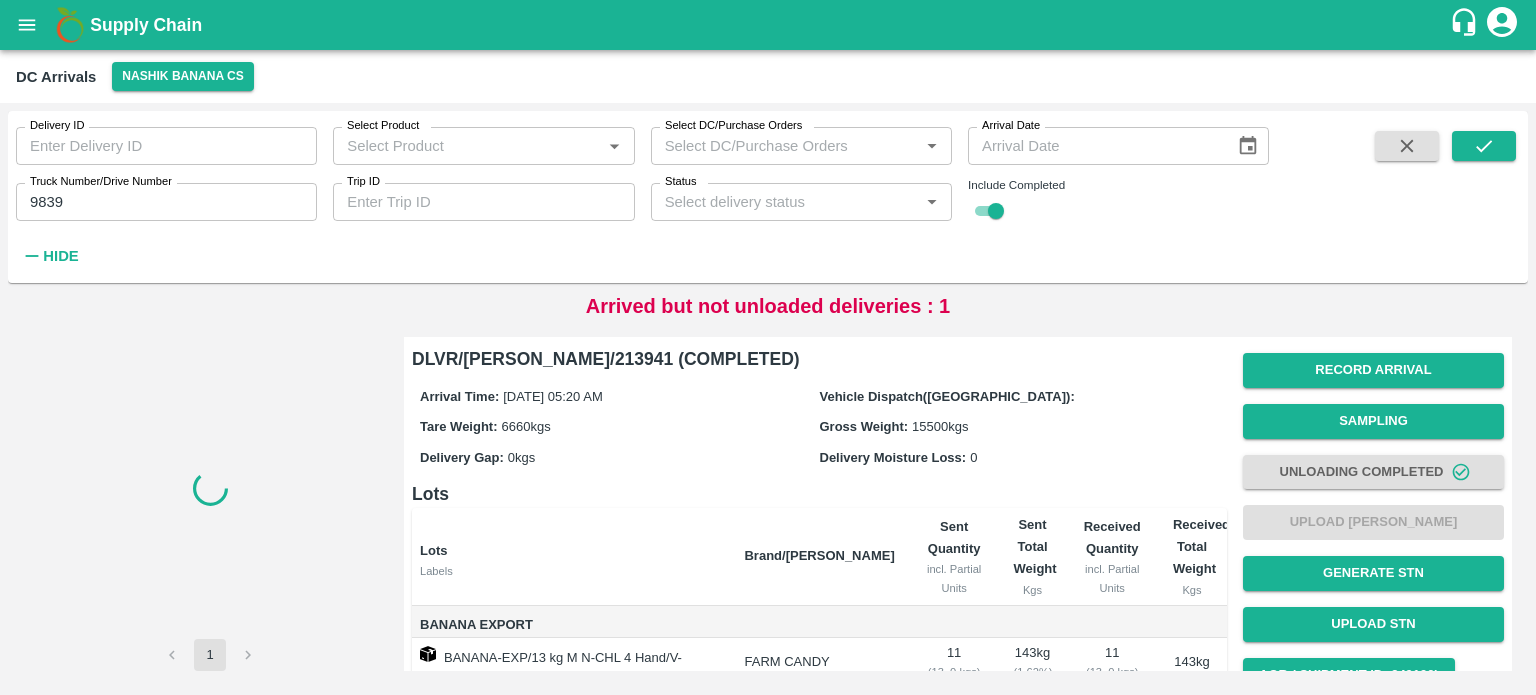 scroll, scrollTop: 0, scrollLeft: 0, axis: both 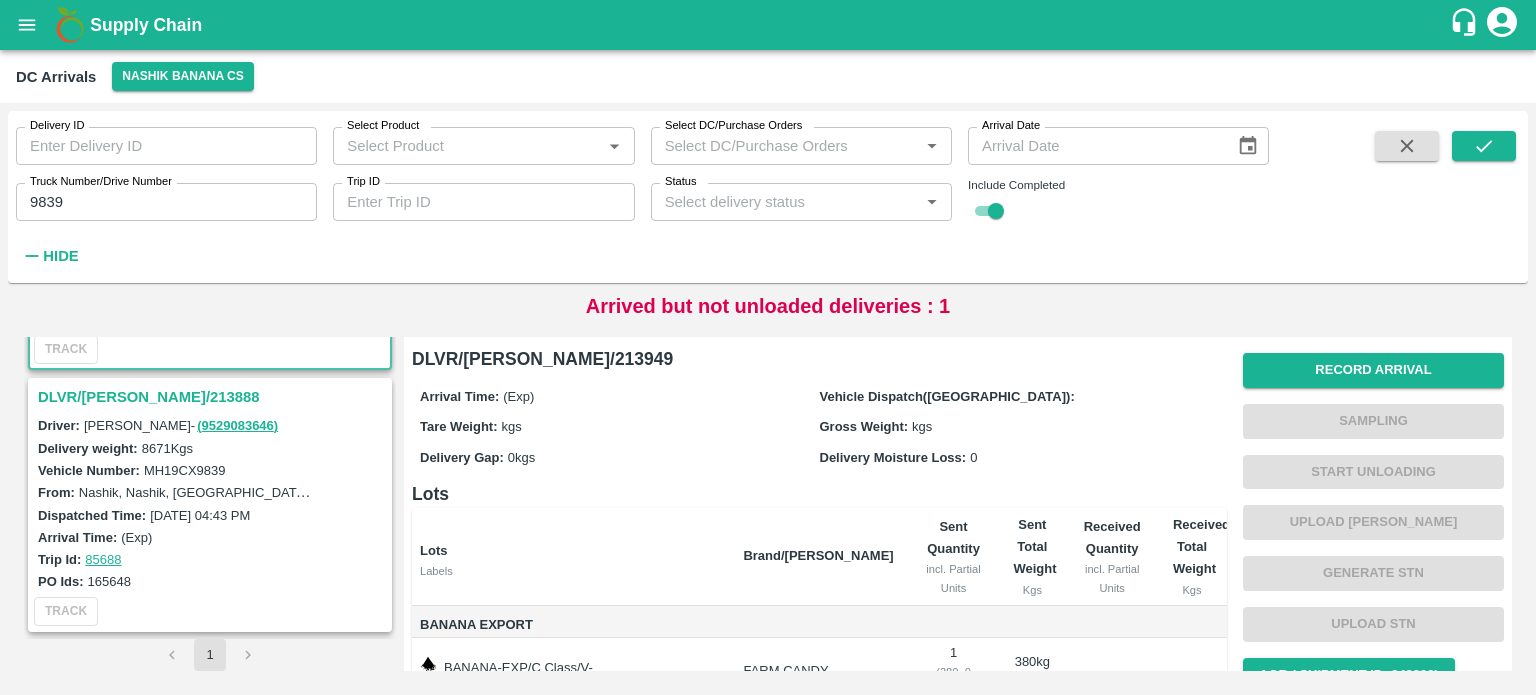 click on "DLVR/NASH/213888" at bounding box center [213, 397] 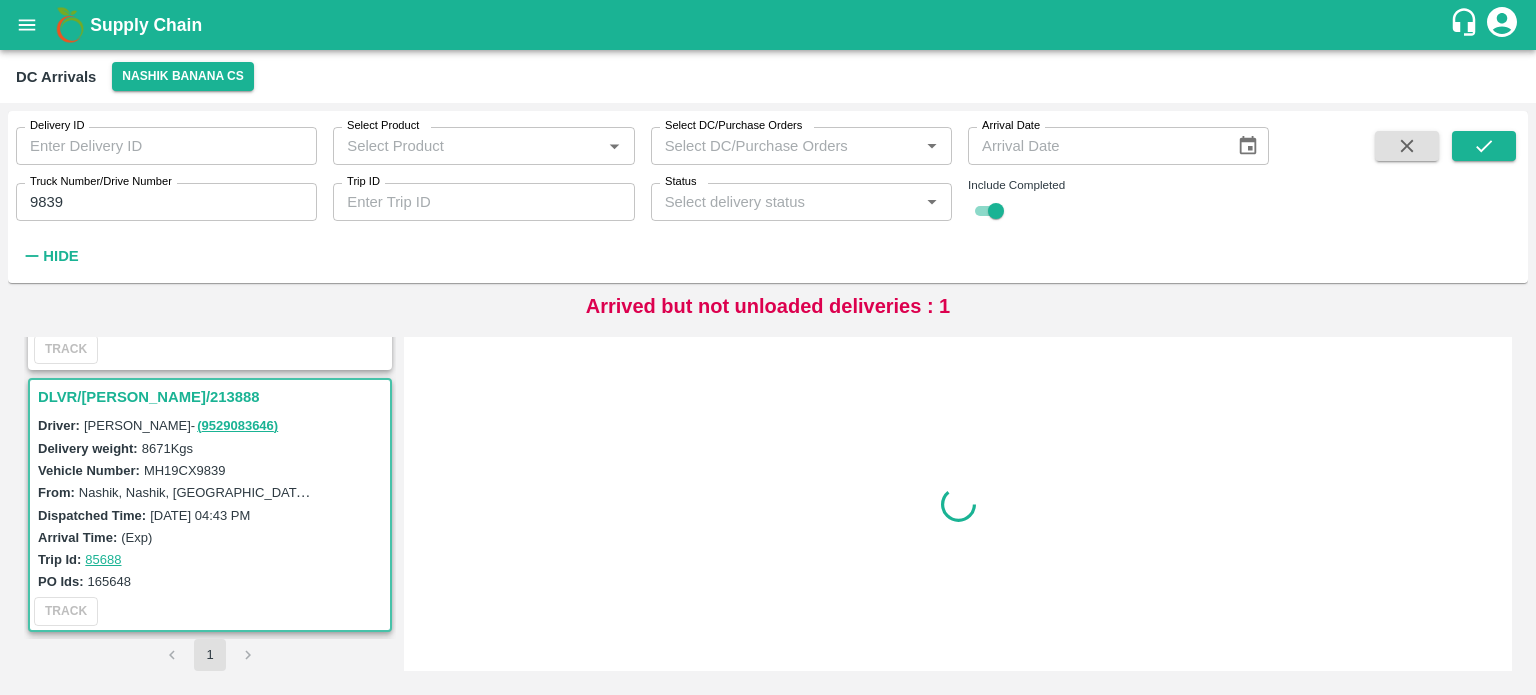 scroll, scrollTop: 268, scrollLeft: 0, axis: vertical 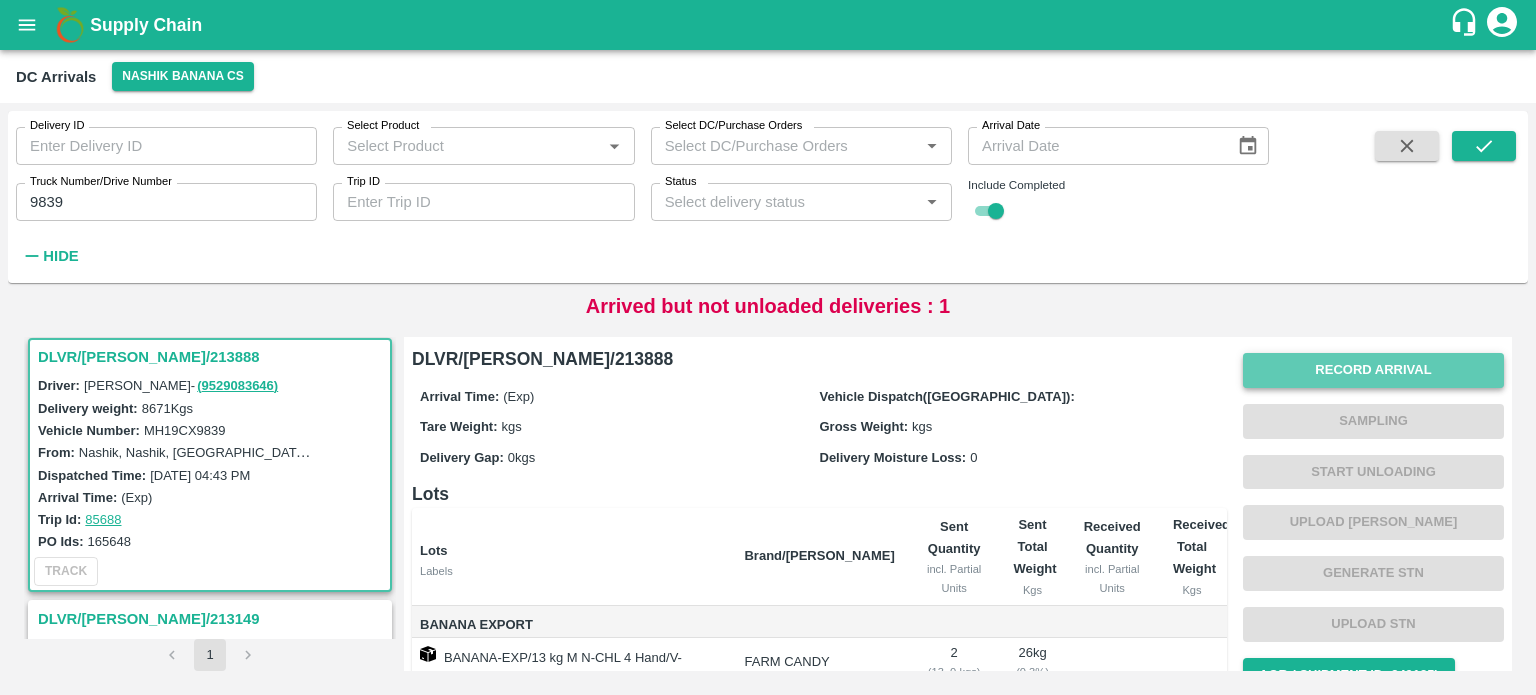 click on "Record Arrival" at bounding box center (1373, 370) 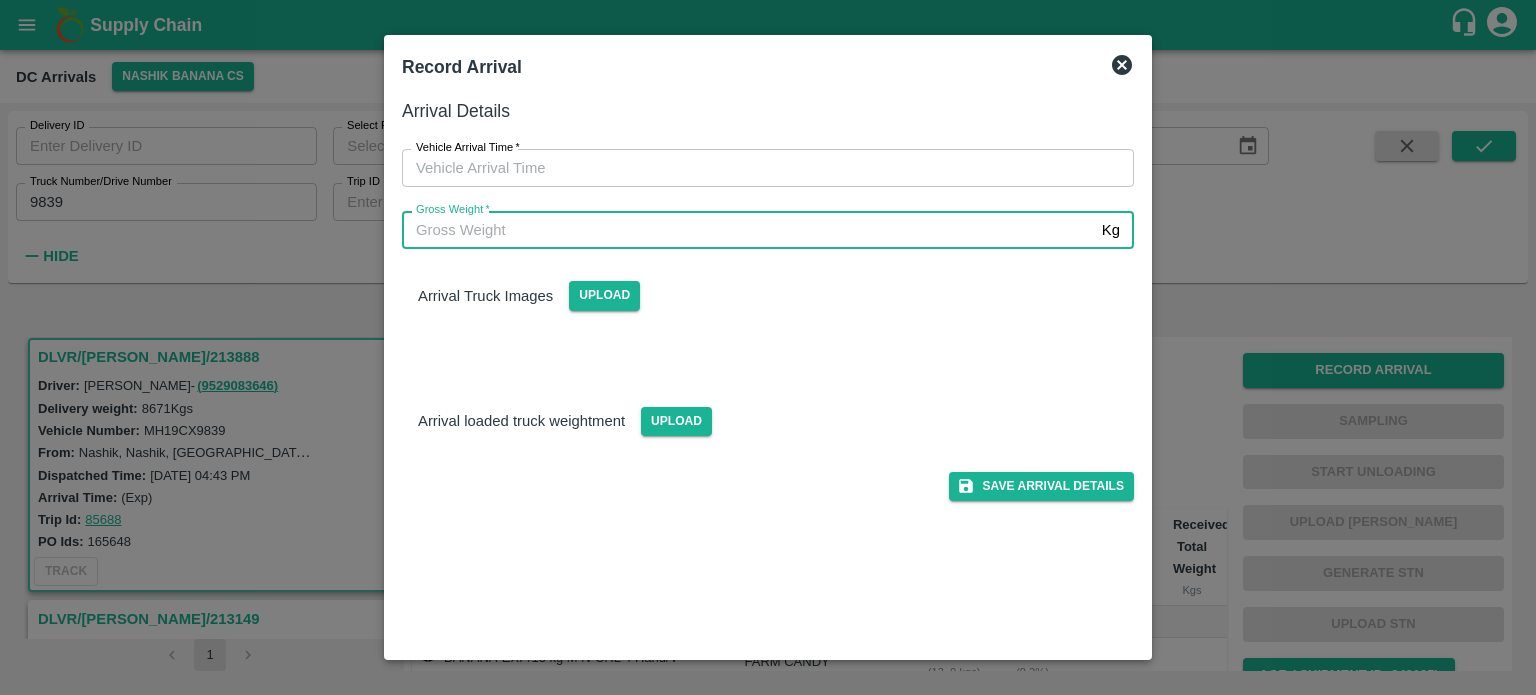 click on "Gross Weight   *" at bounding box center (748, 230) 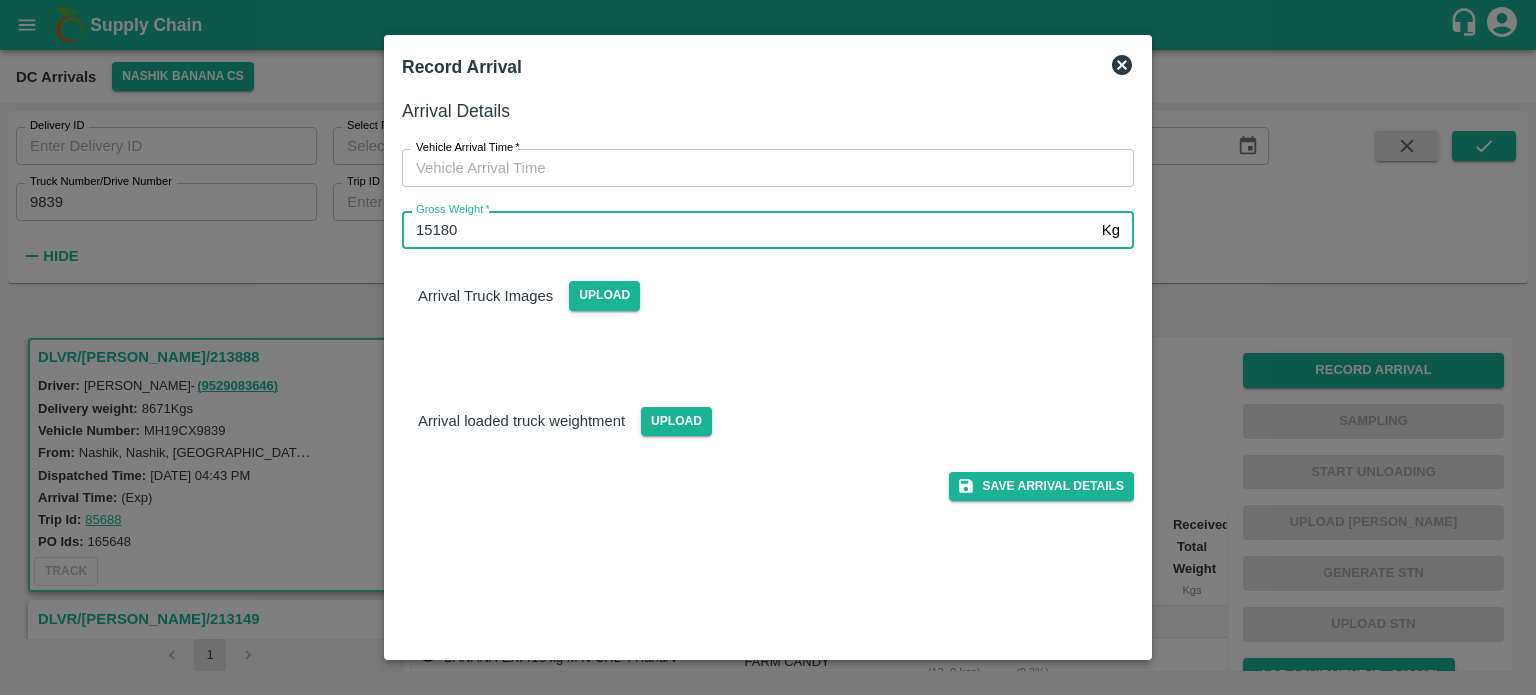 type on "15180" 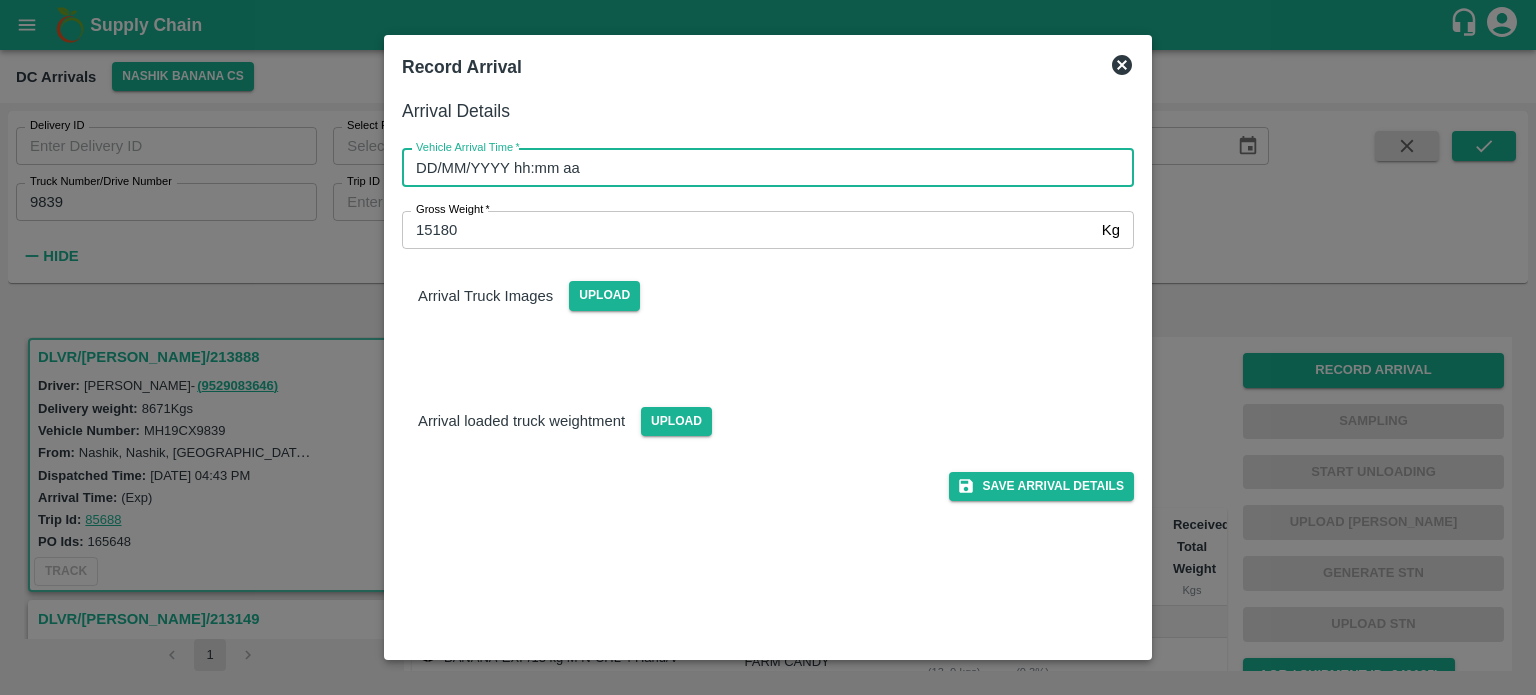 click on "DD/MM/YYYY hh:mm aa" at bounding box center [761, 168] 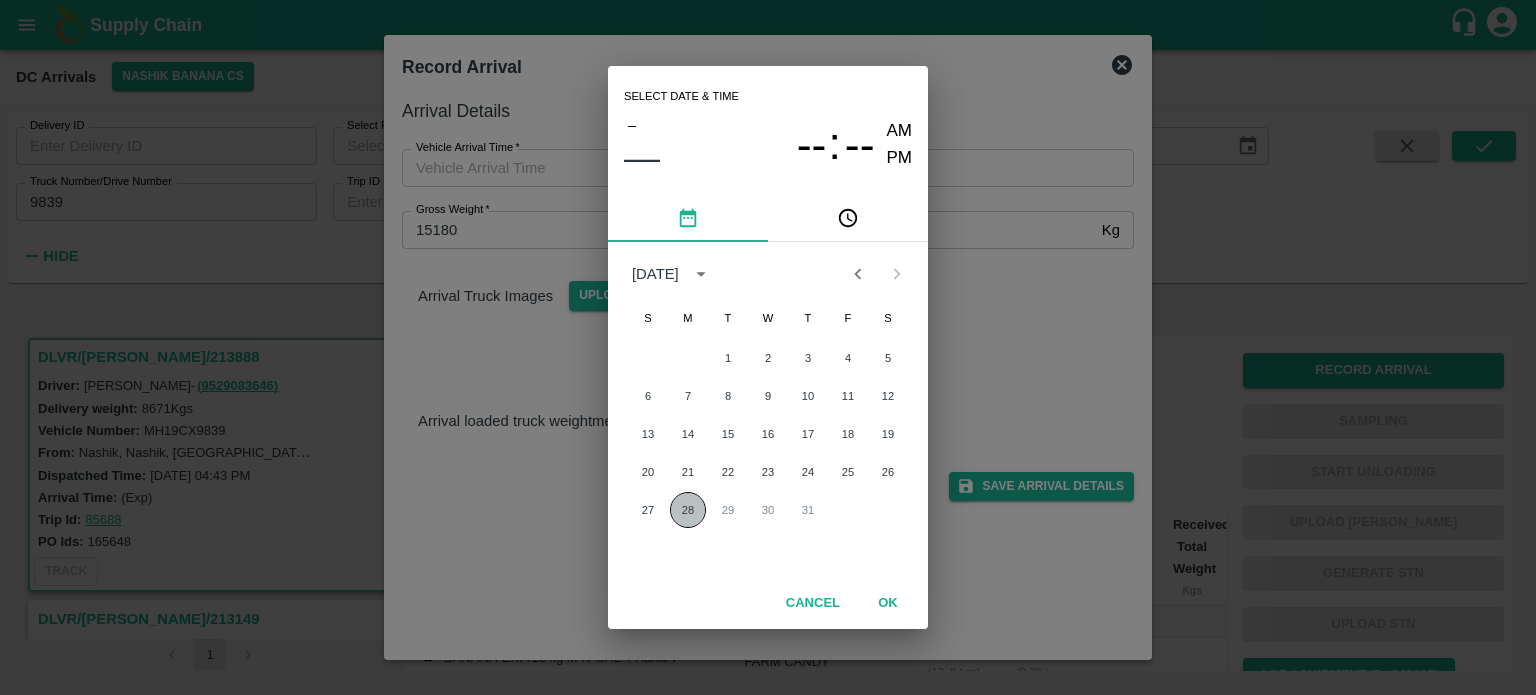 click on "28" at bounding box center (688, 510) 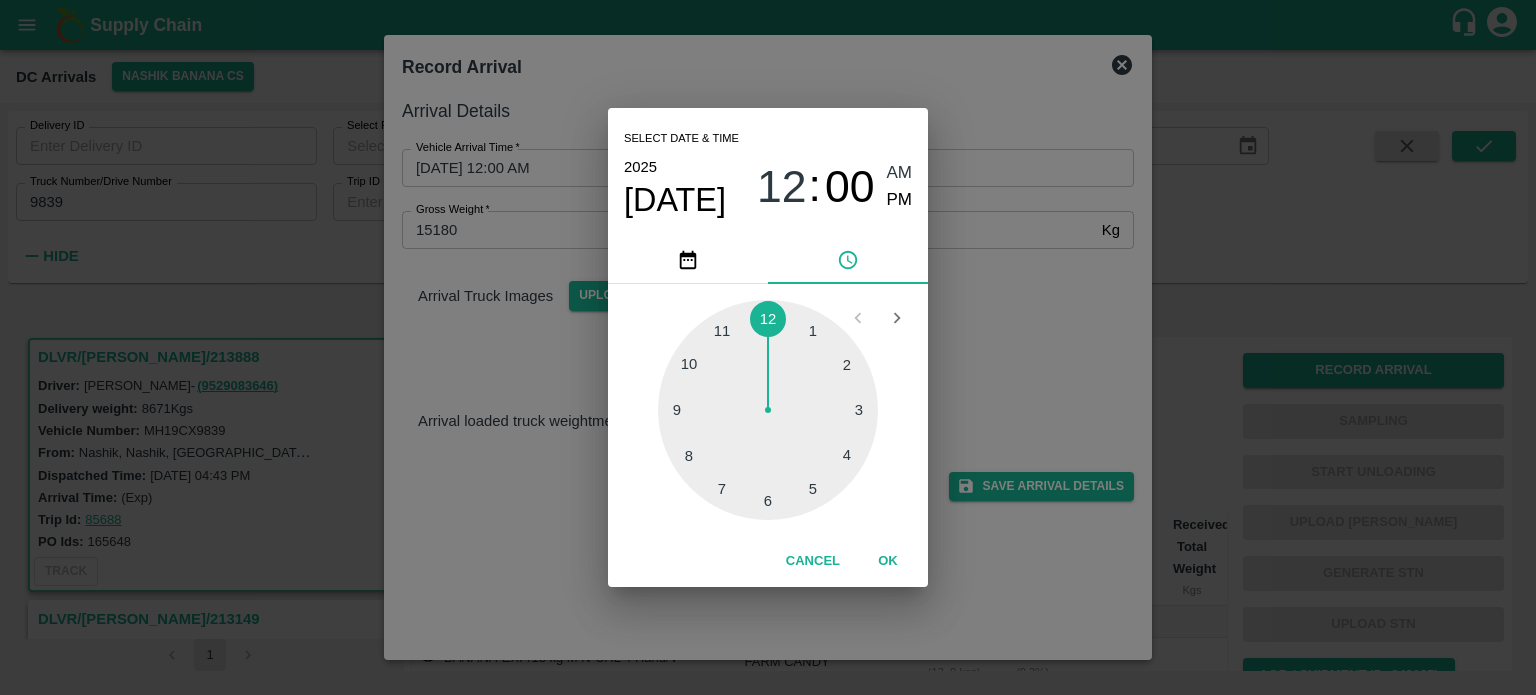 click at bounding box center [768, 410] 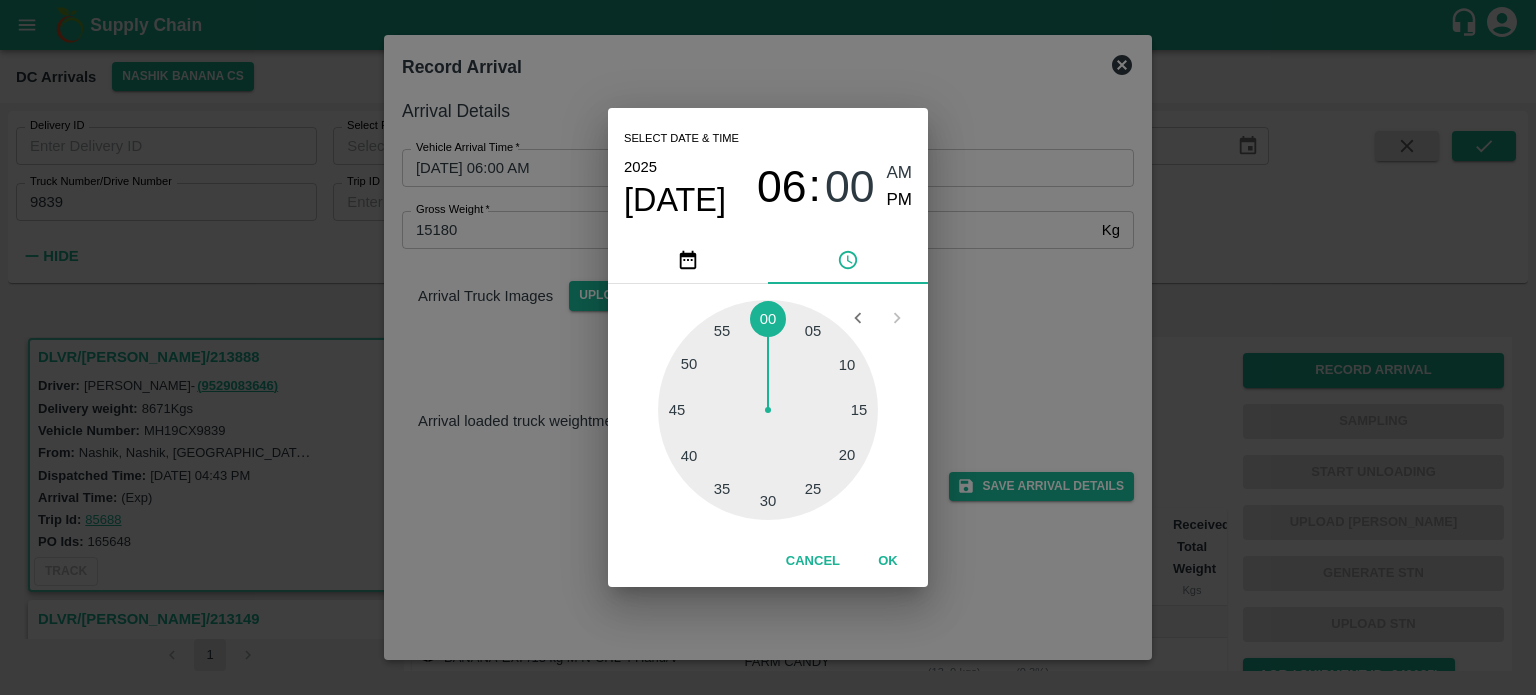 click at bounding box center [768, 410] 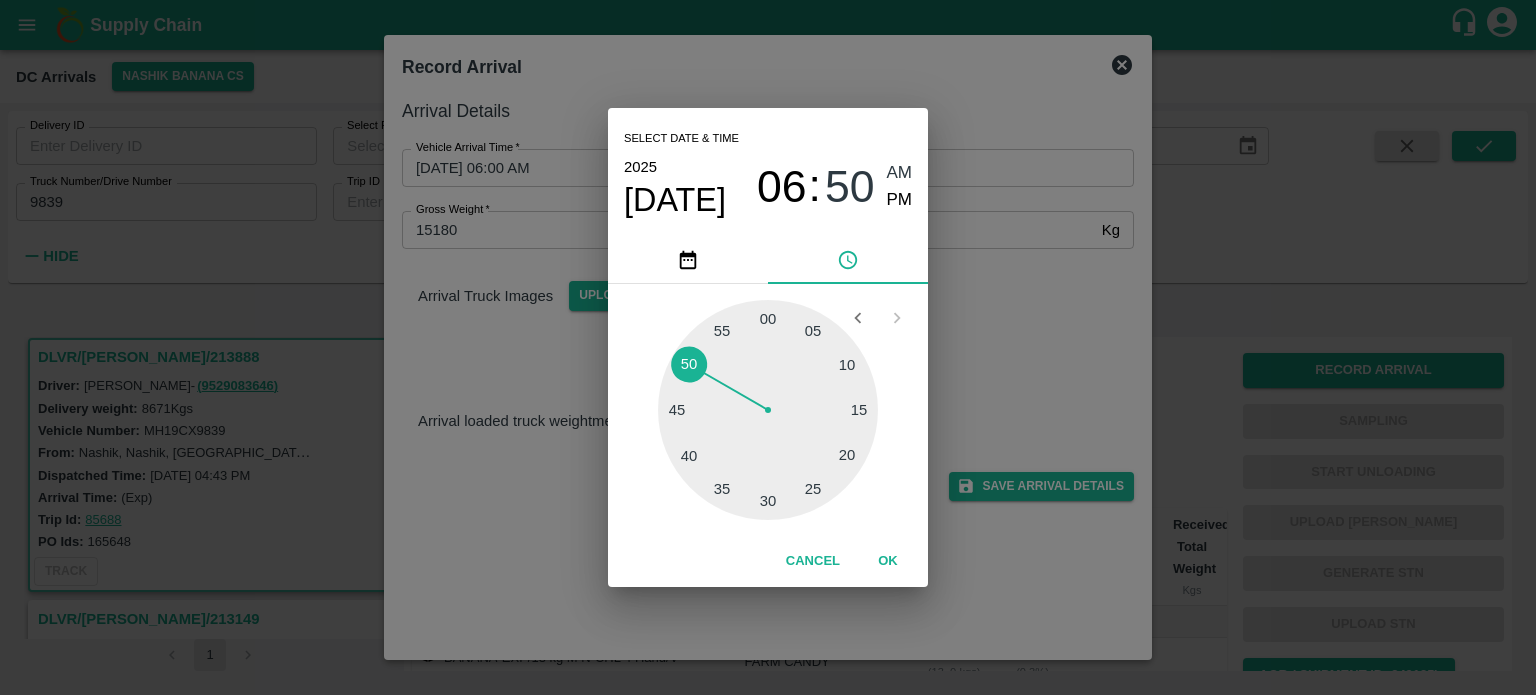 type on "28/07/2025 06:50 AM" 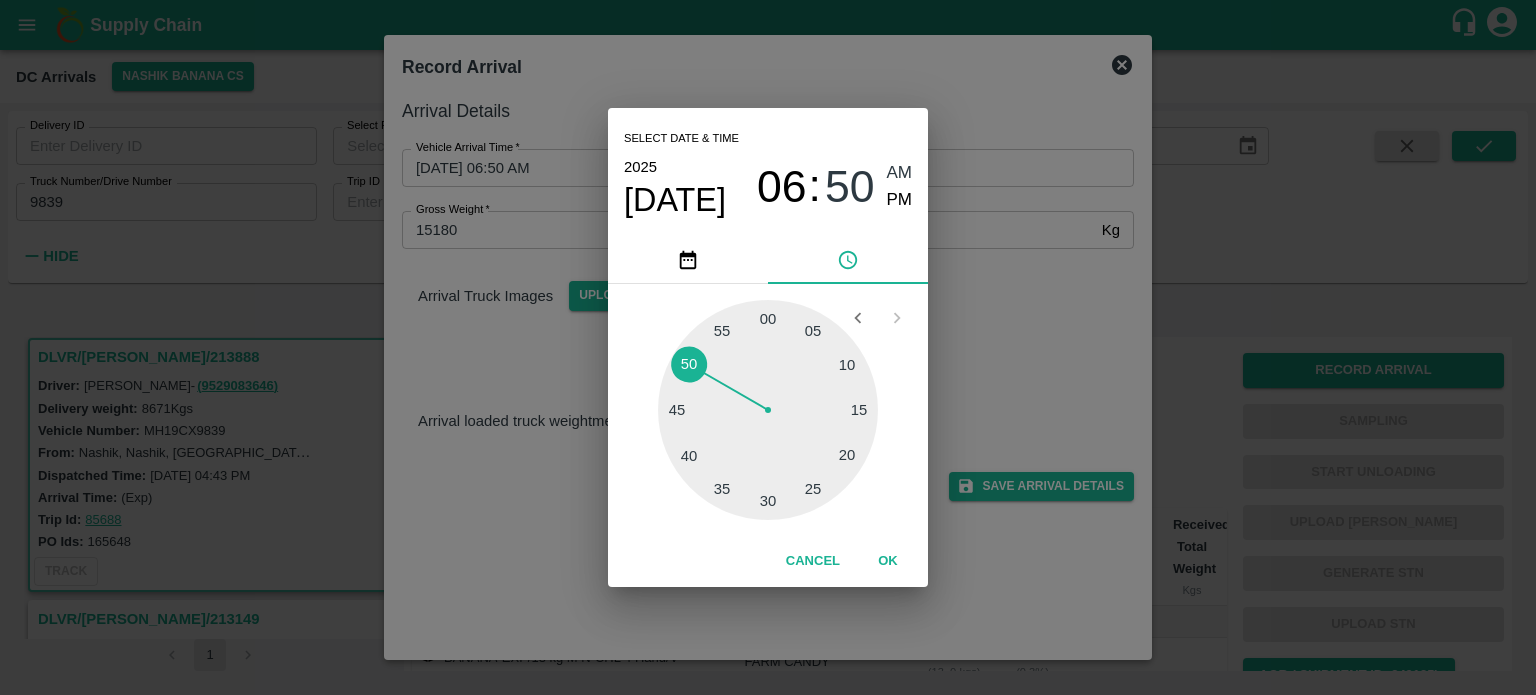 click on "Select date & time 2025 Jul 28 06 : 50 AM PM 05 10 15 20 25 30 35 40 45 50 55 00 Cancel OK" at bounding box center (768, 347) 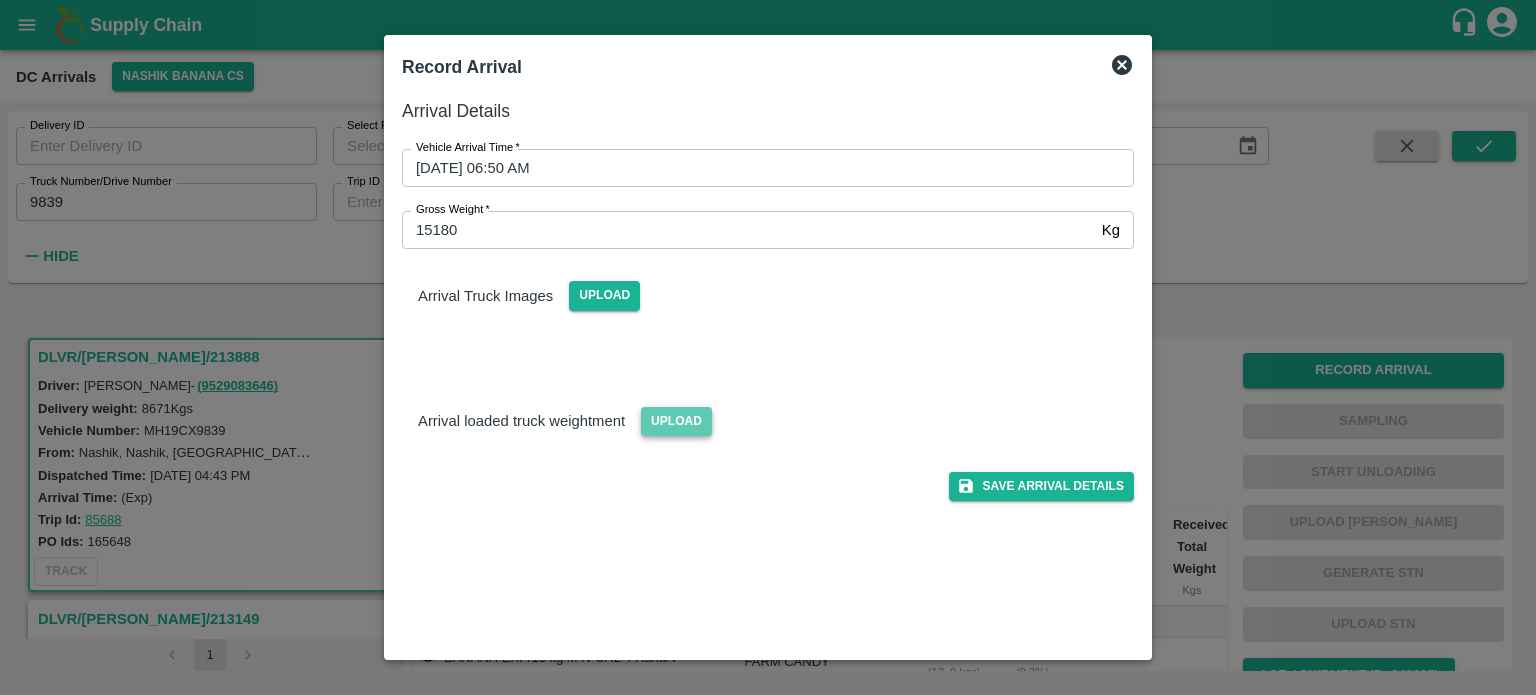 click on "Upload" at bounding box center (676, 421) 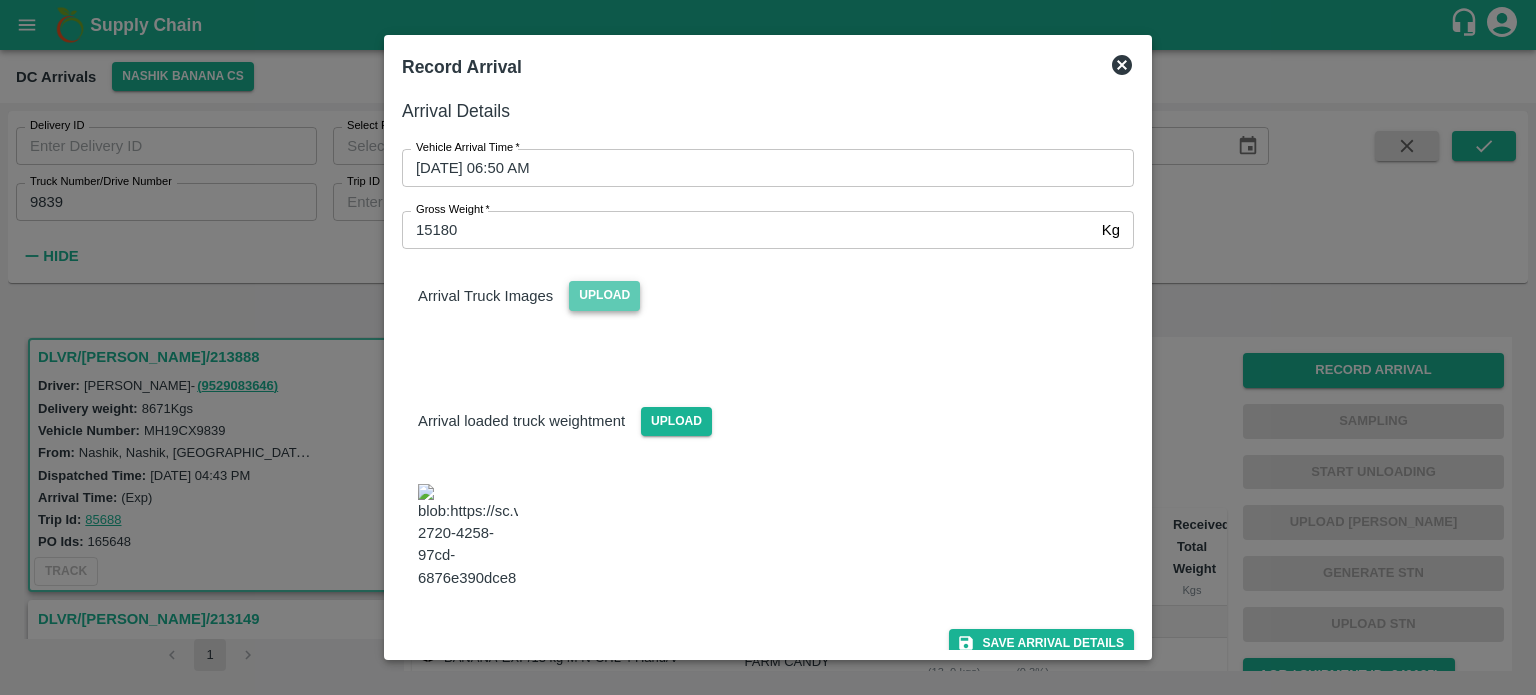 click on "Upload" at bounding box center (604, 295) 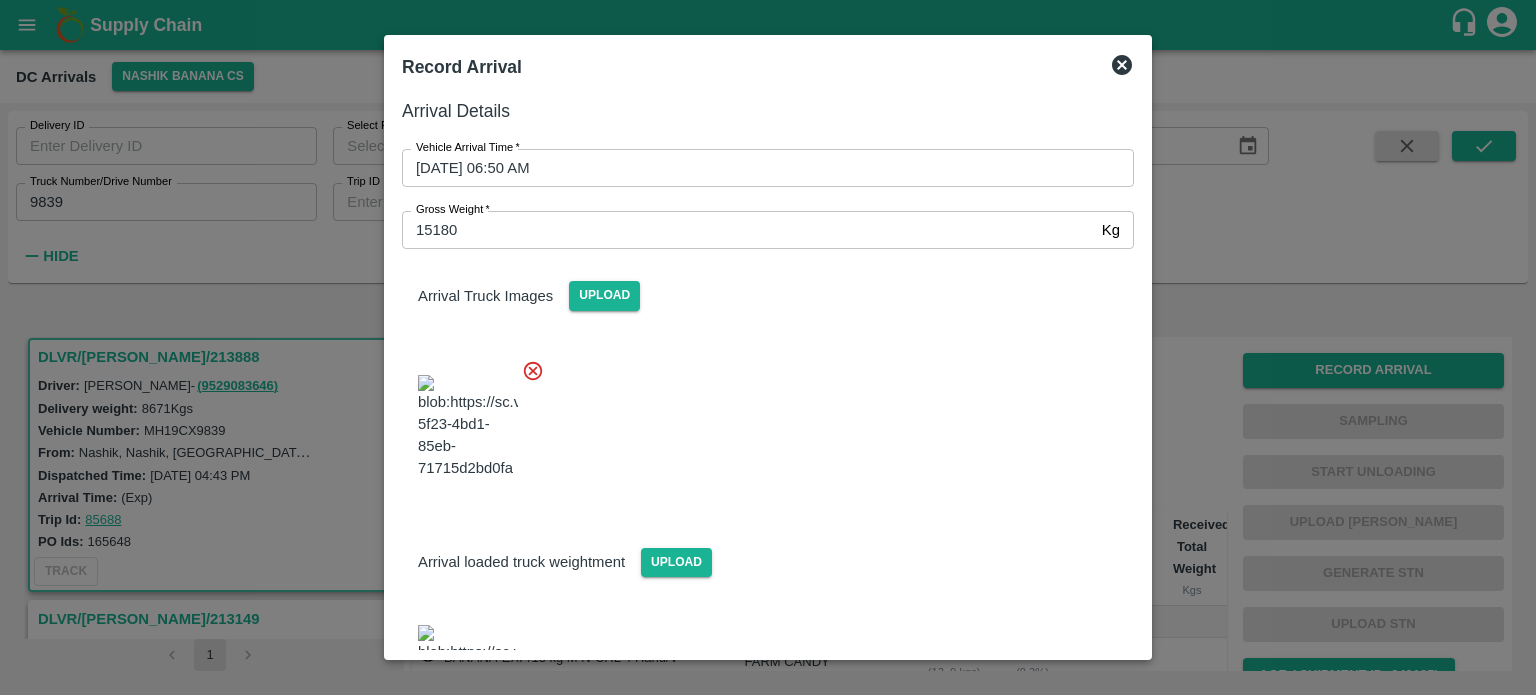 click at bounding box center (760, 421) 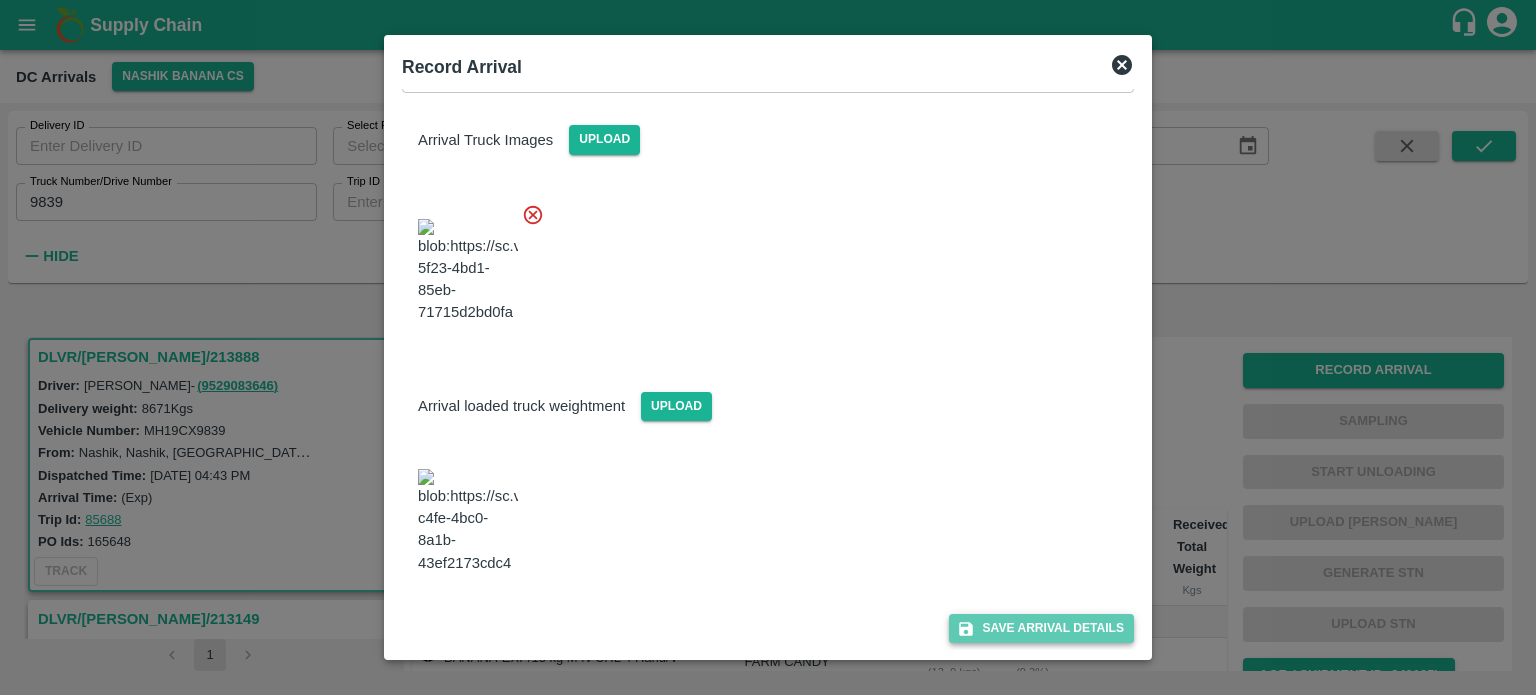 click on "Save Arrival Details" at bounding box center [1041, 628] 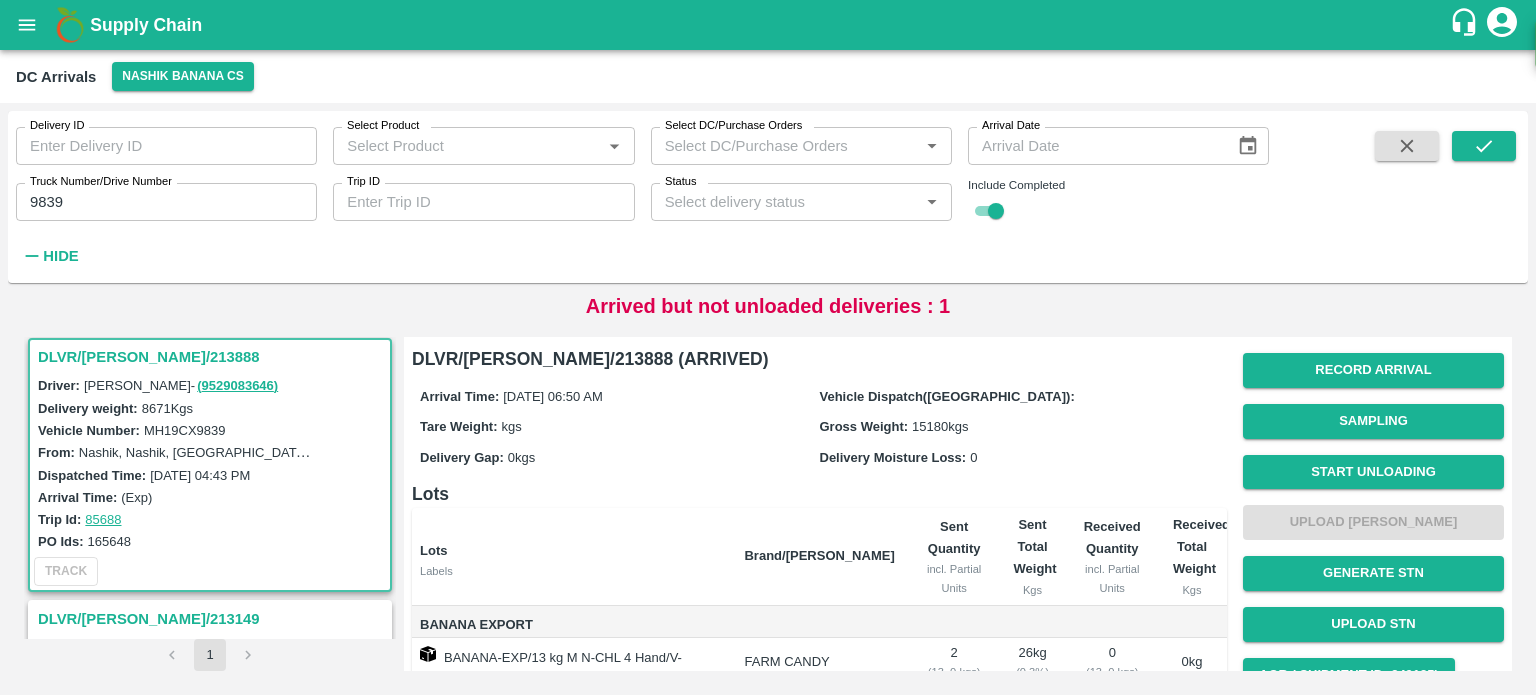 click on "Start Unloading" at bounding box center [1373, 472] 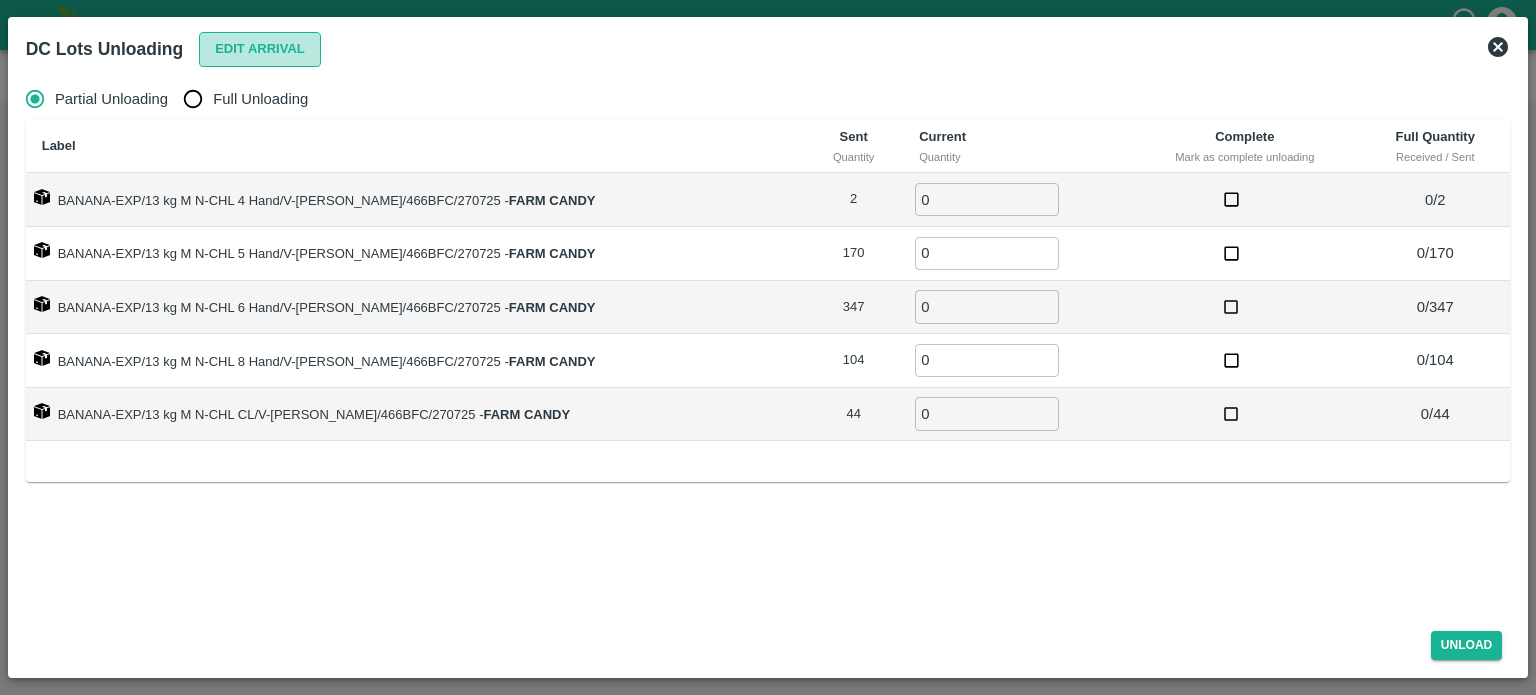 click on "Edit Arrival" at bounding box center [260, 49] 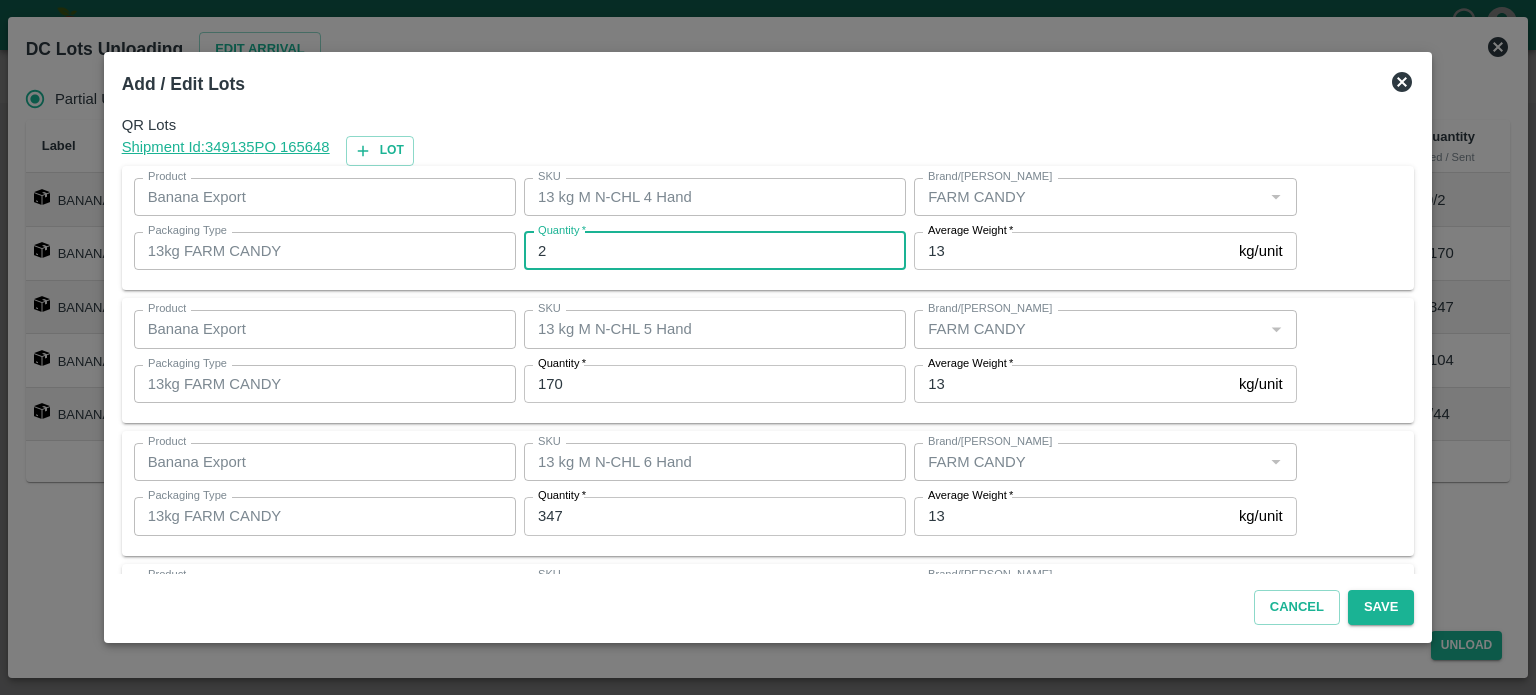 click on "2" at bounding box center [715, 251] 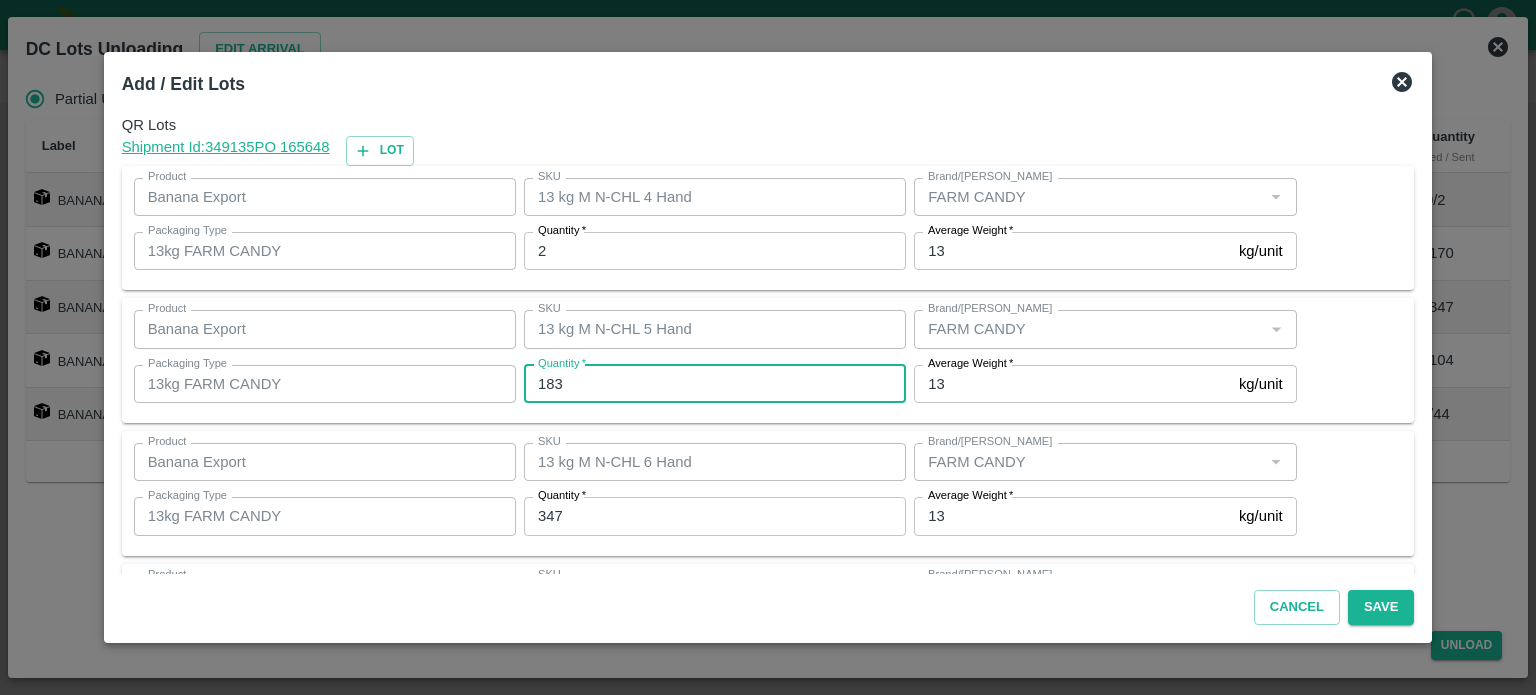 type on "183" 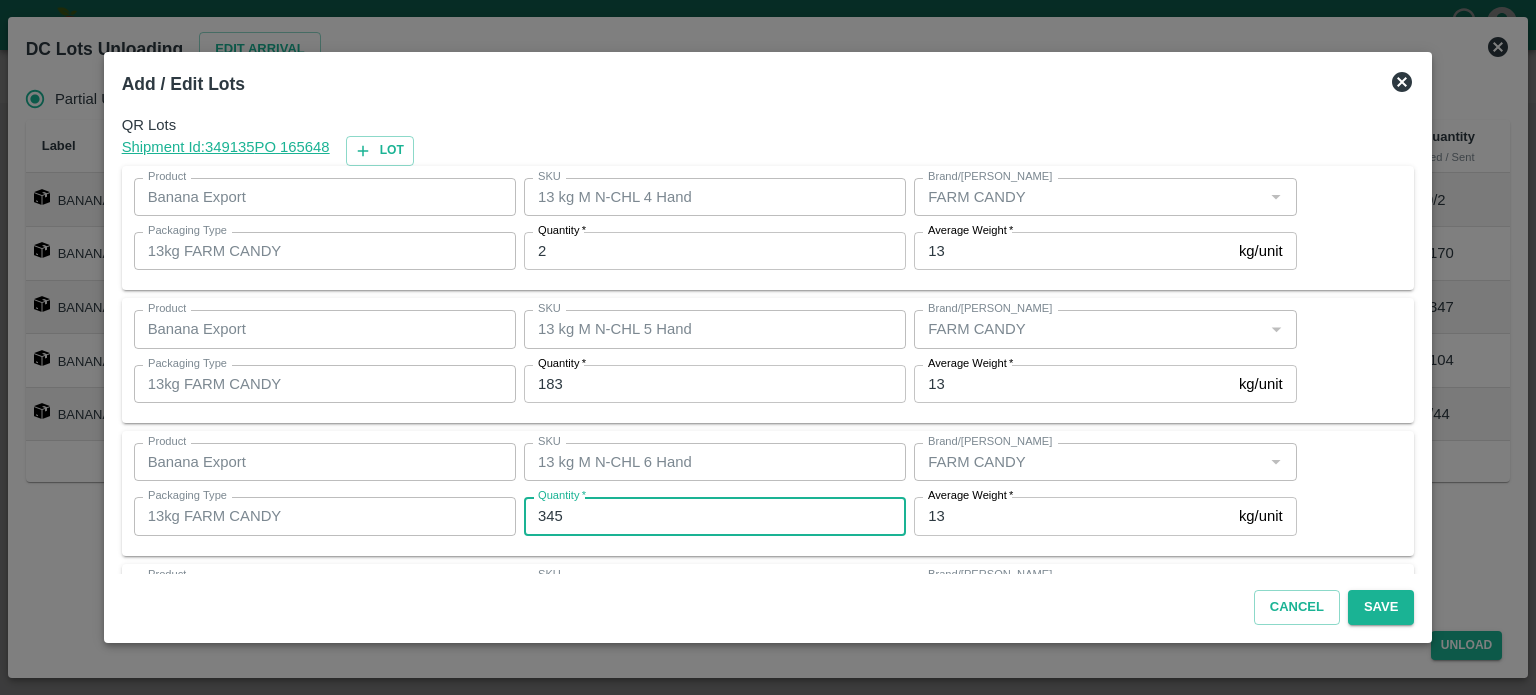 type on "345" 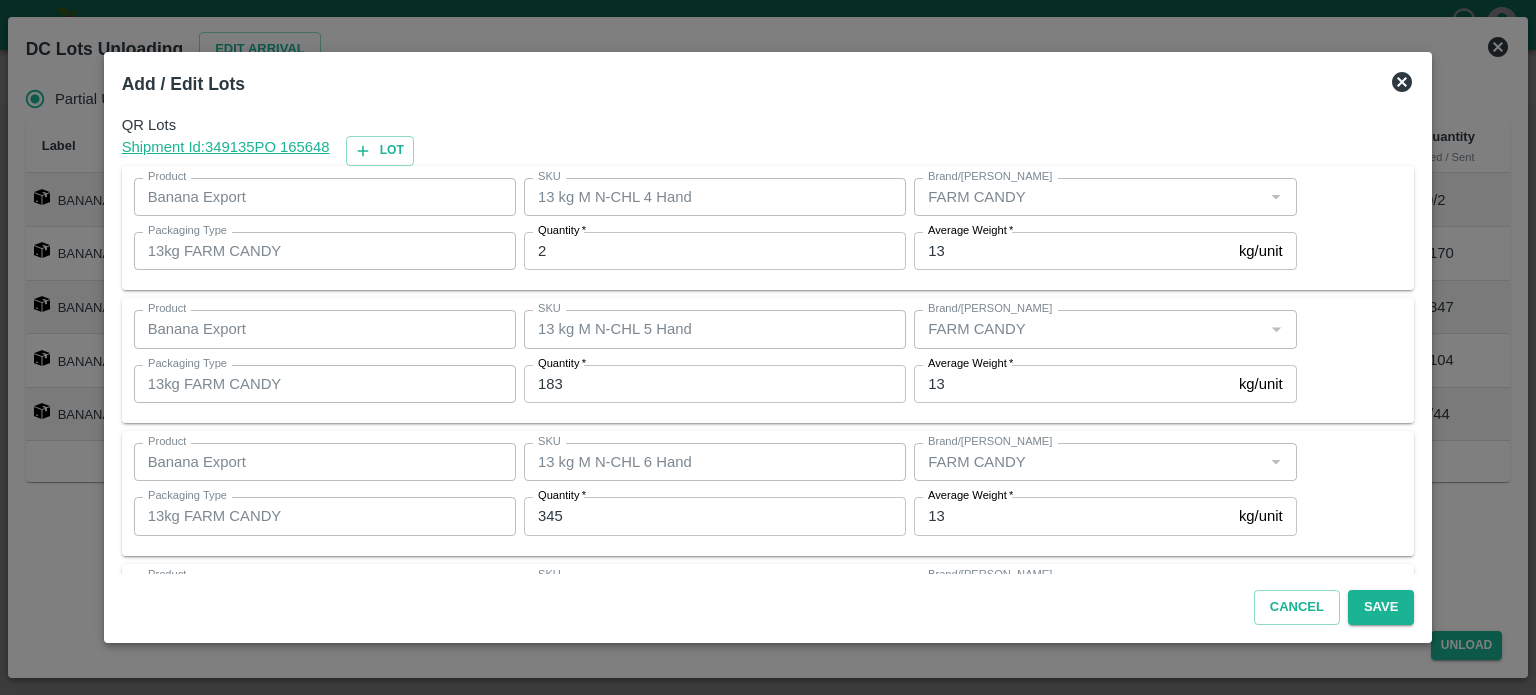scroll, scrollTop: 262, scrollLeft: 0, axis: vertical 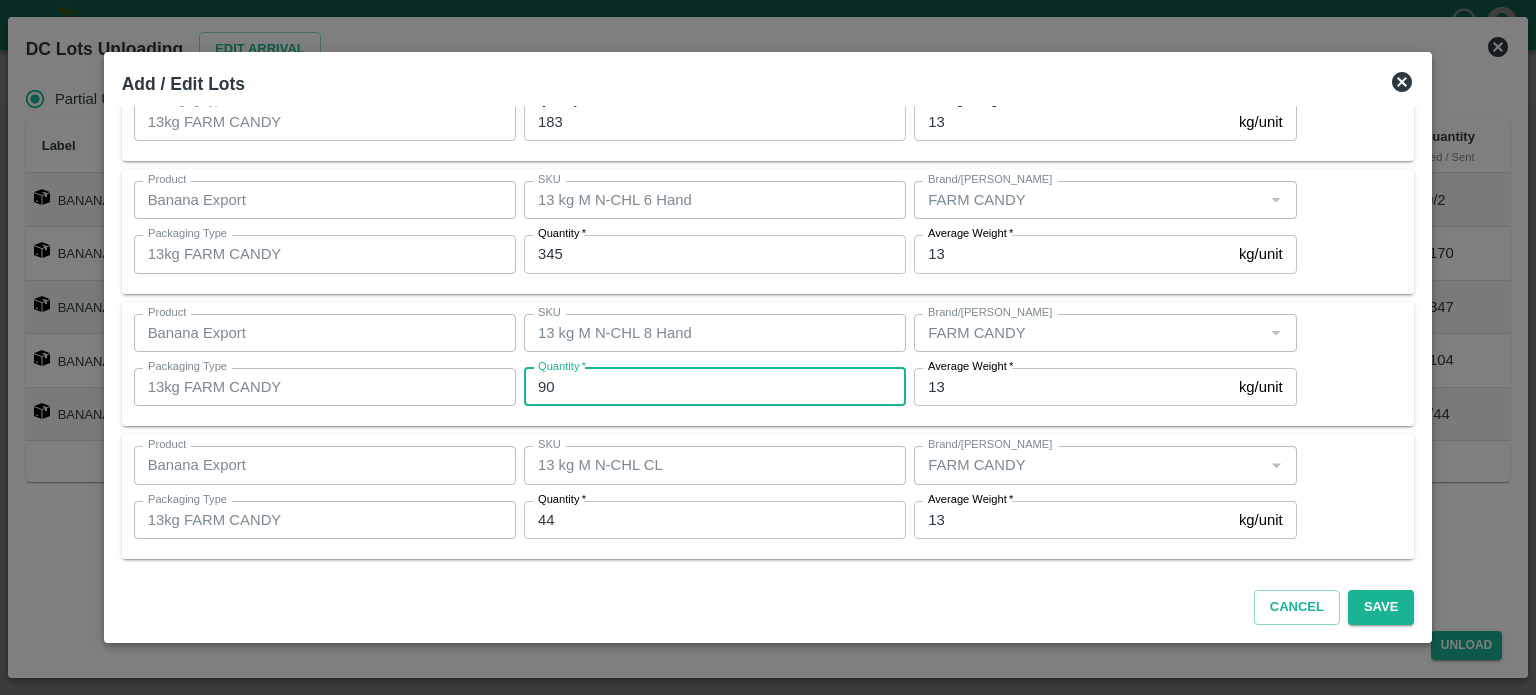 type on "90" 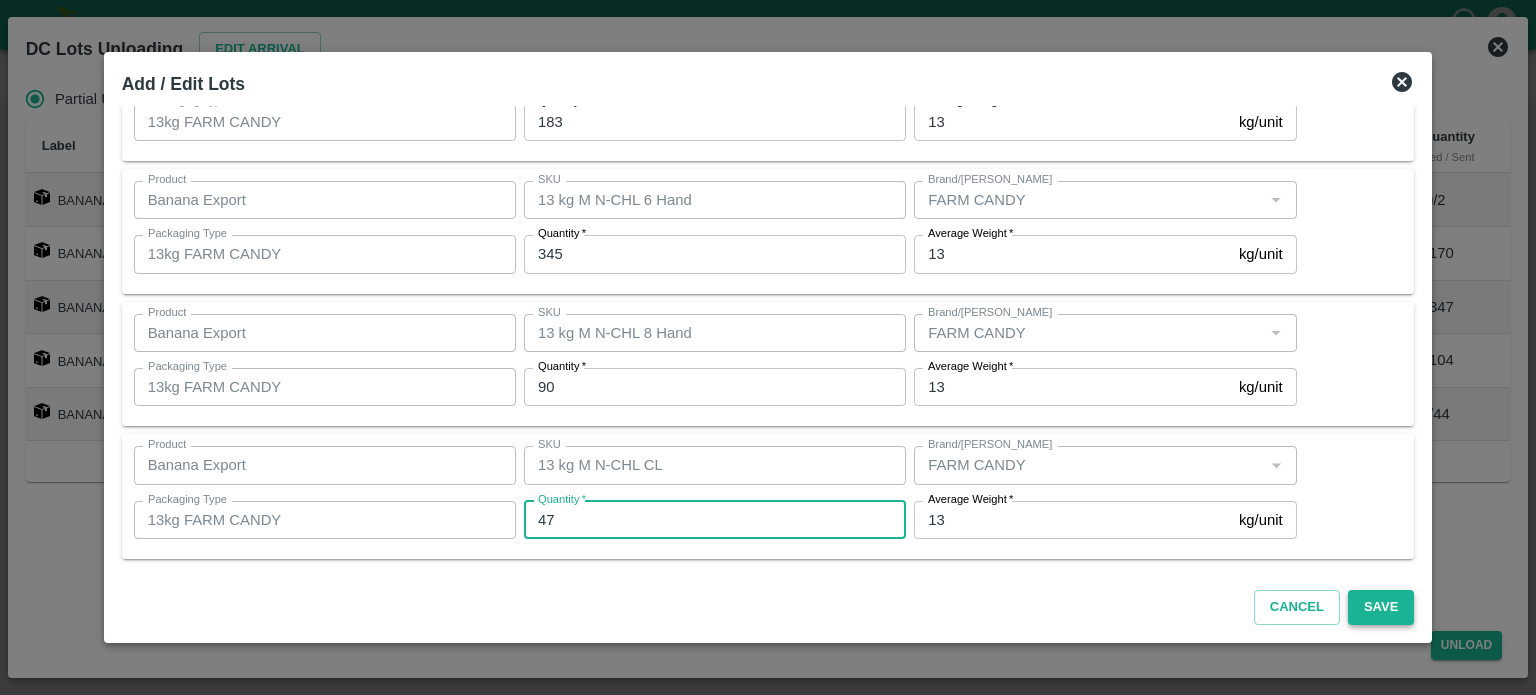 type on "47" 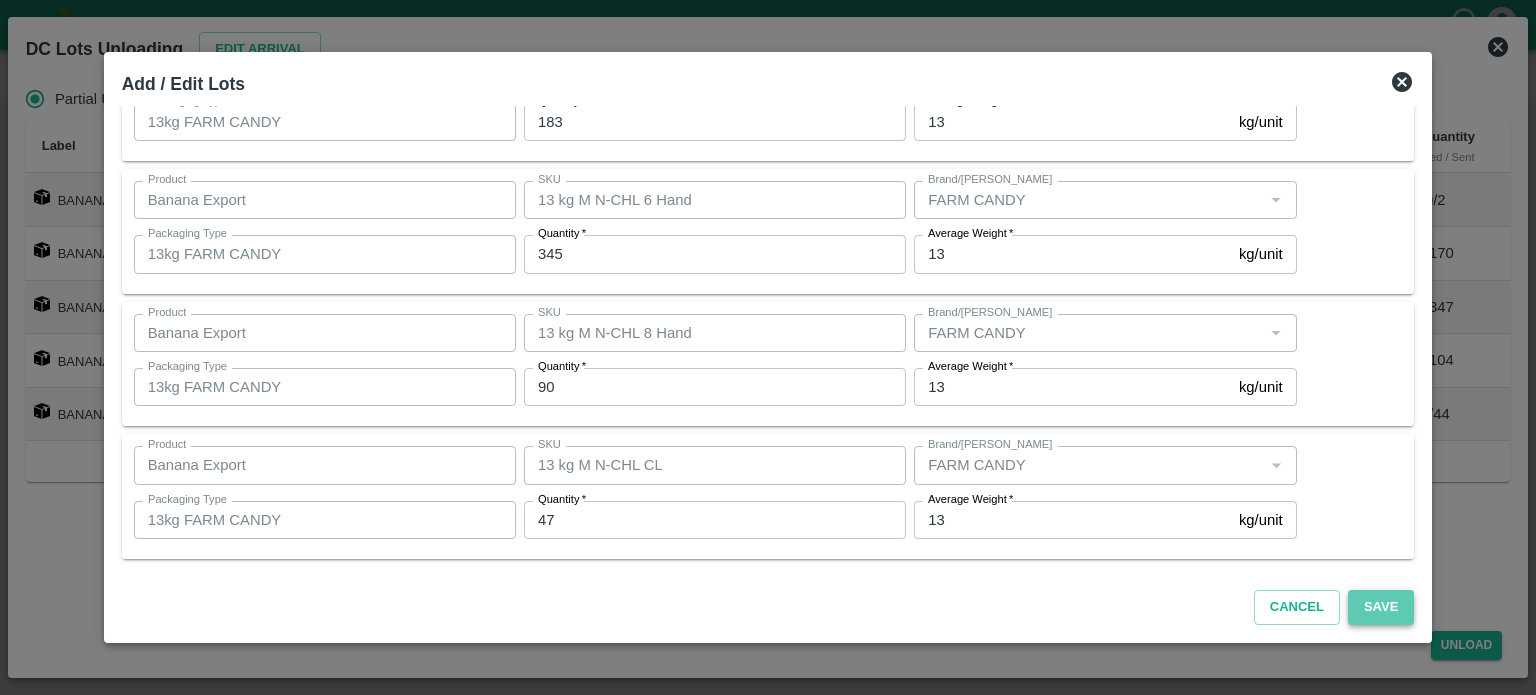 click on "Save" at bounding box center [1381, 607] 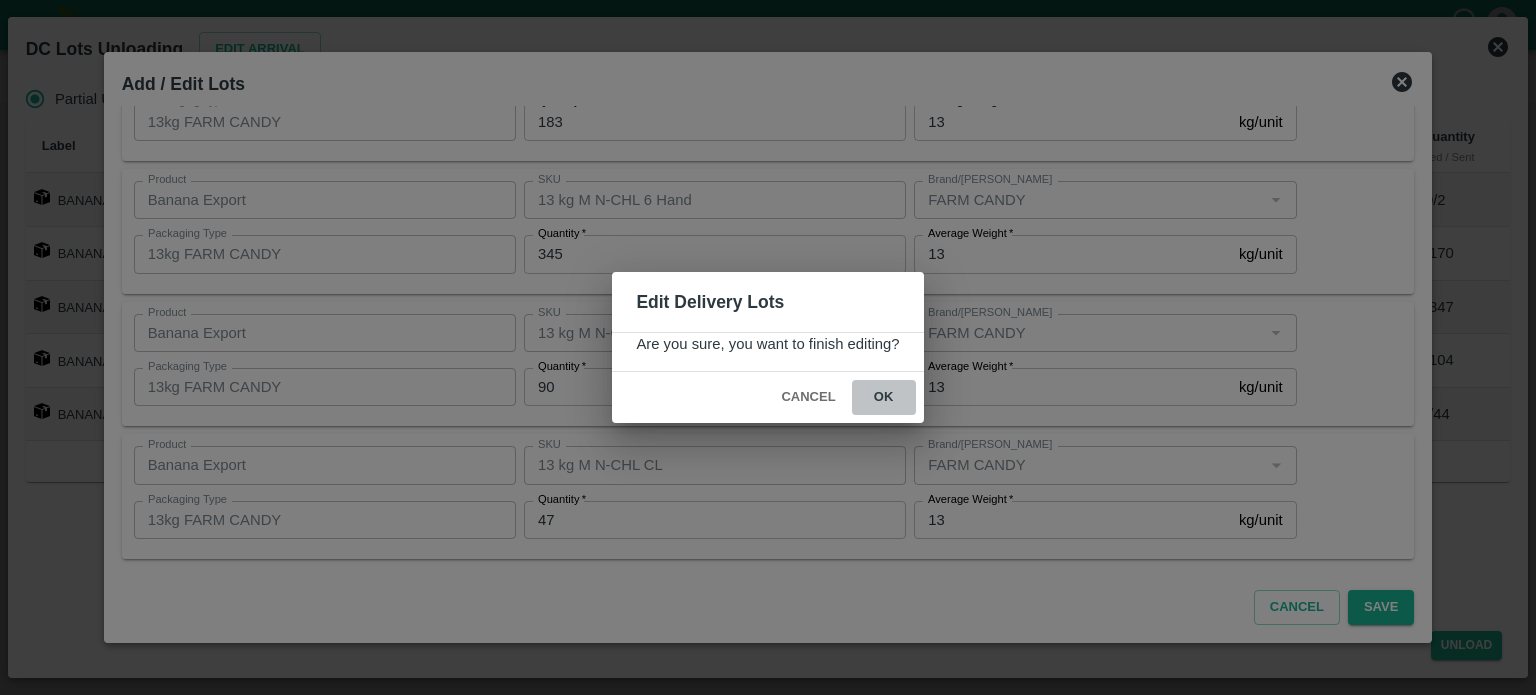 click on "ok" at bounding box center (884, 397) 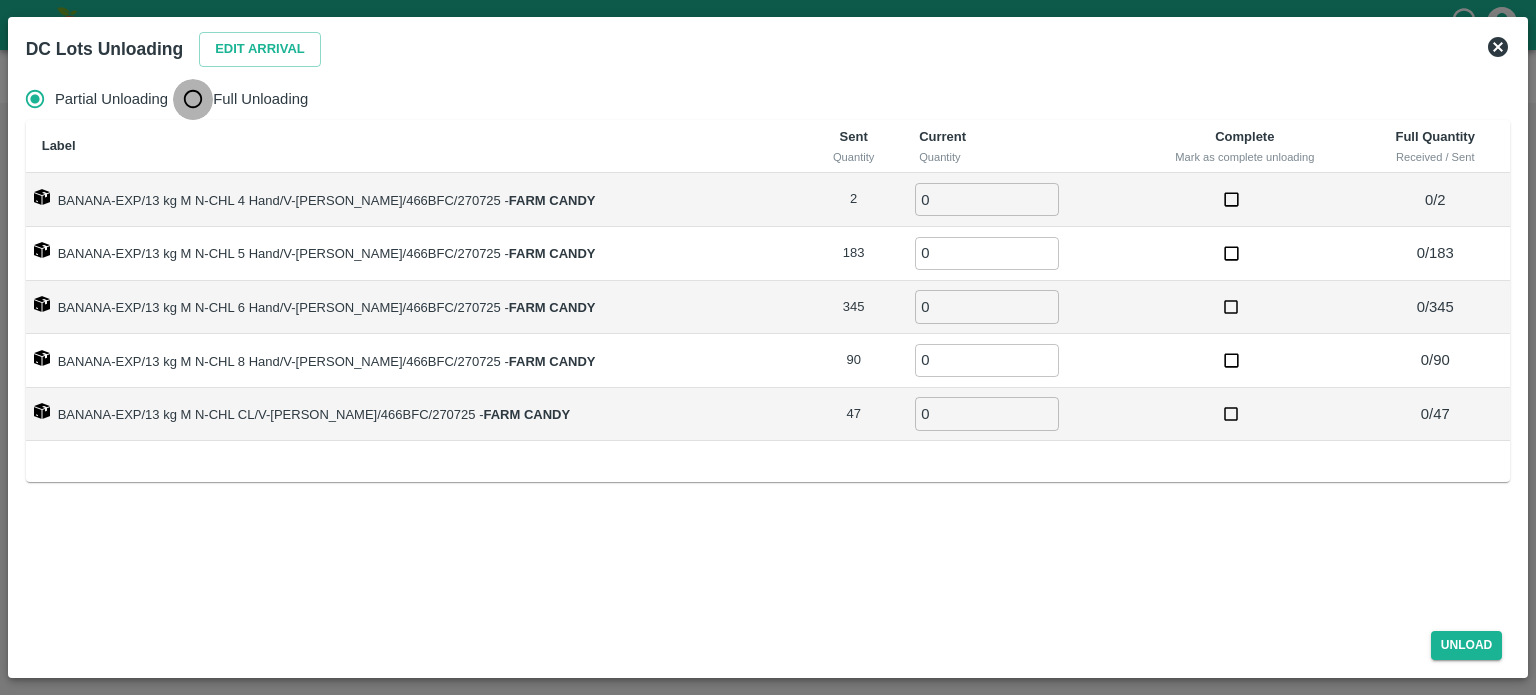 click on "Full Unloading" at bounding box center [193, 99] 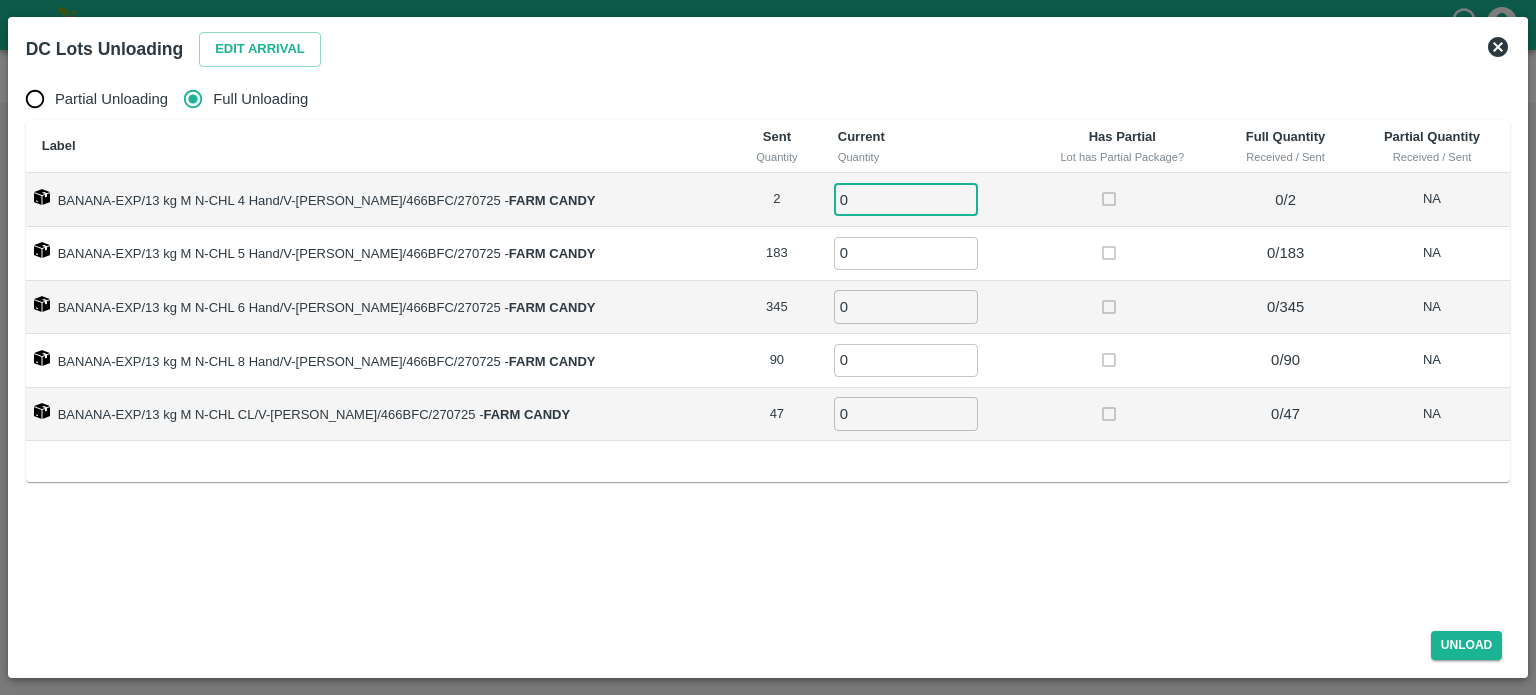click on "0" at bounding box center (906, 199) 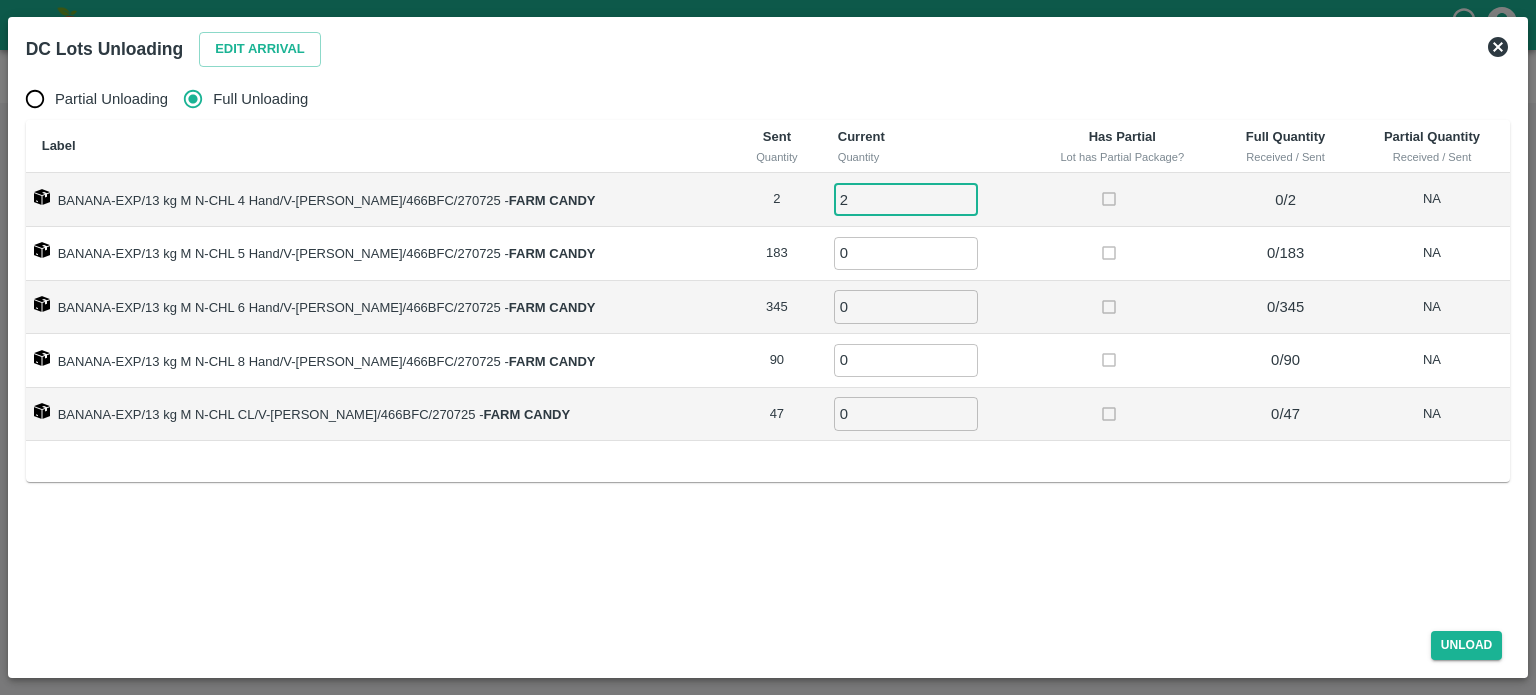 type on "2" 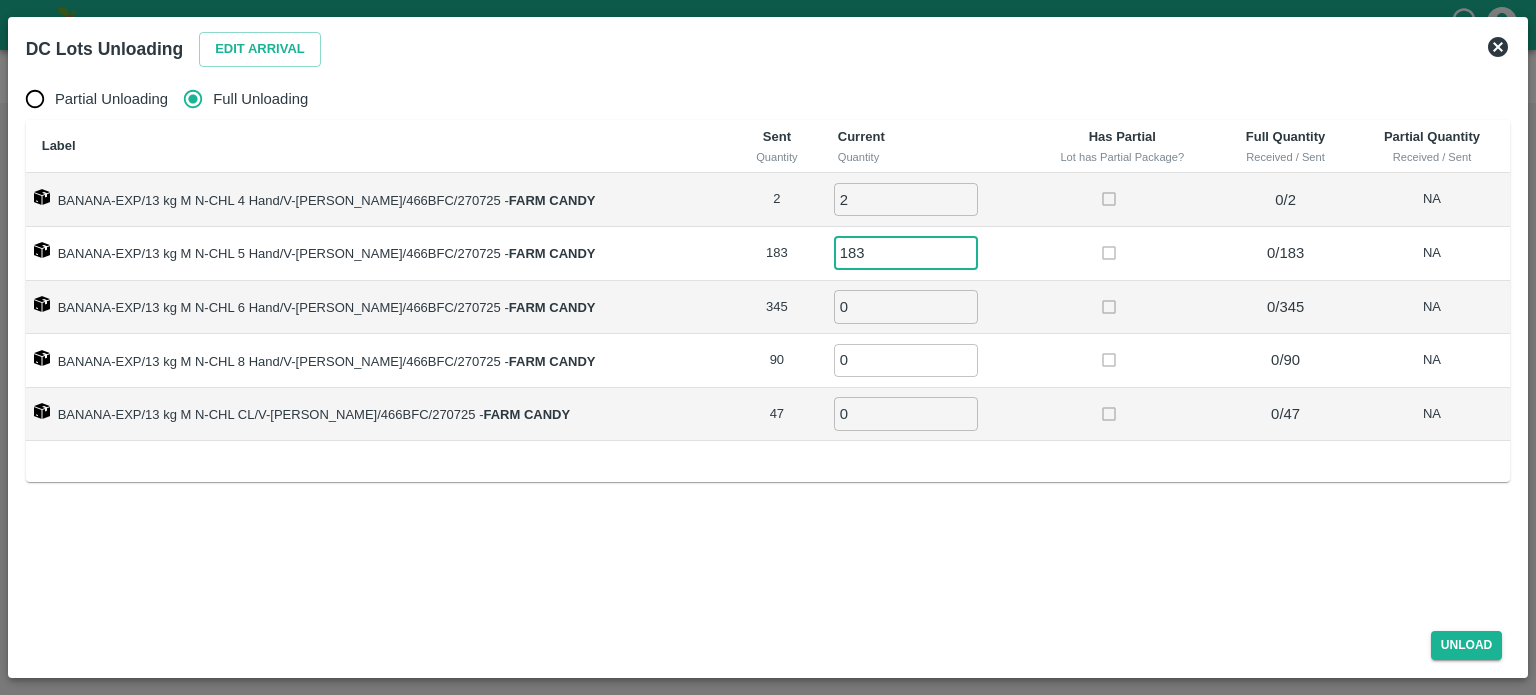 type on "183" 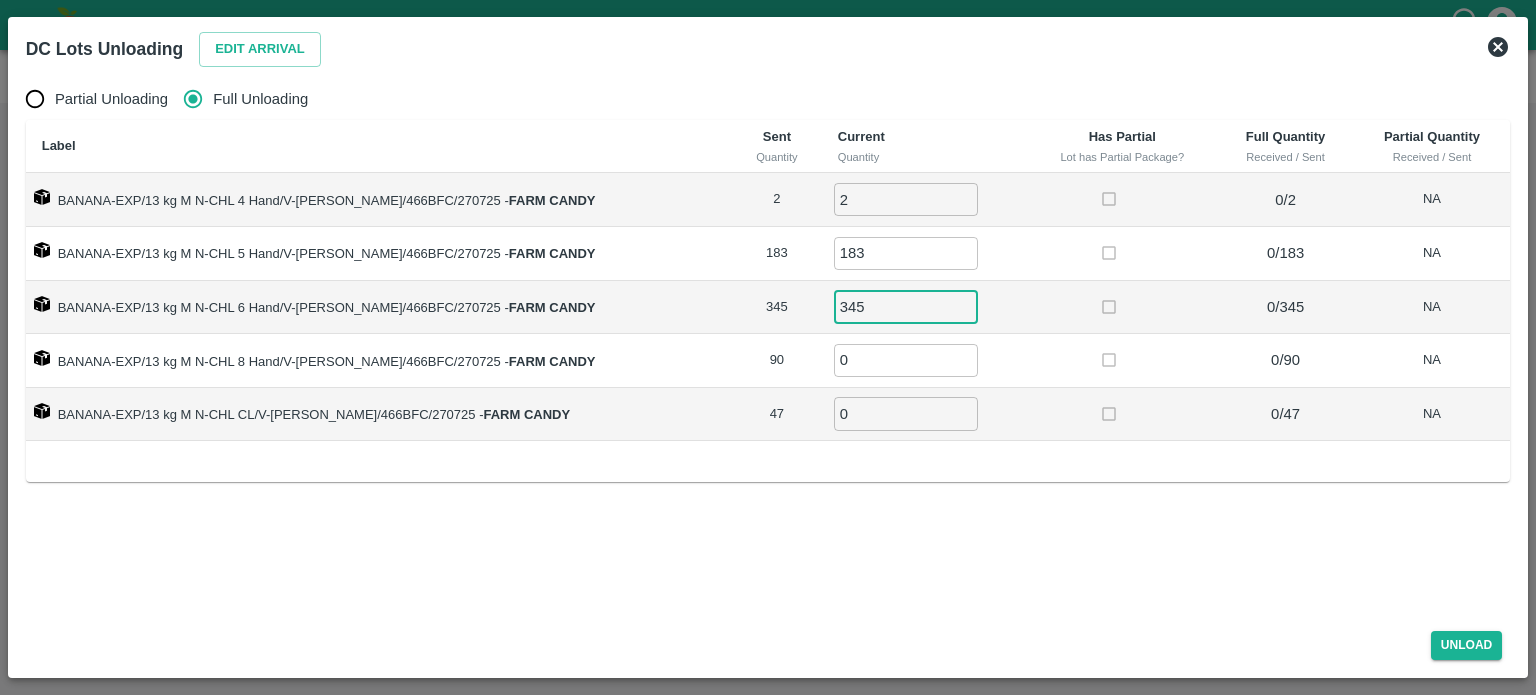 type on "345" 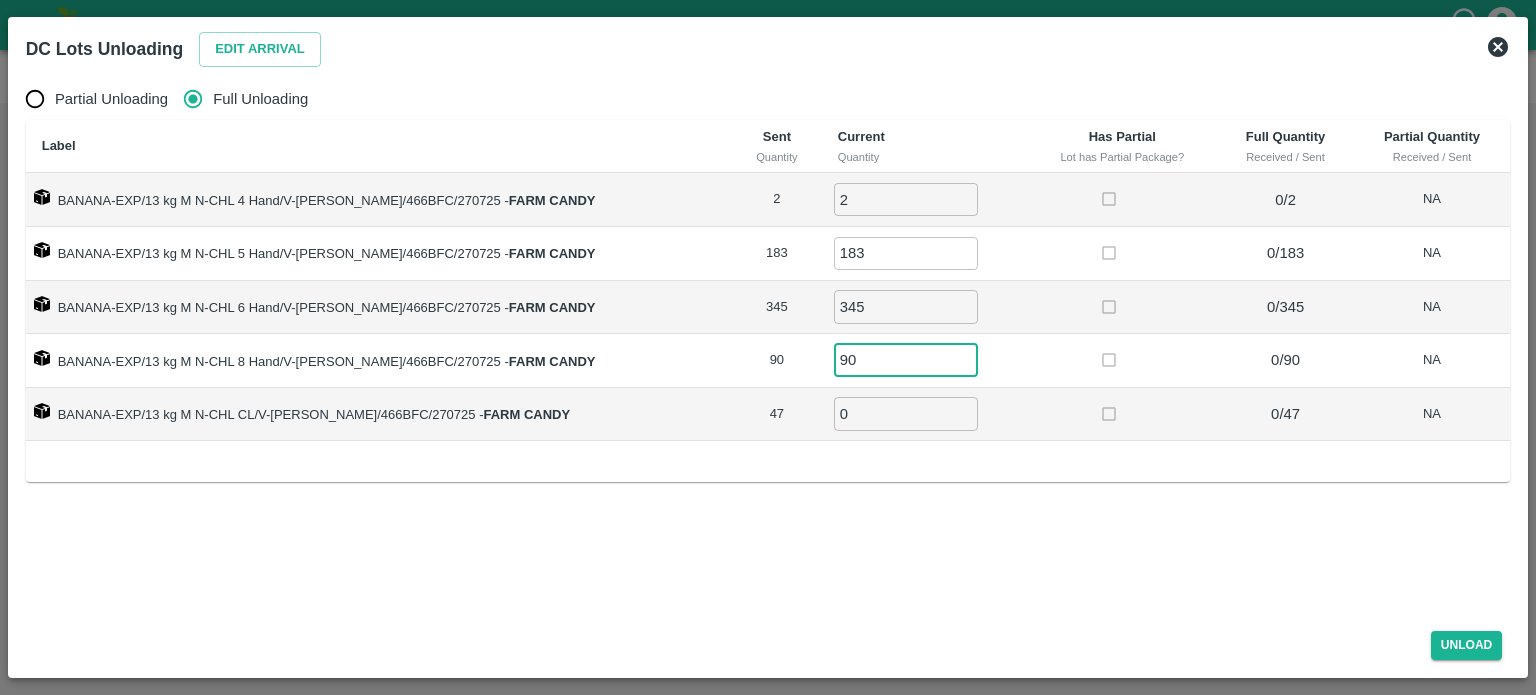 type on "90" 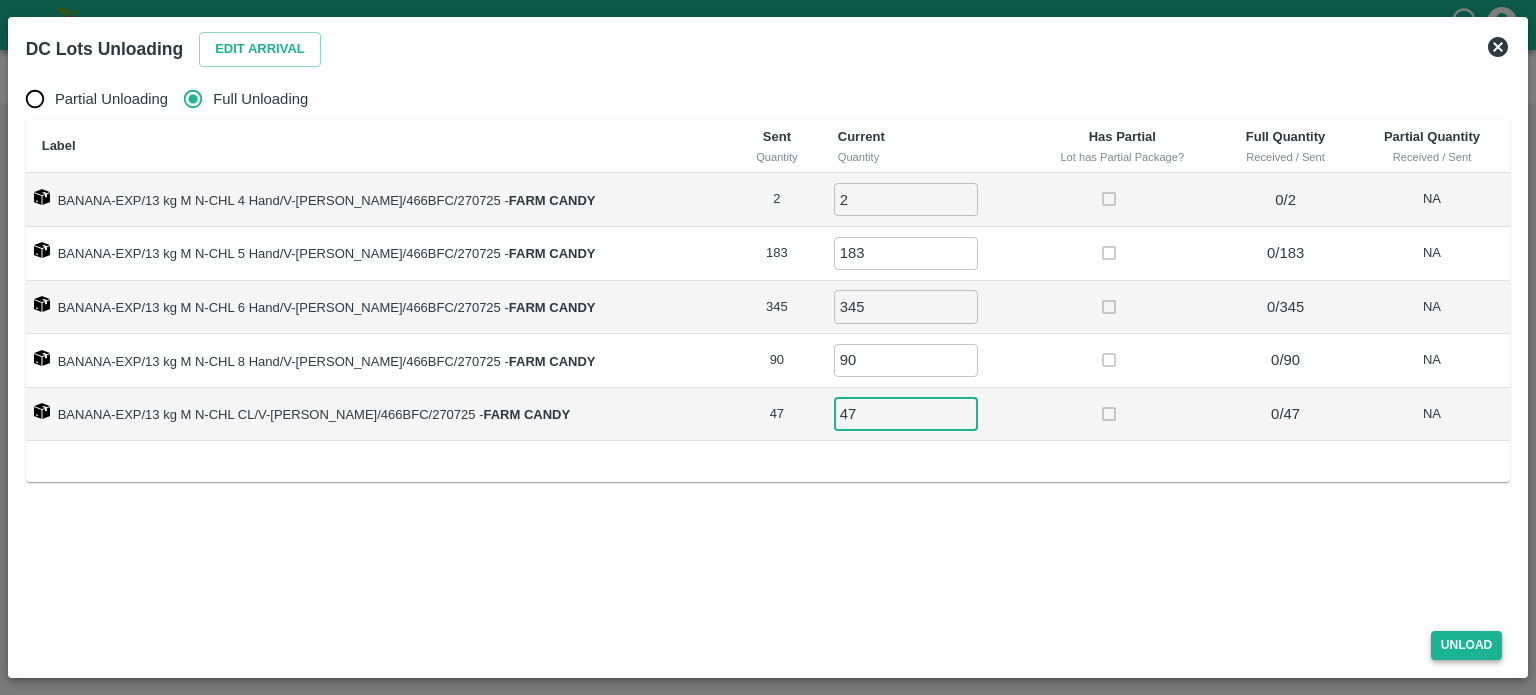 type on "47" 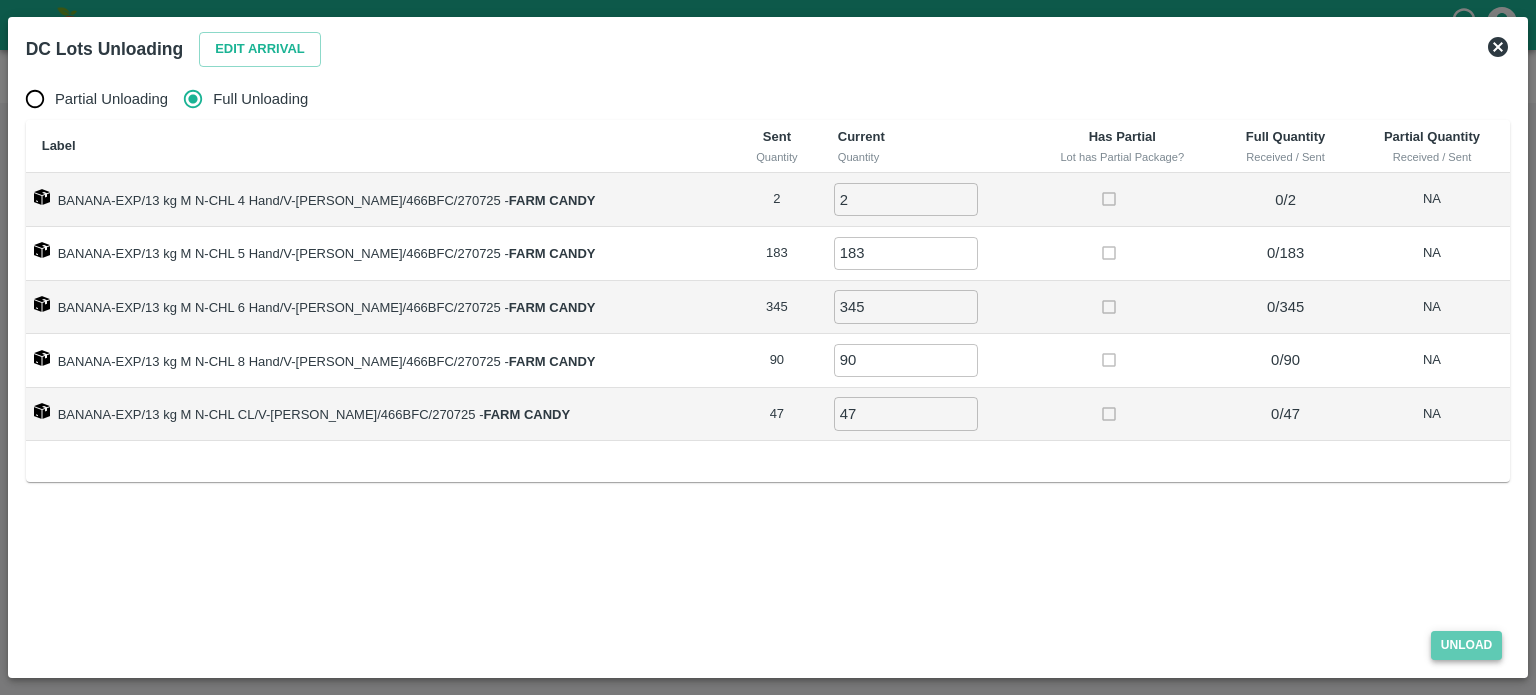 click on "Unload" at bounding box center [1467, 645] 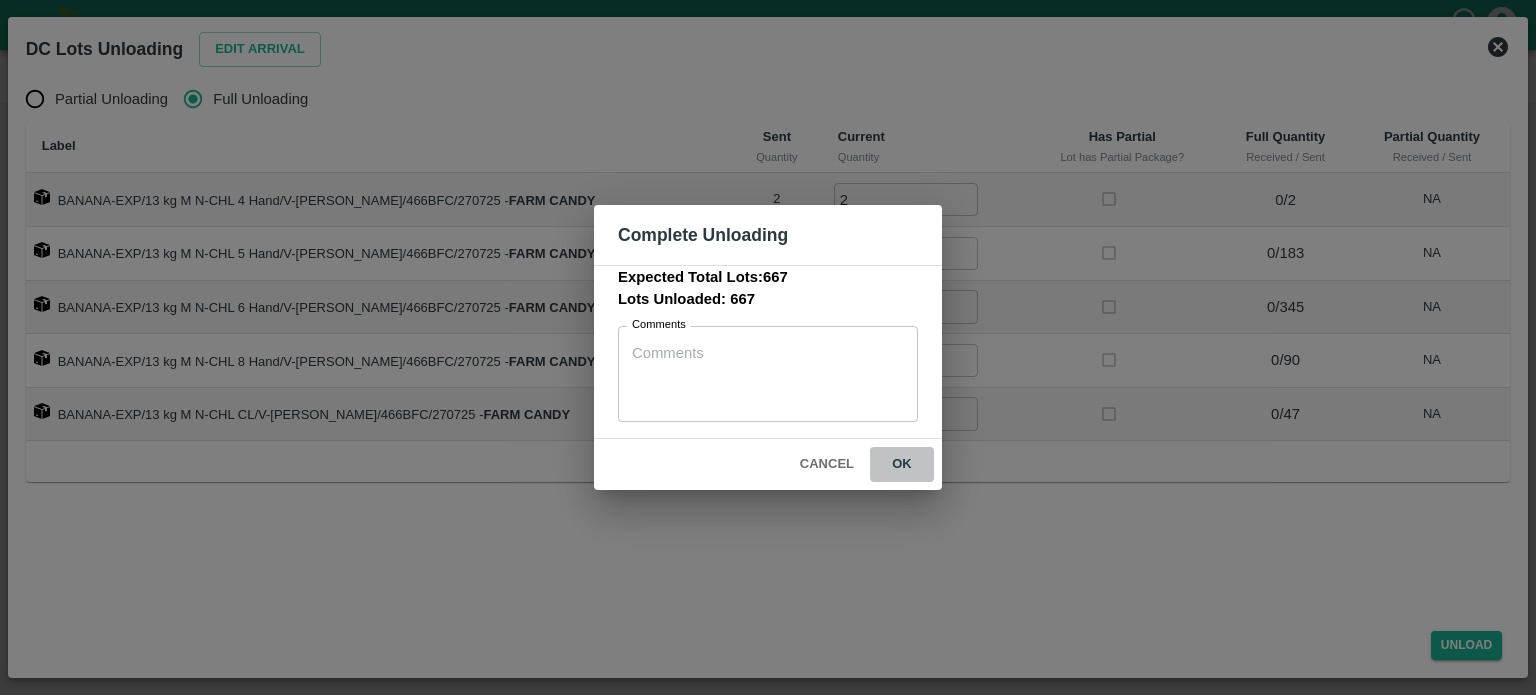 click on "ok" at bounding box center [902, 464] 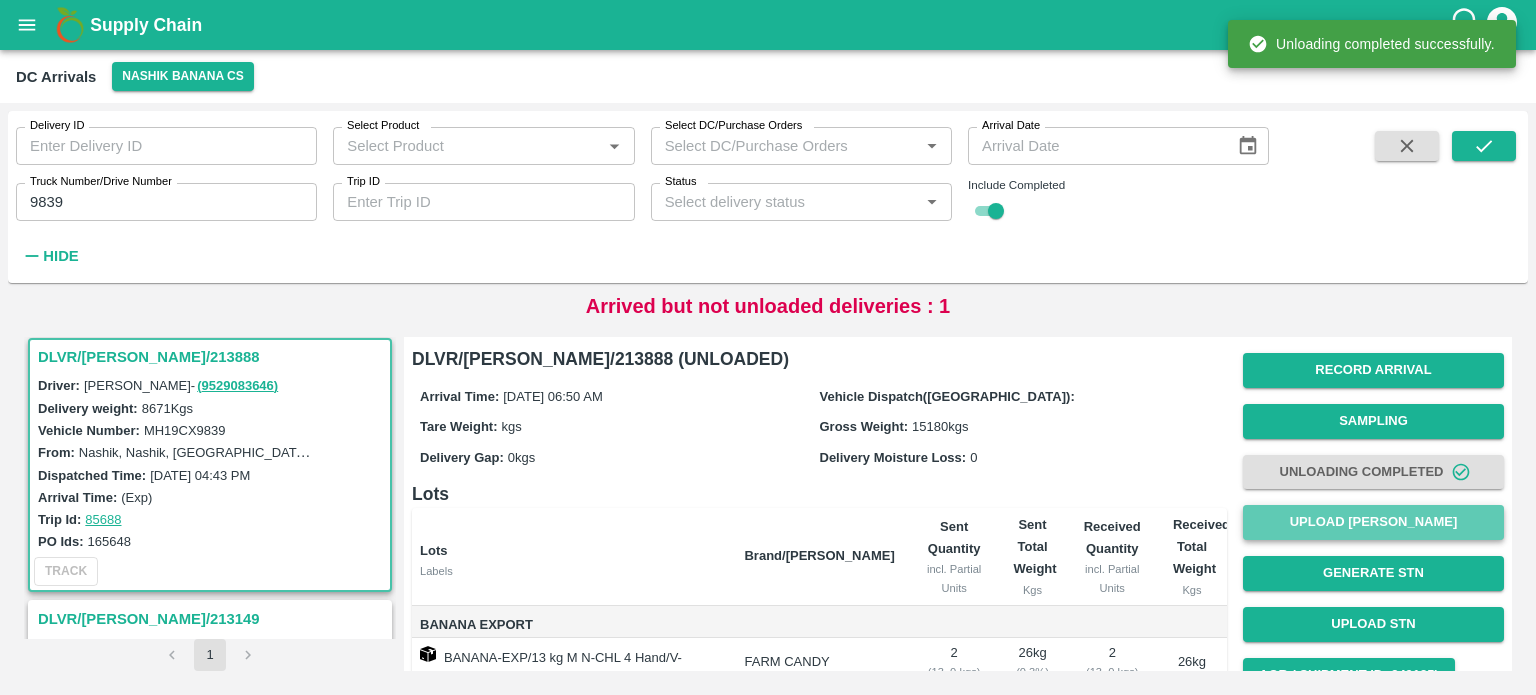 click on "Upload Tare Weight" at bounding box center [1373, 522] 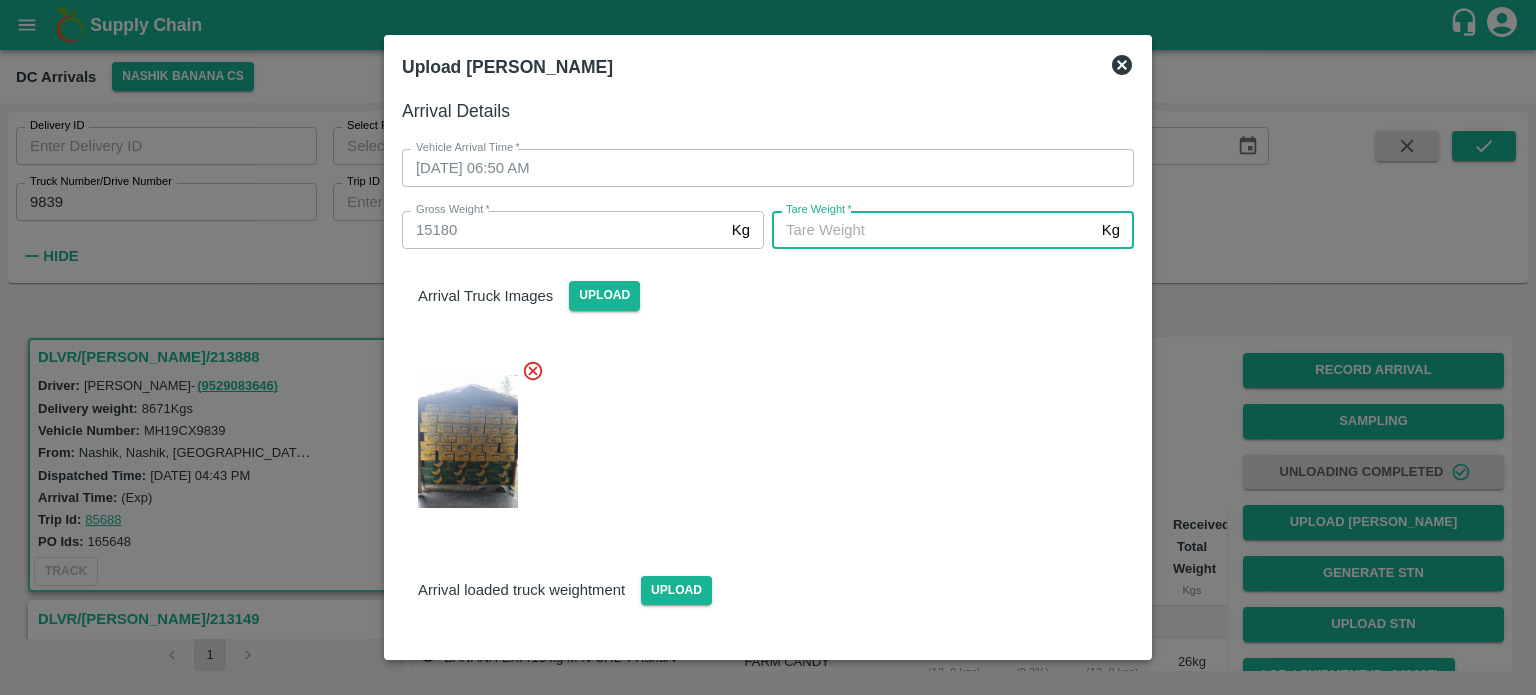 click on "Tare Weight   *" at bounding box center [933, 230] 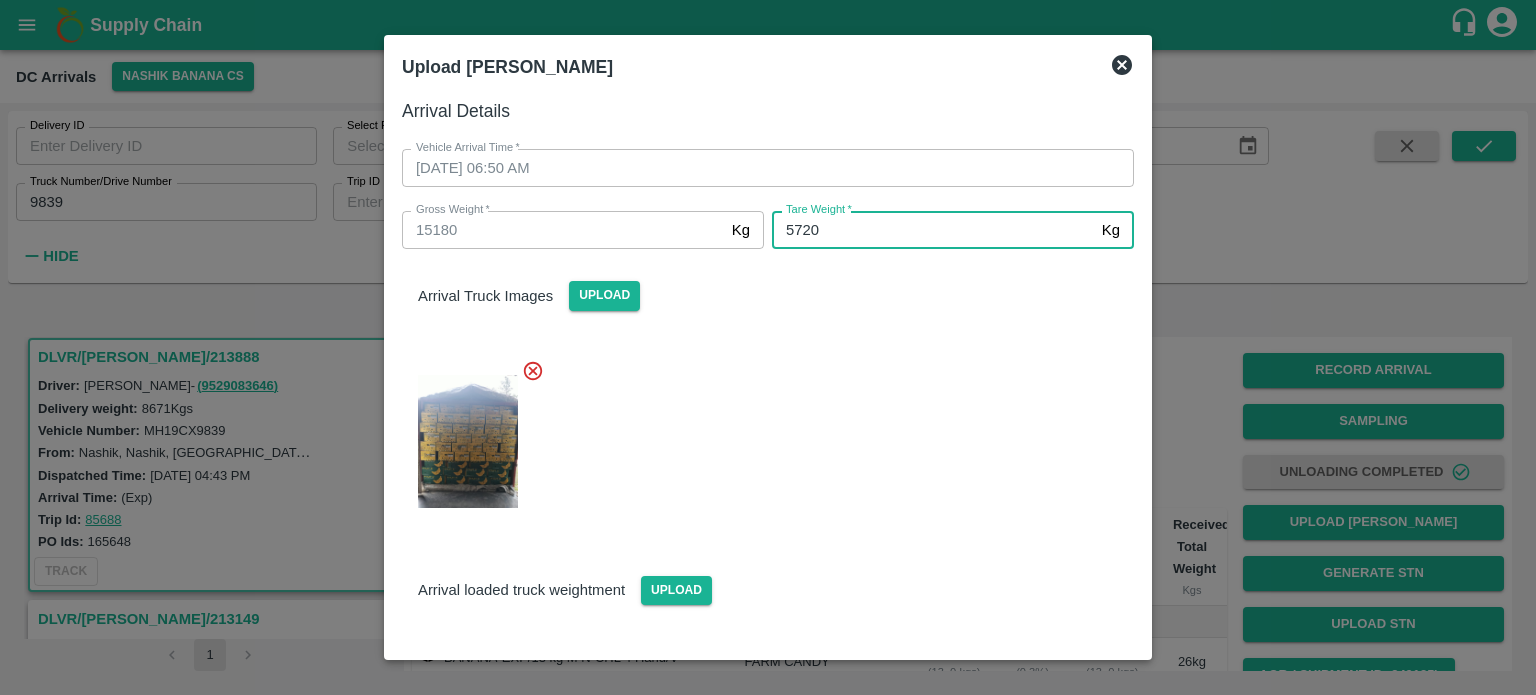 type on "5720" 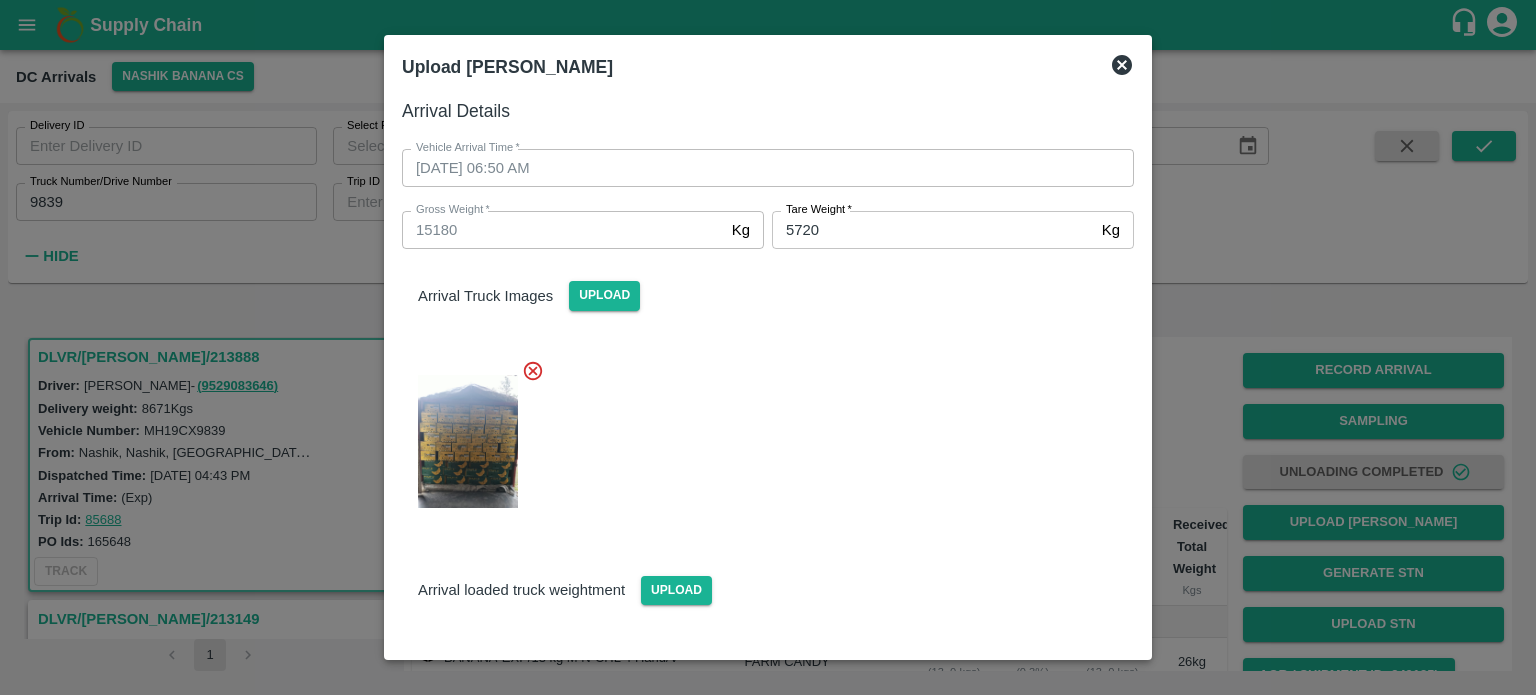 click at bounding box center [760, 435] 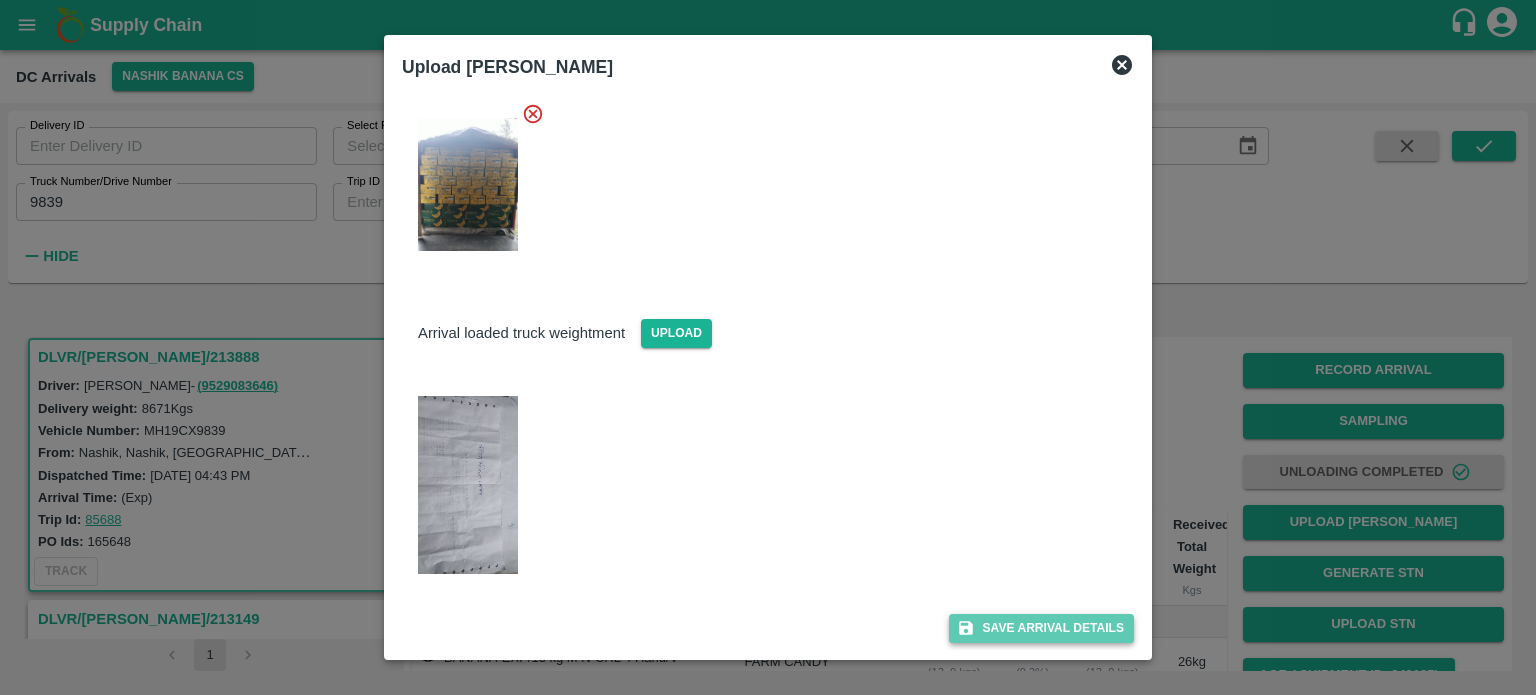 click on "Save Arrival Details" at bounding box center [1041, 628] 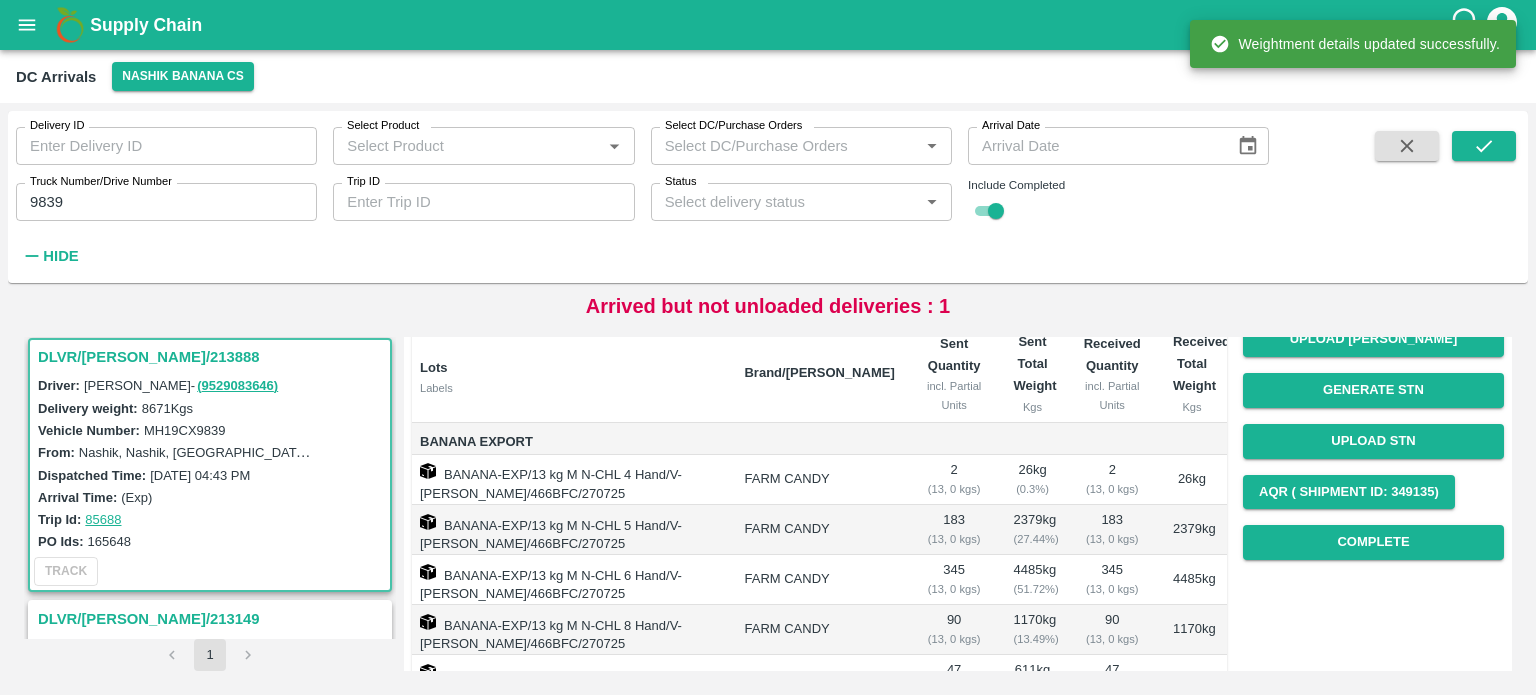 scroll, scrollTop: 184, scrollLeft: 0, axis: vertical 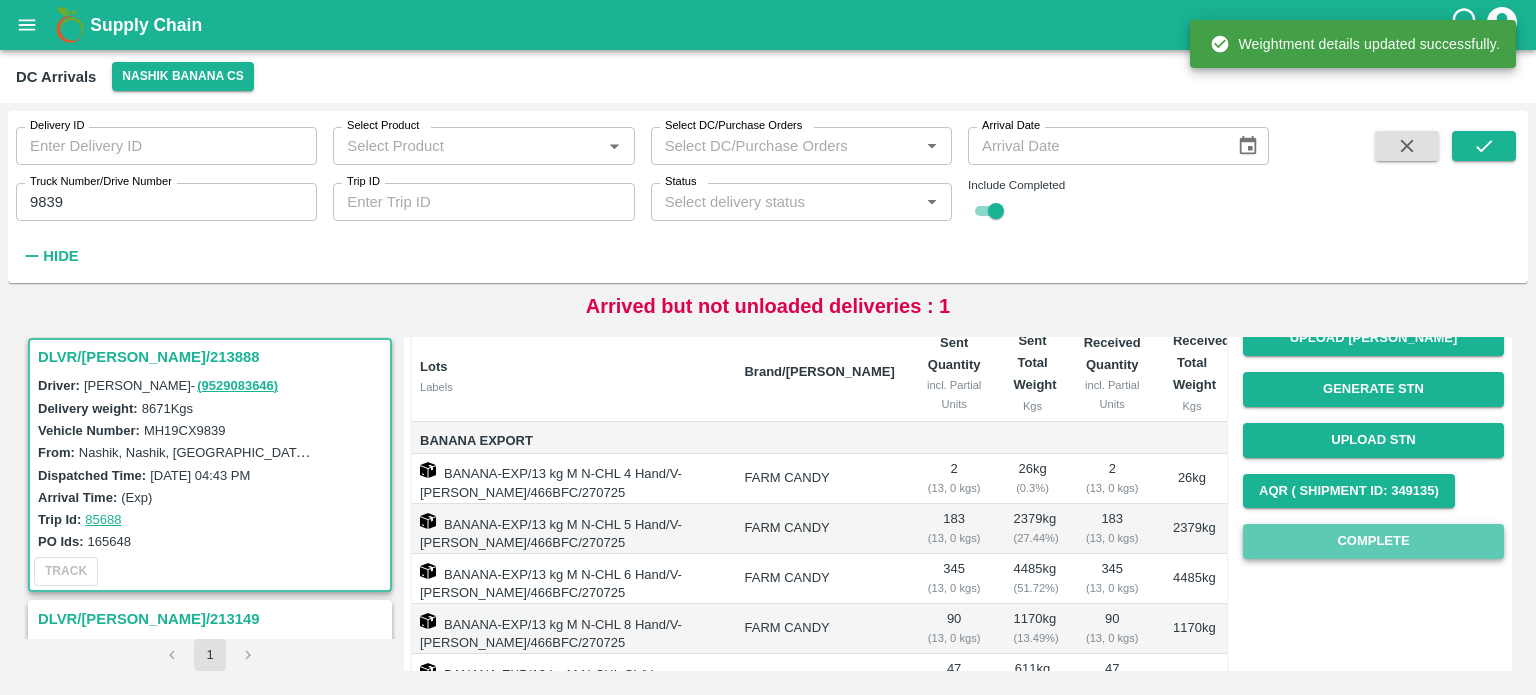 click on "Complete" at bounding box center [1373, 541] 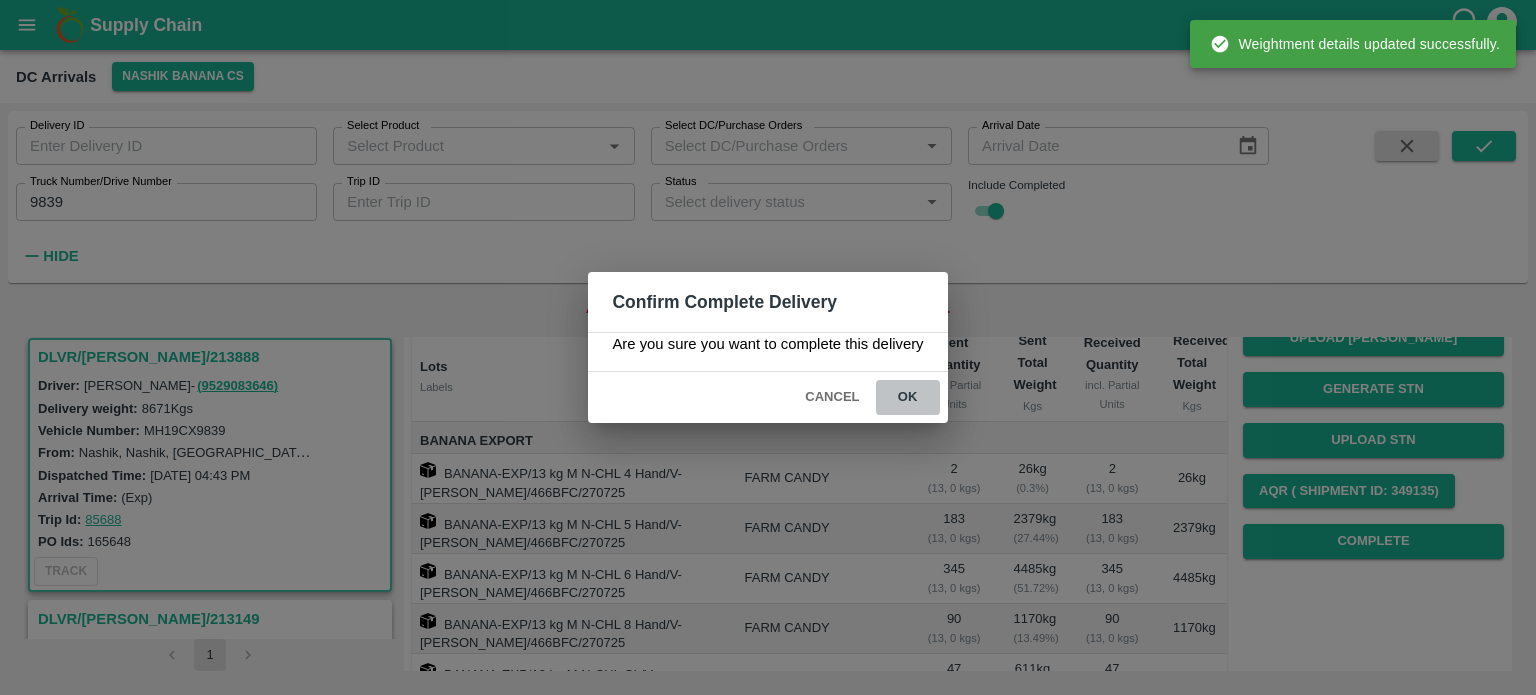 click on "ok" at bounding box center (908, 397) 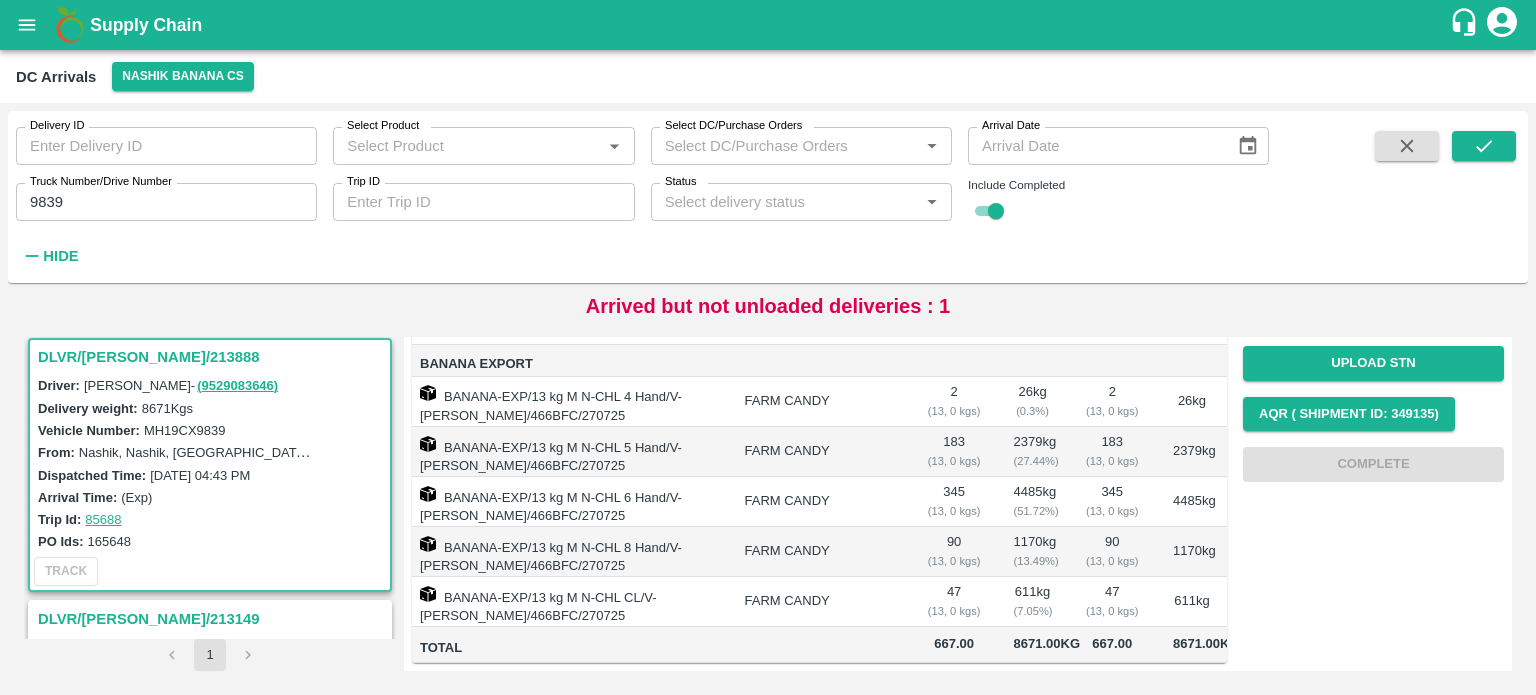 scroll, scrollTop: 0, scrollLeft: 0, axis: both 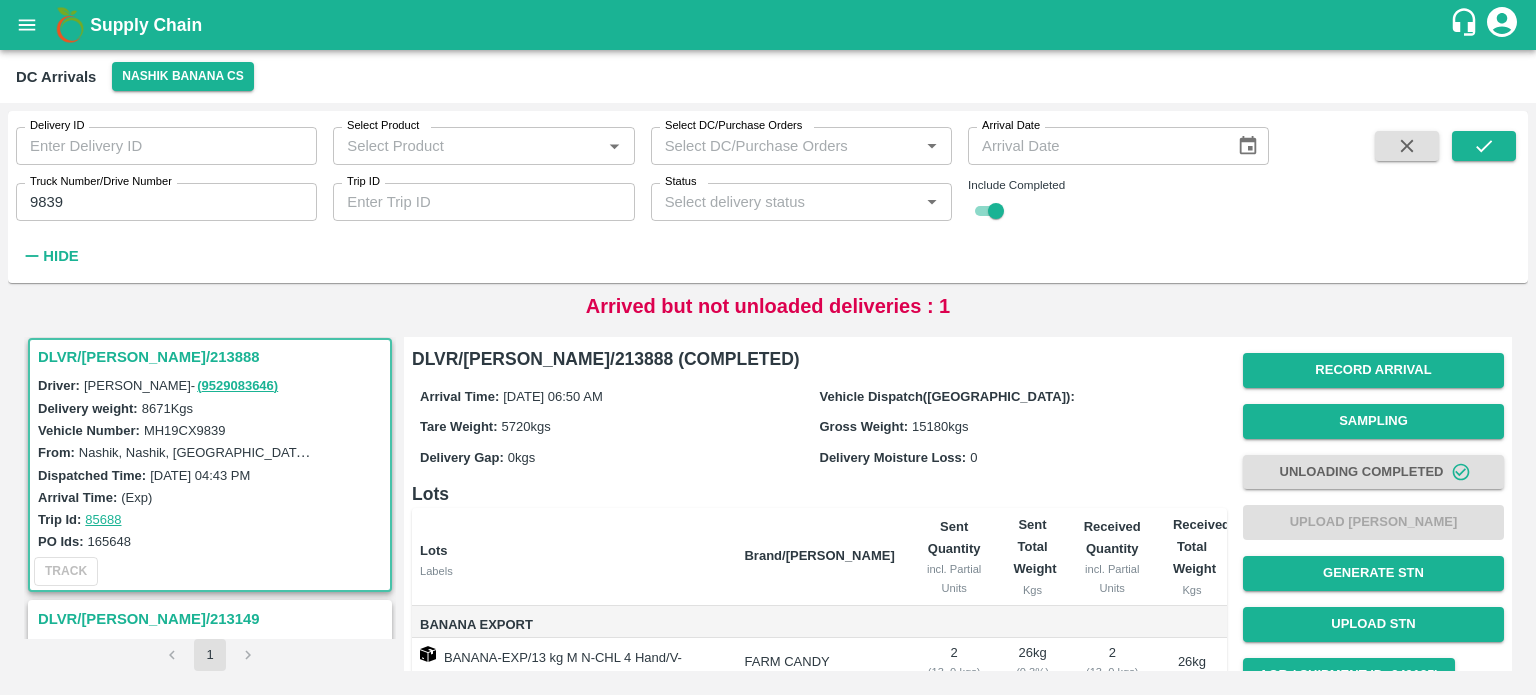 click on "9839" at bounding box center (166, 202) 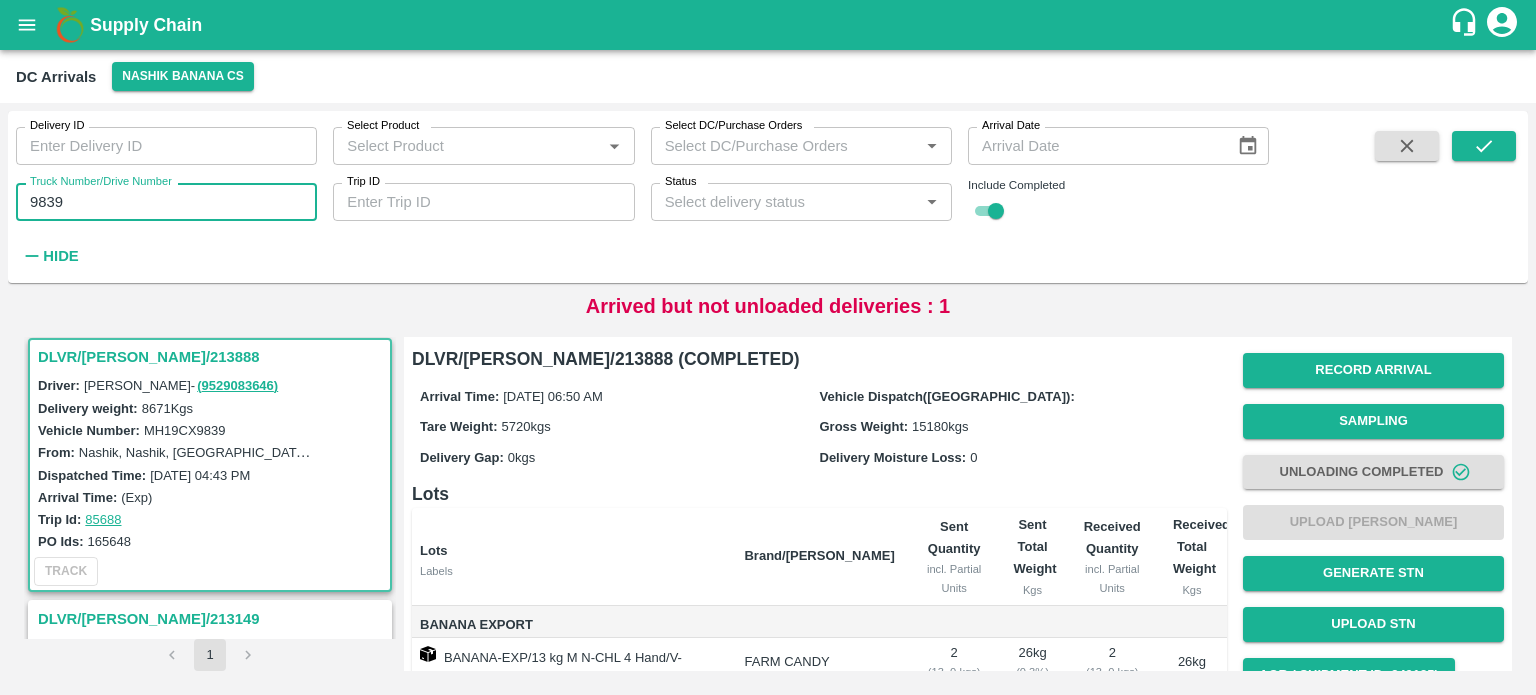 click on "9839" at bounding box center [166, 202] 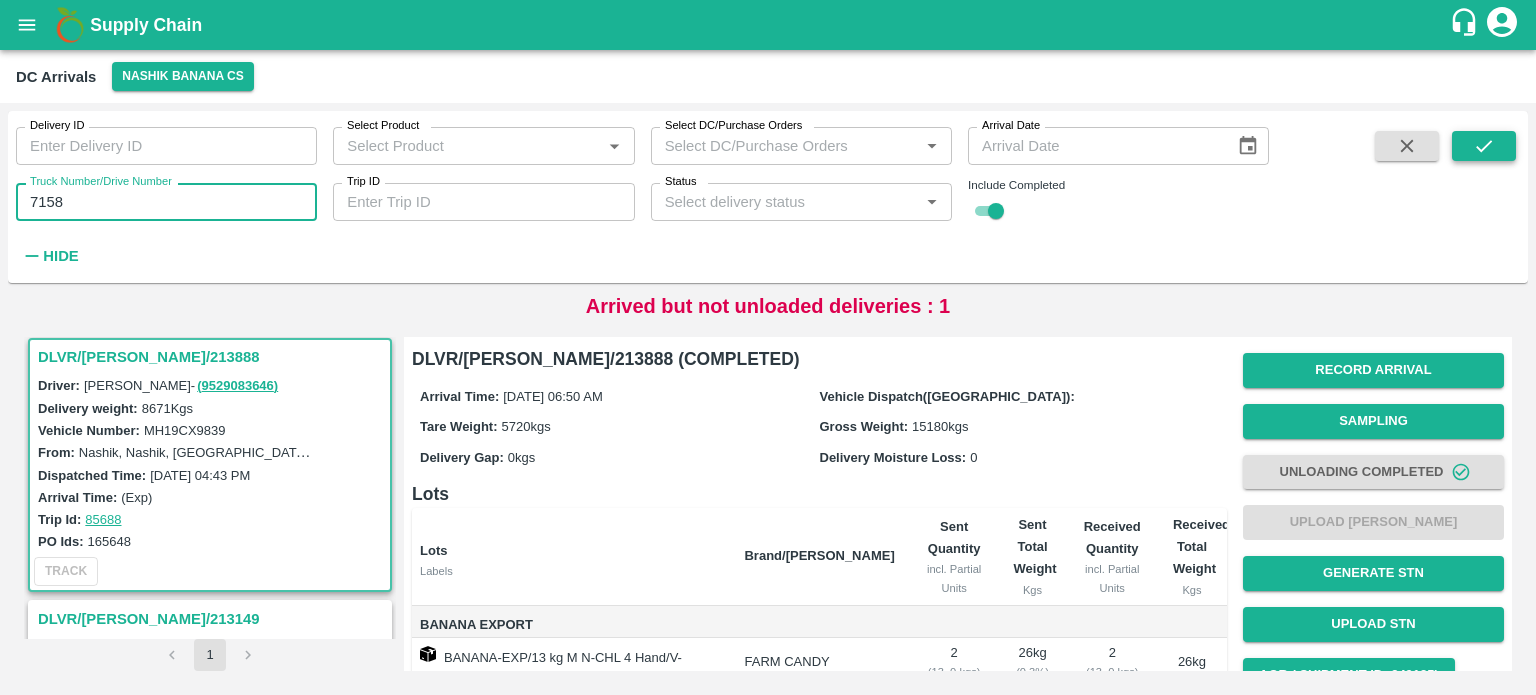 type on "7158" 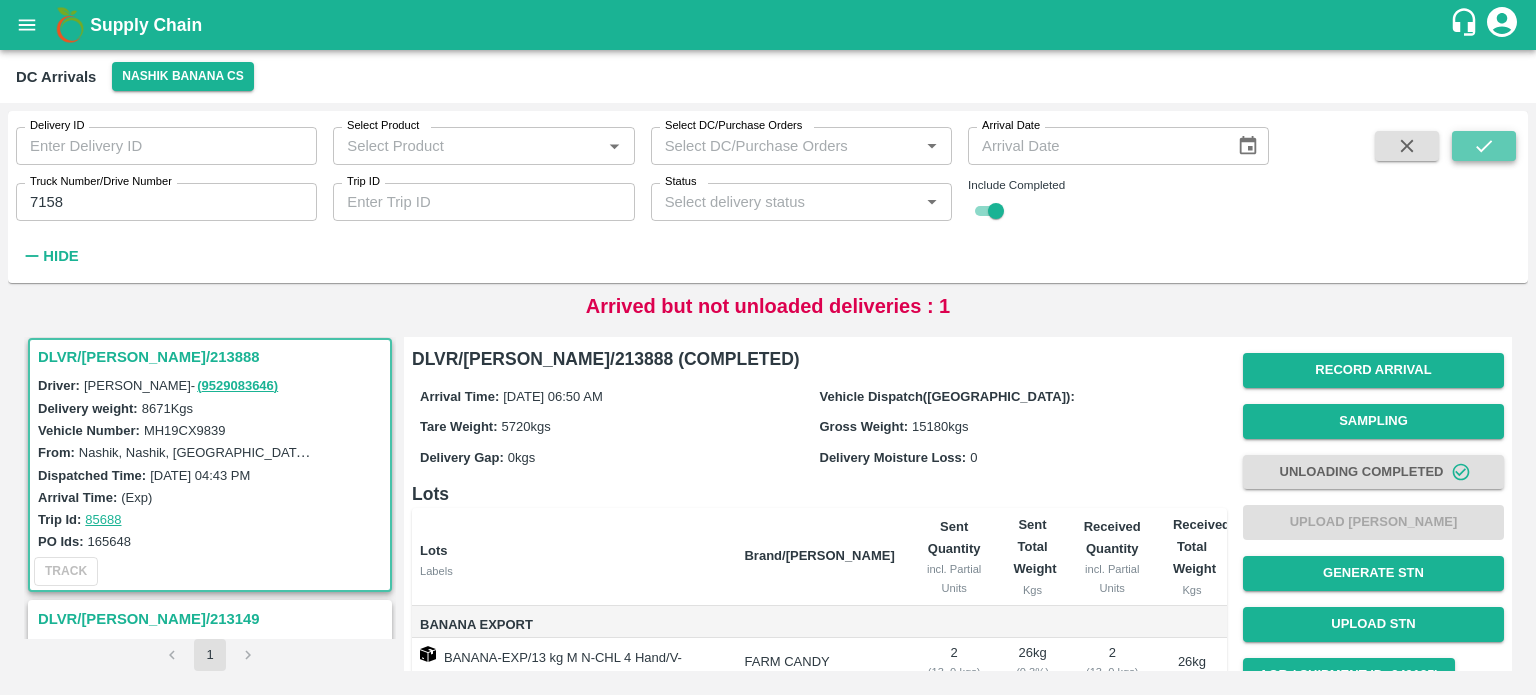 click 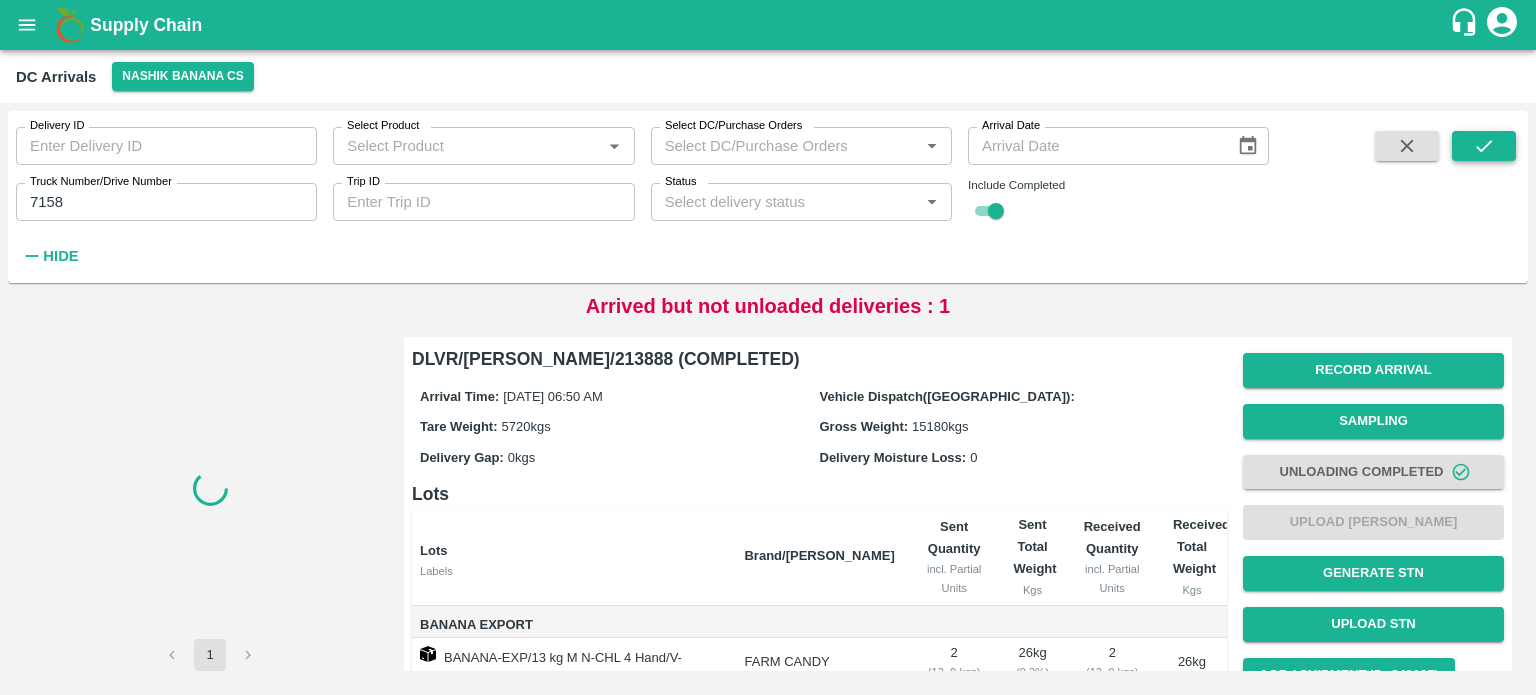 scroll, scrollTop: 0, scrollLeft: 0, axis: both 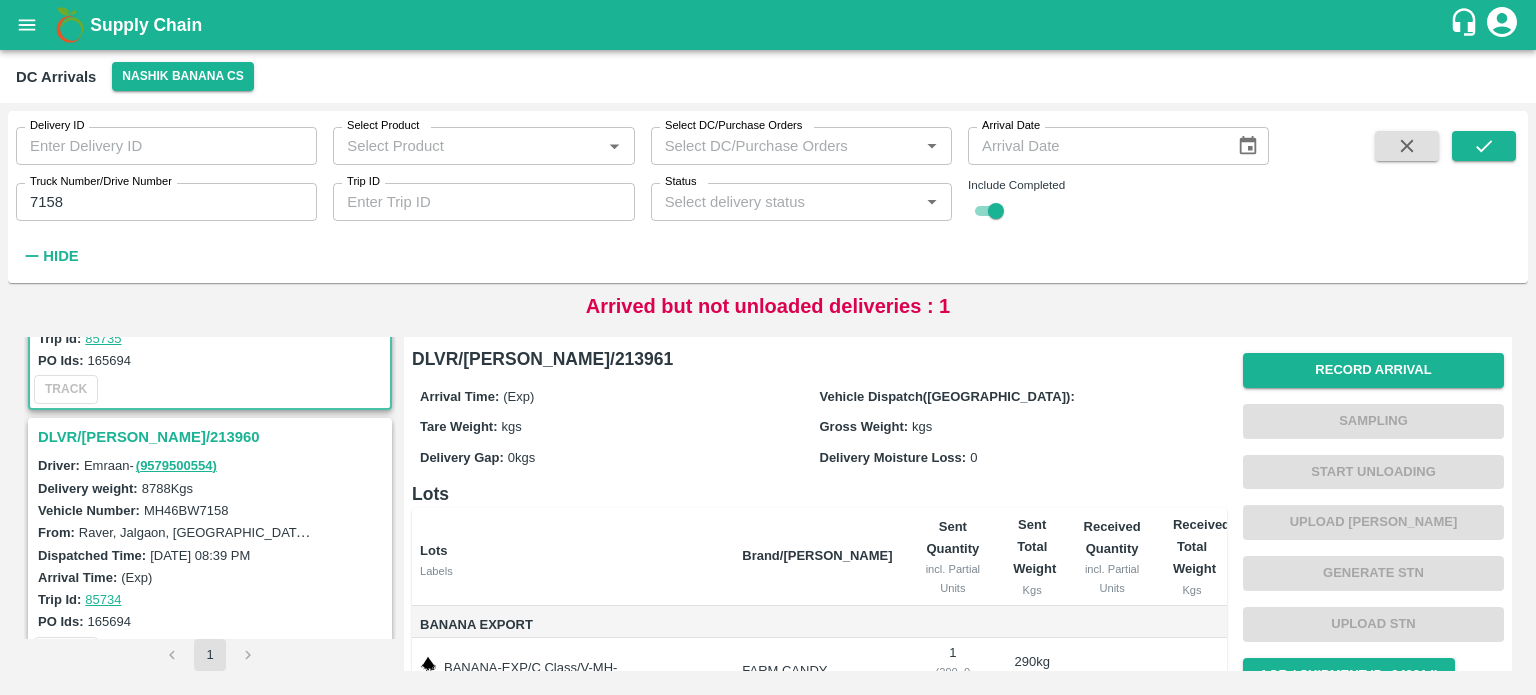 click on "DLVR/NASH/213960" at bounding box center [213, 437] 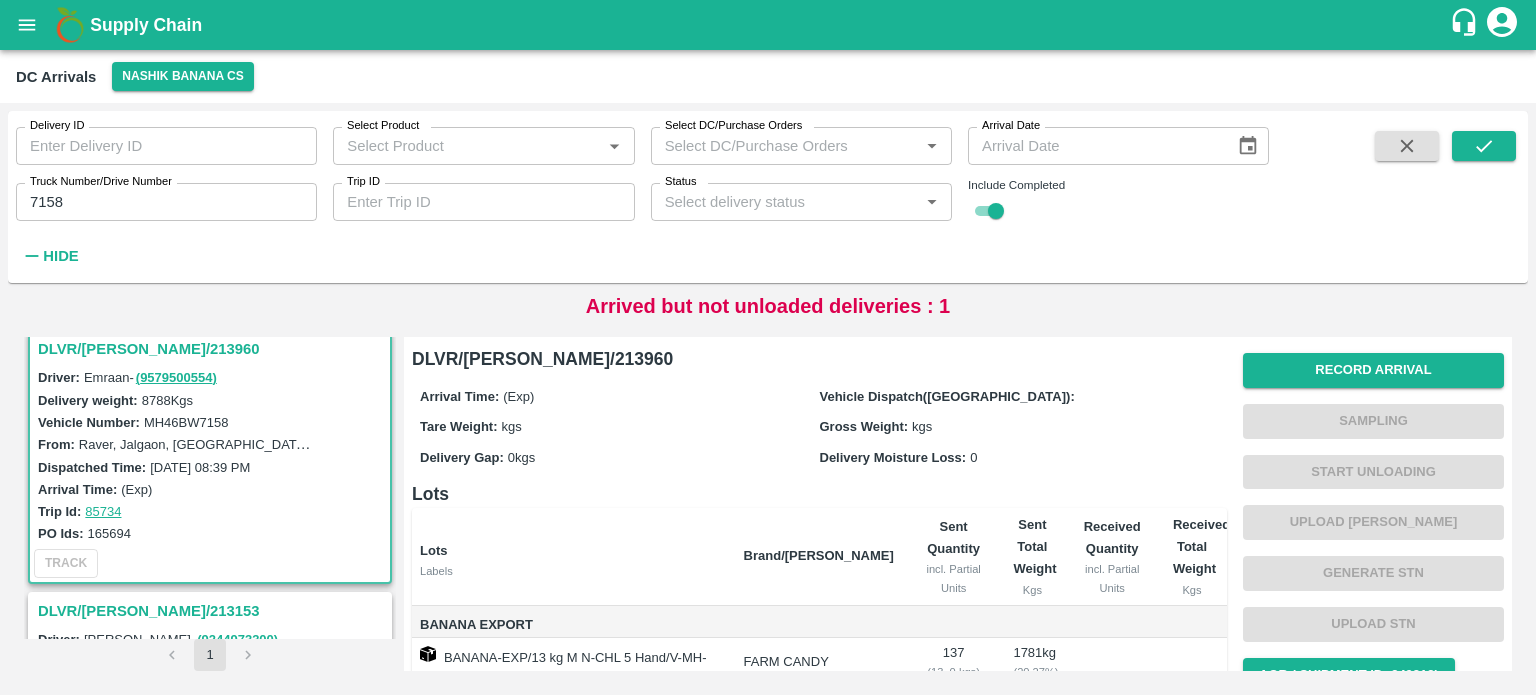 scroll, scrollTop: 232, scrollLeft: 0, axis: vertical 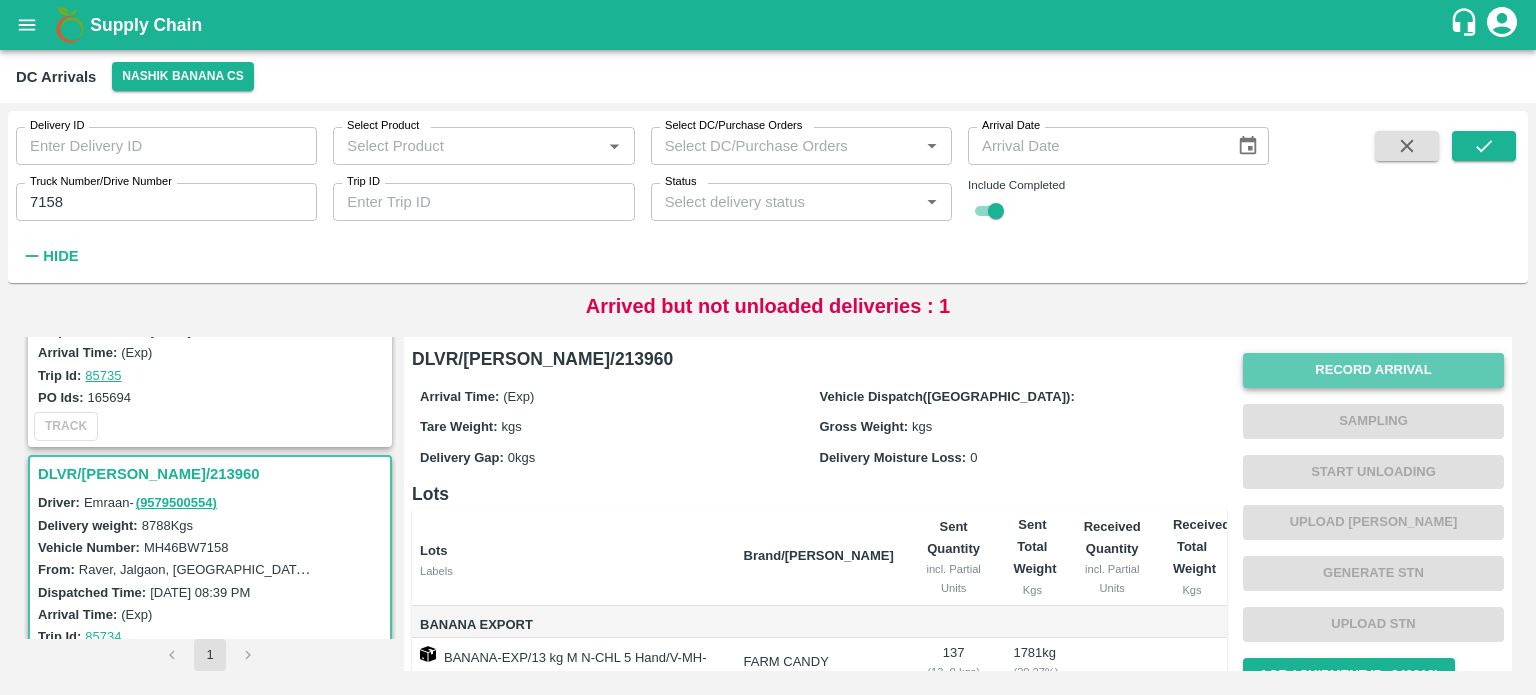 click on "Record Arrival" at bounding box center [1373, 370] 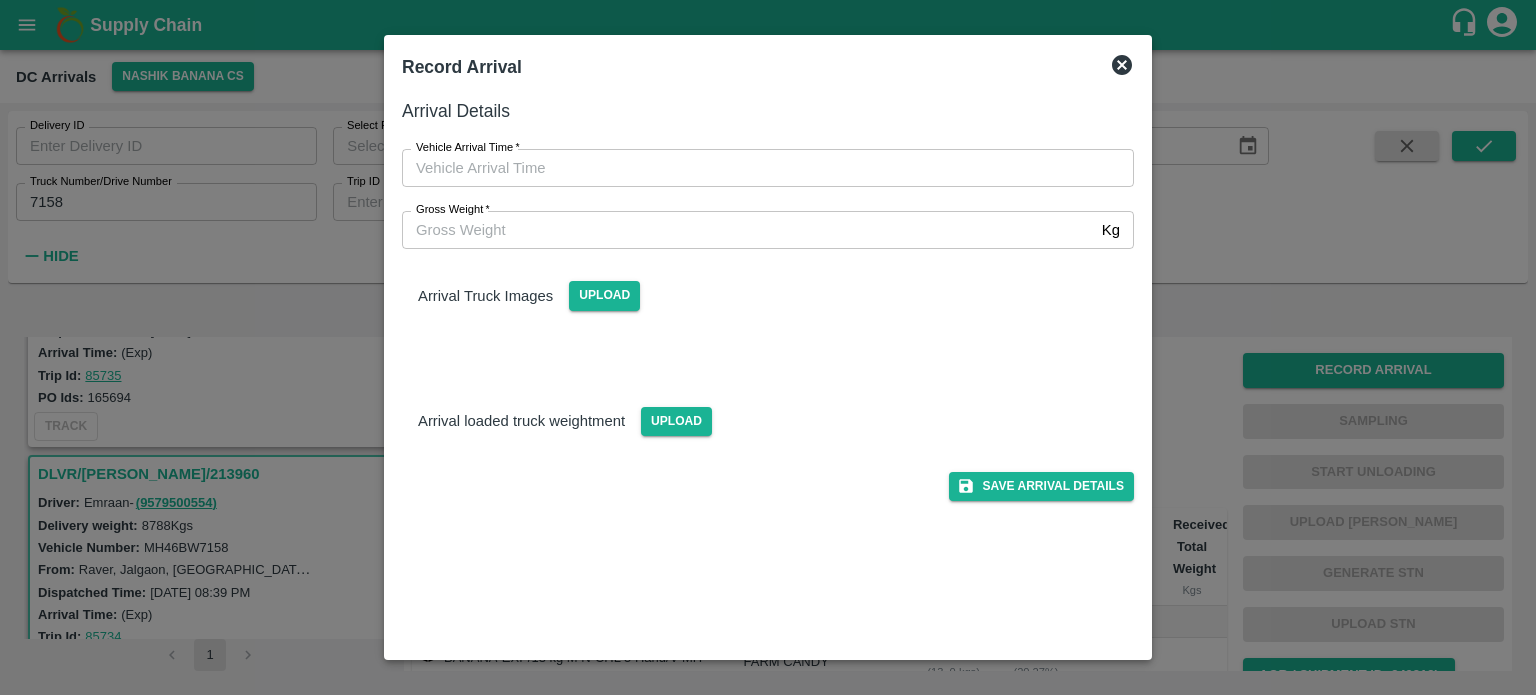 type on "DD/MM/YYYY hh:mm aa" 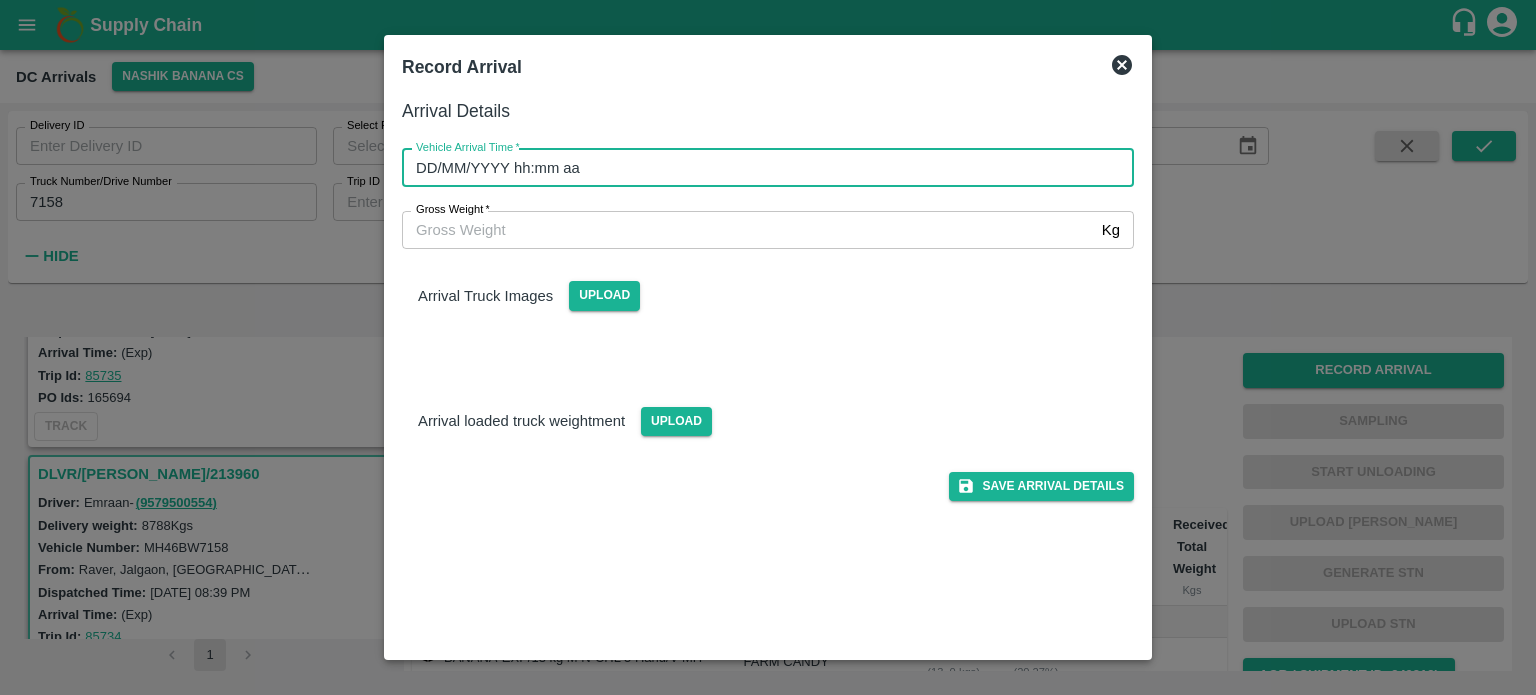 click on "DD/MM/YYYY hh:mm aa" at bounding box center [761, 168] 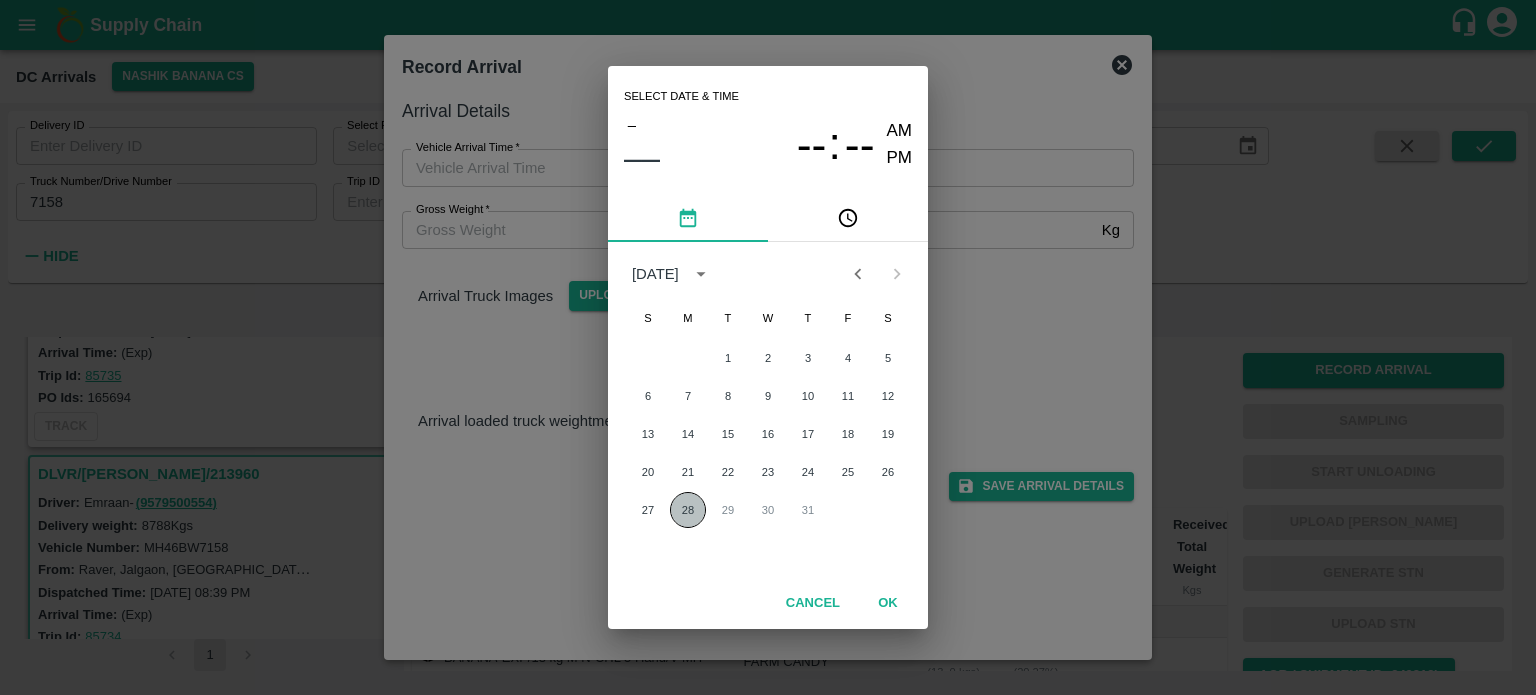 click on "28" at bounding box center [688, 510] 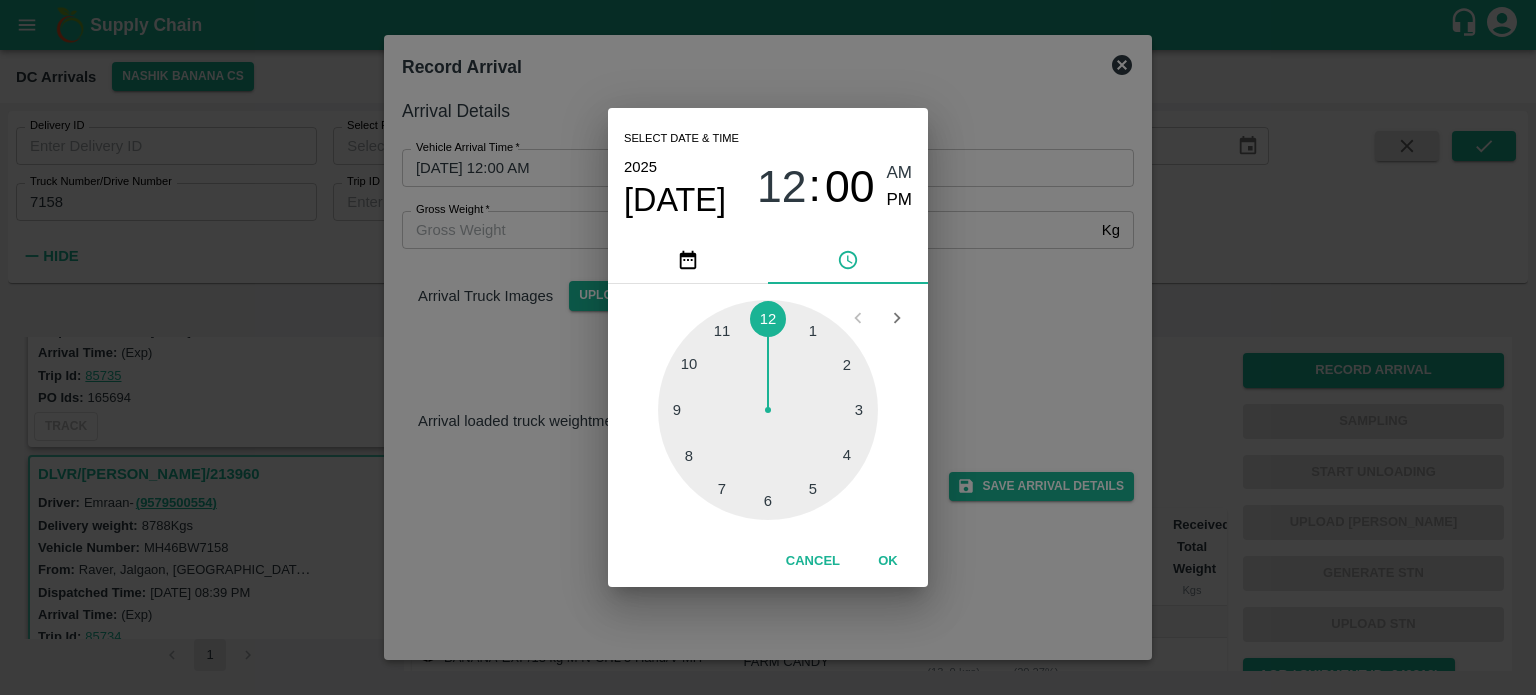 click at bounding box center (768, 410) 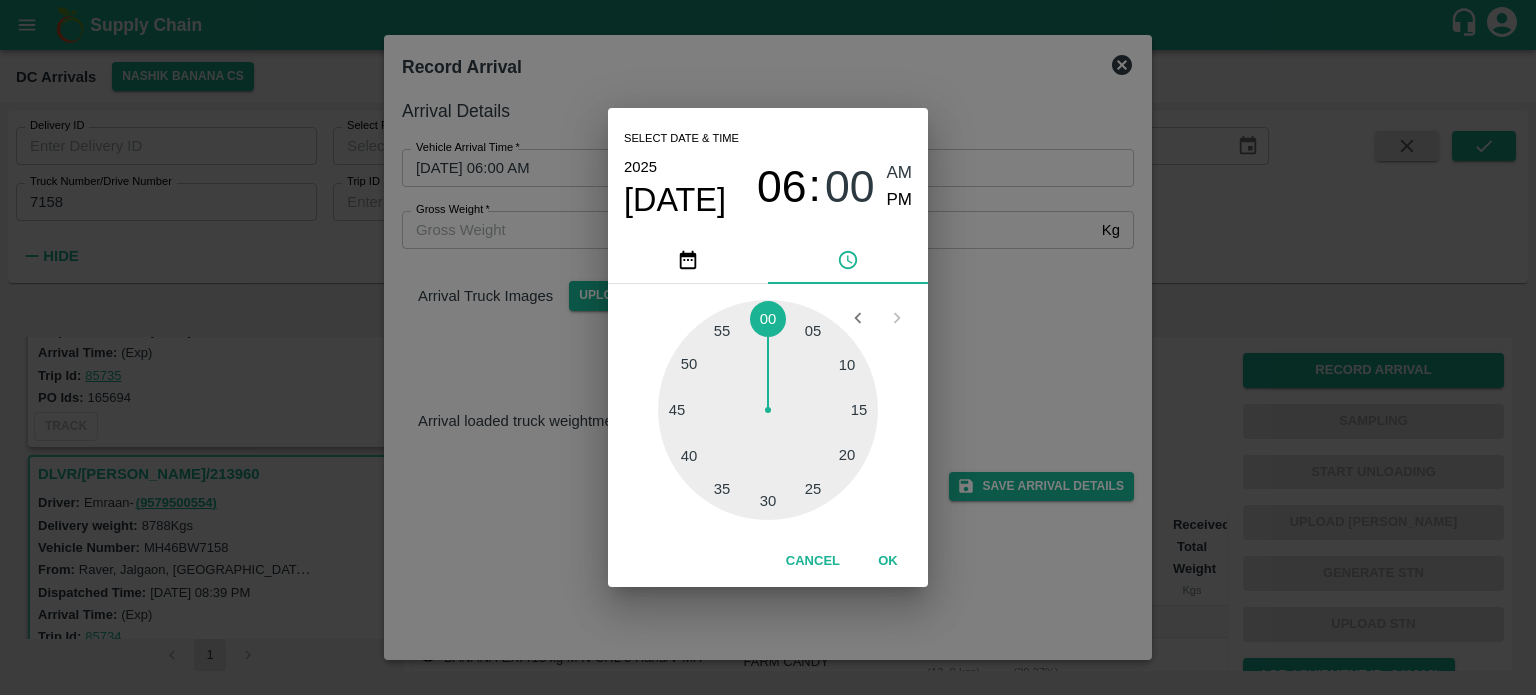 click on "Select date & time 2025 Jul 28 06 : 00 AM PM 05 10 15 20 25 30 35 40 45 50 55 00 Cancel OK" at bounding box center (768, 347) 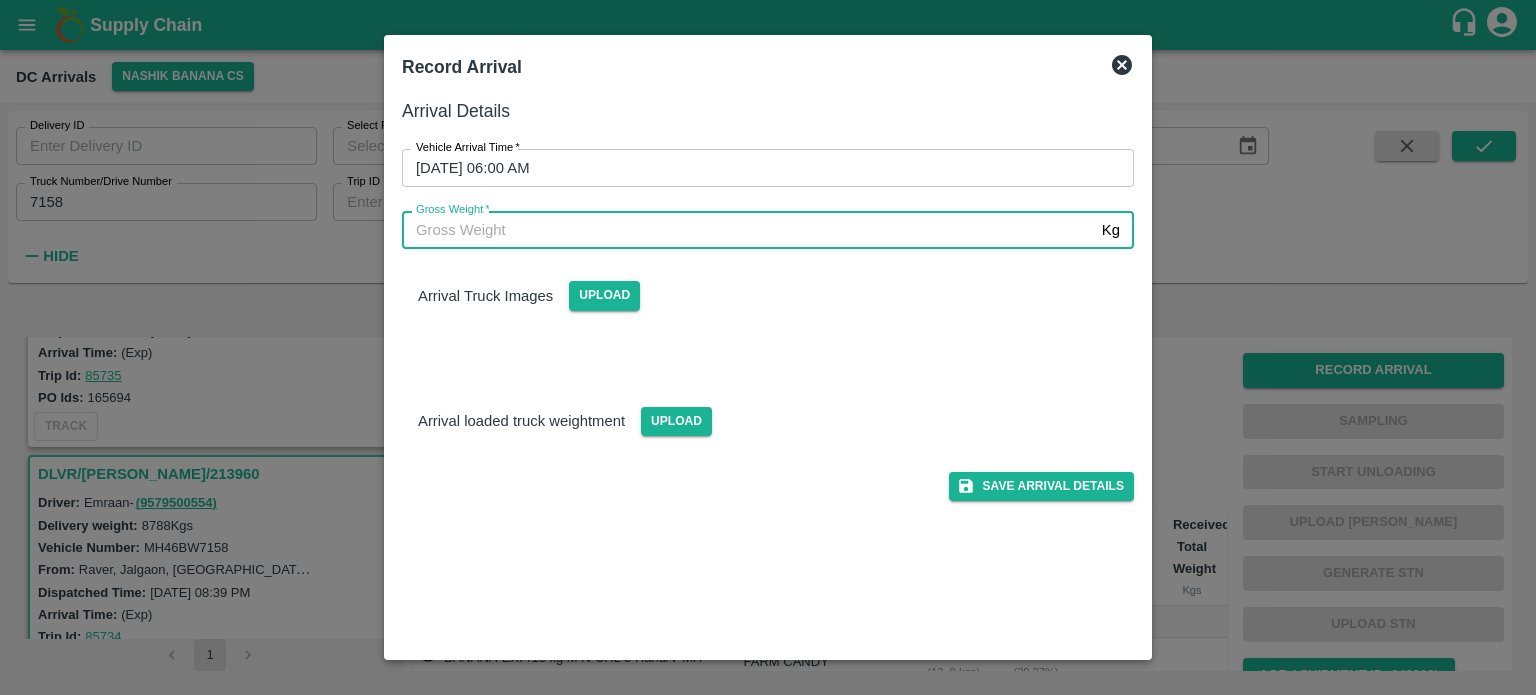 click on "Gross Weight   *" at bounding box center (748, 230) 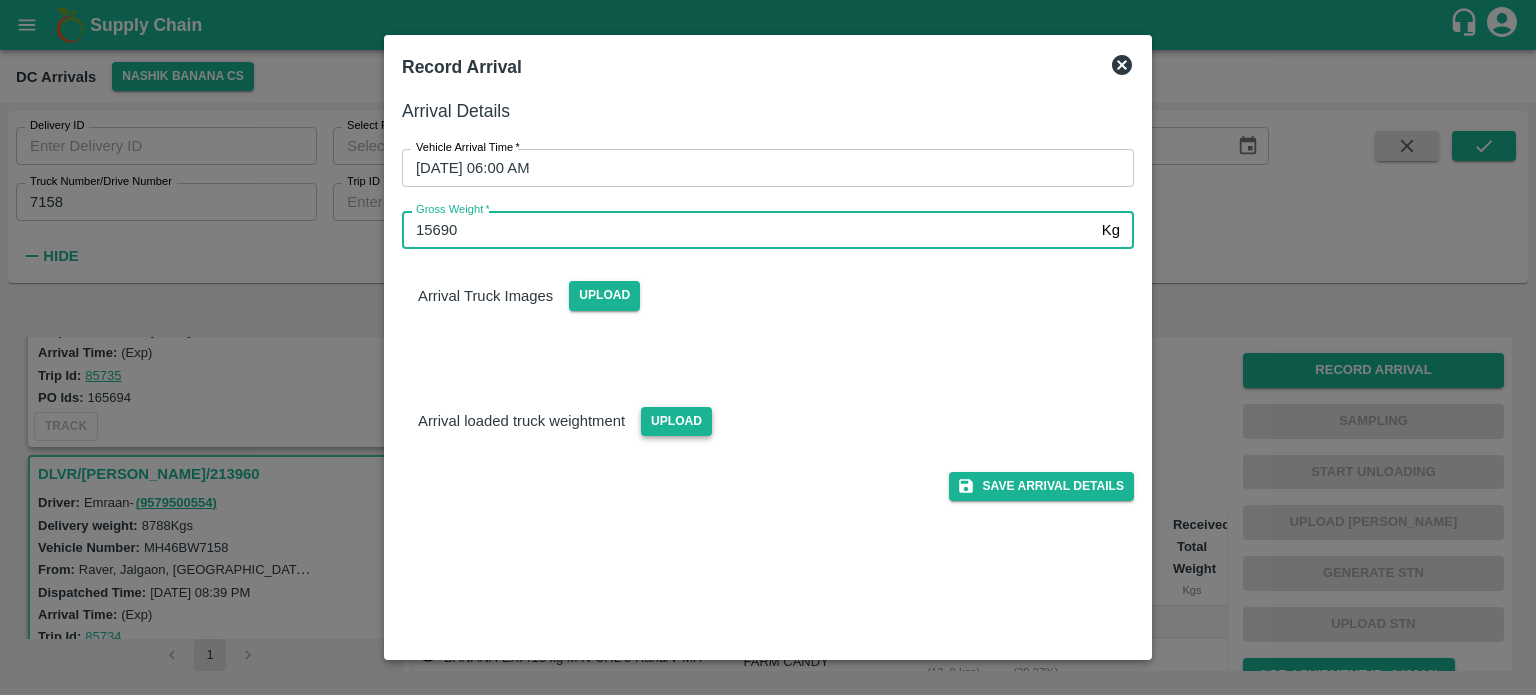 type on "15690" 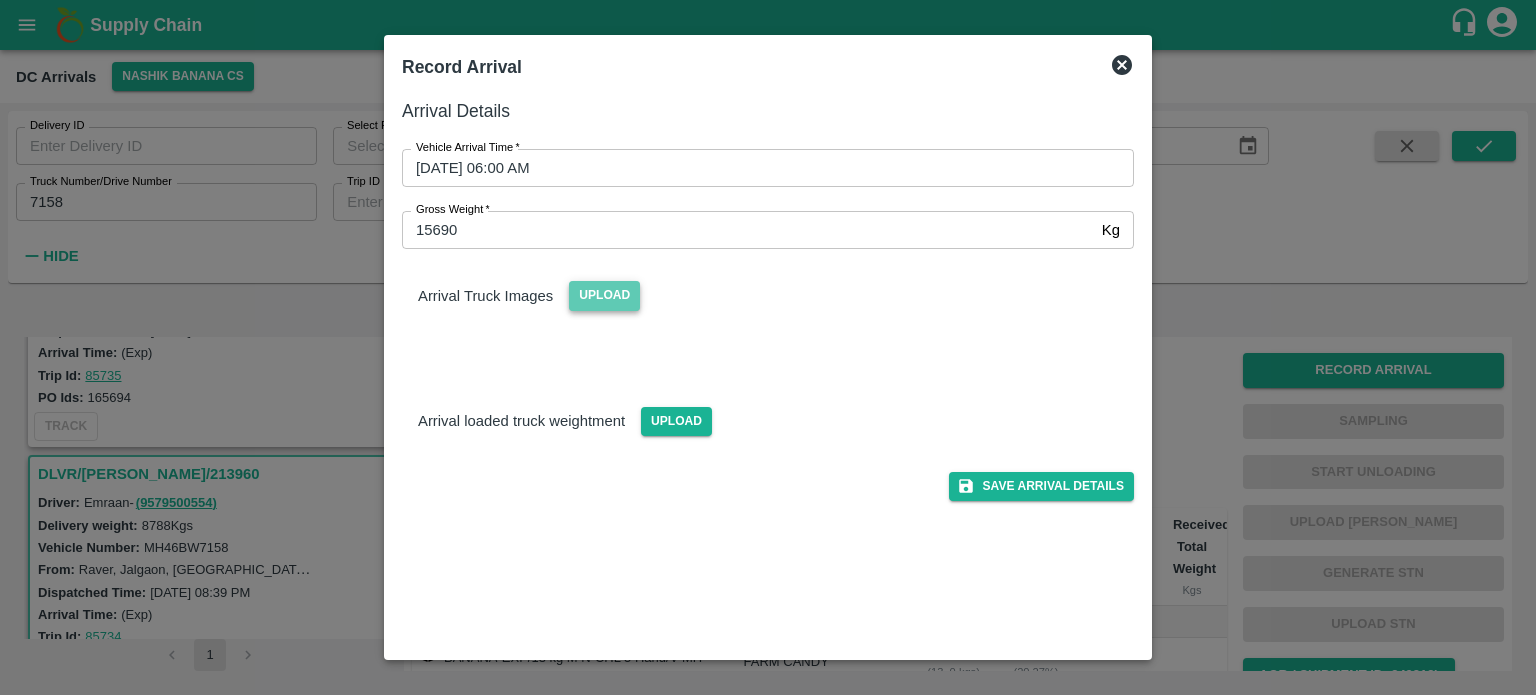 click on "Upload" at bounding box center (604, 295) 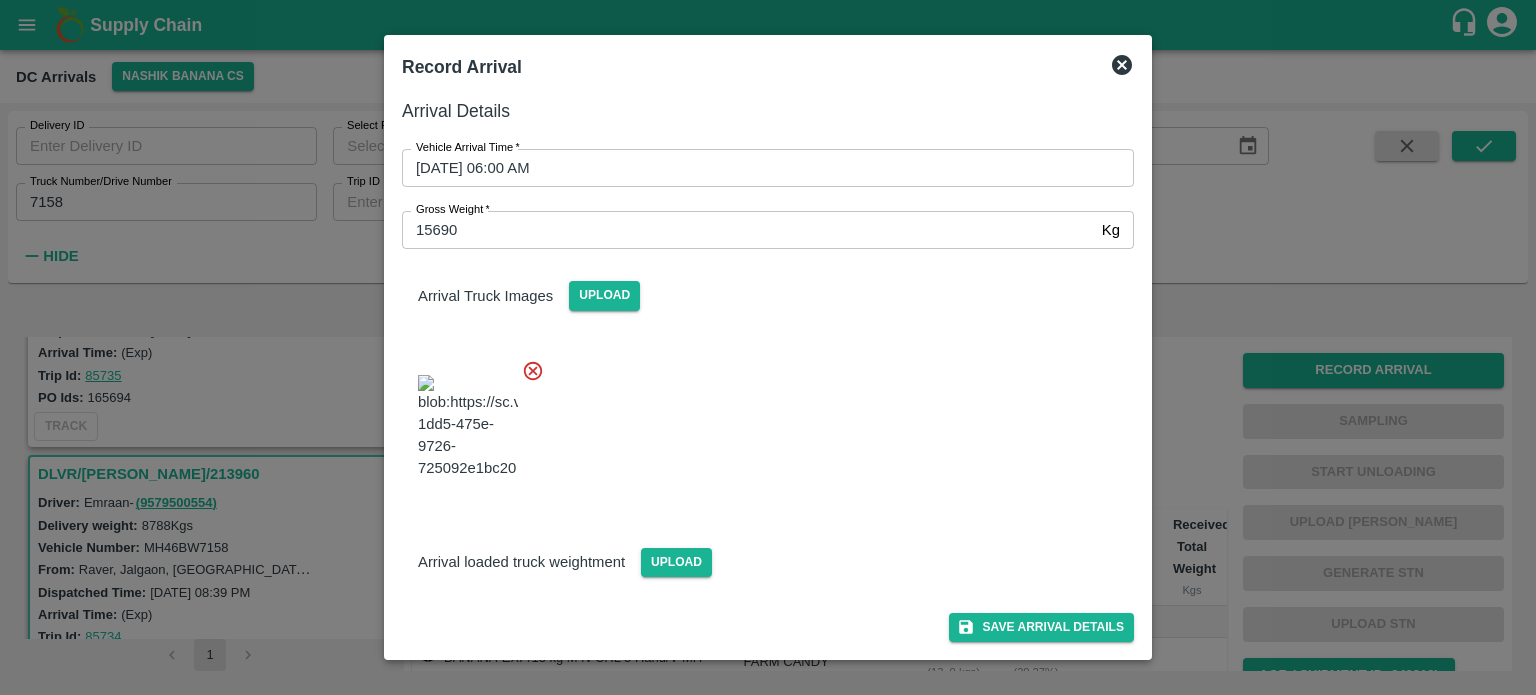scroll, scrollTop: 28, scrollLeft: 0, axis: vertical 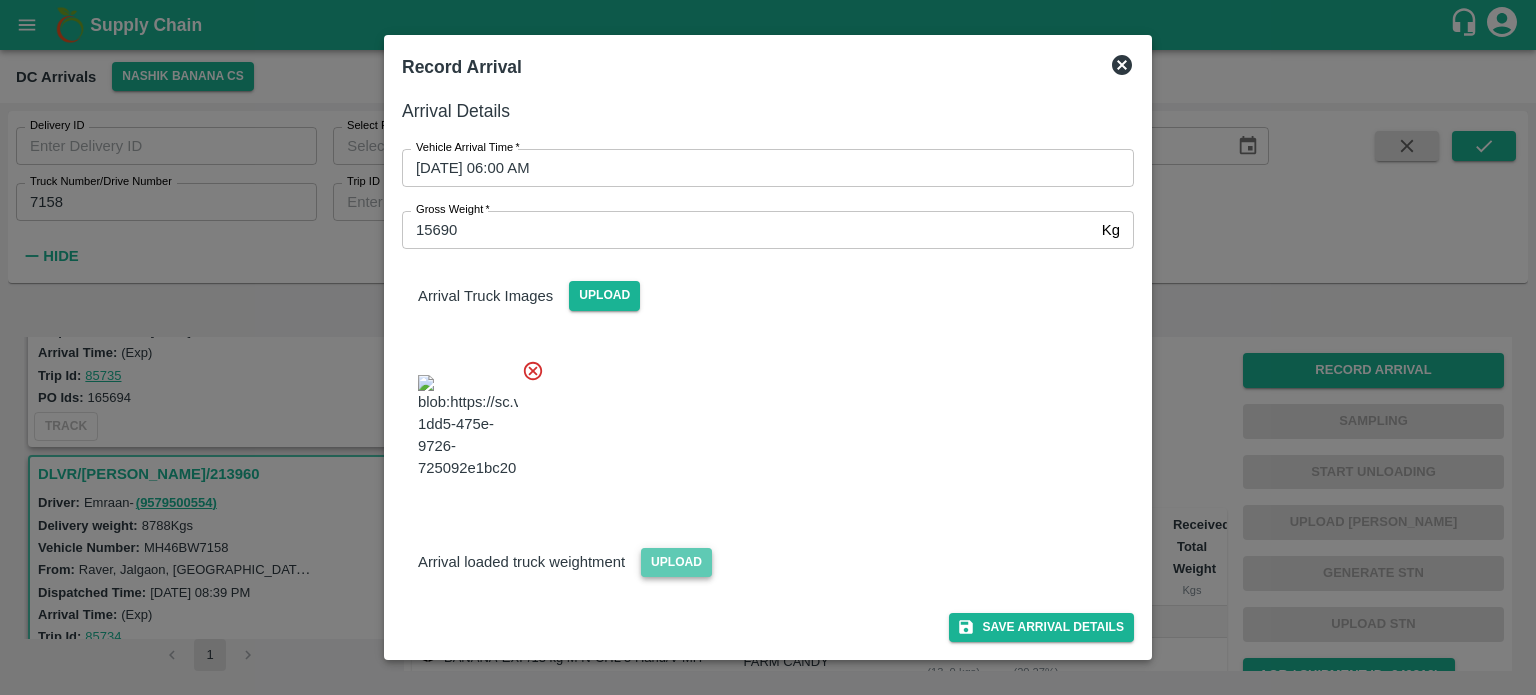 click on "Upload" at bounding box center [676, 562] 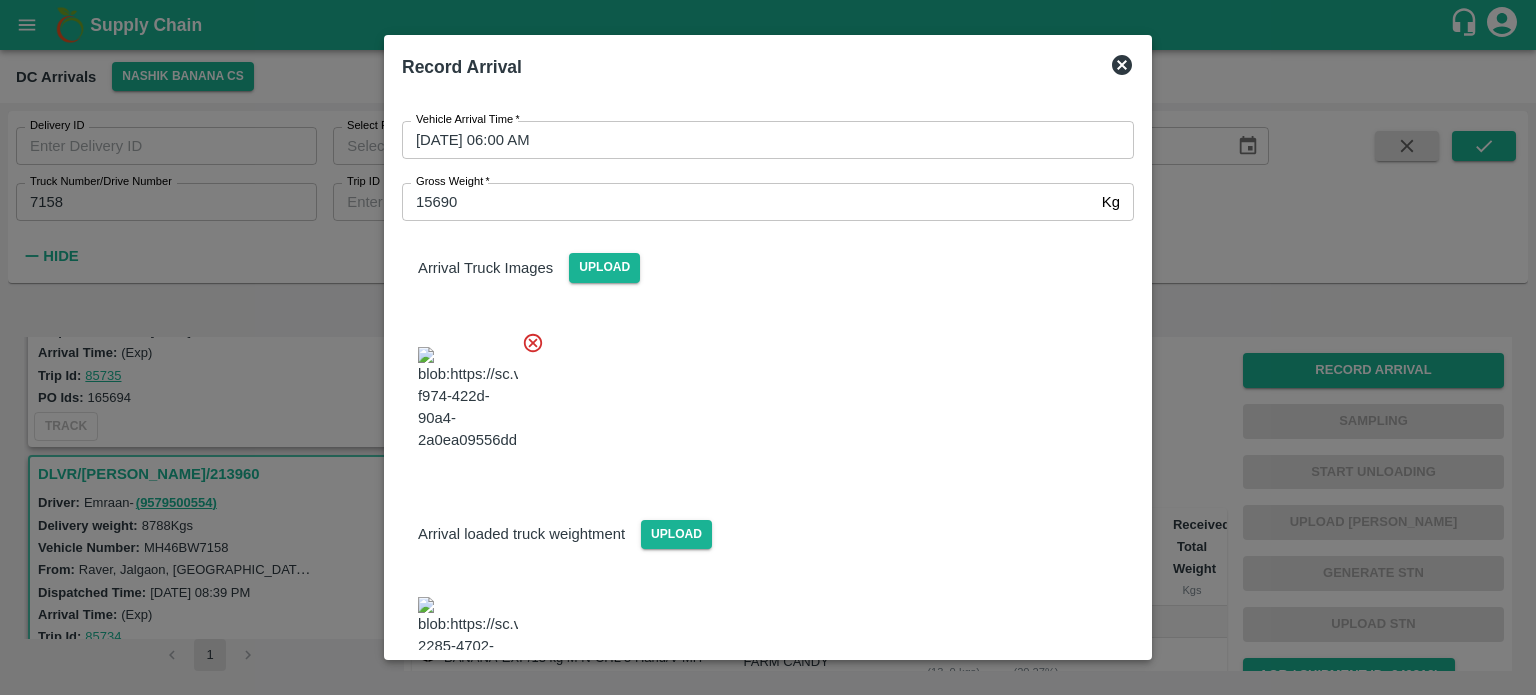 click at bounding box center (760, 393) 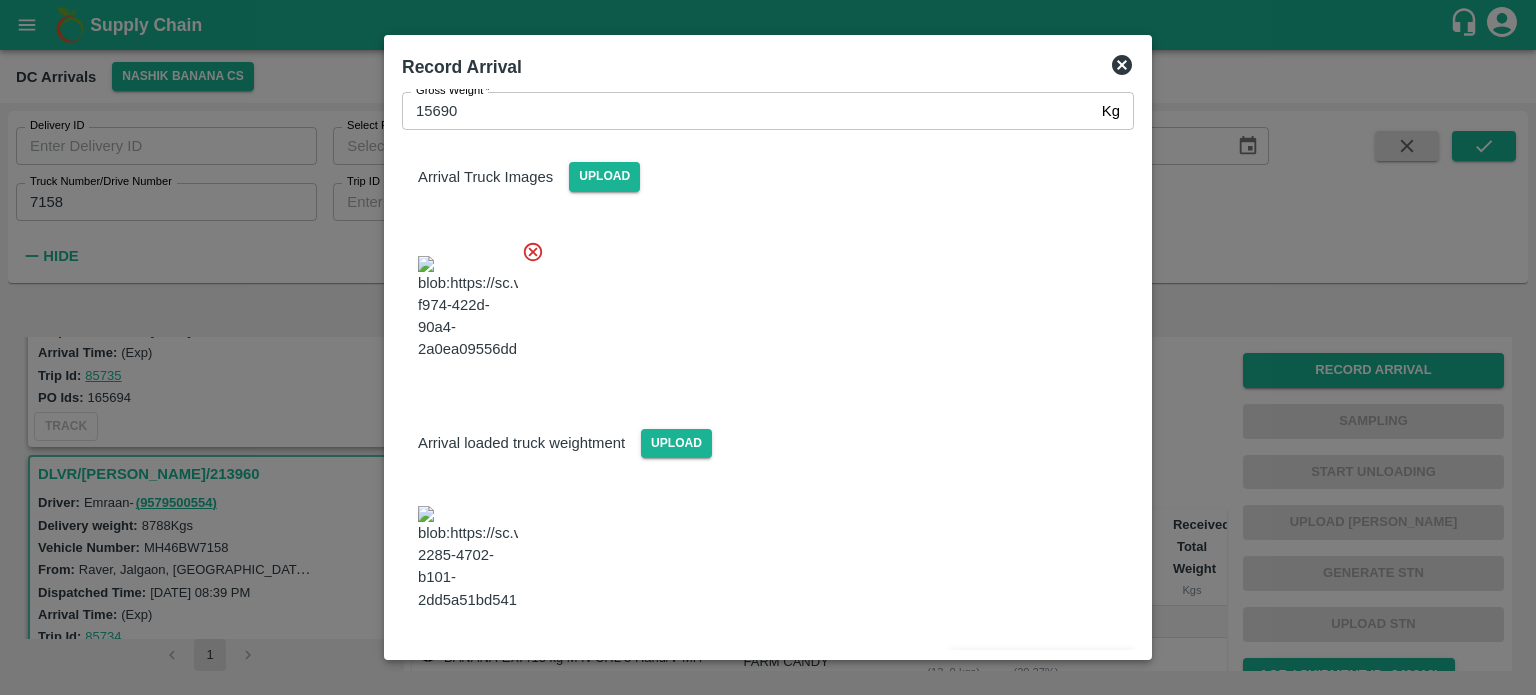 click on "Save Arrival Details" at bounding box center [1041, 665] 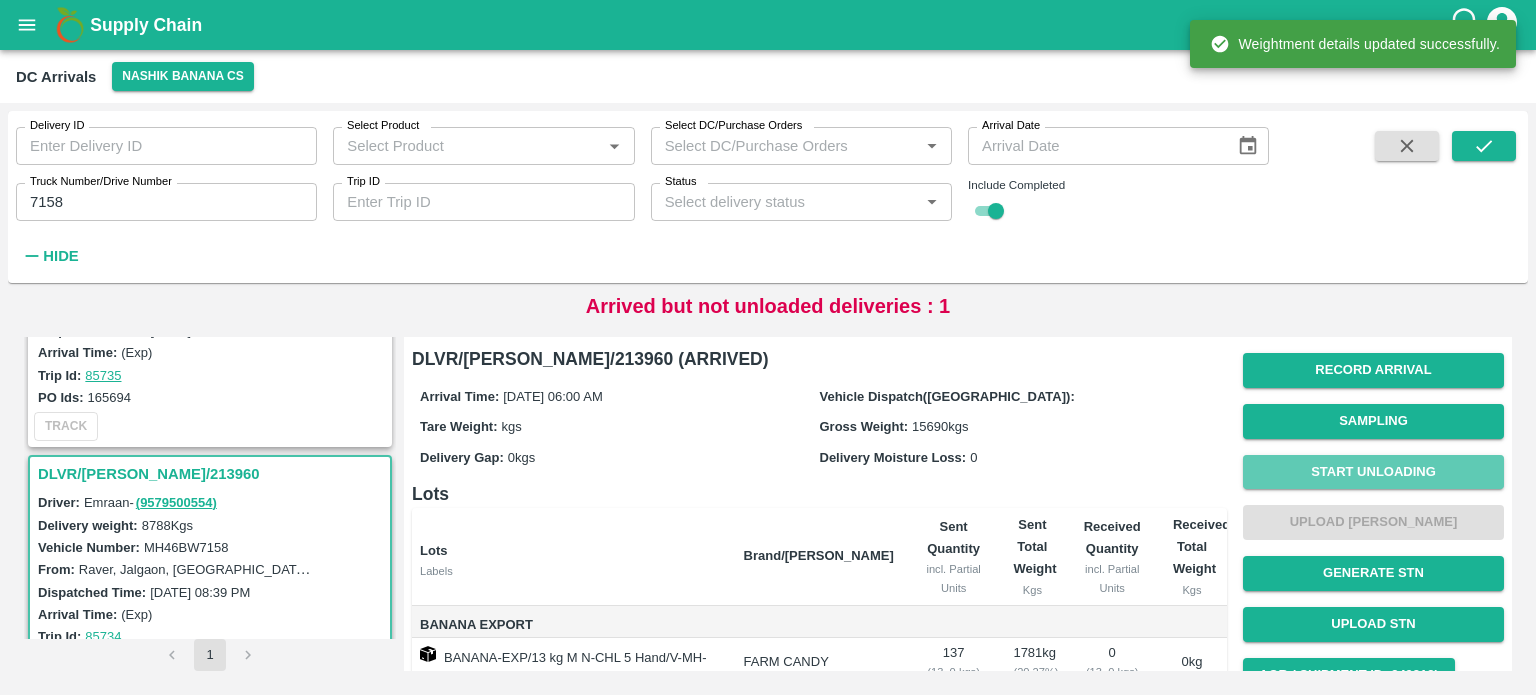 click on "Start Unloading" at bounding box center (1373, 472) 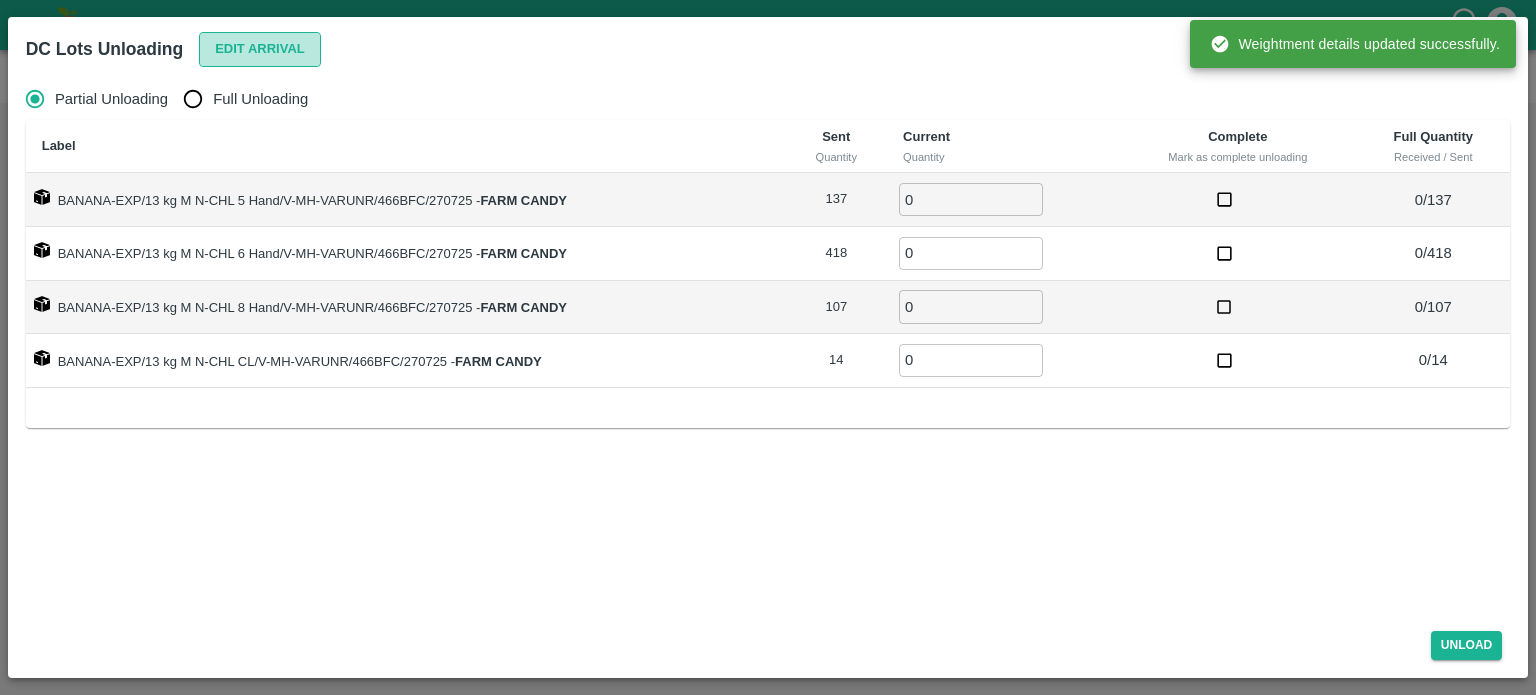 click on "Edit Arrival" at bounding box center [260, 49] 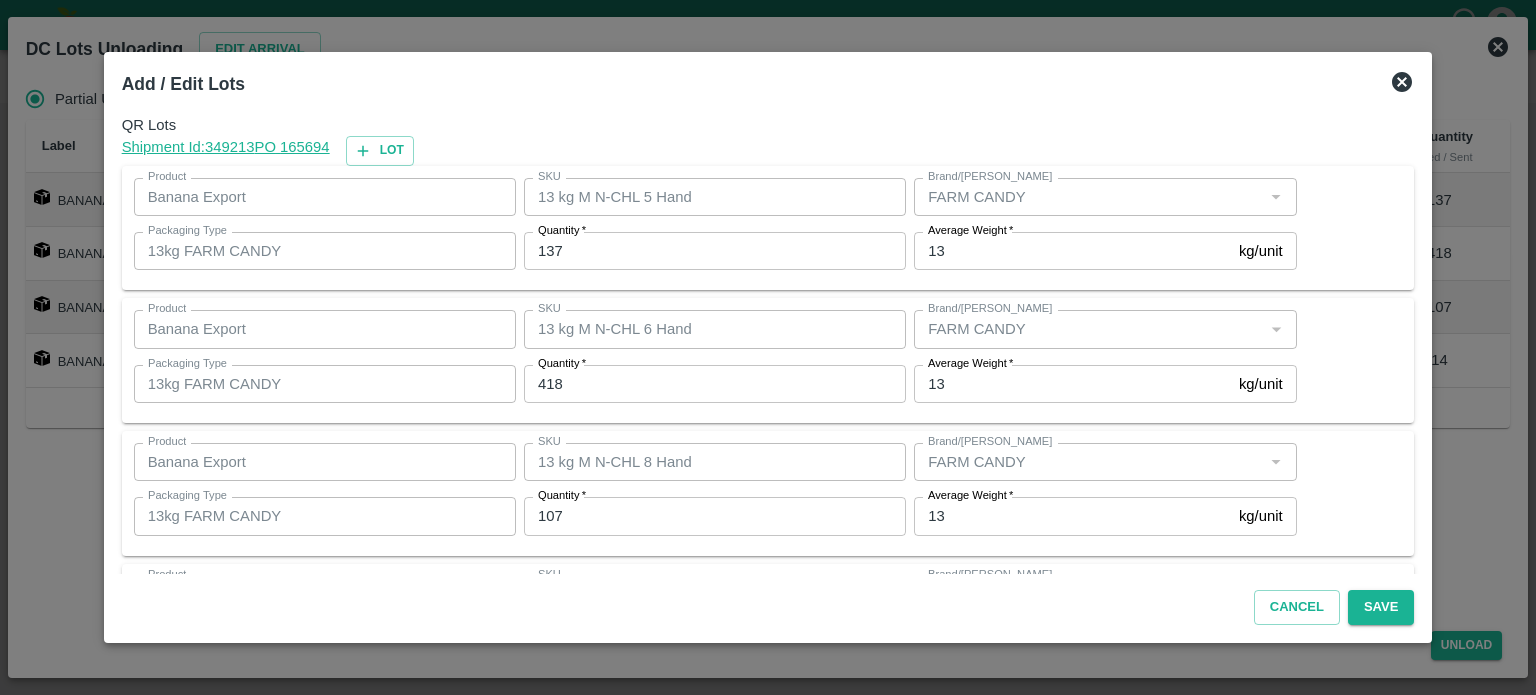 click on "137" at bounding box center (715, 251) 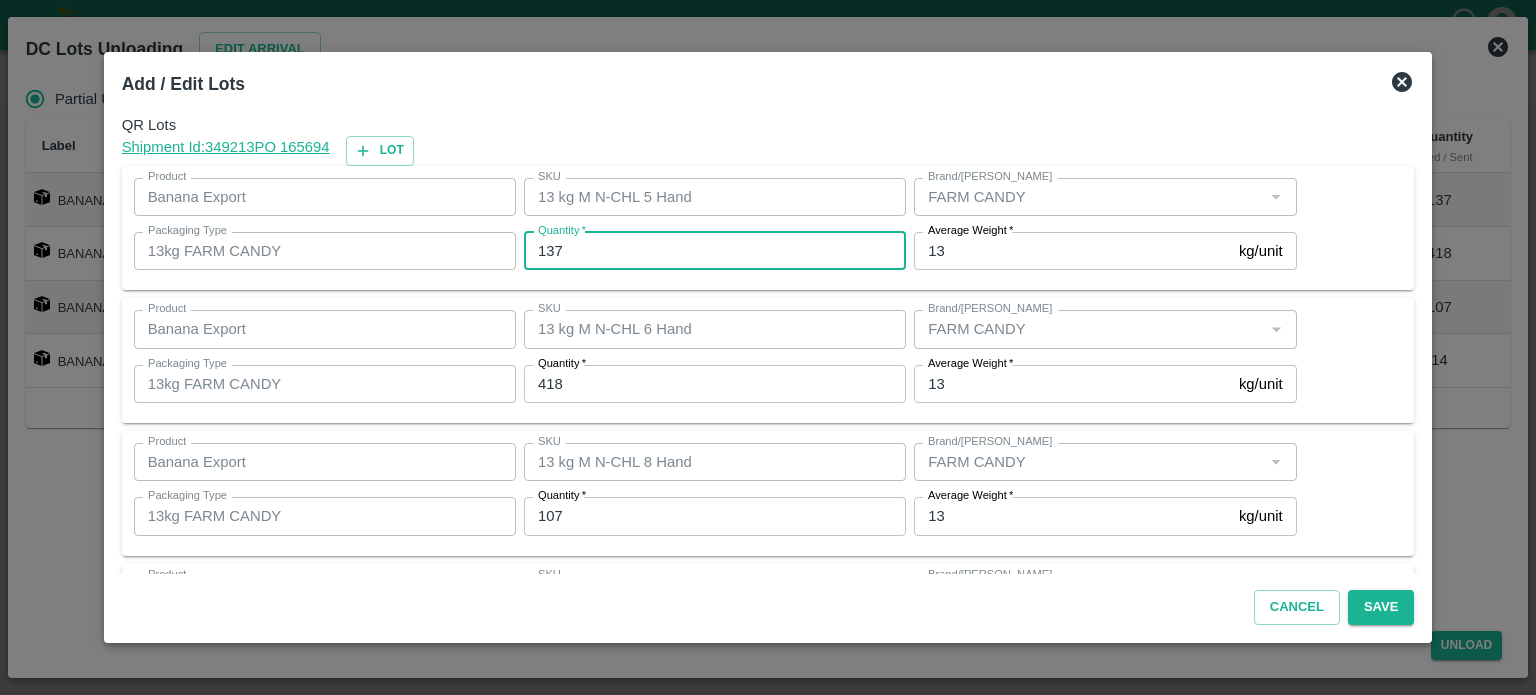 click on "137" at bounding box center (715, 251) 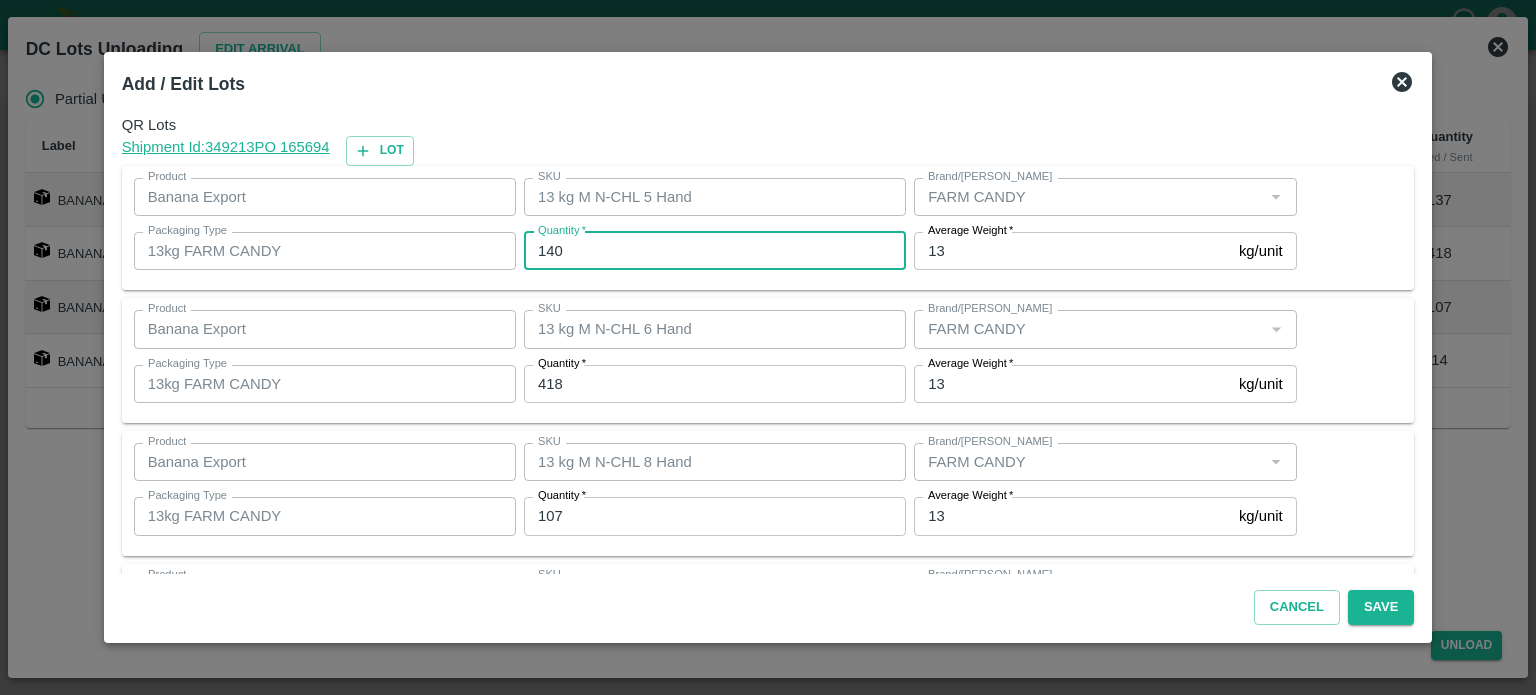 type on "140" 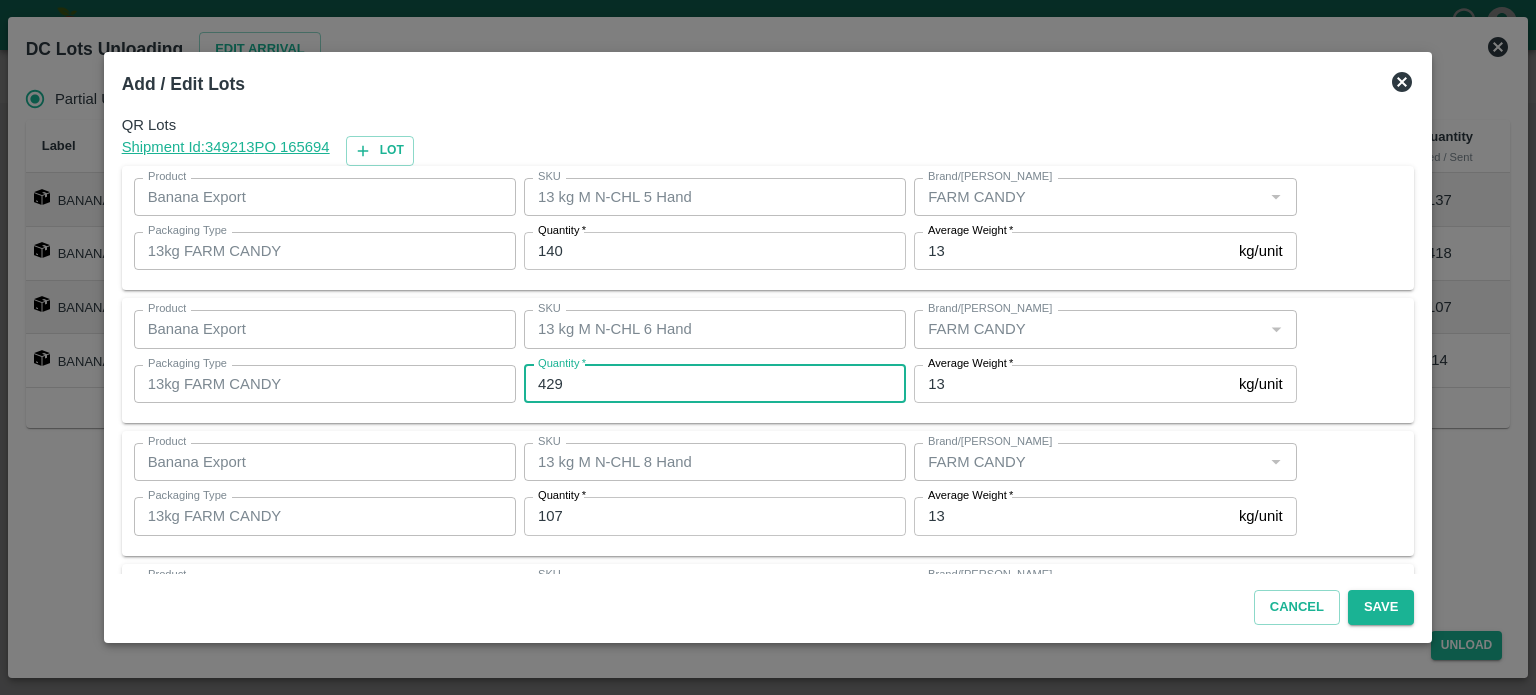 type on "429" 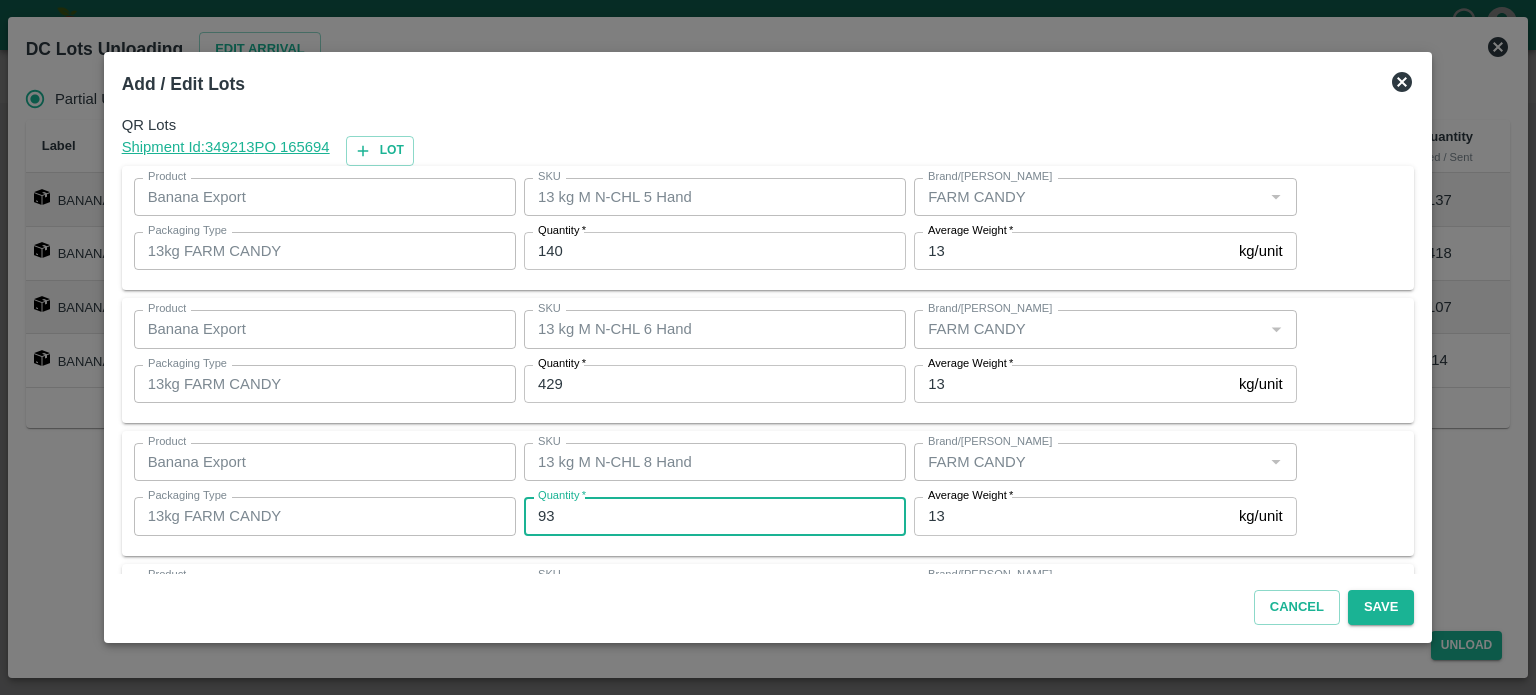 type on "93" 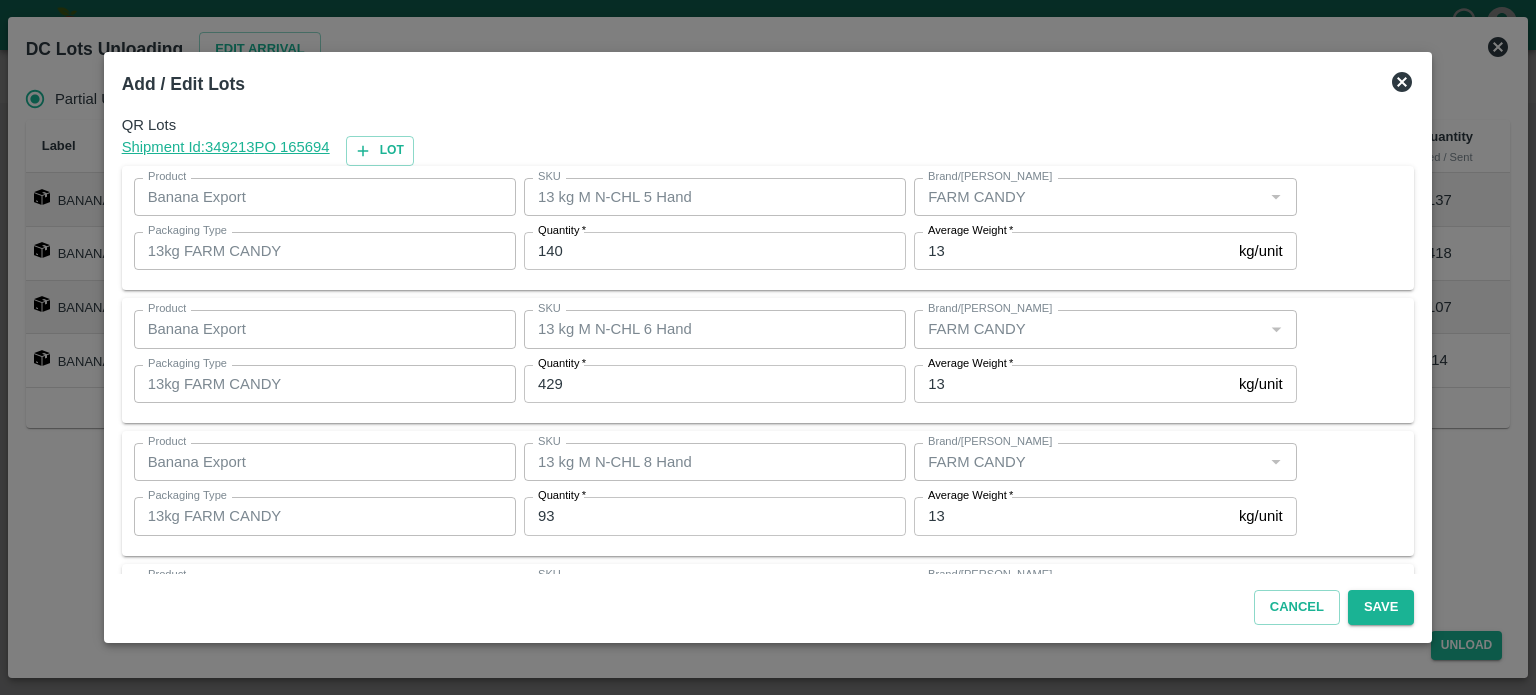 scroll, scrollTop: 129, scrollLeft: 0, axis: vertical 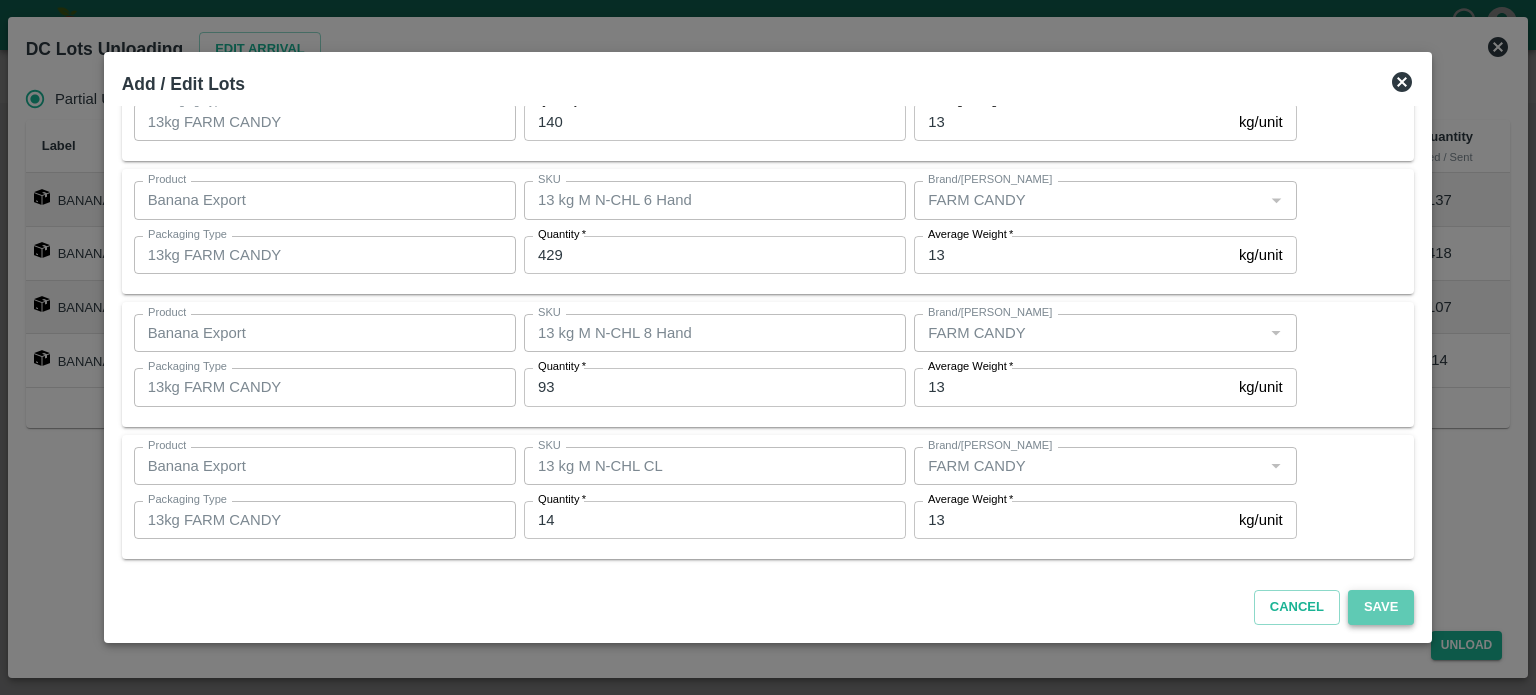 click on "Save" at bounding box center [1381, 607] 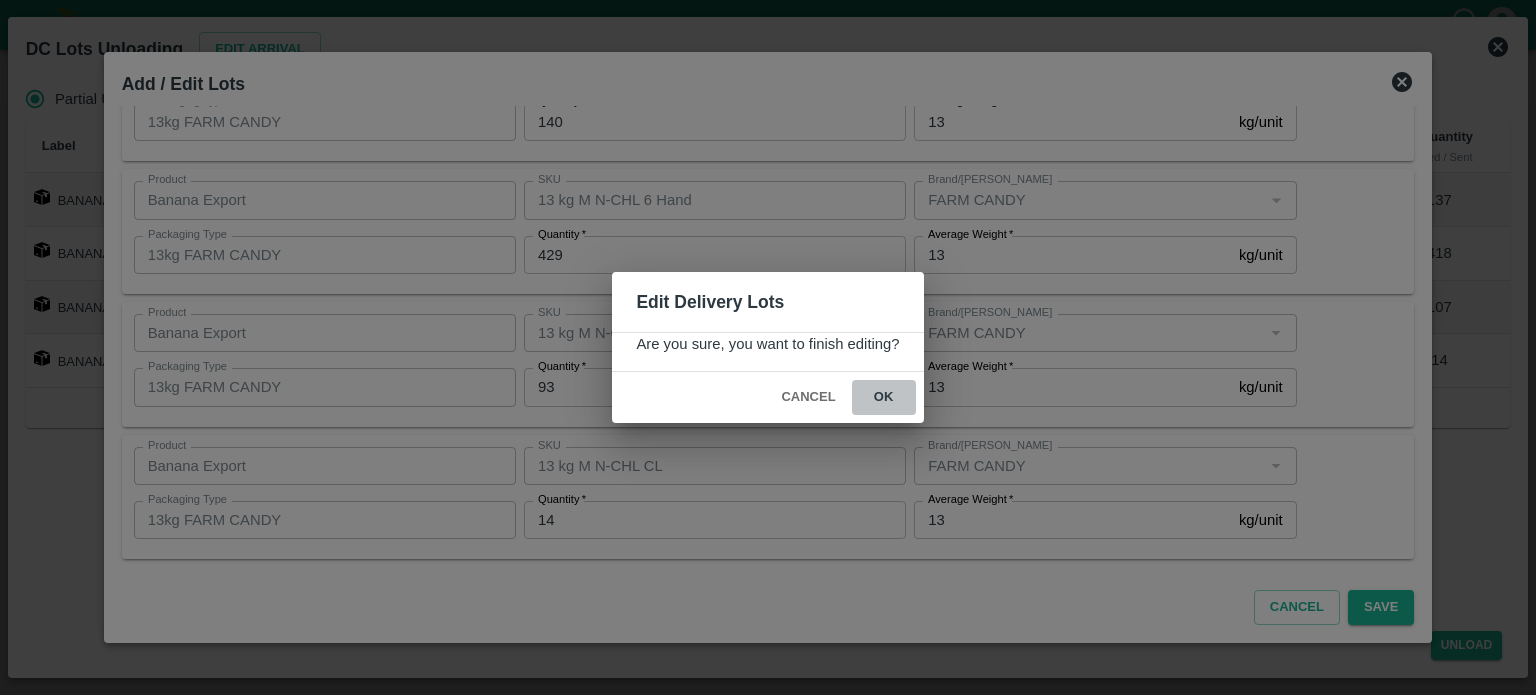 click on "ok" at bounding box center [884, 397] 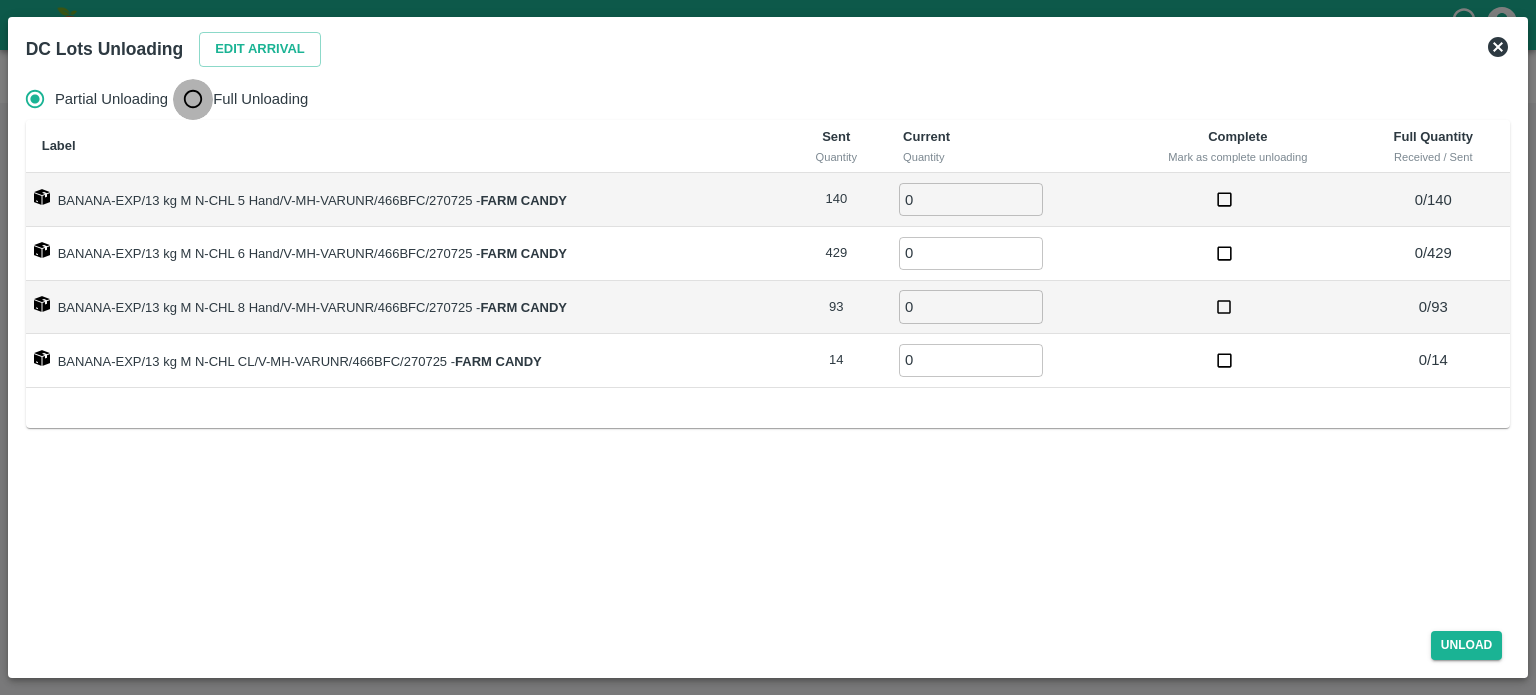 click on "Full Unloading" at bounding box center (193, 99) 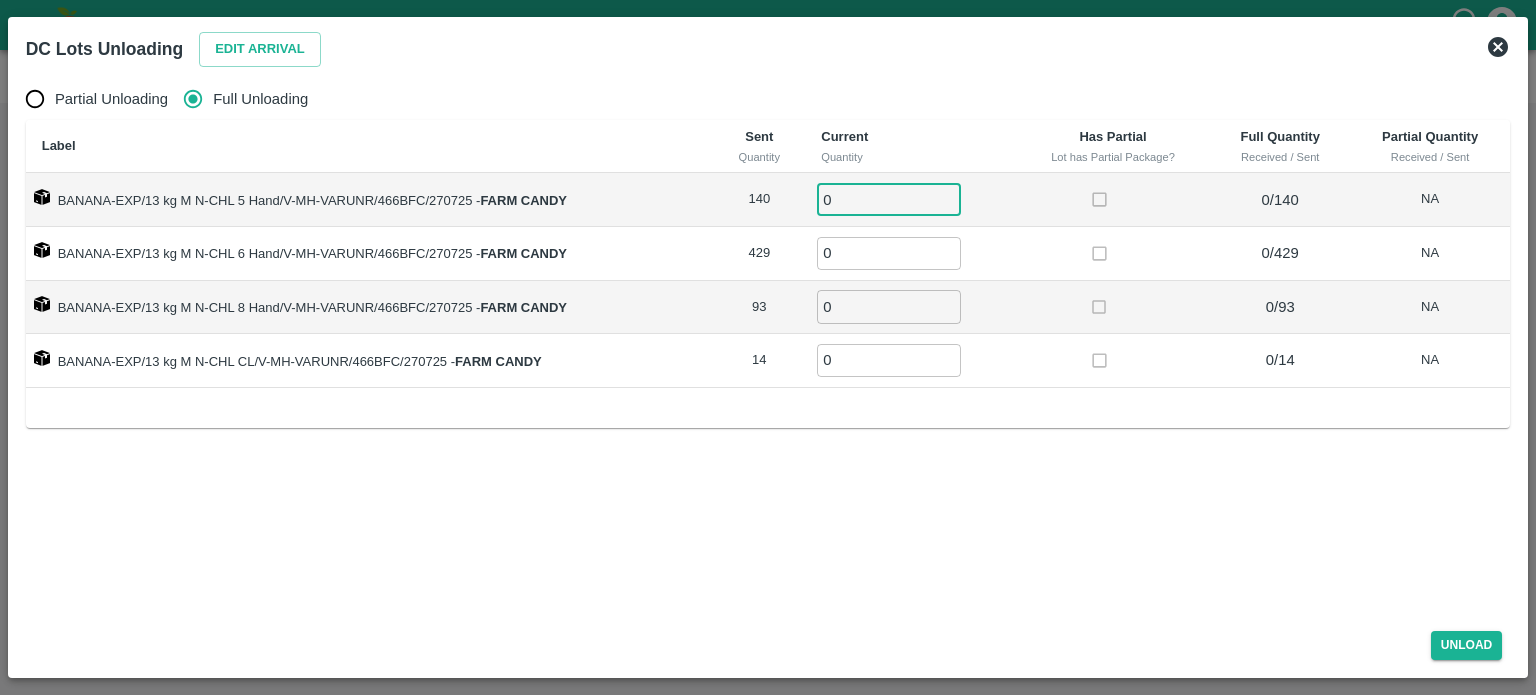 click on "0" at bounding box center [889, 199] 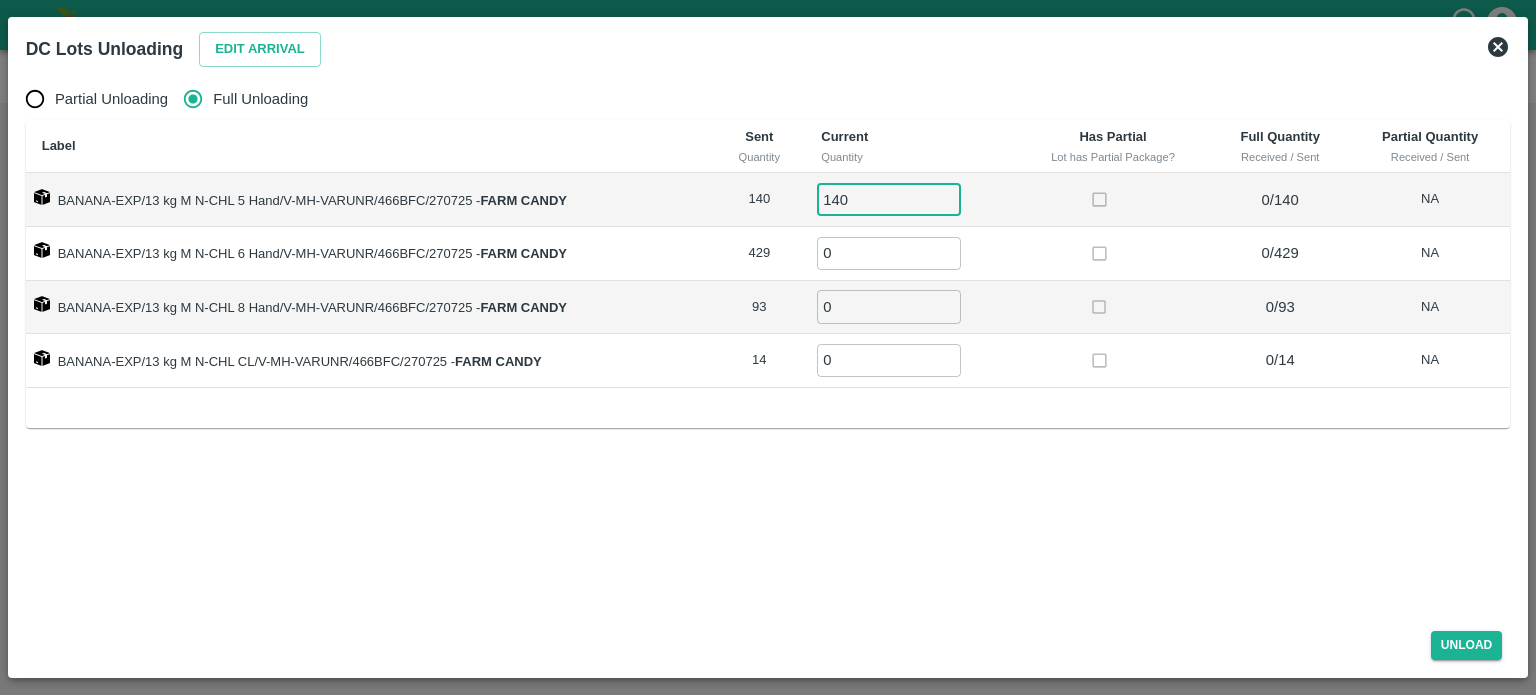 type on "140" 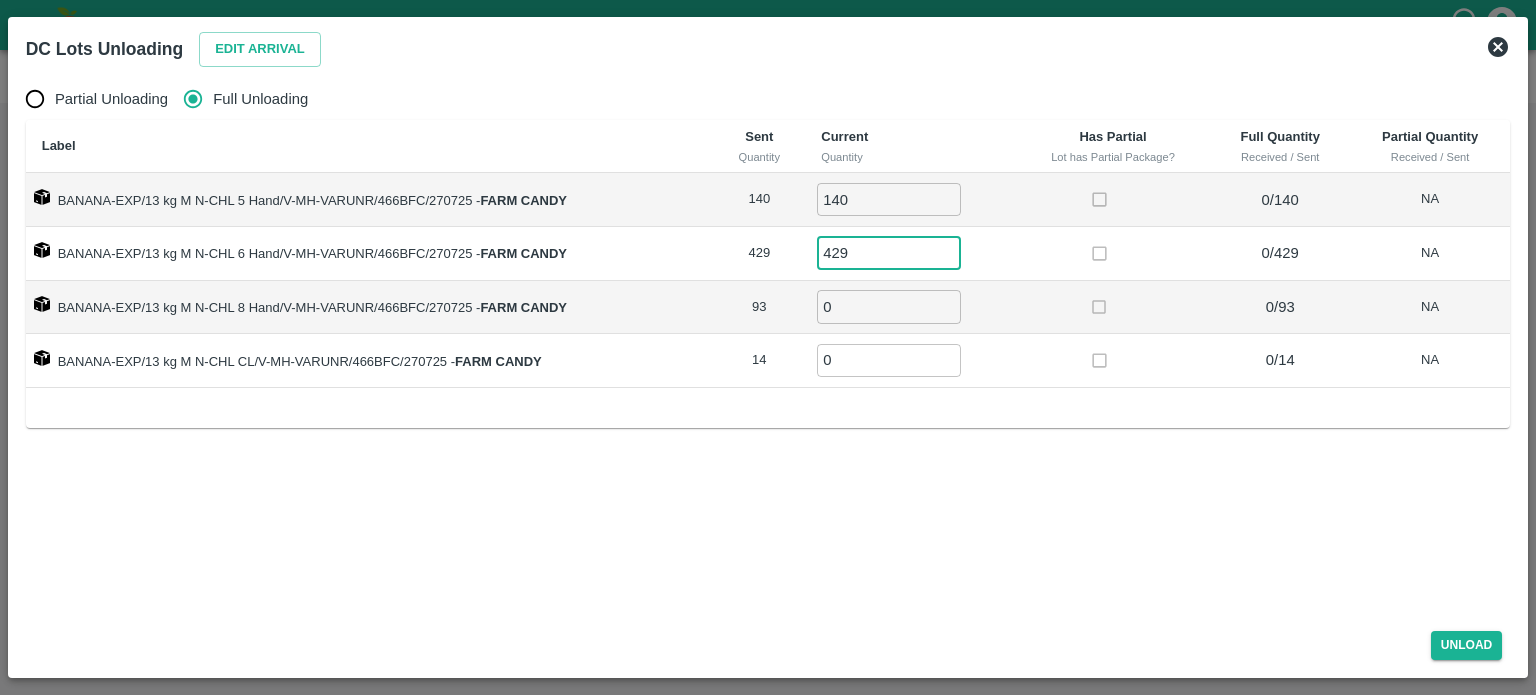 type on "429" 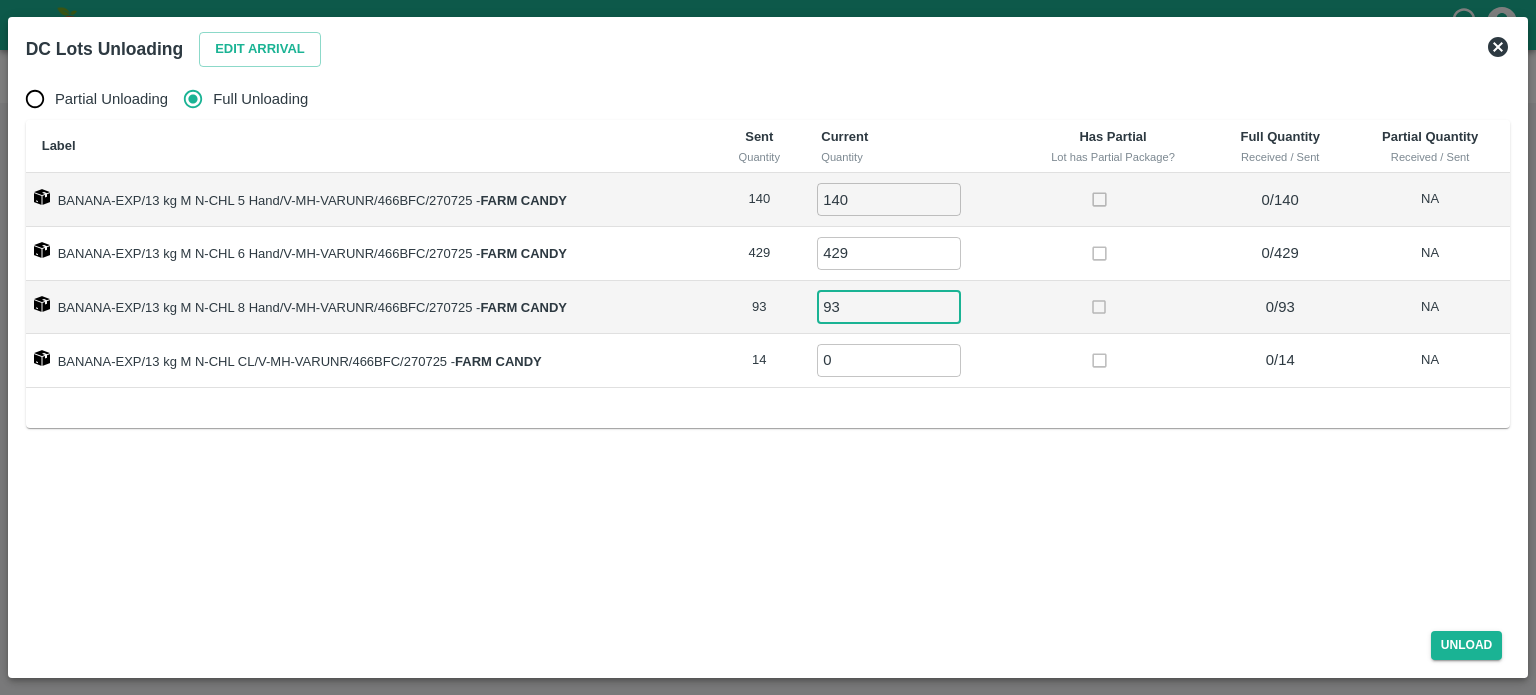 type on "93" 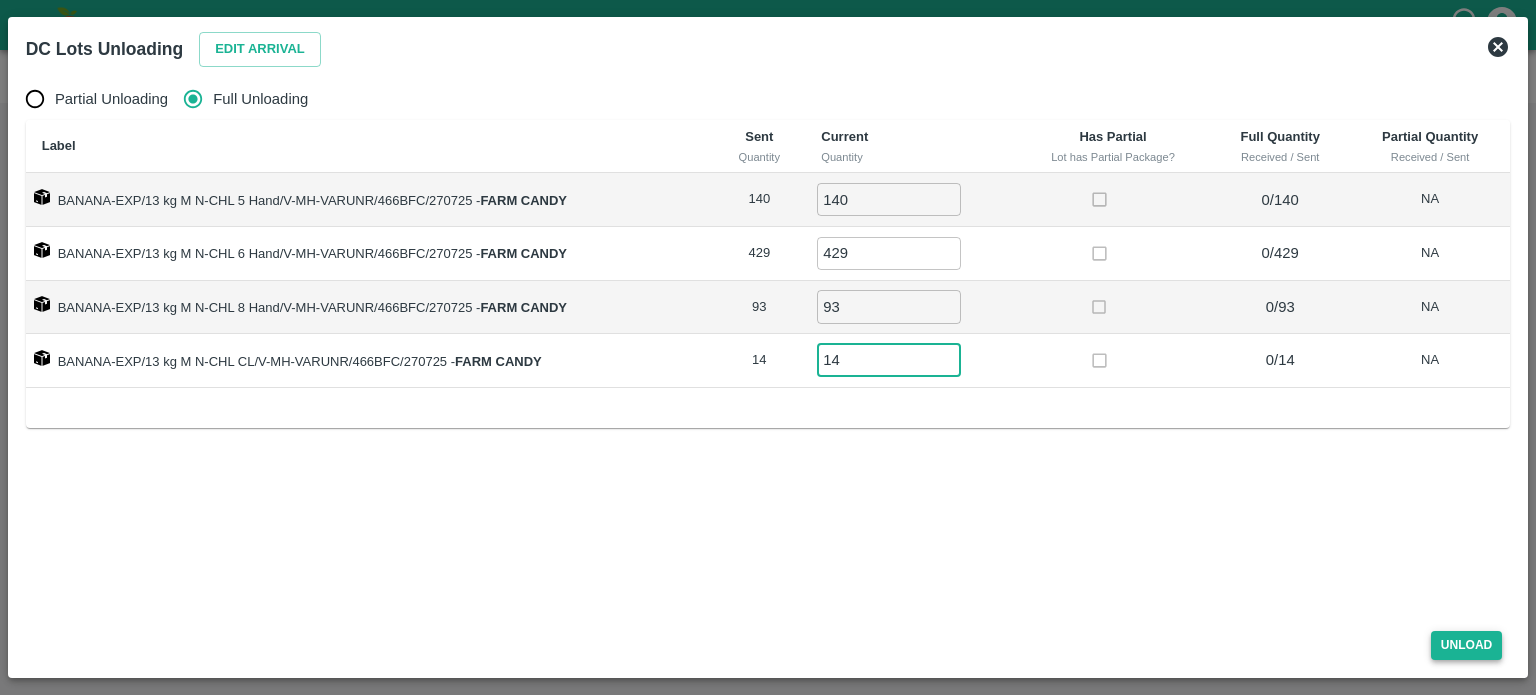 type on "14" 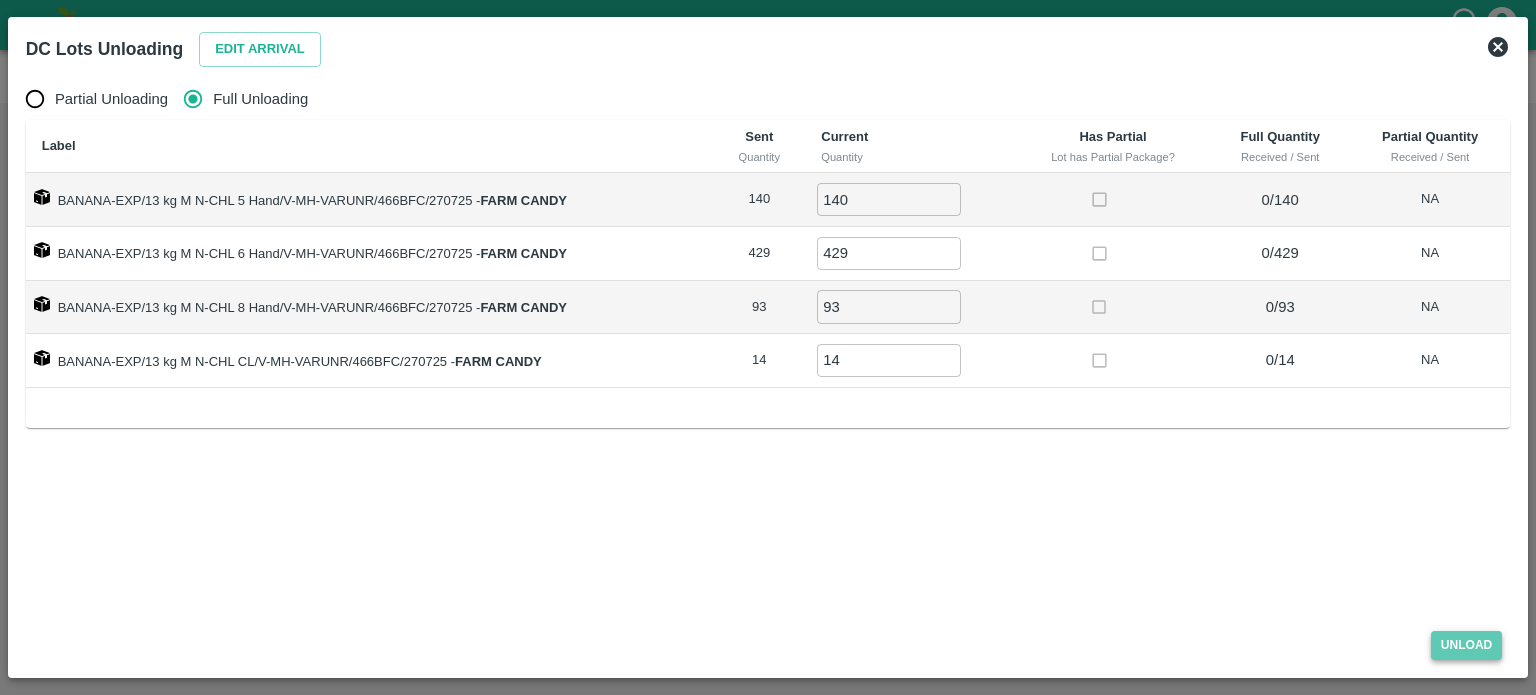 click on "Unload" at bounding box center (1467, 645) 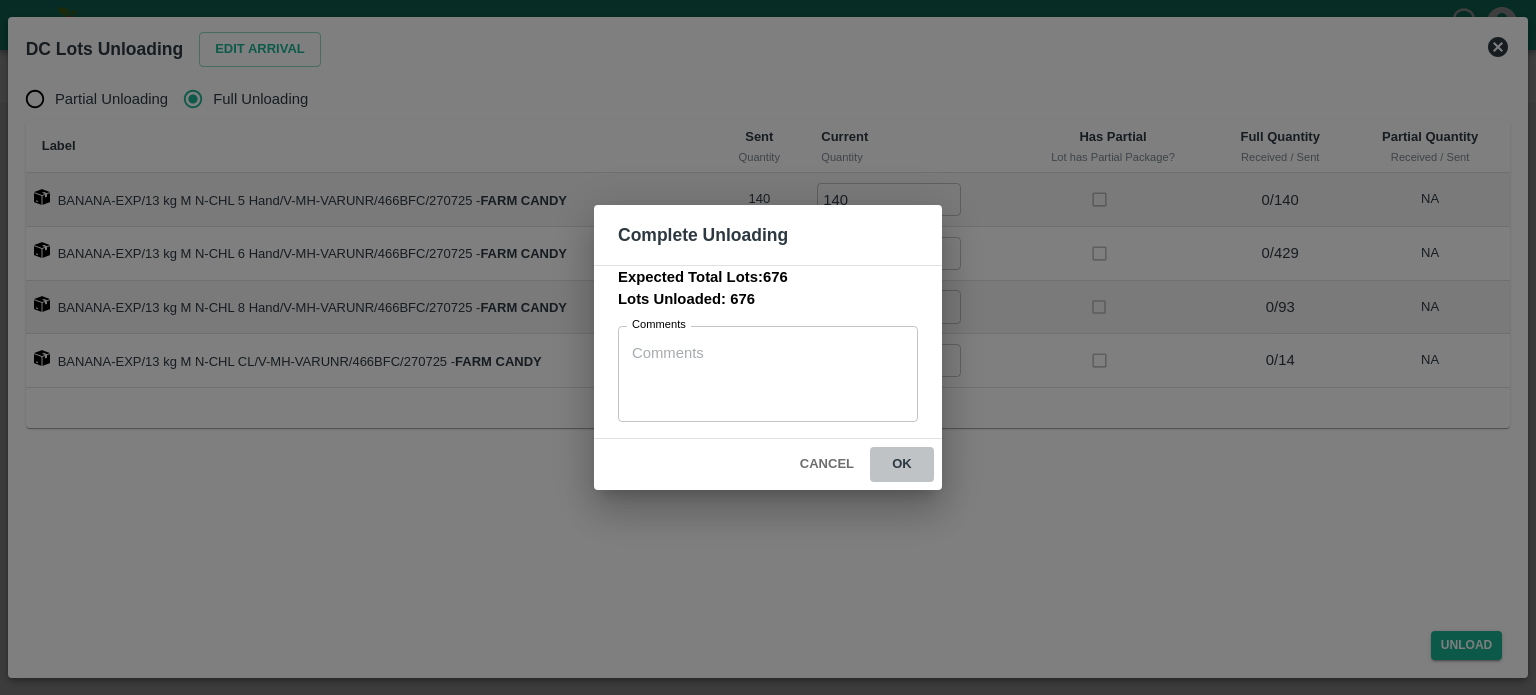 click on "ok" at bounding box center [902, 464] 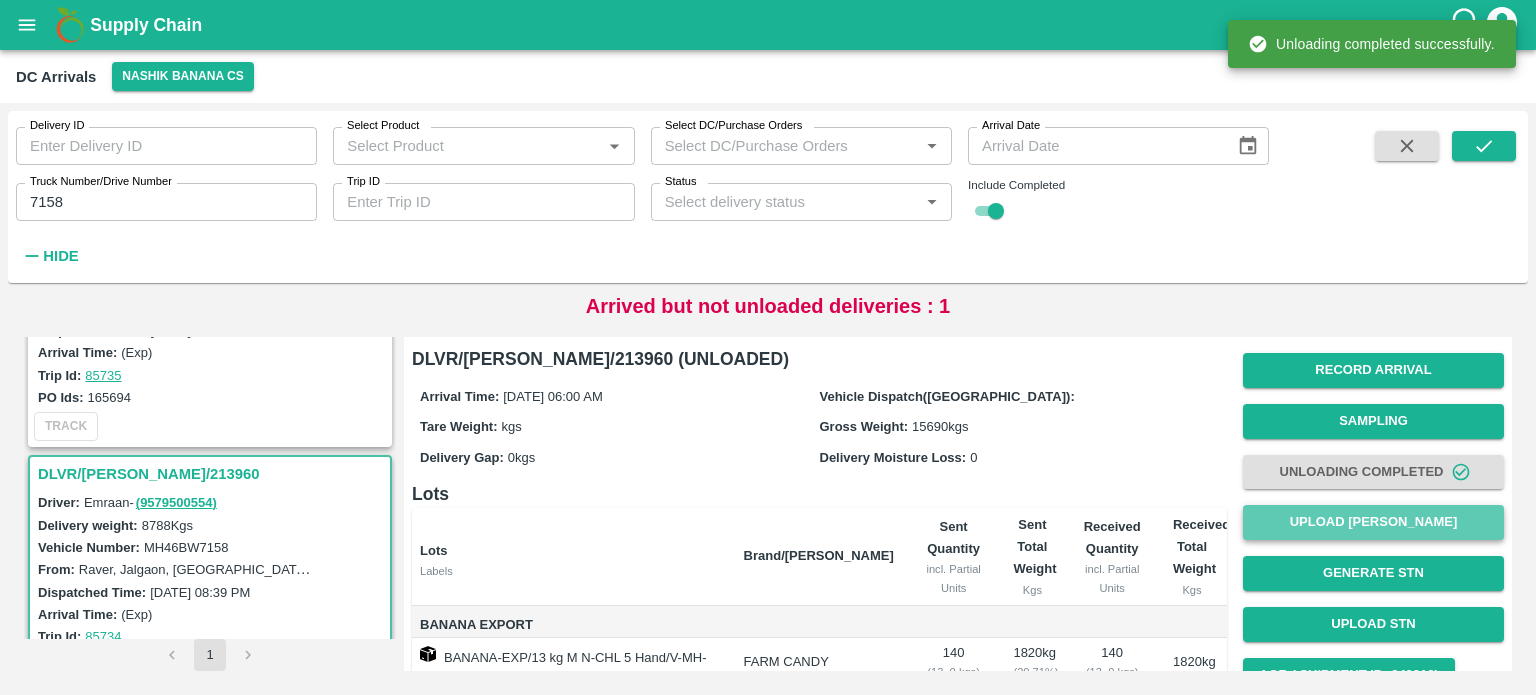 click on "Upload Tare Weight" at bounding box center (1373, 522) 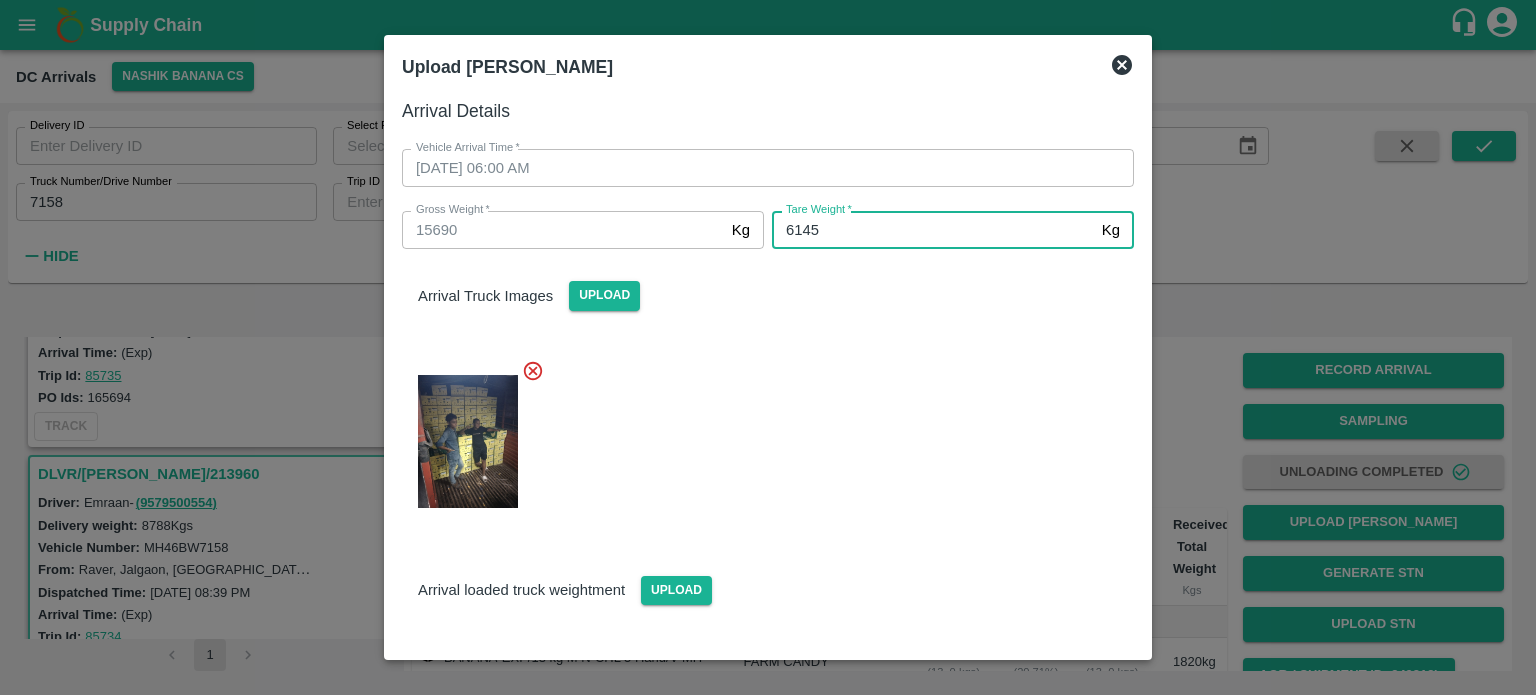 type on "6145" 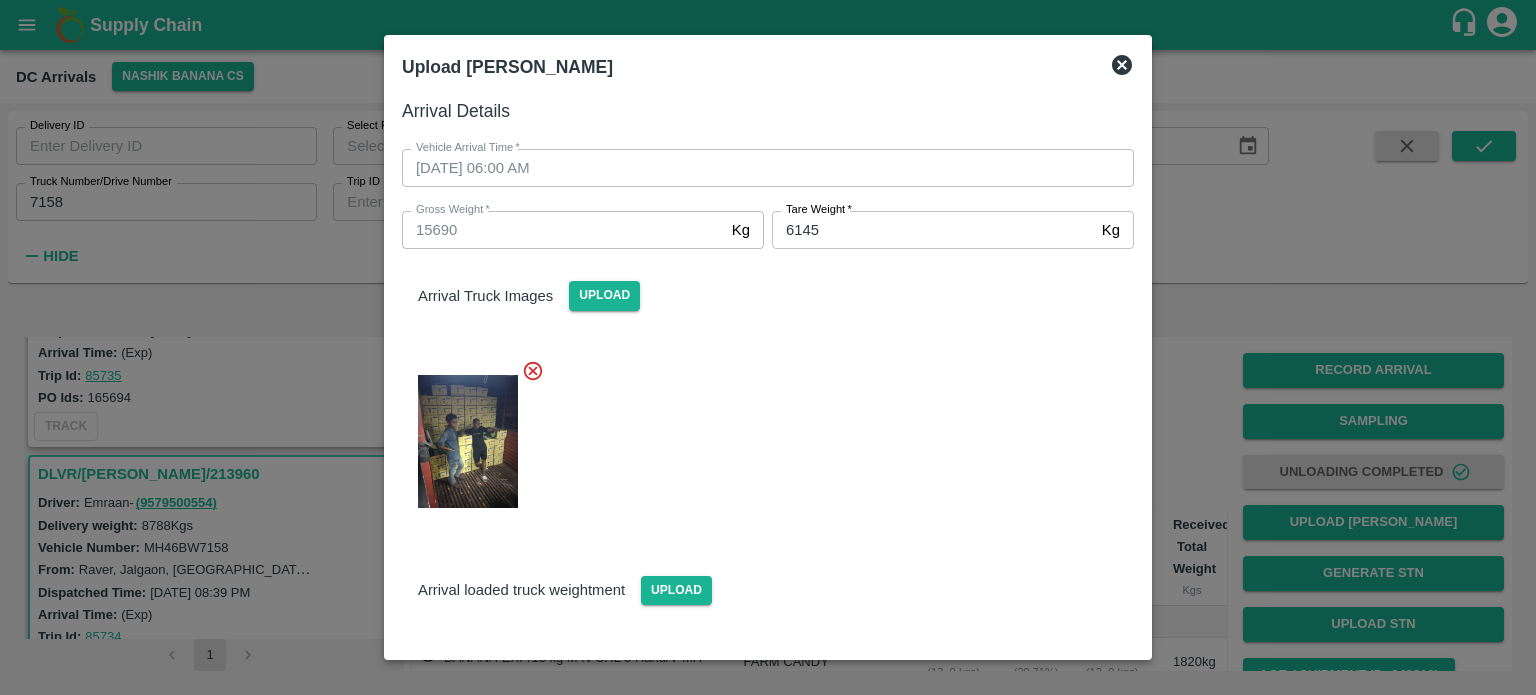 click at bounding box center (760, 435) 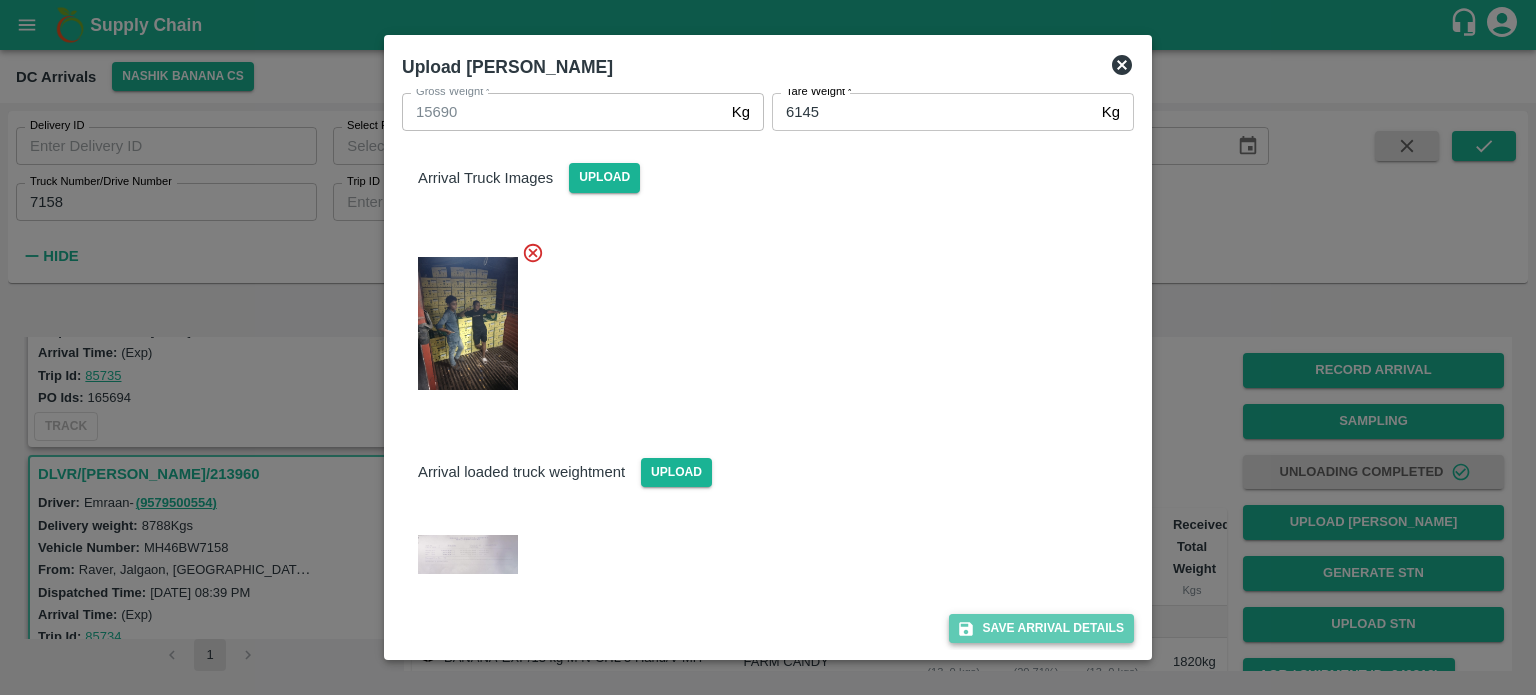 click on "Save Arrival Details" at bounding box center (1041, 628) 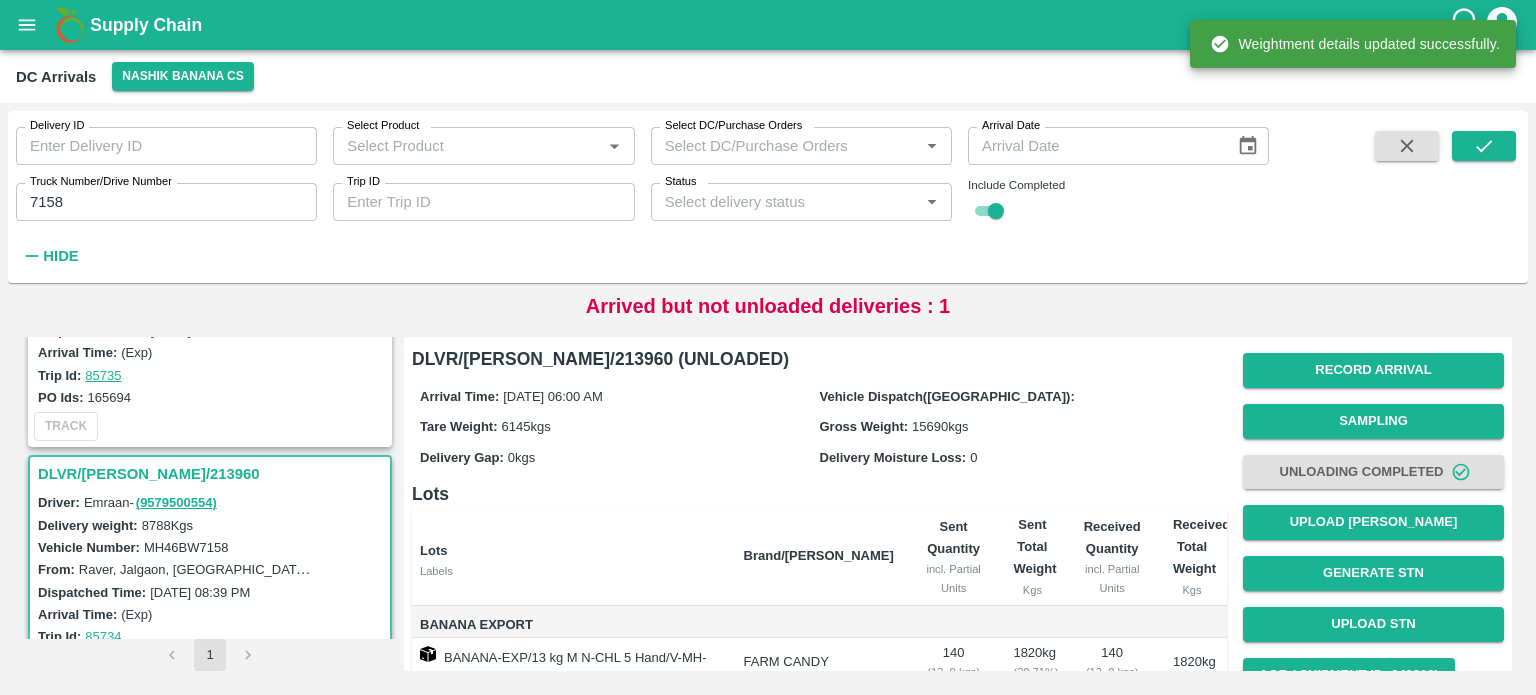 scroll, scrollTop: 216, scrollLeft: 0, axis: vertical 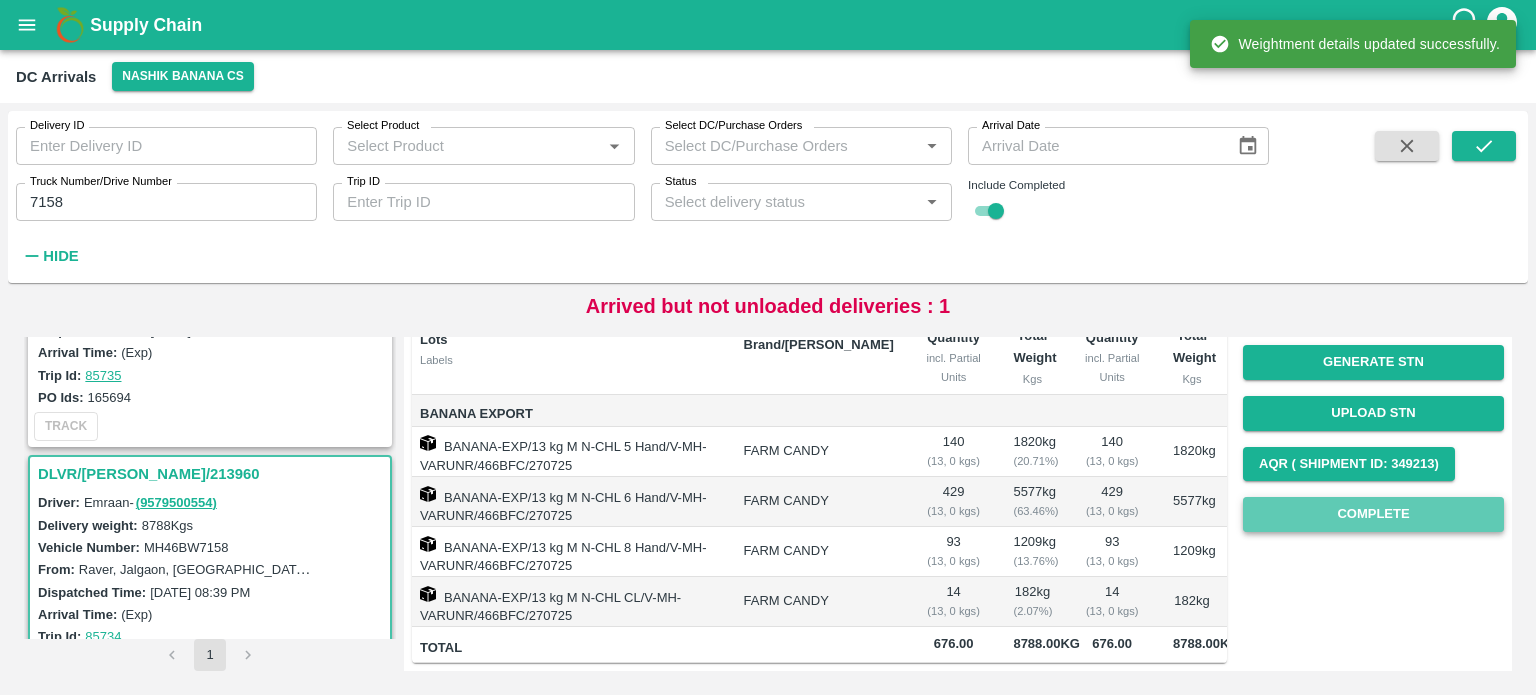 click on "Complete" at bounding box center (1373, 514) 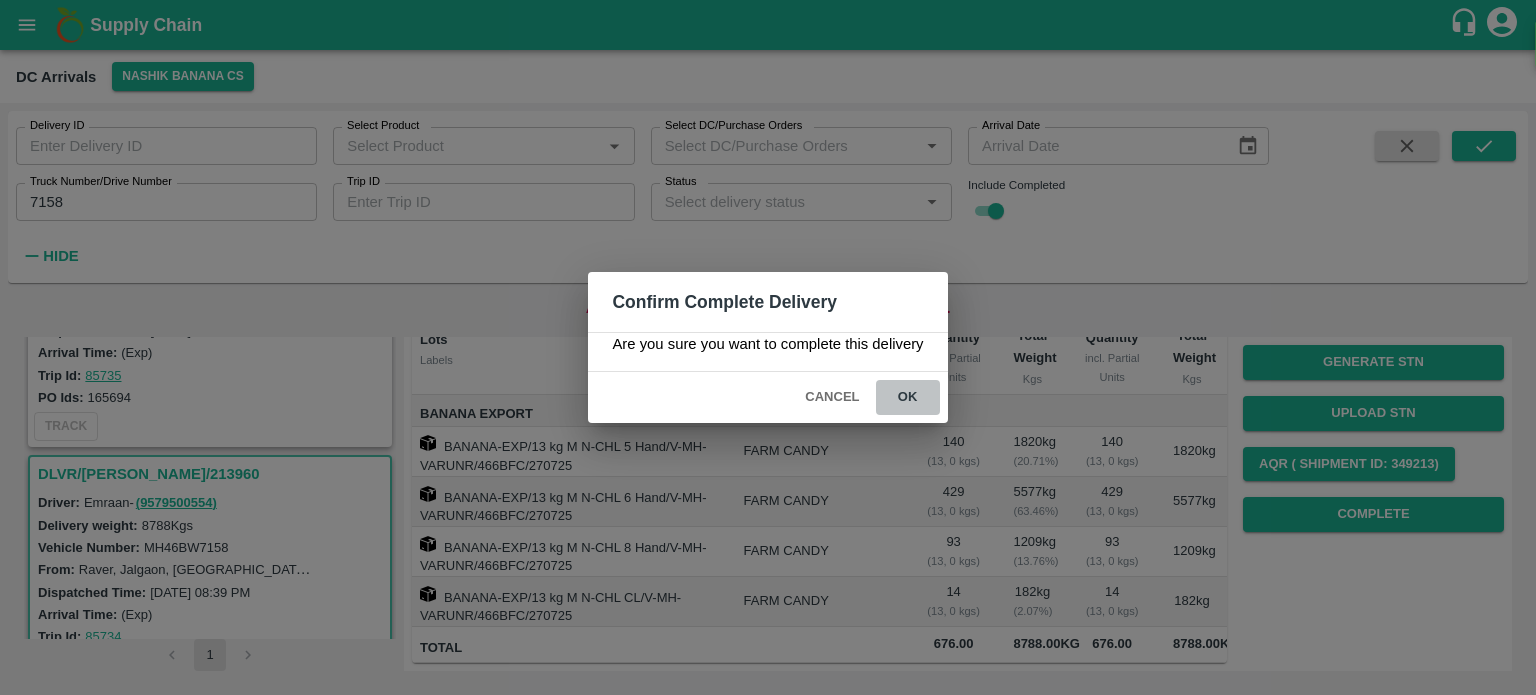click on "ok" at bounding box center (908, 397) 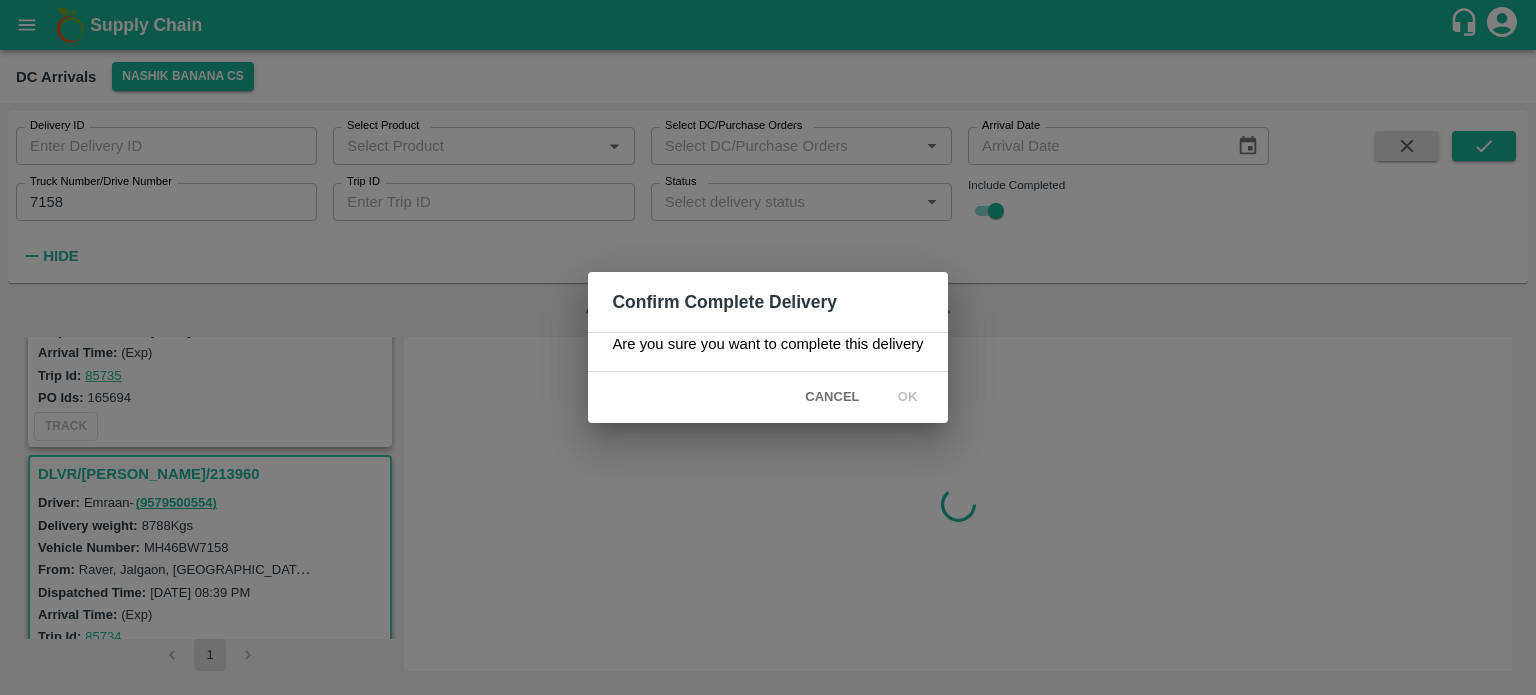 scroll, scrollTop: 0, scrollLeft: 0, axis: both 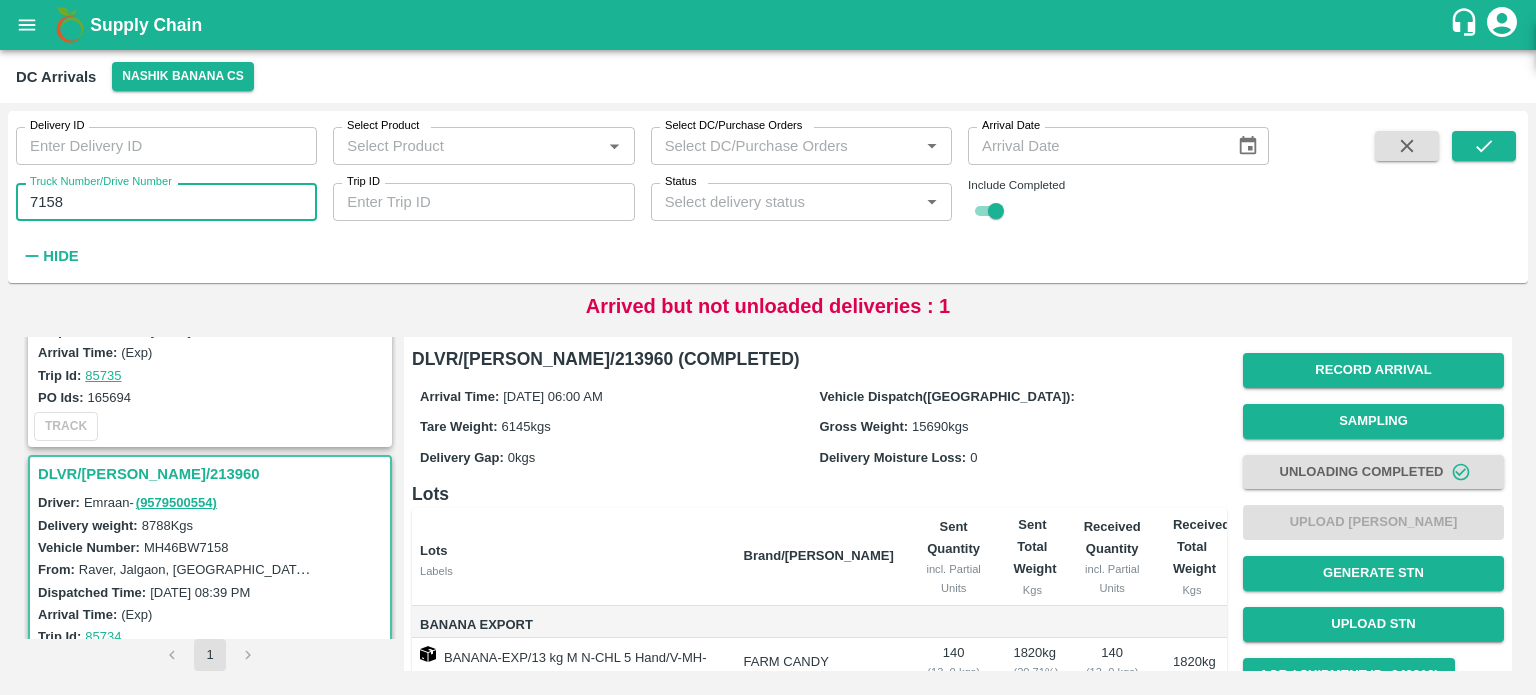 click on "7158" at bounding box center [166, 202] 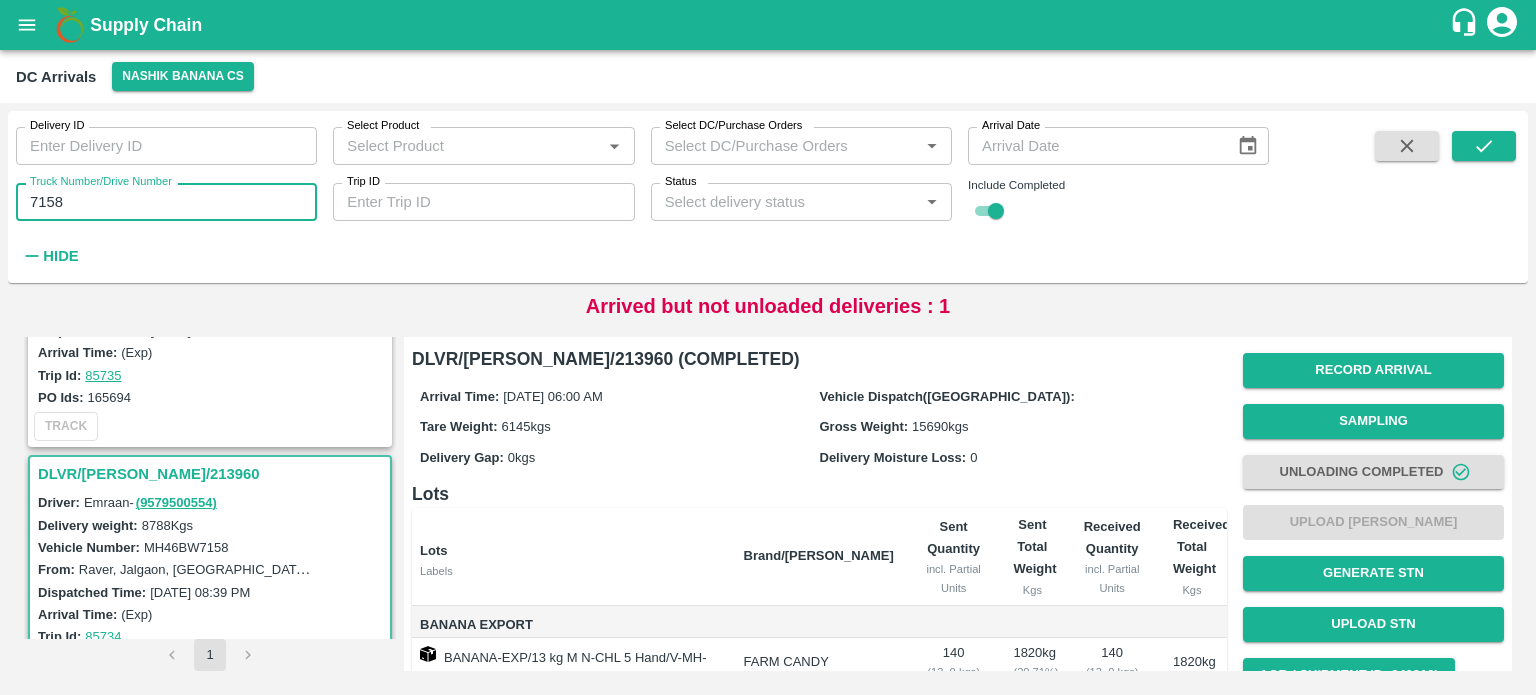 click on "7158" at bounding box center (166, 202) 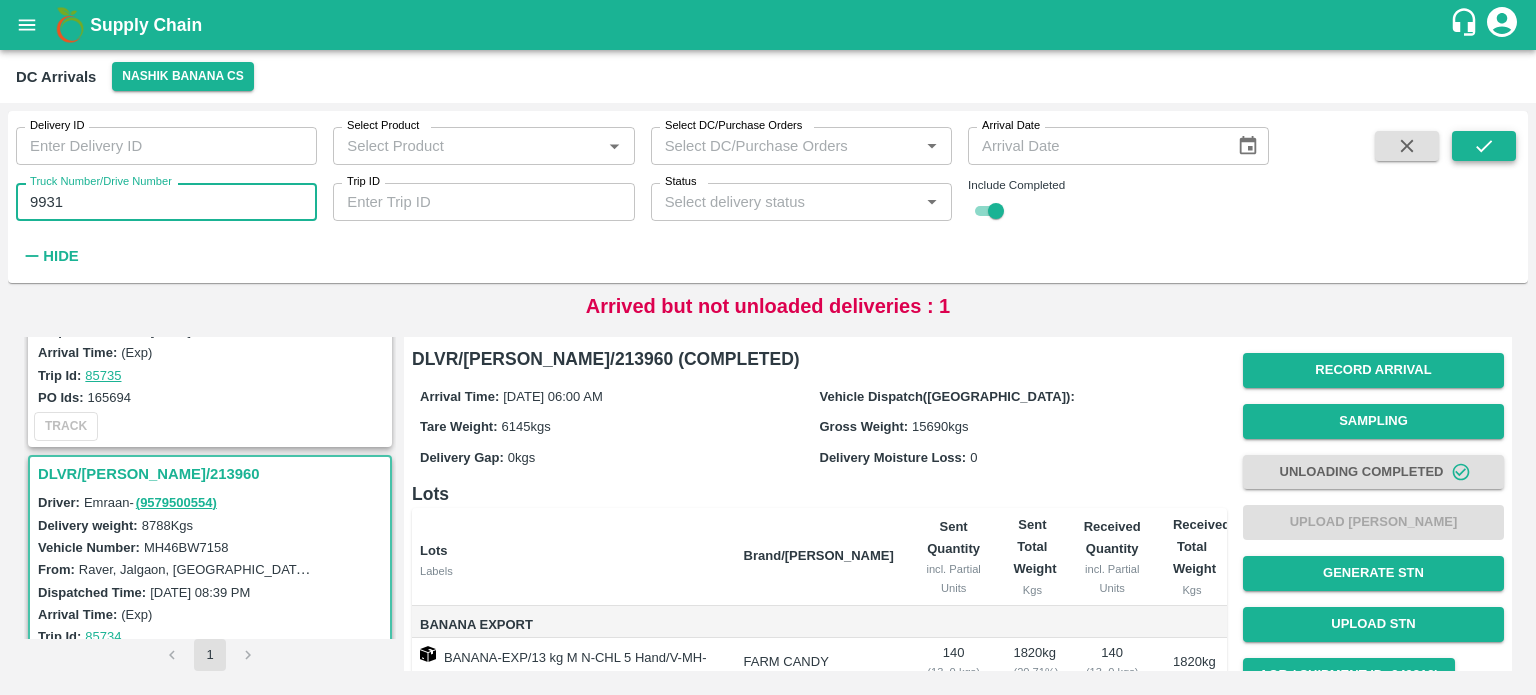 type on "9931" 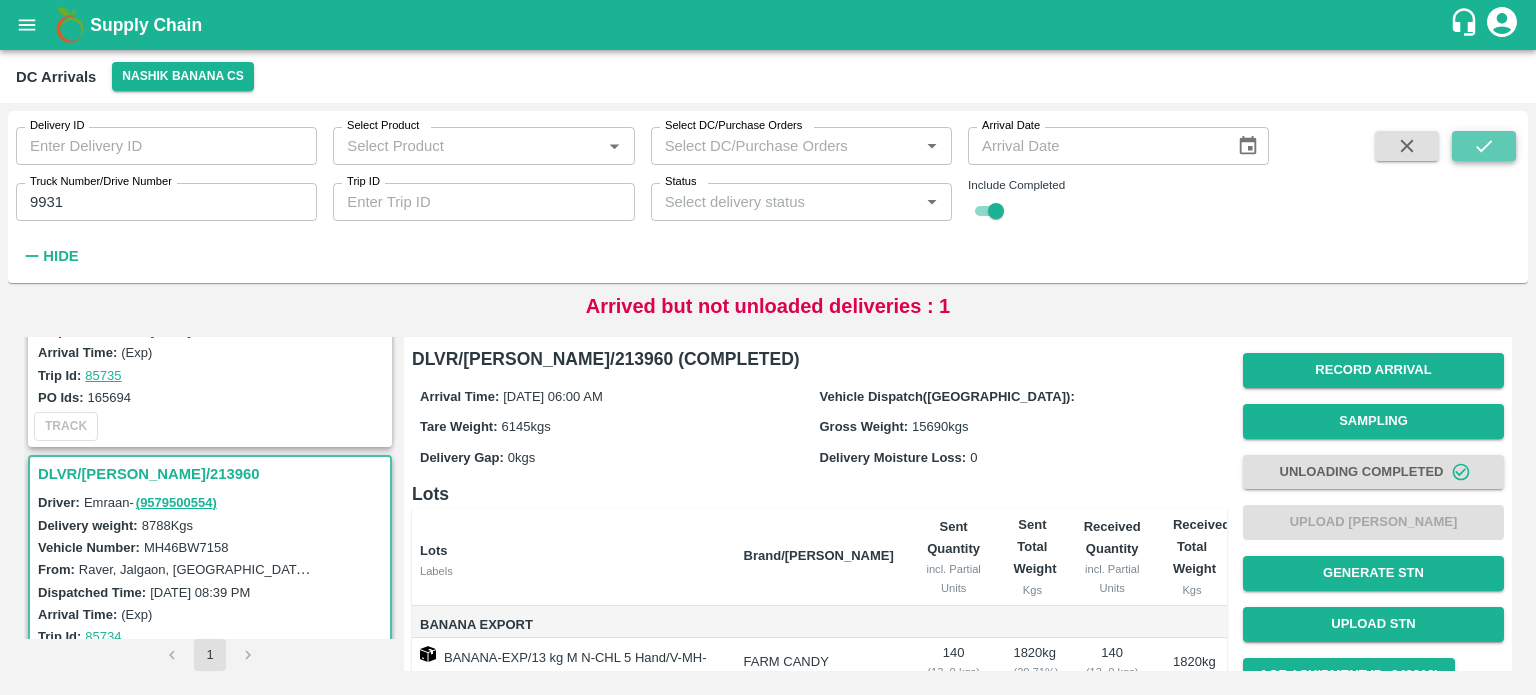 click 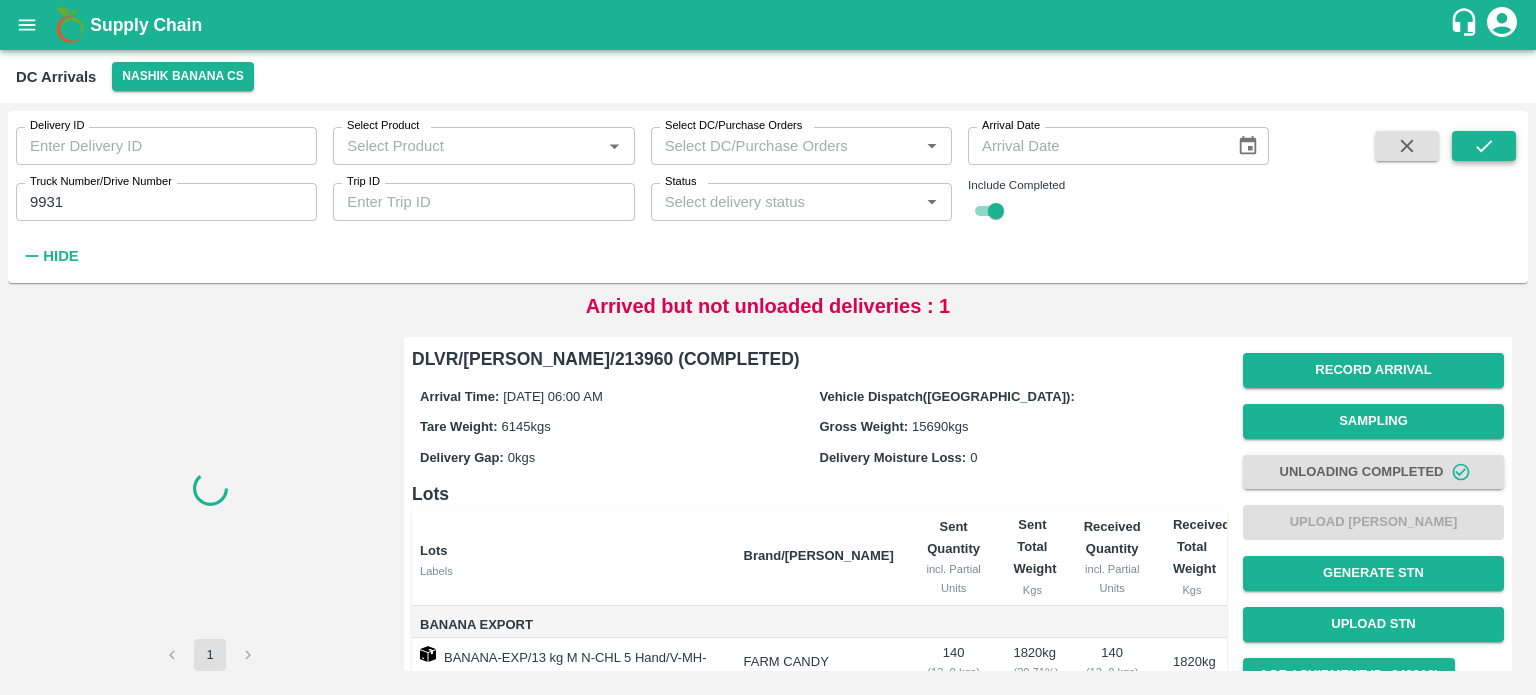 scroll, scrollTop: 0, scrollLeft: 0, axis: both 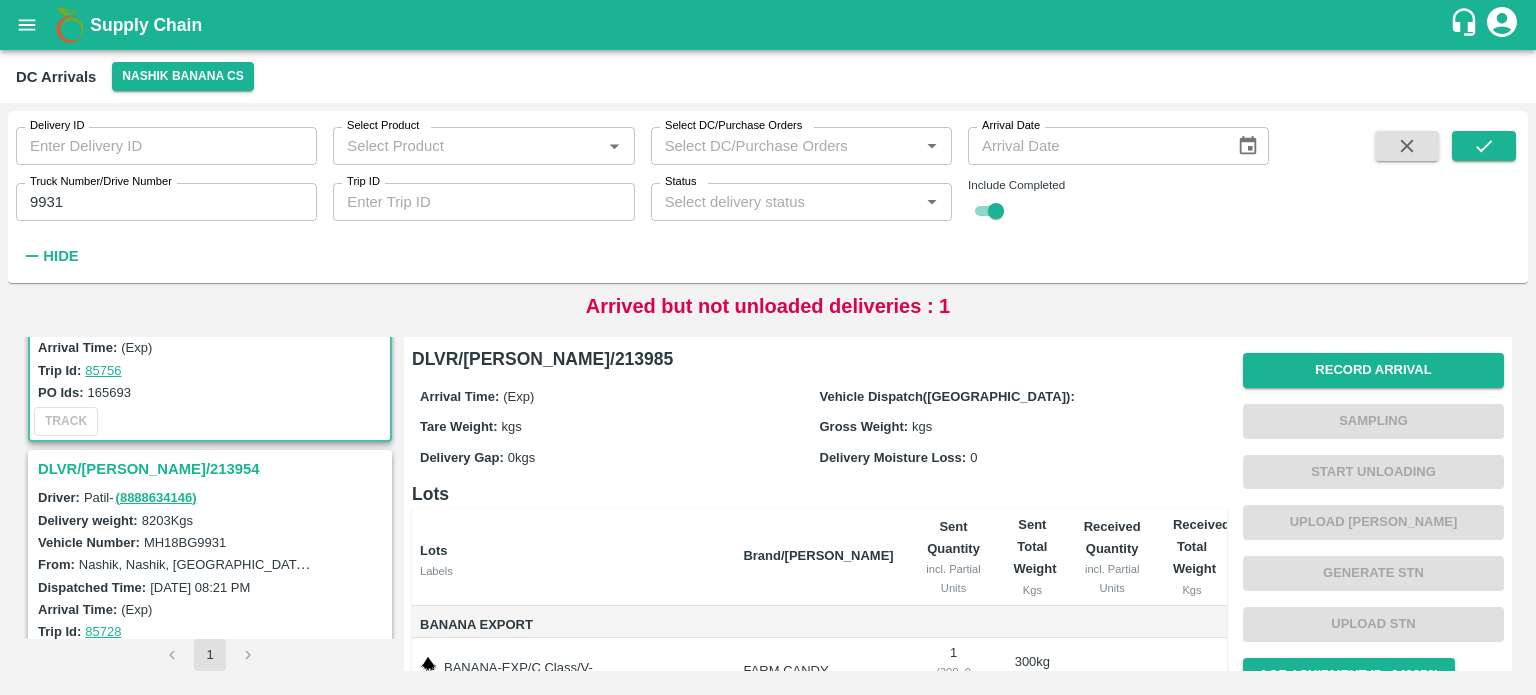 click on "DLVR/NASH/213954" at bounding box center [213, 469] 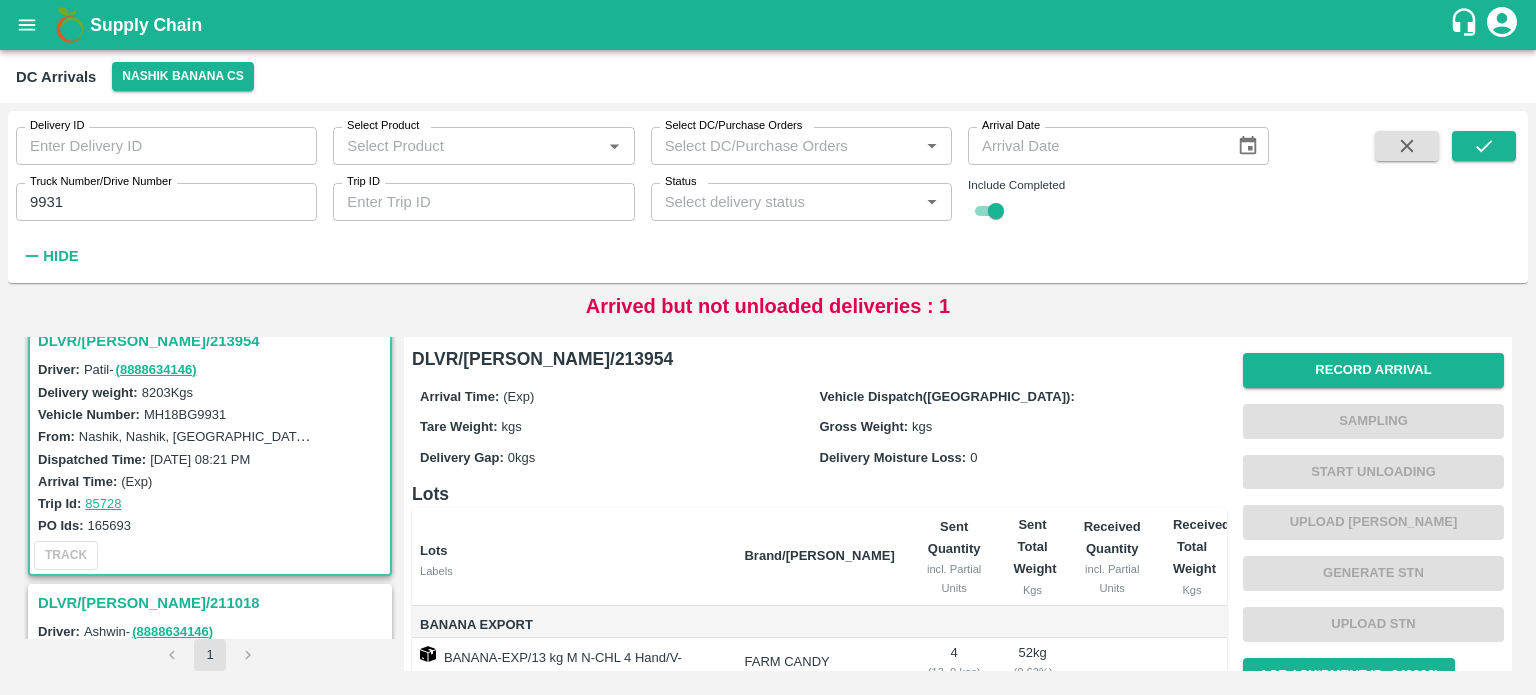 scroll, scrollTop: 271, scrollLeft: 0, axis: vertical 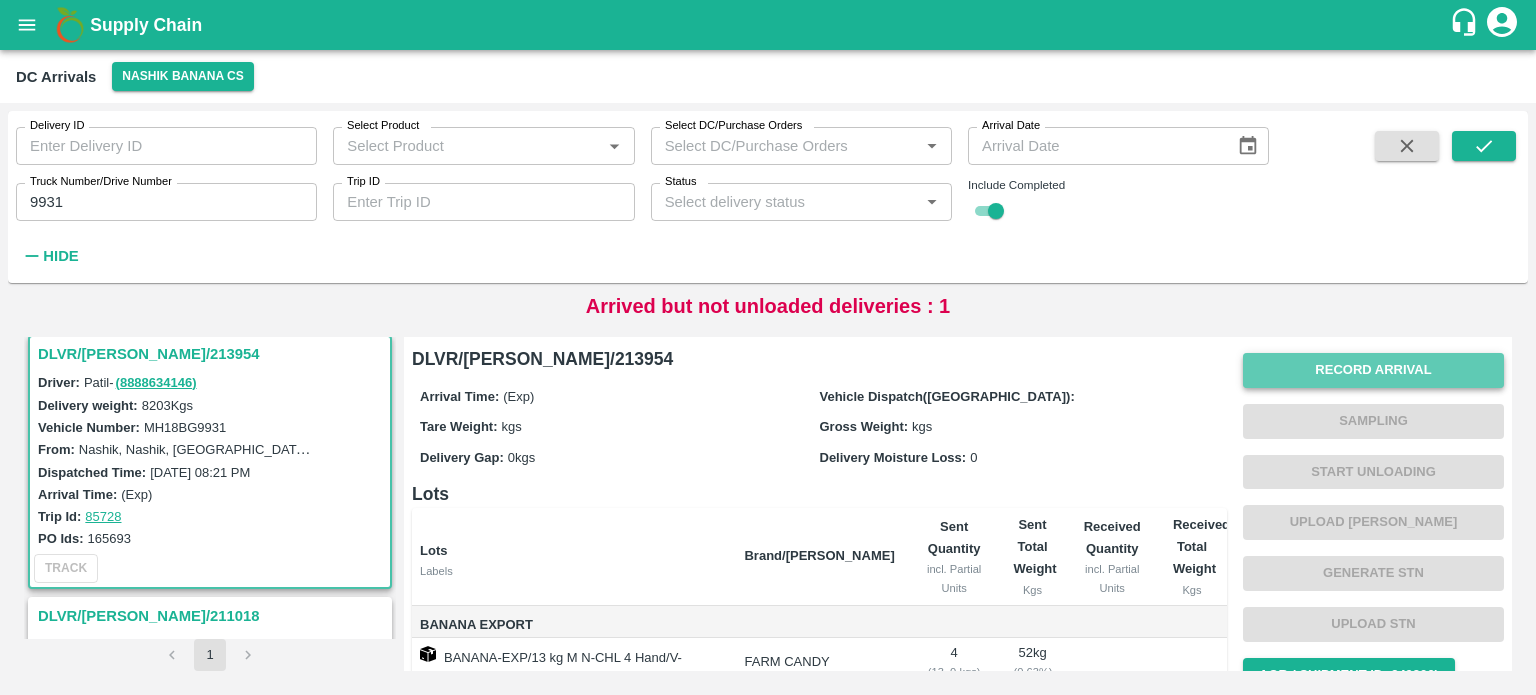 click on "Record Arrival" at bounding box center [1373, 370] 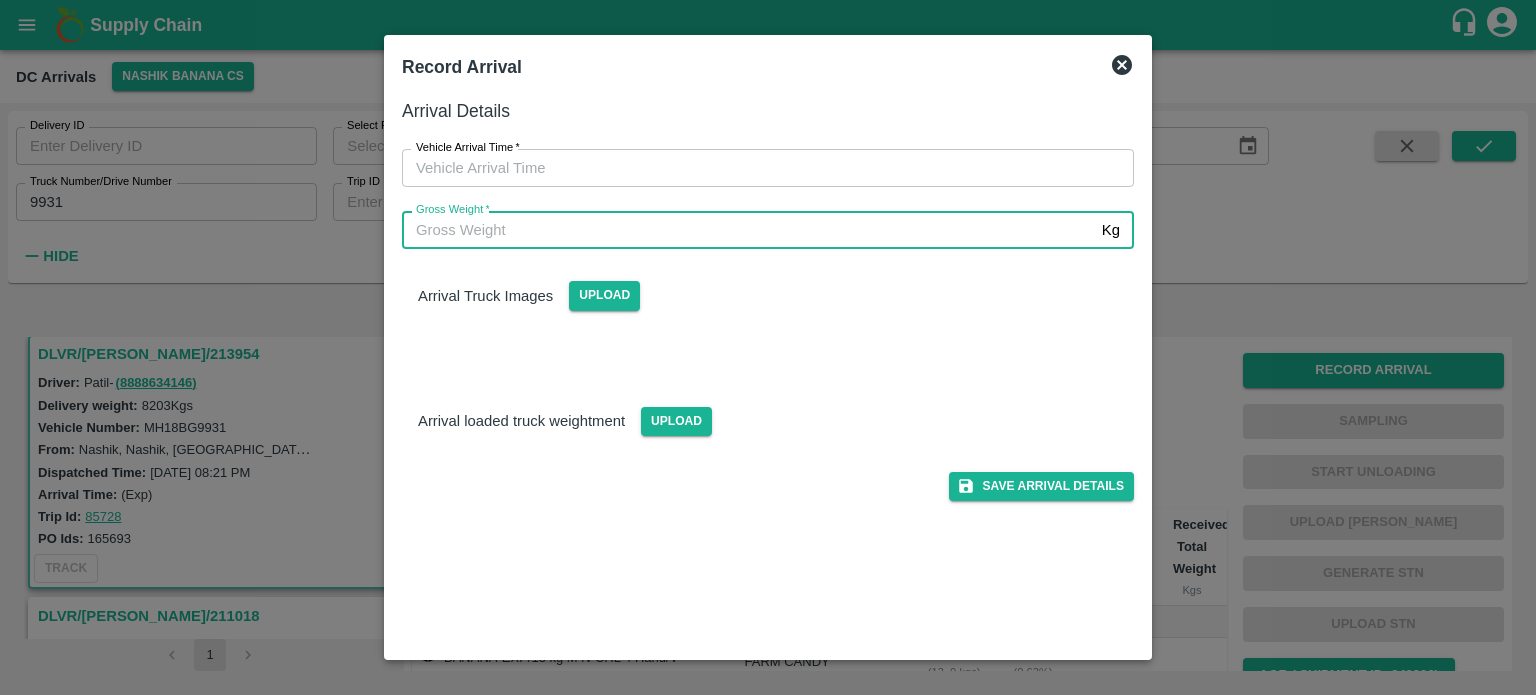 click on "Gross Weight   *" at bounding box center [748, 230] 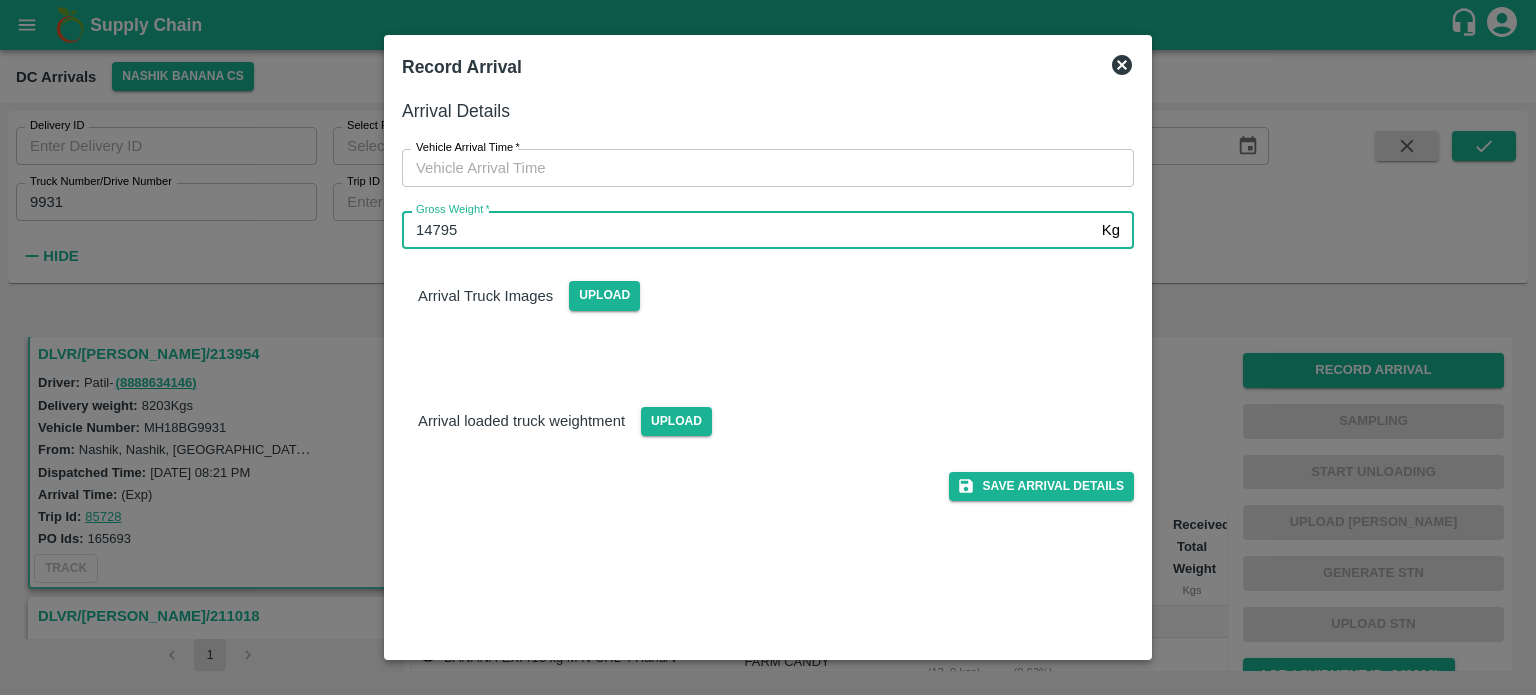 type on "14795" 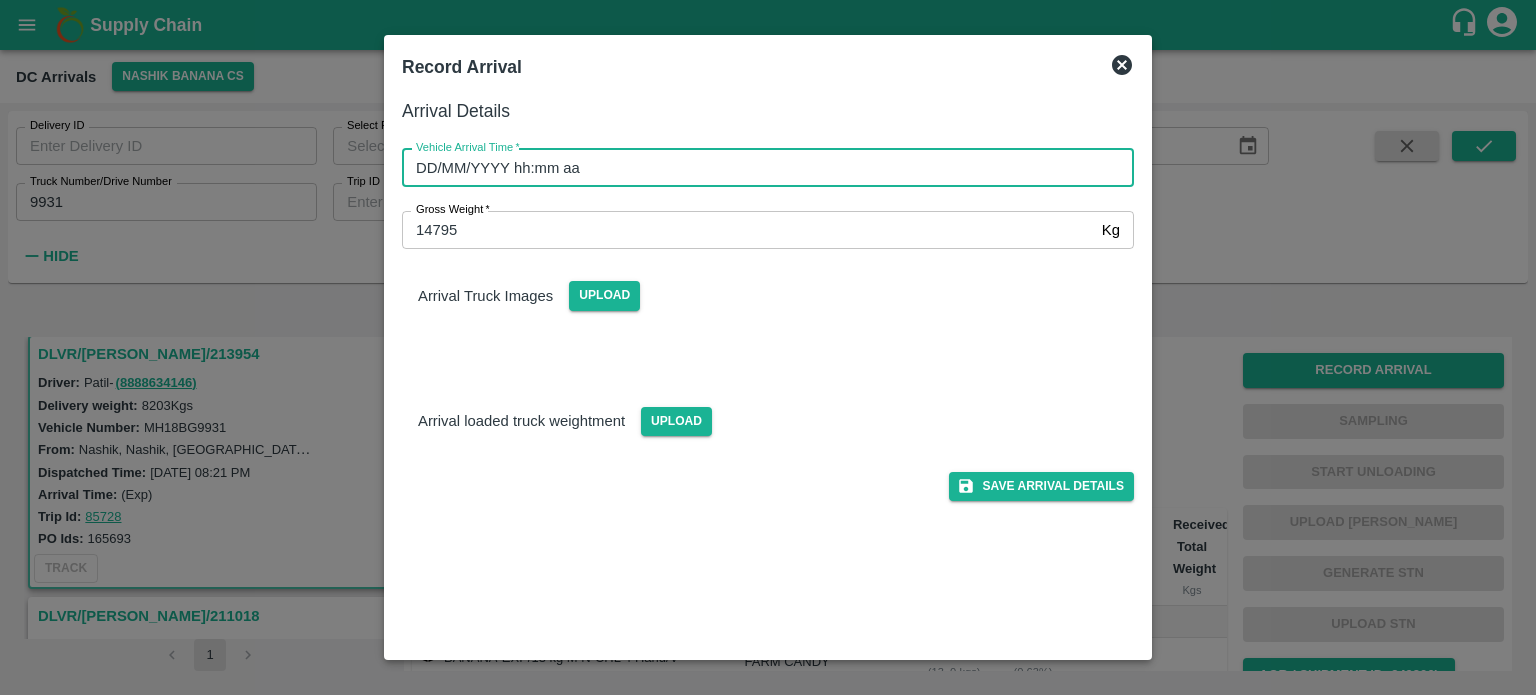 click on "DD/MM/YYYY hh:mm aa" at bounding box center (761, 168) 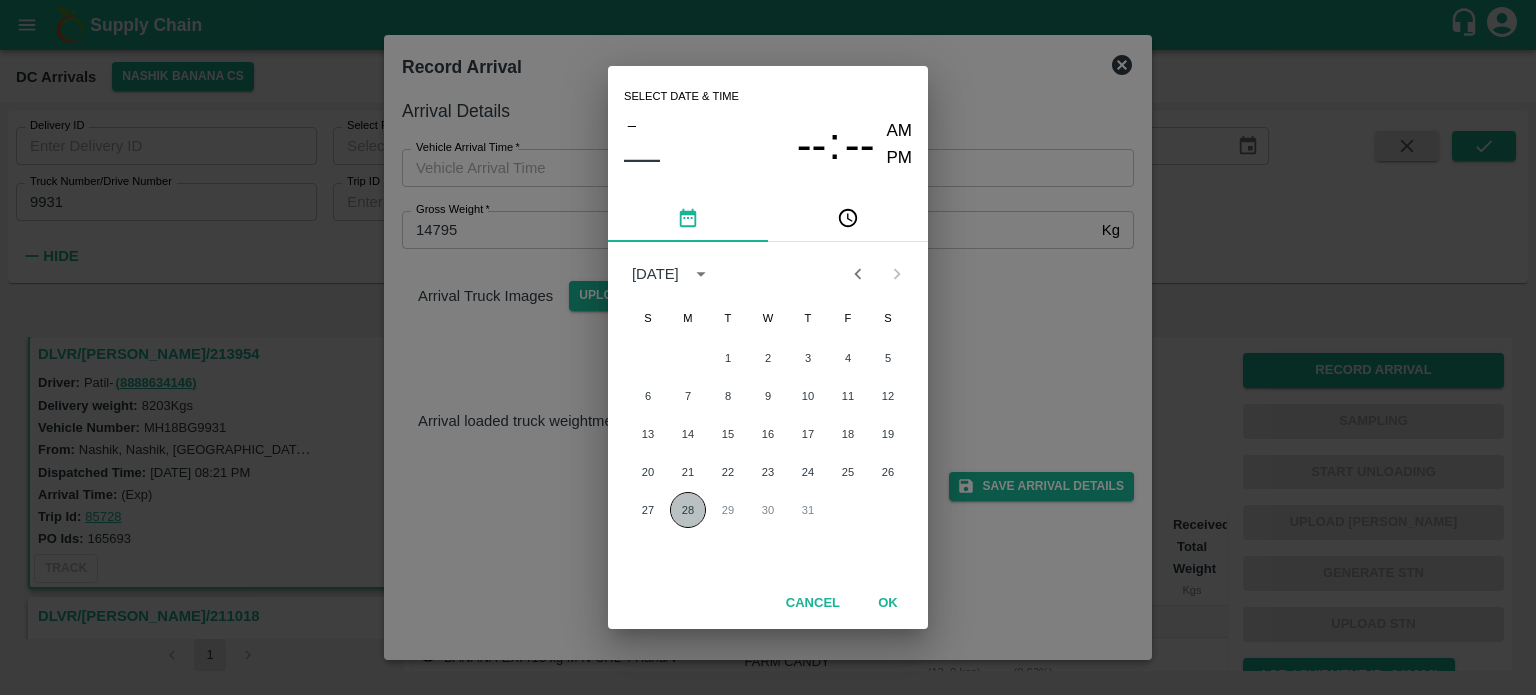 click on "28" at bounding box center (688, 510) 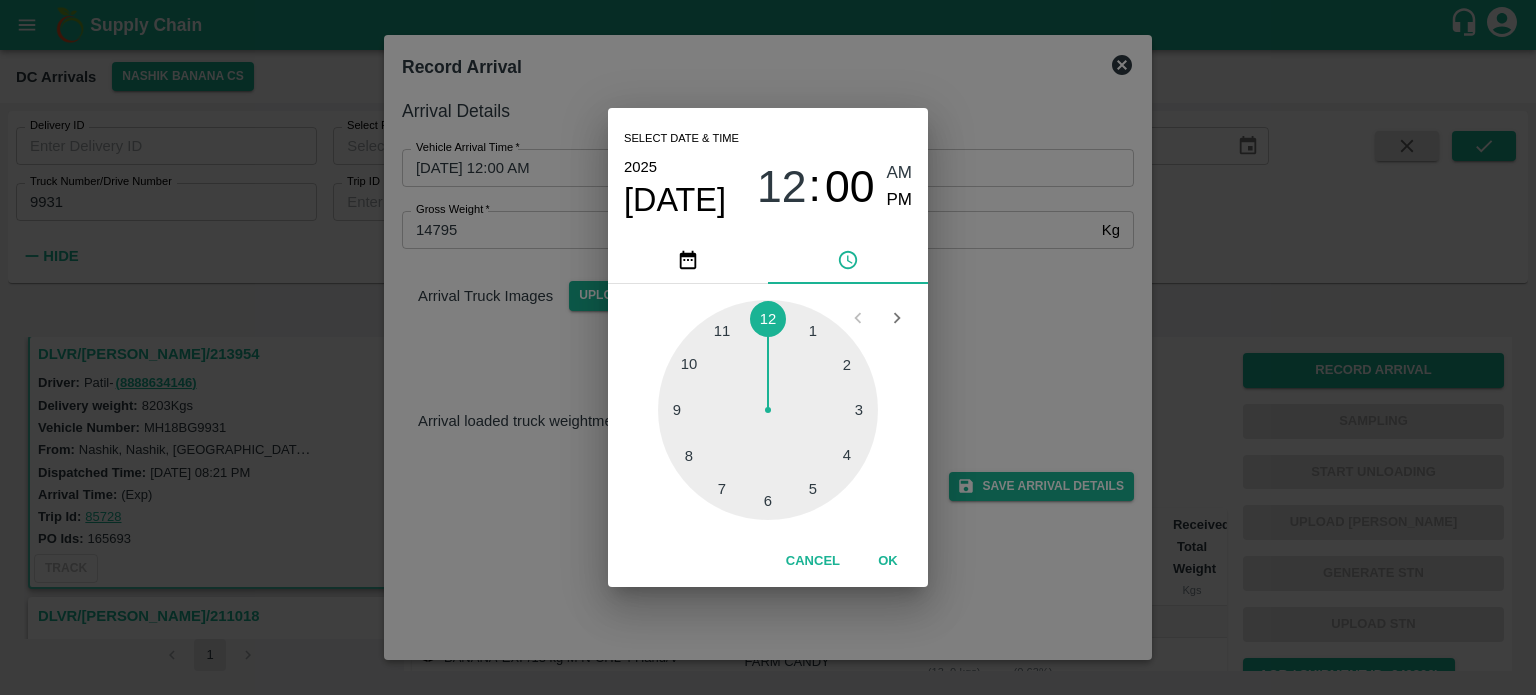click at bounding box center (768, 410) 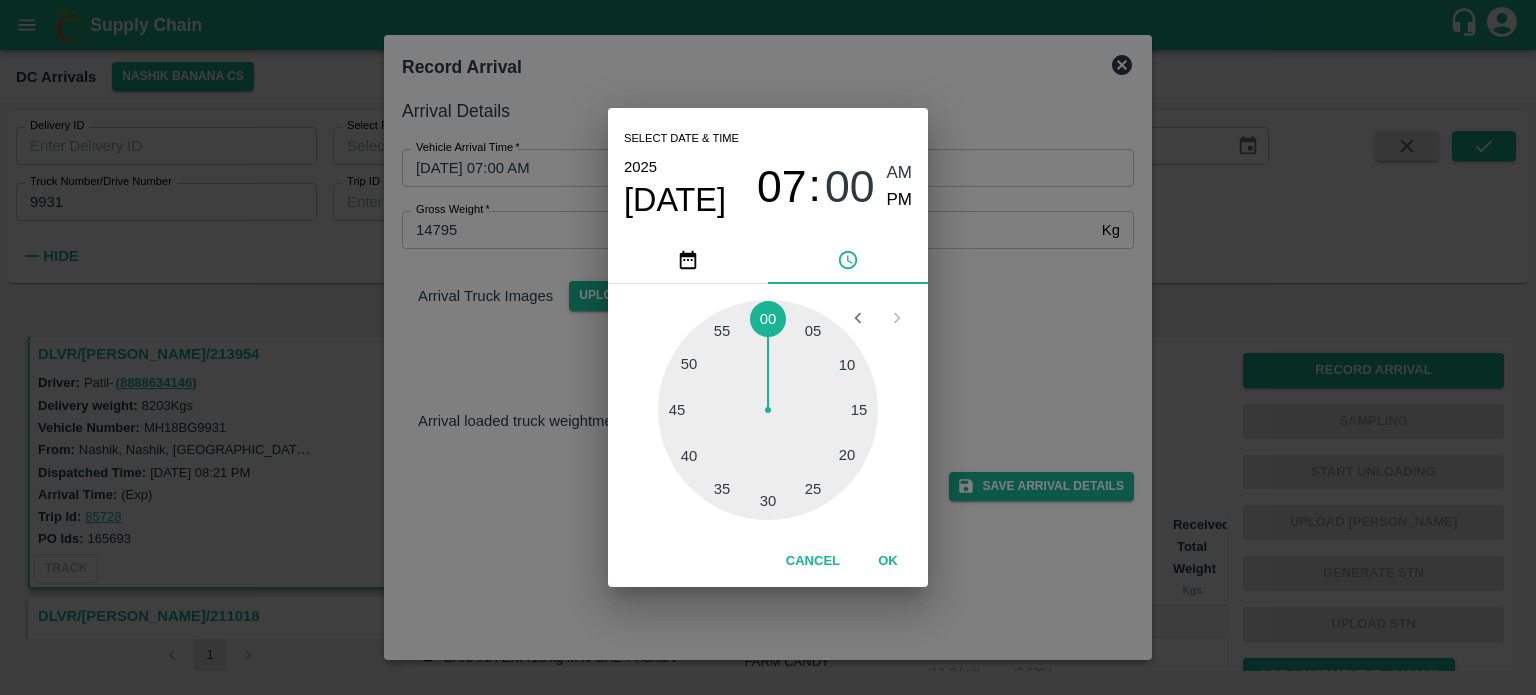 click at bounding box center [768, 410] 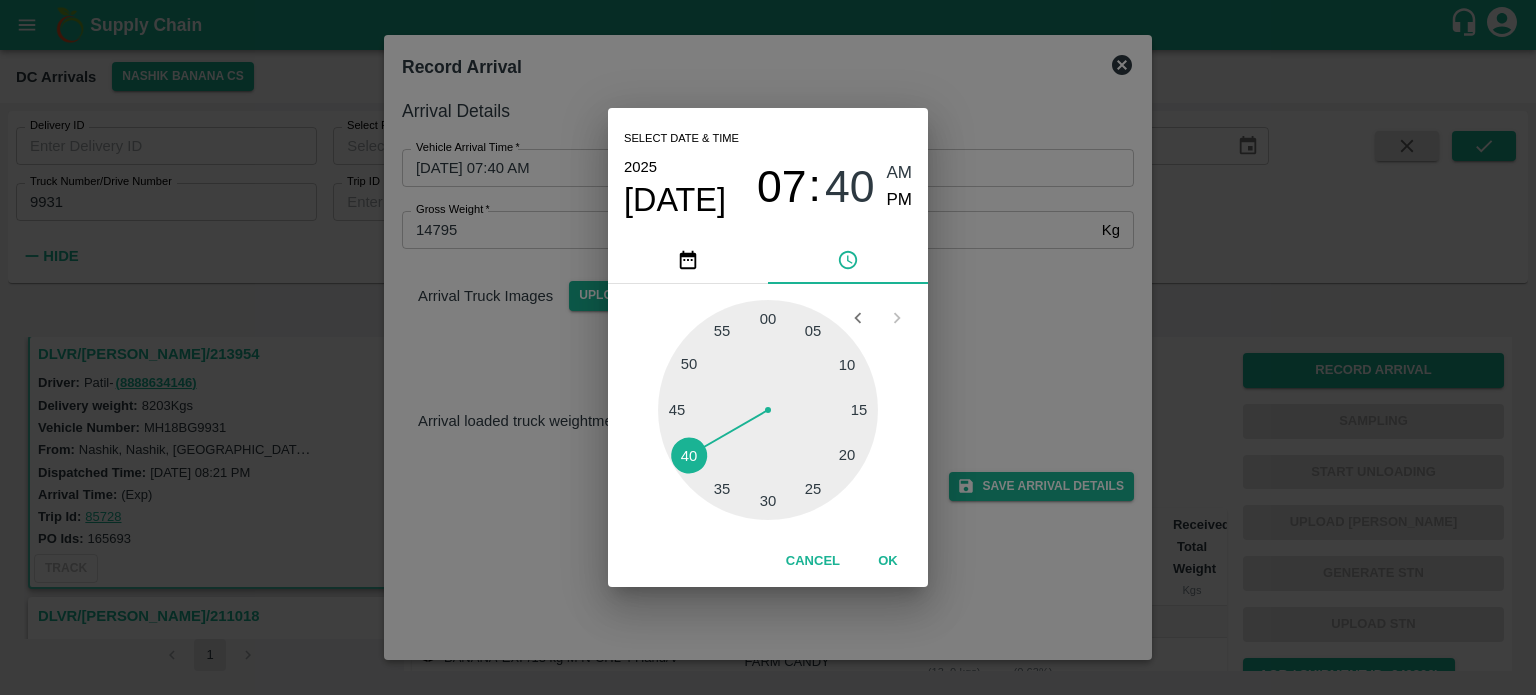click on "Select date & time 2025 Jul 28 07 : 40 AM PM 05 10 15 20 25 30 35 40 45 50 55 00 Cancel OK" at bounding box center [768, 347] 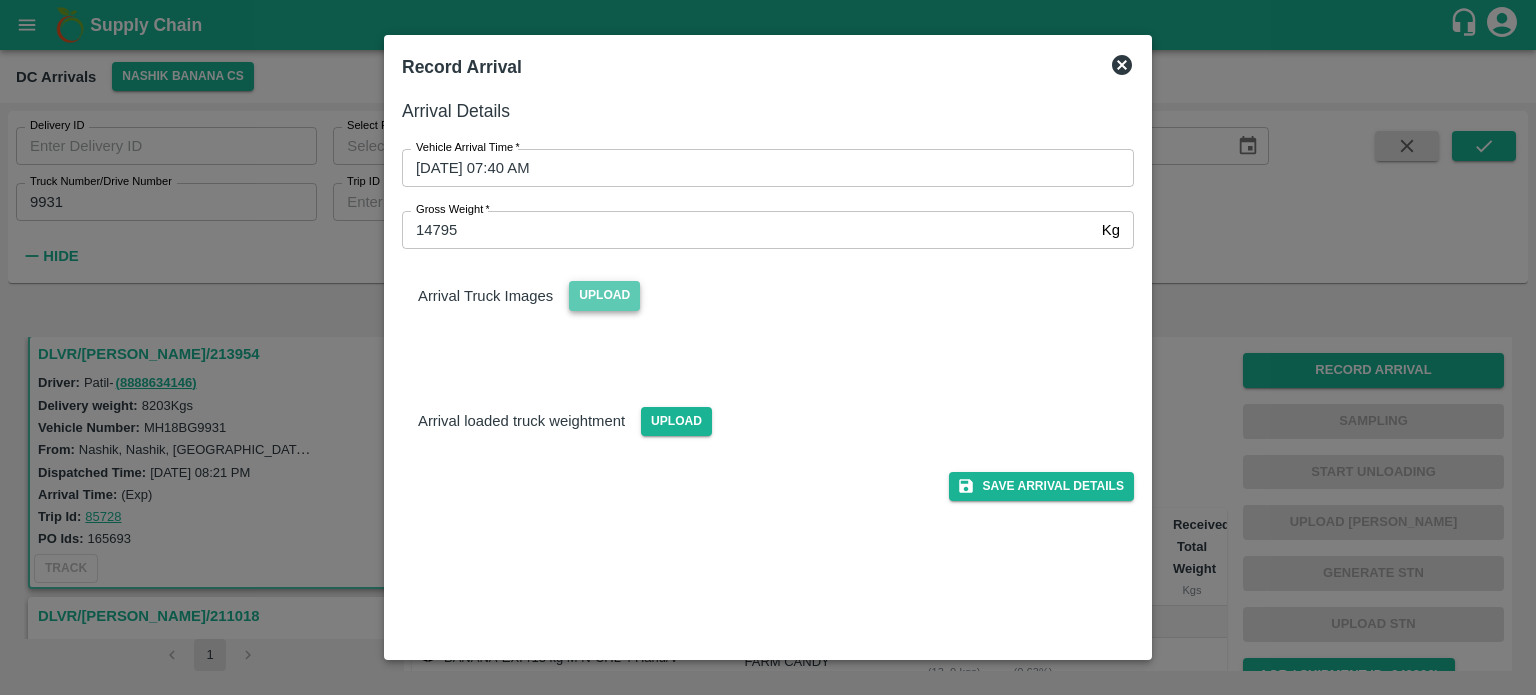 click on "Upload" at bounding box center (604, 295) 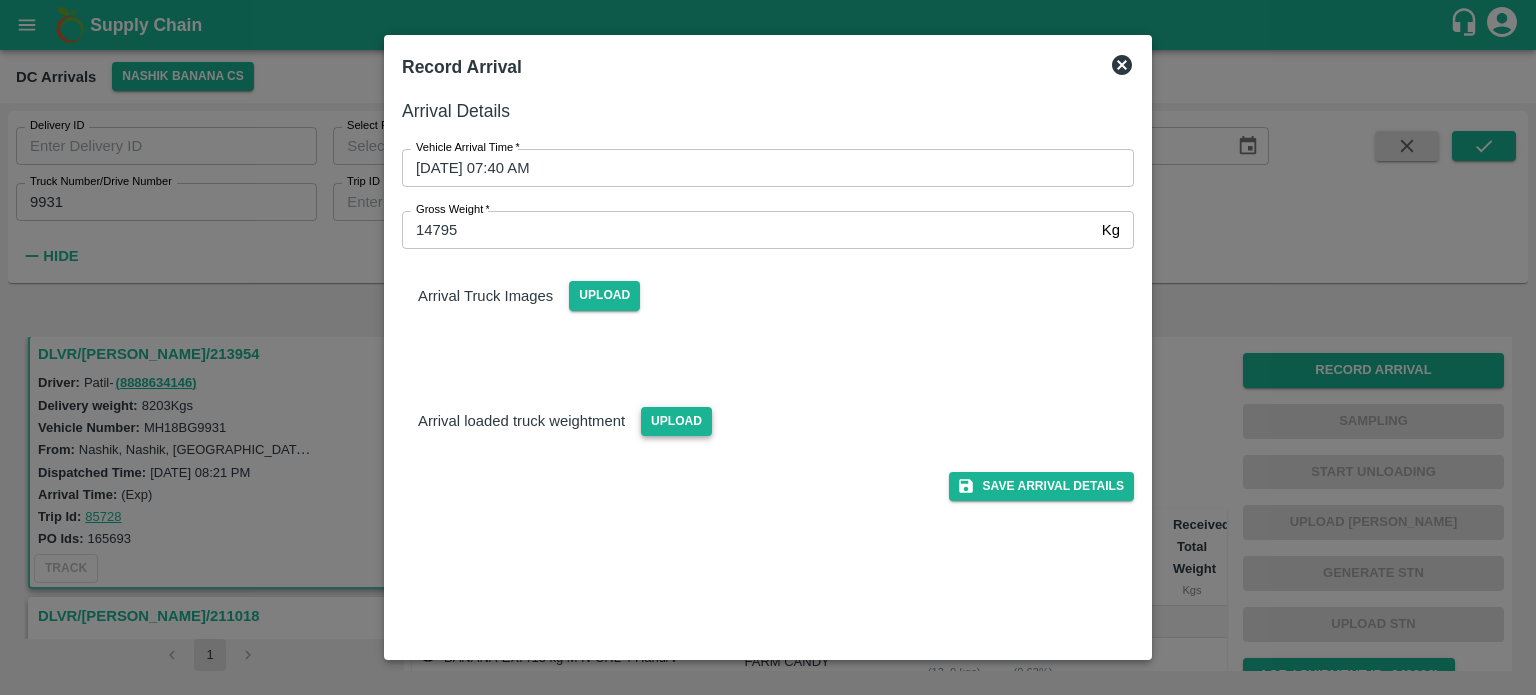 click on "Upload" at bounding box center [676, 421] 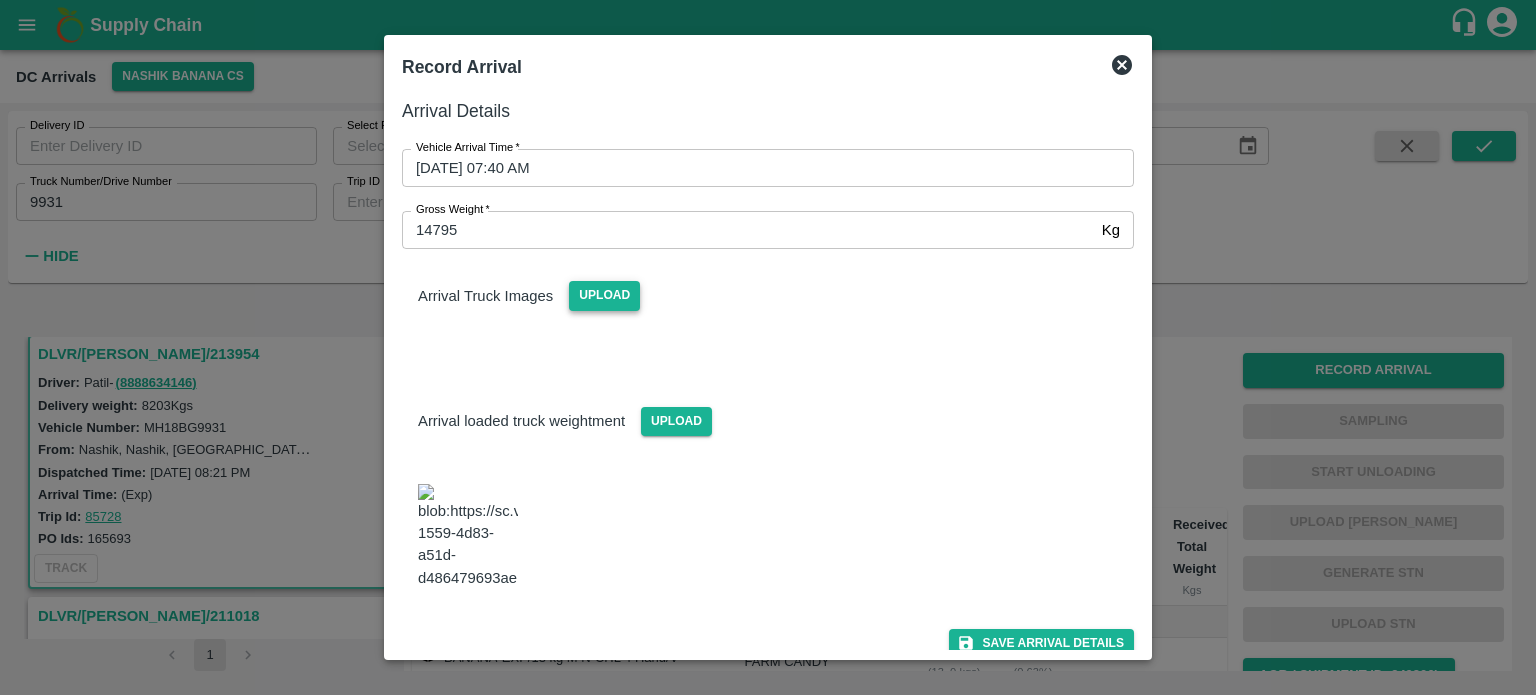 click on "Upload" at bounding box center [604, 295] 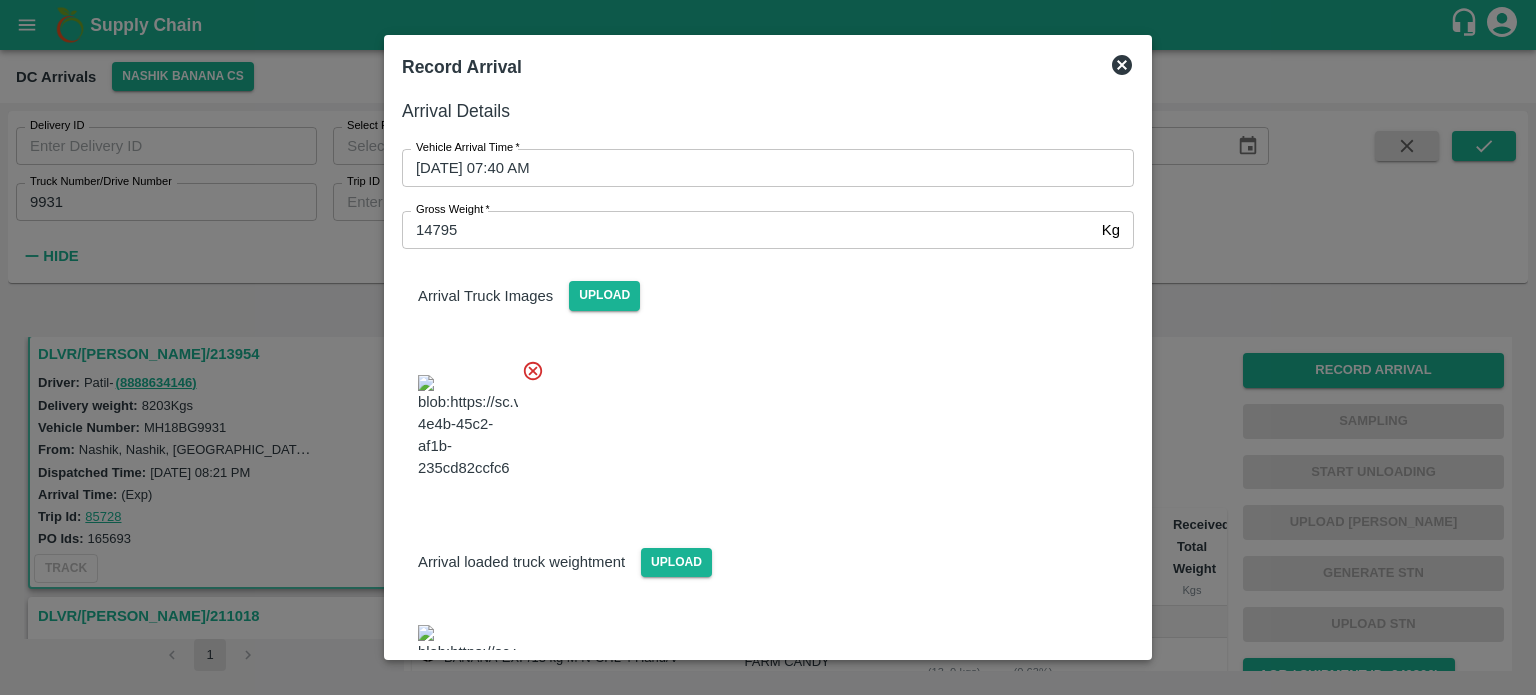 click at bounding box center (760, 421) 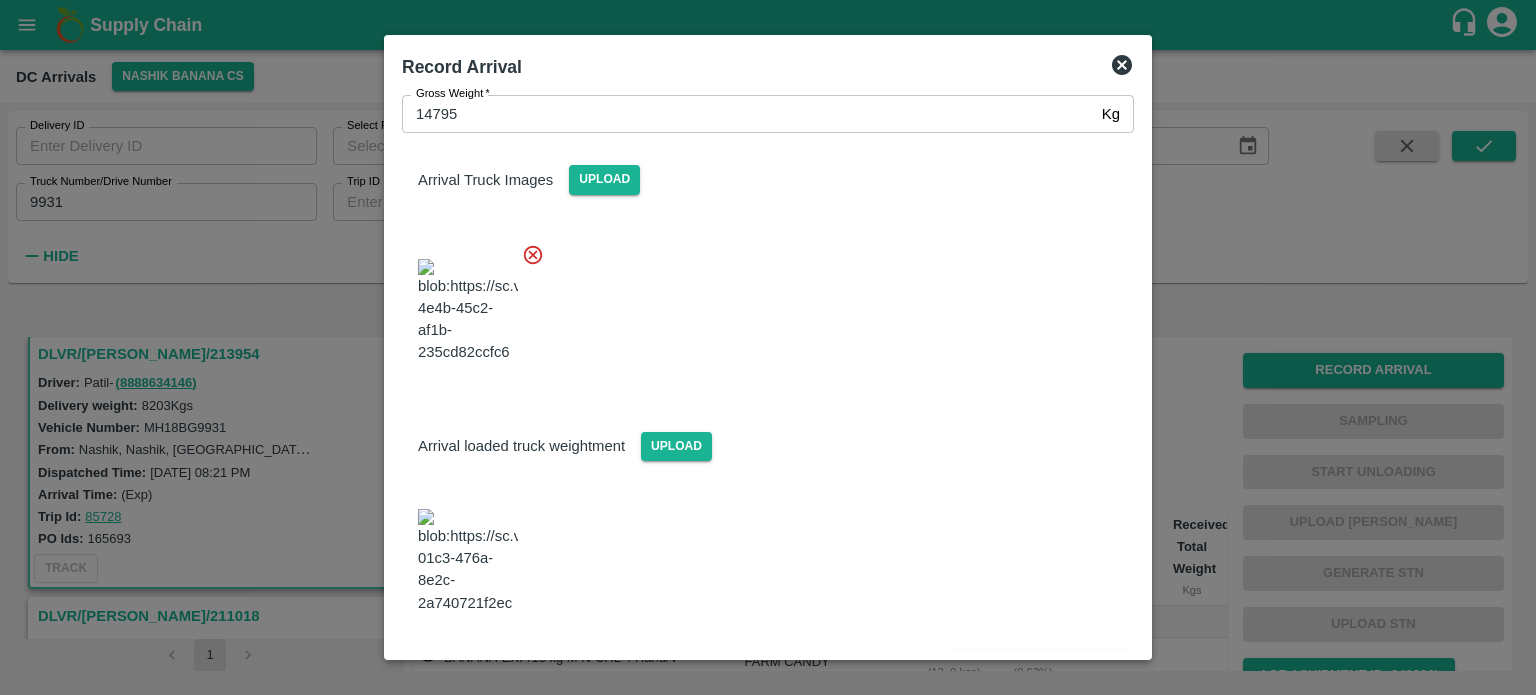 click on "Save Arrival Details" at bounding box center (1041, 668) 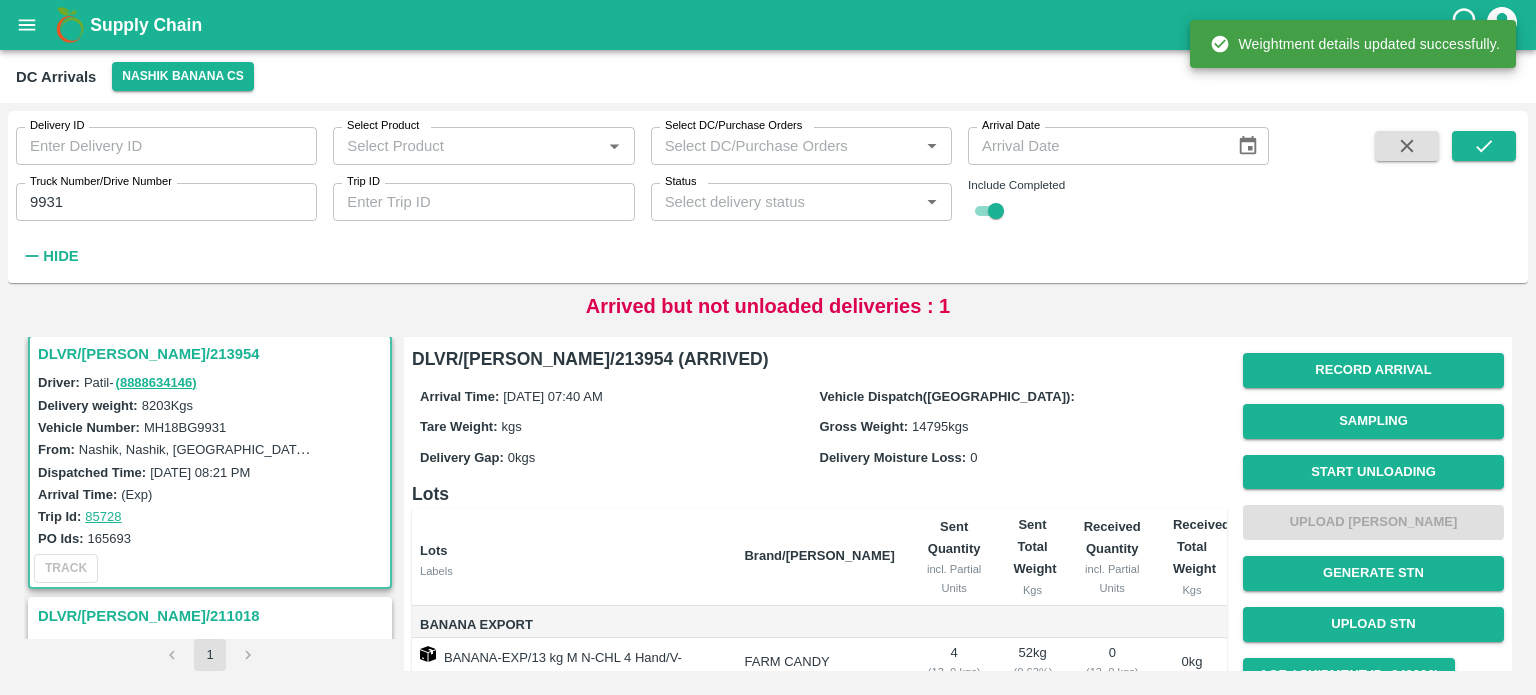 click on "Start Unloading" at bounding box center (1373, 472) 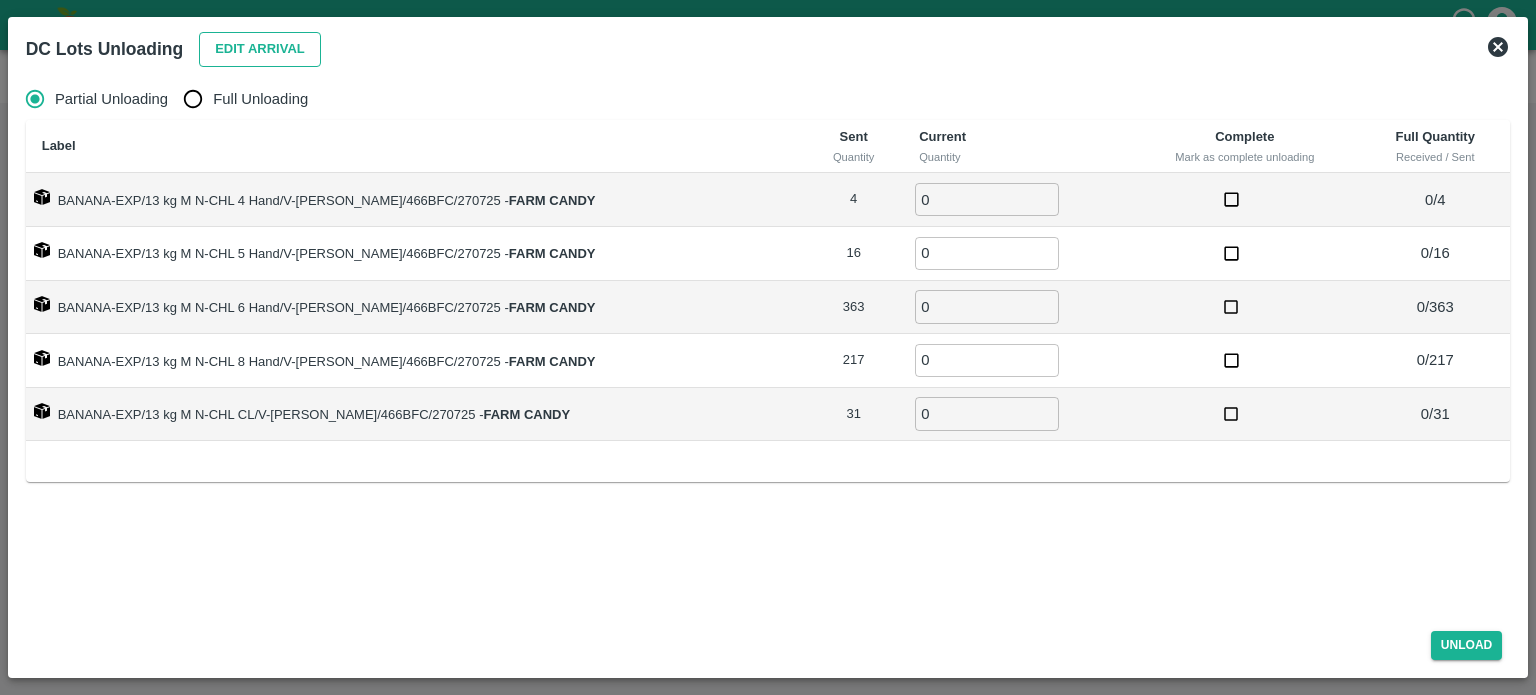 click on "Edit Arrival" at bounding box center (260, 49) 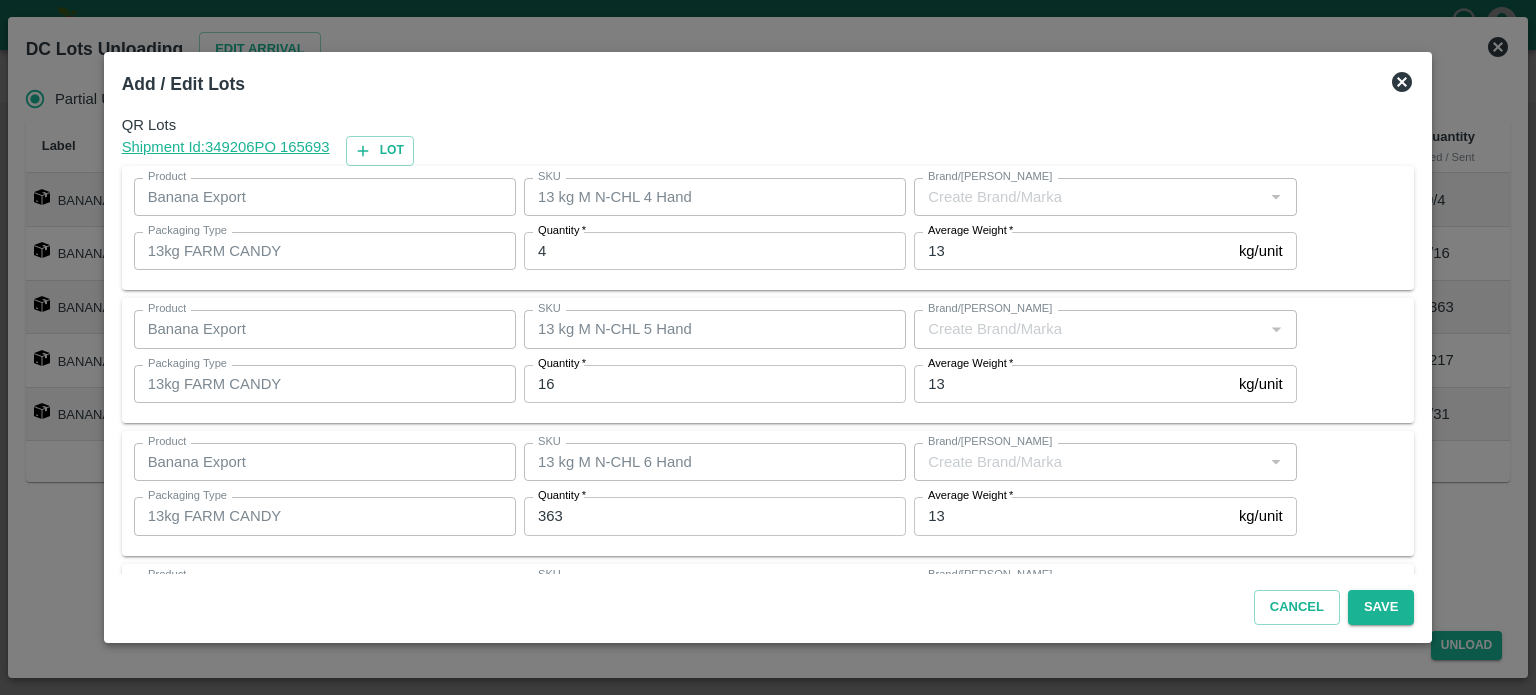 type on "FARM CANDY" 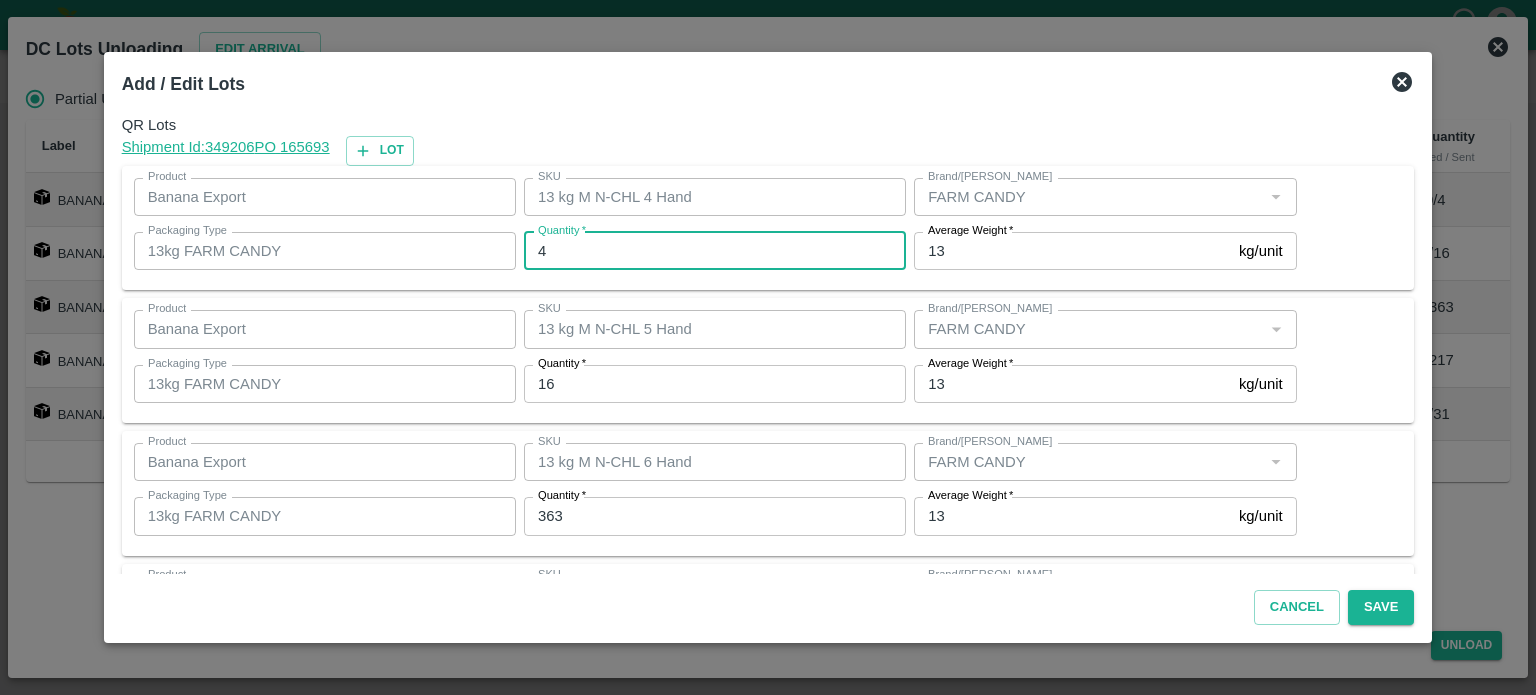 click on "4" at bounding box center (715, 251) 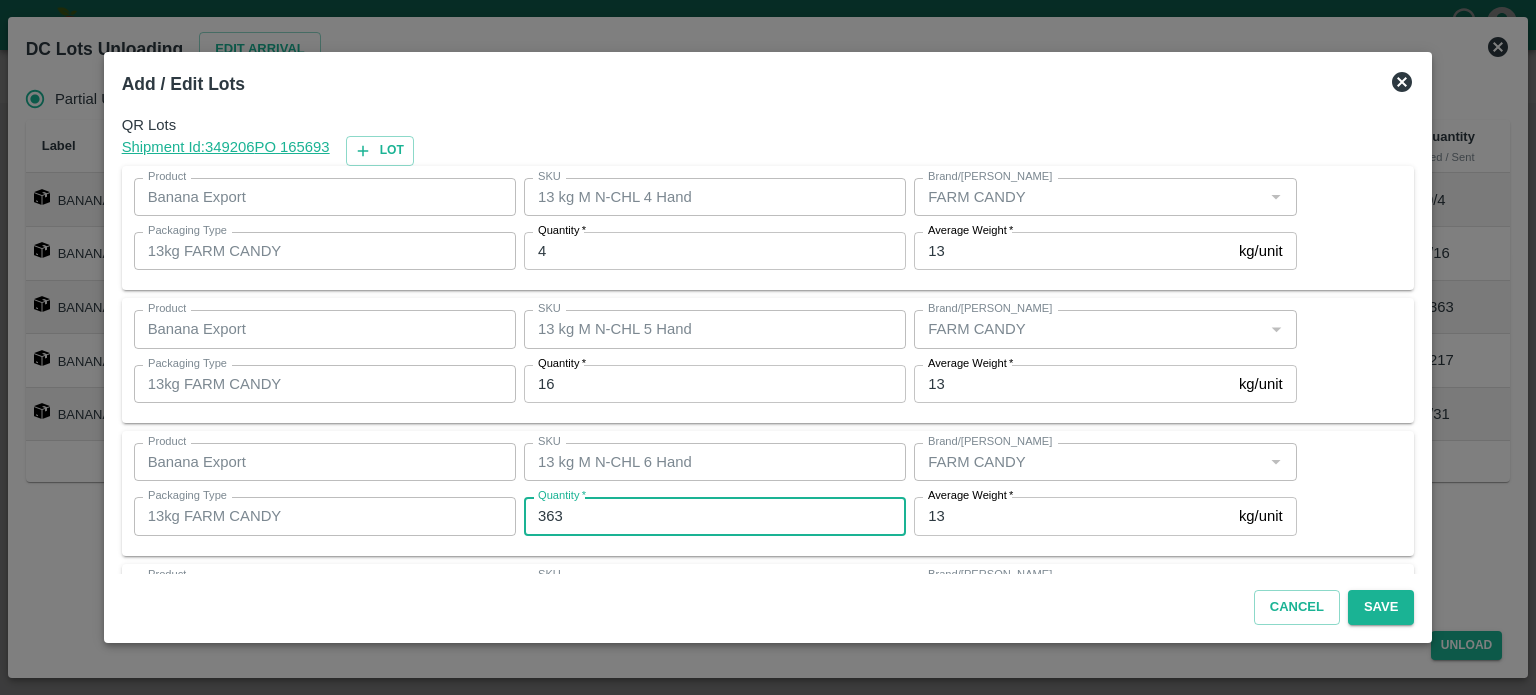 click on "363" at bounding box center [715, 516] 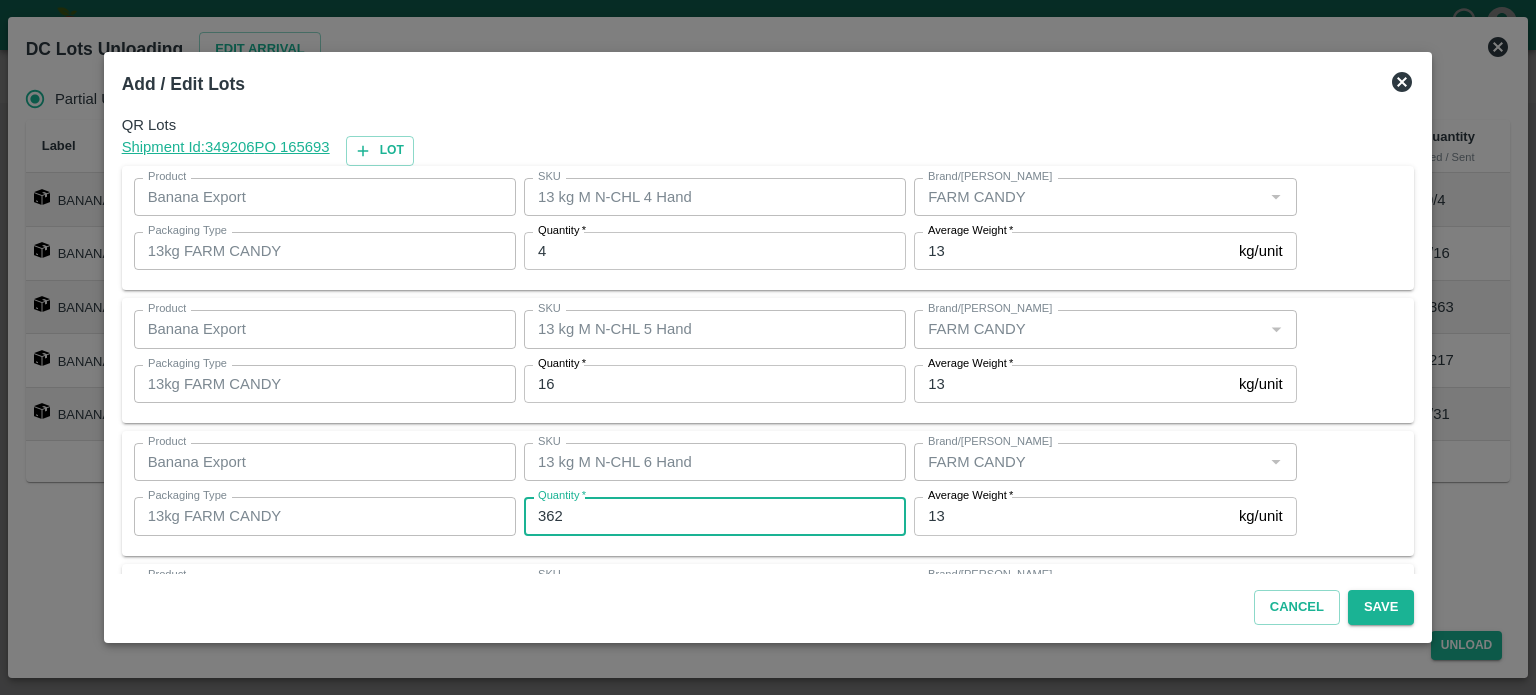 type on "362" 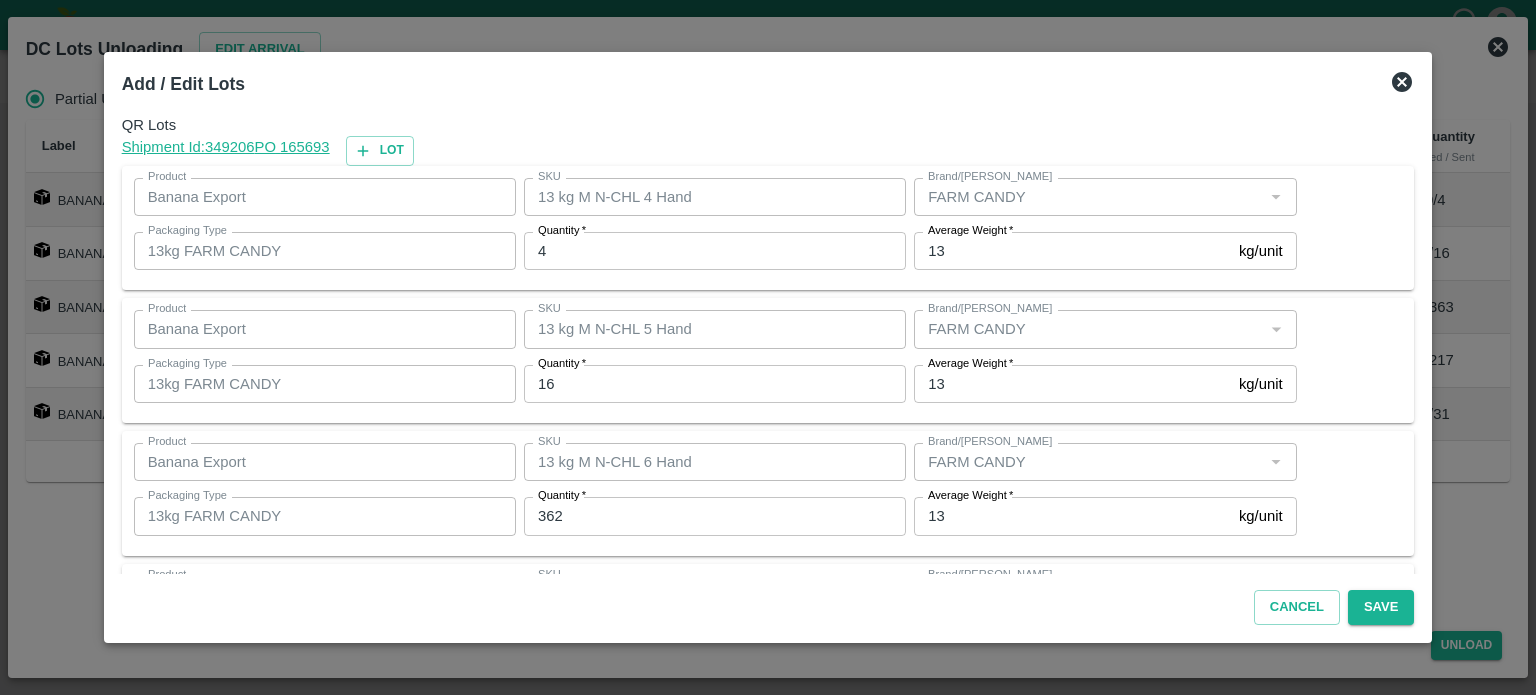 scroll, scrollTop: 262, scrollLeft: 0, axis: vertical 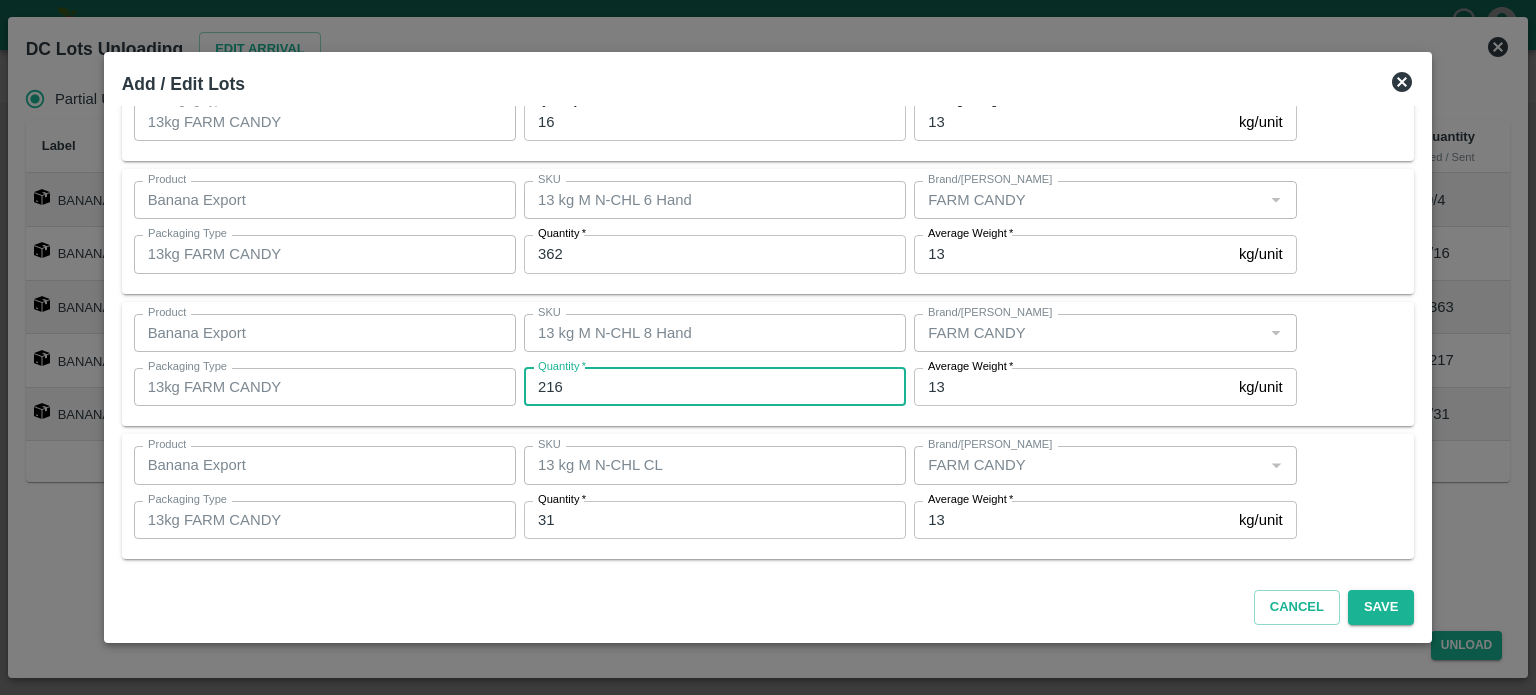 type on "216" 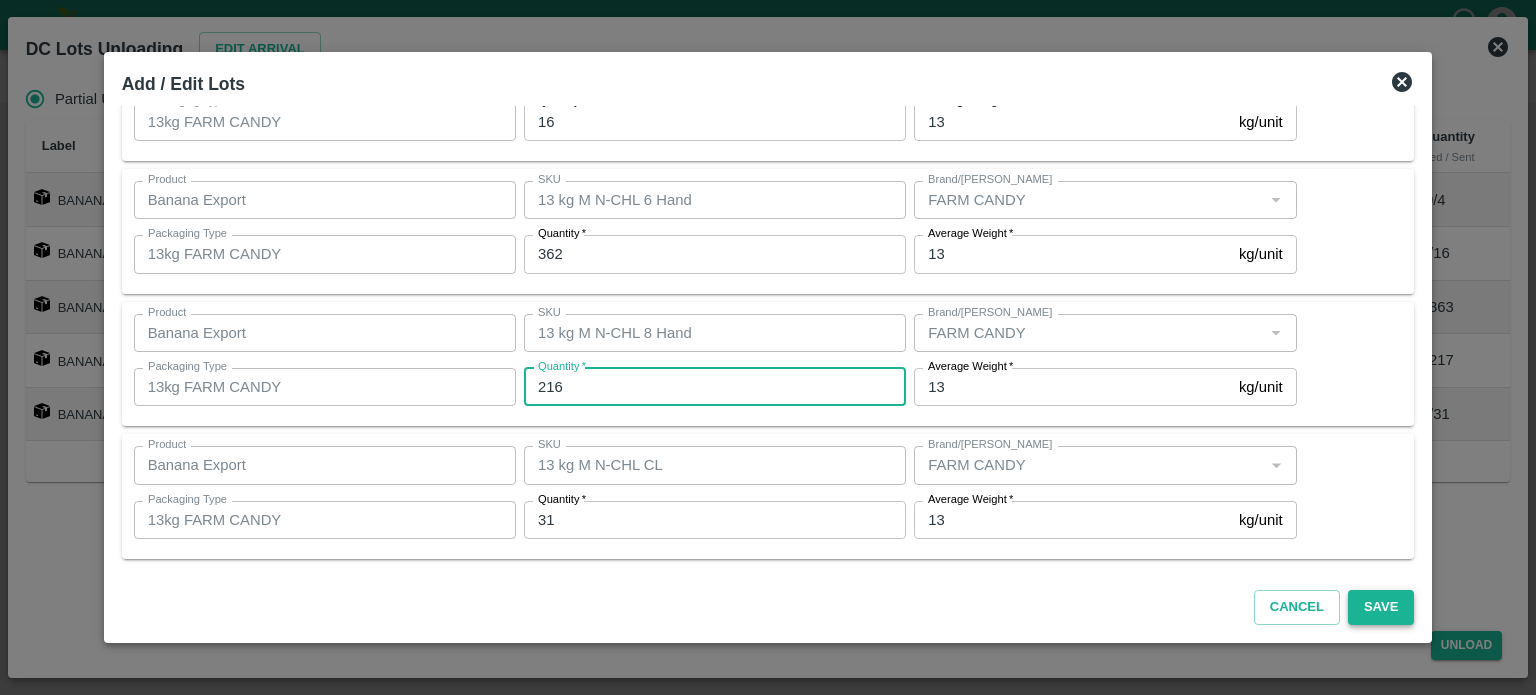 click on "Save" at bounding box center [1381, 607] 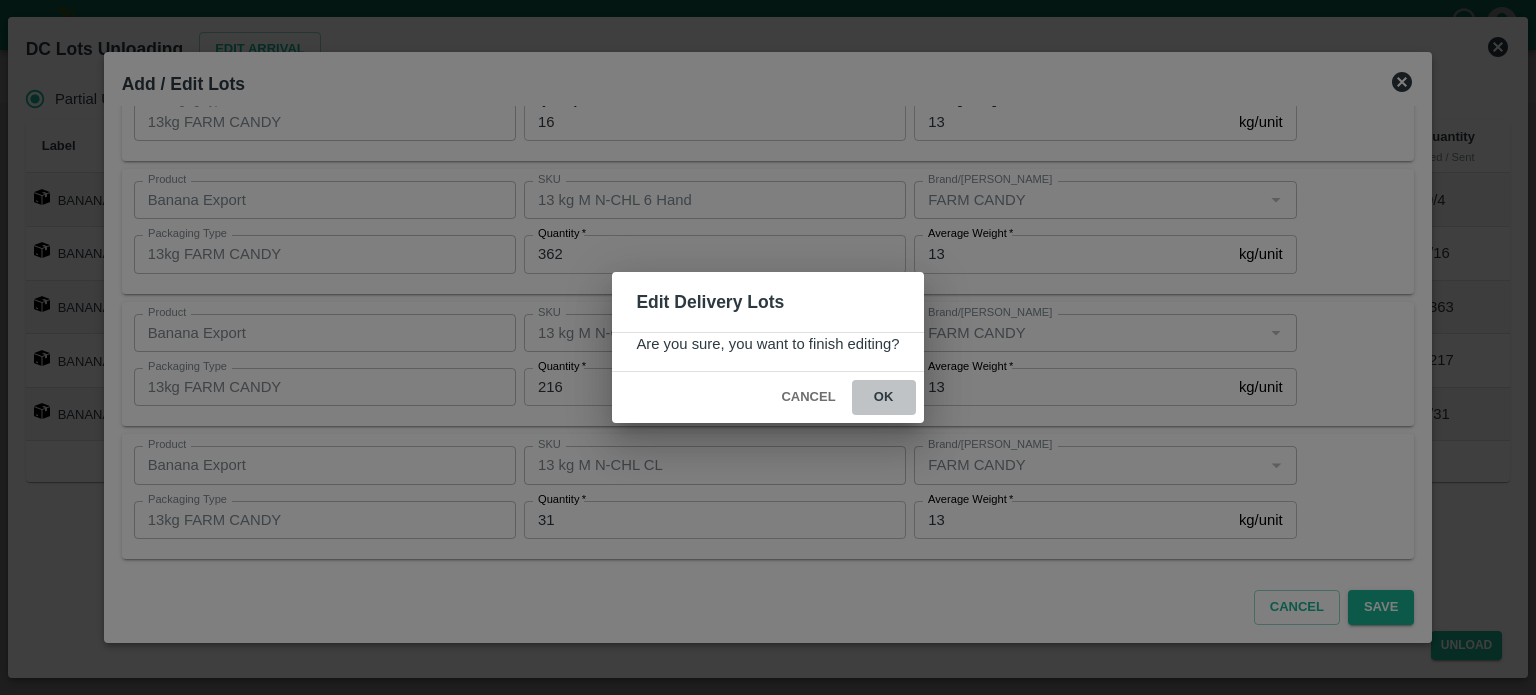 click on "ok" at bounding box center [884, 397] 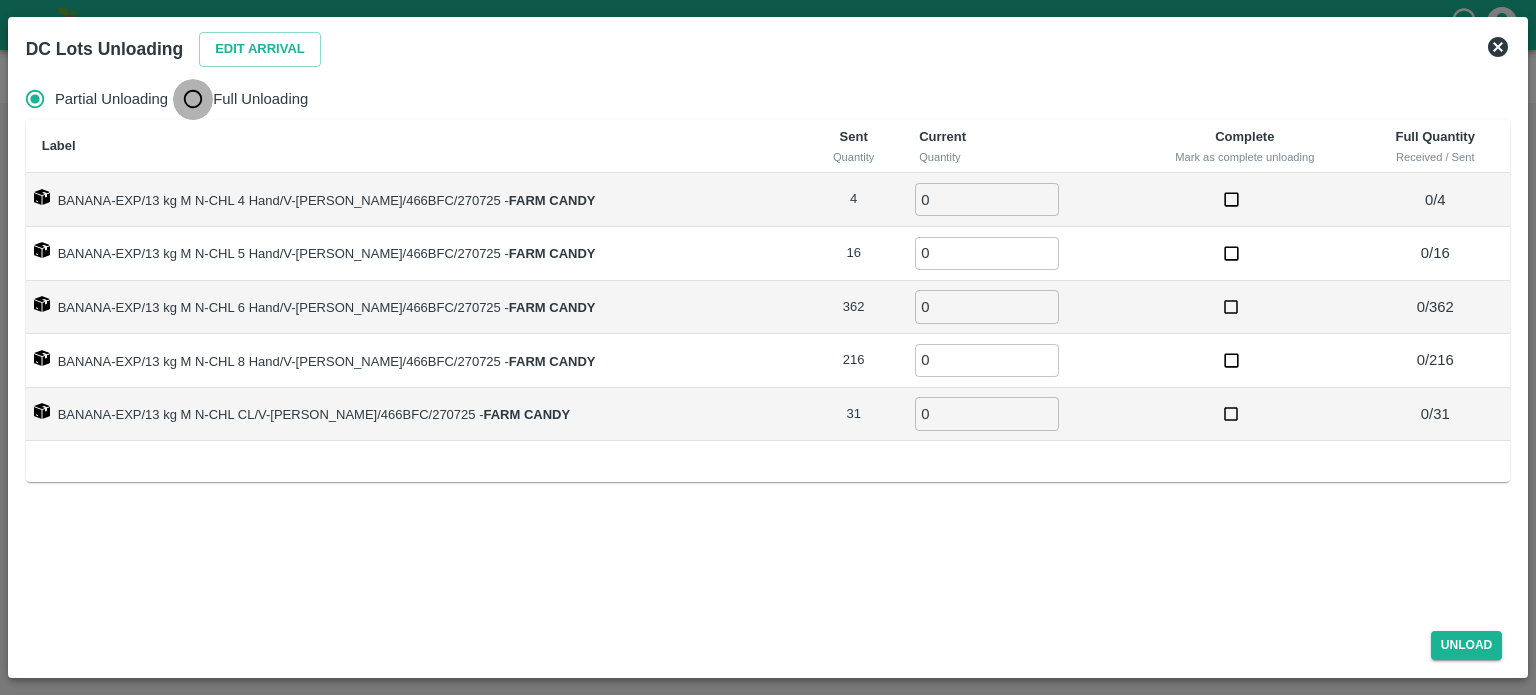 click on "Full Unloading" at bounding box center (193, 99) 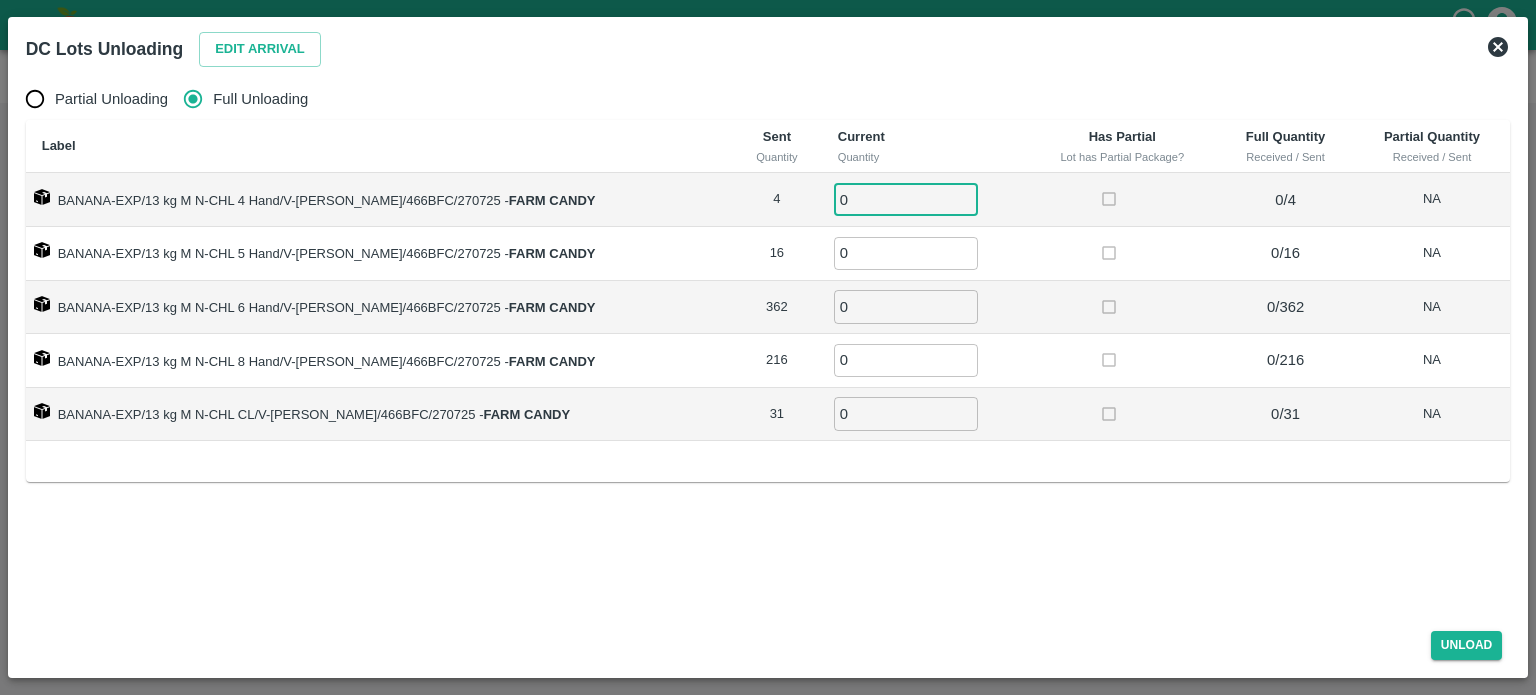 click on "0" at bounding box center [906, 199] 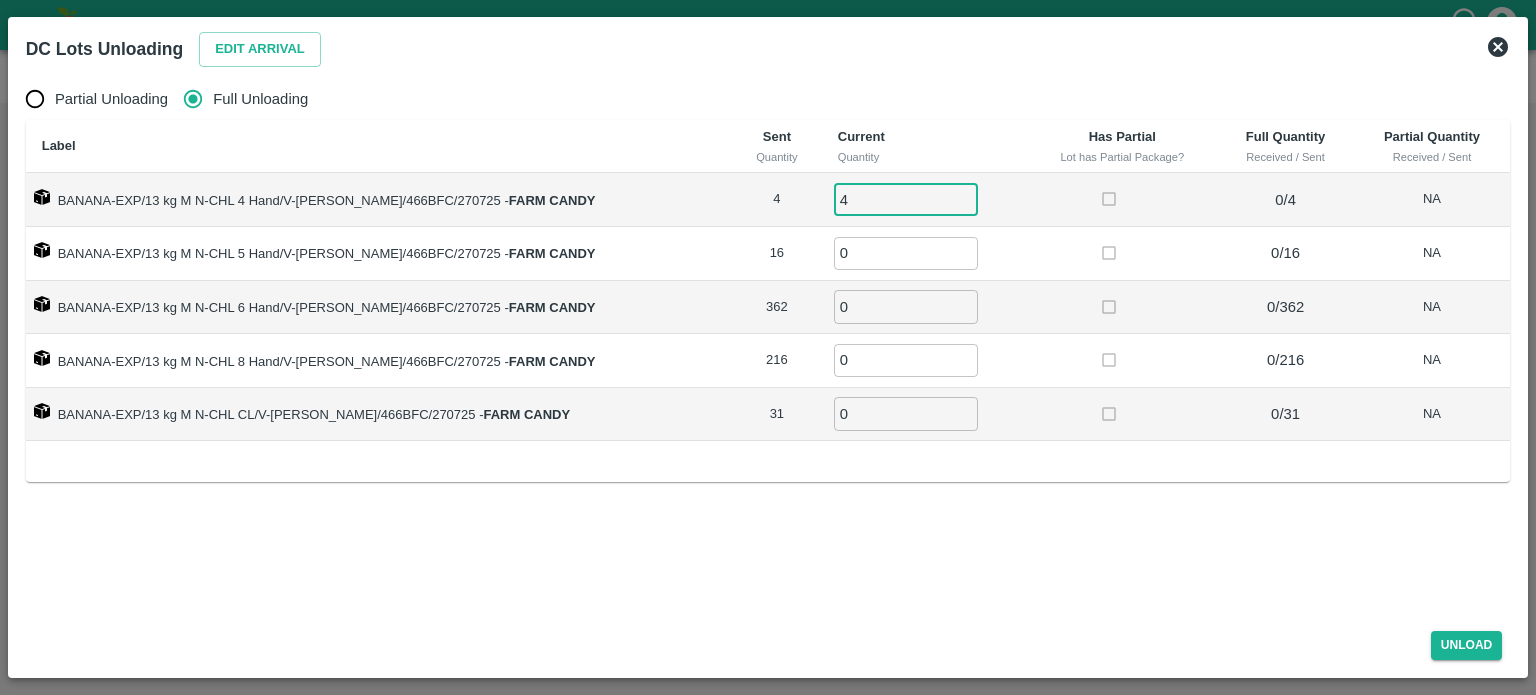 type on "4" 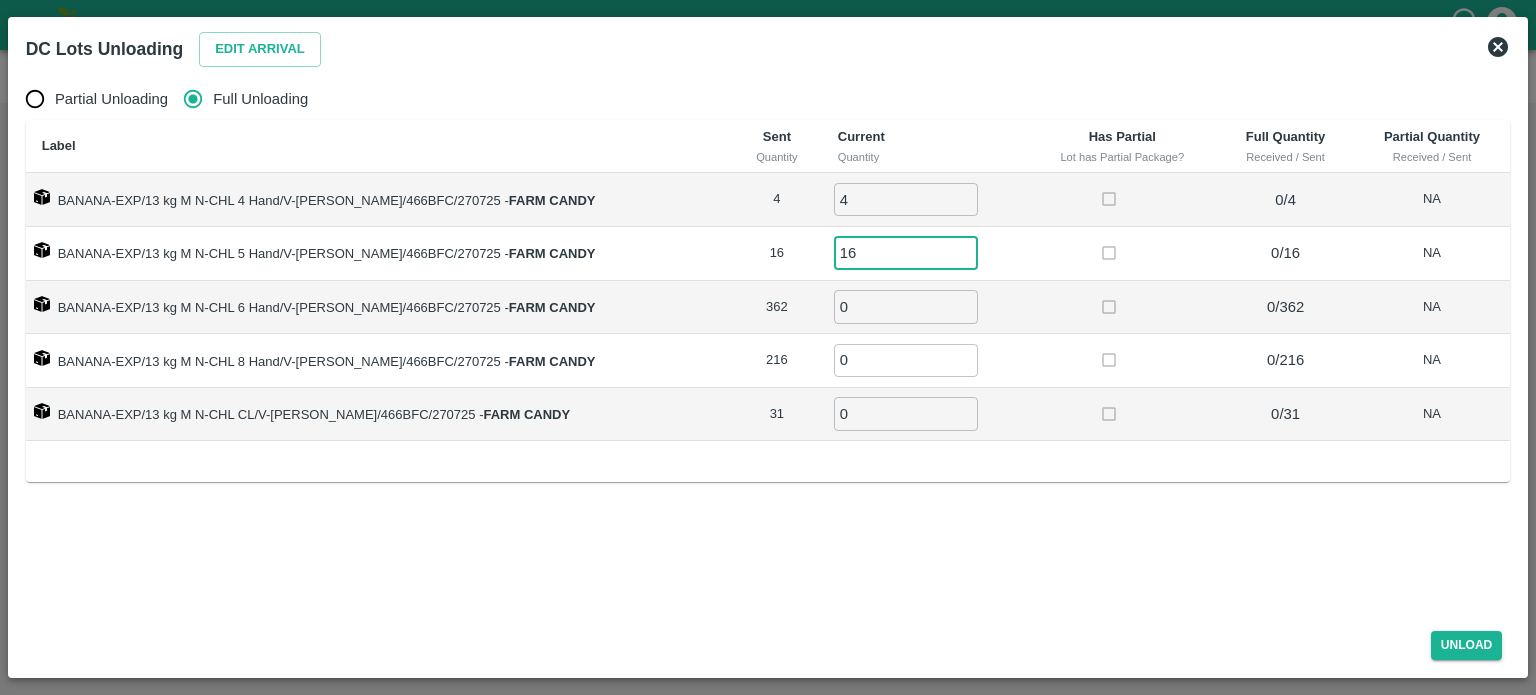 type on "16" 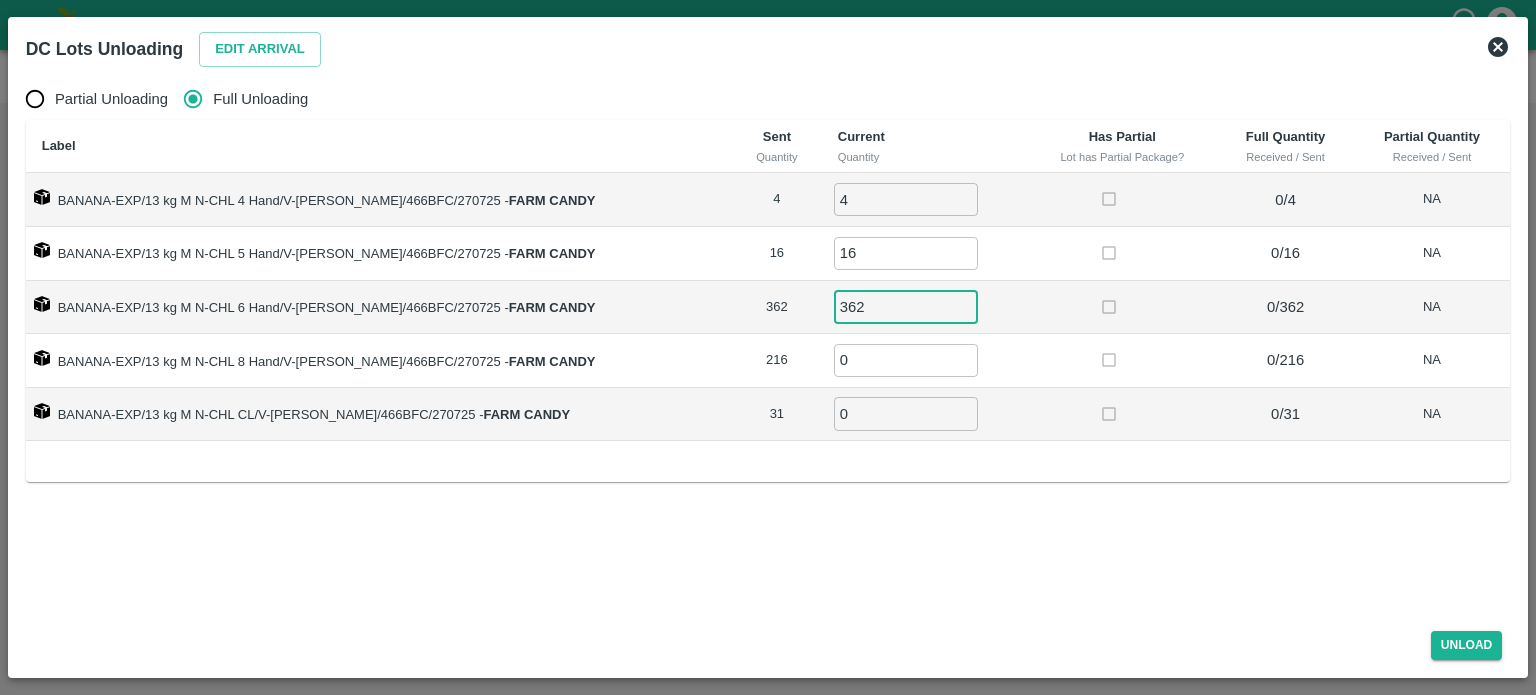 type on "362" 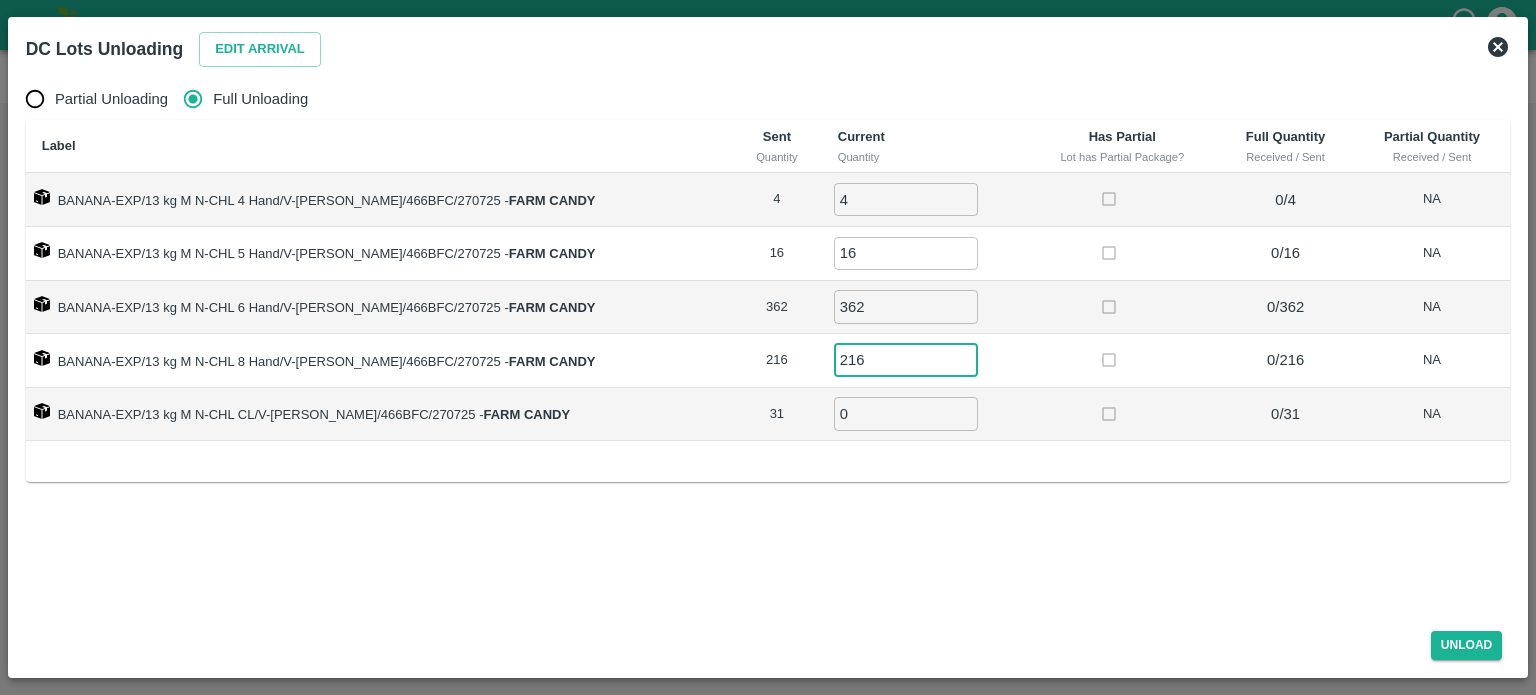 type on "216" 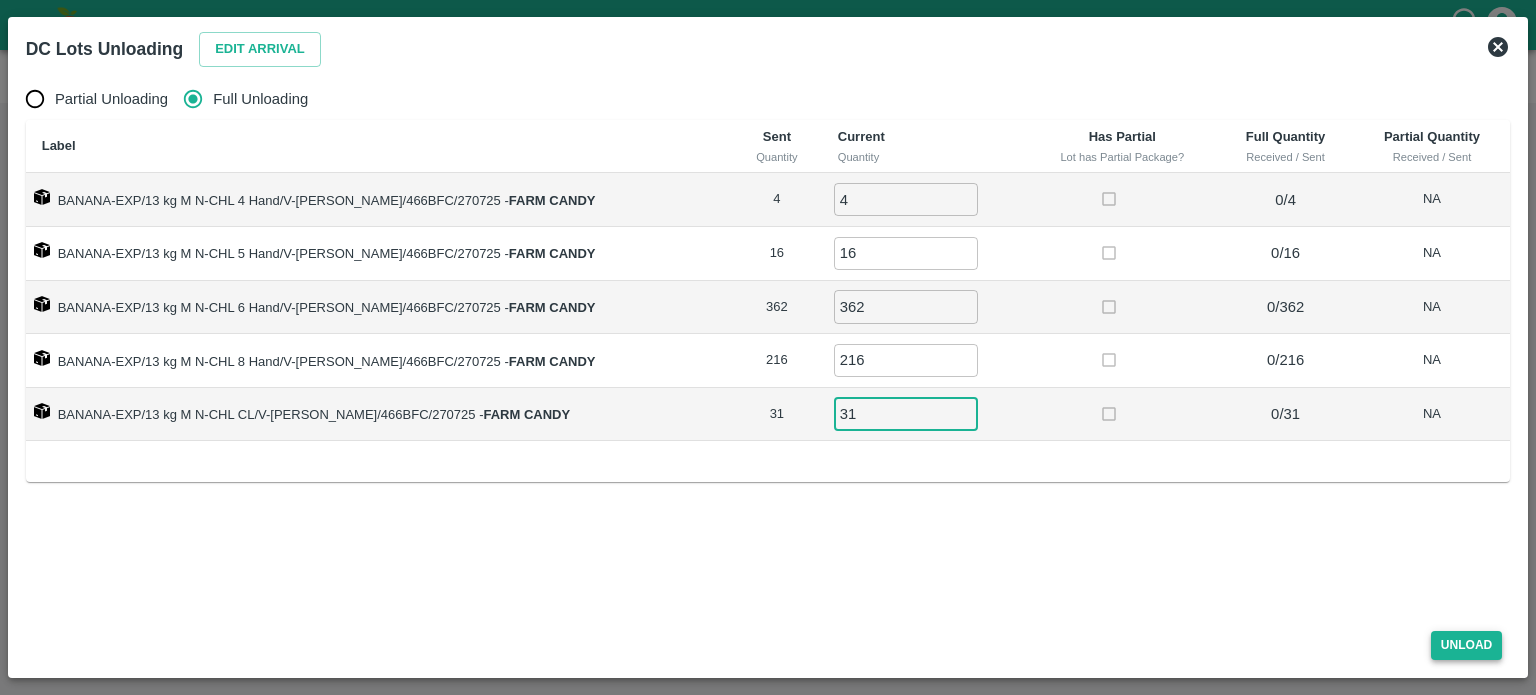 type on "31" 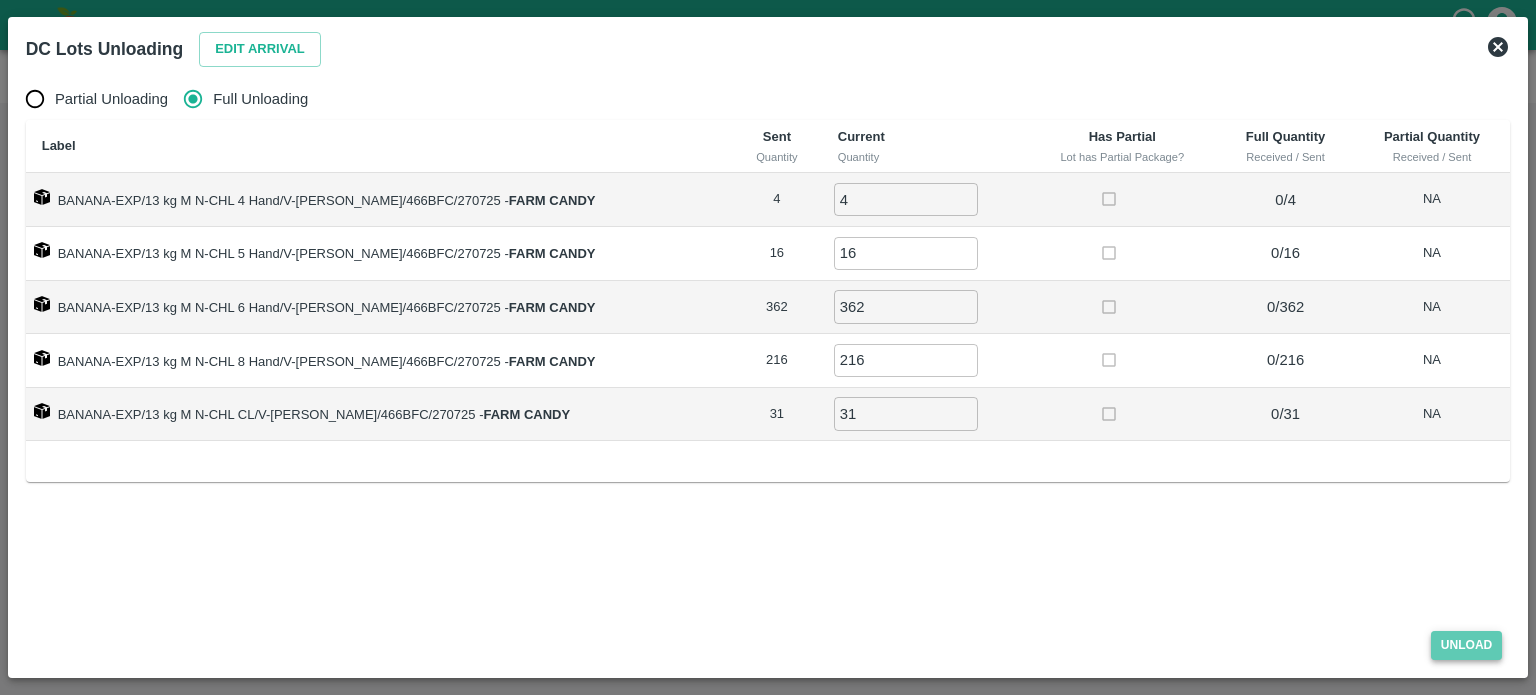 click on "Unload" at bounding box center (1467, 645) 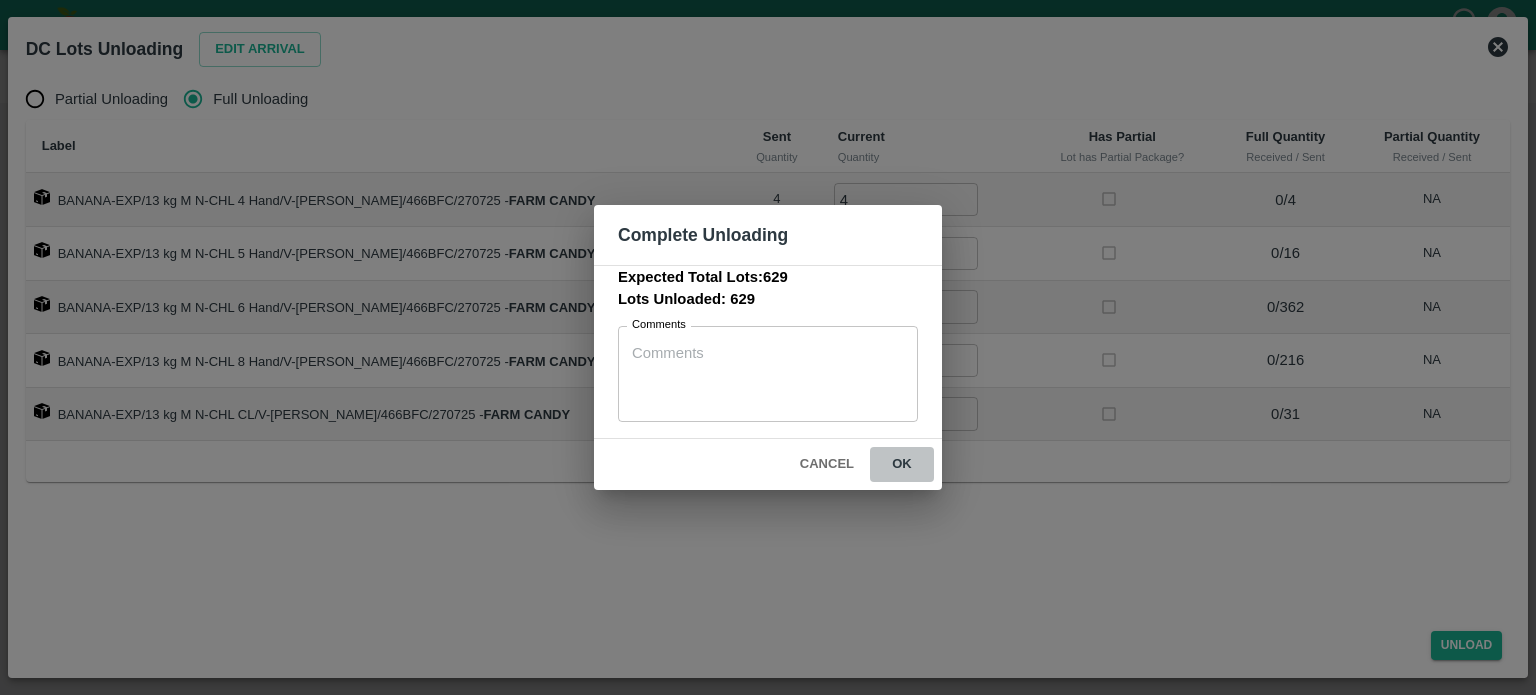 click on "ok" at bounding box center [902, 464] 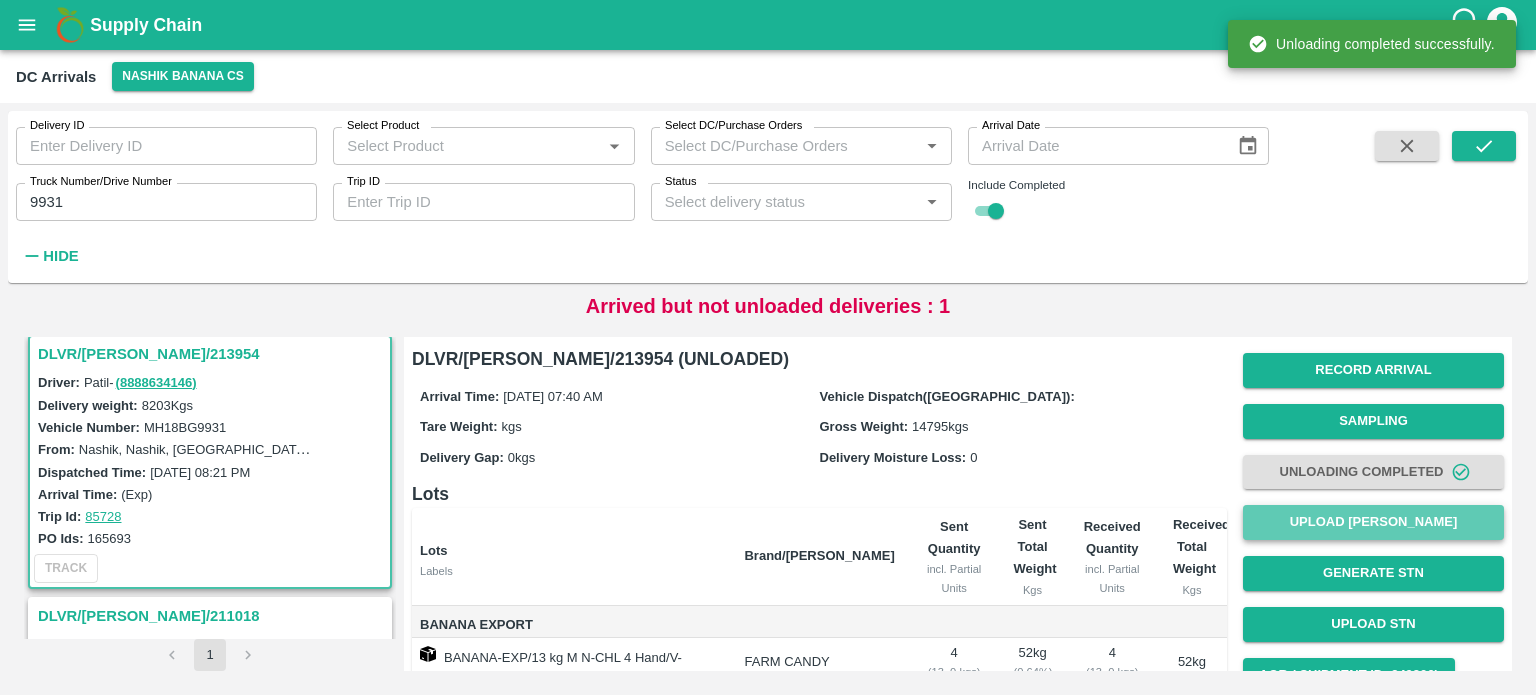 click on "Upload Tare Weight" at bounding box center (1373, 522) 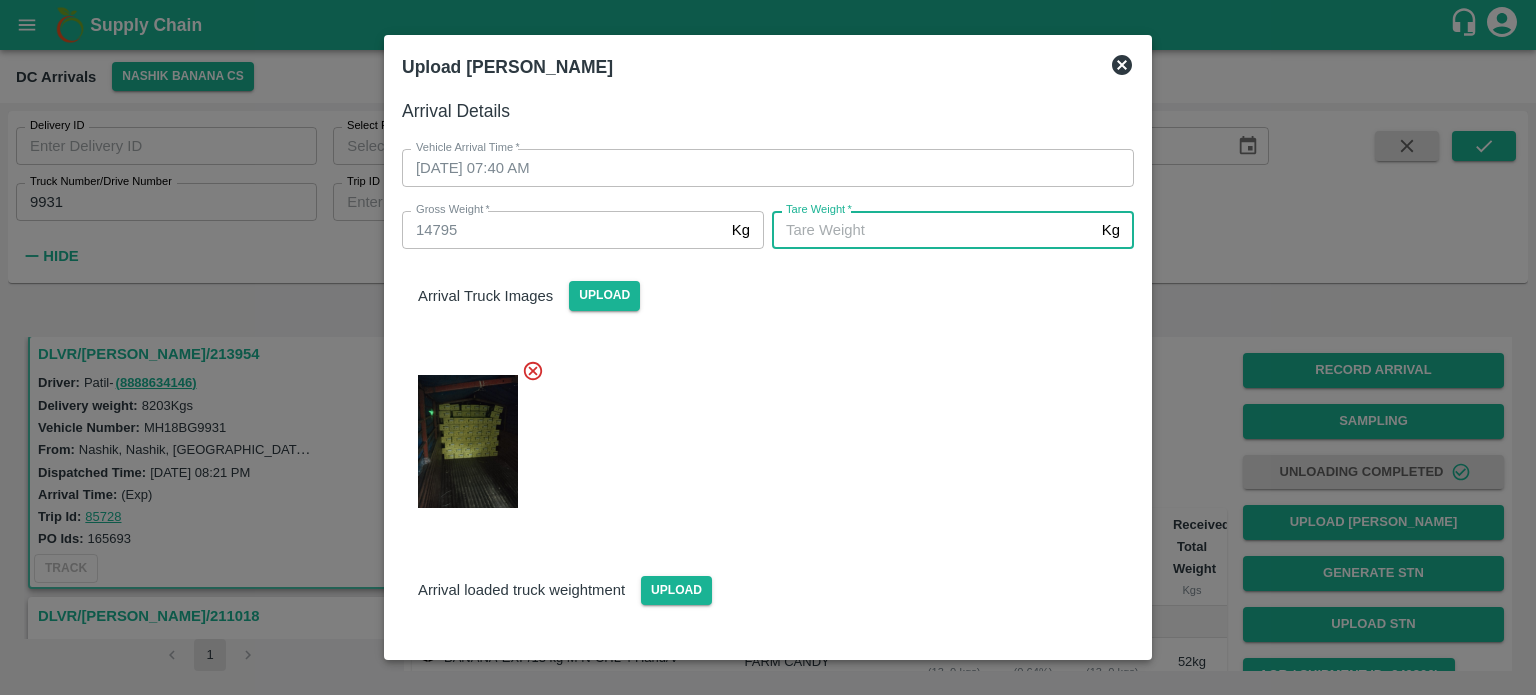 click on "Tare Weight   *" at bounding box center (933, 230) 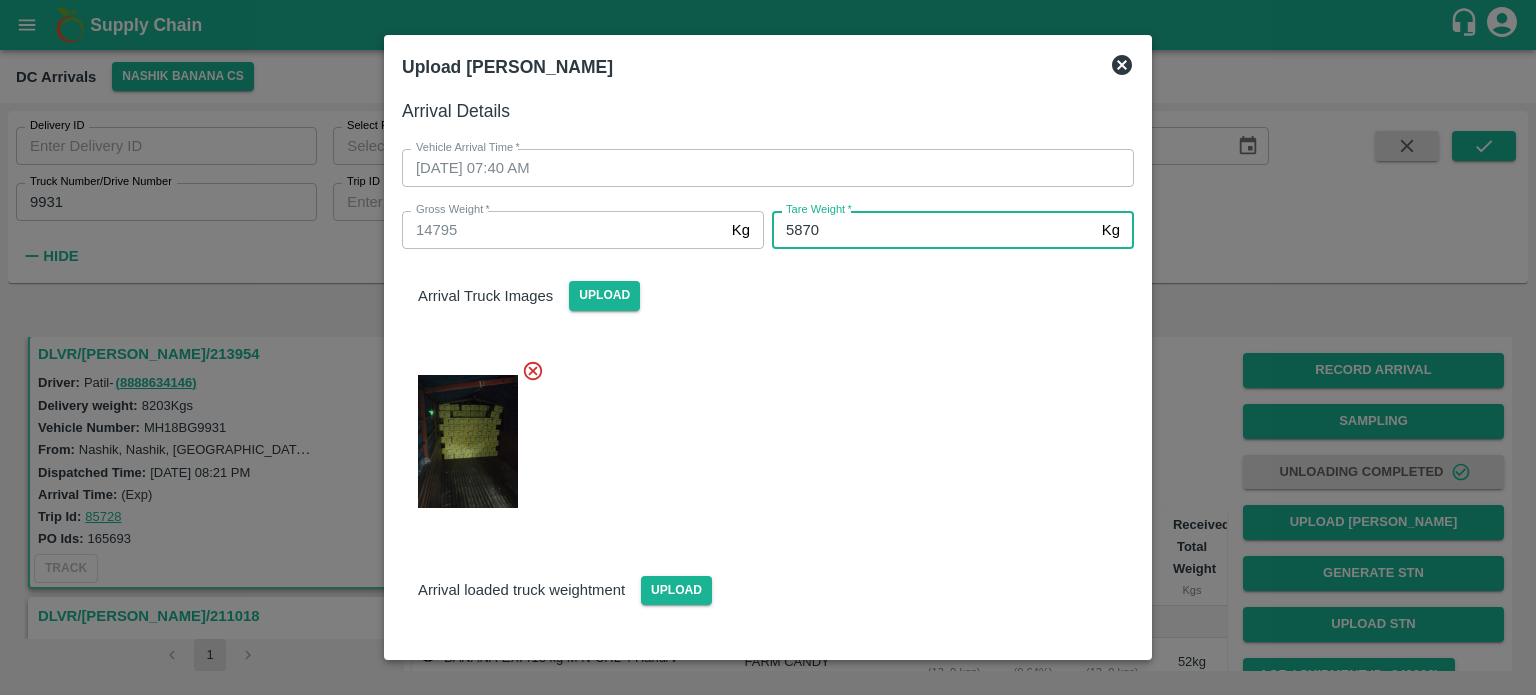 type on "5870" 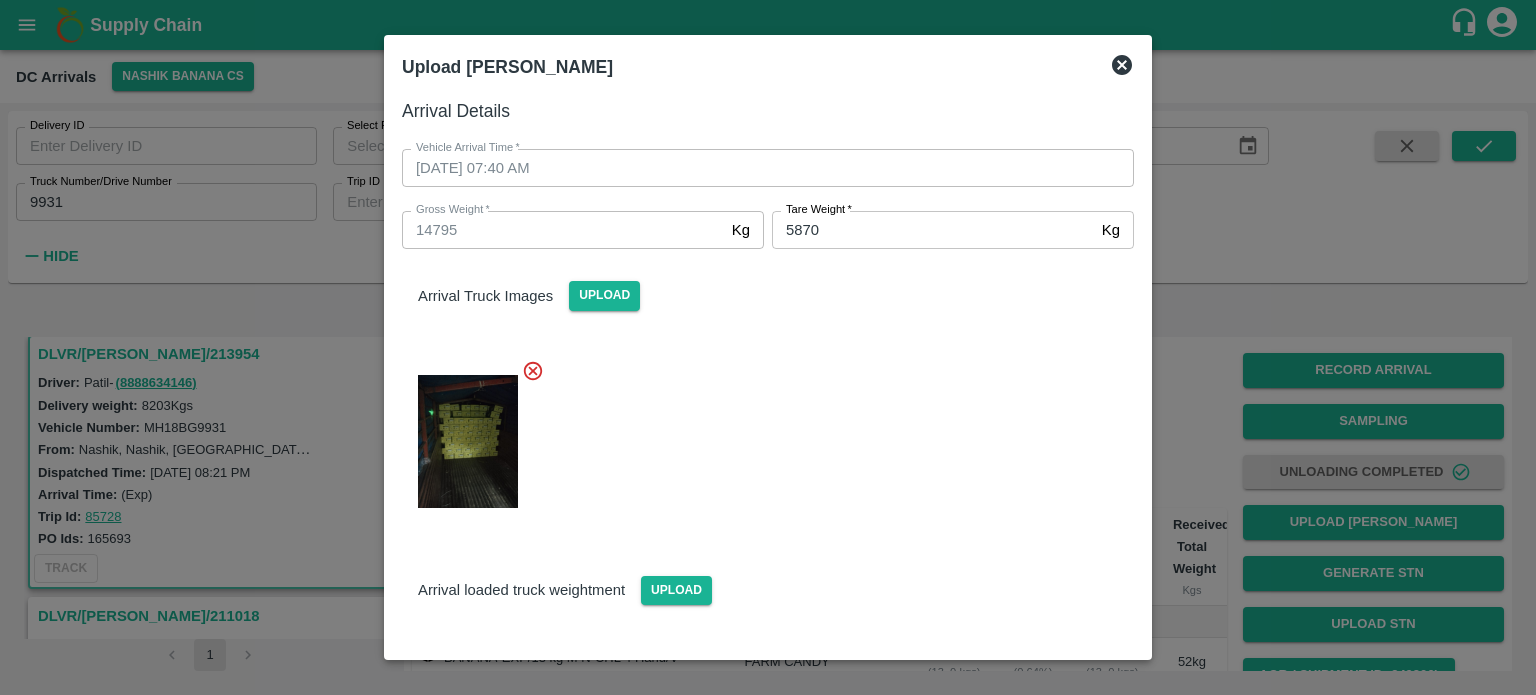 scroll, scrollTop: 116, scrollLeft: 0, axis: vertical 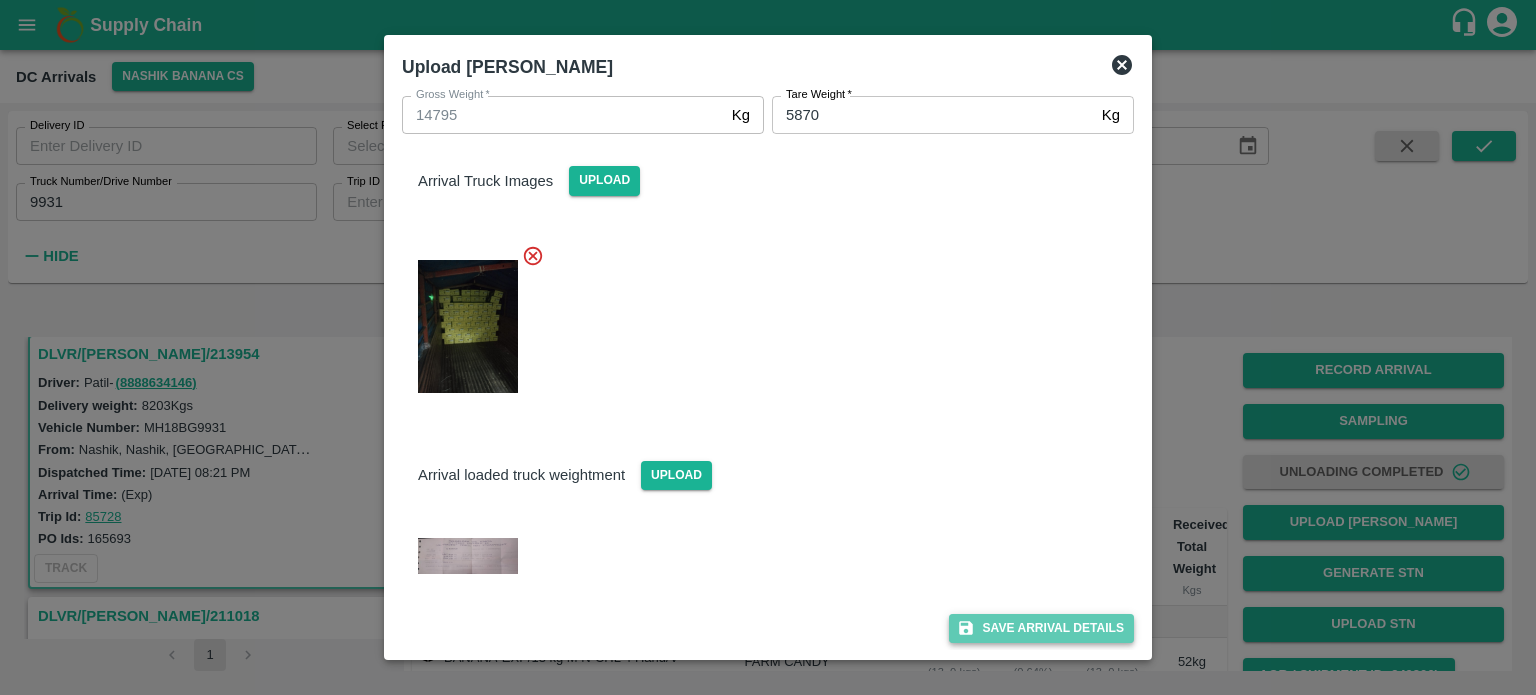click on "Save Arrival Details" at bounding box center [1041, 628] 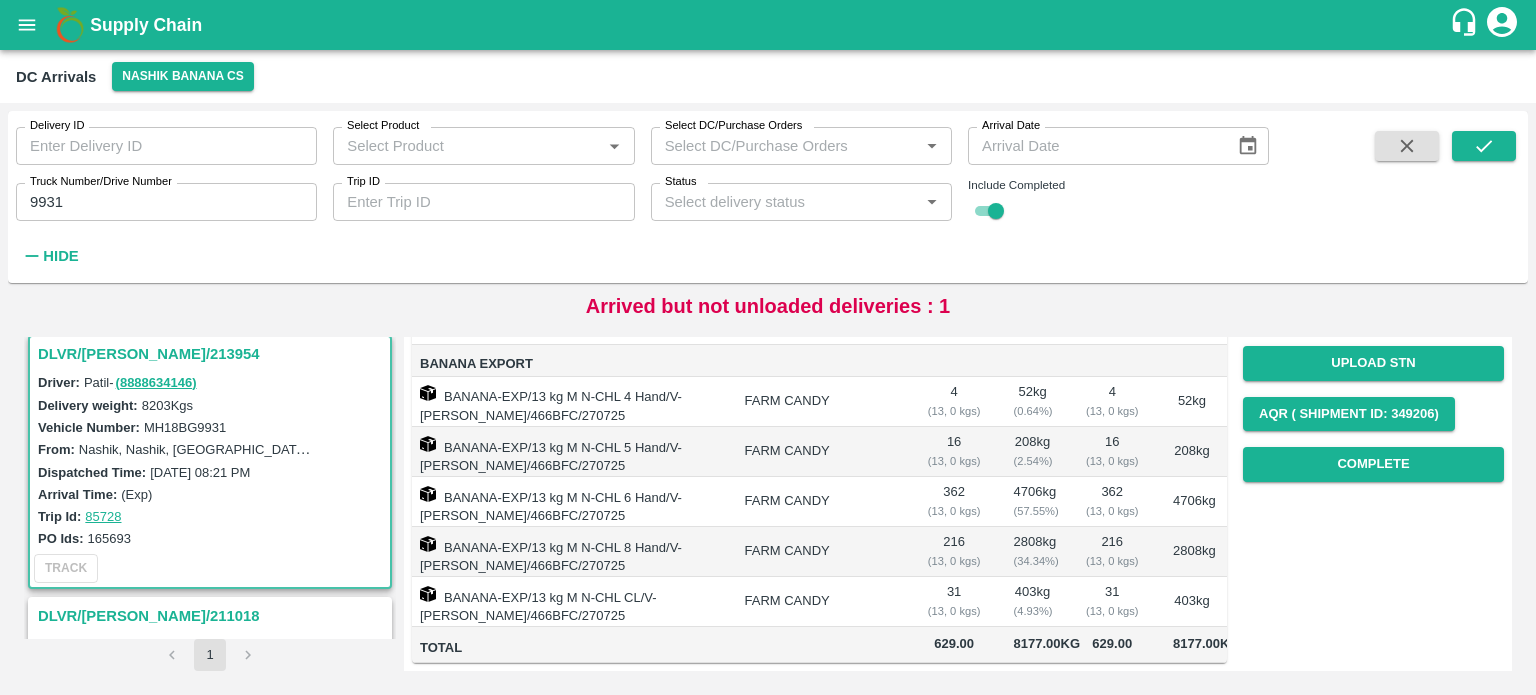 scroll, scrollTop: 354, scrollLeft: 0, axis: vertical 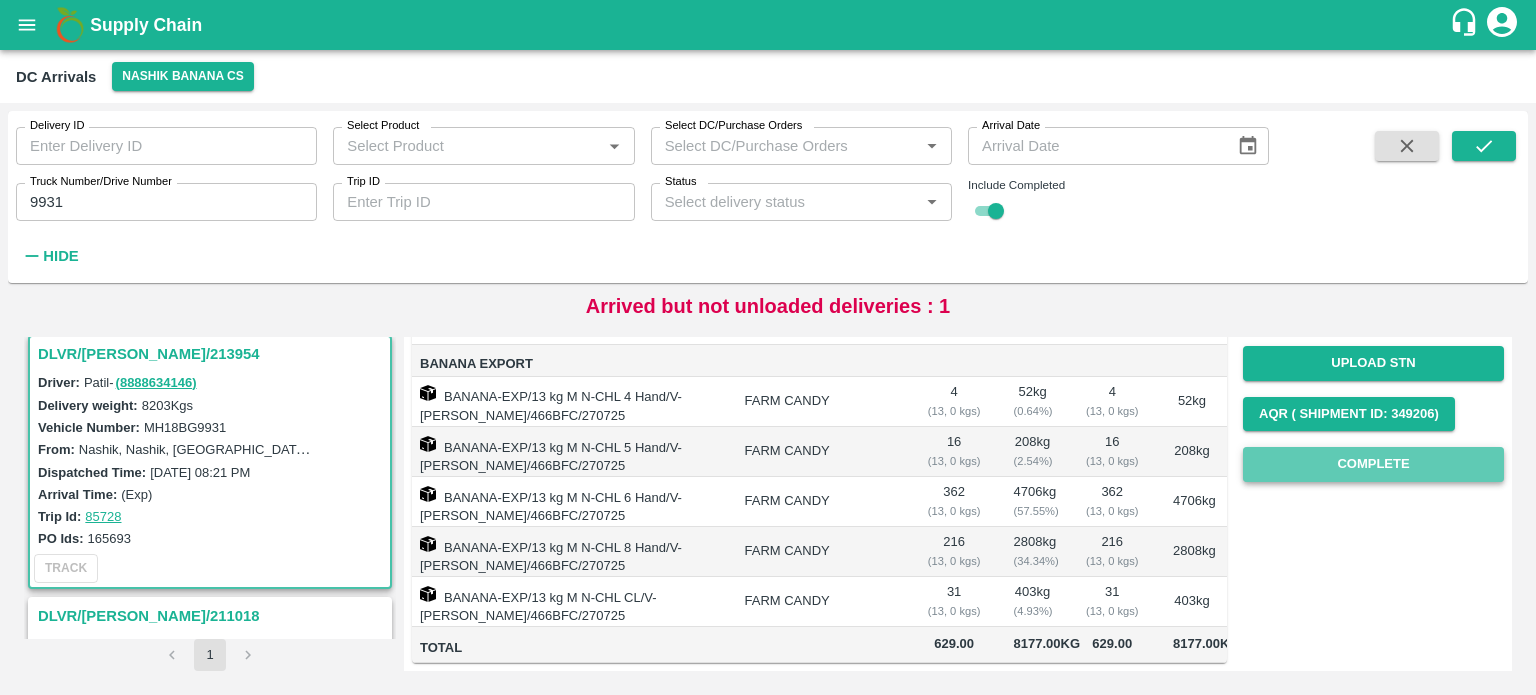 click on "Complete" at bounding box center (1373, 464) 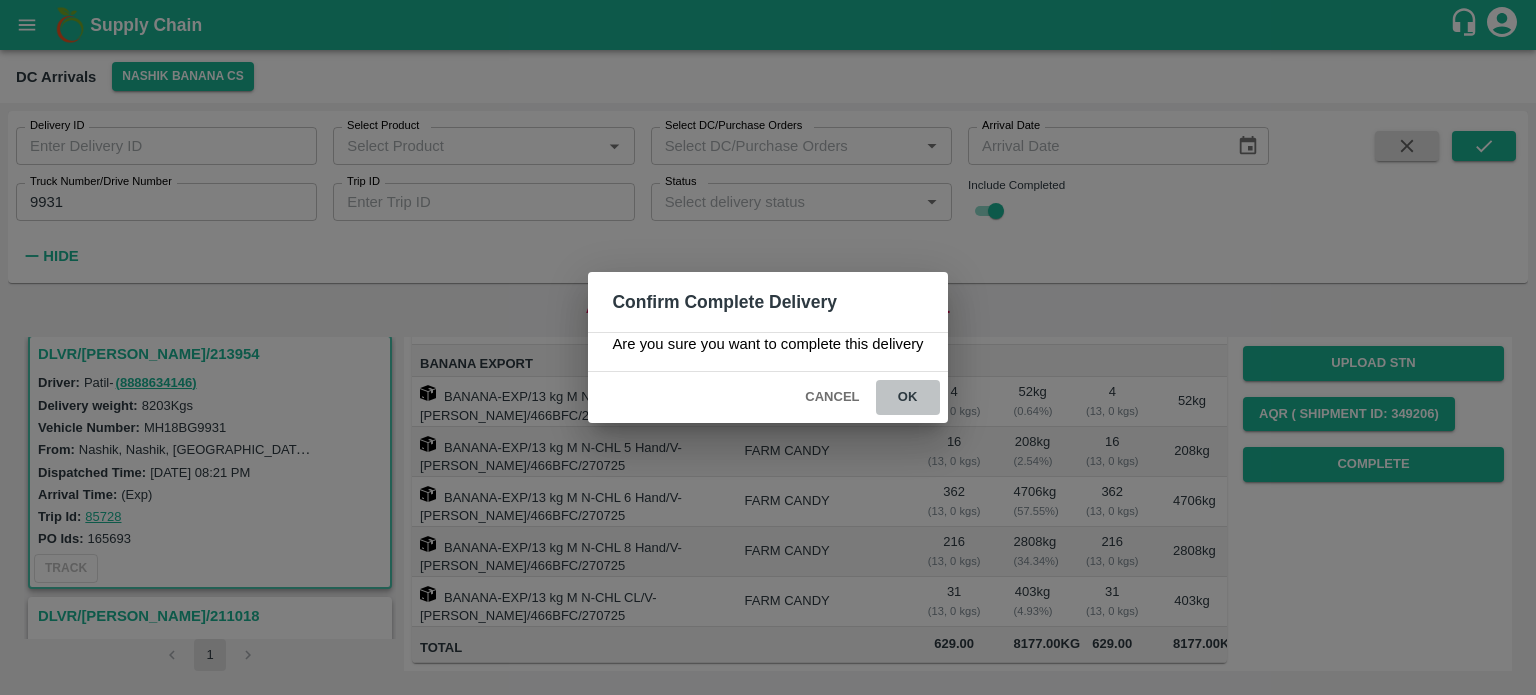click on "ok" at bounding box center (908, 397) 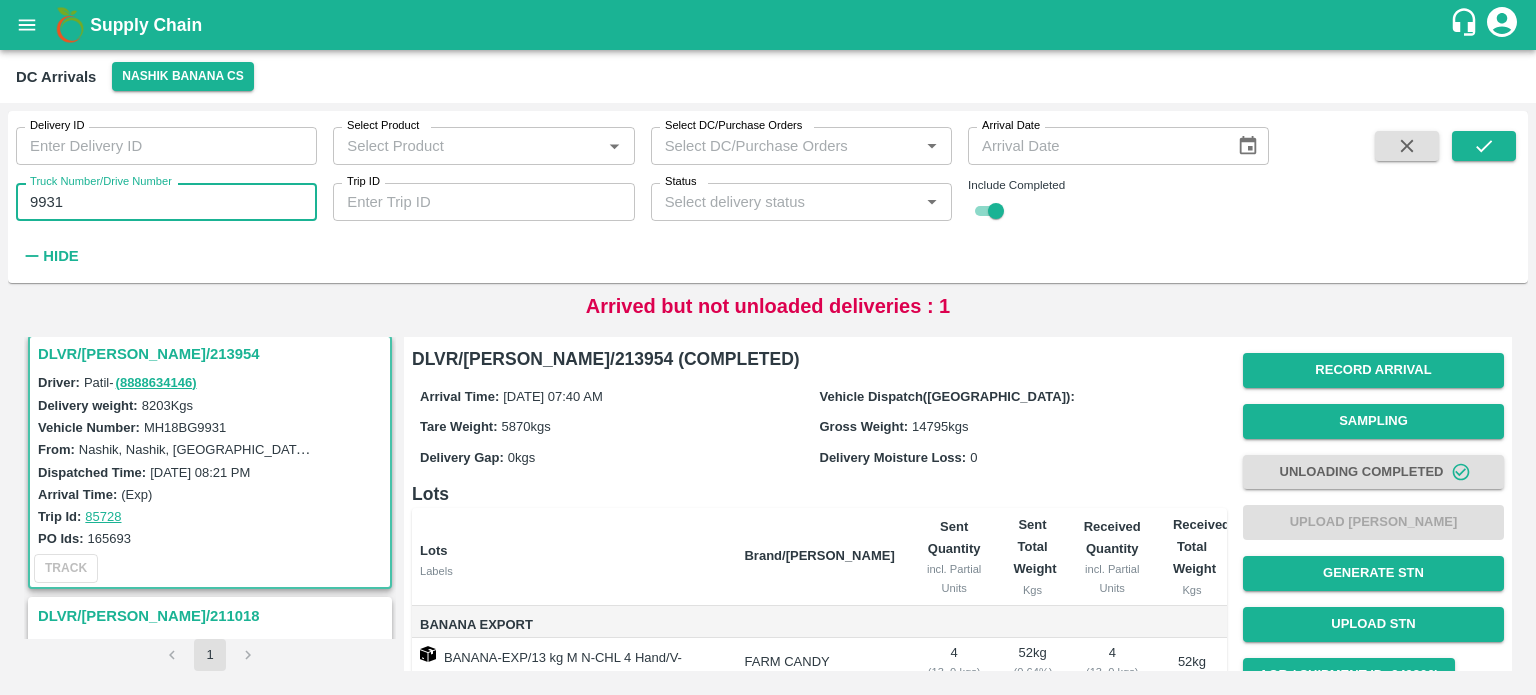 click on "9931" at bounding box center [166, 202] 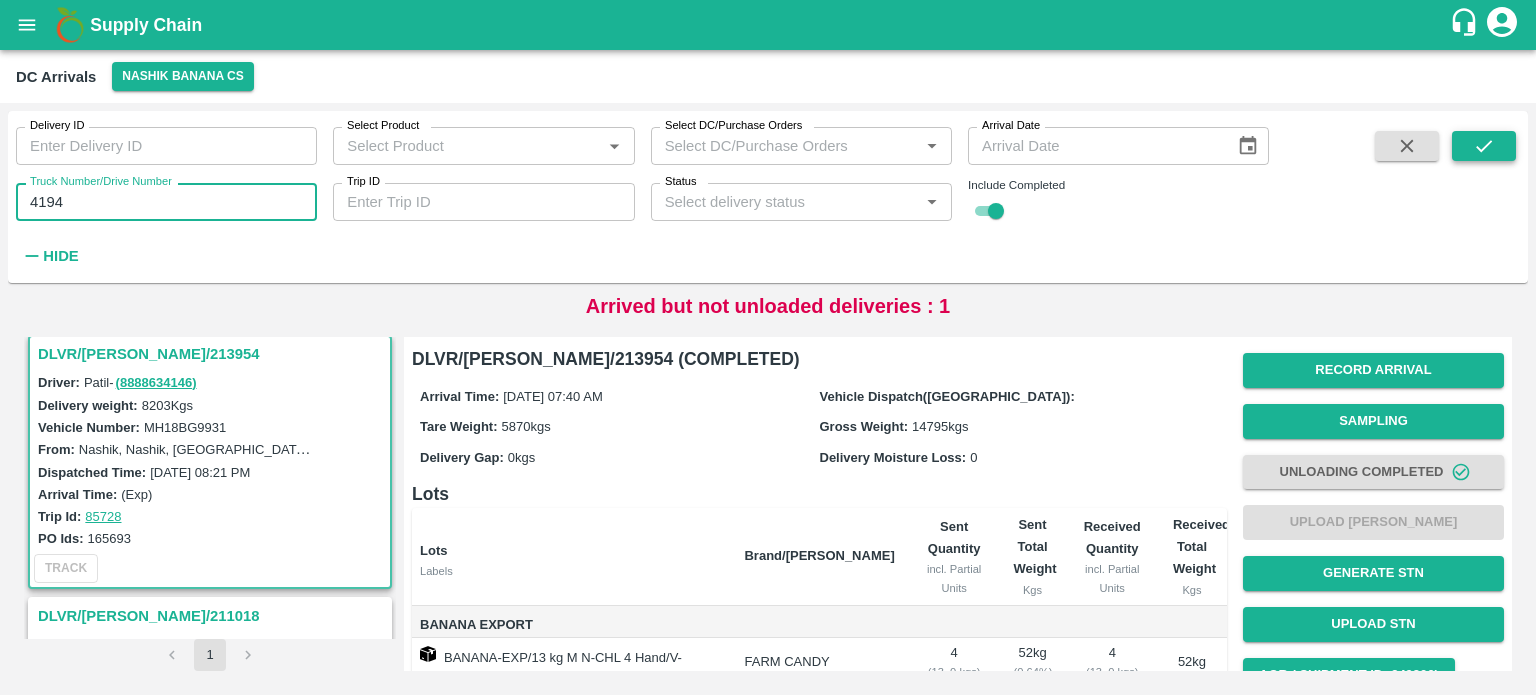 type on "4194" 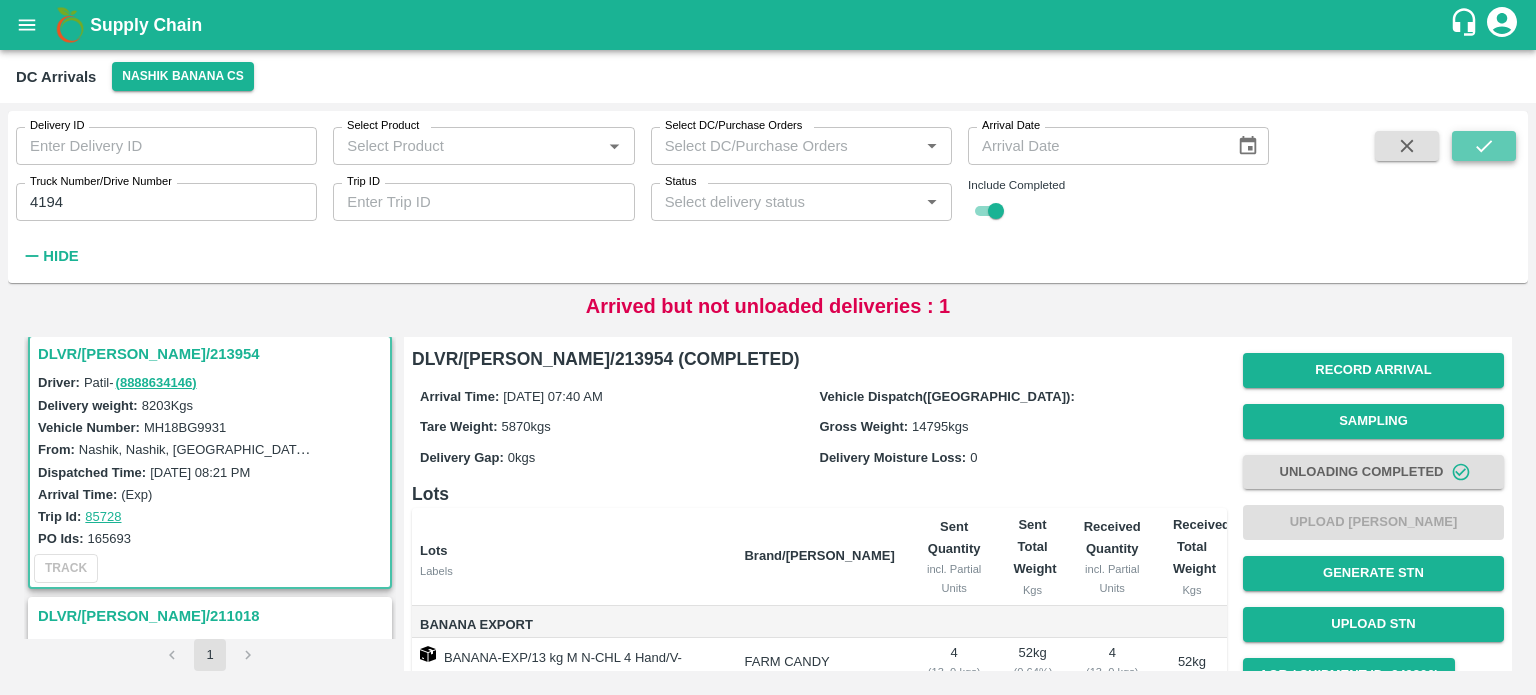 click 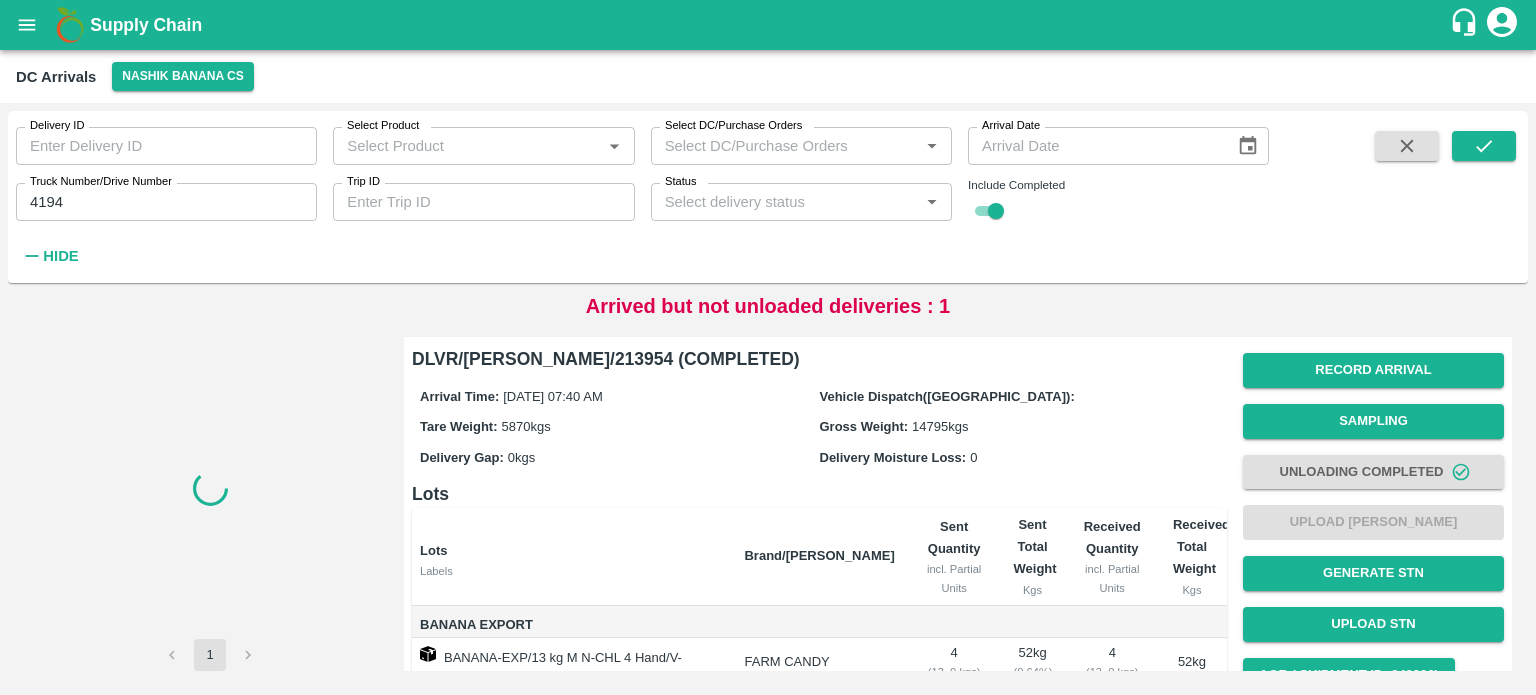 scroll, scrollTop: 0, scrollLeft: 0, axis: both 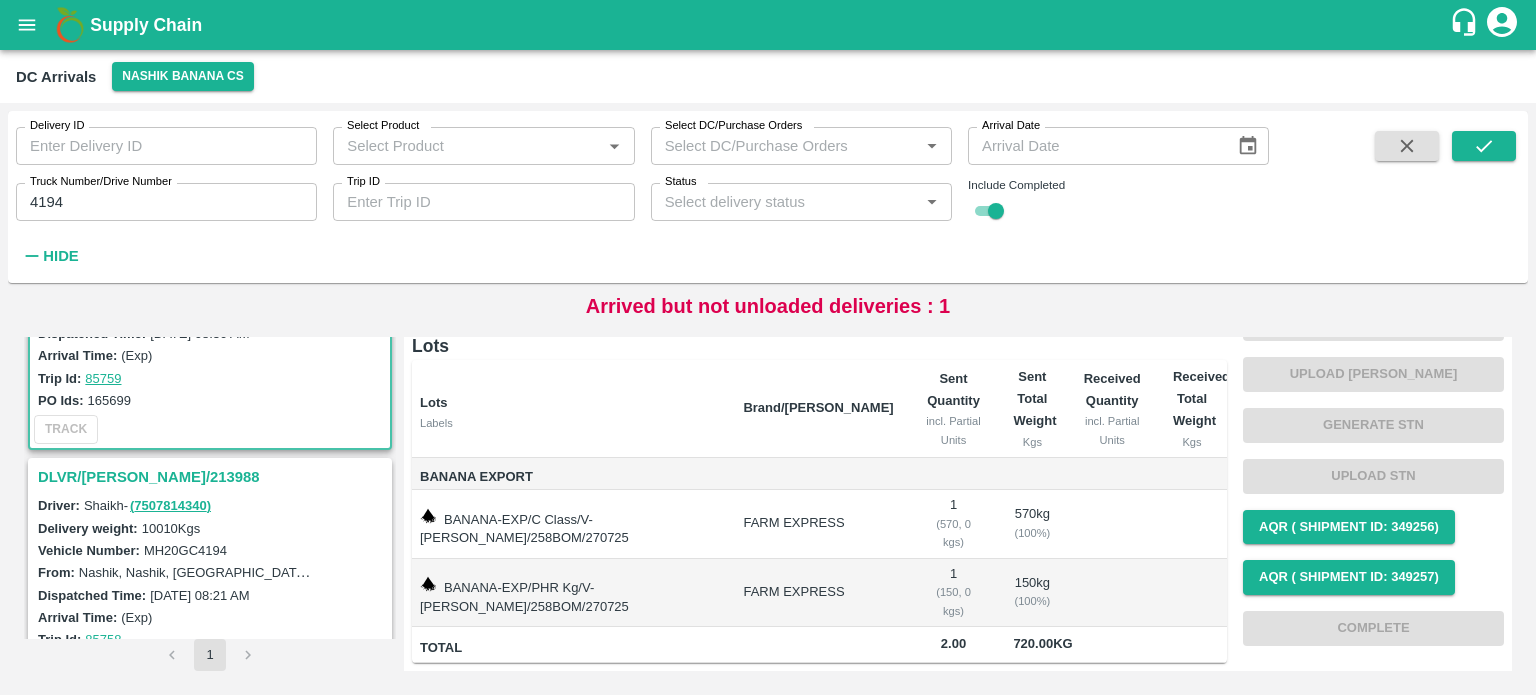 click on "DLVR/NASH/213988" at bounding box center (213, 477) 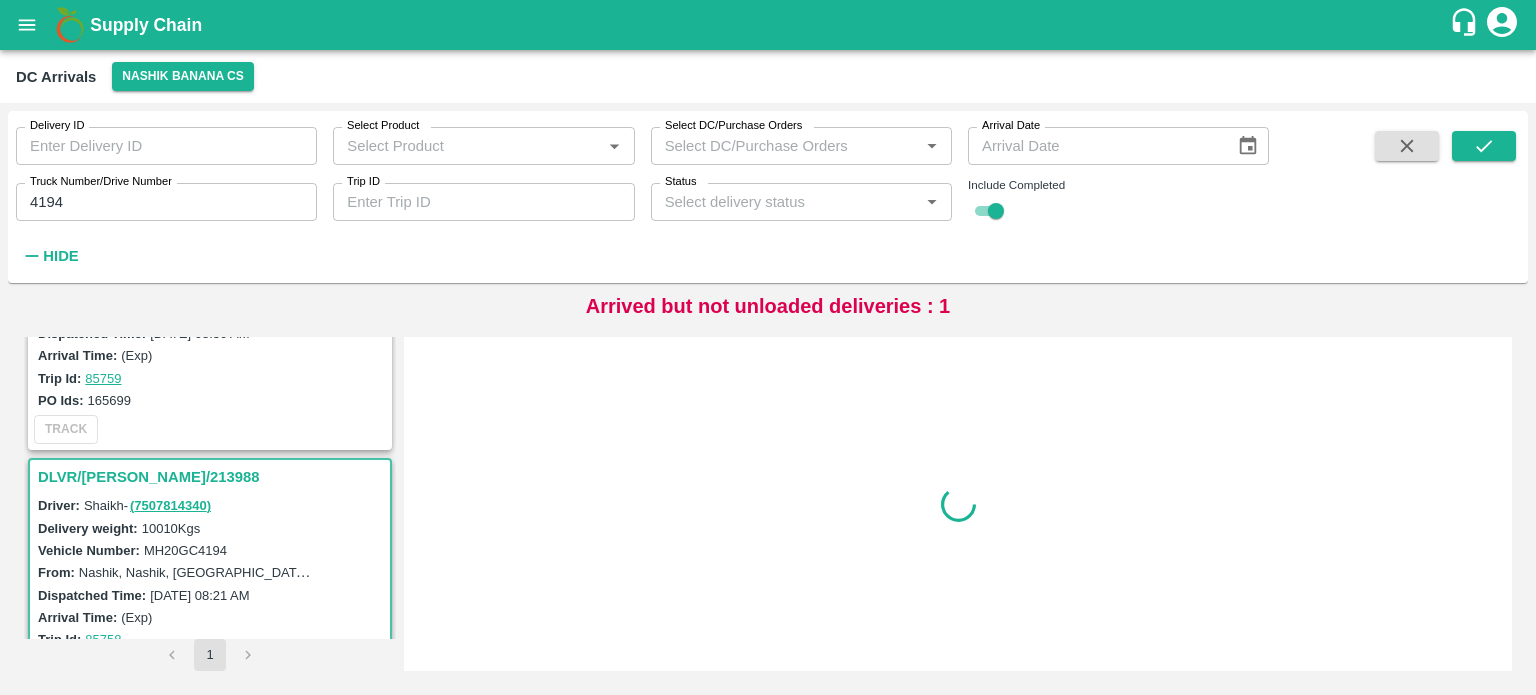 scroll, scrollTop: 0, scrollLeft: 0, axis: both 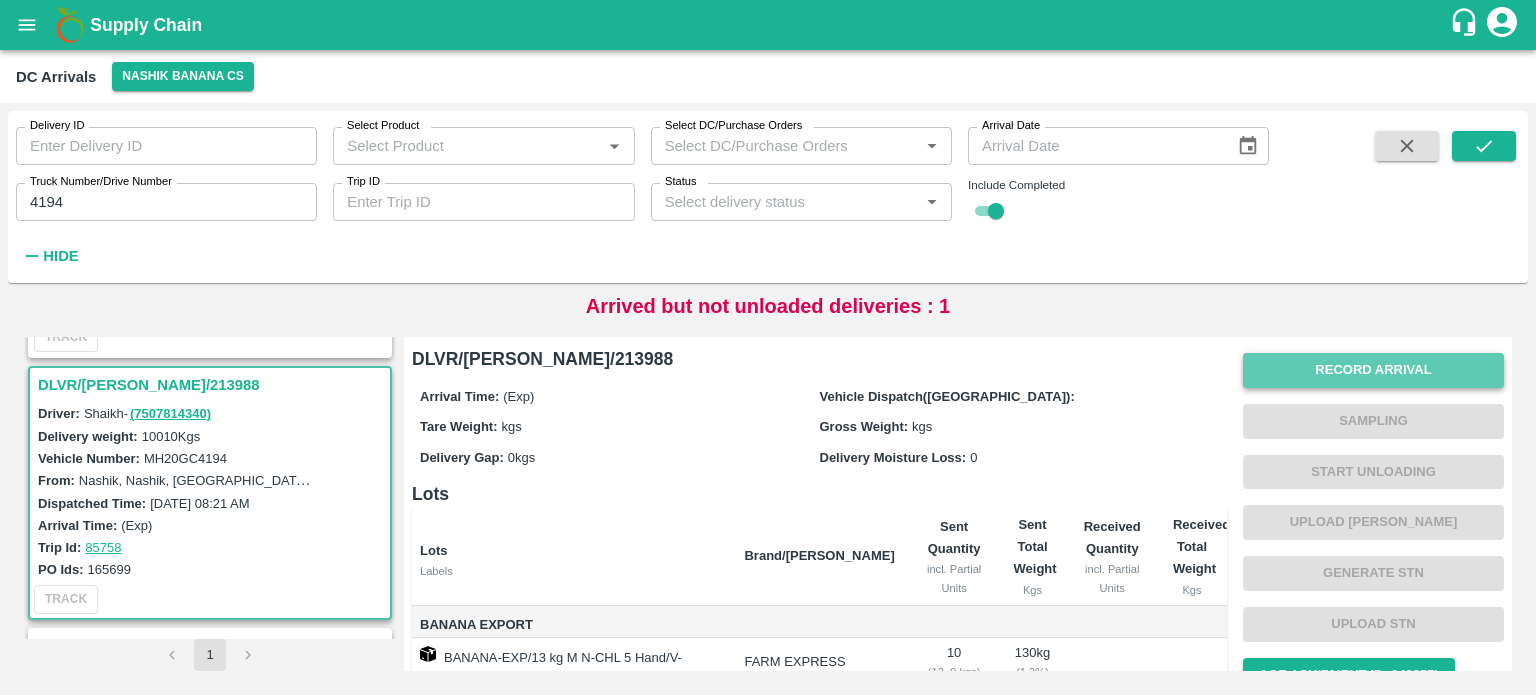 click on "Record Arrival" at bounding box center [1373, 370] 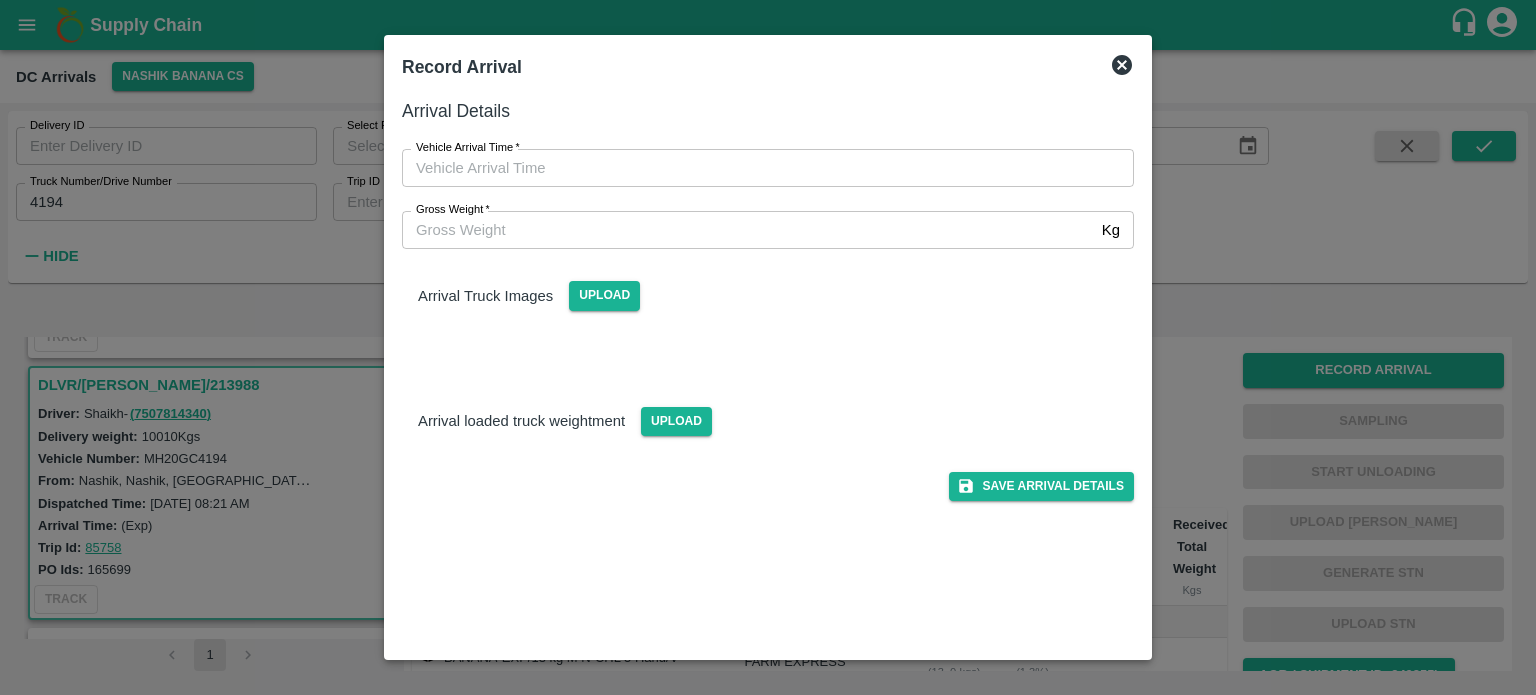 type on "DD/MM/YYYY hh:mm aa" 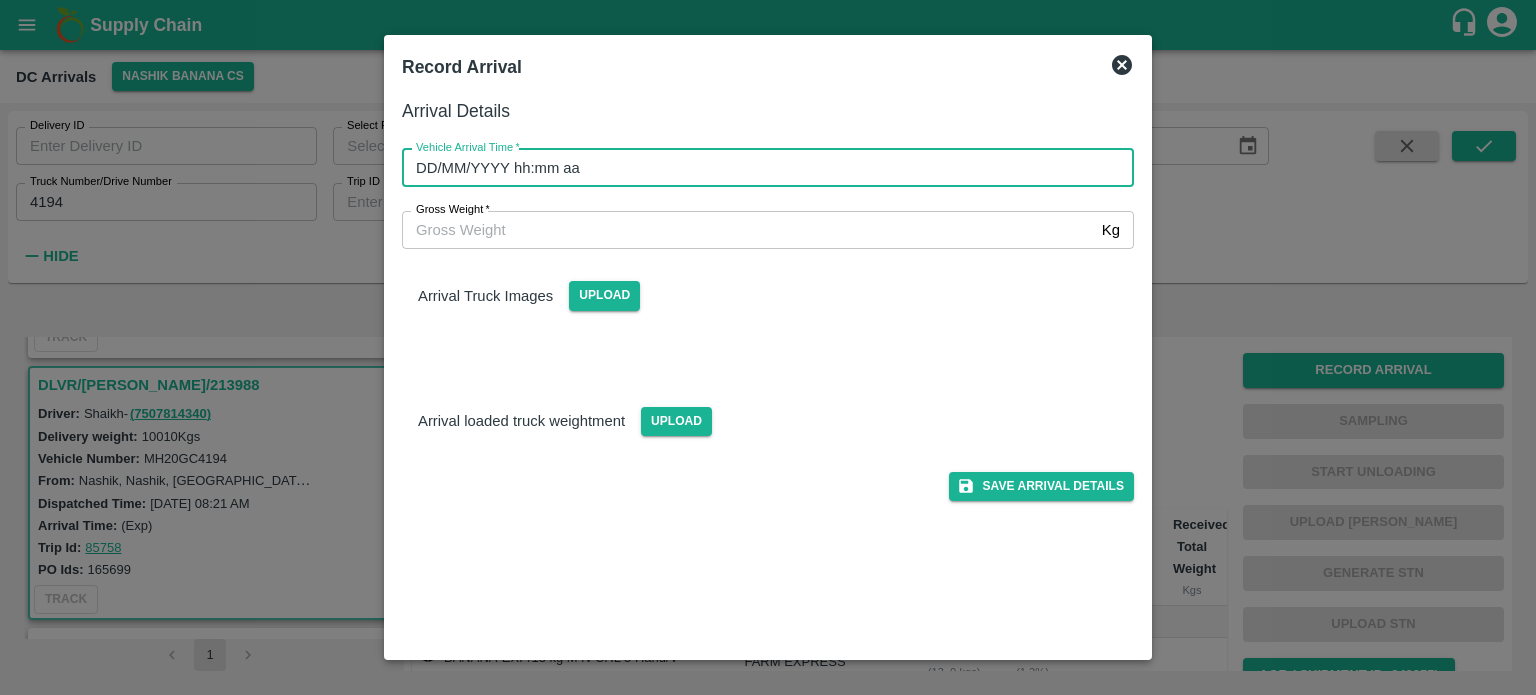 click on "DD/MM/YYYY hh:mm aa" at bounding box center (761, 168) 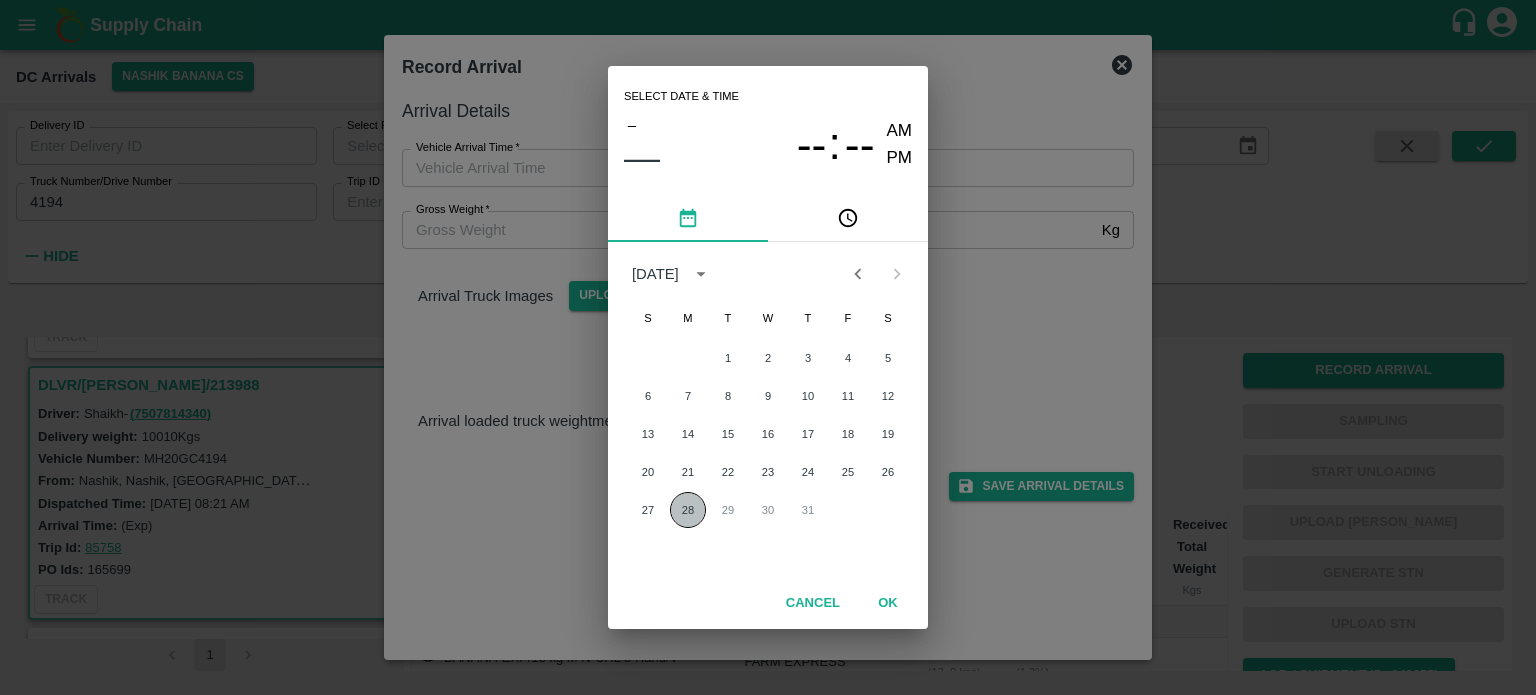 click on "28" at bounding box center [688, 510] 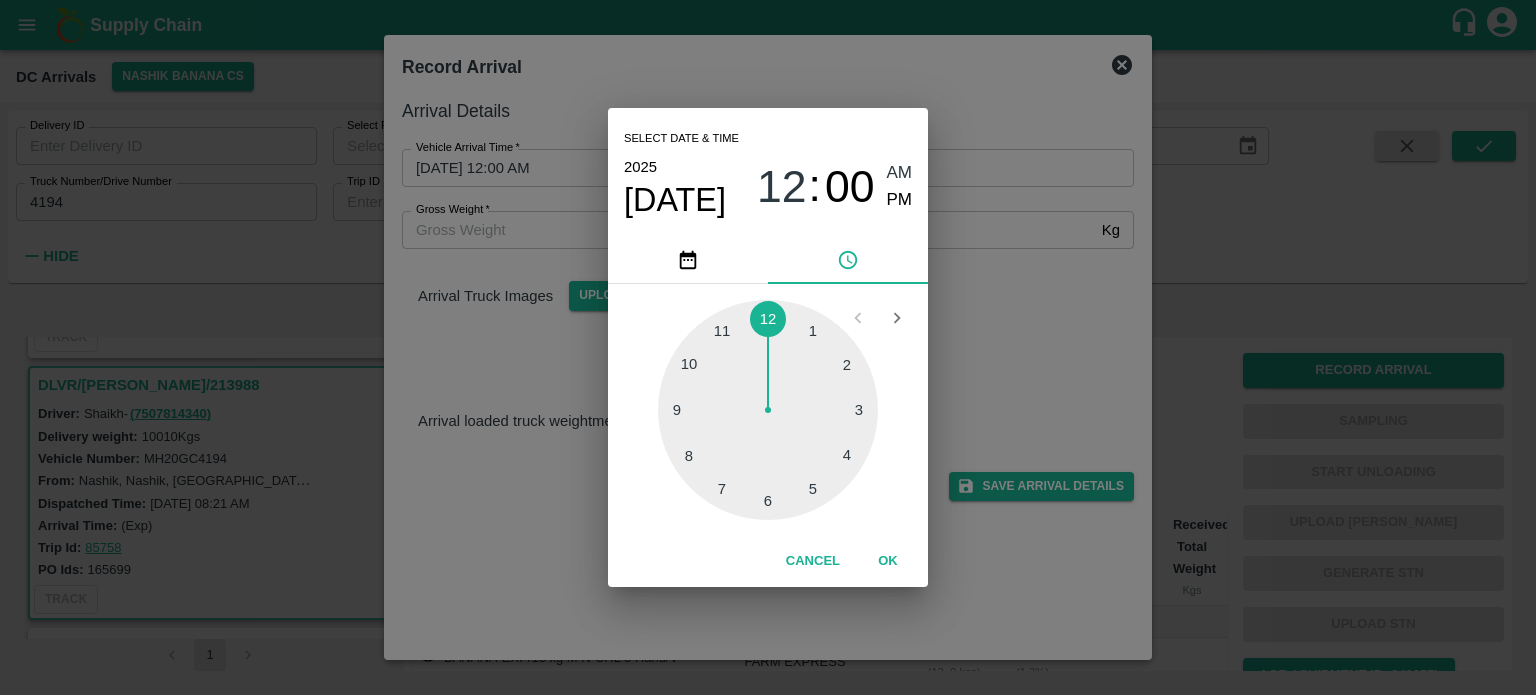 click at bounding box center [768, 410] 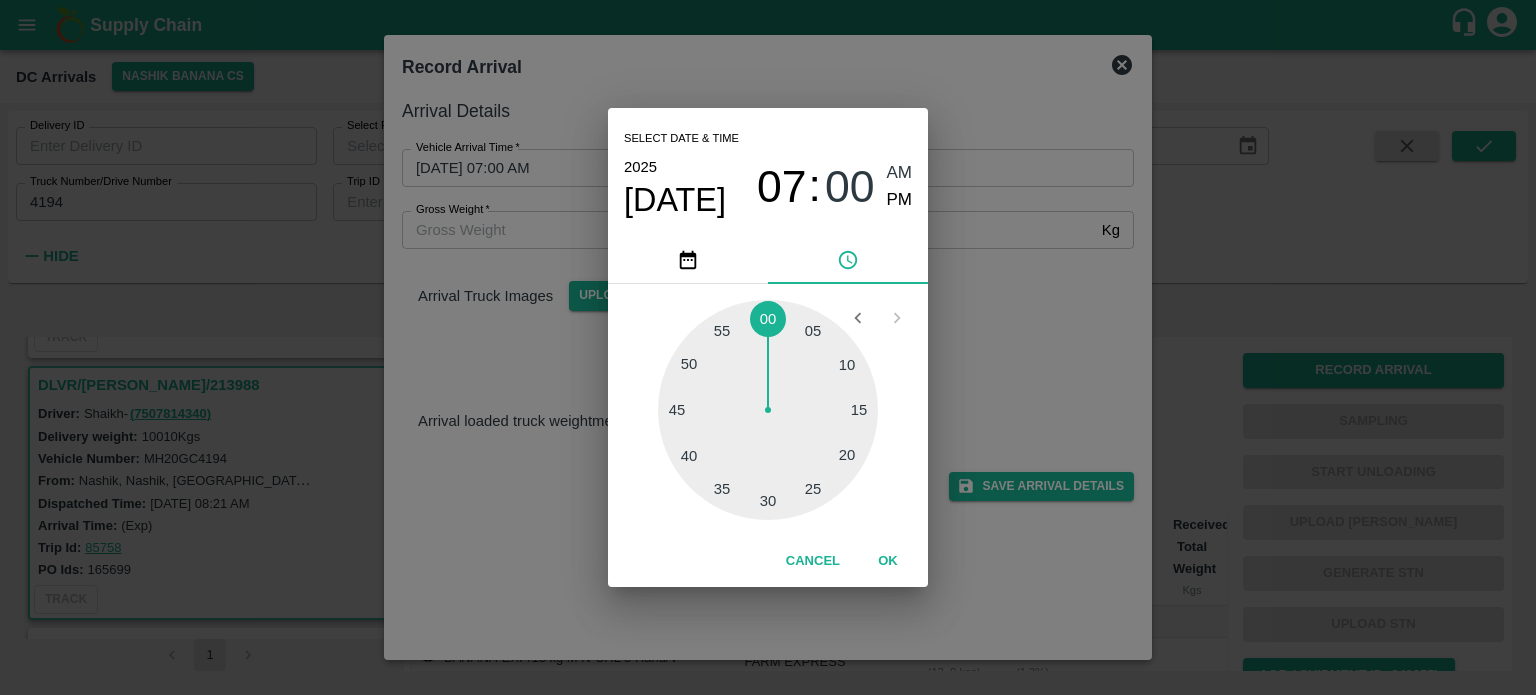 click at bounding box center [768, 410] 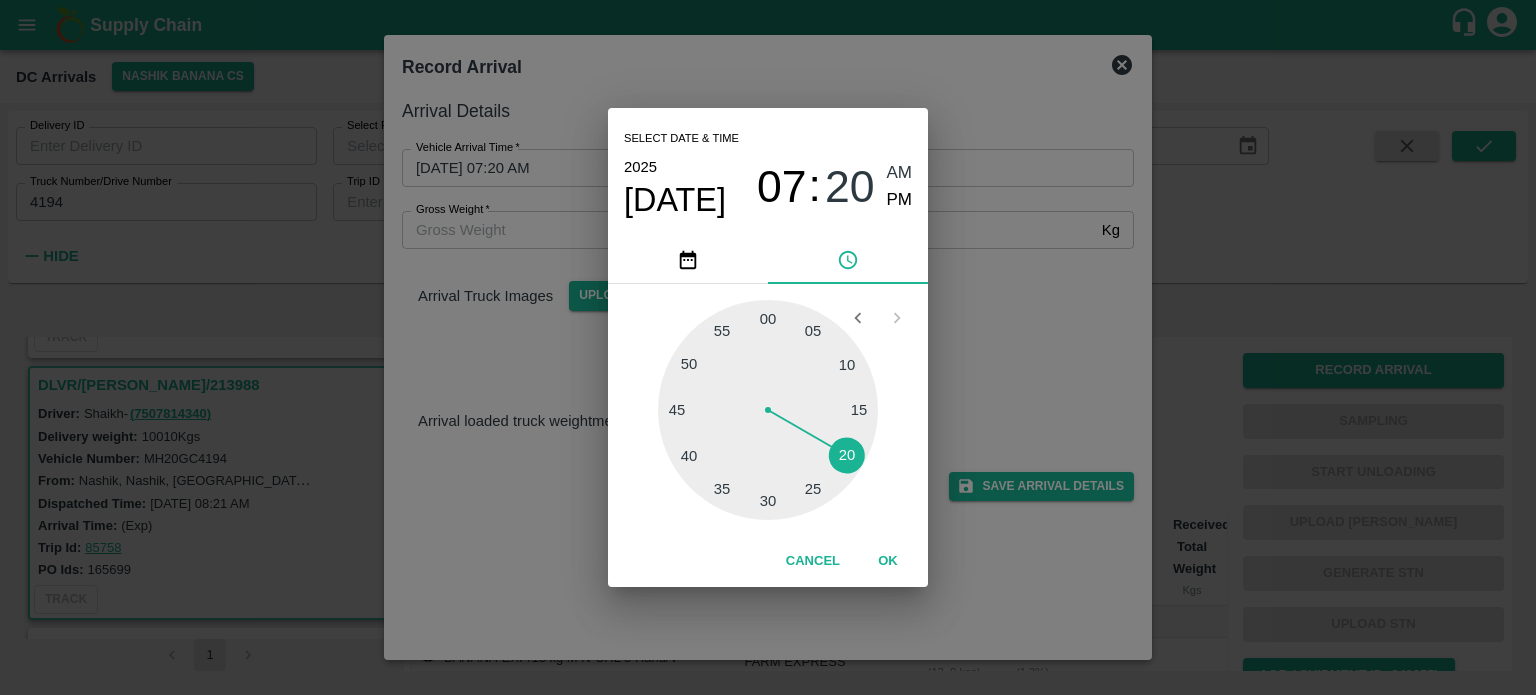 click on "Select date & time 2025 Jul 28 07 : 20 AM PM 05 10 15 20 25 30 35 40 45 50 55 00 Cancel OK" at bounding box center (768, 347) 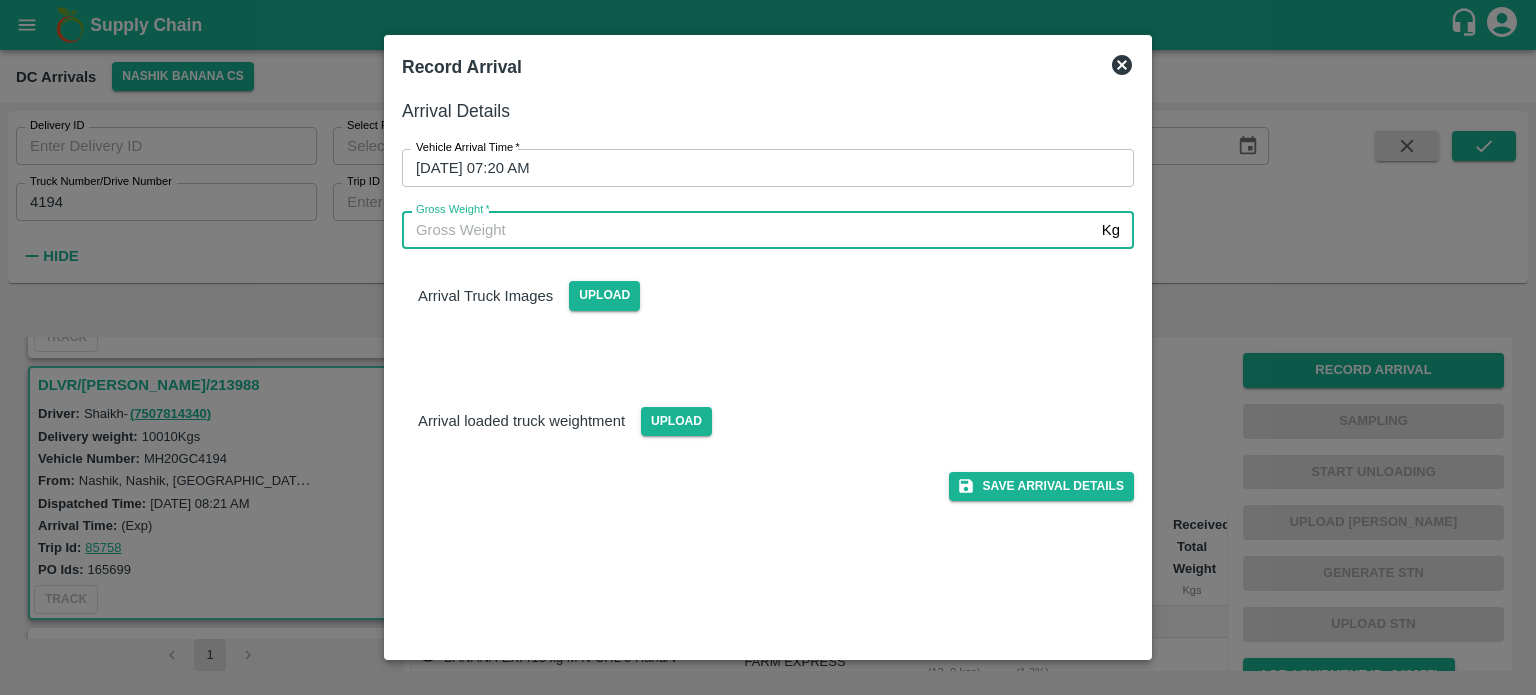 click on "Gross Weight   *" at bounding box center [748, 230] 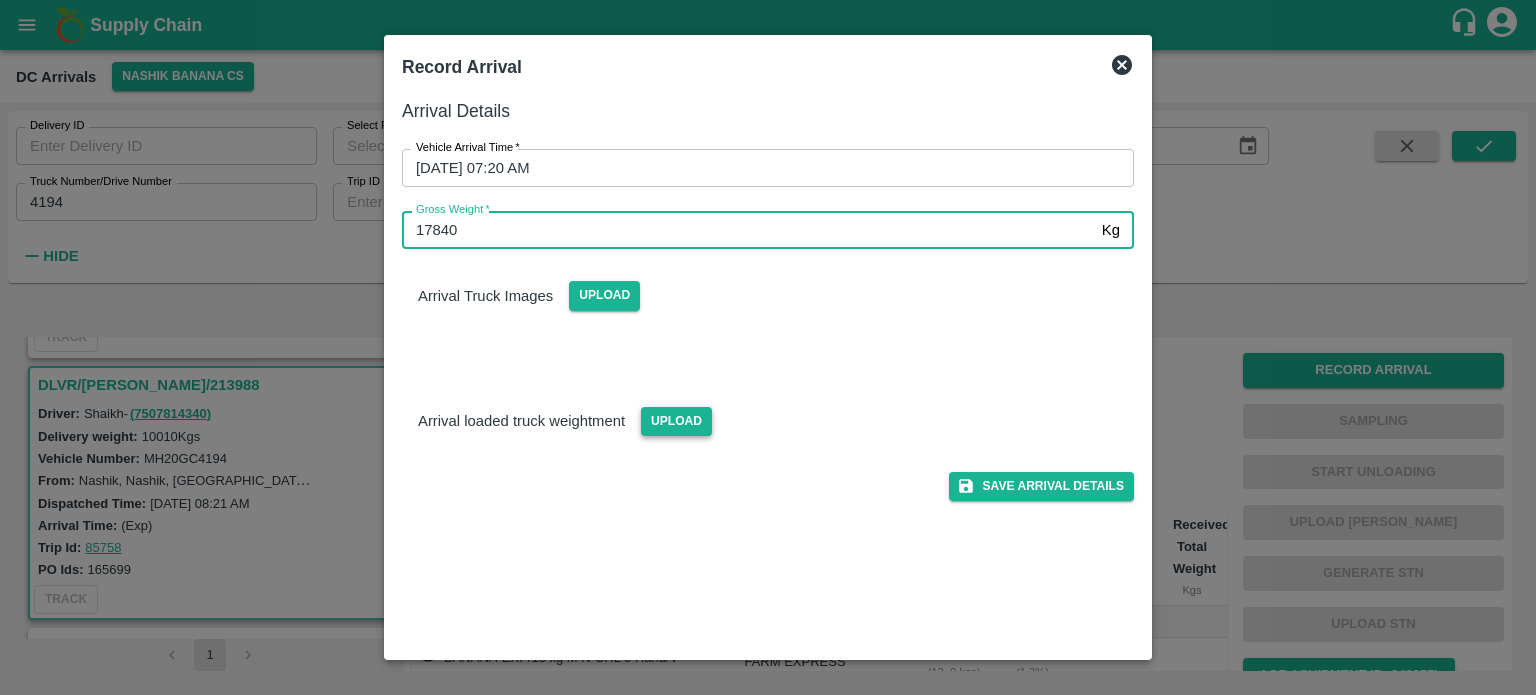 type on "17840" 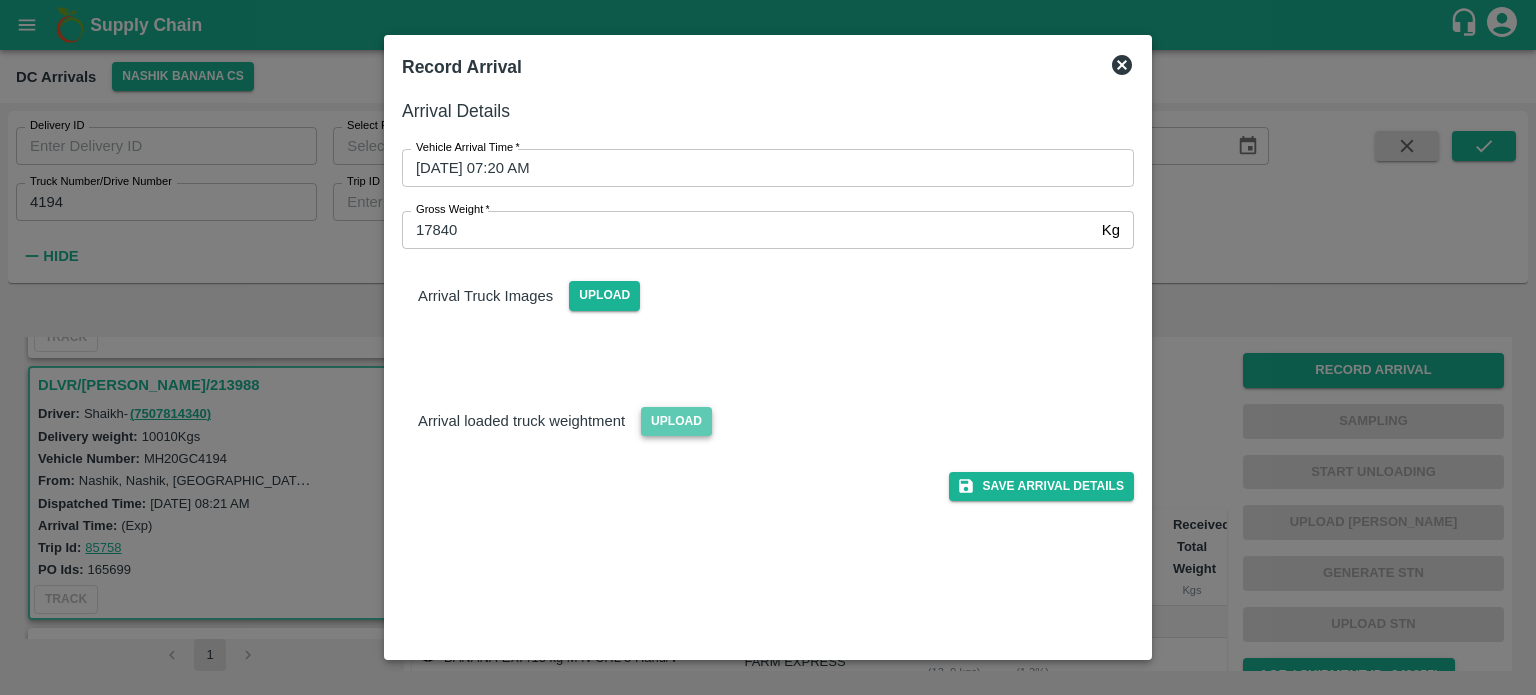 click on "Upload" at bounding box center [676, 421] 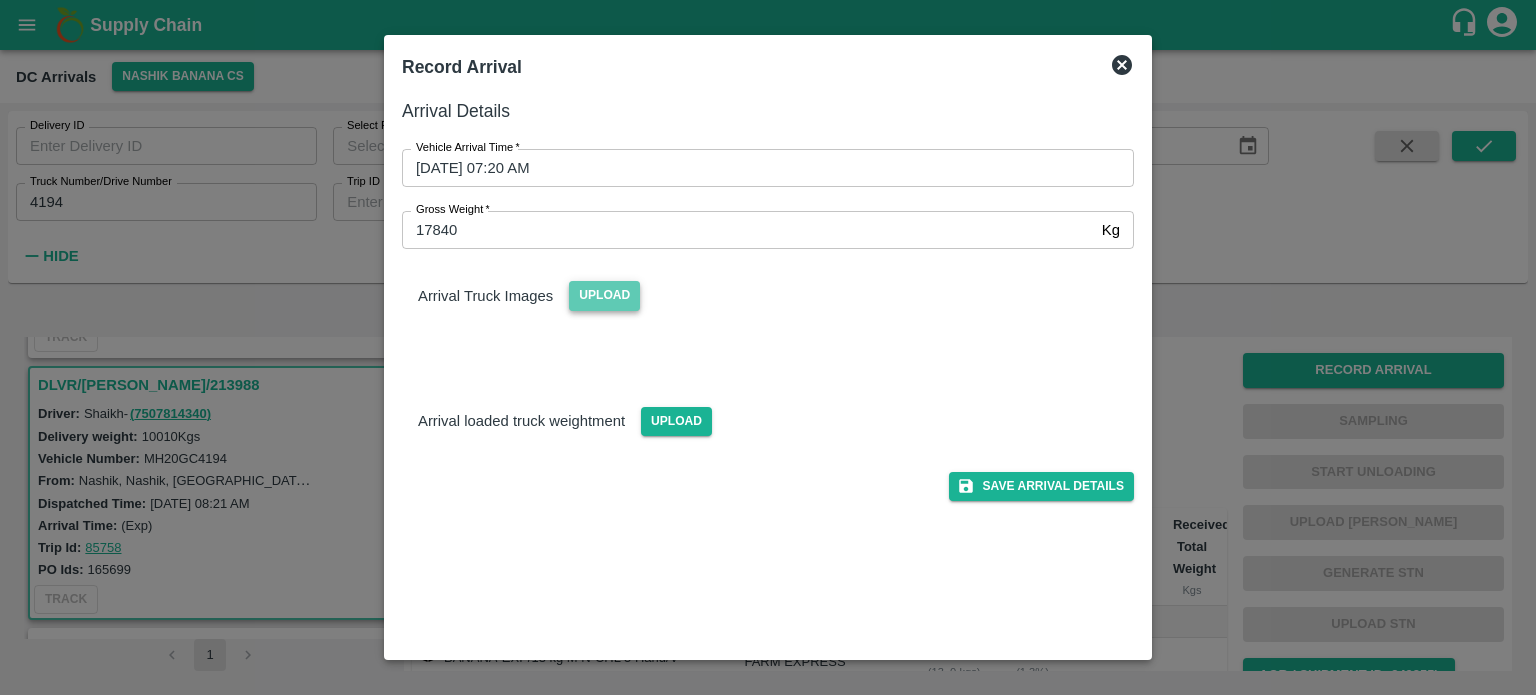 click on "Upload" at bounding box center [604, 295] 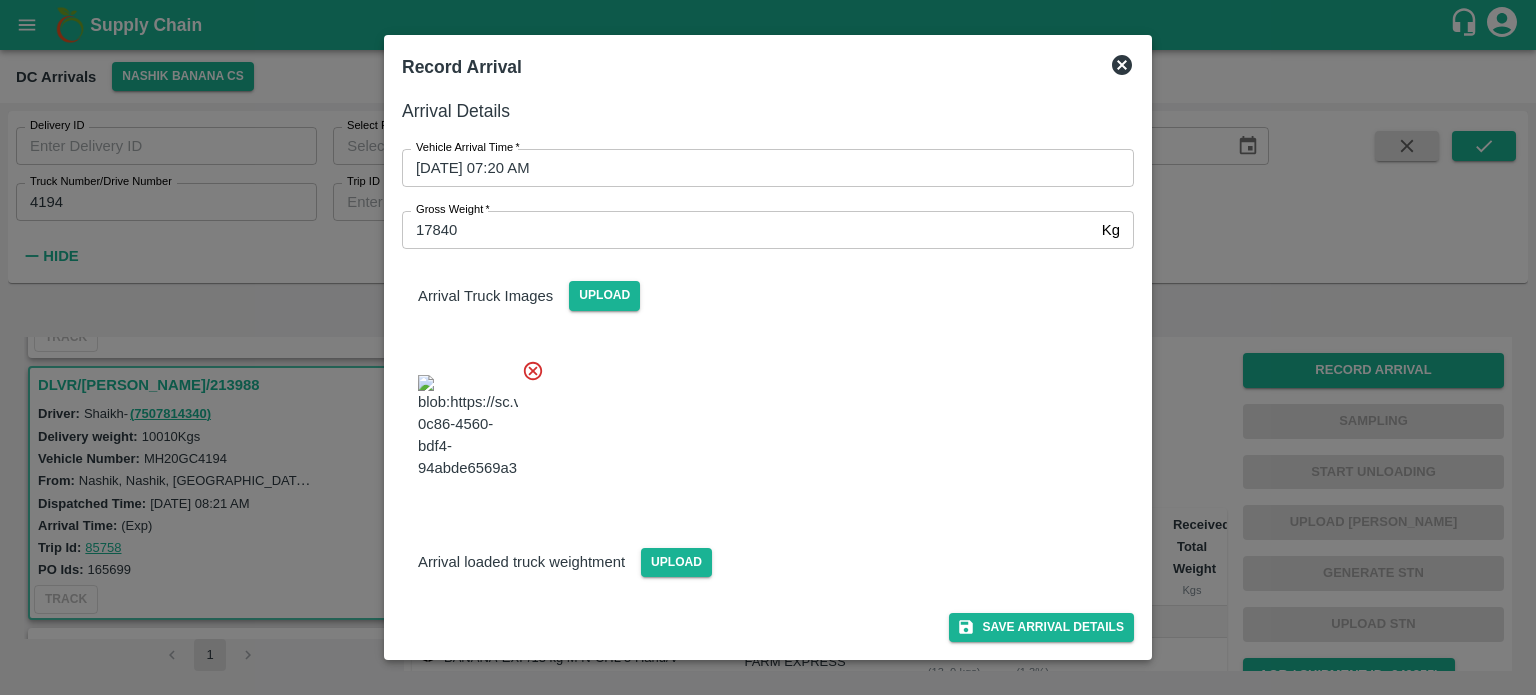 scroll, scrollTop: 28, scrollLeft: 0, axis: vertical 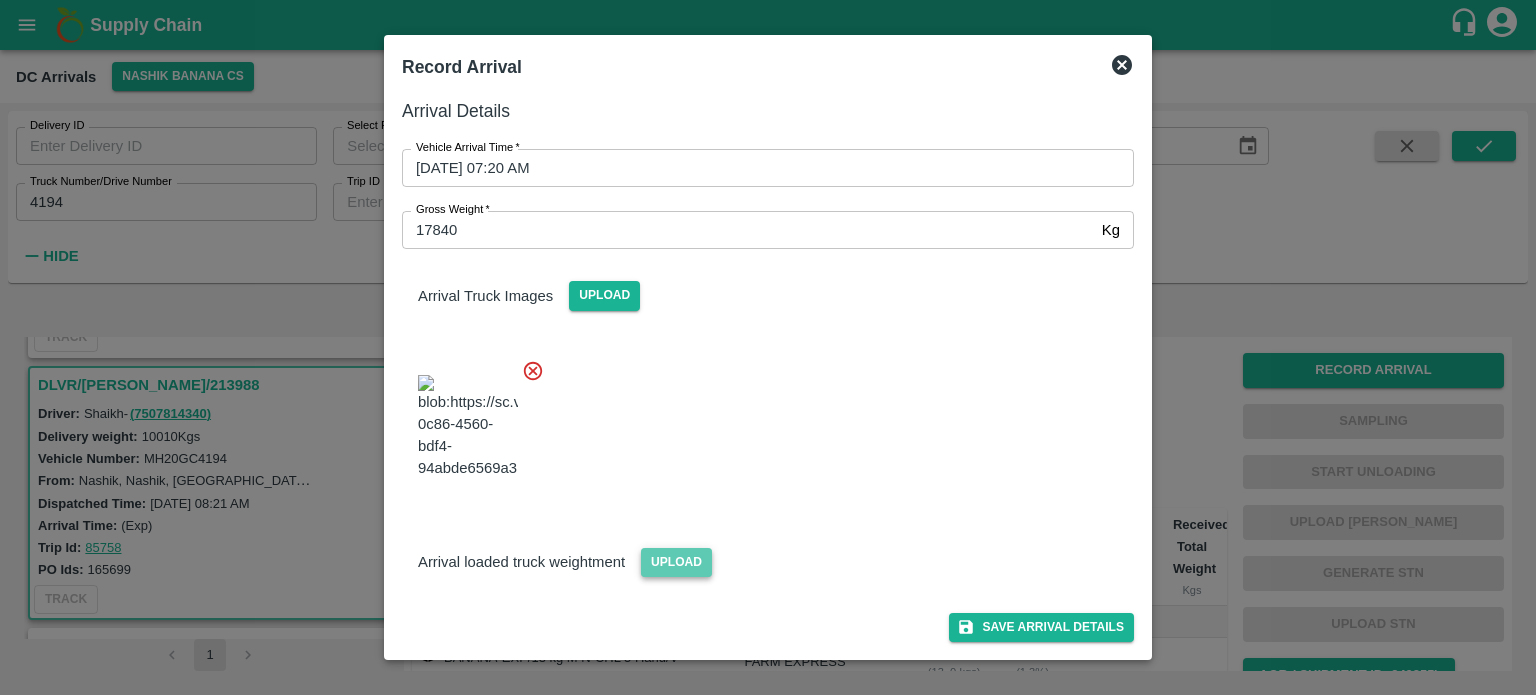 click on "Upload" at bounding box center [676, 562] 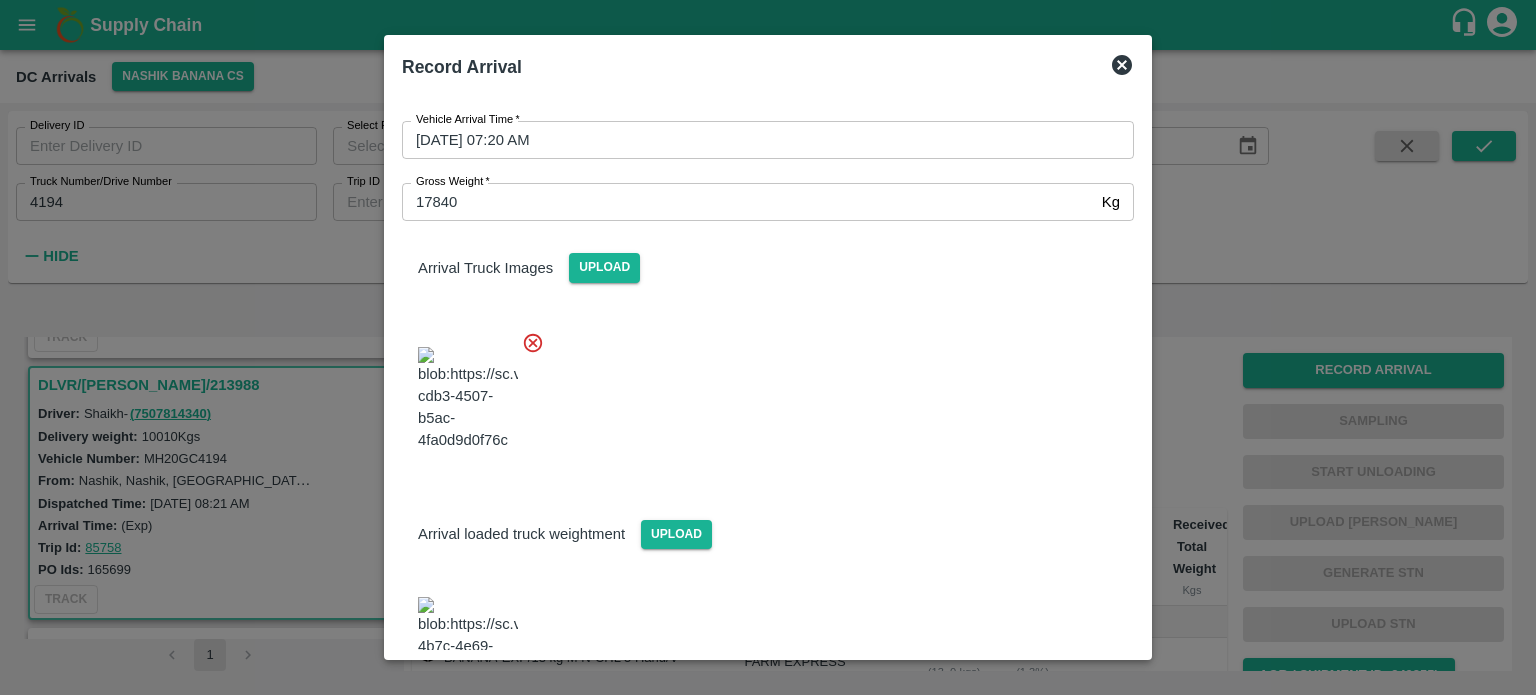 click at bounding box center [760, 393] 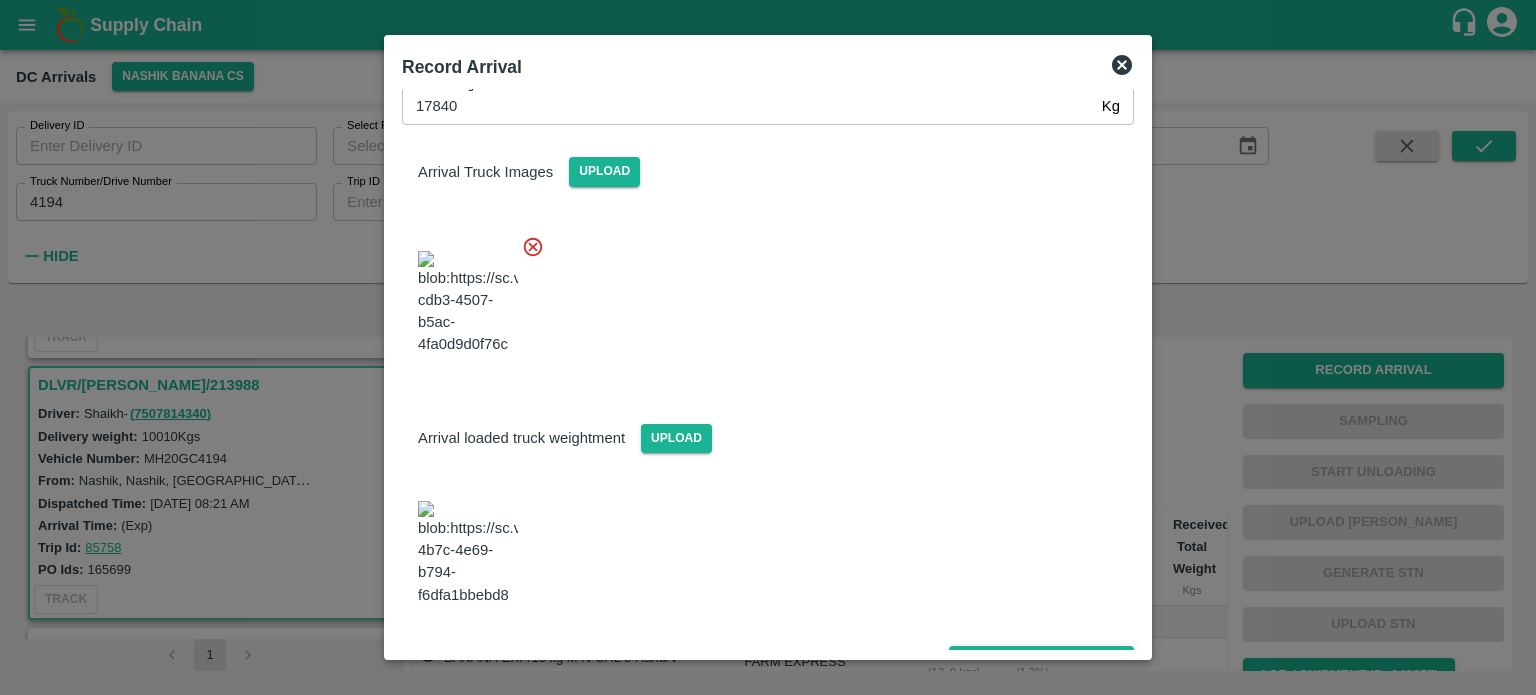 click on "Save Arrival Details" at bounding box center (1041, 660) 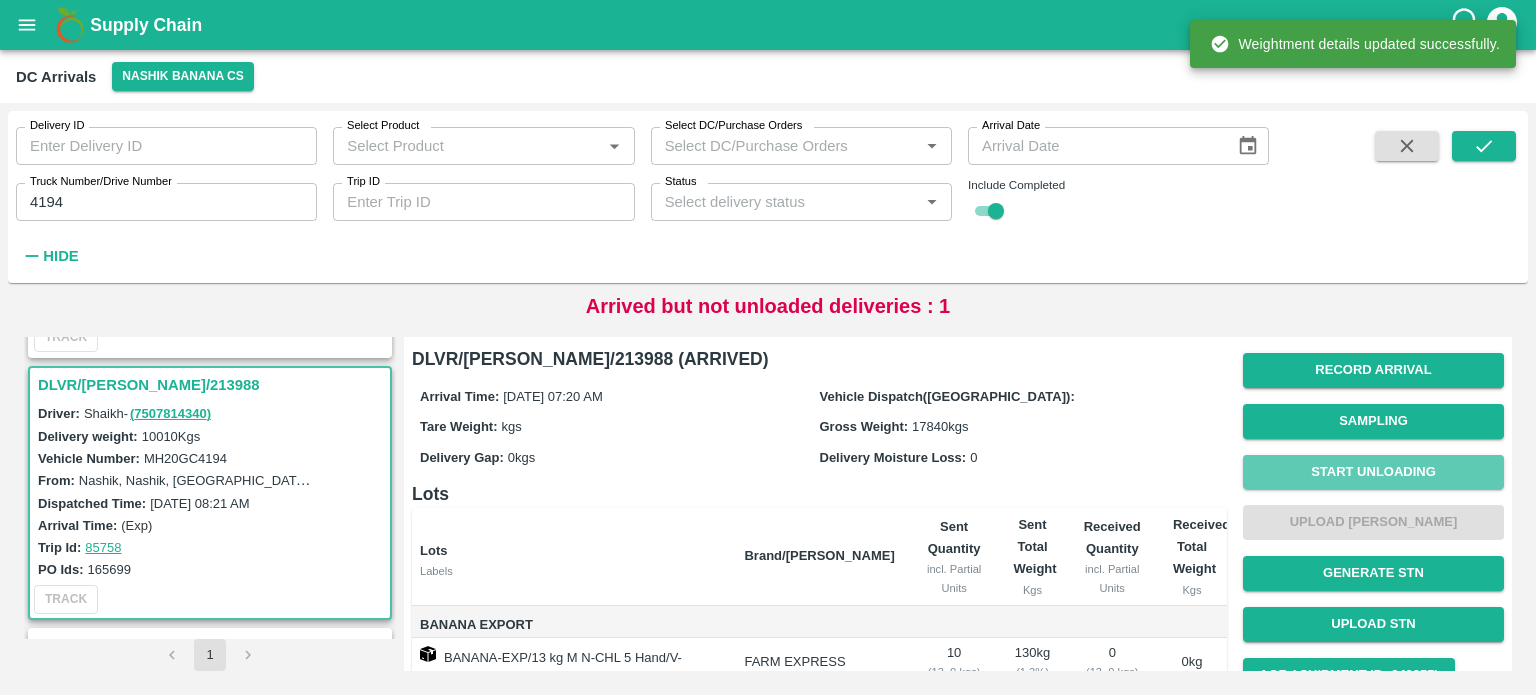 click on "Start Unloading" at bounding box center [1373, 472] 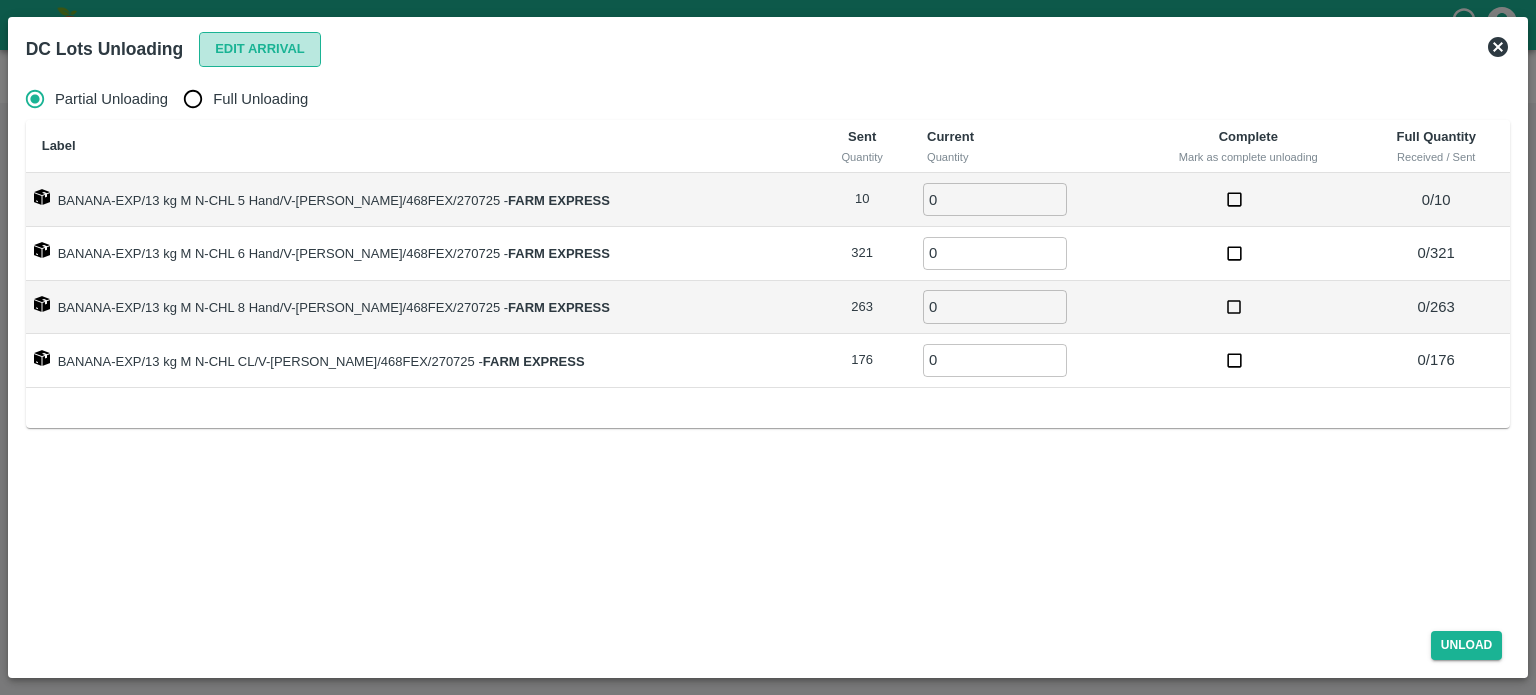 click on "Edit Arrival" at bounding box center (260, 49) 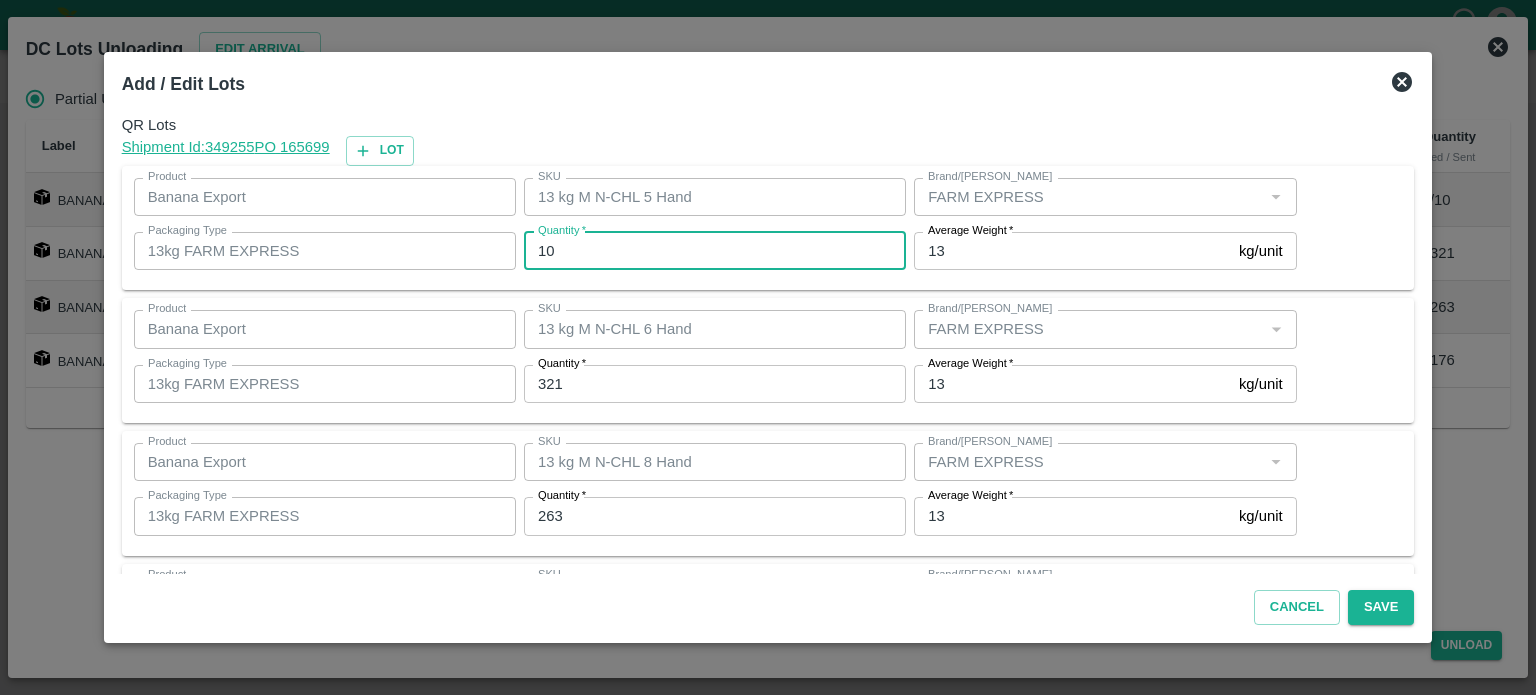 click on "10" at bounding box center (715, 251) 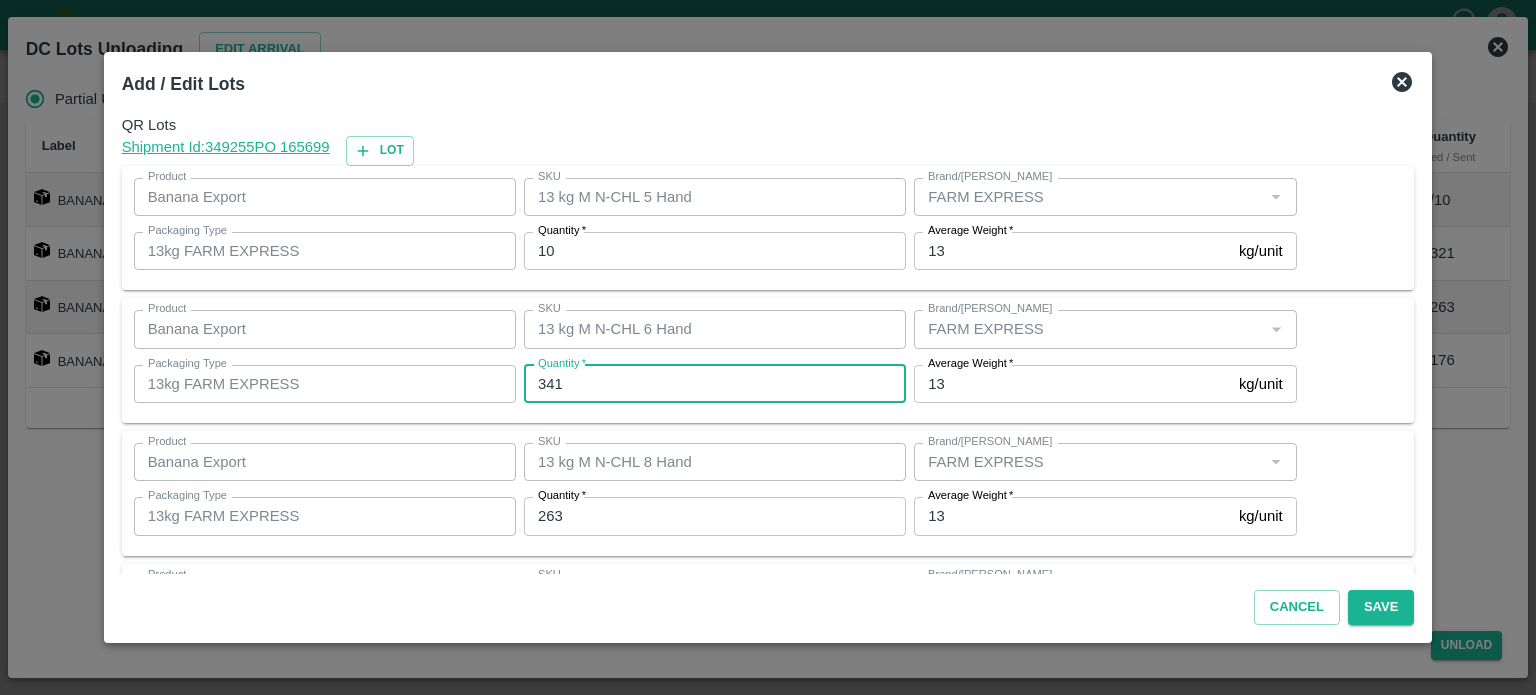 type on "341" 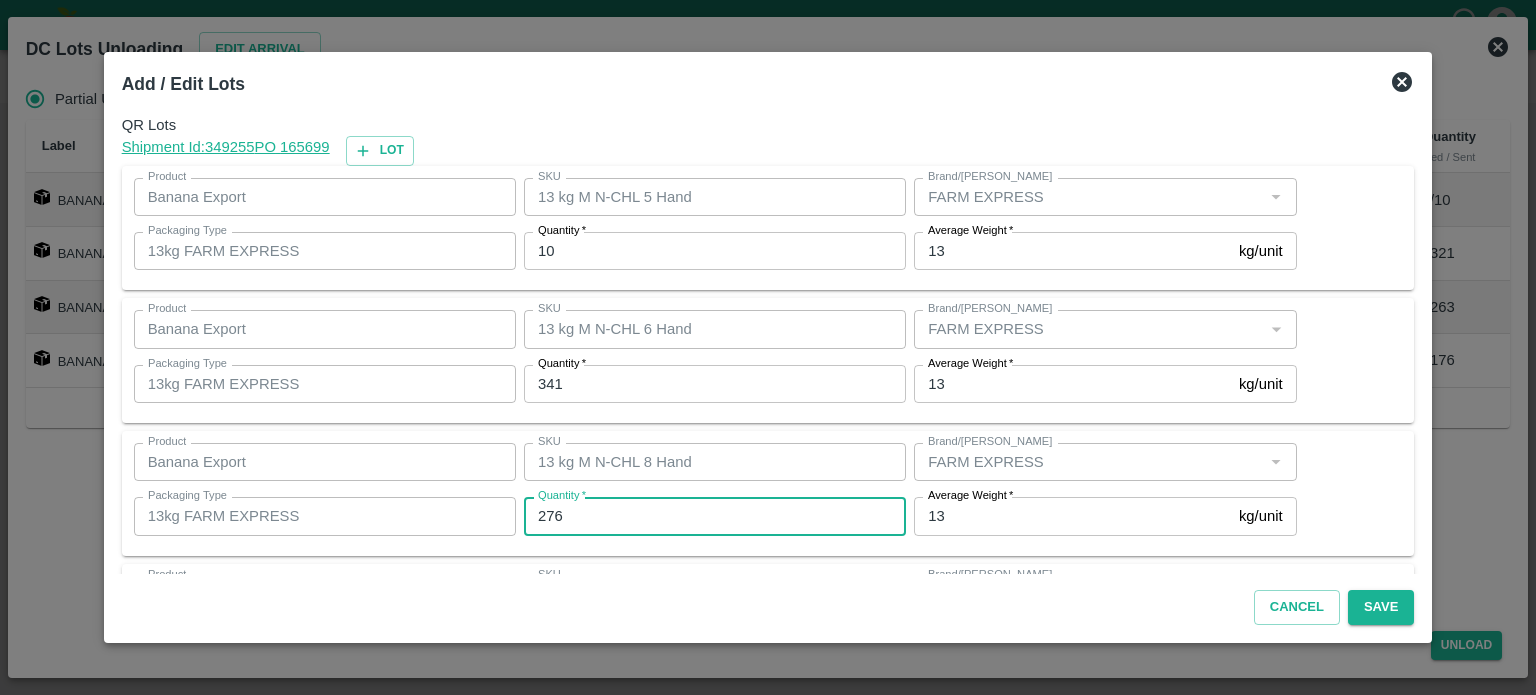 type on "276" 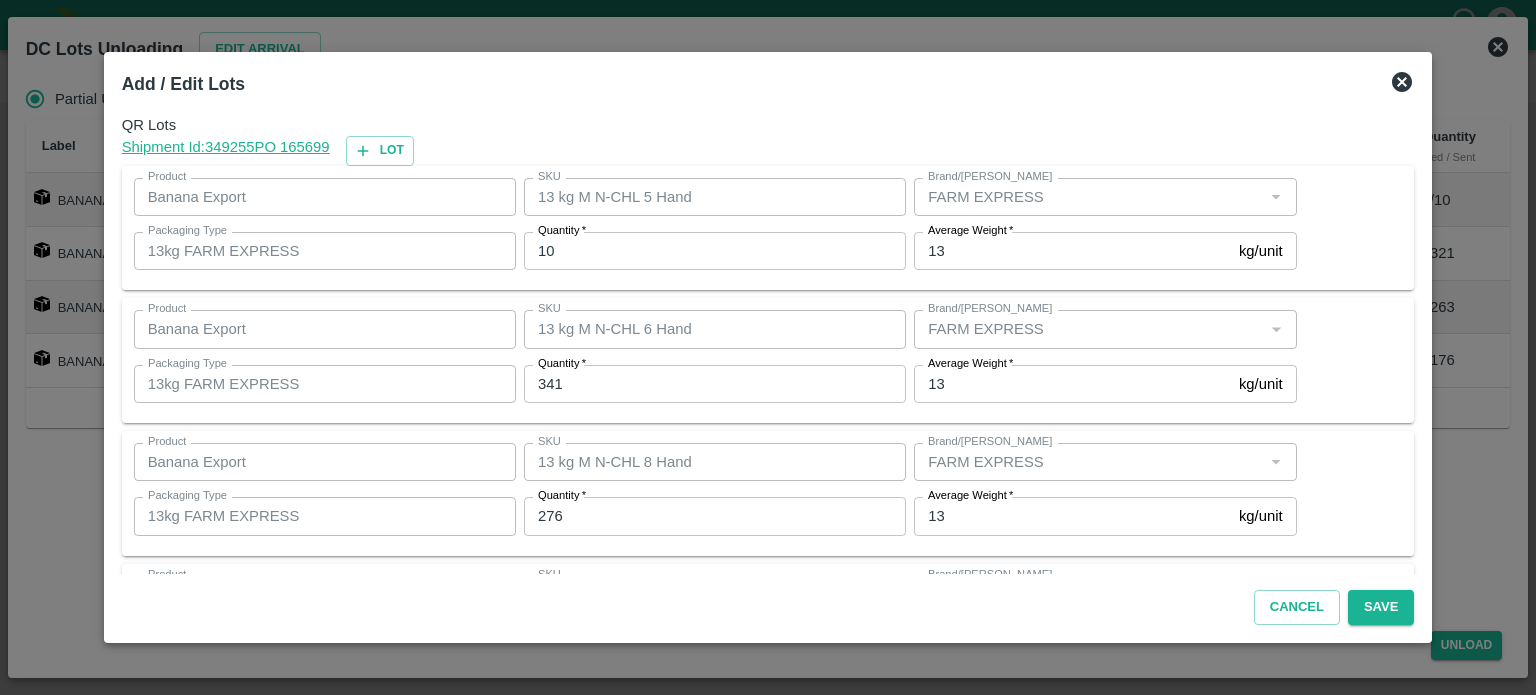 scroll, scrollTop: 129, scrollLeft: 0, axis: vertical 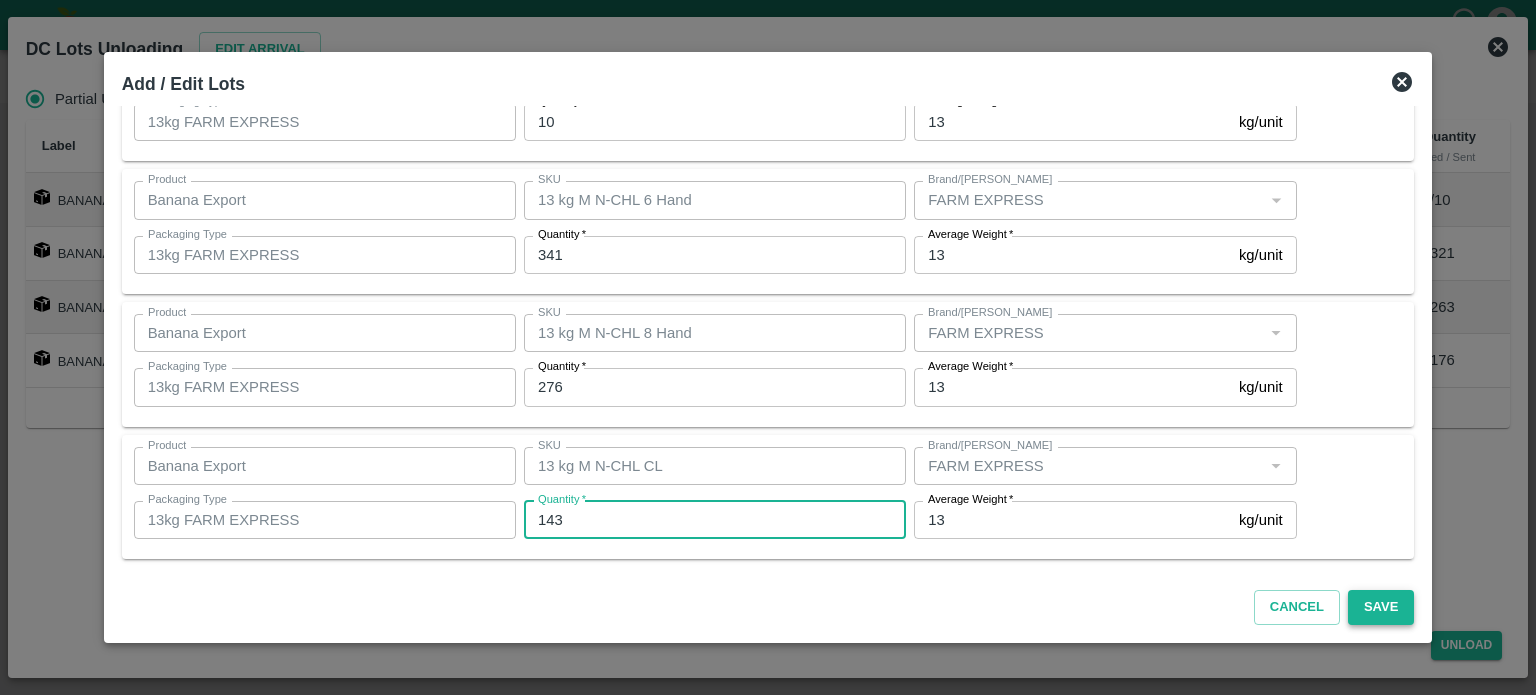 type on "143" 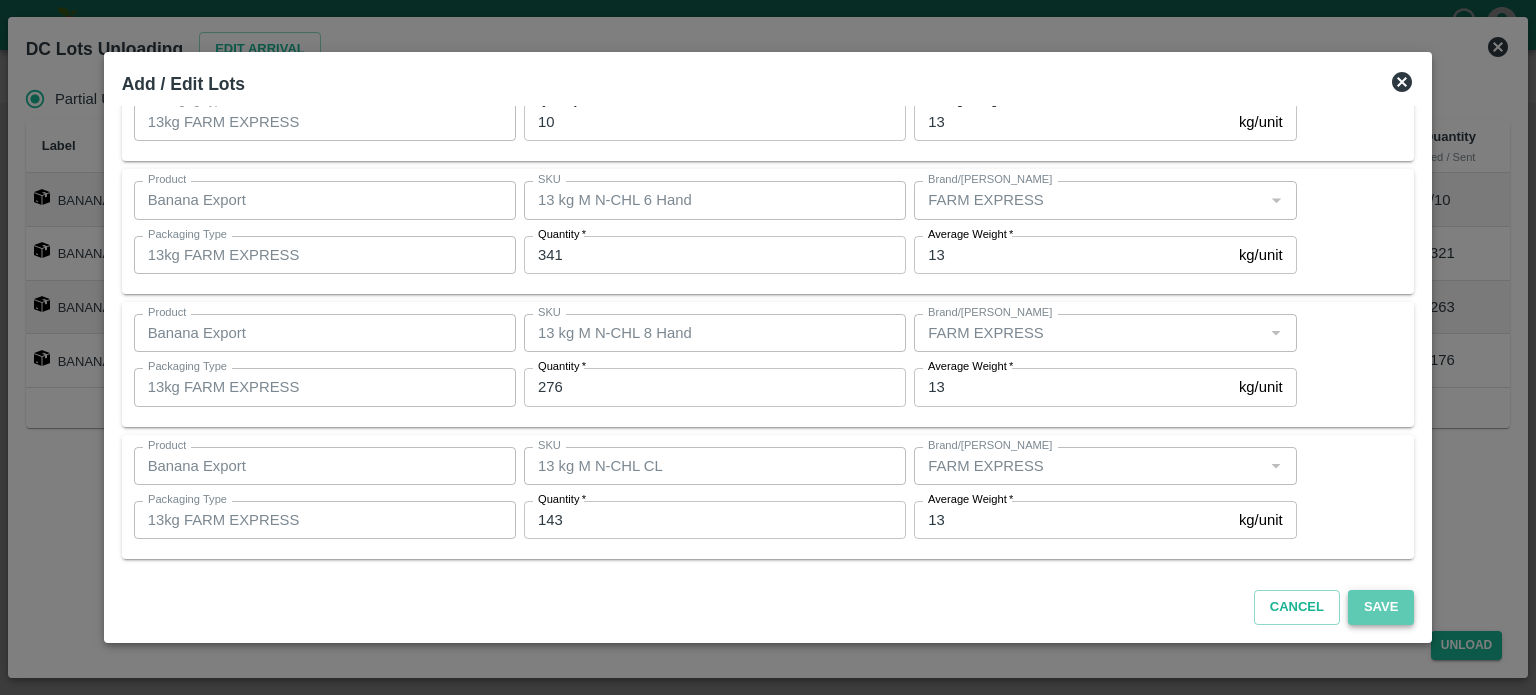 click on "Save" at bounding box center (1381, 607) 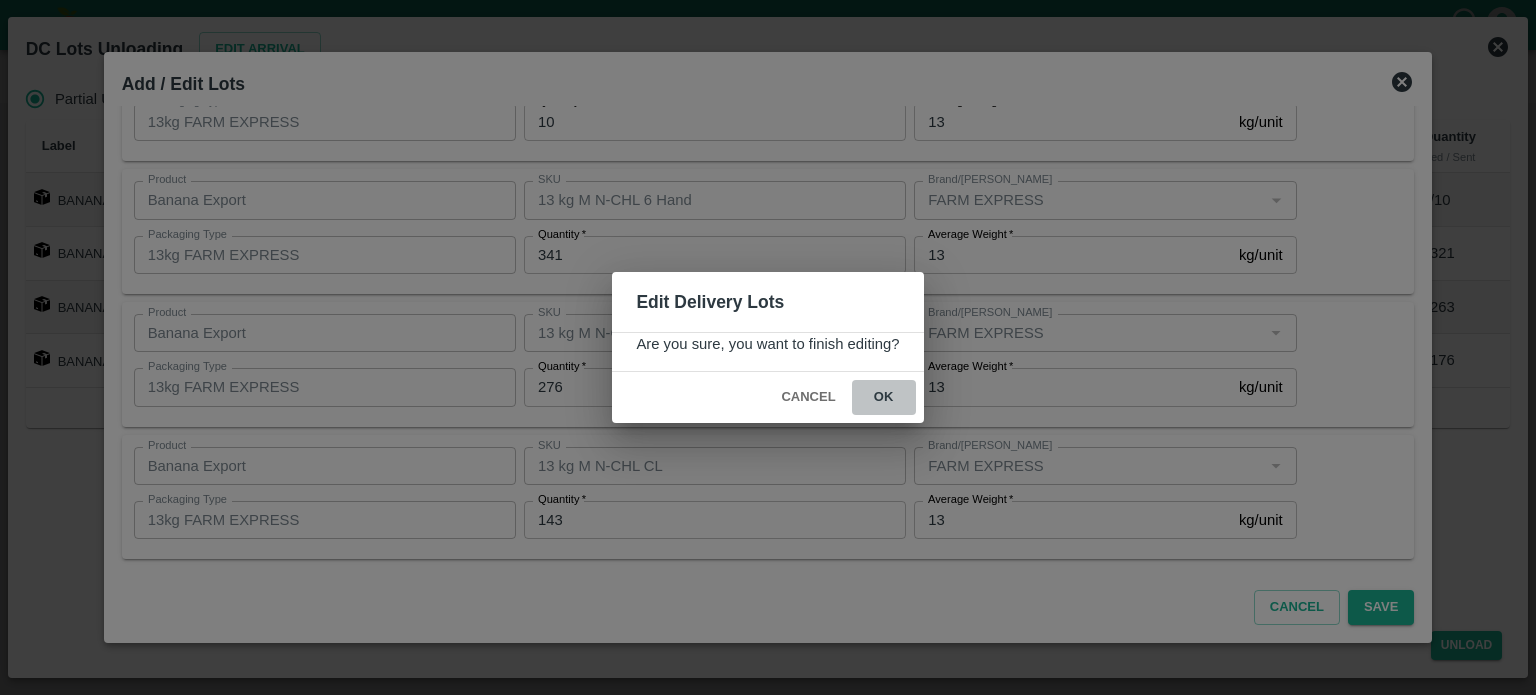 click on "ok" at bounding box center [884, 397] 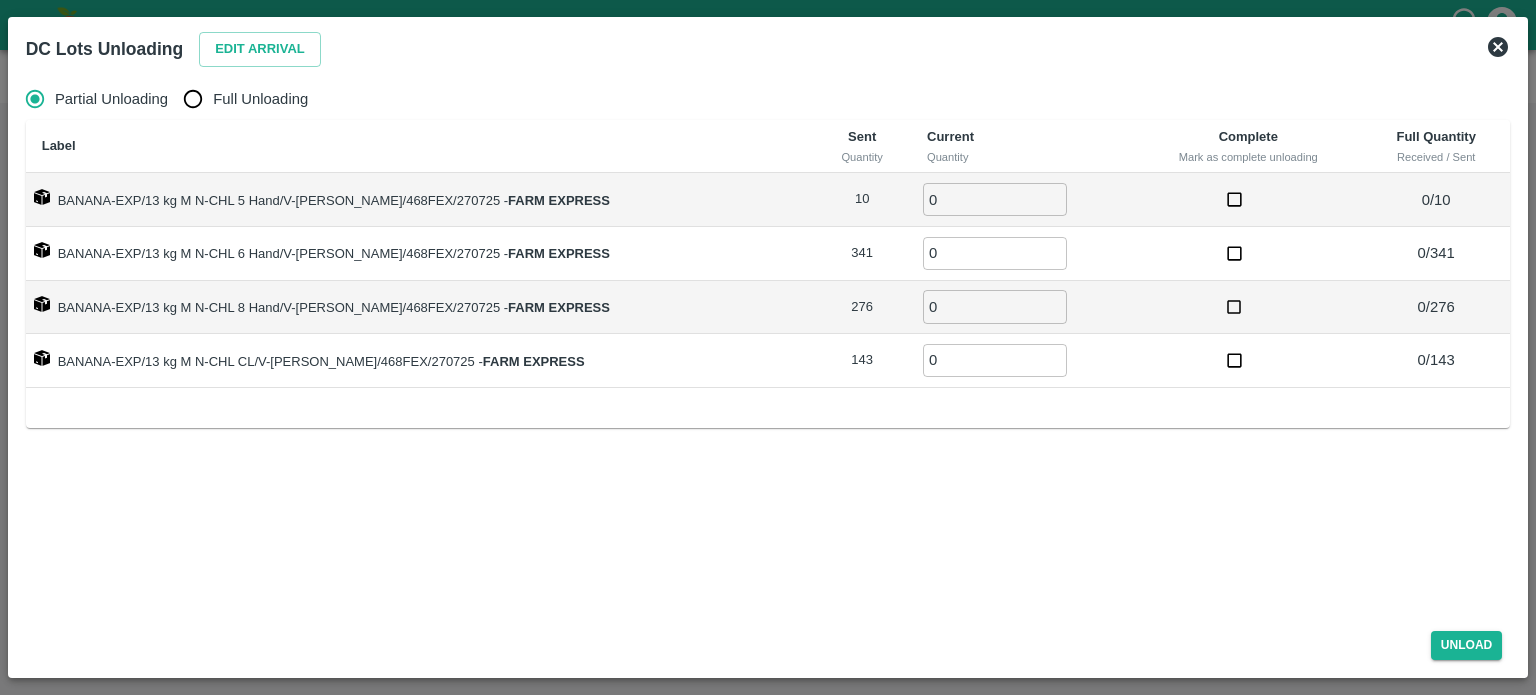 click on "Full Unloading" at bounding box center [193, 99] 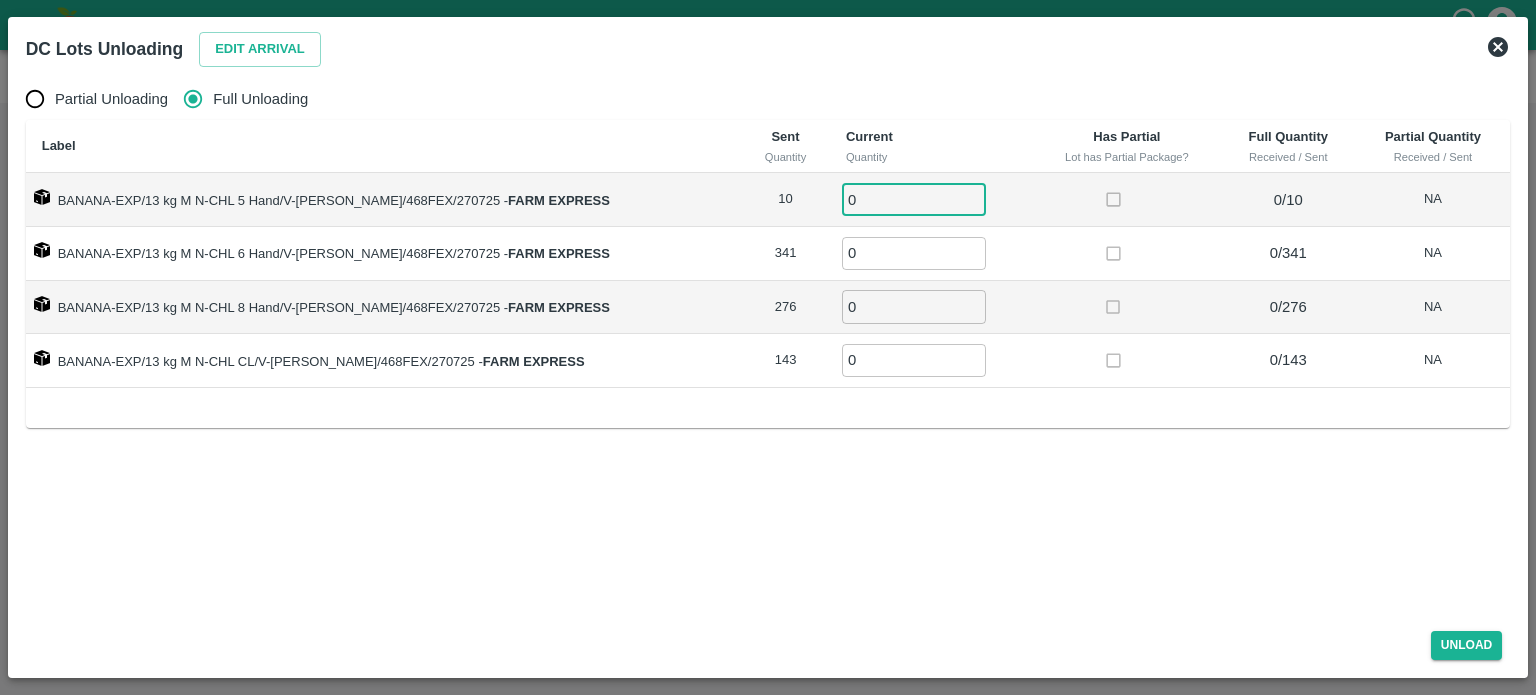 click on "0" at bounding box center (914, 199) 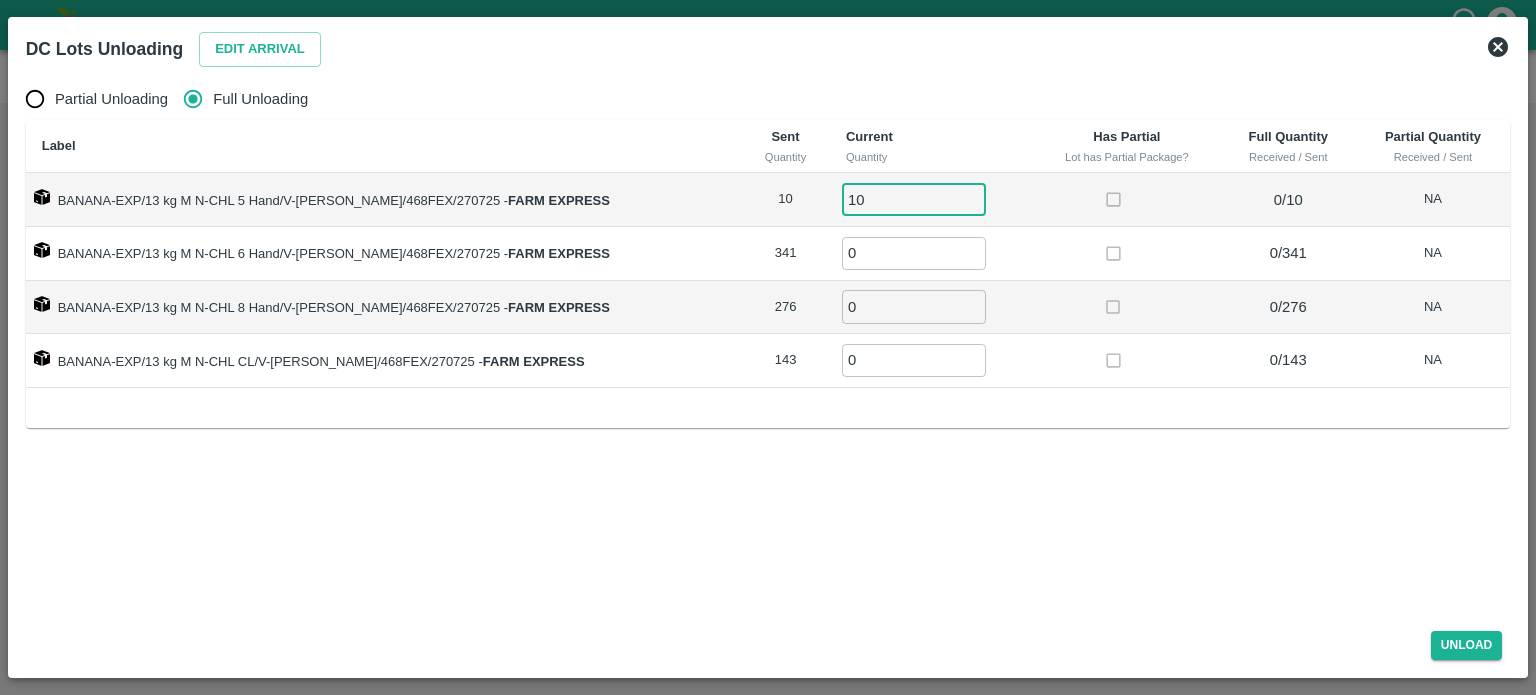 type on "10" 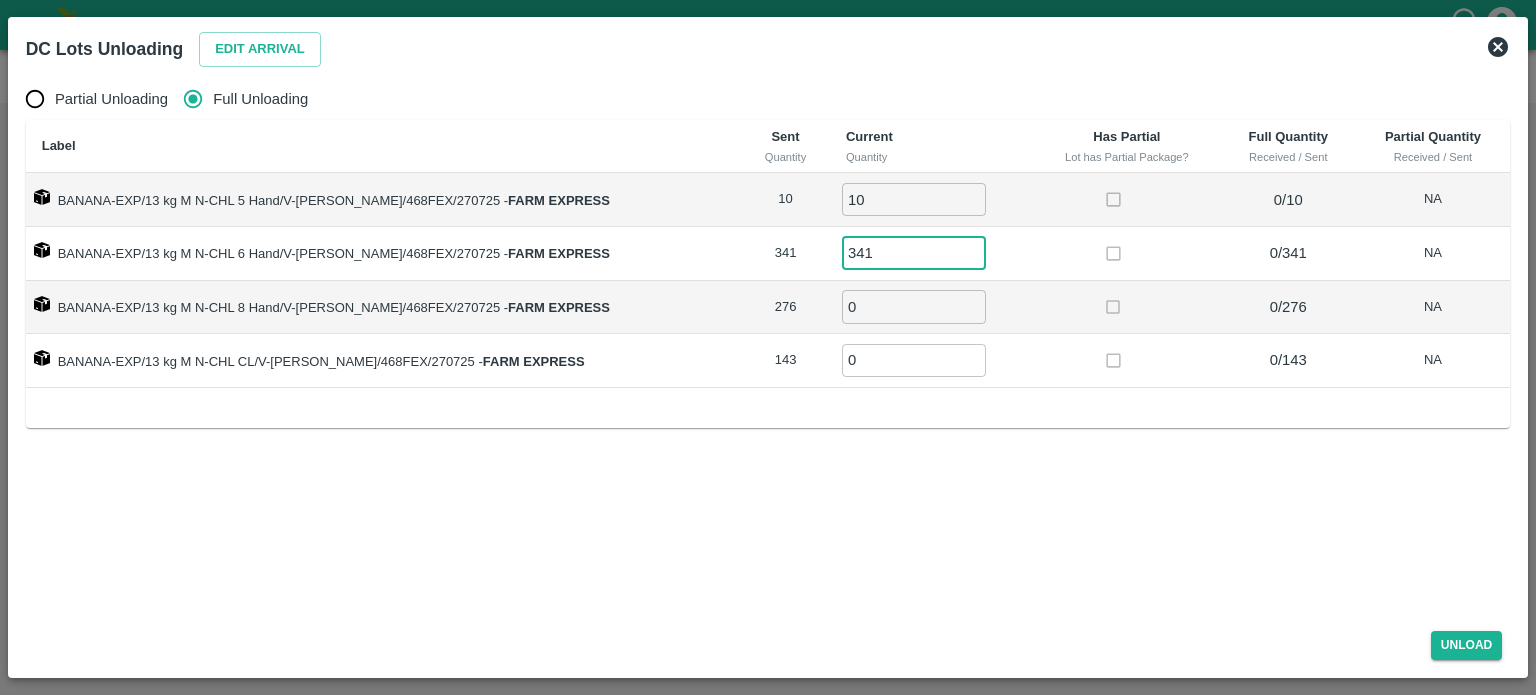 type on "341" 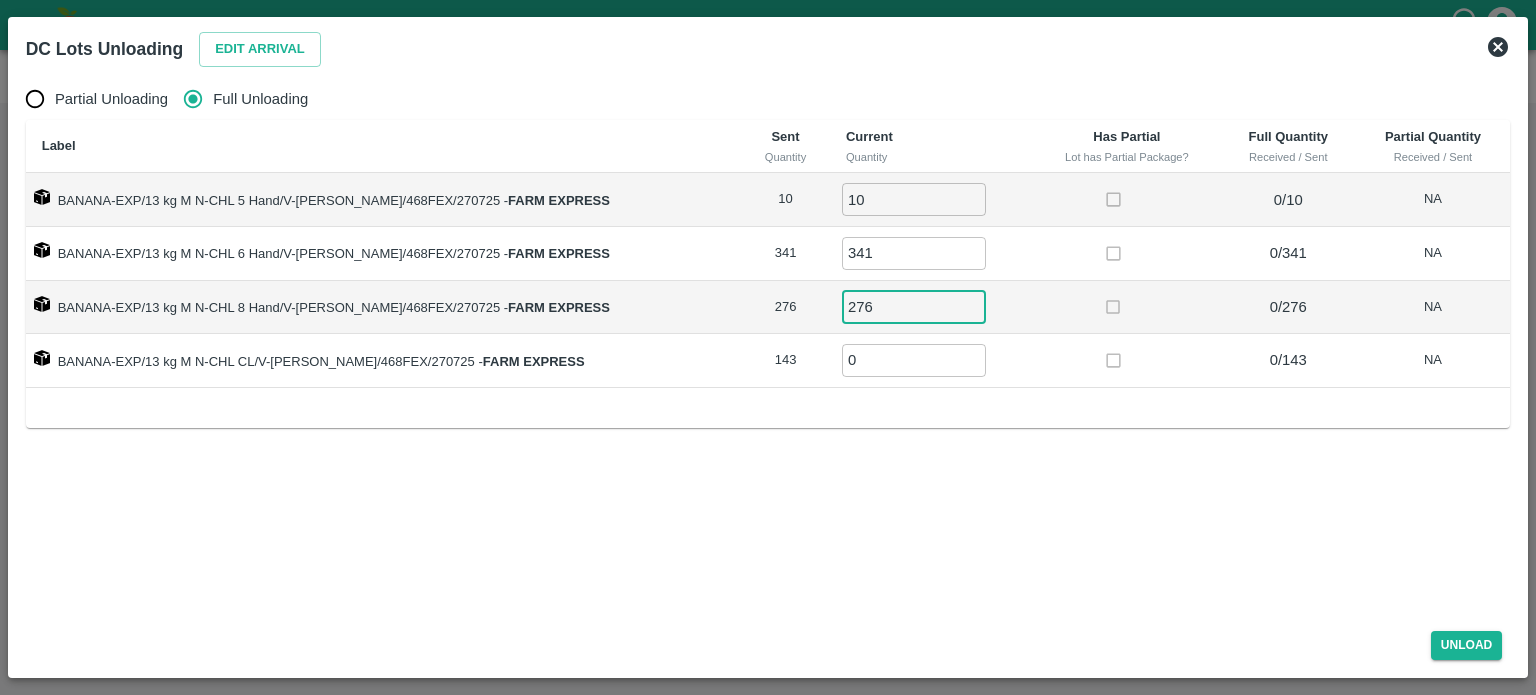 type on "276" 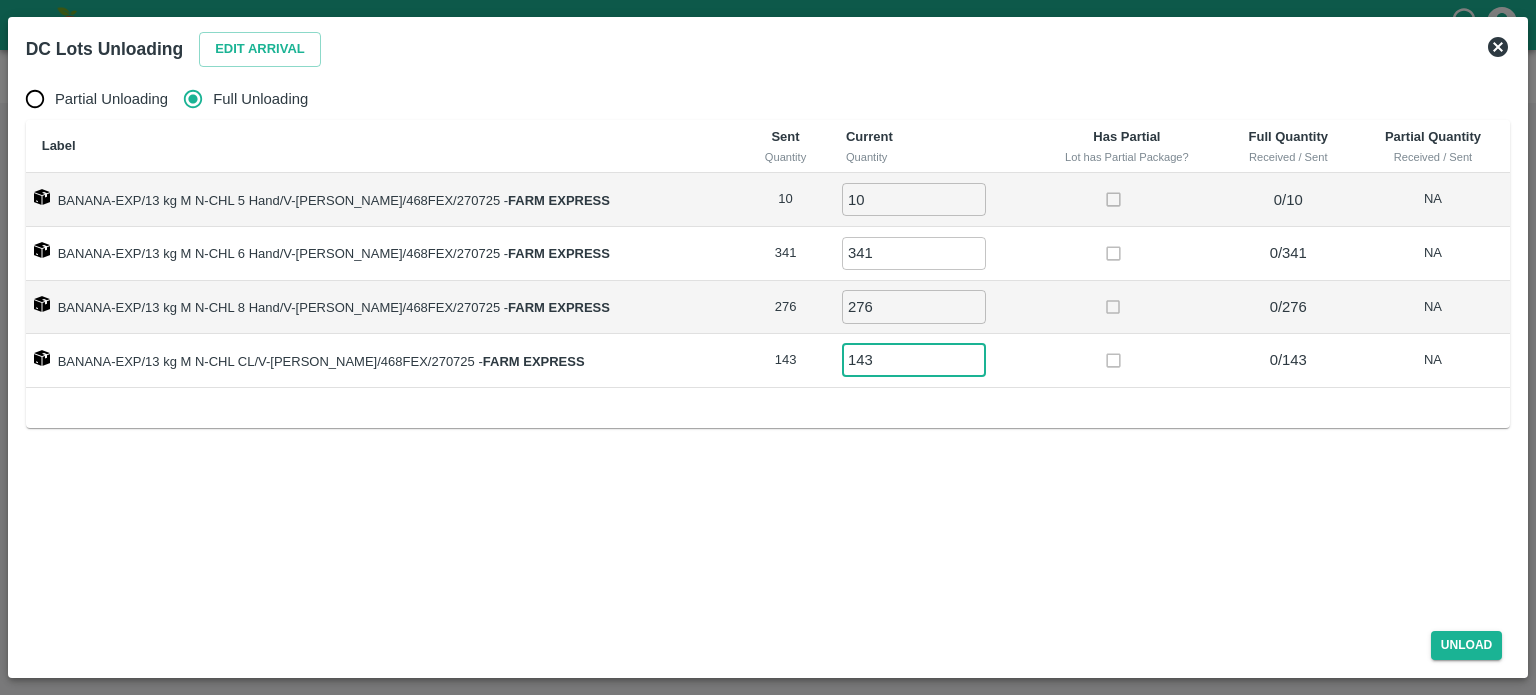 type on "143" 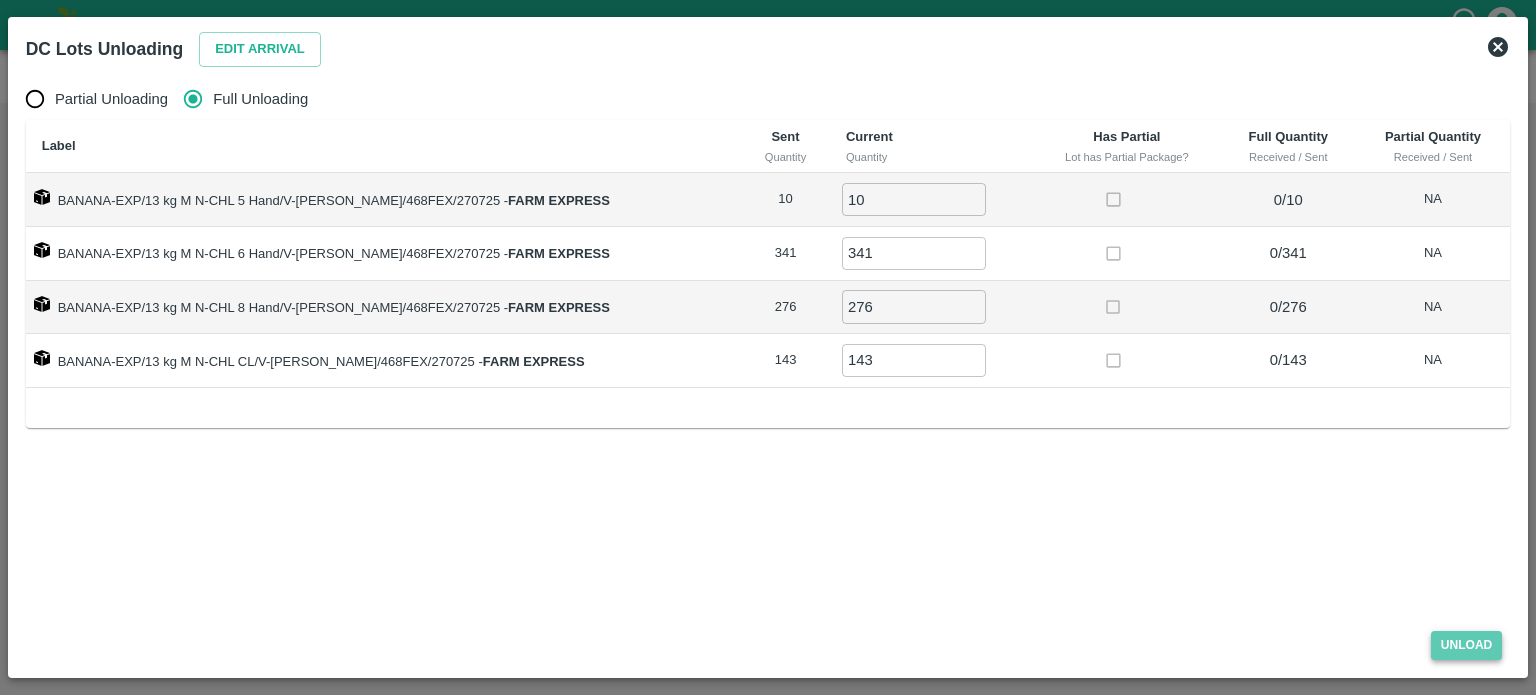 click on "Unload" at bounding box center [1467, 645] 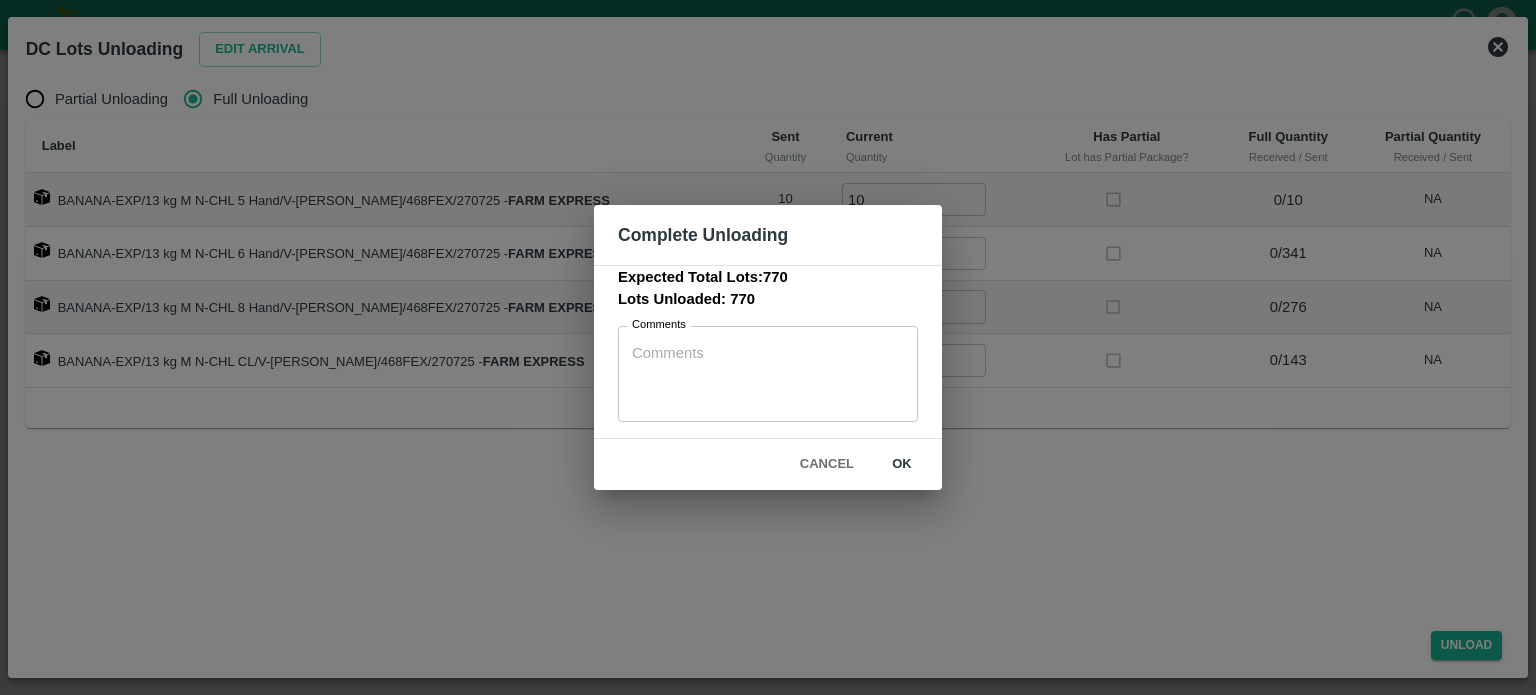 click on "ok" at bounding box center [902, 464] 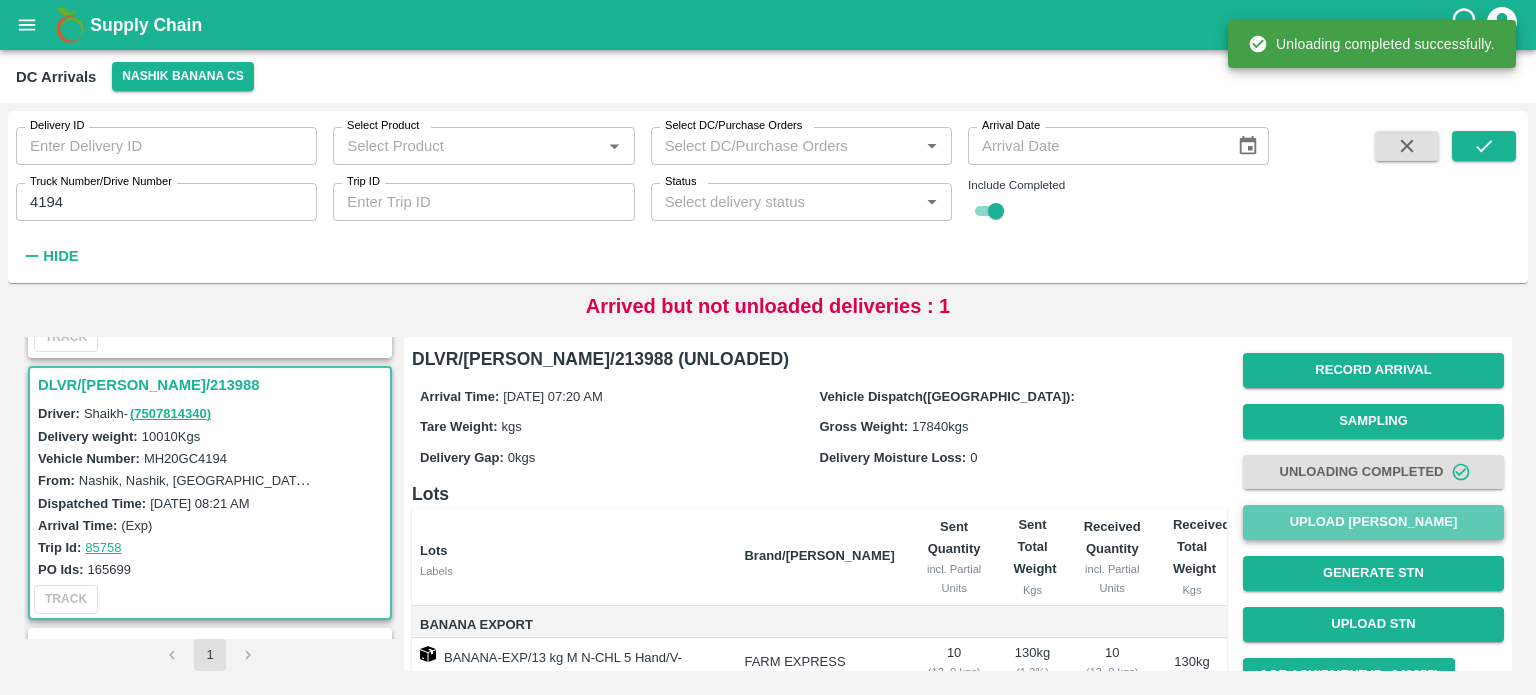 click on "Upload Tare Weight" at bounding box center [1373, 522] 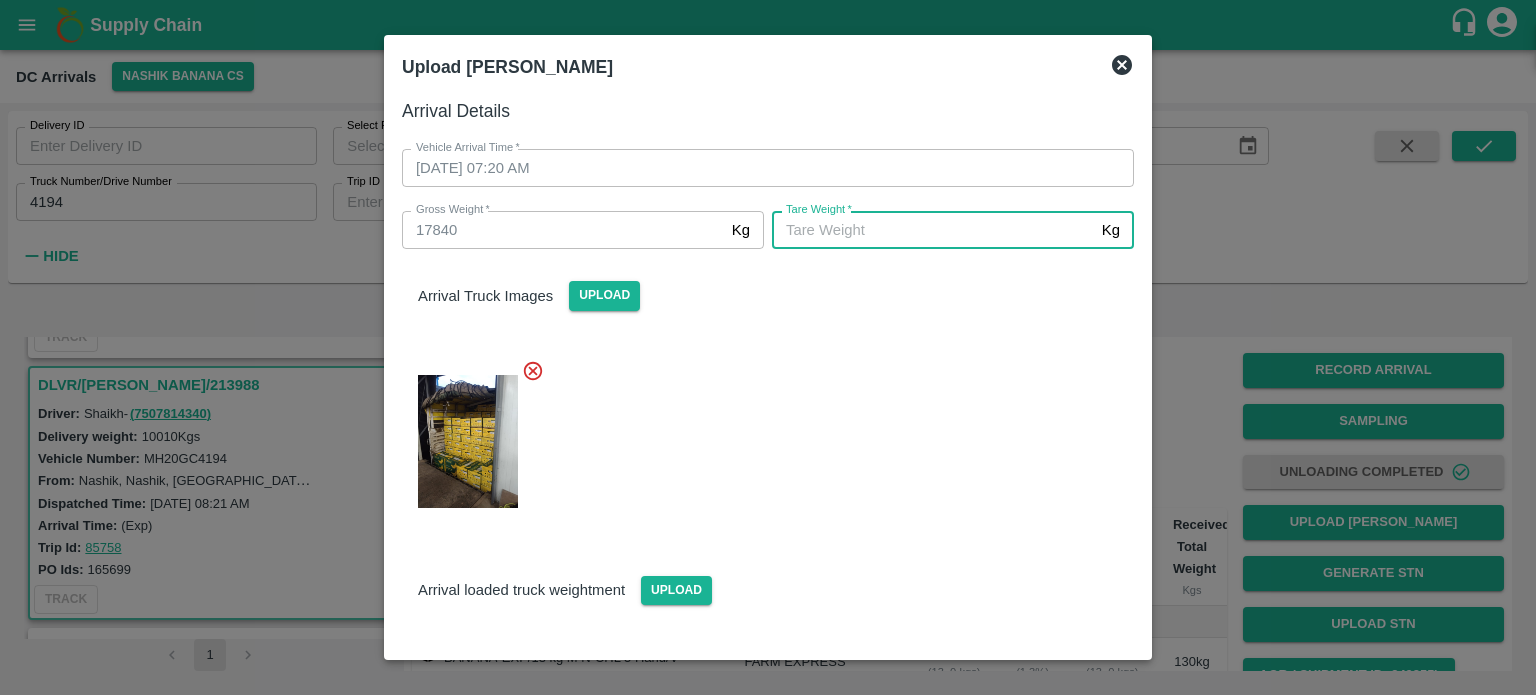 click on "Tare Weight   *" at bounding box center (933, 230) 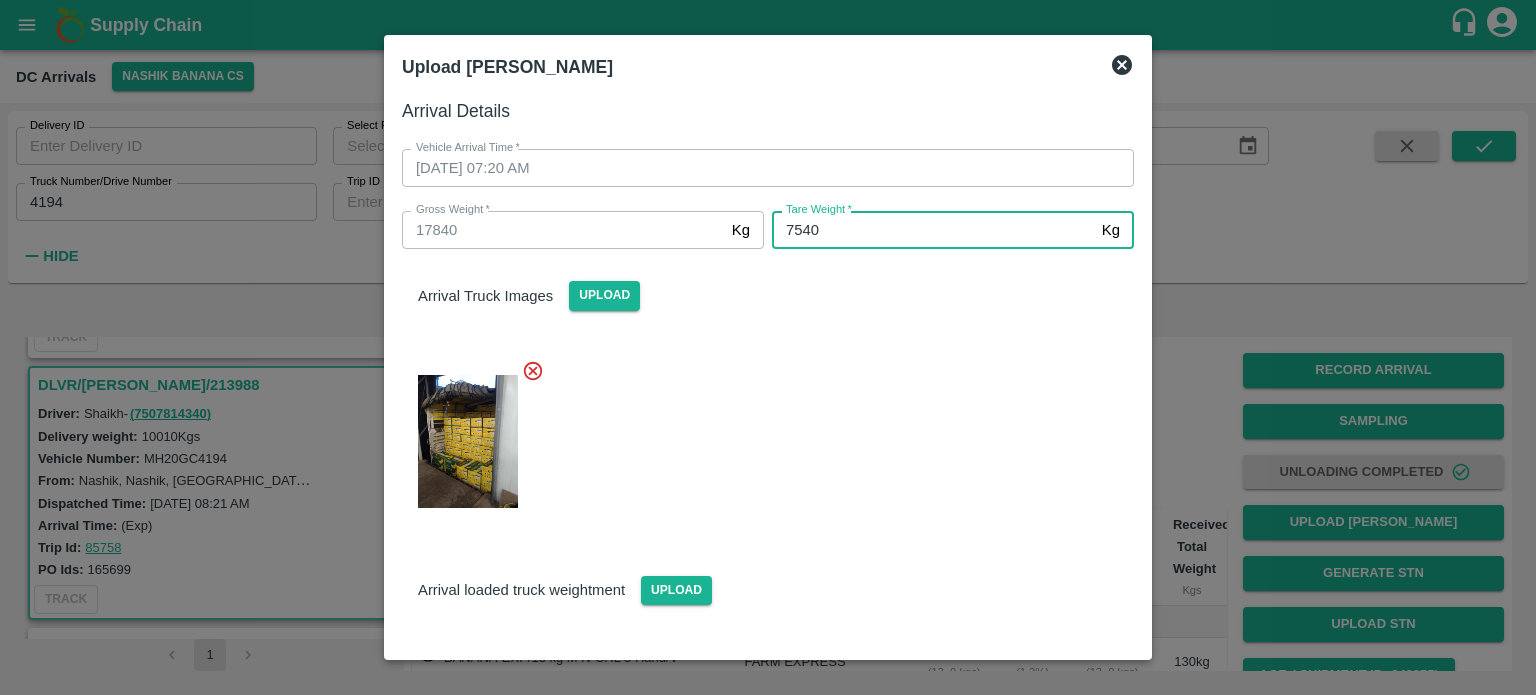 type on "7540" 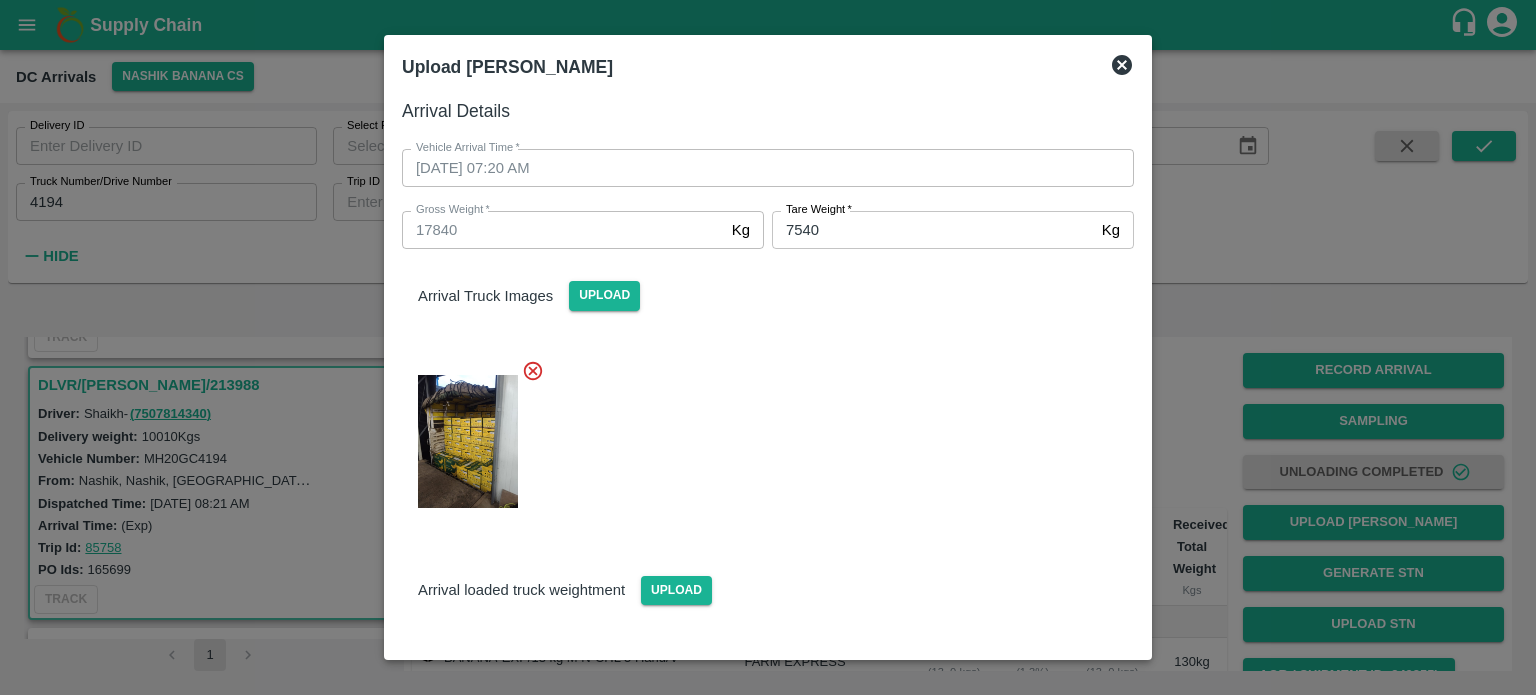 click at bounding box center [760, 435] 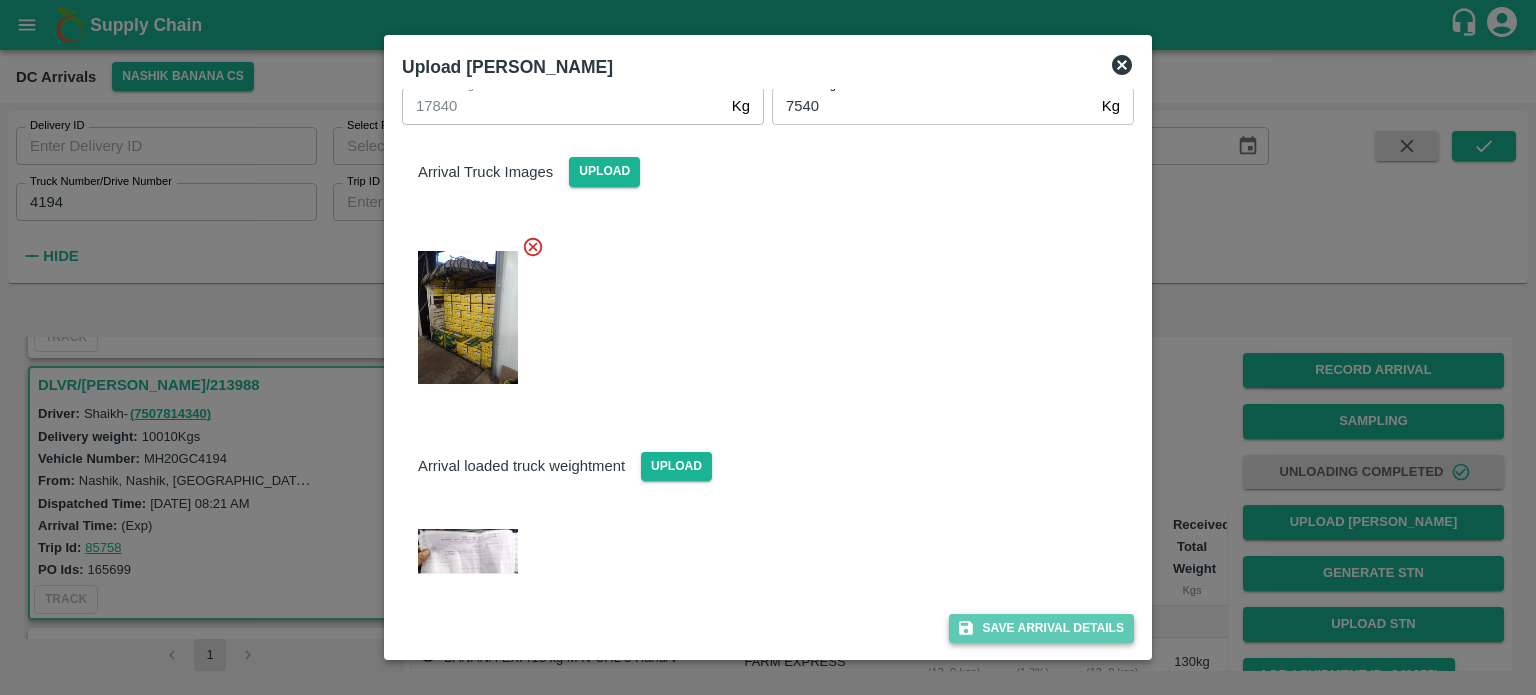 click on "Save Arrival Details" at bounding box center [1041, 628] 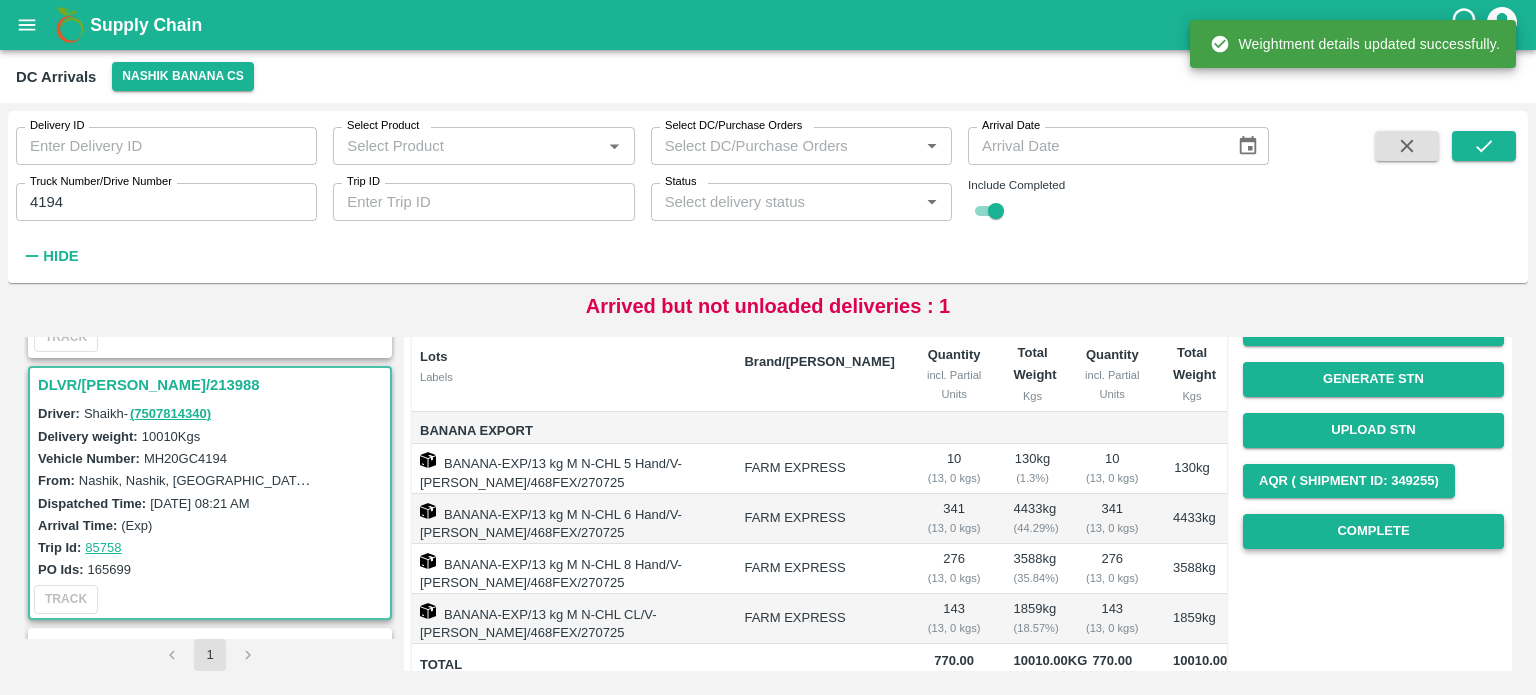 scroll, scrollTop: 195, scrollLeft: 0, axis: vertical 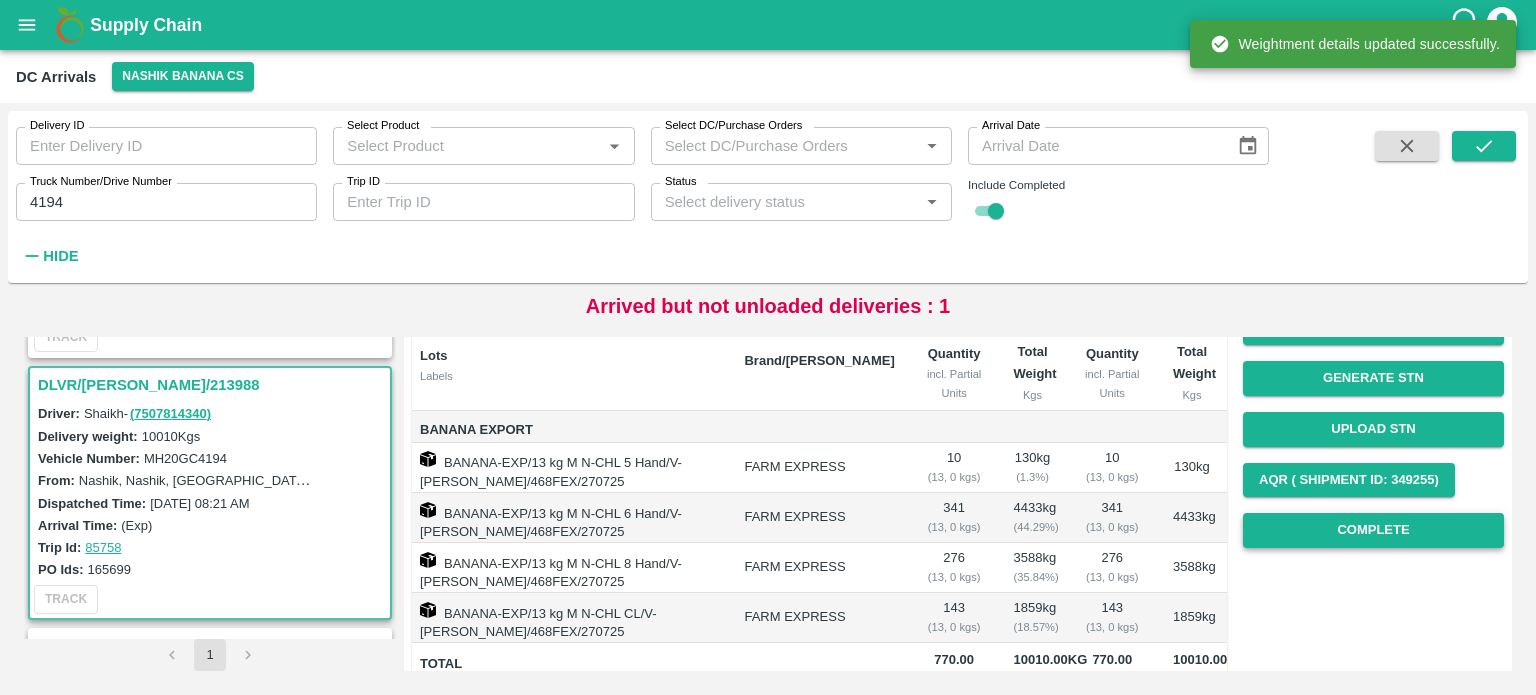 click on "Complete" at bounding box center (1373, 530) 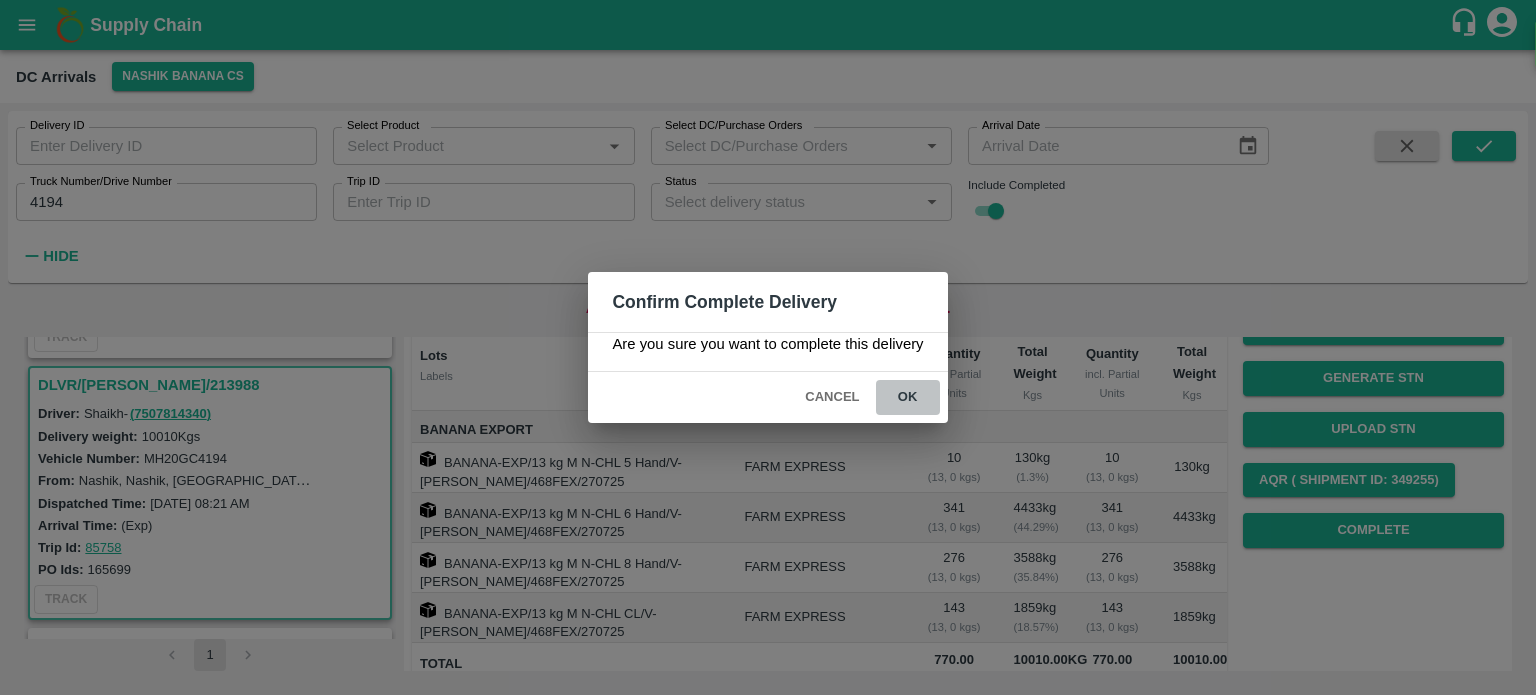 click on "ok" at bounding box center [908, 397] 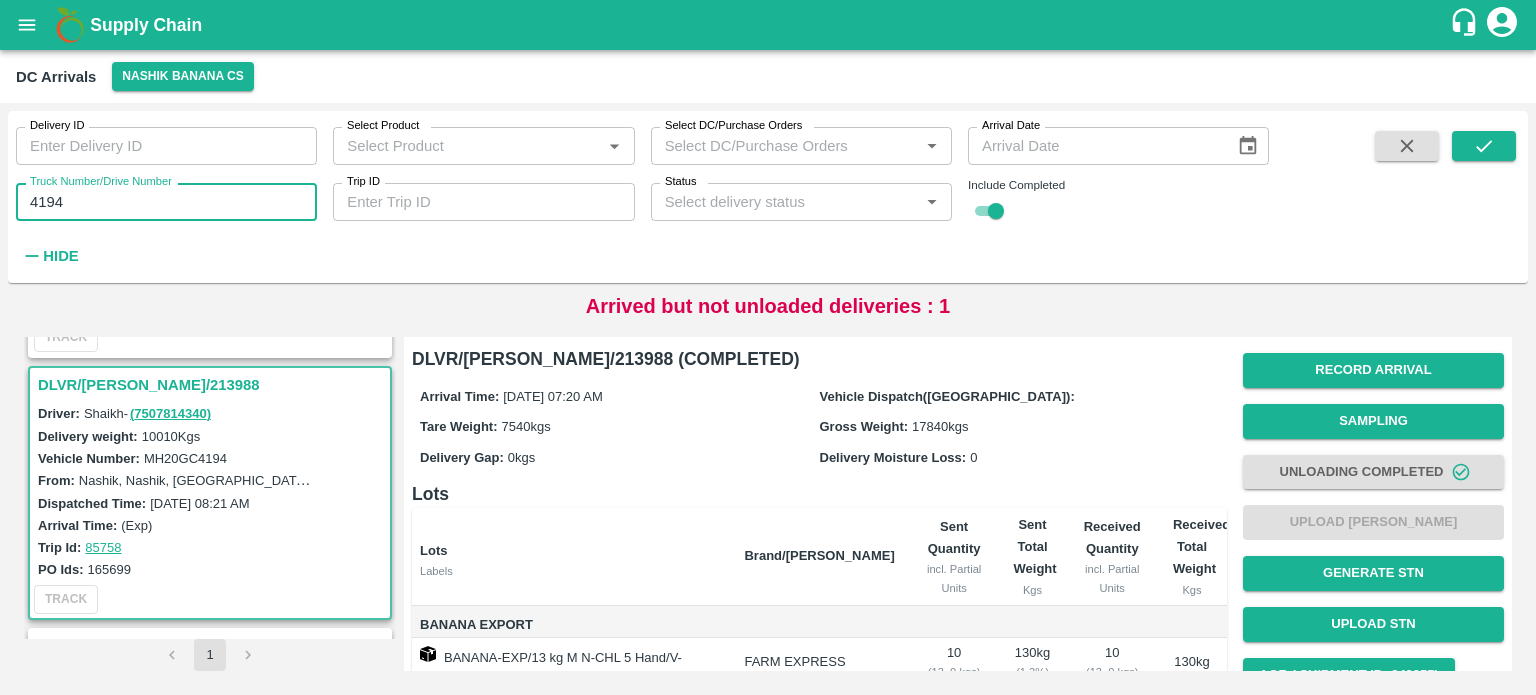 click on "4194" at bounding box center [166, 202] 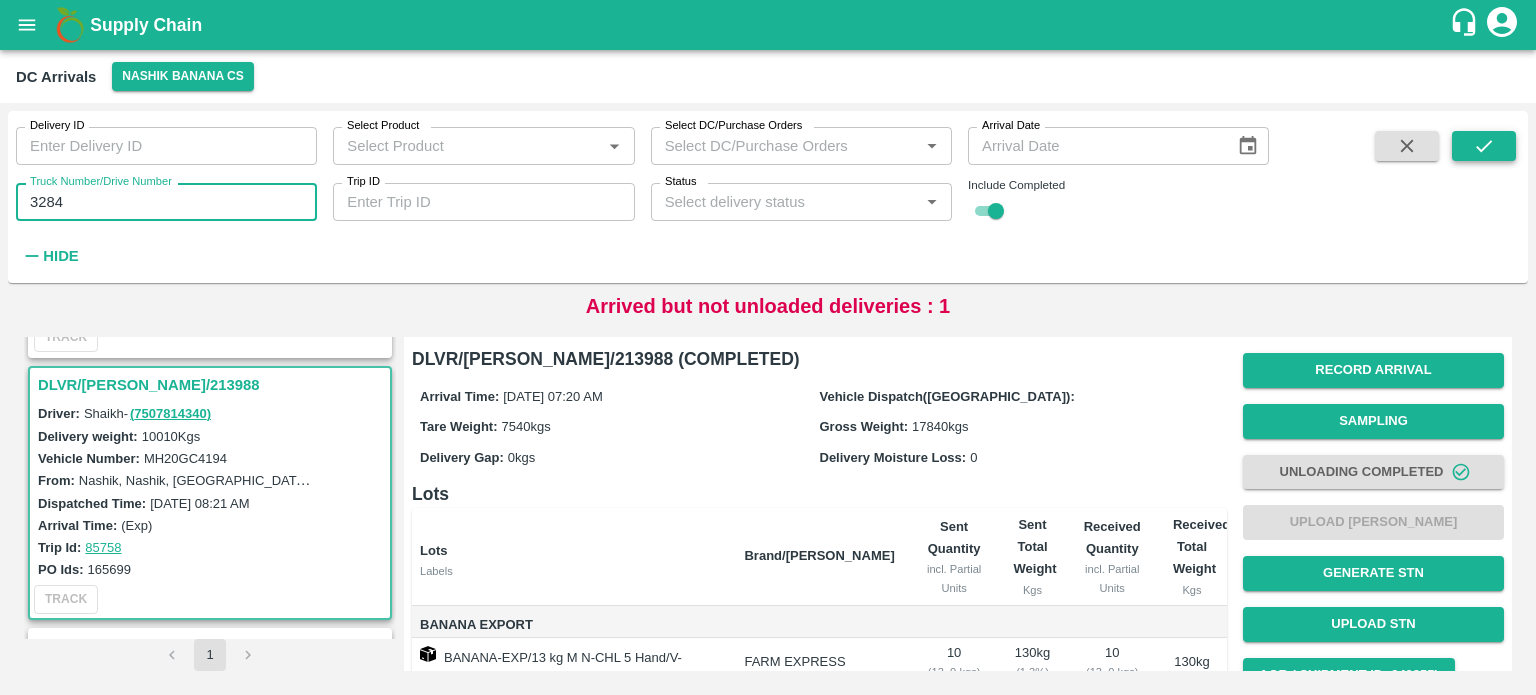 type on "3284" 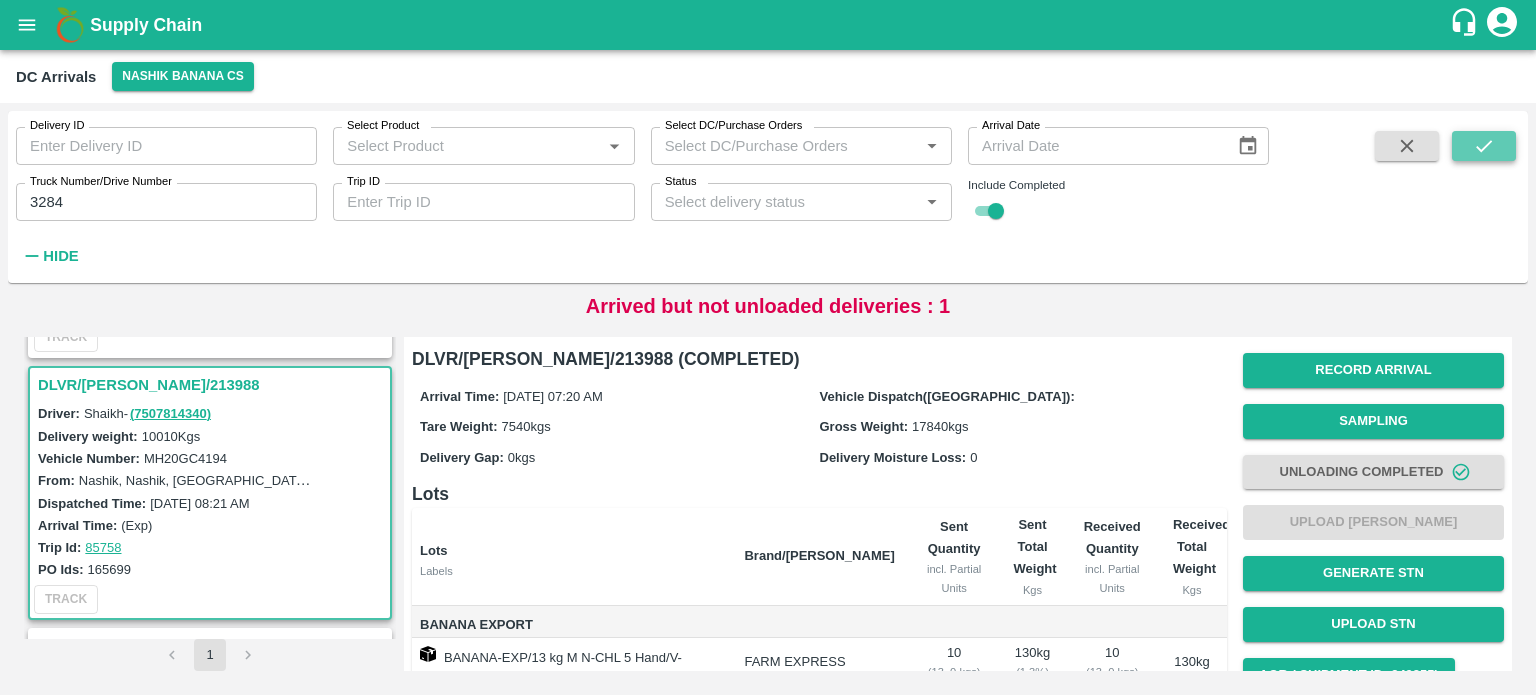 click 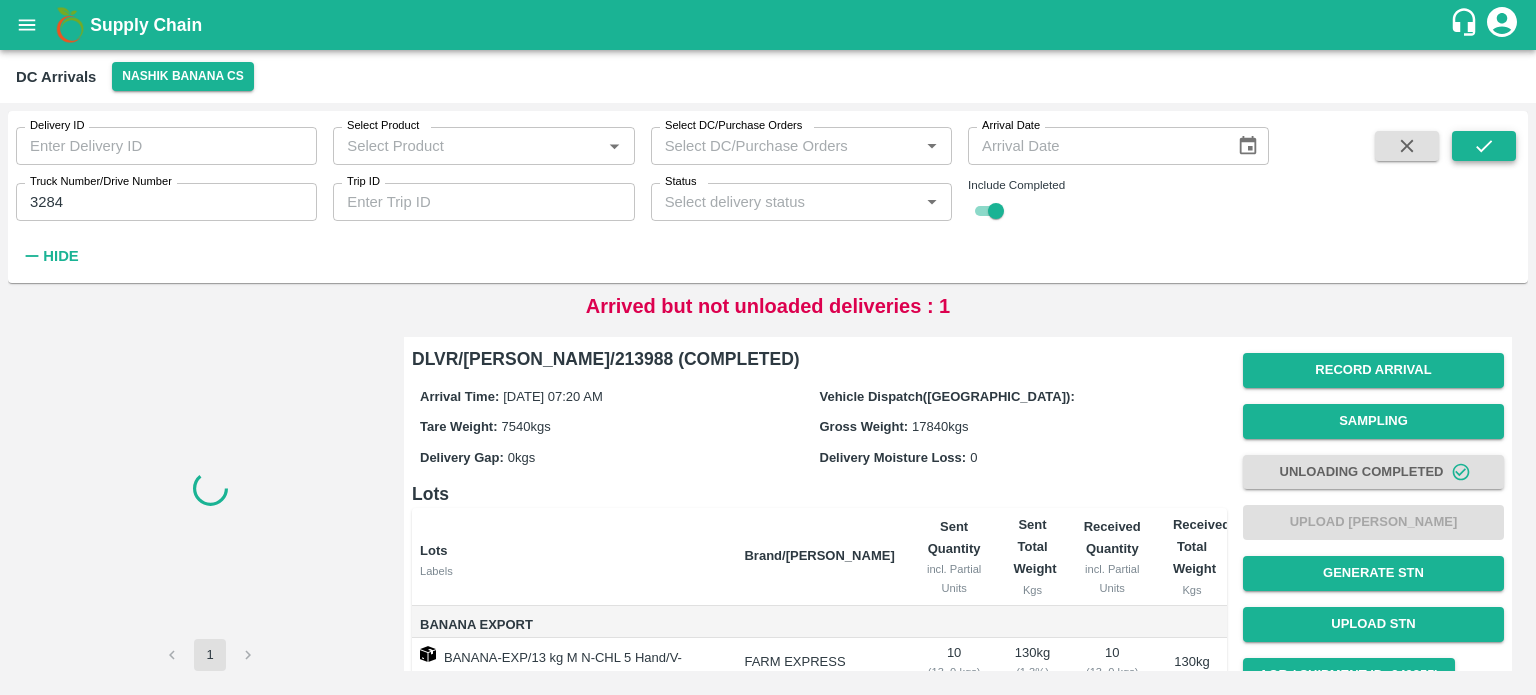 scroll, scrollTop: 0, scrollLeft: 0, axis: both 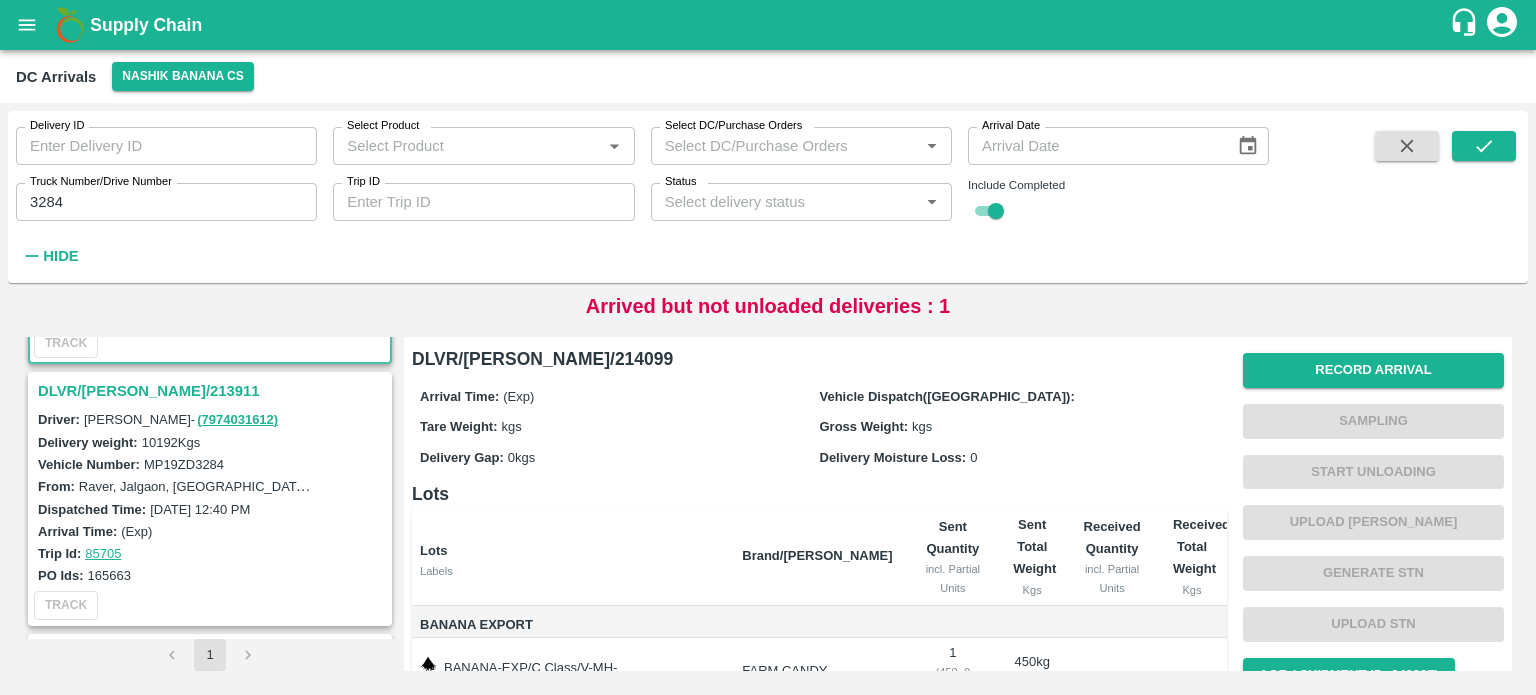 click on "DLVR/NASH/213911" at bounding box center (213, 391) 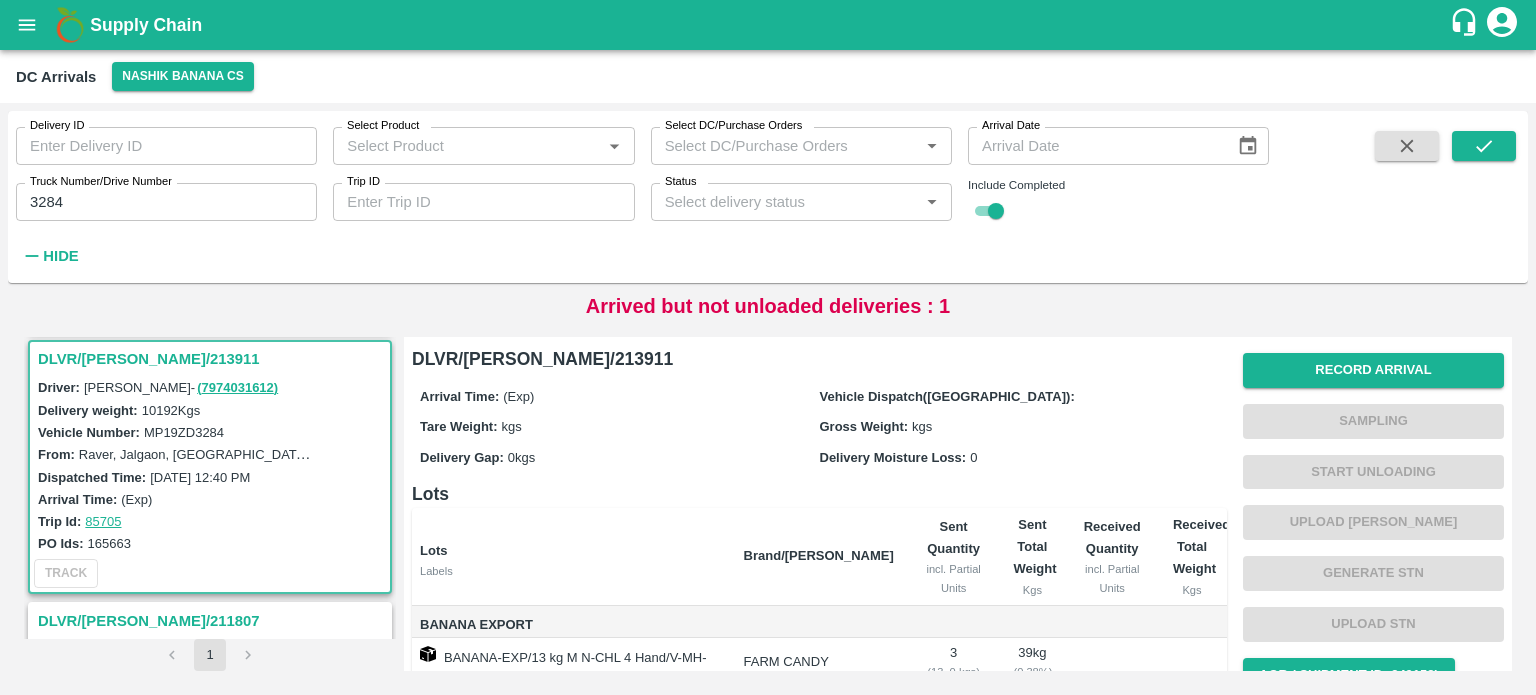 scroll, scrollTop: 264, scrollLeft: 0, axis: vertical 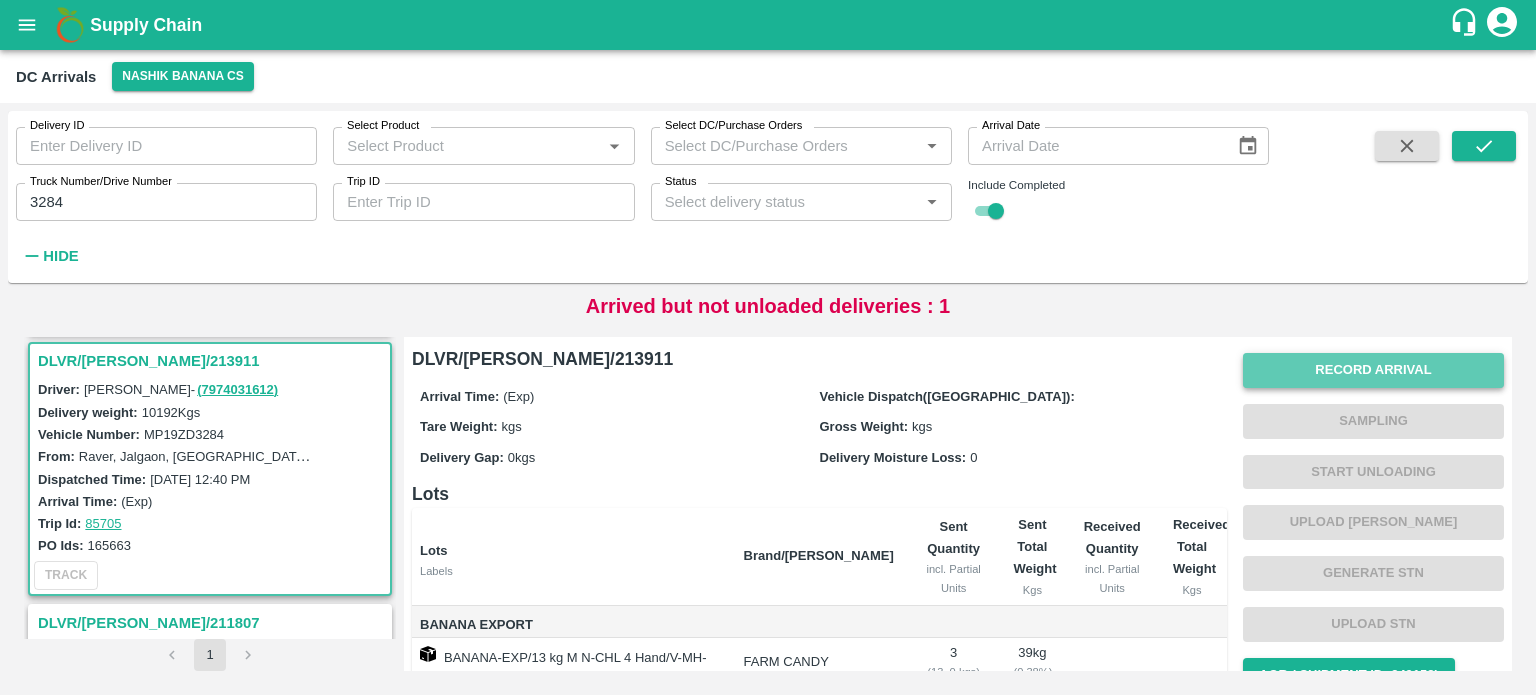 click on "Record Arrival" at bounding box center (1373, 370) 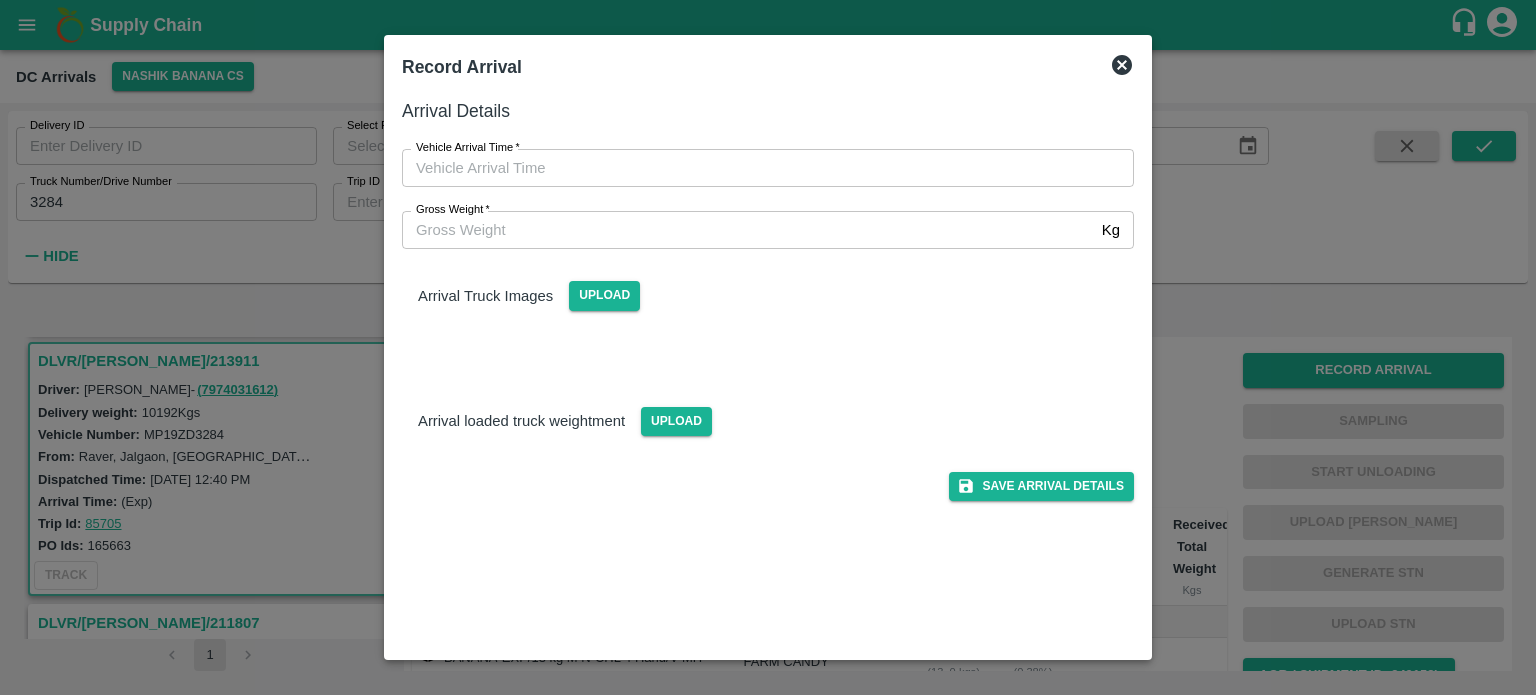 type on "DD/MM/YYYY hh:mm aa" 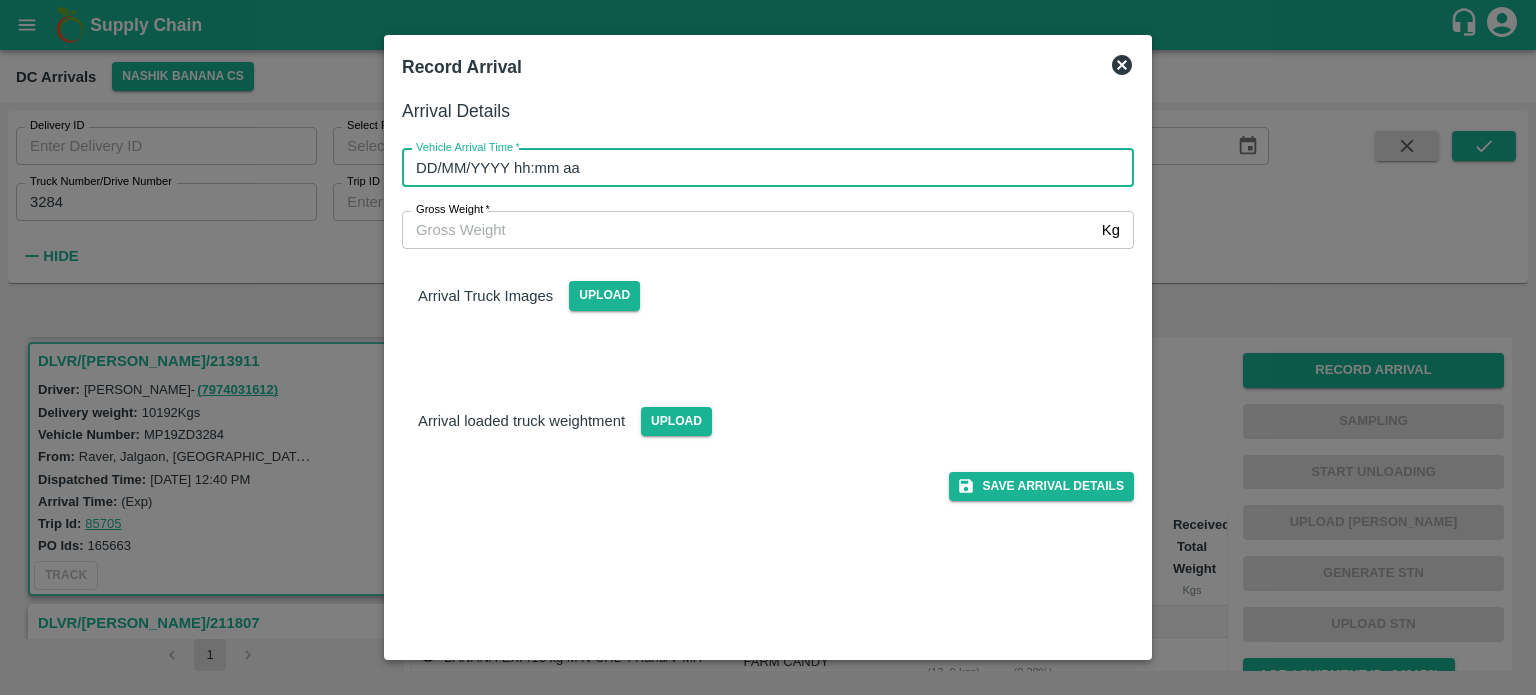 click on "DD/MM/YYYY hh:mm aa" at bounding box center [761, 168] 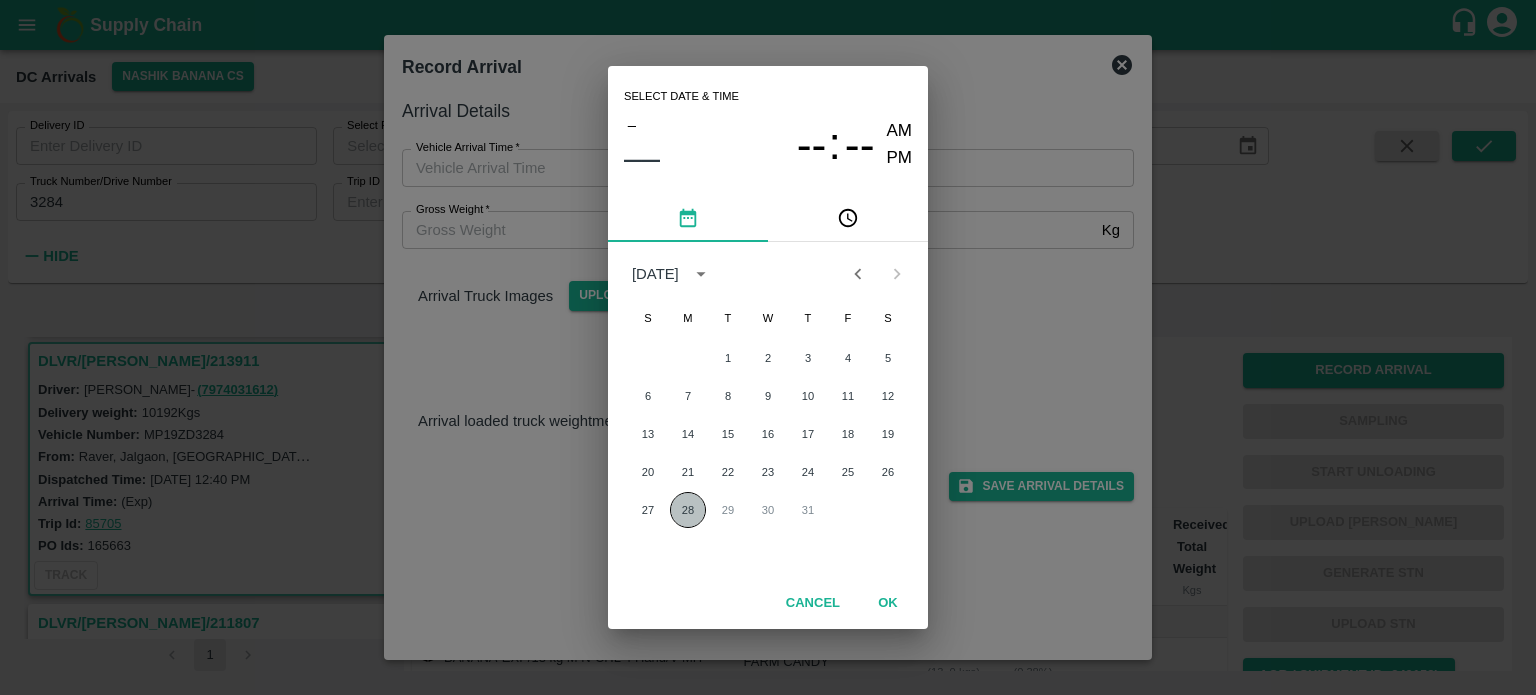 click on "28" at bounding box center [688, 510] 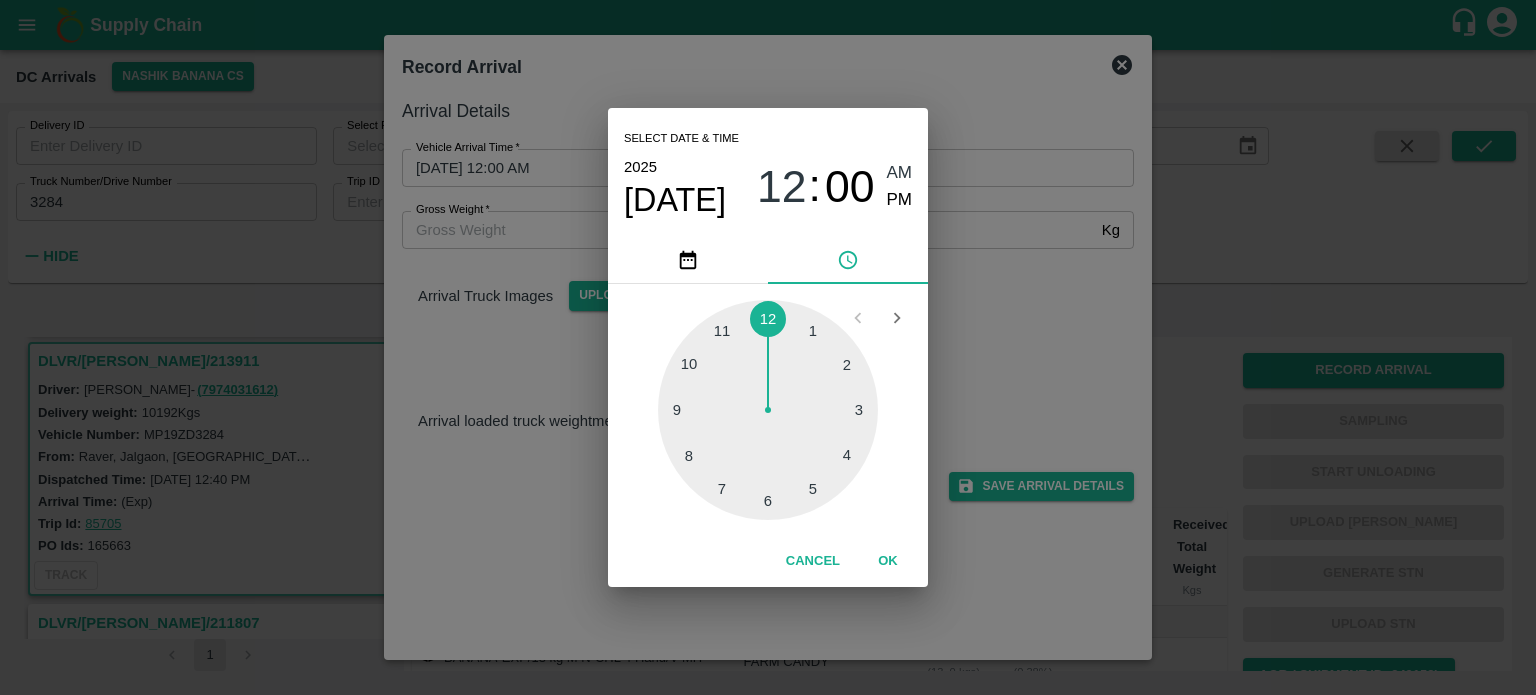 click at bounding box center (768, 410) 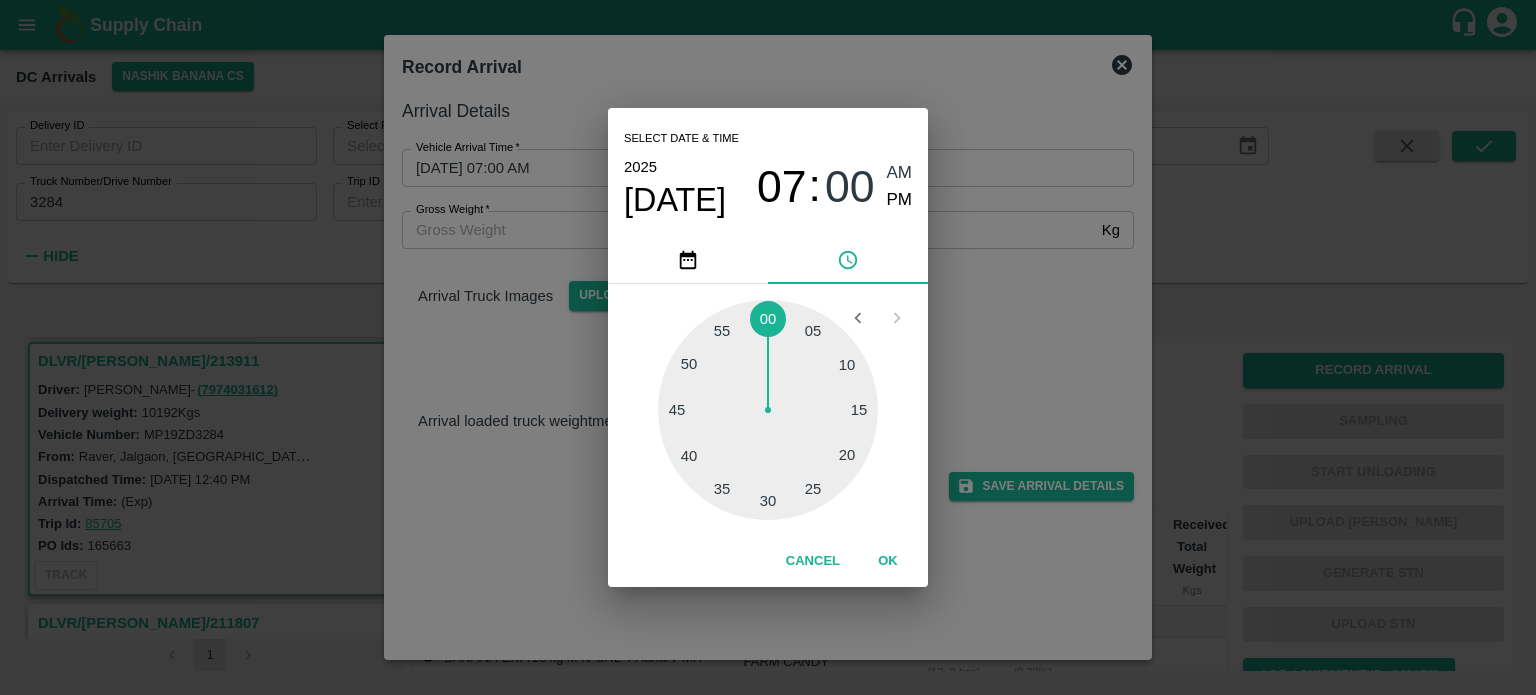 click at bounding box center (768, 410) 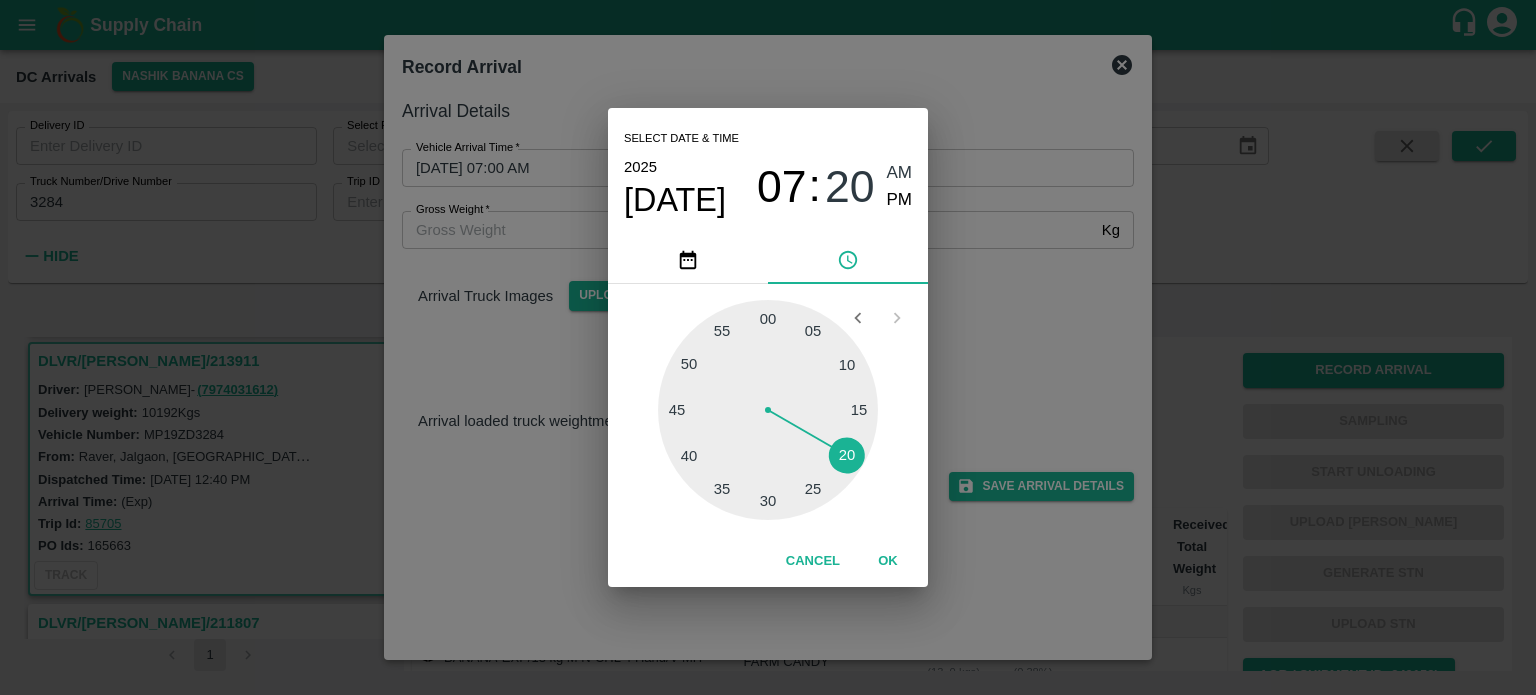 type on "28/07/2025 07:20 AM" 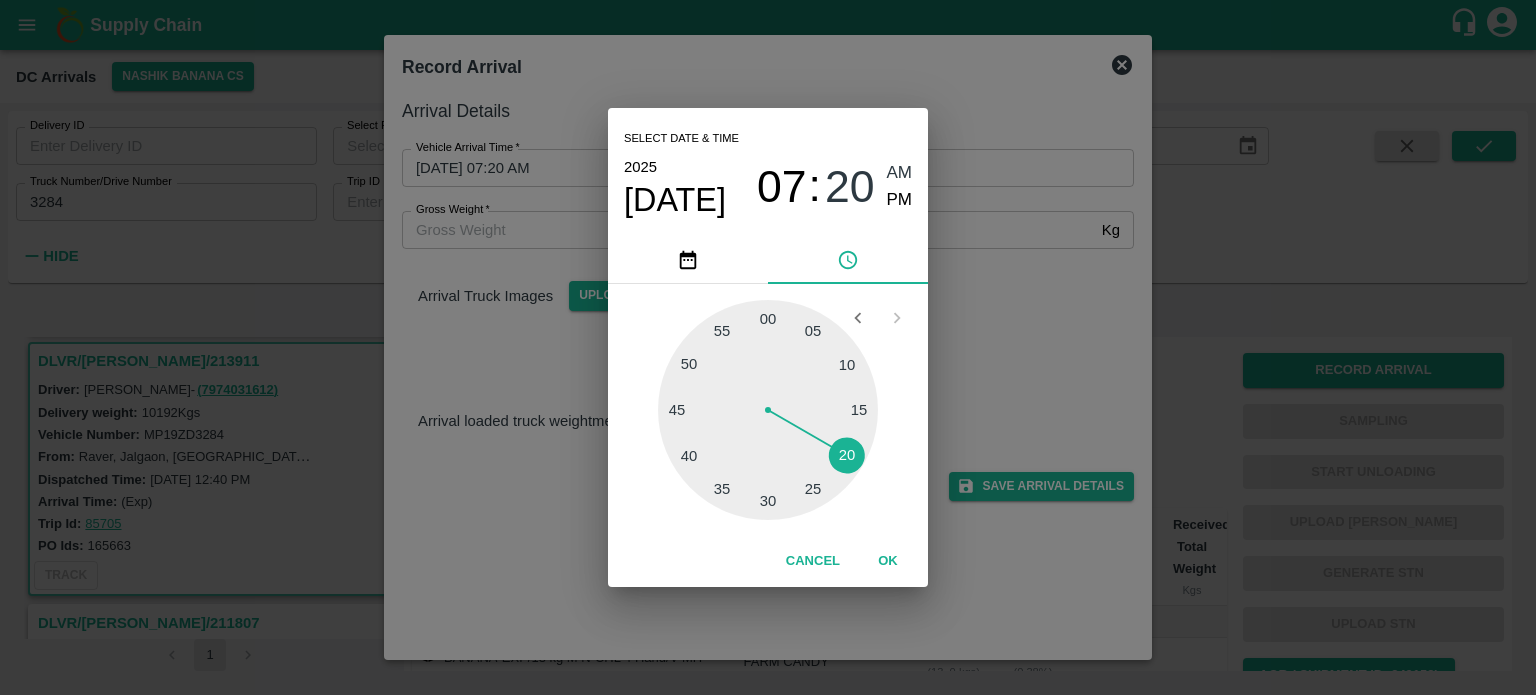 click on "Select date & time 2025 Jul 28 07 : 20 AM PM 05 10 15 20 25 30 35 40 45 50 55 00 Cancel OK" at bounding box center [768, 347] 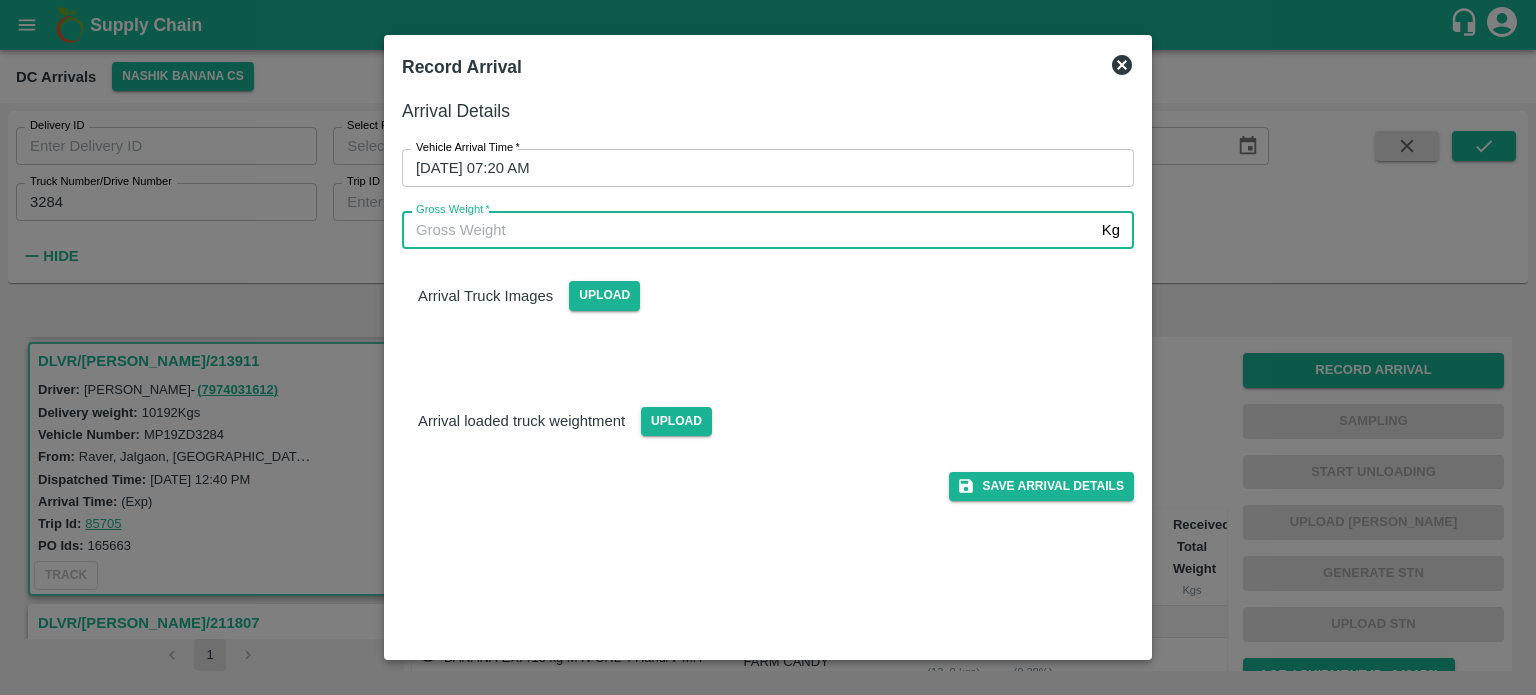 click on "Gross Weight   *" at bounding box center [748, 230] 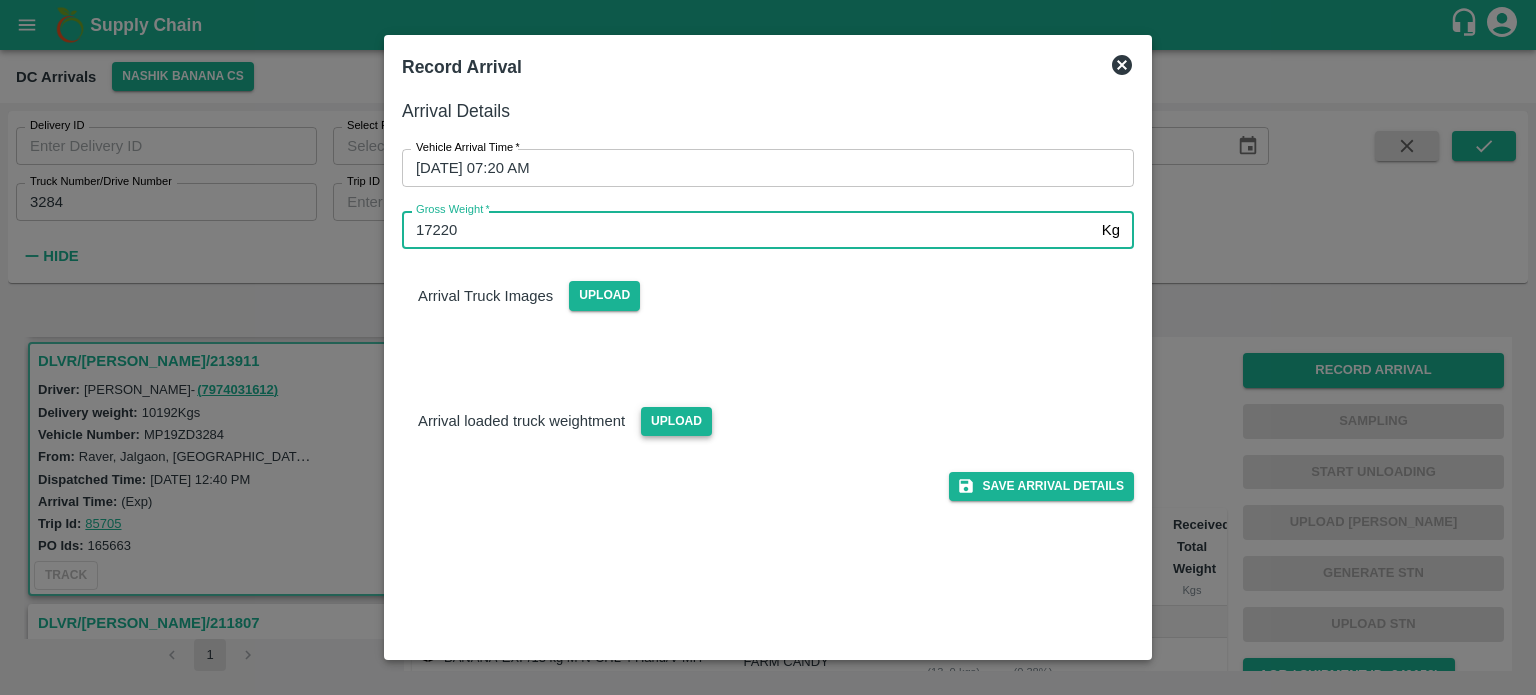 type on "17220" 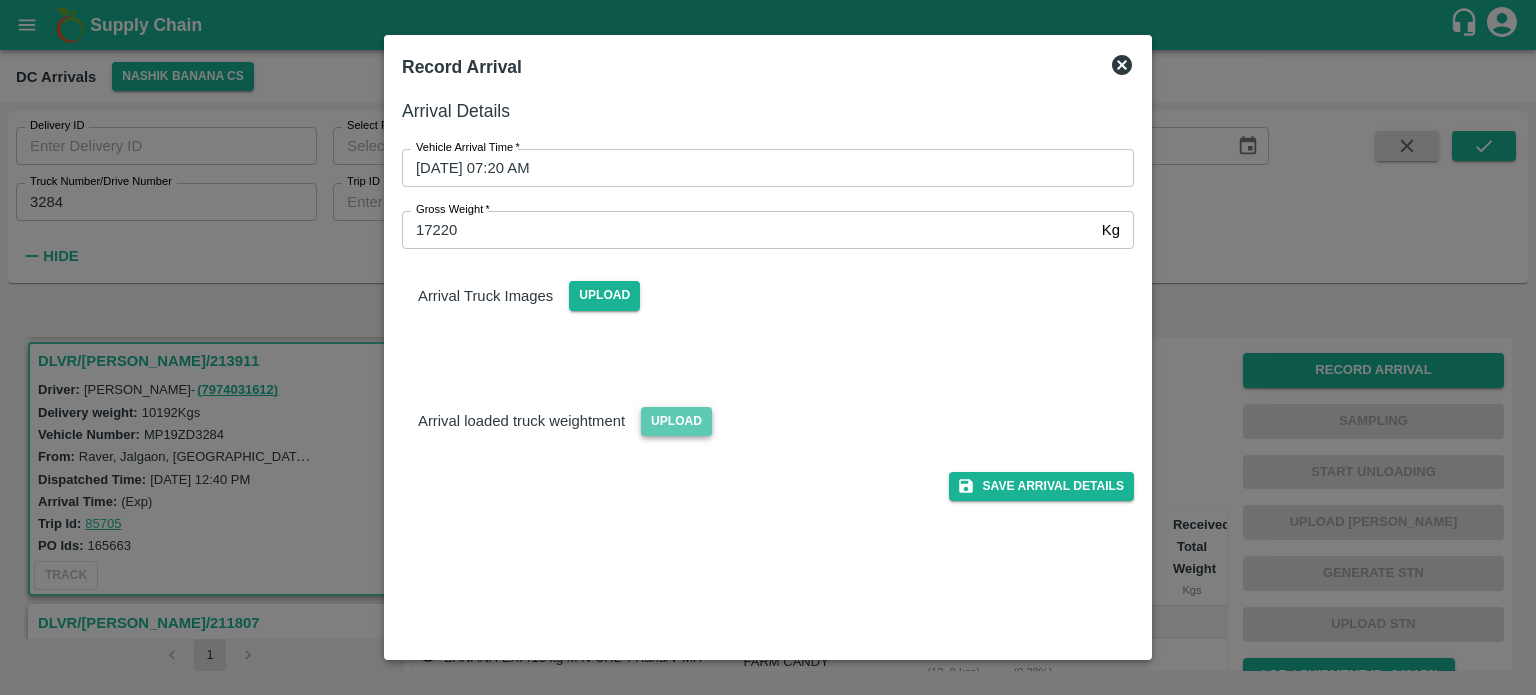 click on "Upload" at bounding box center (676, 421) 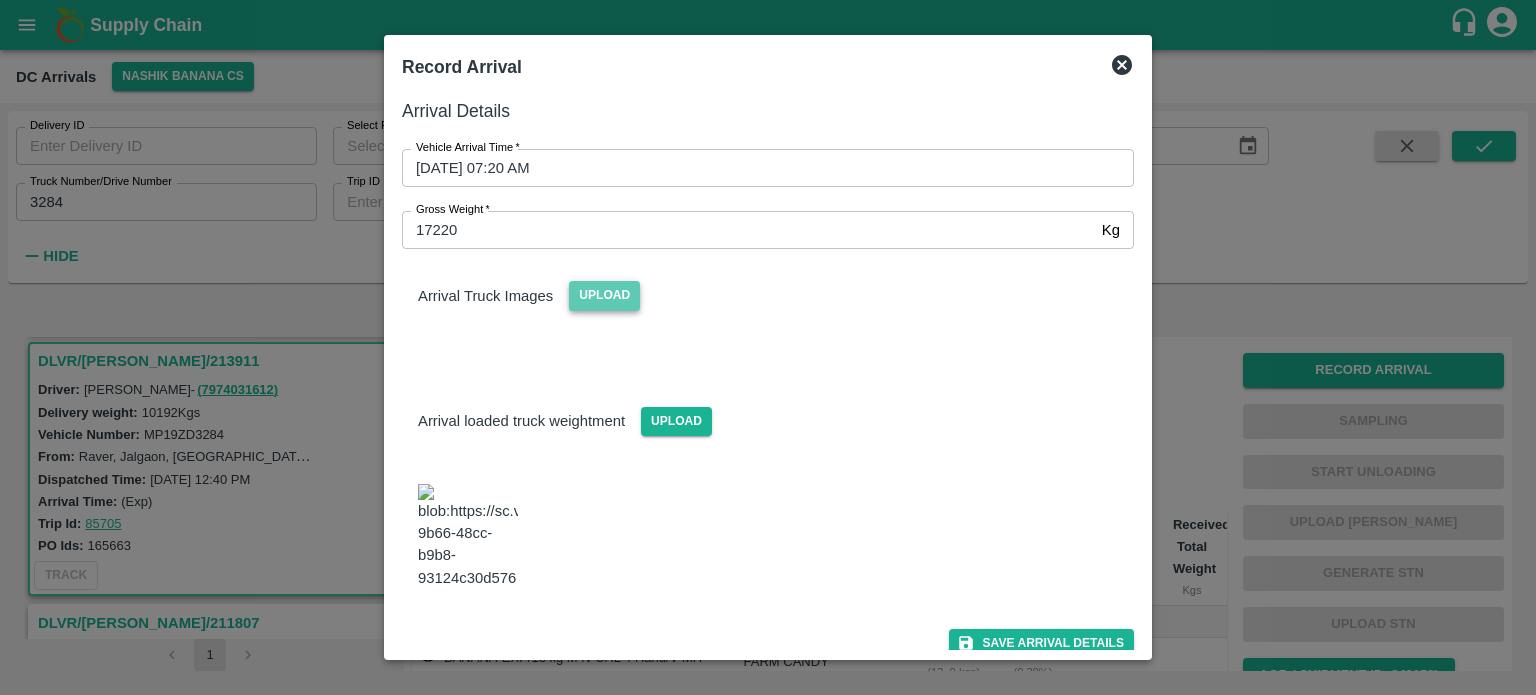 click on "Upload" at bounding box center (604, 295) 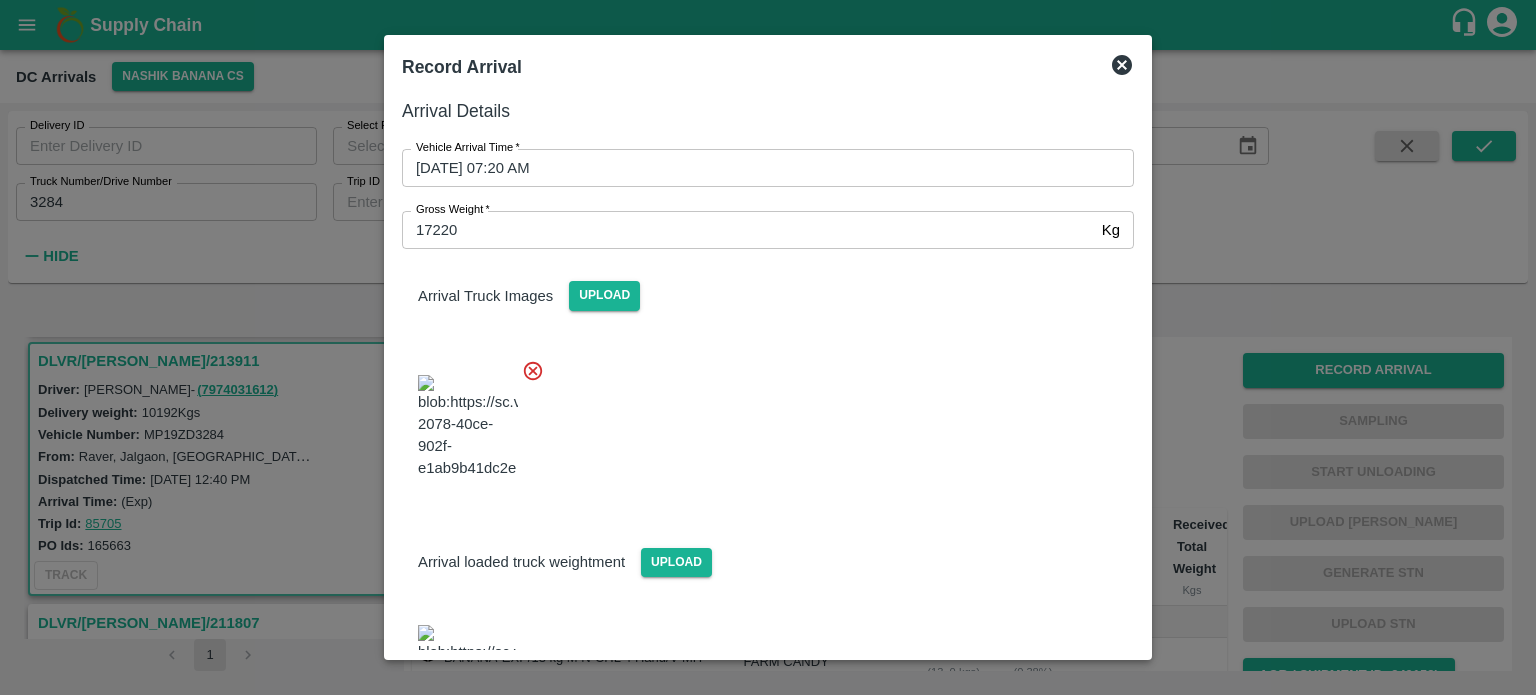 click at bounding box center [760, 421] 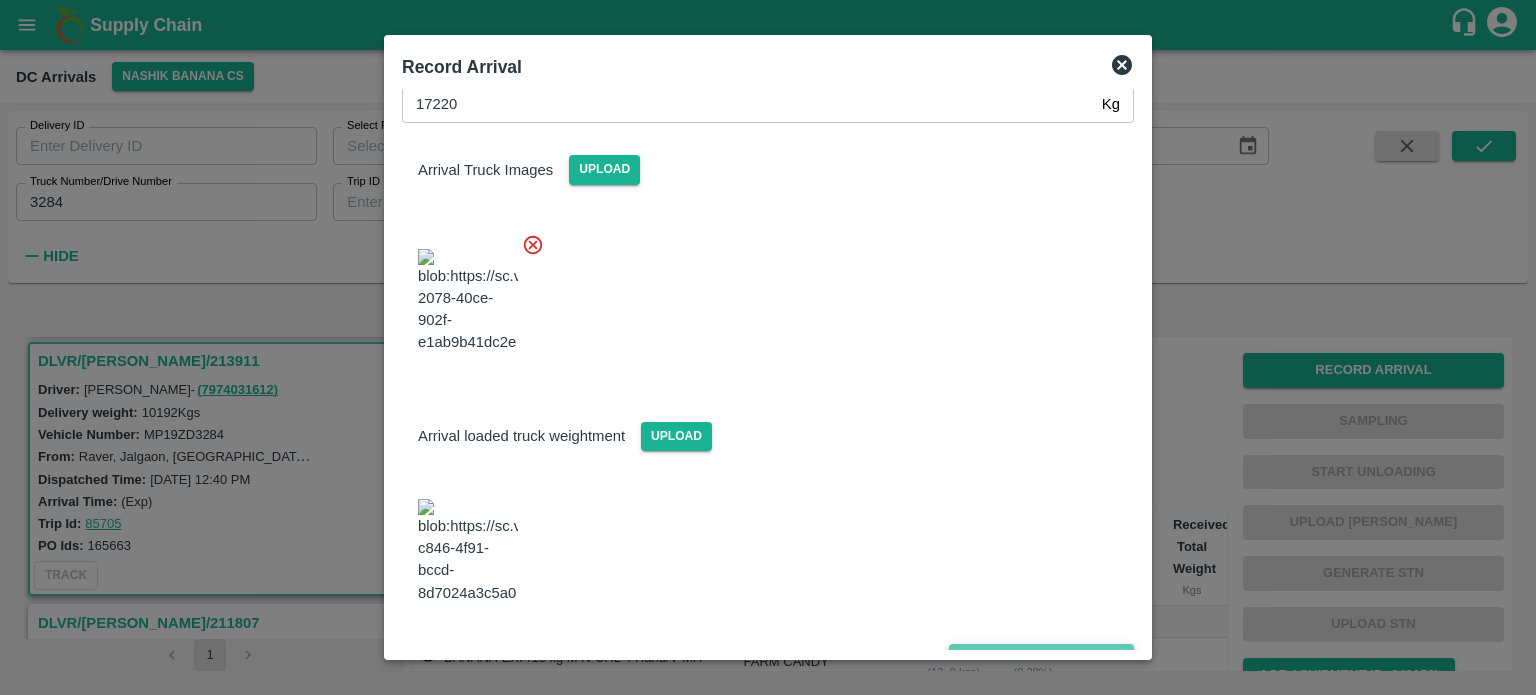 click on "Save Arrival Details" at bounding box center (1041, 658) 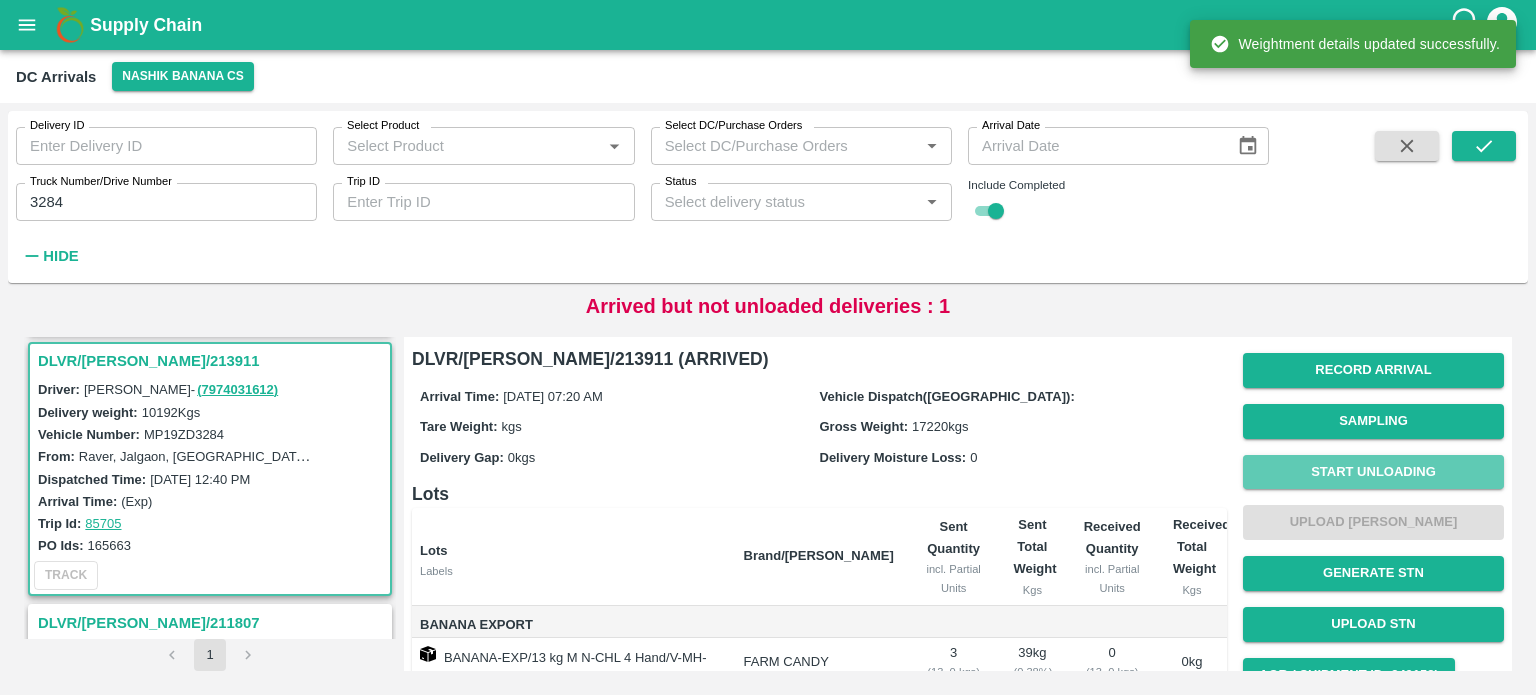 click on "Start Unloading" at bounding box center (1373, 472) 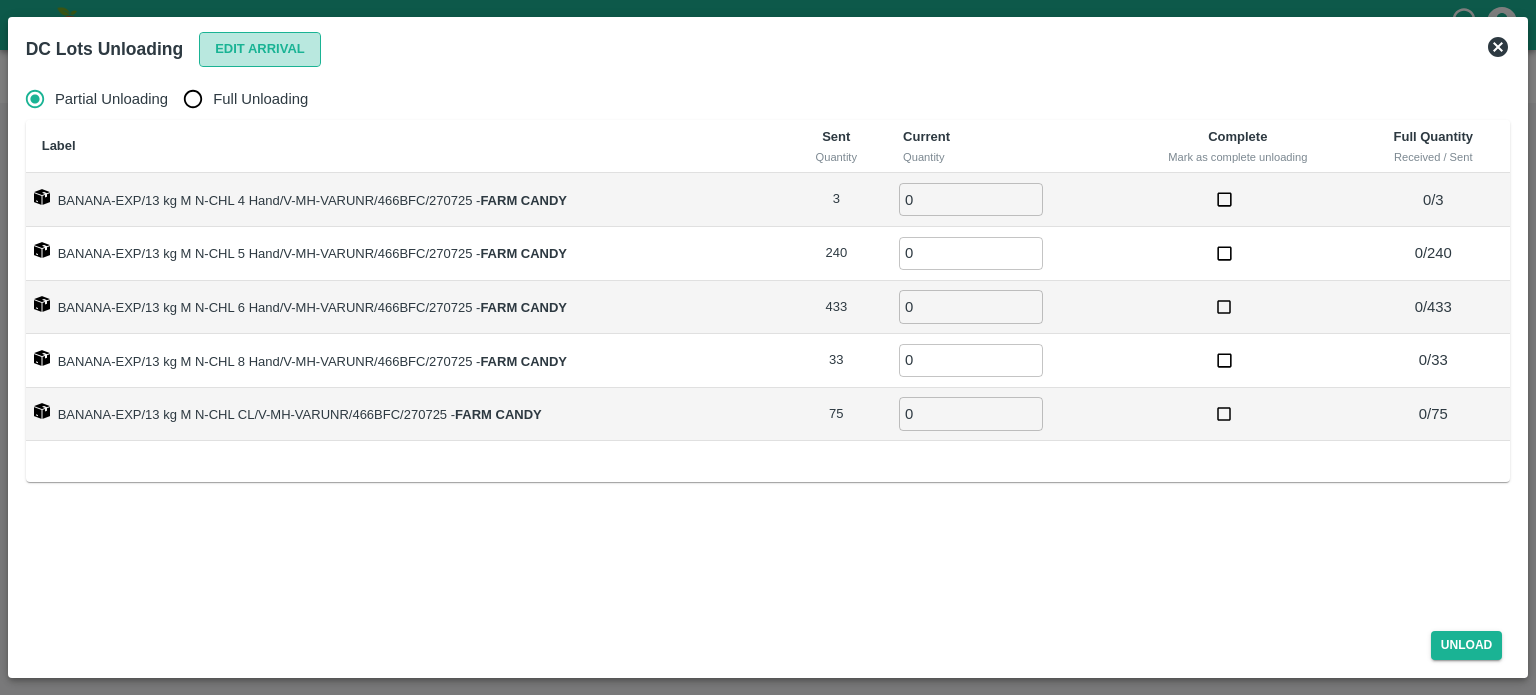 click on "Edit Arrival" at bounding box center (260, 49) 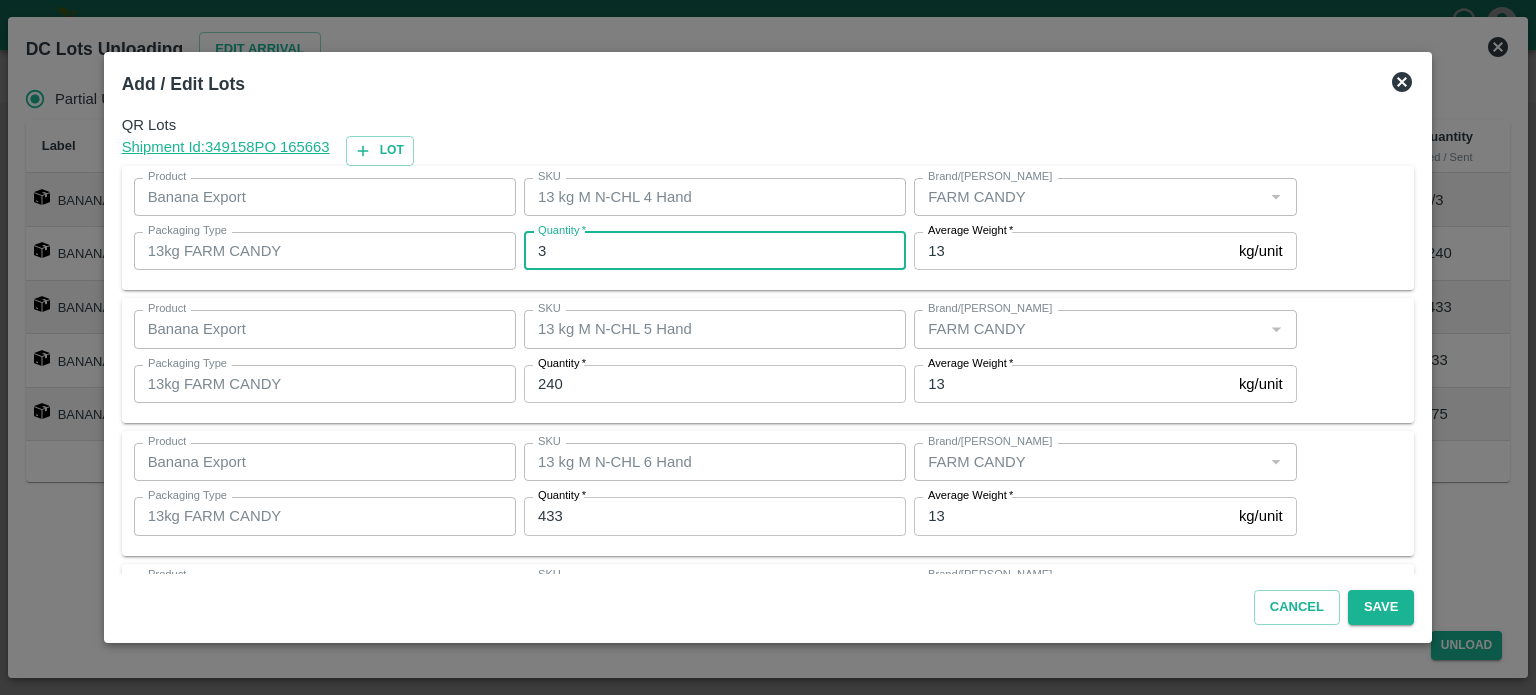click on "3" at bounding box center (715, 251) 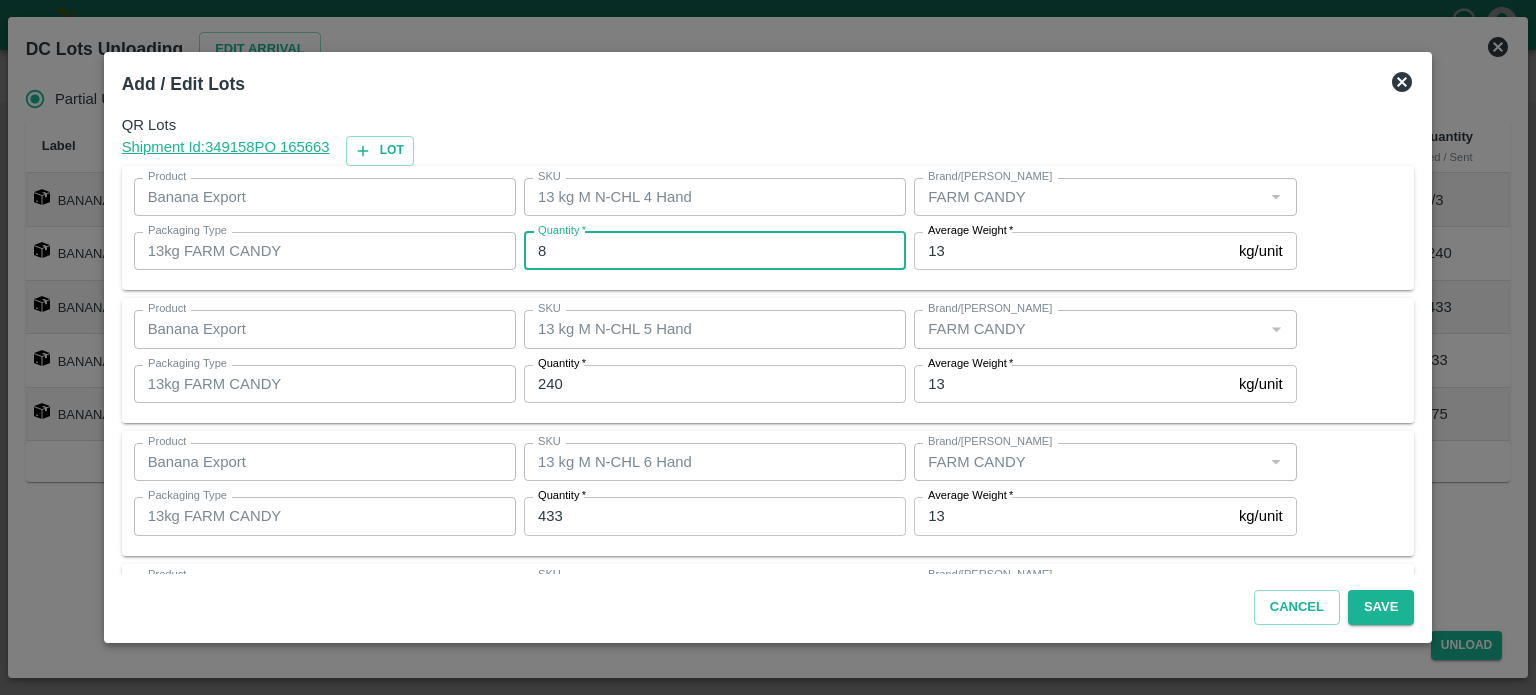 type on "8" 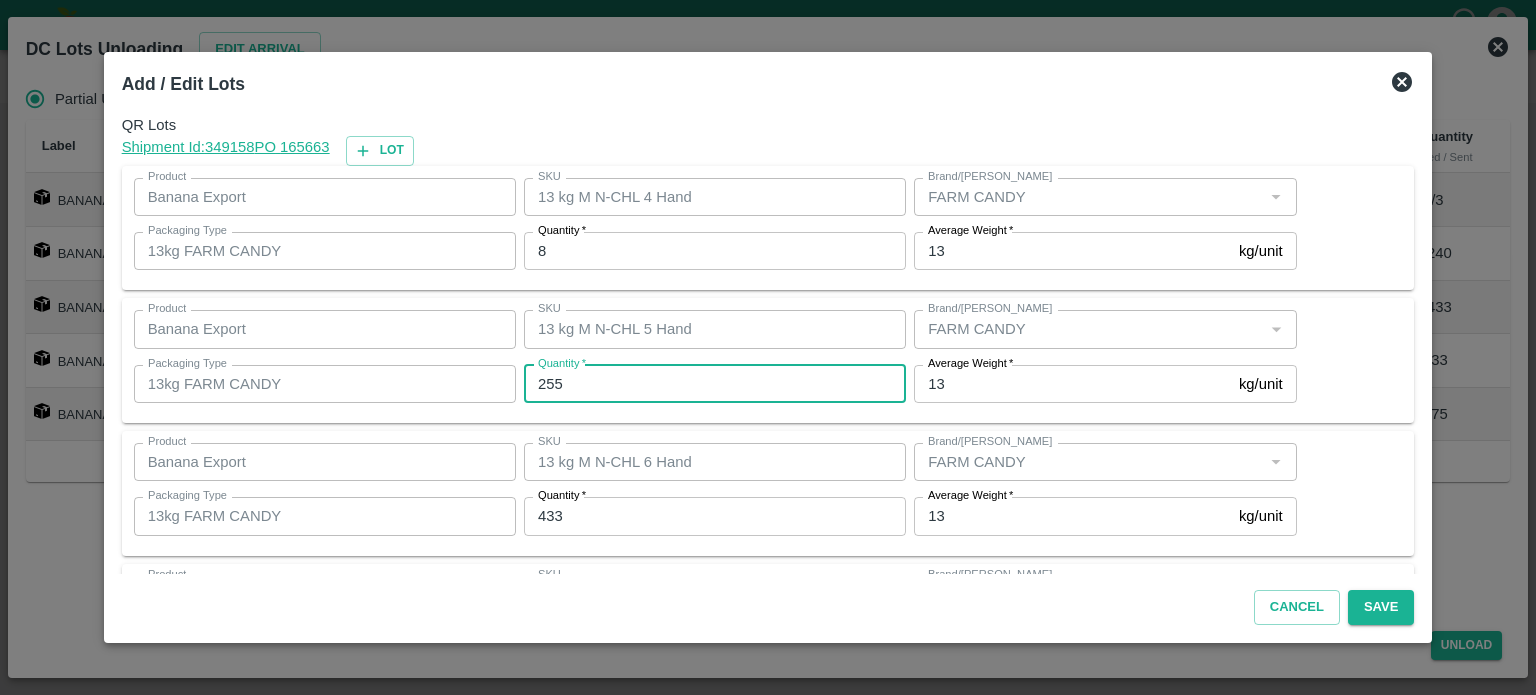 type on "255" 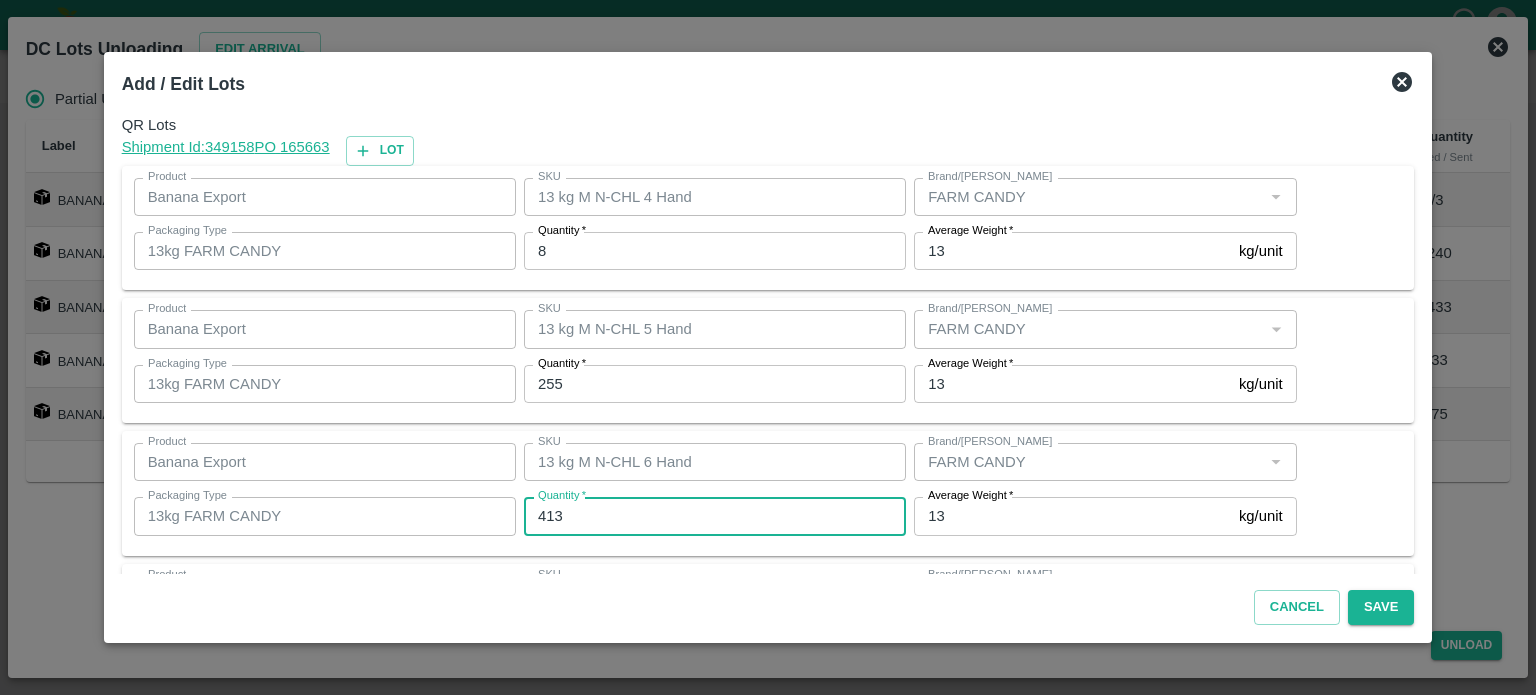 type on "413" 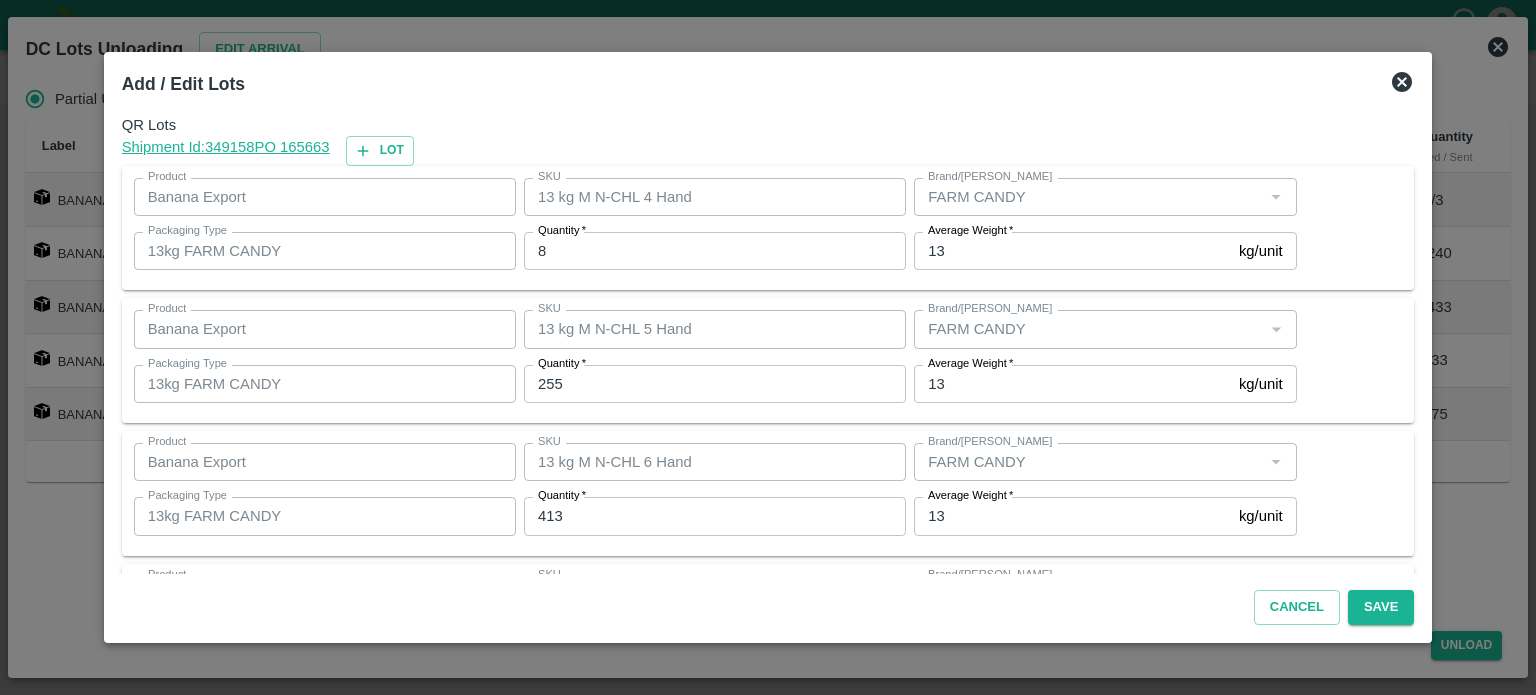 scroll, scrollTop: 262, scrollLeft: 0, axis: vertical 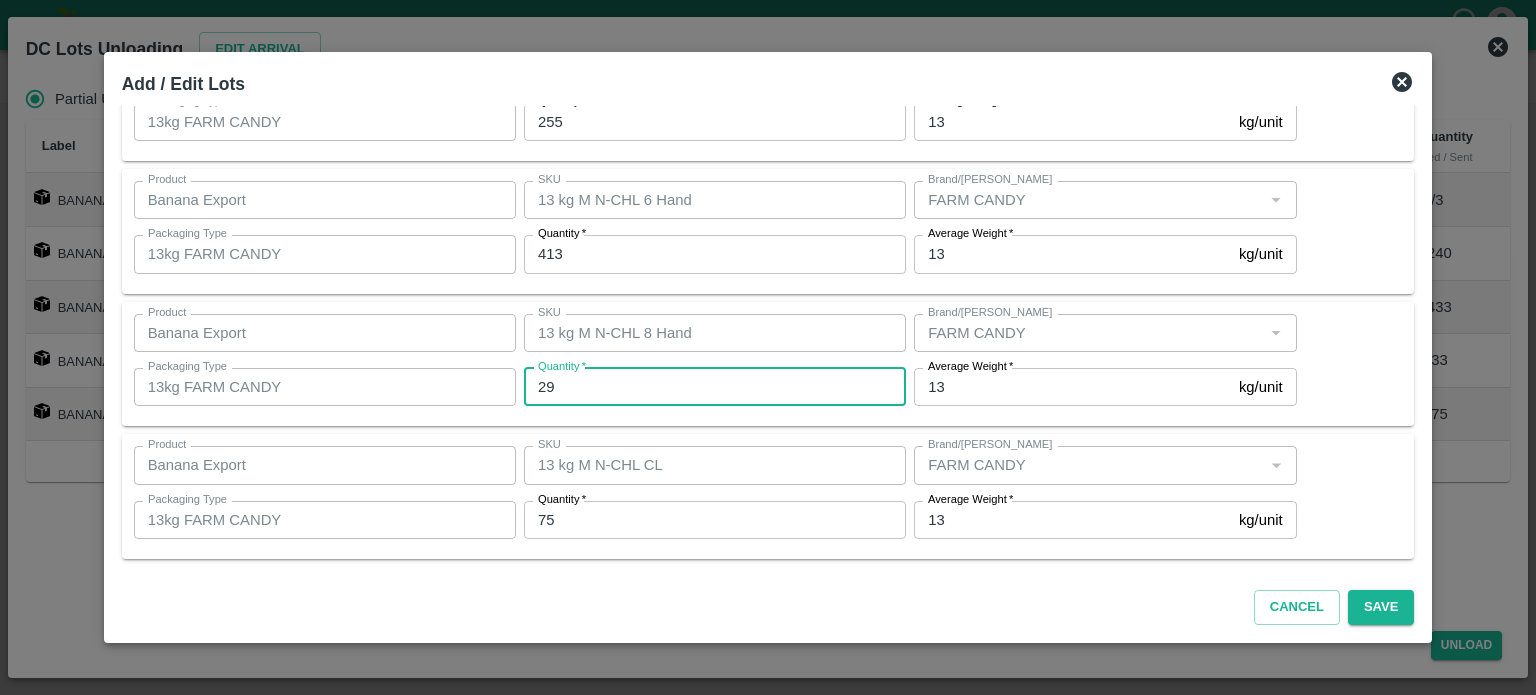 type on "29" 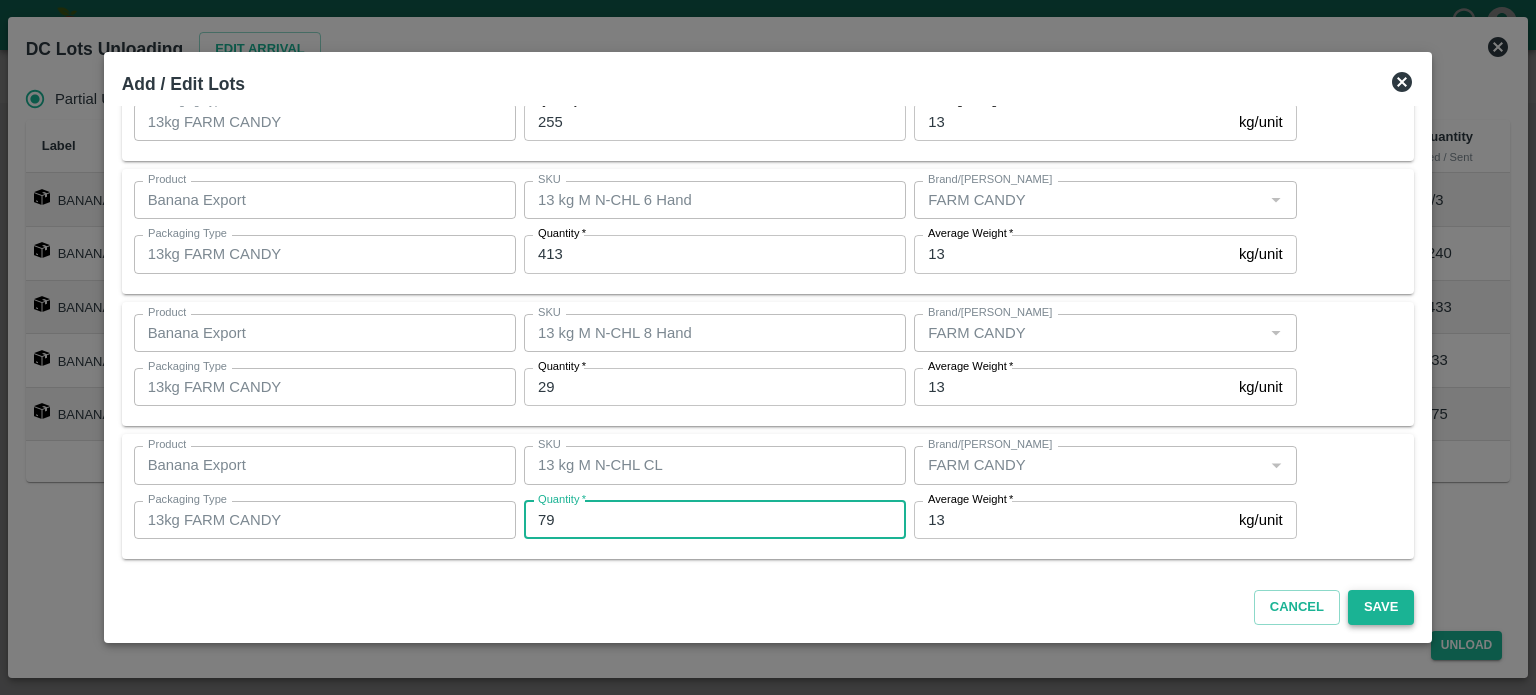 type on "79" 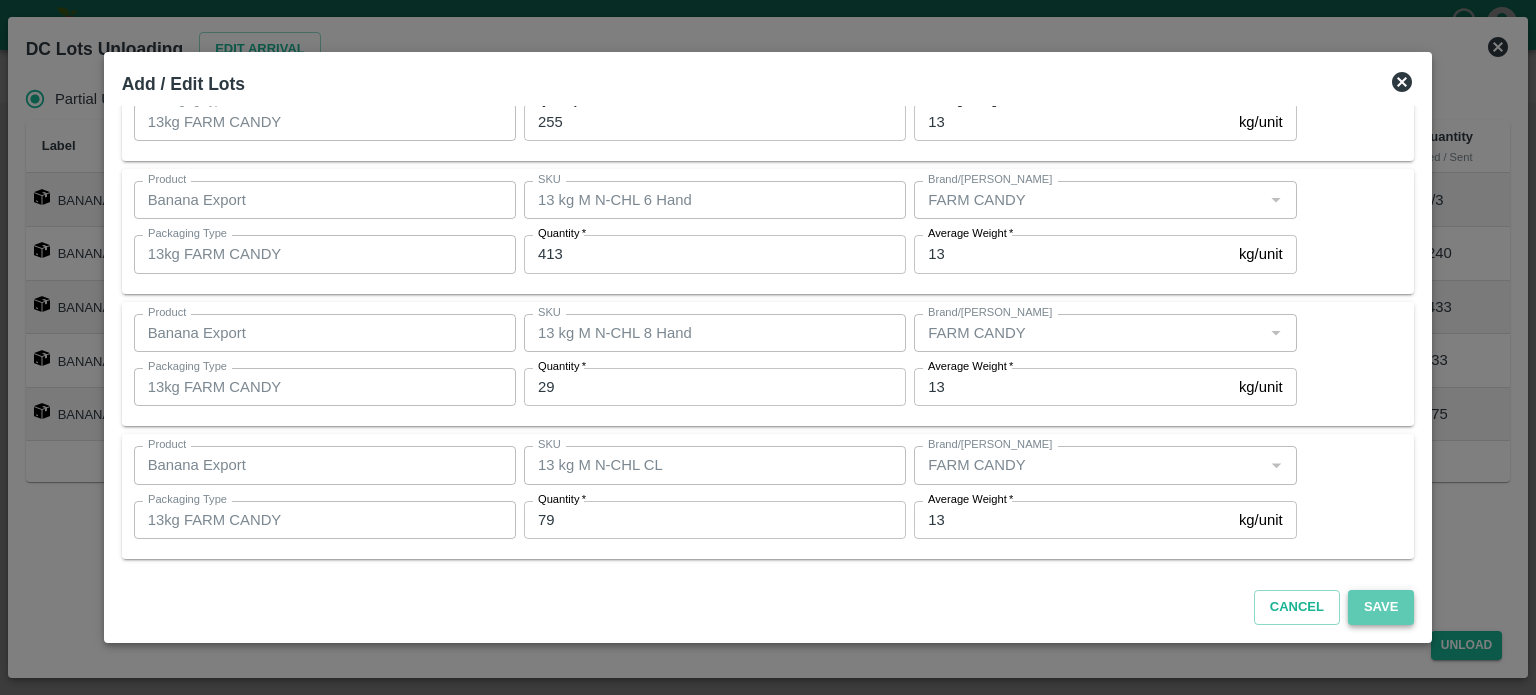 click on "Save" at bounding box center [1381, 607] 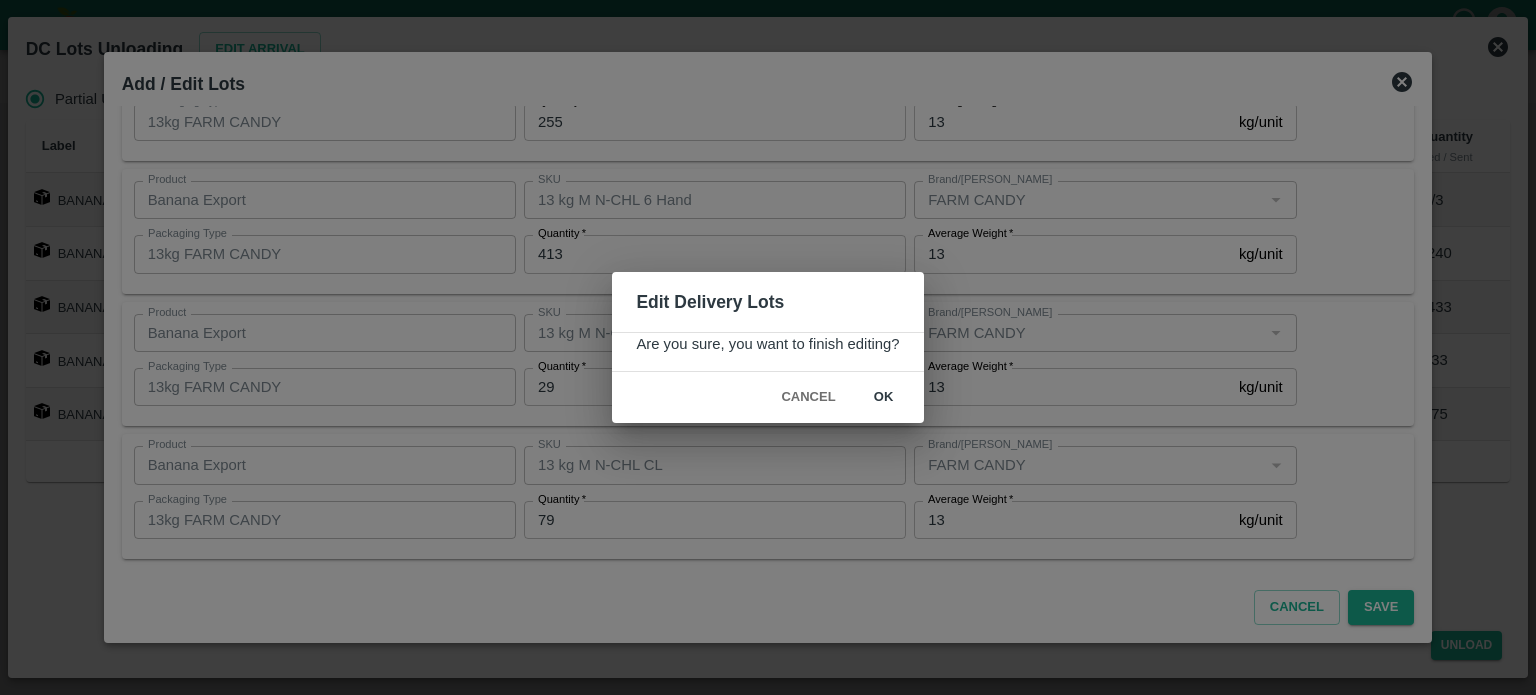 click on "ok" at bounding box center [884, 397] 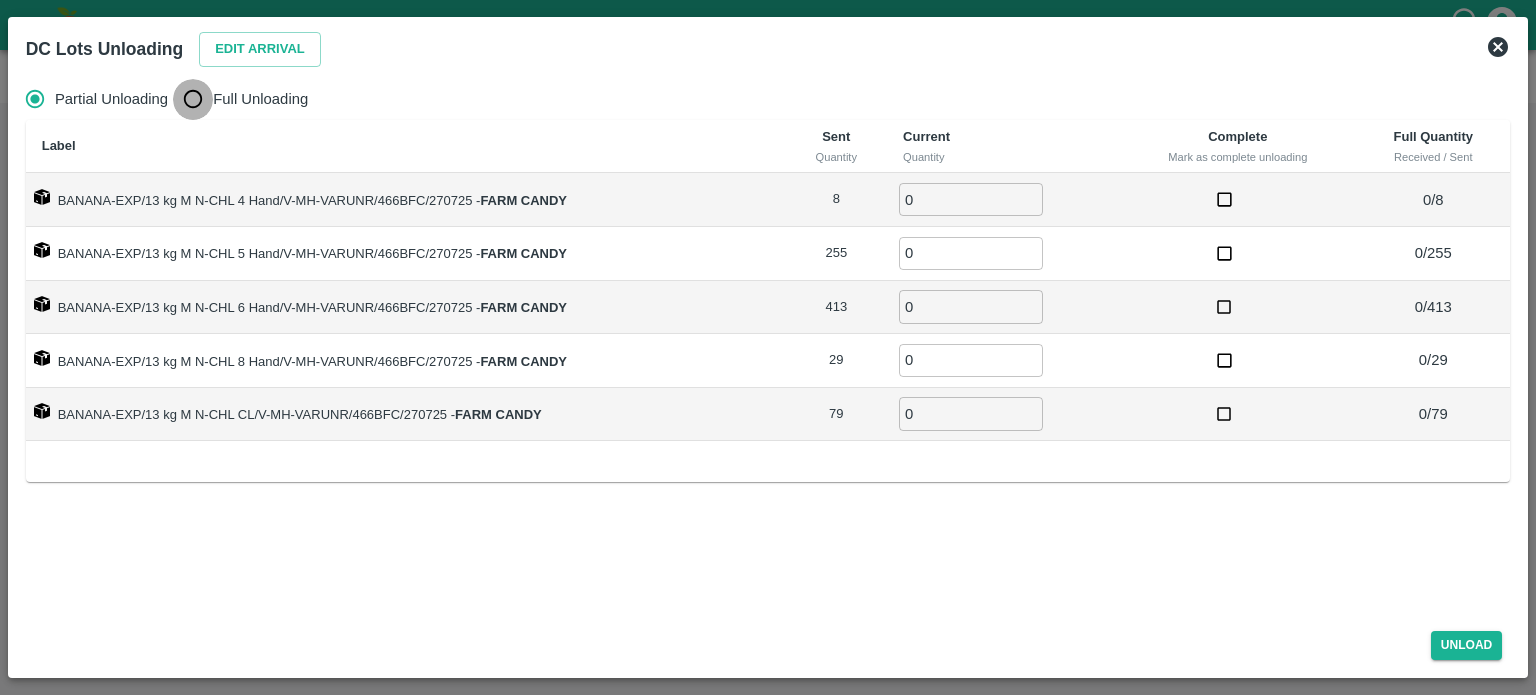 click on "Full Unloading" at bounding box center [193, 99] 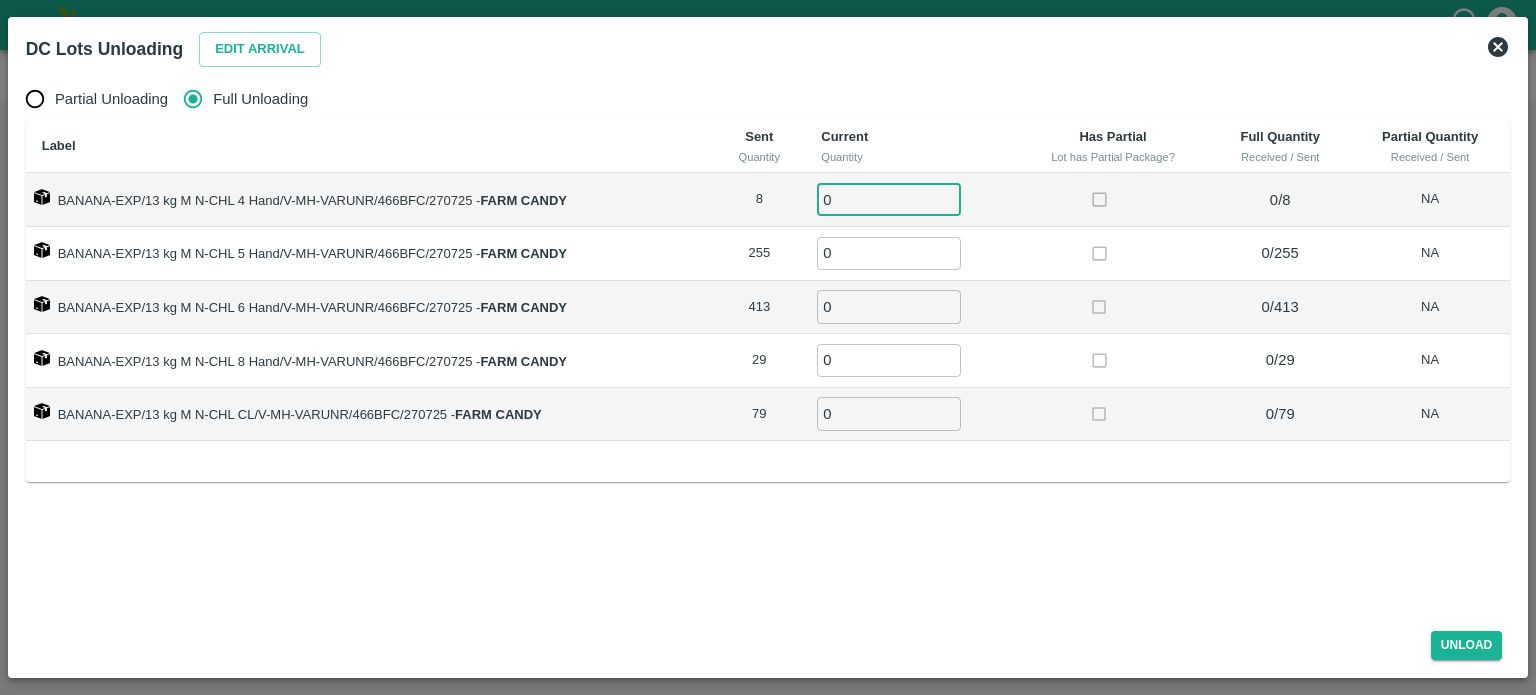 click on "0" at bounding box center (889, 199) 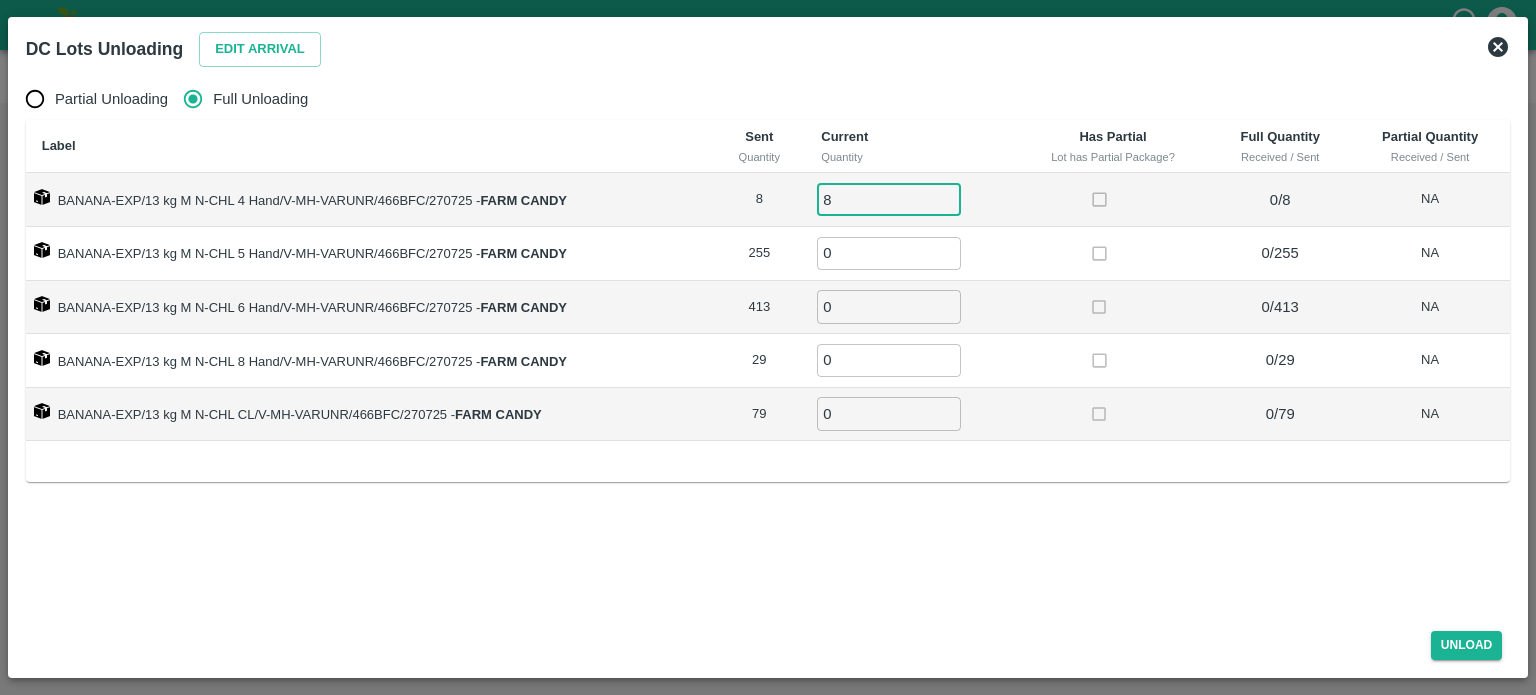 type on "8" 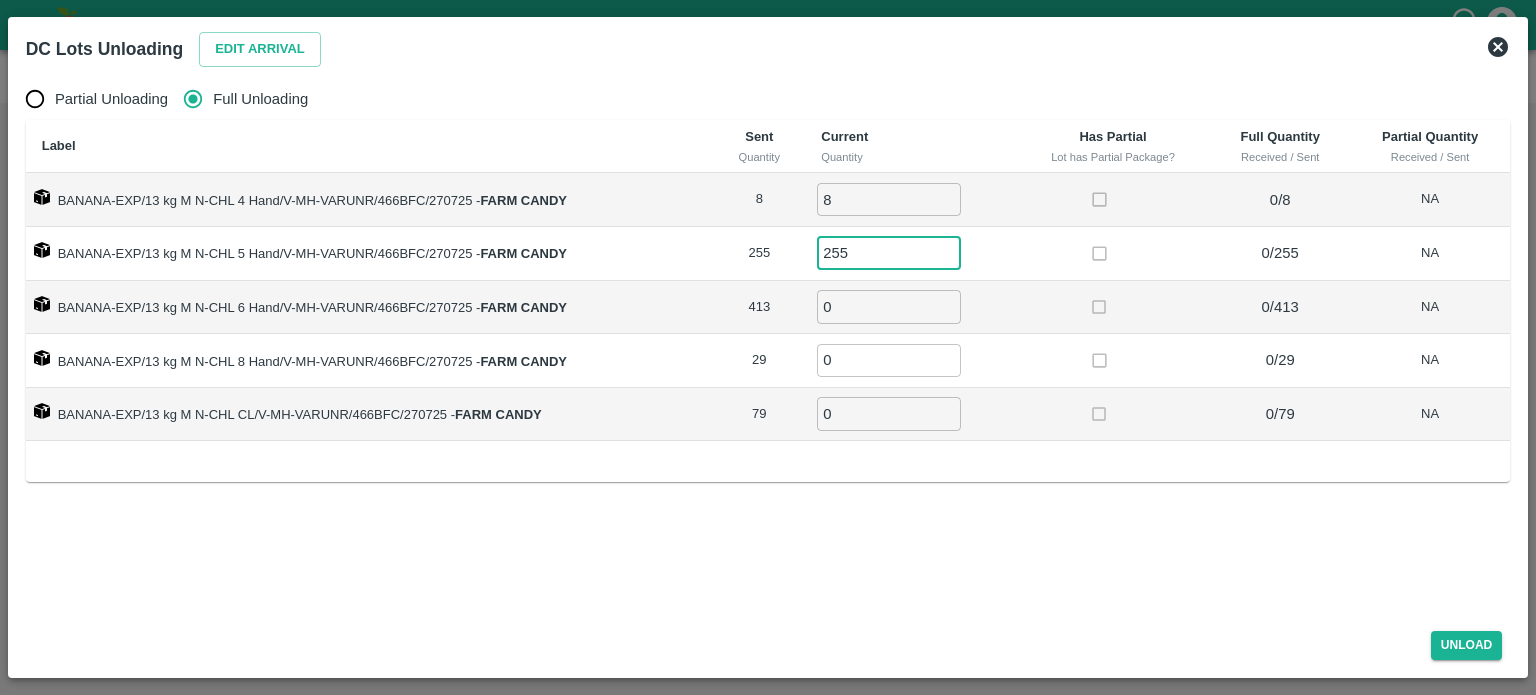 type on "255" 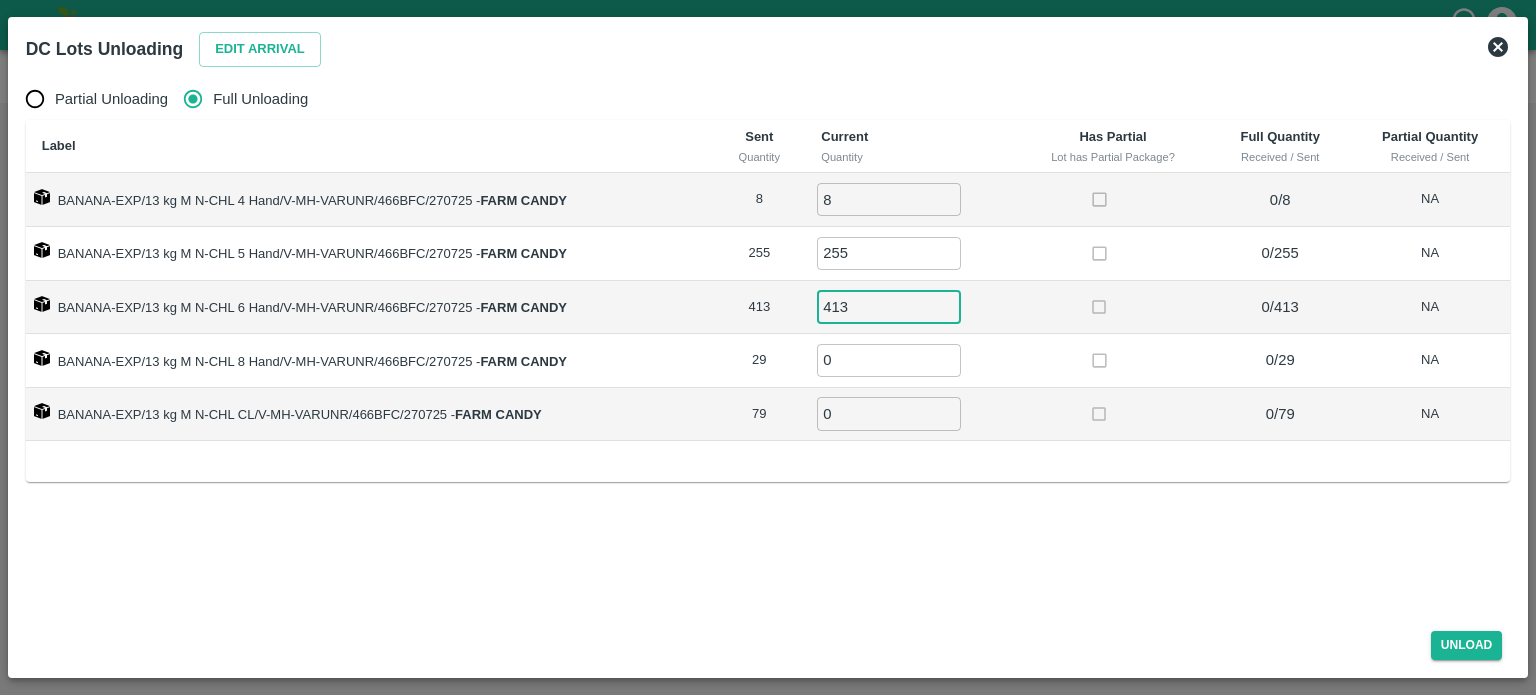 type on "413" 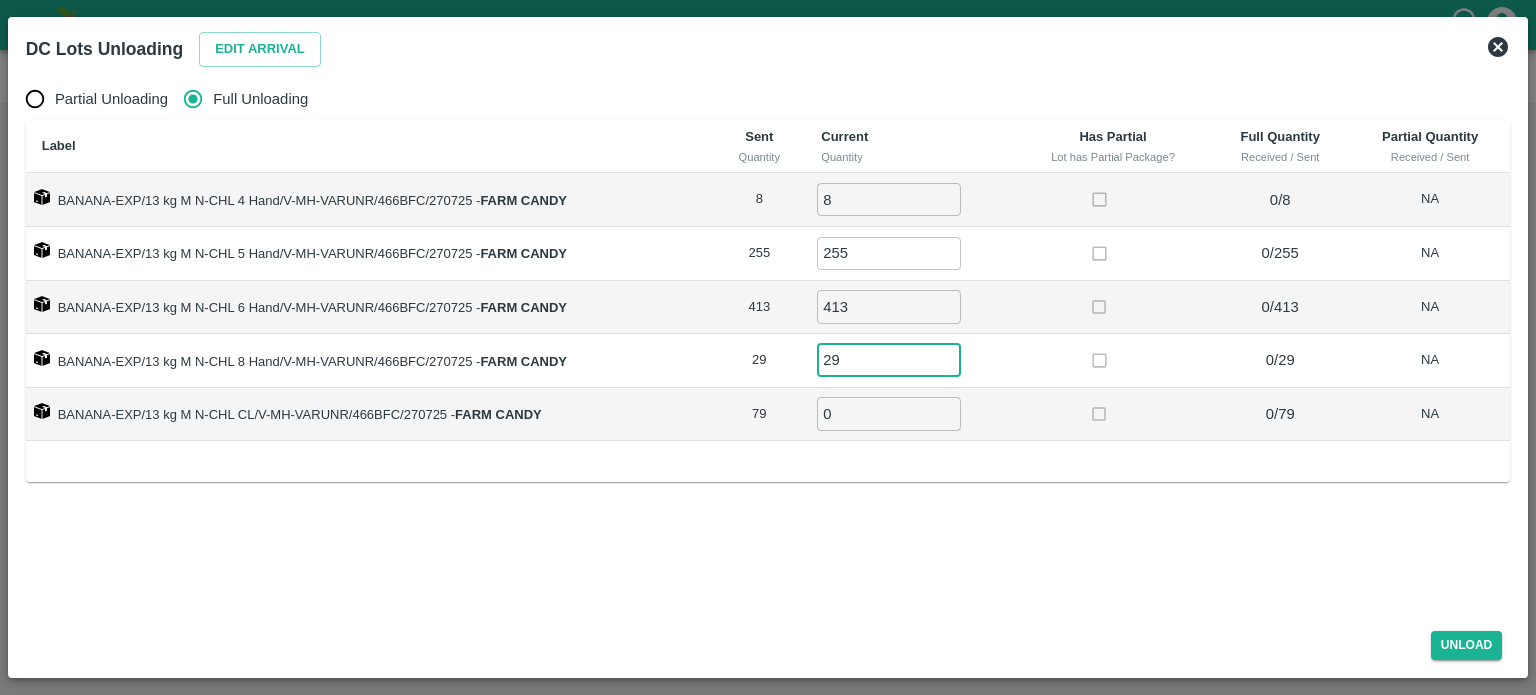 type on "29" 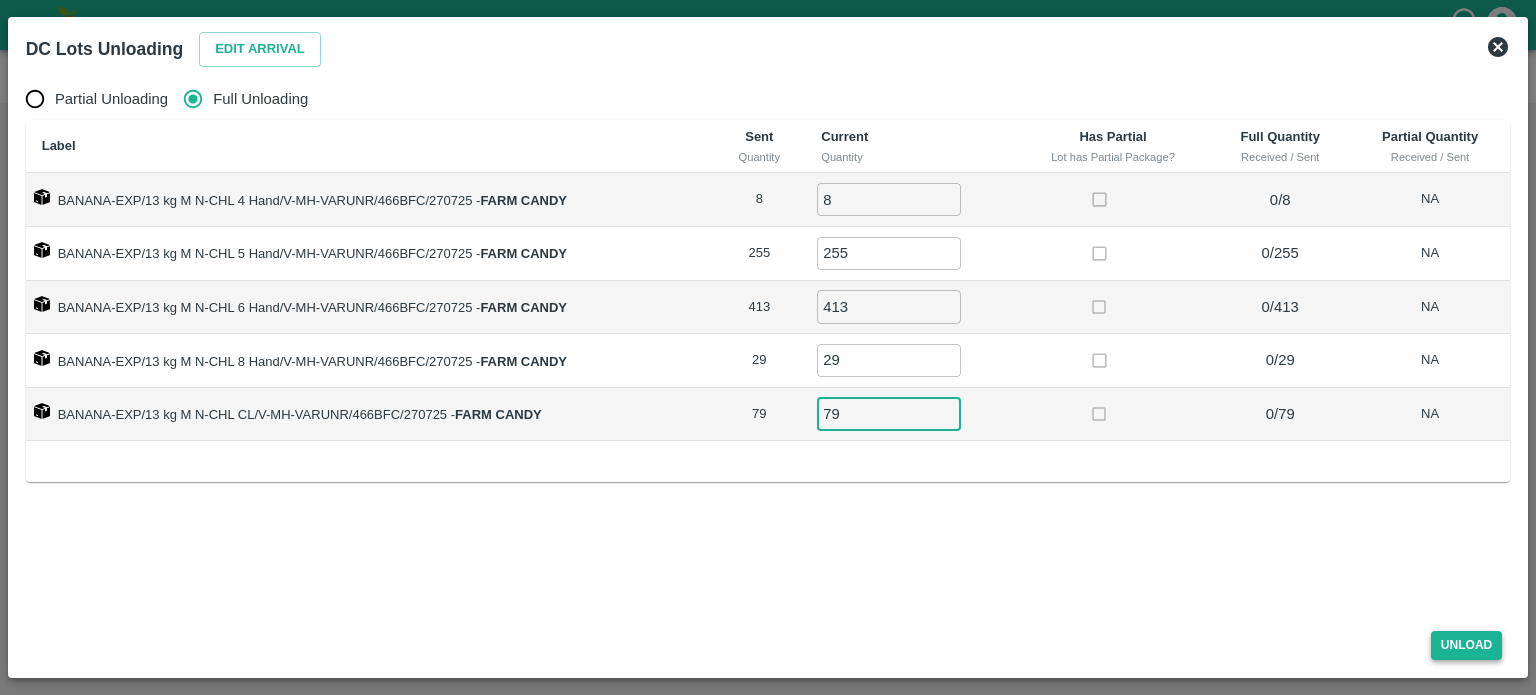 type on "79" 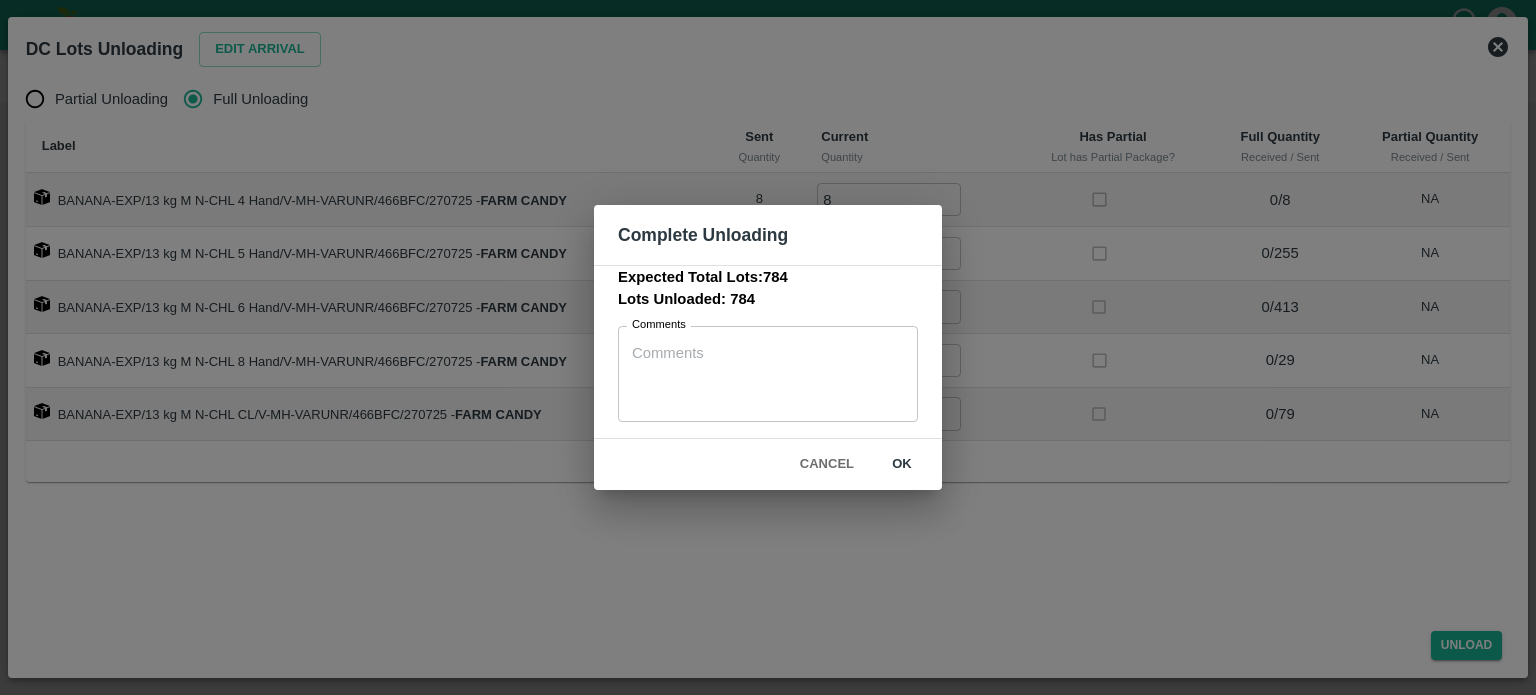 click on "ok" at bounding box center [902, 464] 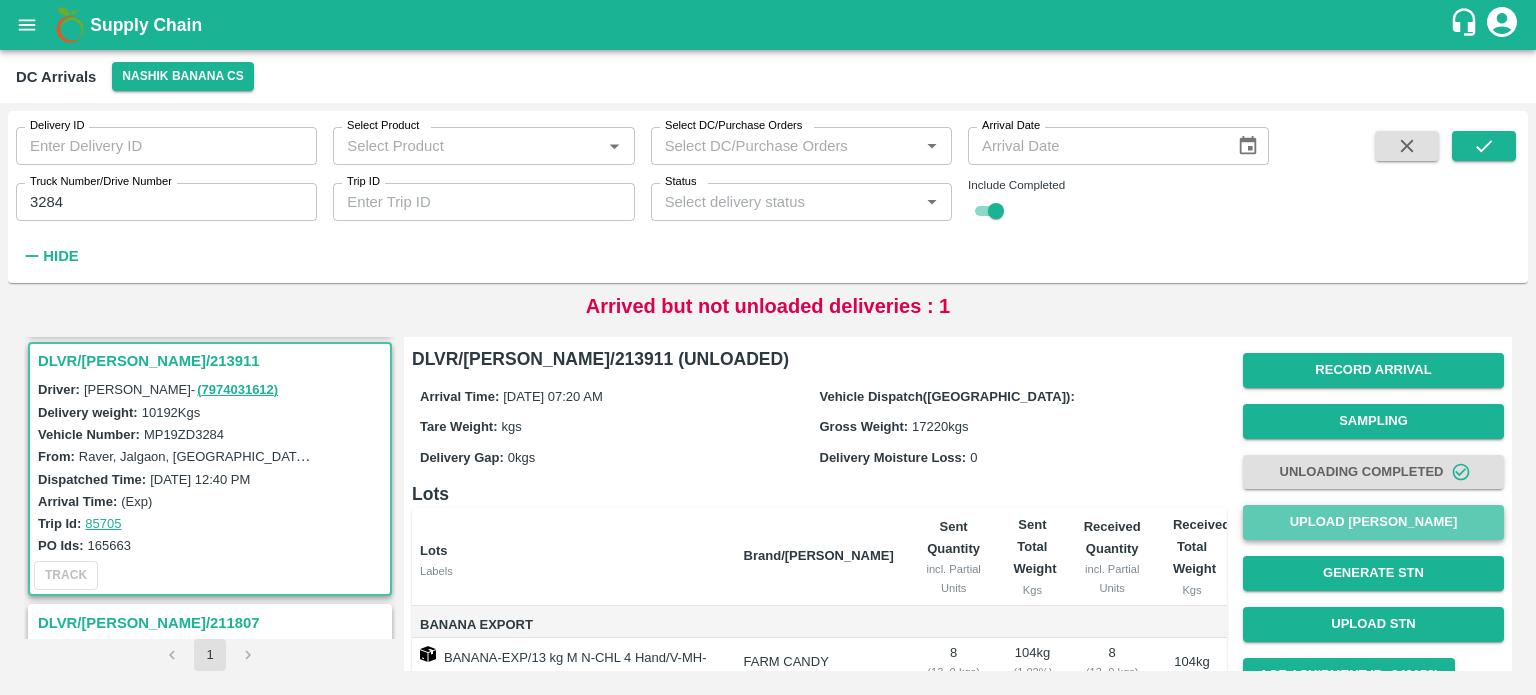 click on "Upload Tare Weight" at bounding box center (1373, 522) 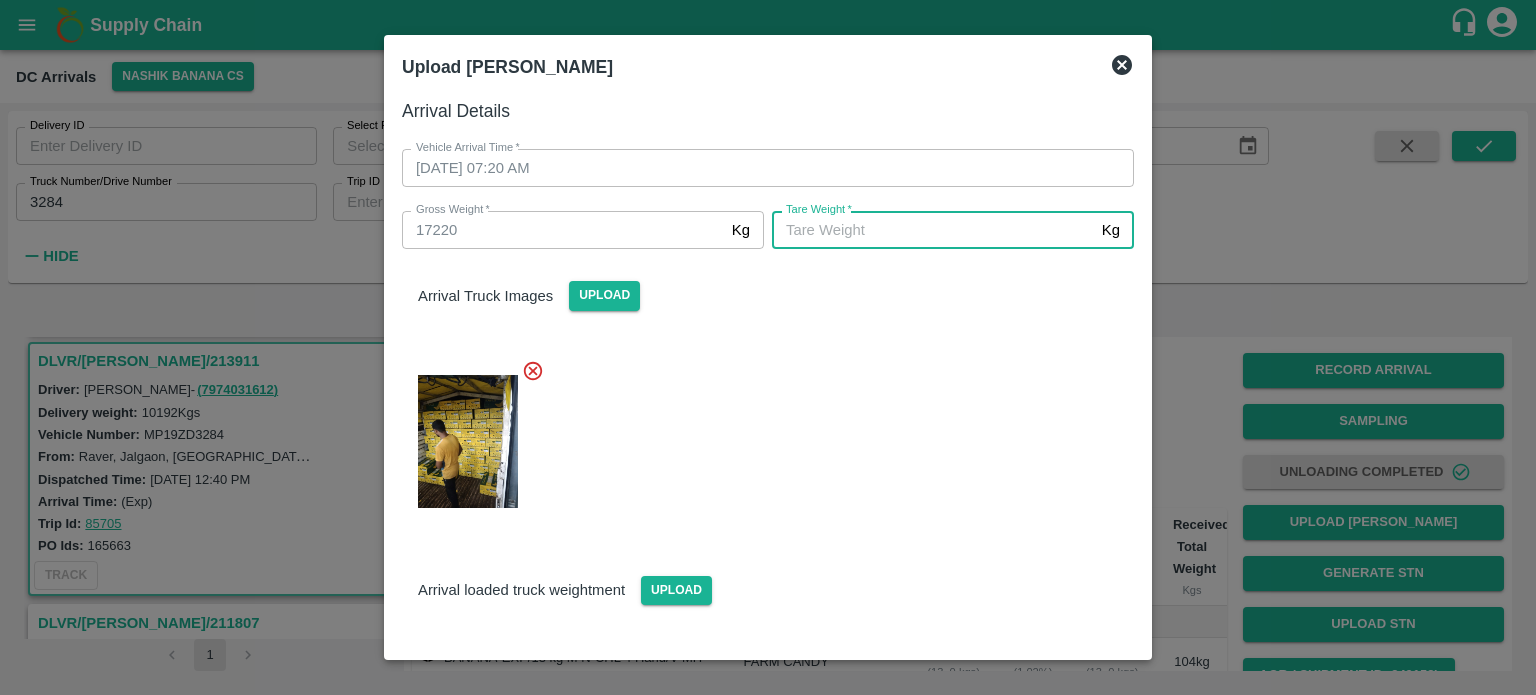 click on "Tare Weight   *" at bounding box center (933, 230) 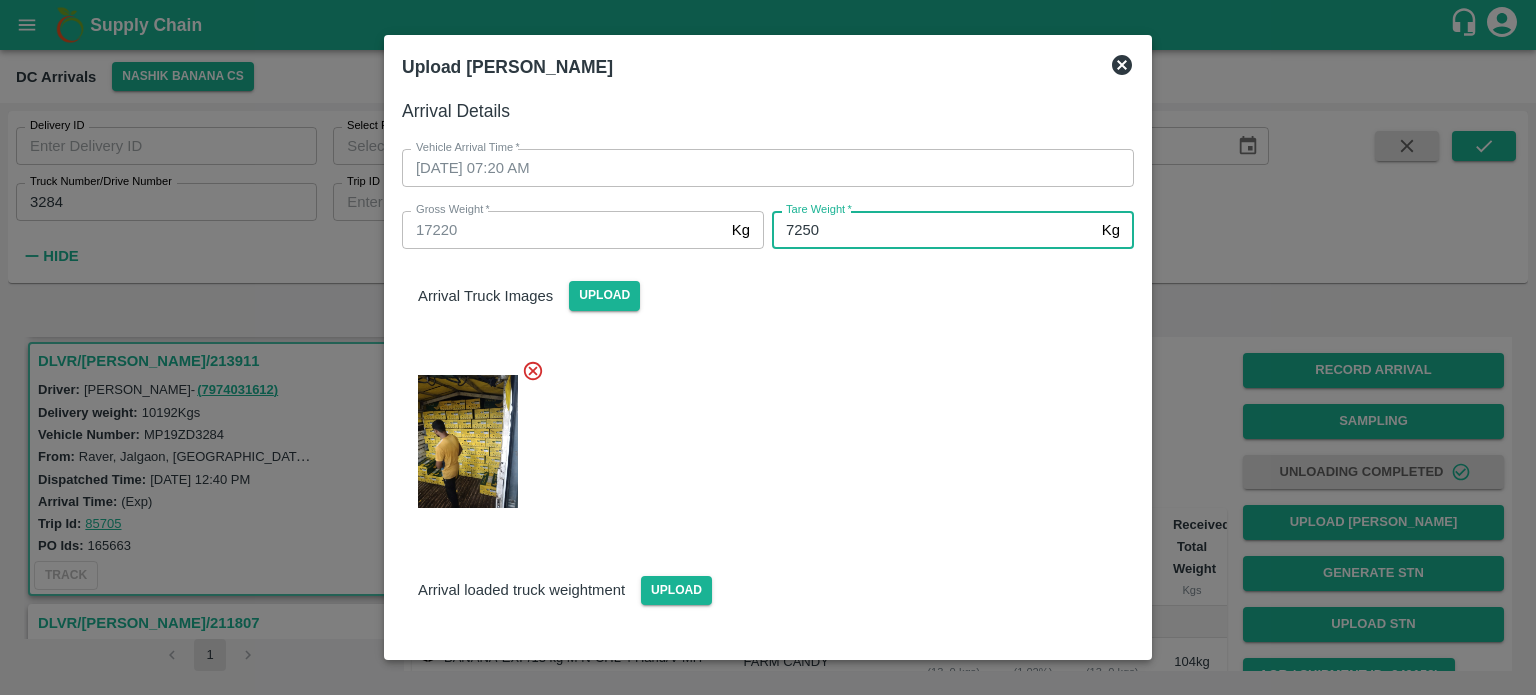 type on "7250" 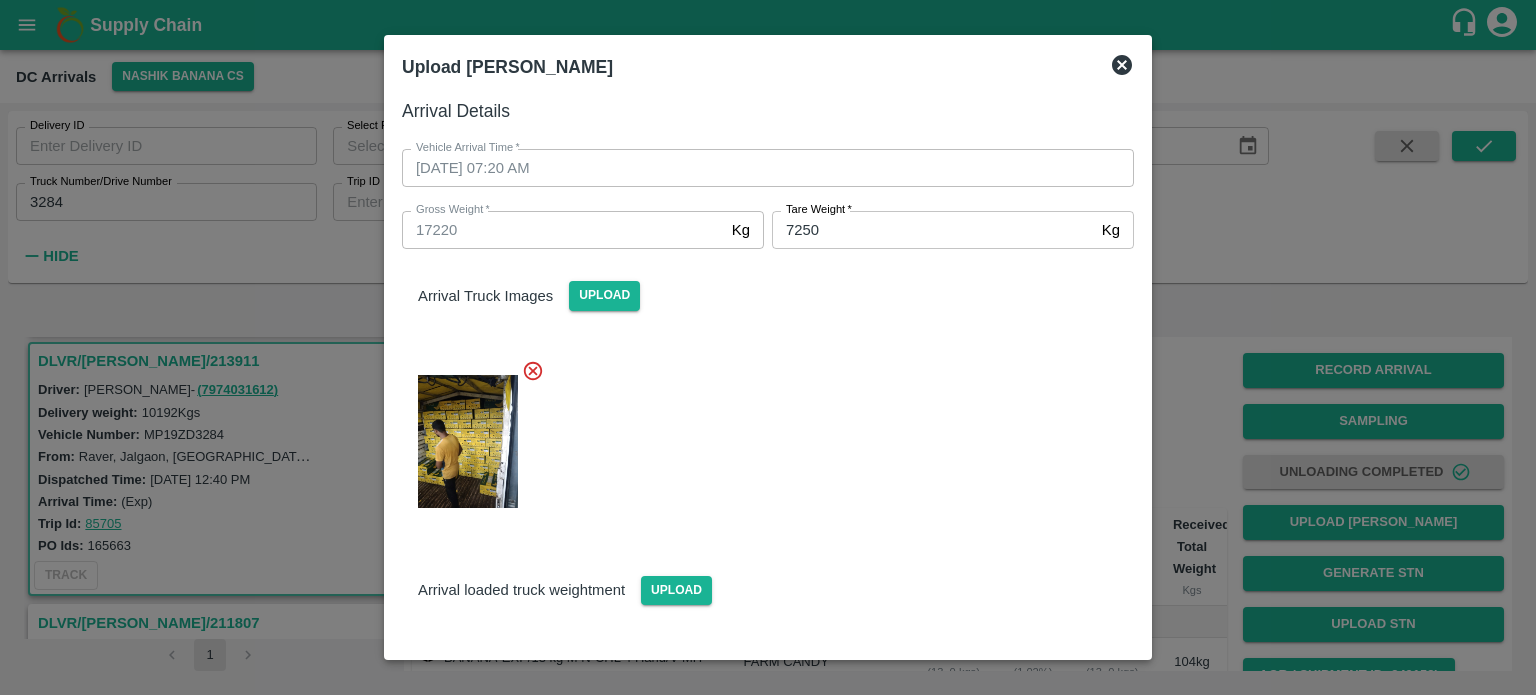 scroll, scrollTop: 126, scrollLeft: 0, axis: vertical 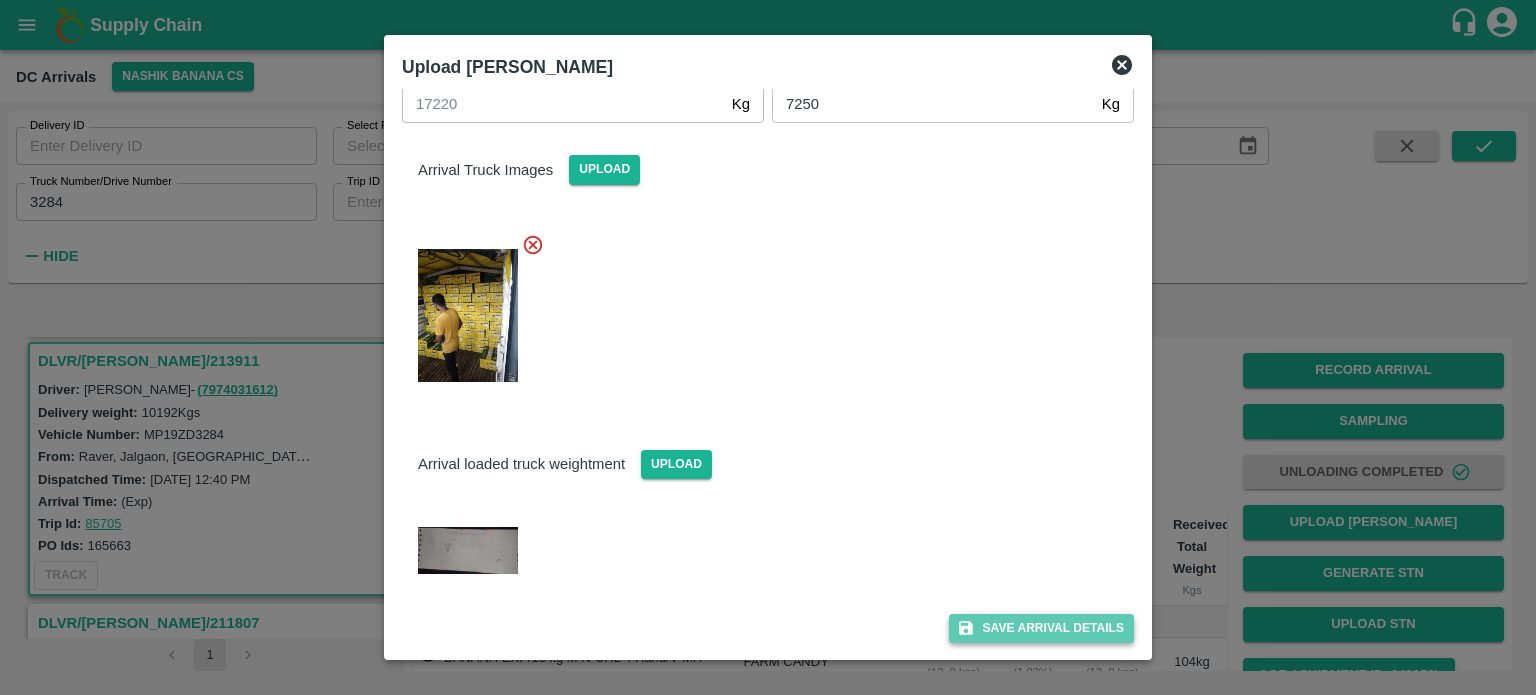 click on "Save Arrival Details" at bounding box center [1041, 628] 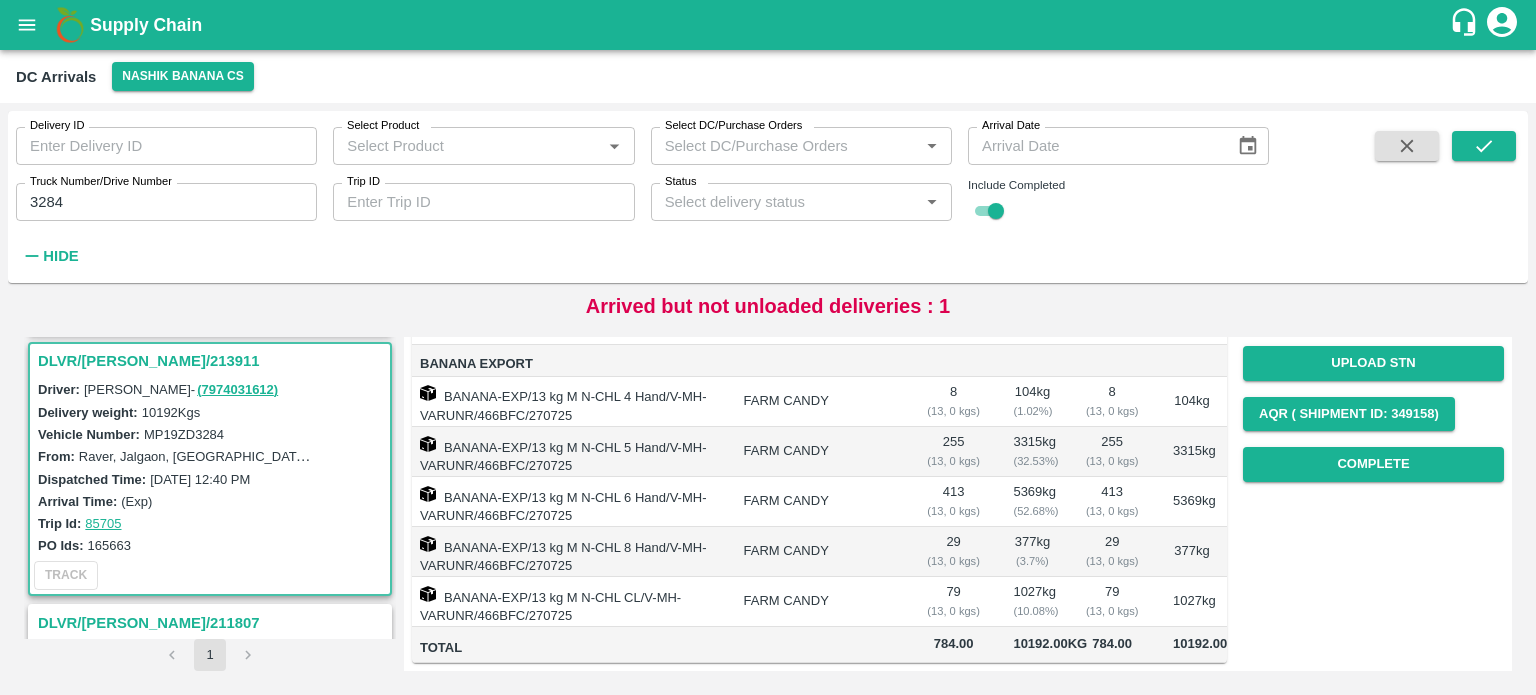 scroll, scrollTop: 344, scrollLeft: 0, axis: vertical 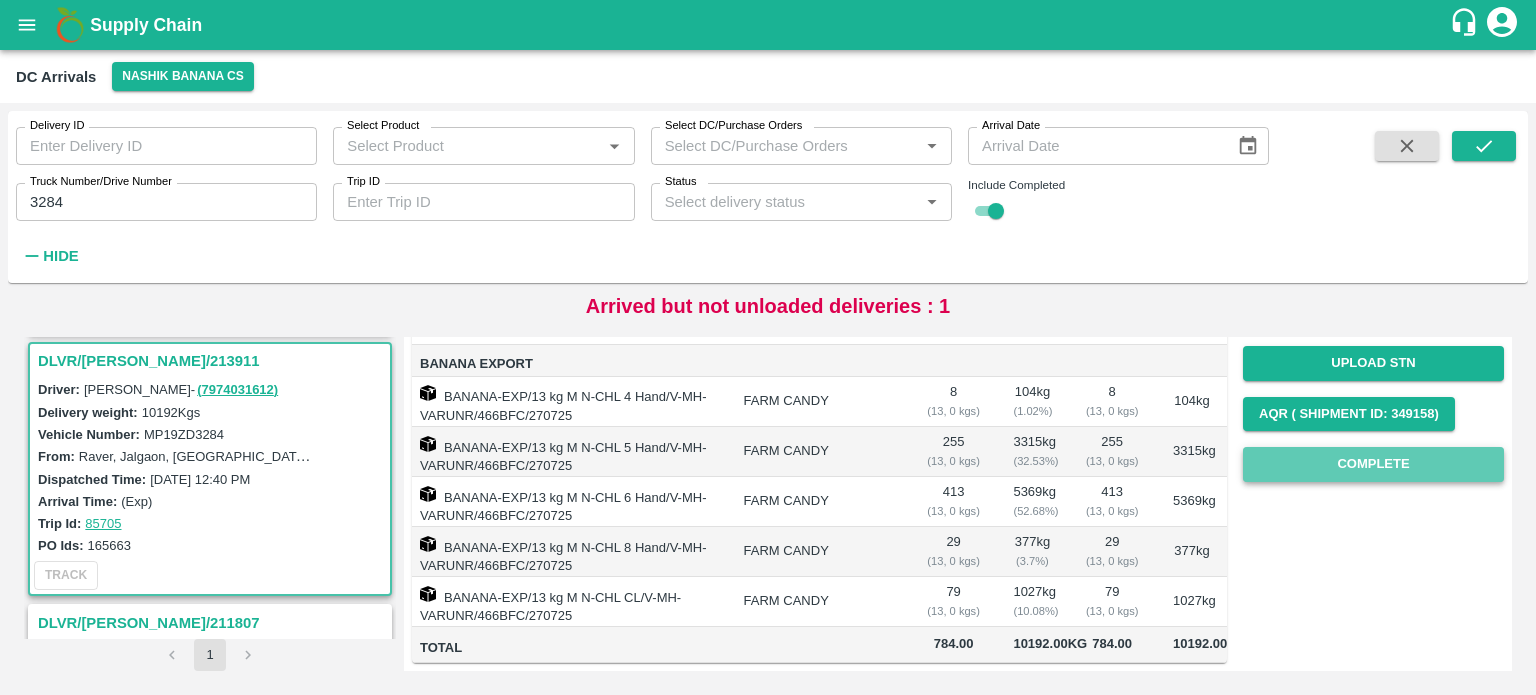 click on "Complete" at bounding box center (1373, 464) 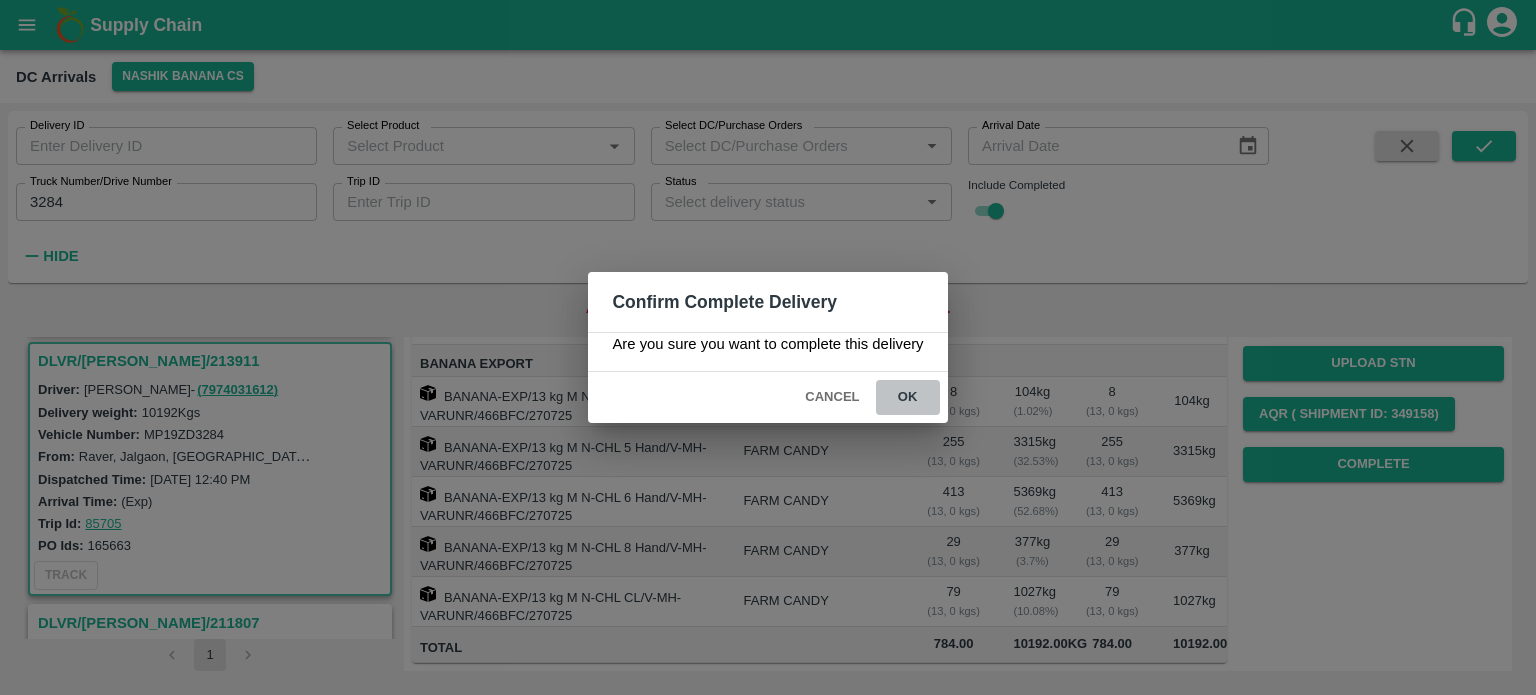 click on "ok" at bounding box center (908, 397) 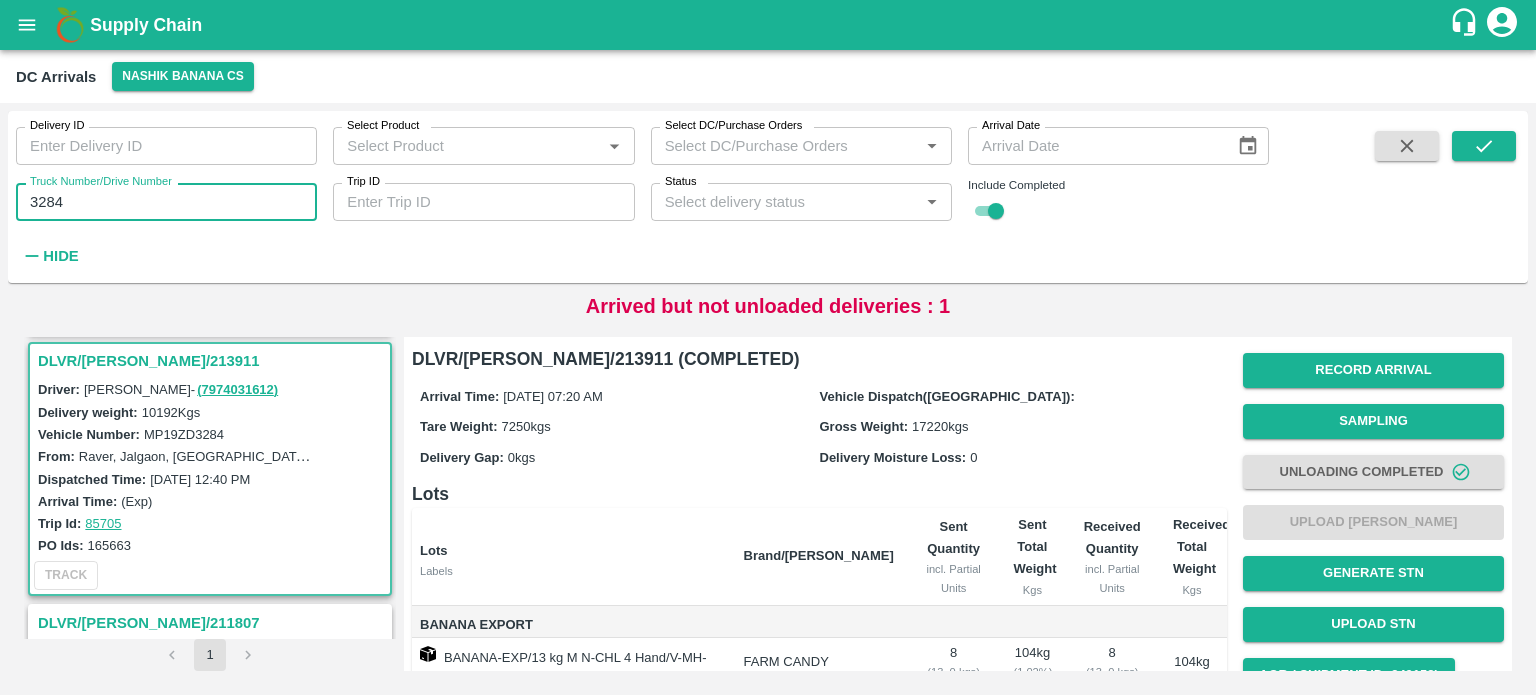 click on "3284" at bounding box center (166, 202) 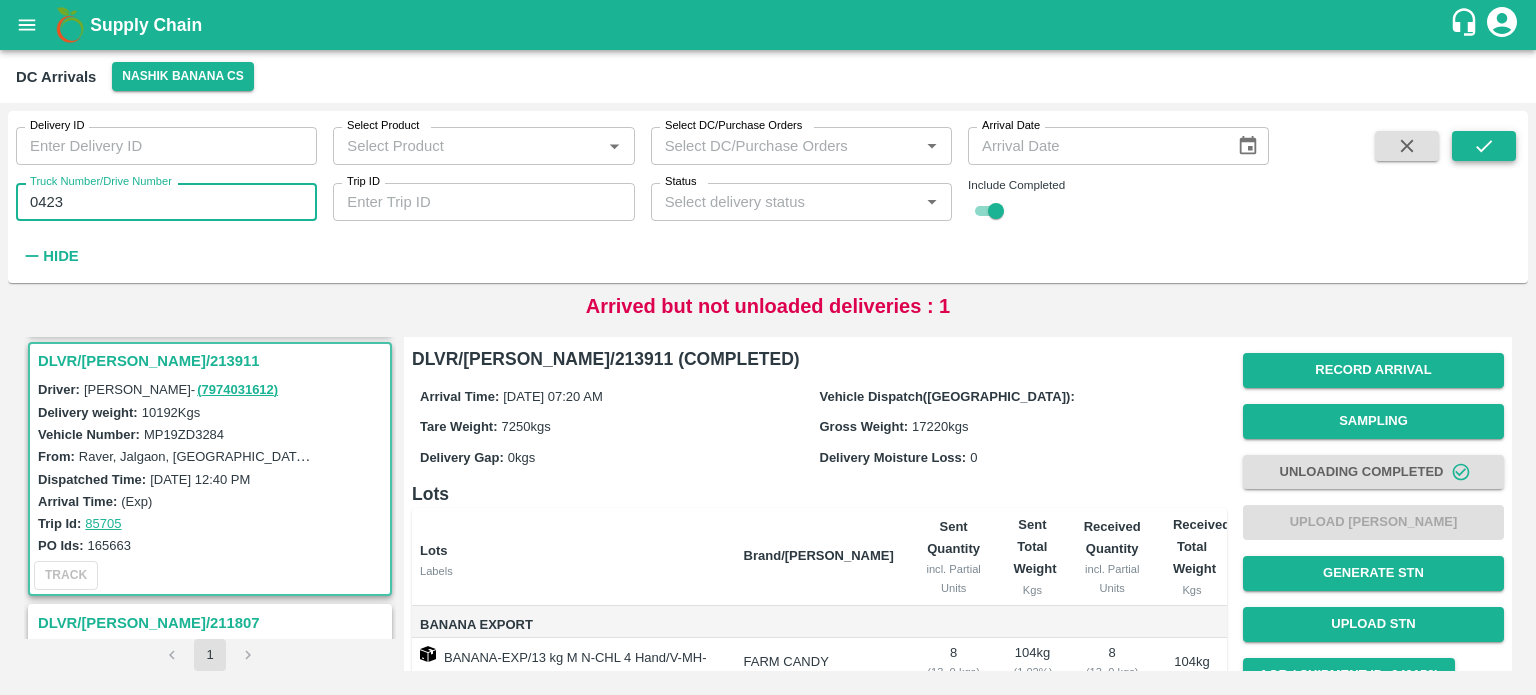 type on "0423" 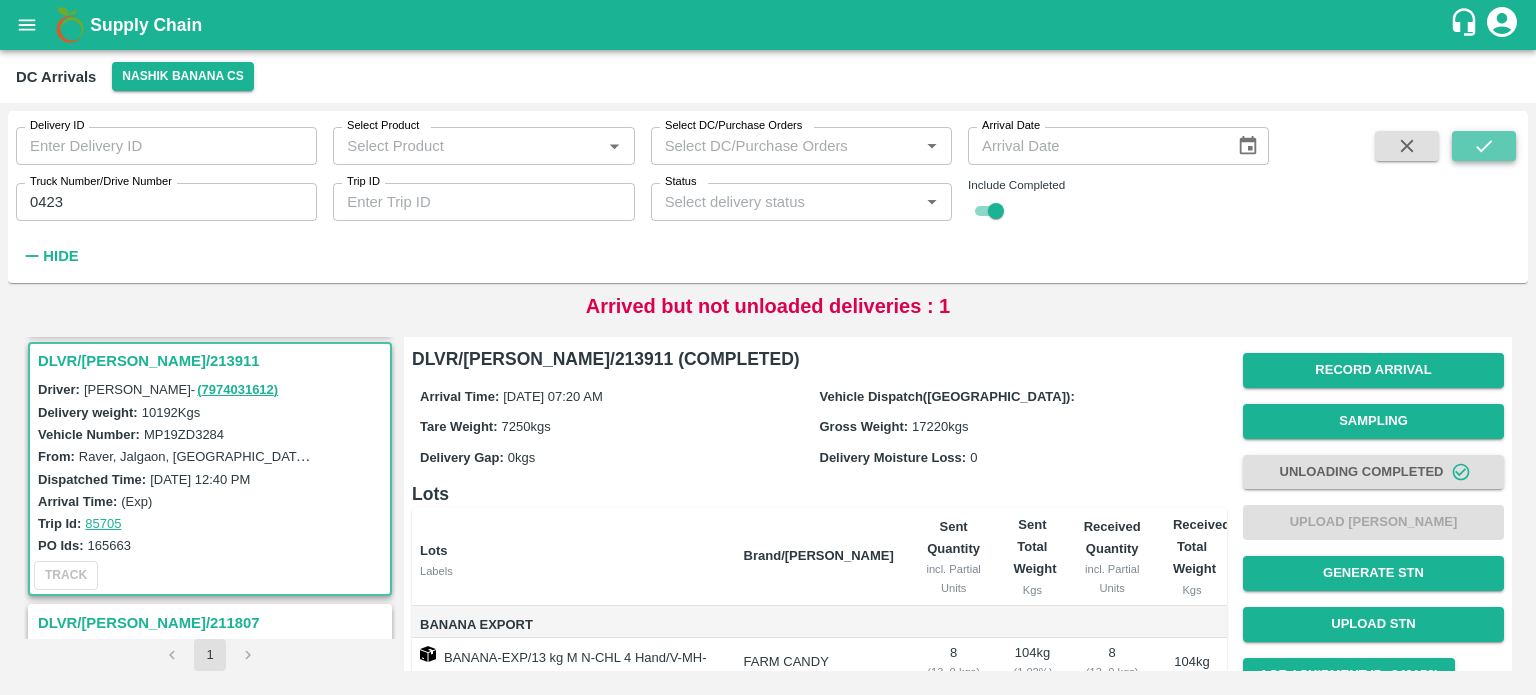 click 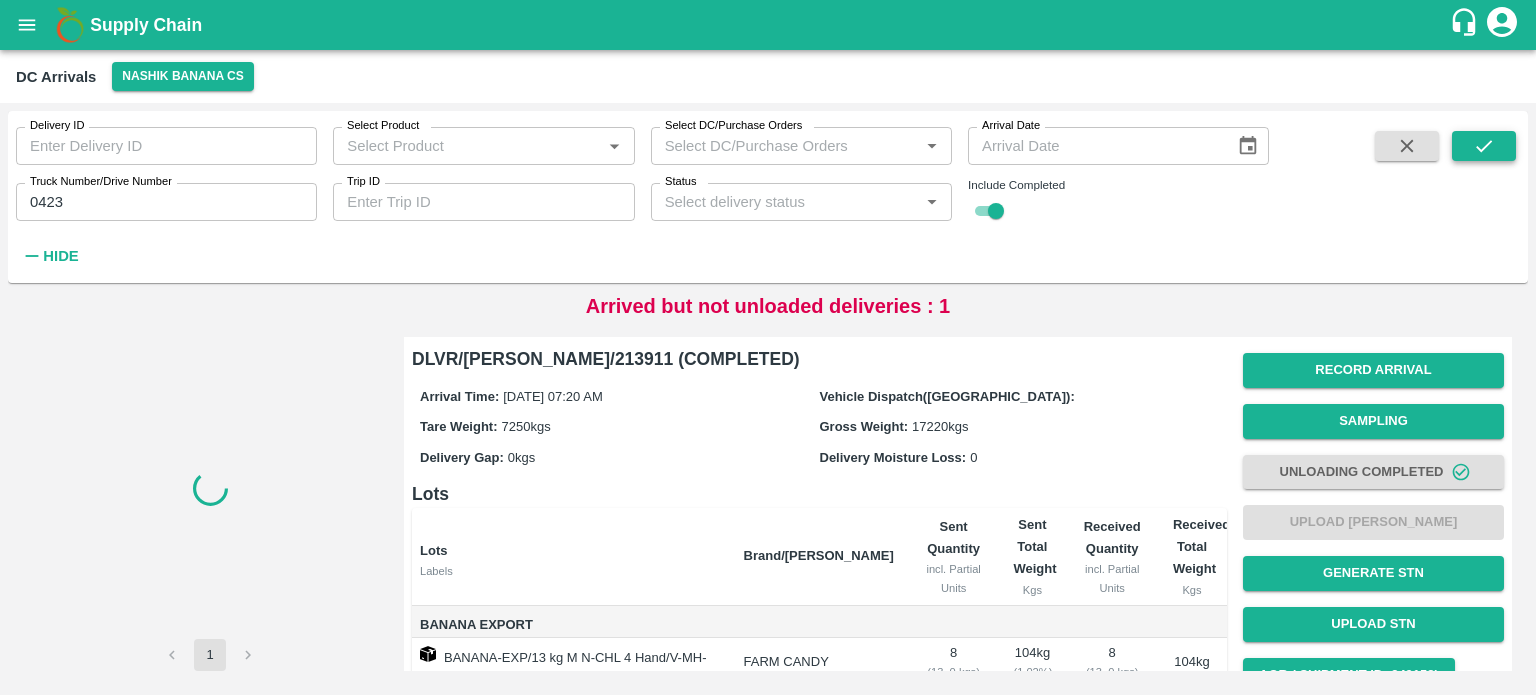 scroll, scrollTop: 0, scrollLeft: 0, axis: both 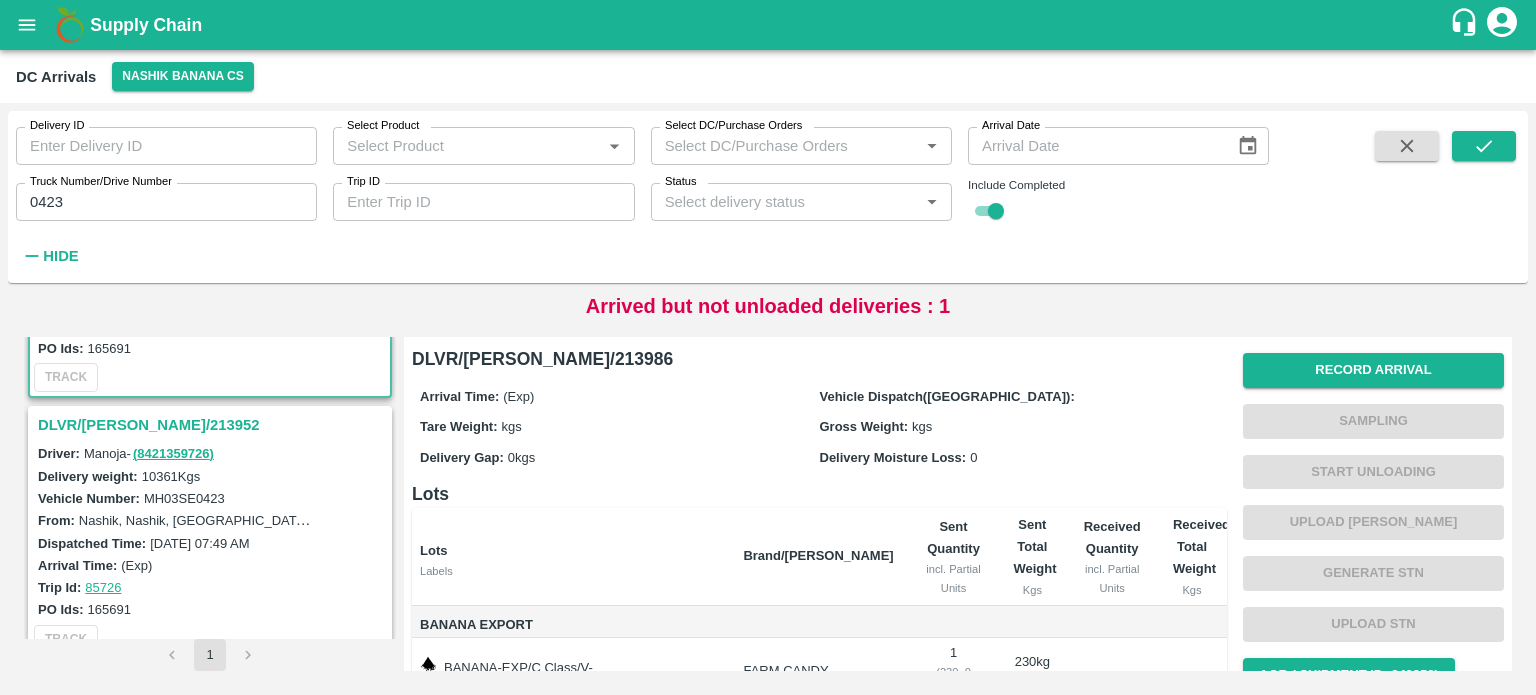 click on "DLVR/NASH/213952" at bounding box center [213, 425] 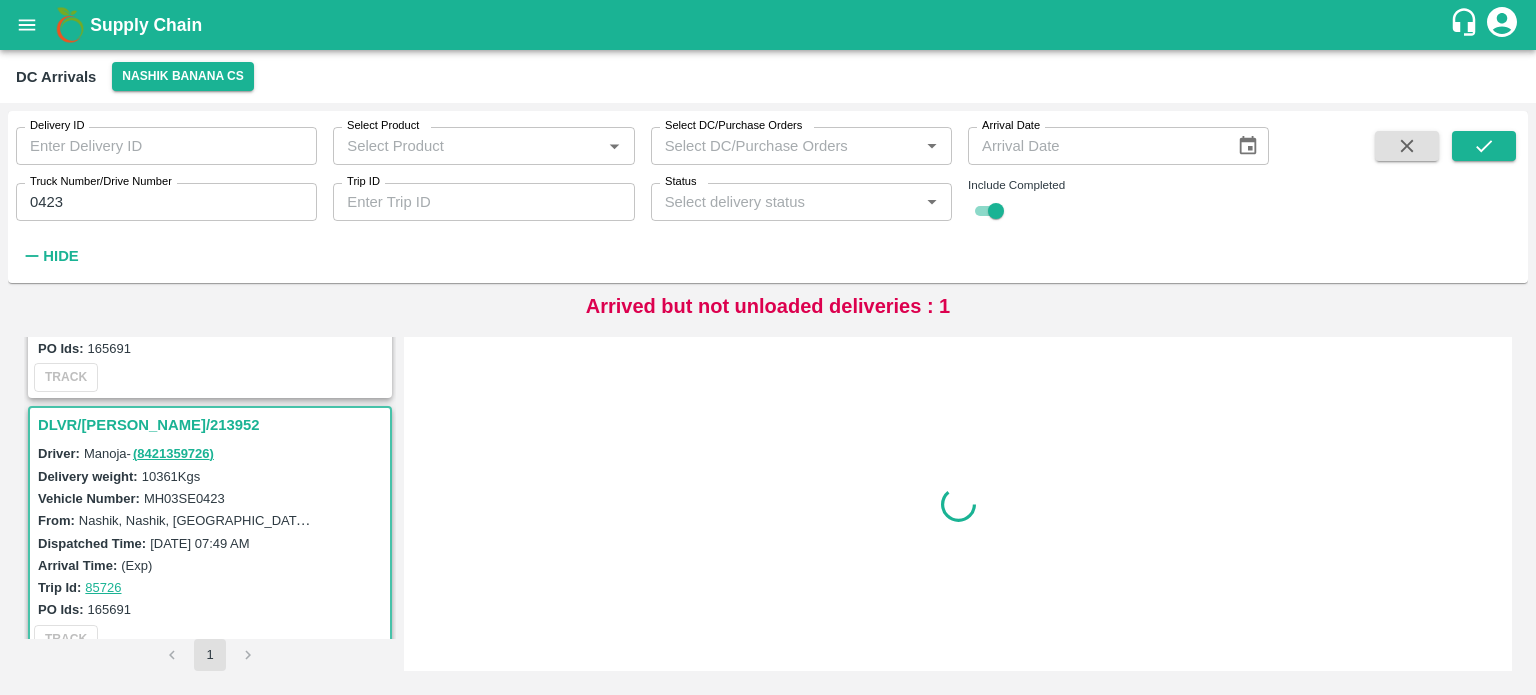 scroll, scrollTop: 226, scrollLeft: 0, axis: vertical 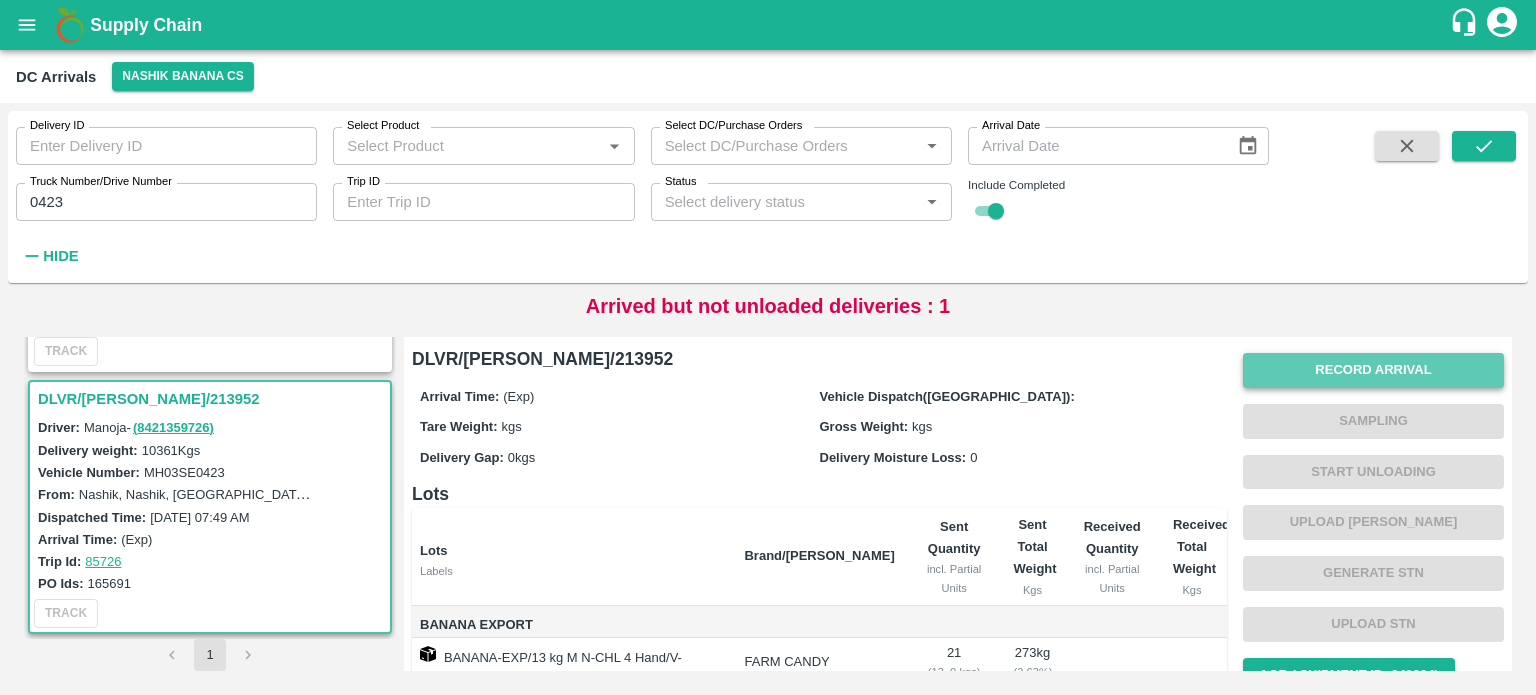click on "Record Arrival" at bounding box center [1373, 370] 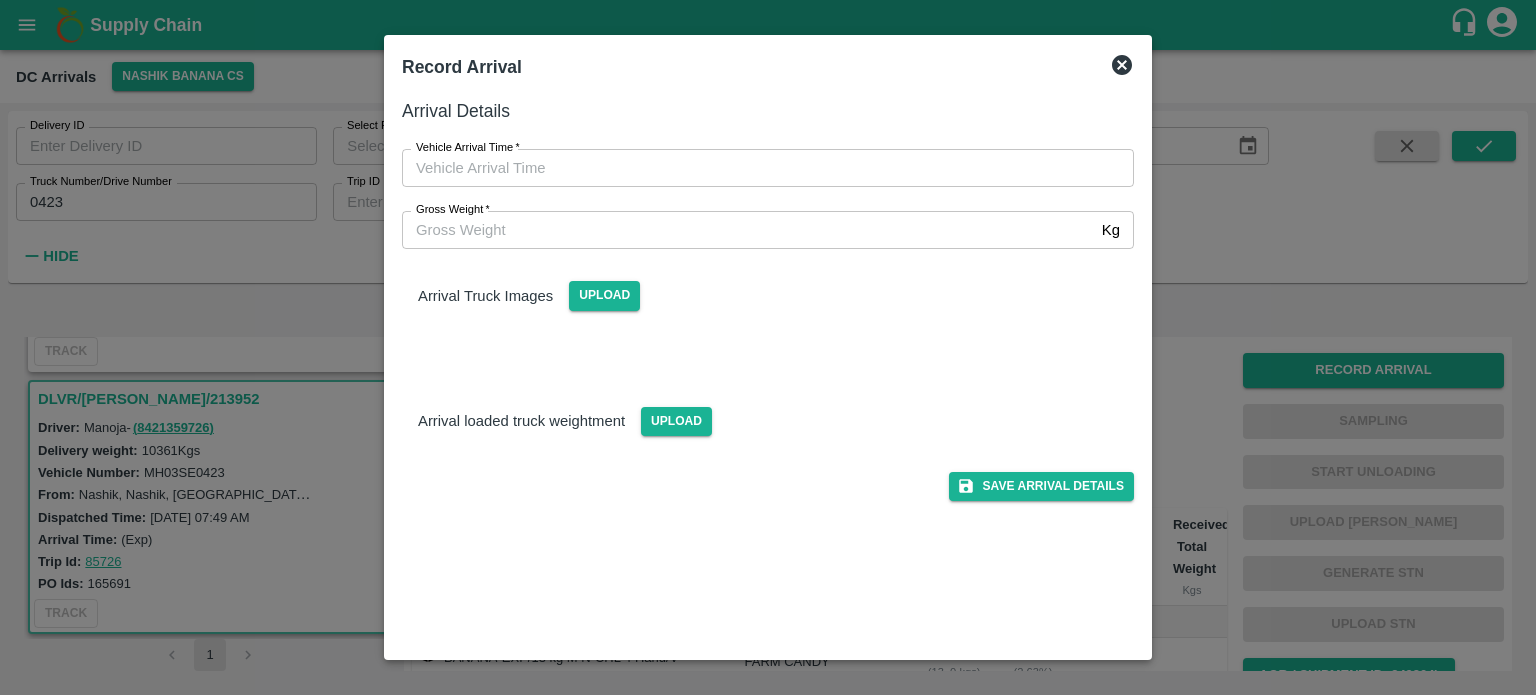 type on "DD/MM/YYYY hh:mm aa" 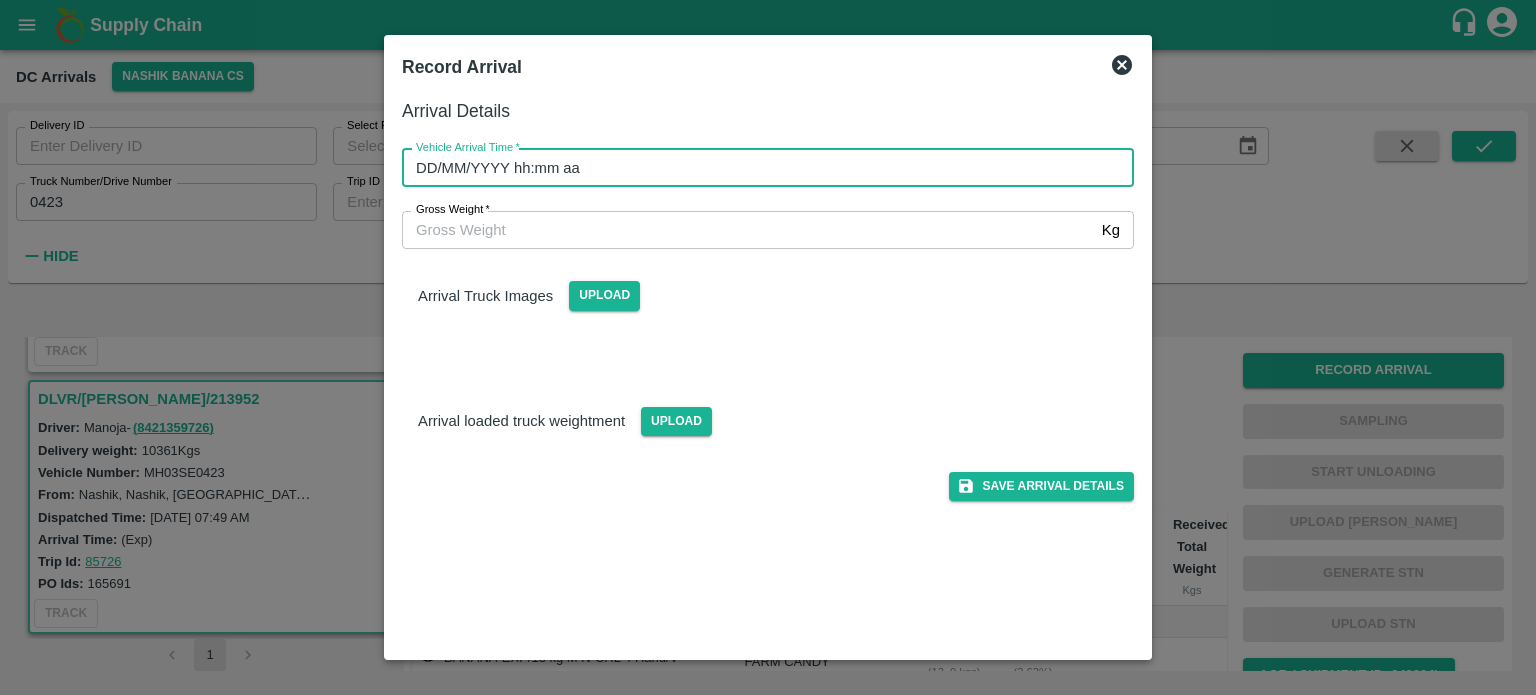 click on "DD/MM/YYYY hh:mm aa" at bounding box center [761, 168] 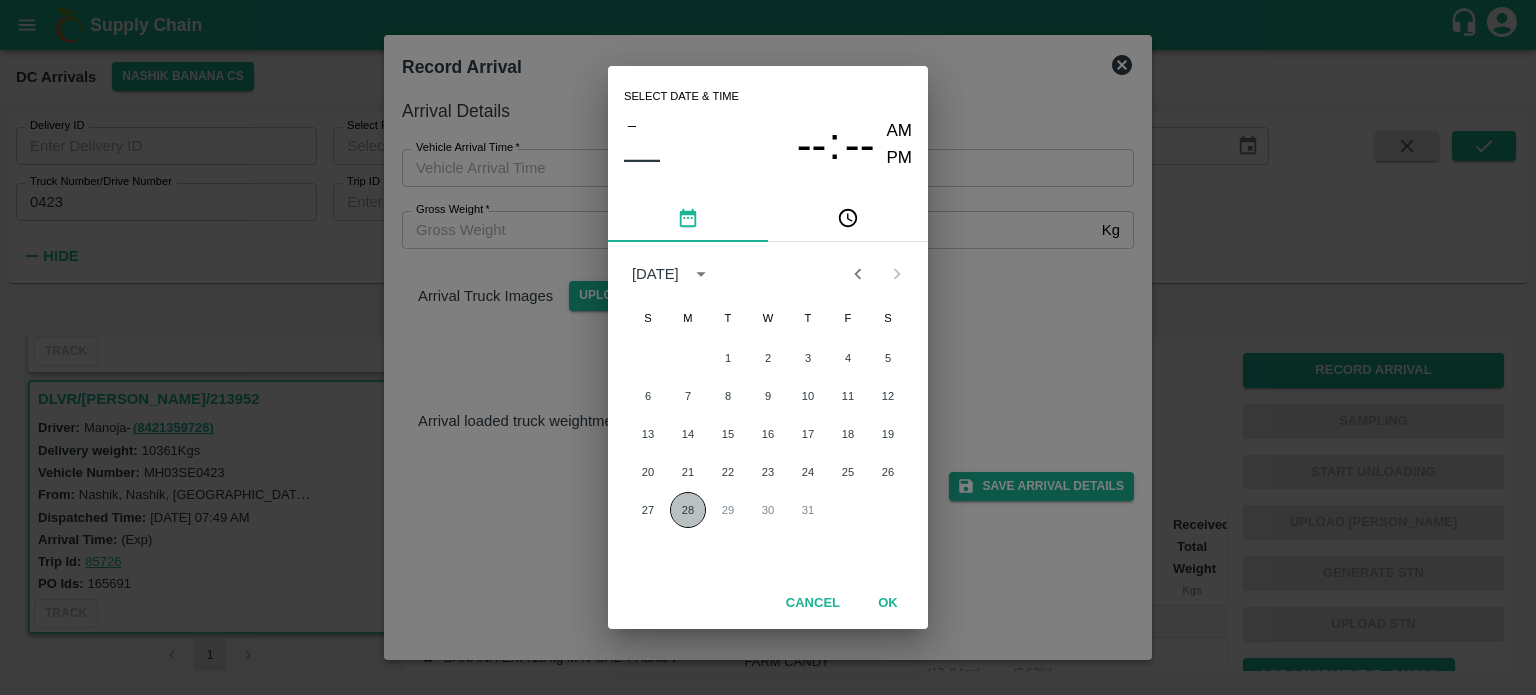 click on "28" at bounding box center [688, 510] 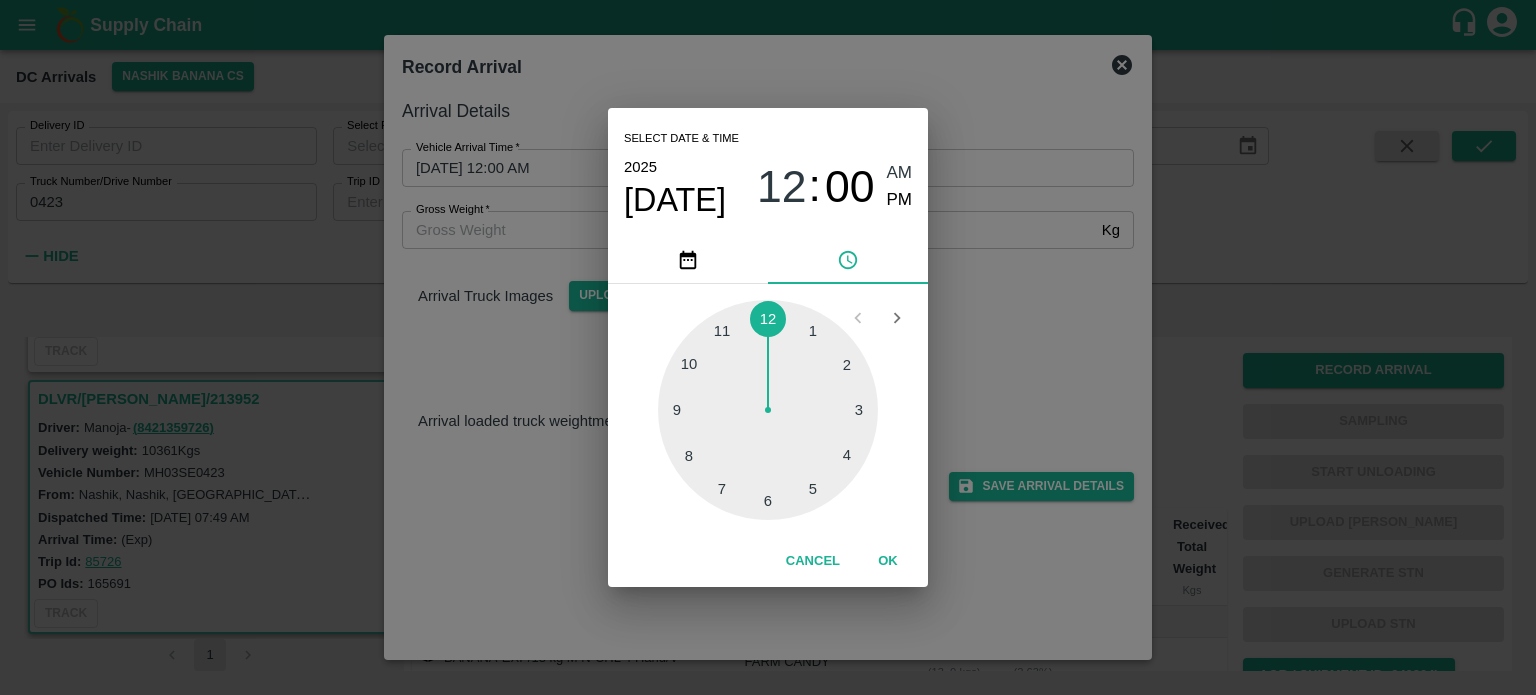 click at bounding box center [768, 410] 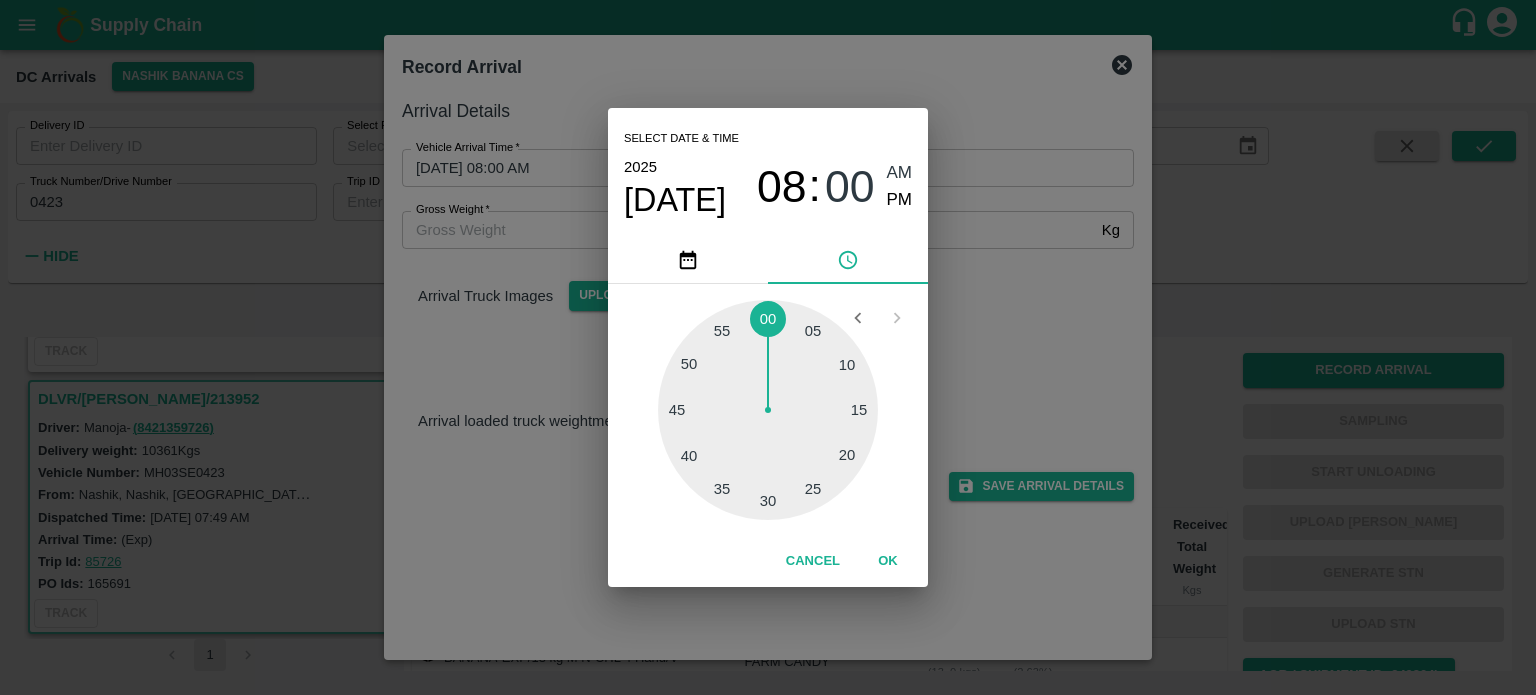 click on "Select date & time 2025 Jul 28 08 : 00 AM PM 05 10 15 20 25 30 35 40 45 50 55 00 Cancel OK" at bounding box center (768, 347) 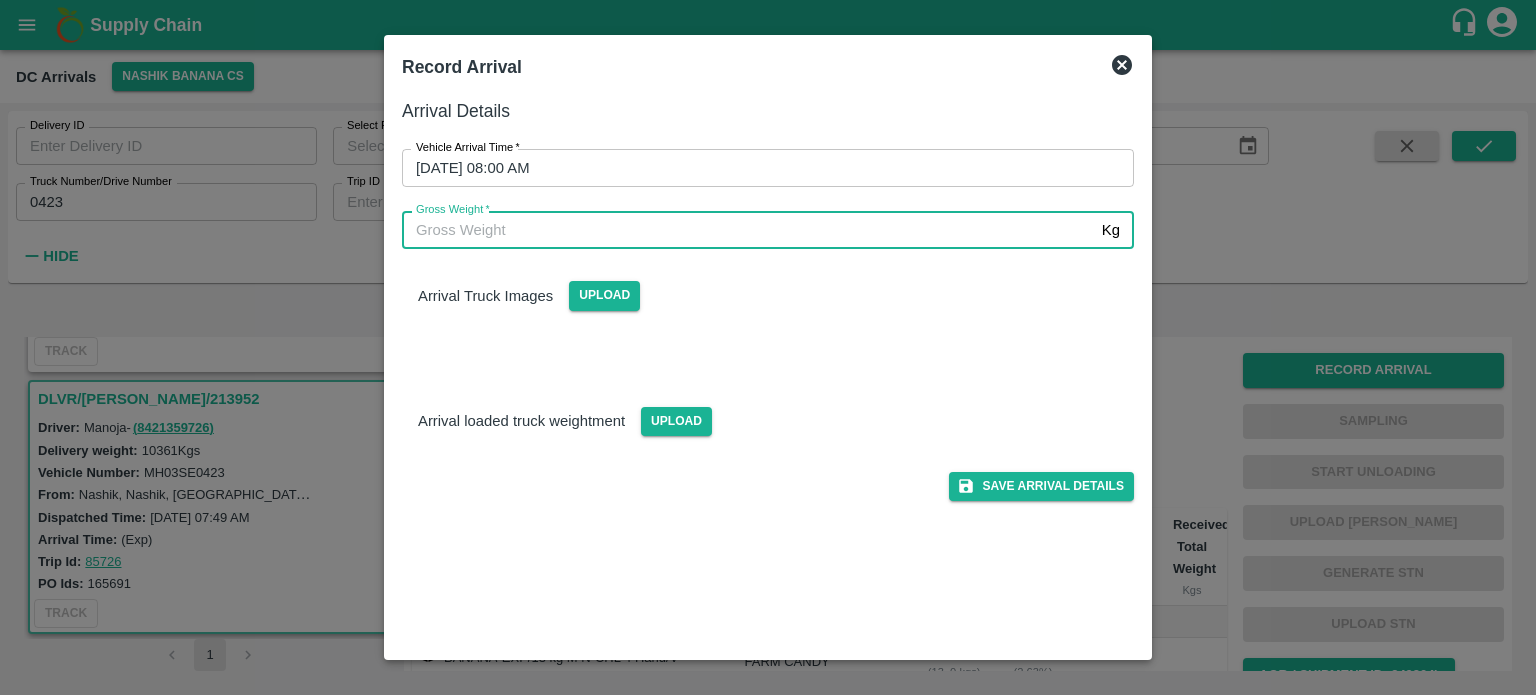 click on "Gross Weight   *" at bounding box center (748, 230) 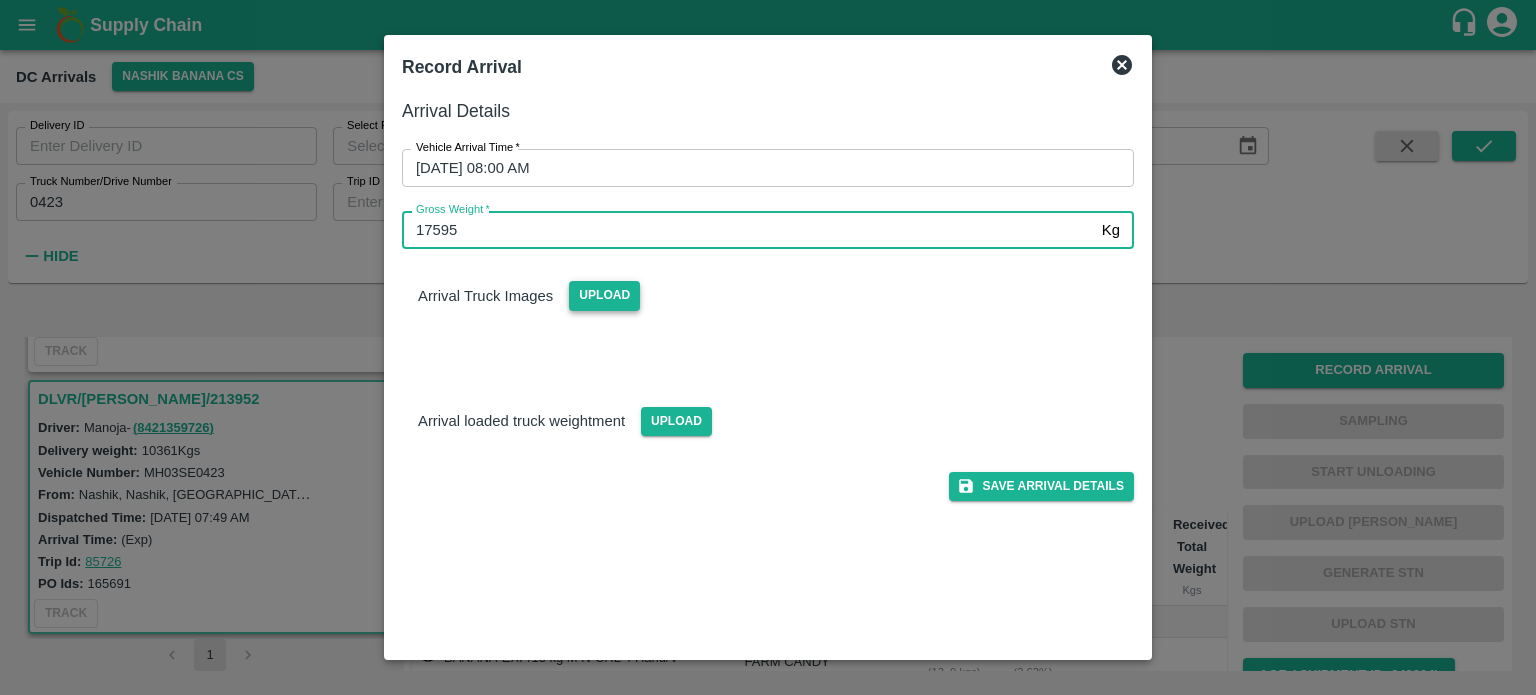 type on "17595" 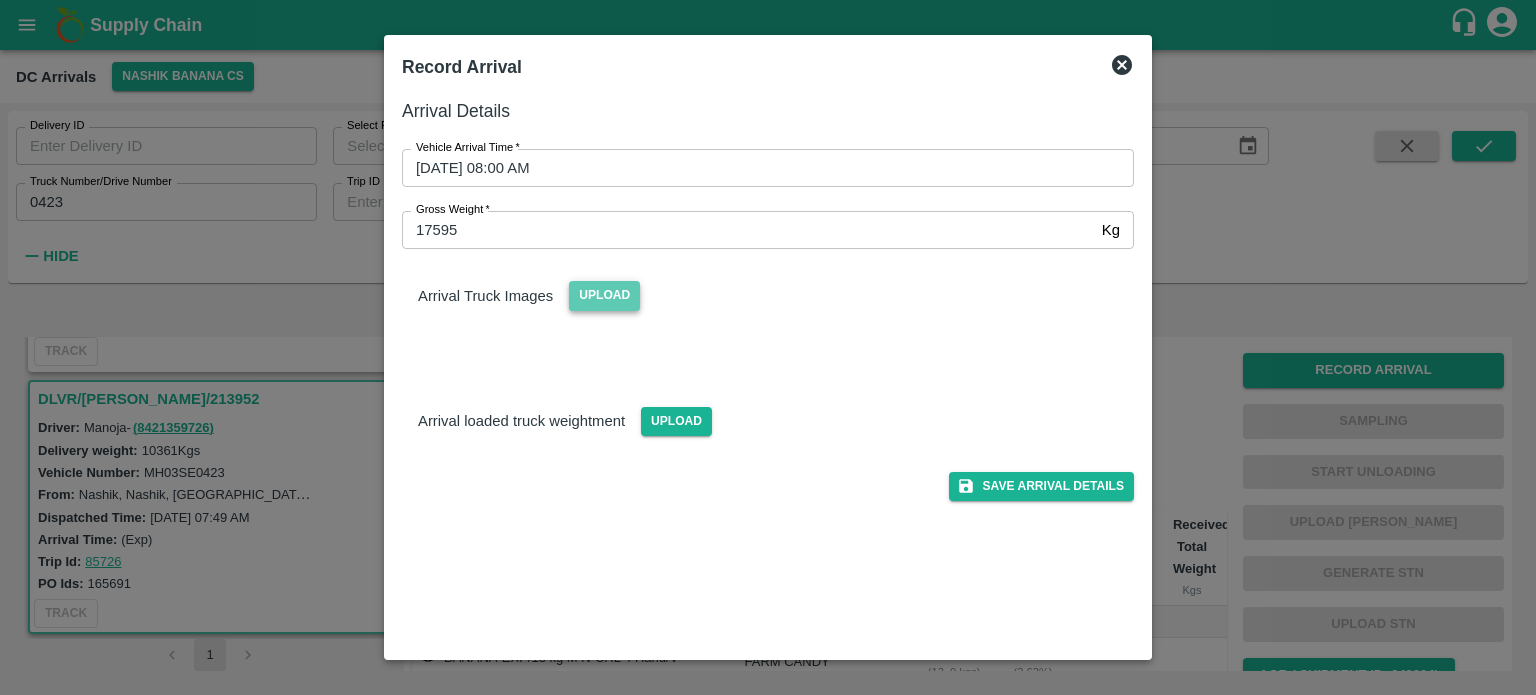 click on "Upload" at bounding box center (604, 295) 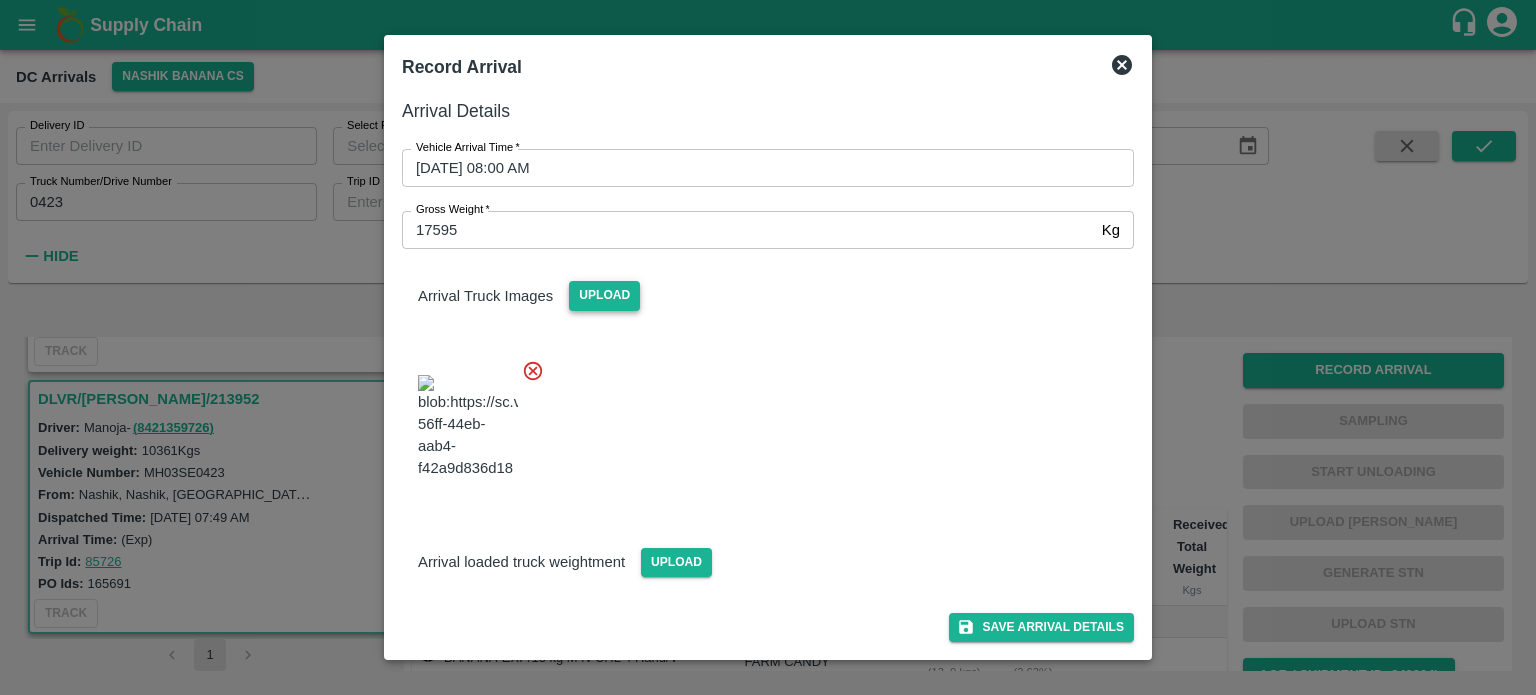 scroll, scrollTop: 72, scrollLeft: 0, axis: vertical 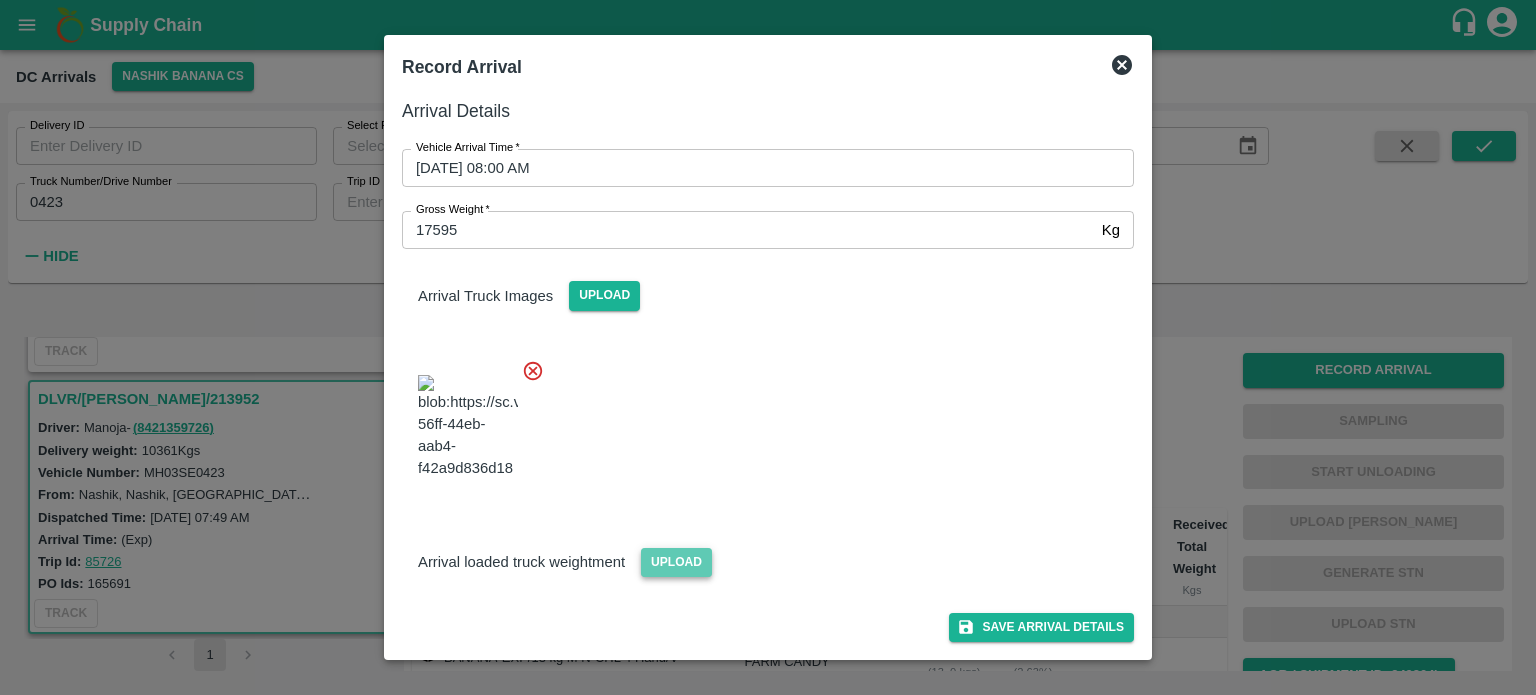 click on "Upload" at bounding box center [676, 562] 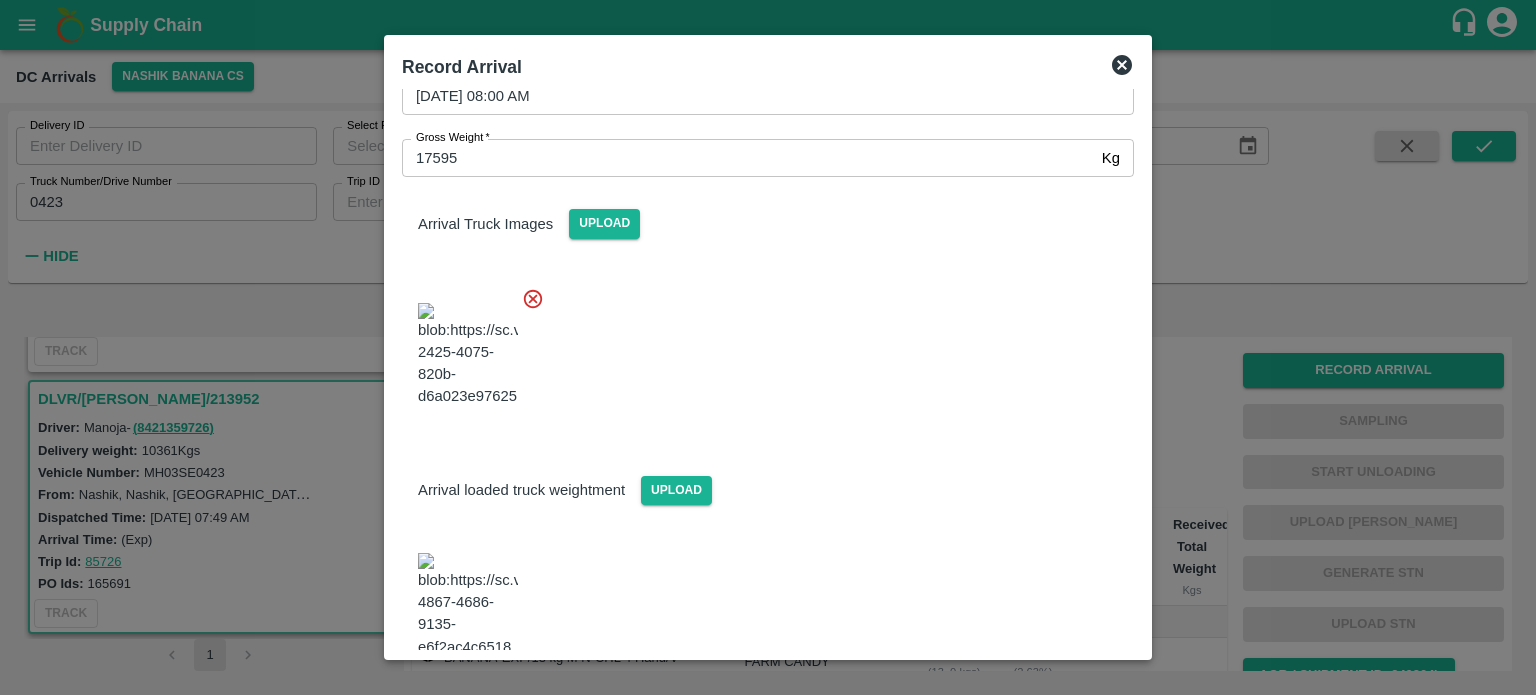 click at bounding box center [760, 349] 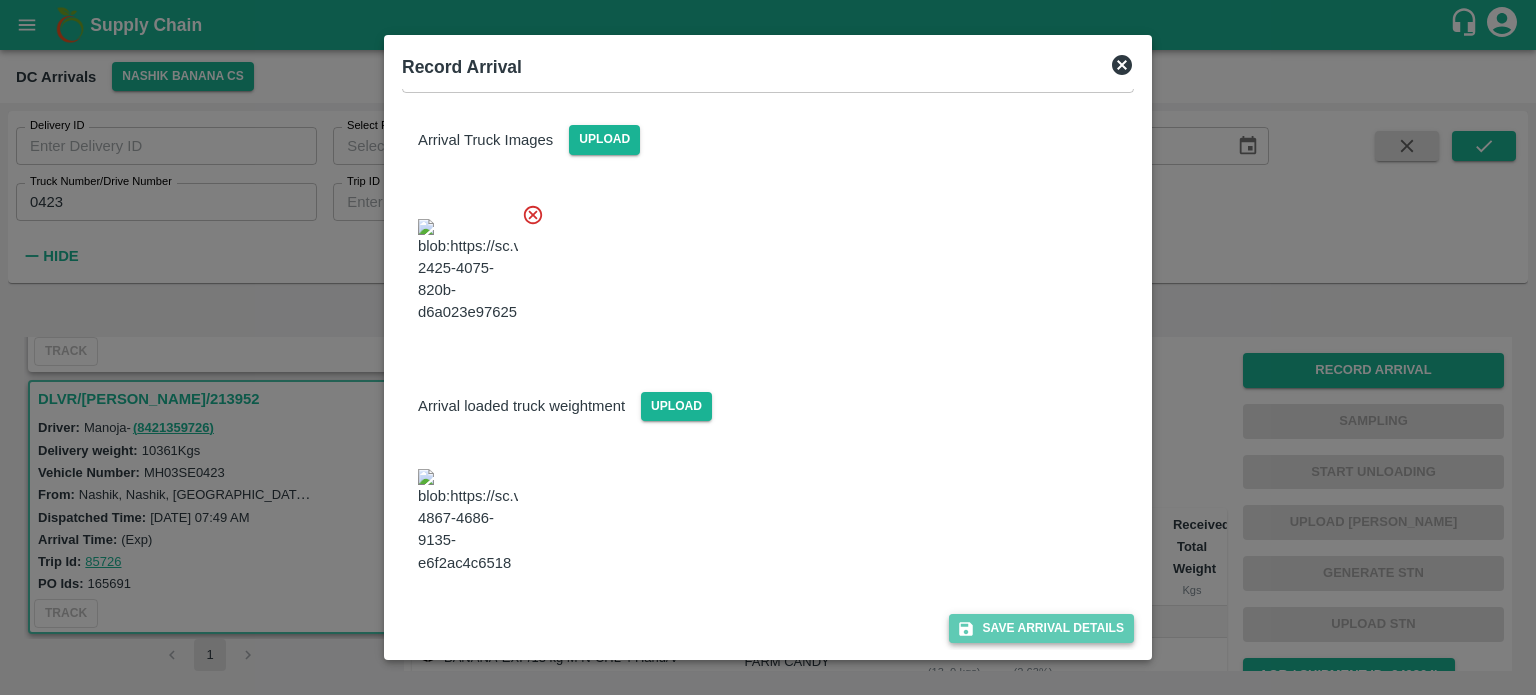 click on "Save Arrival Details" at bounding box center (1041, 628) 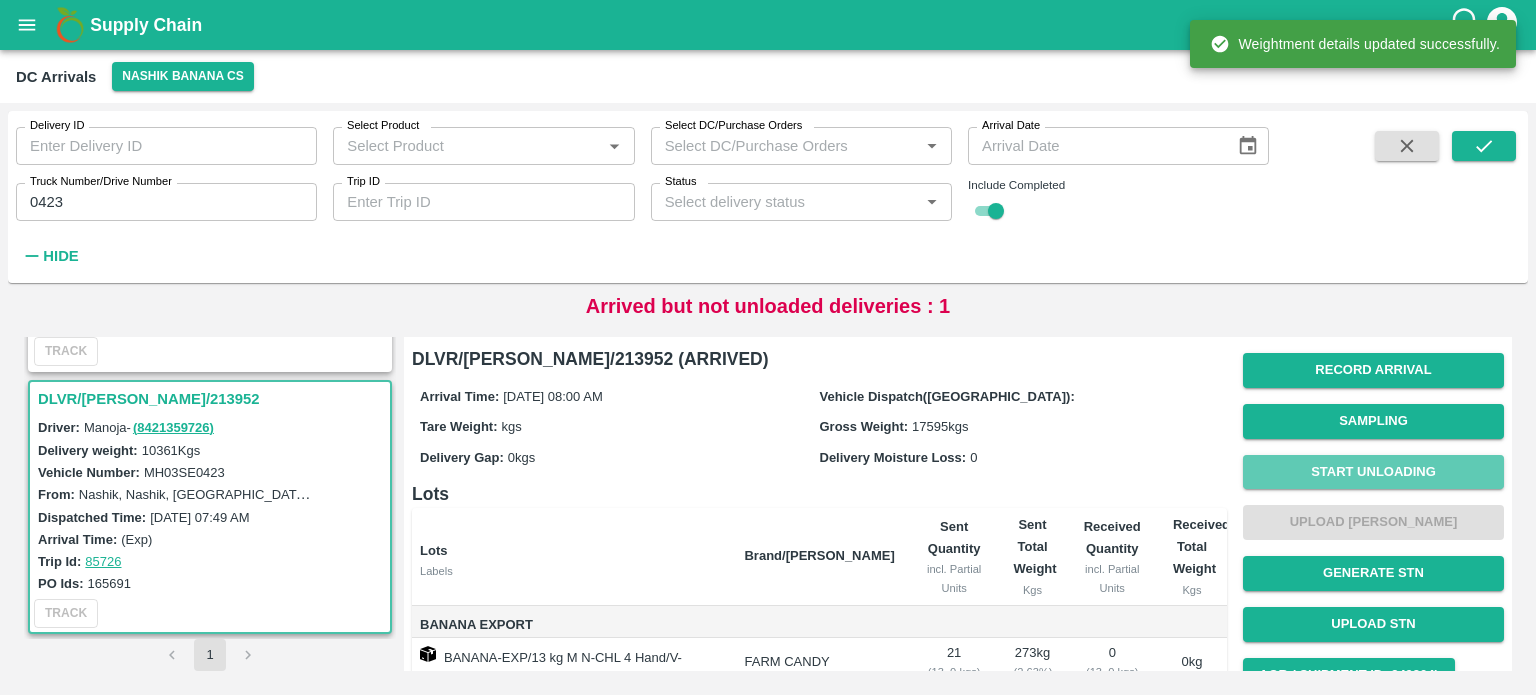 click on "Start Unloading" at bounding box center (1373, 472) 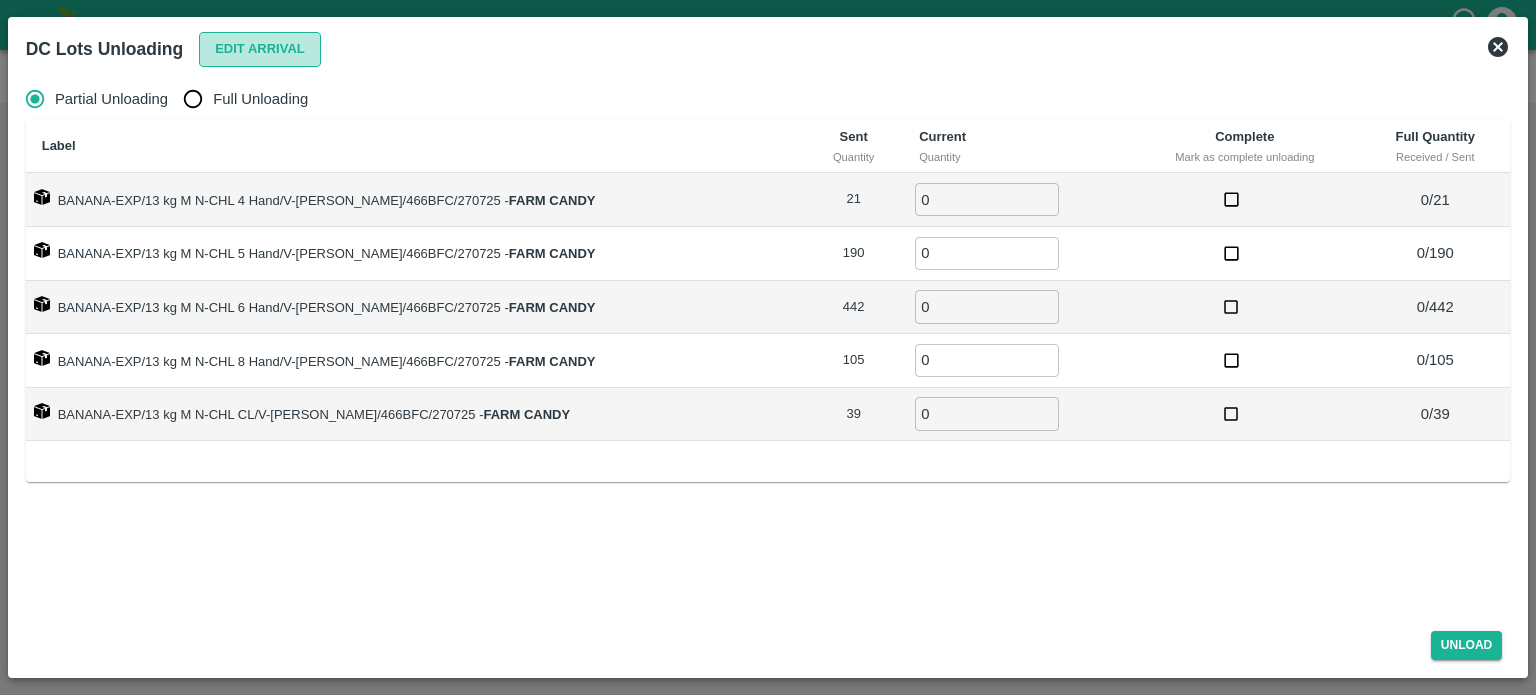 click on "Edit Arrival" at bounding box center (260, 49) 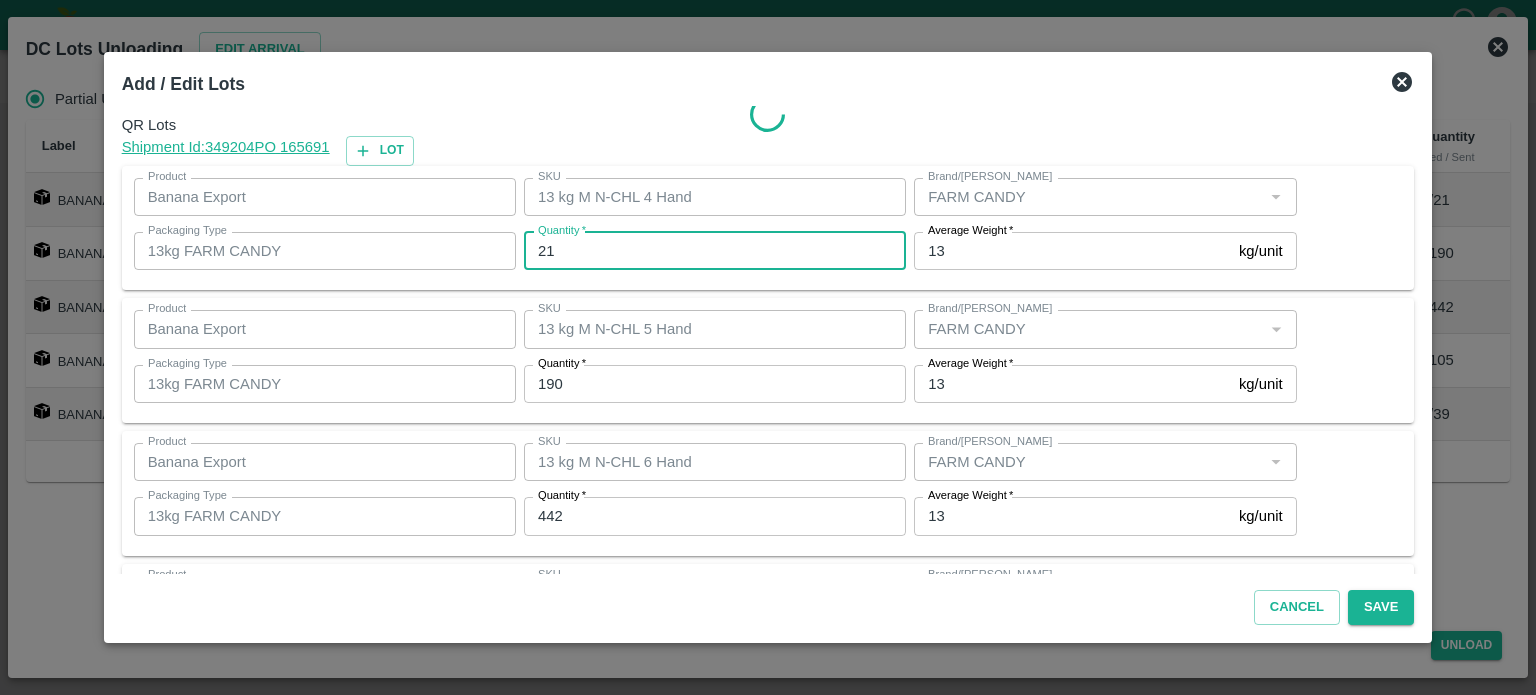 click on "21" at bounding box center [715, 251] 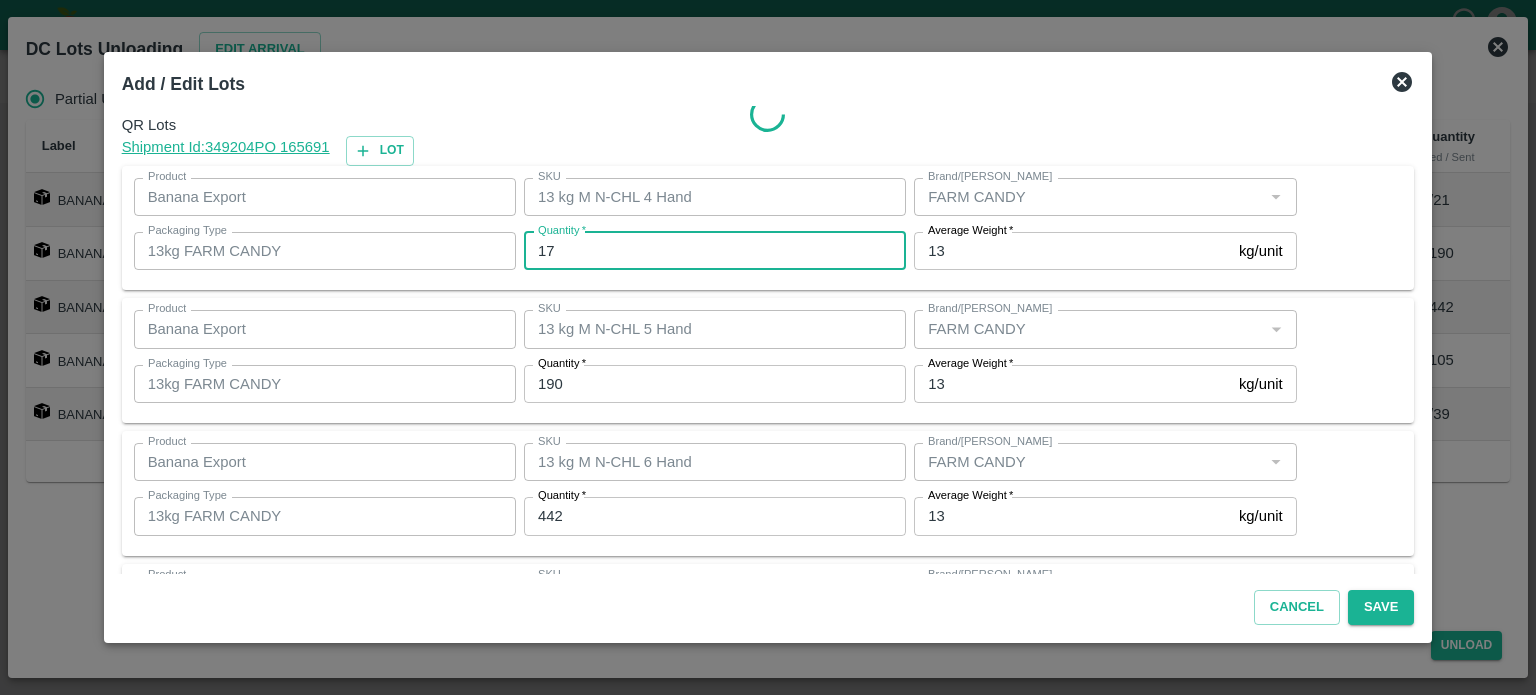 type on "17" 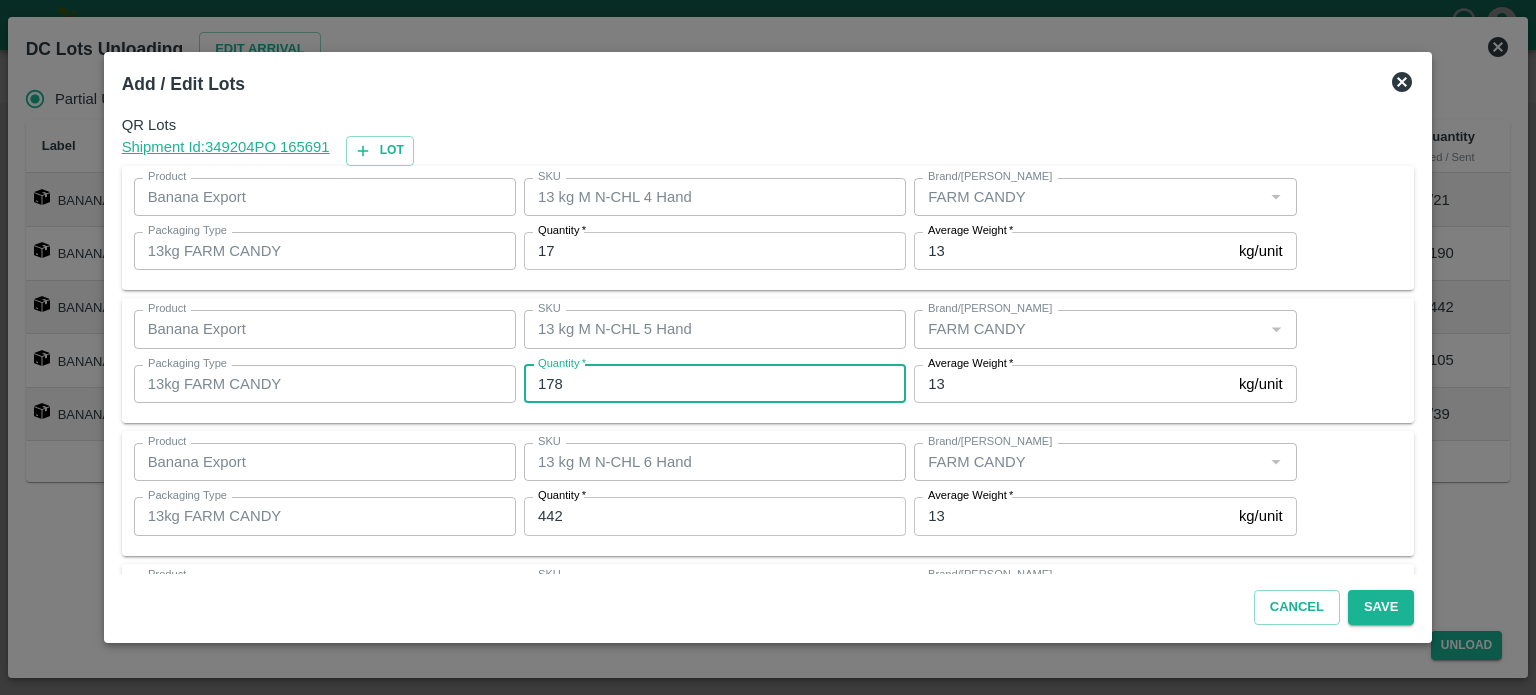 type on "178" 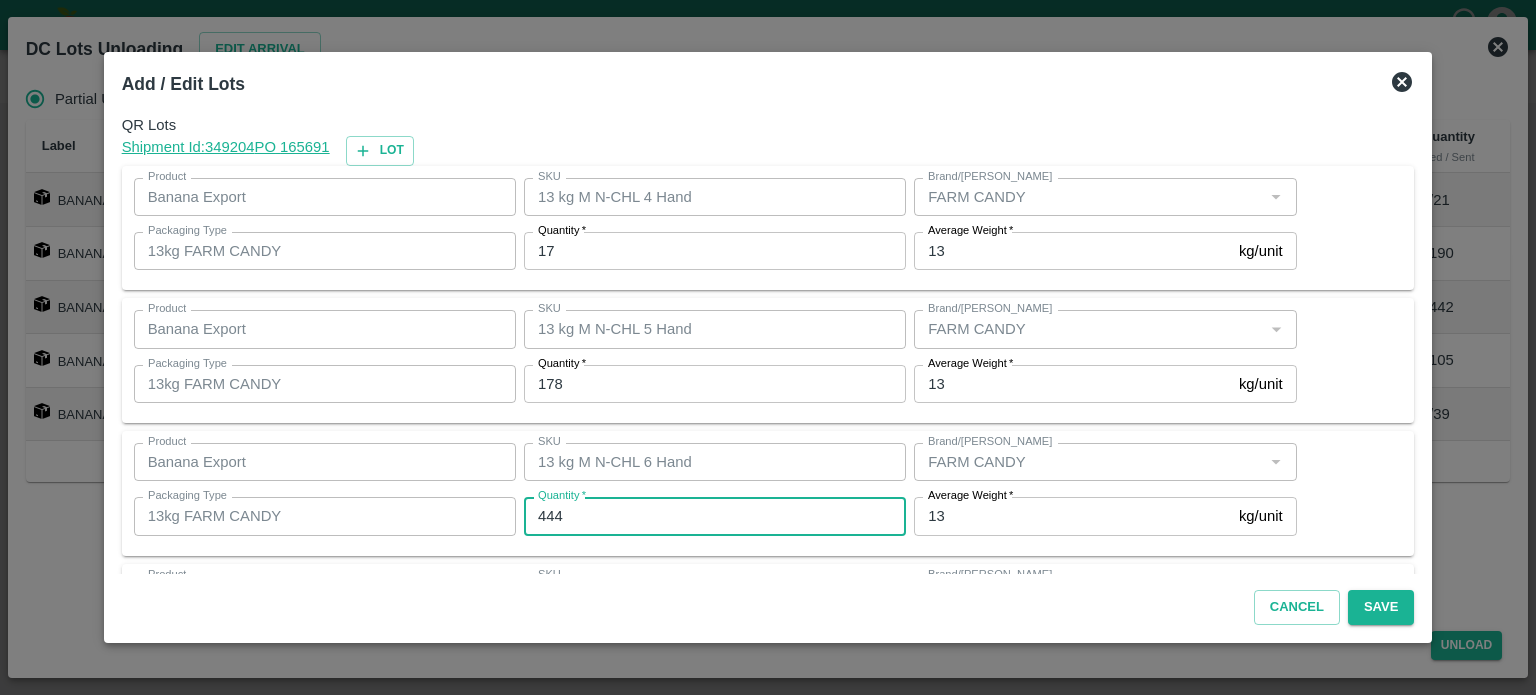 type on "444" 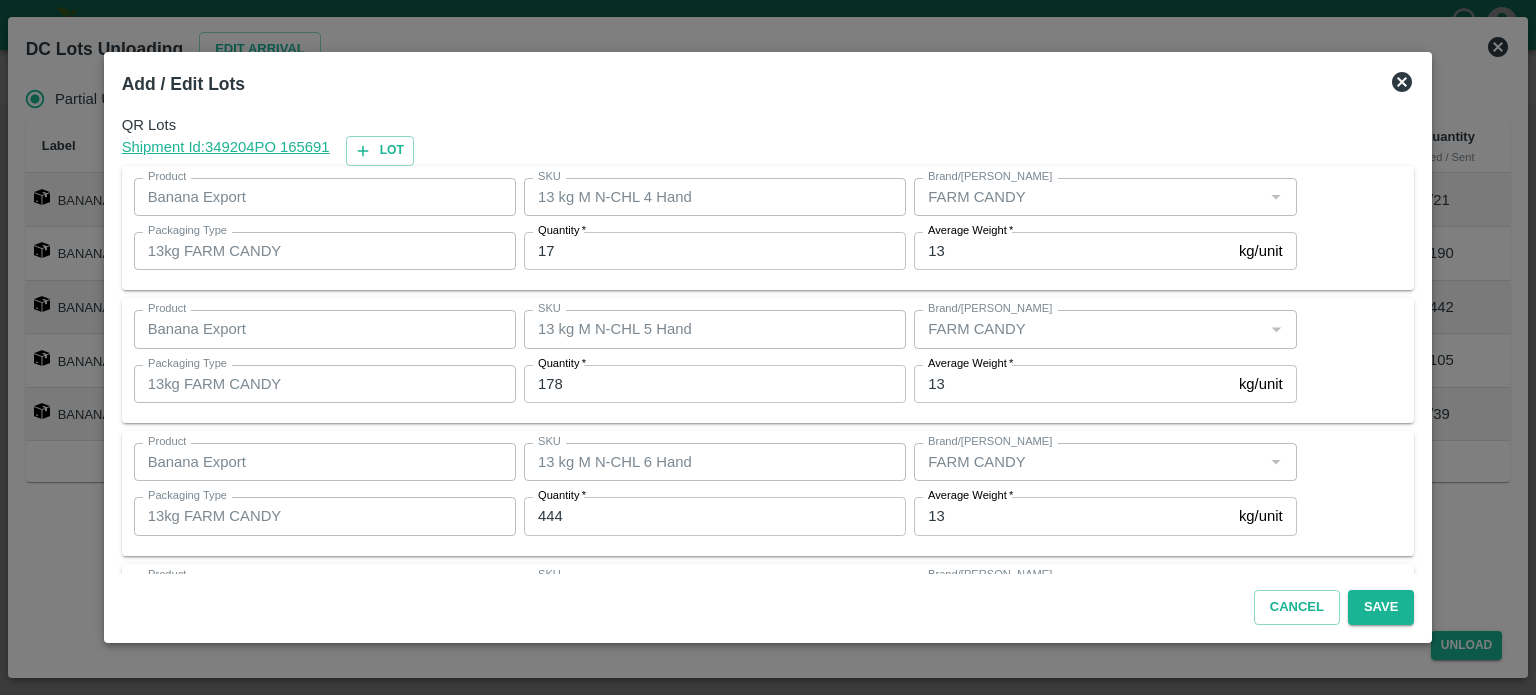 scroll, scrollTop: 262, scrollLeft: 0, axis: vertical 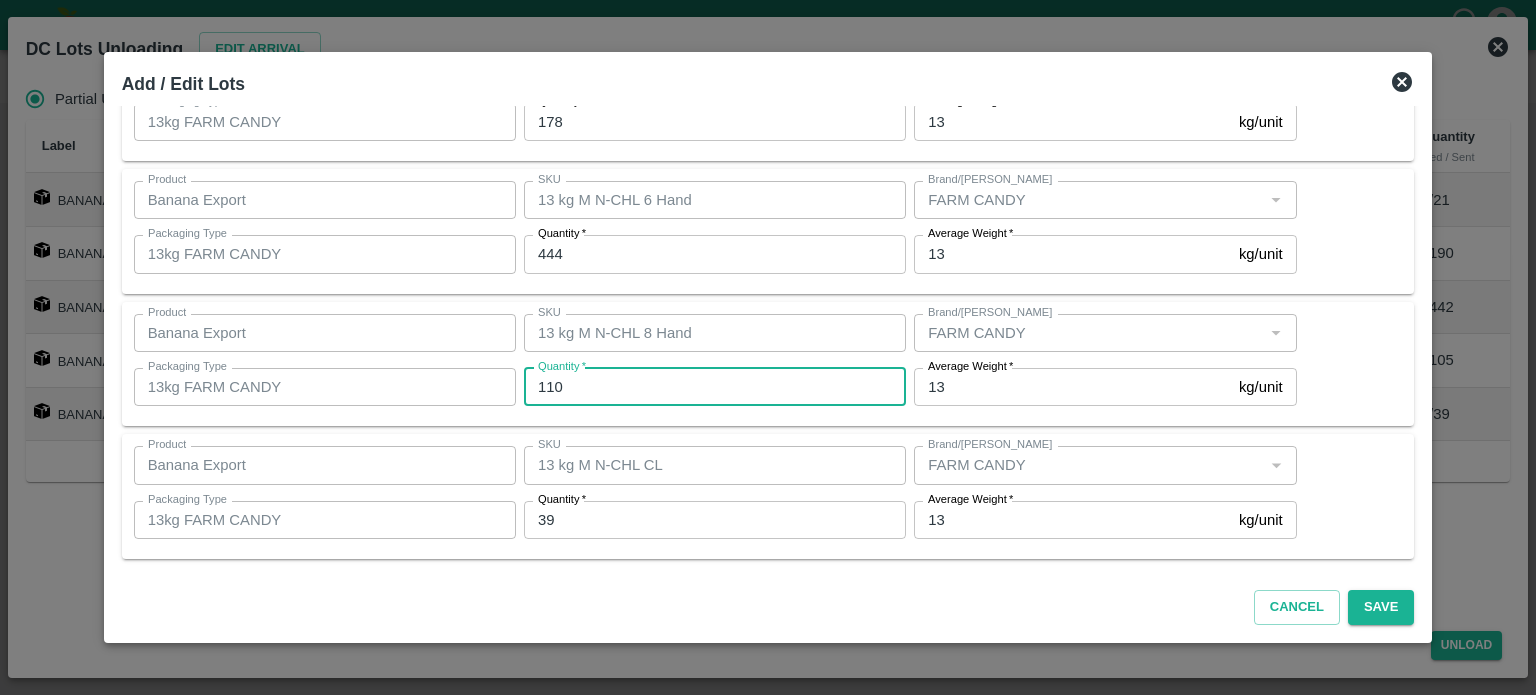 type on "110" 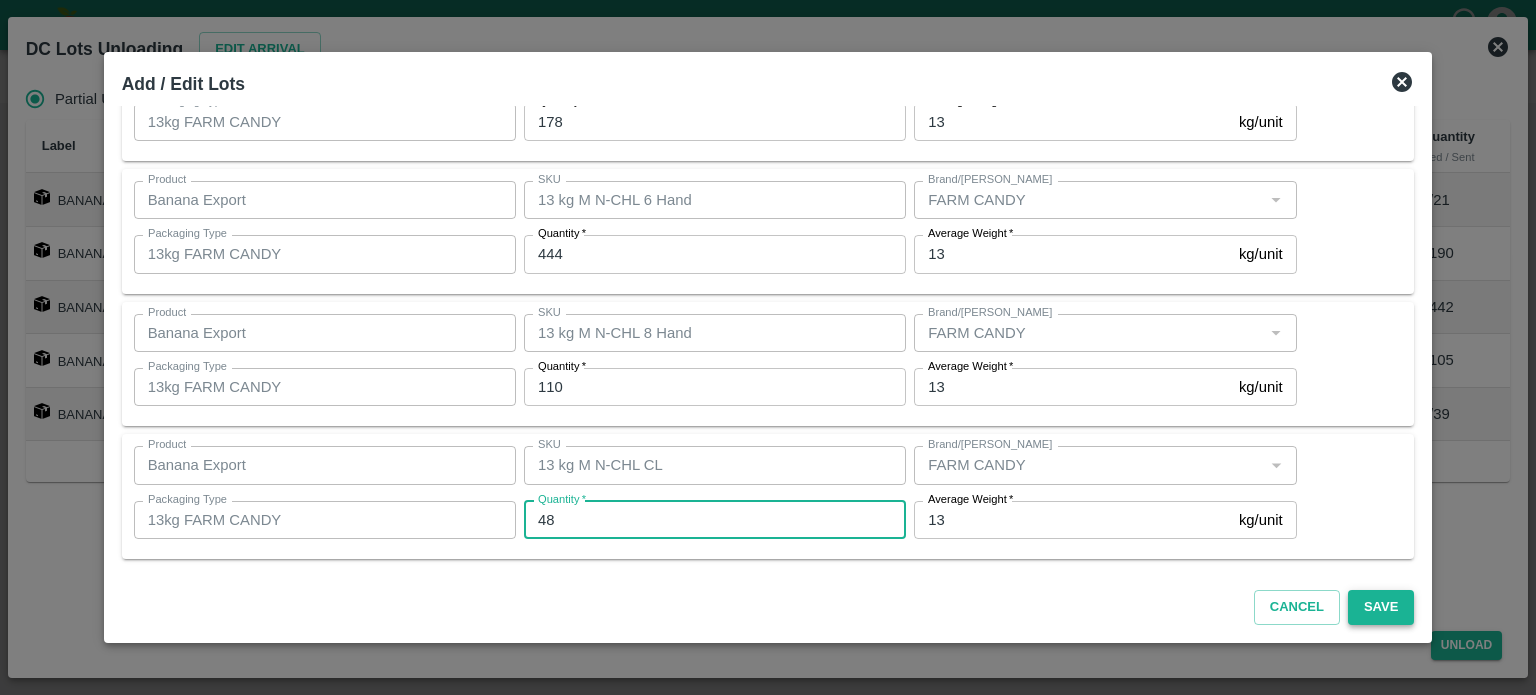type on "48" 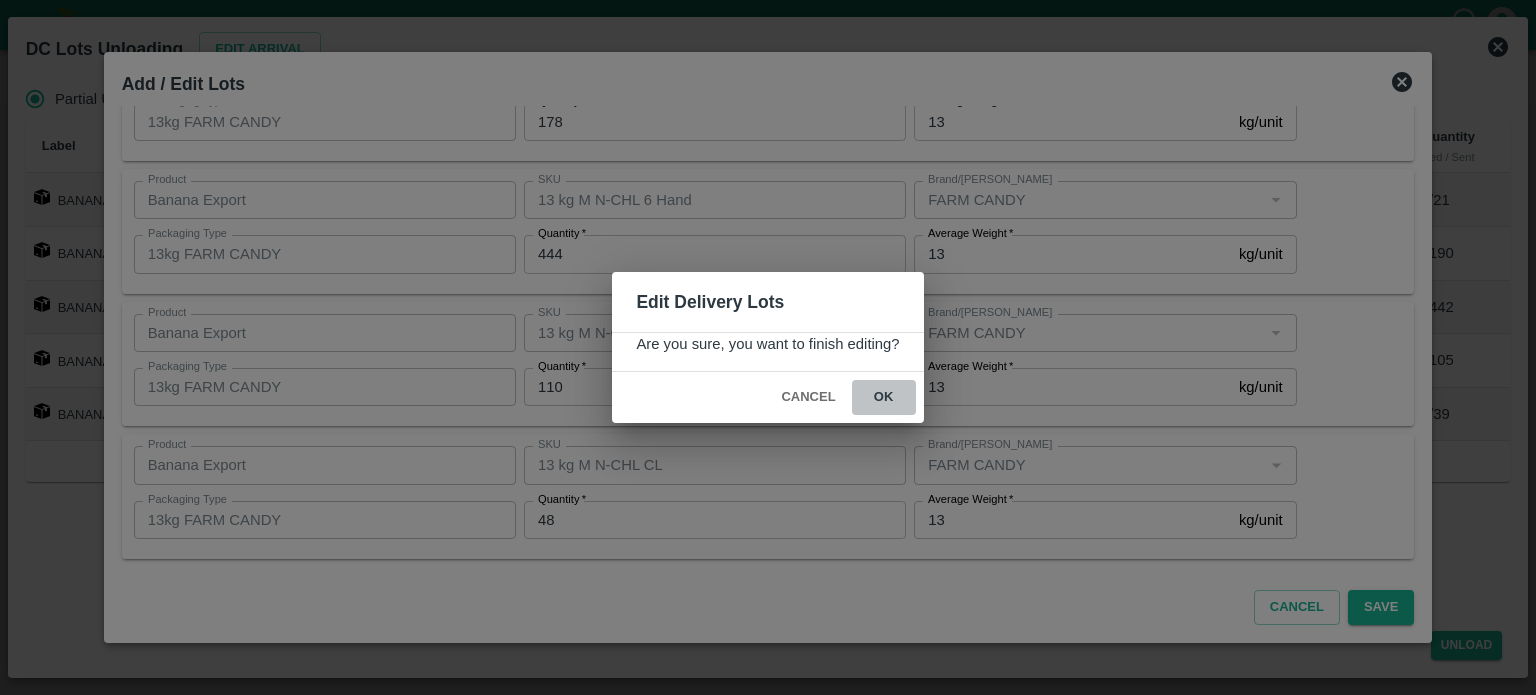 click on "ok" at bounding box center (884, 397) 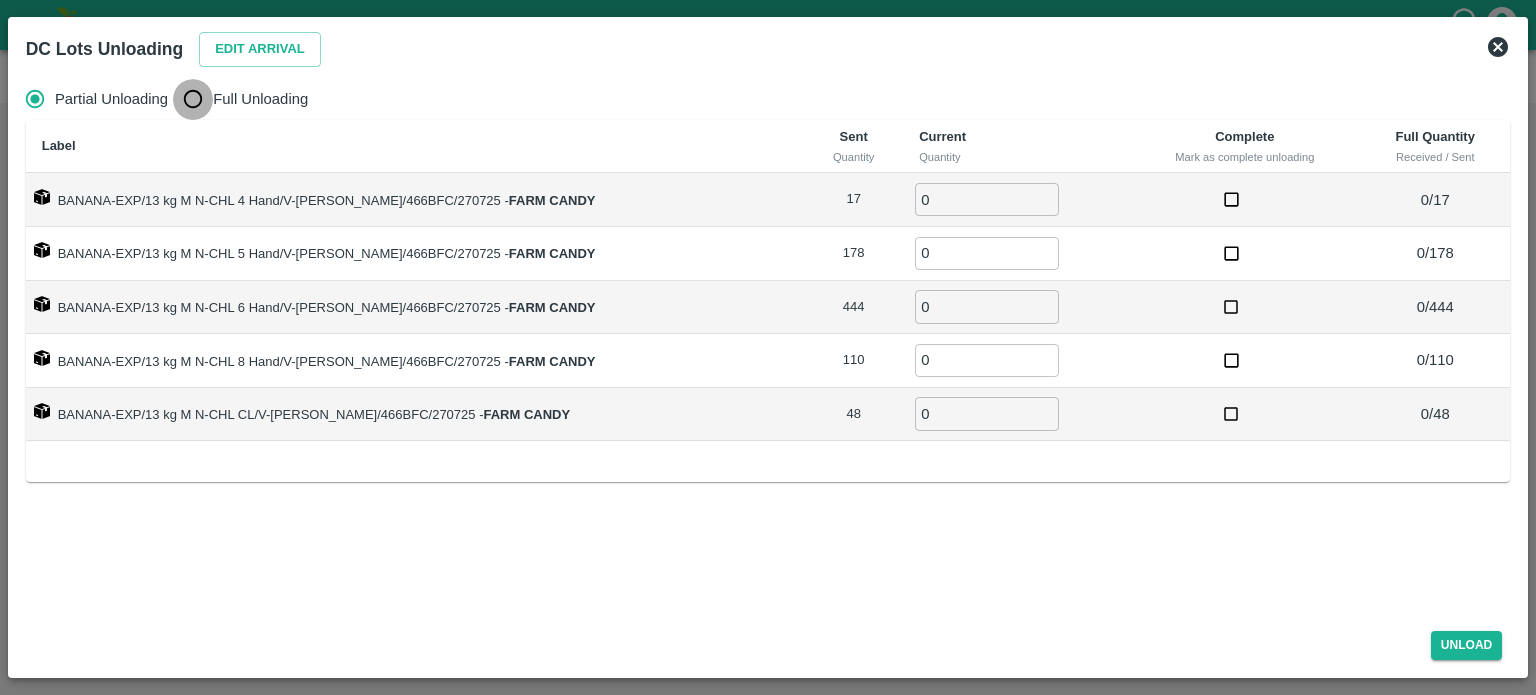 click on "Full Unloading" at bounding box center (193, 99) 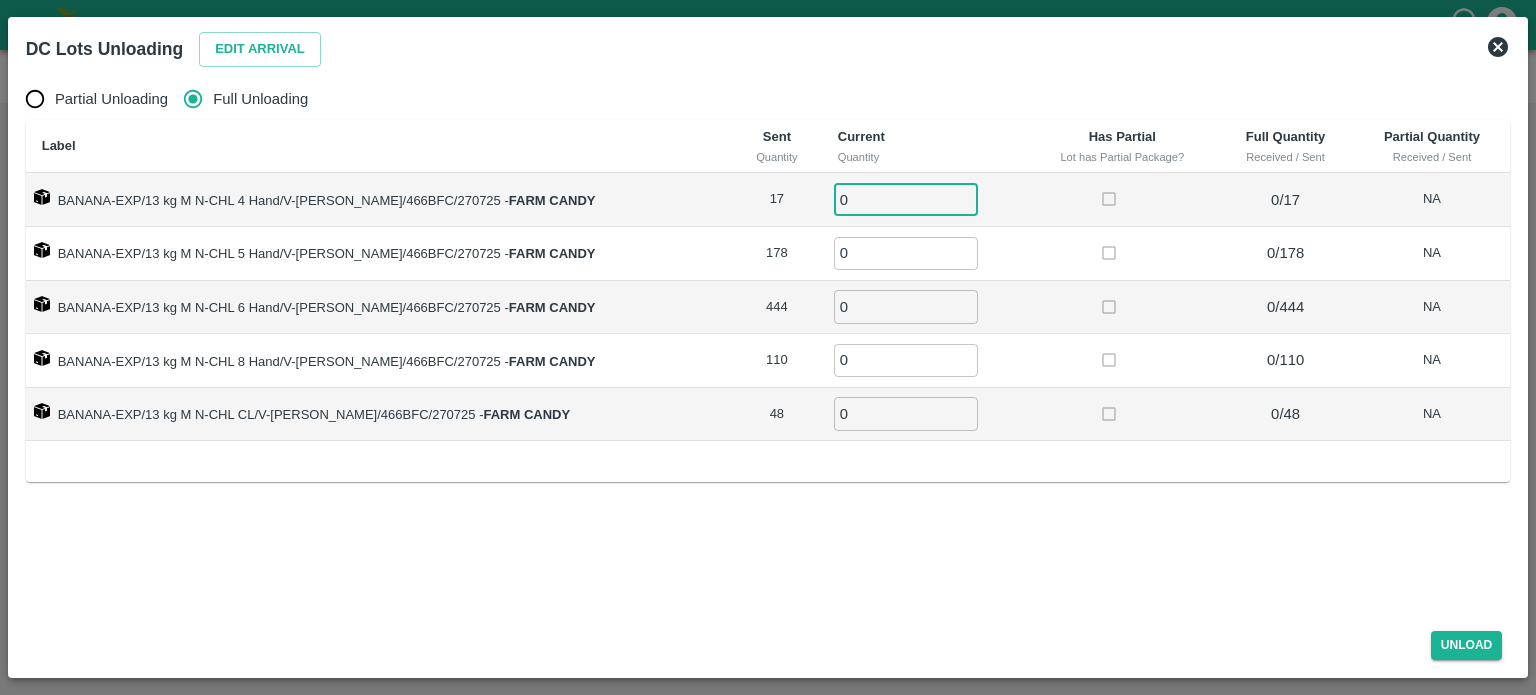 click on "0" at bounding box center (906, 199) 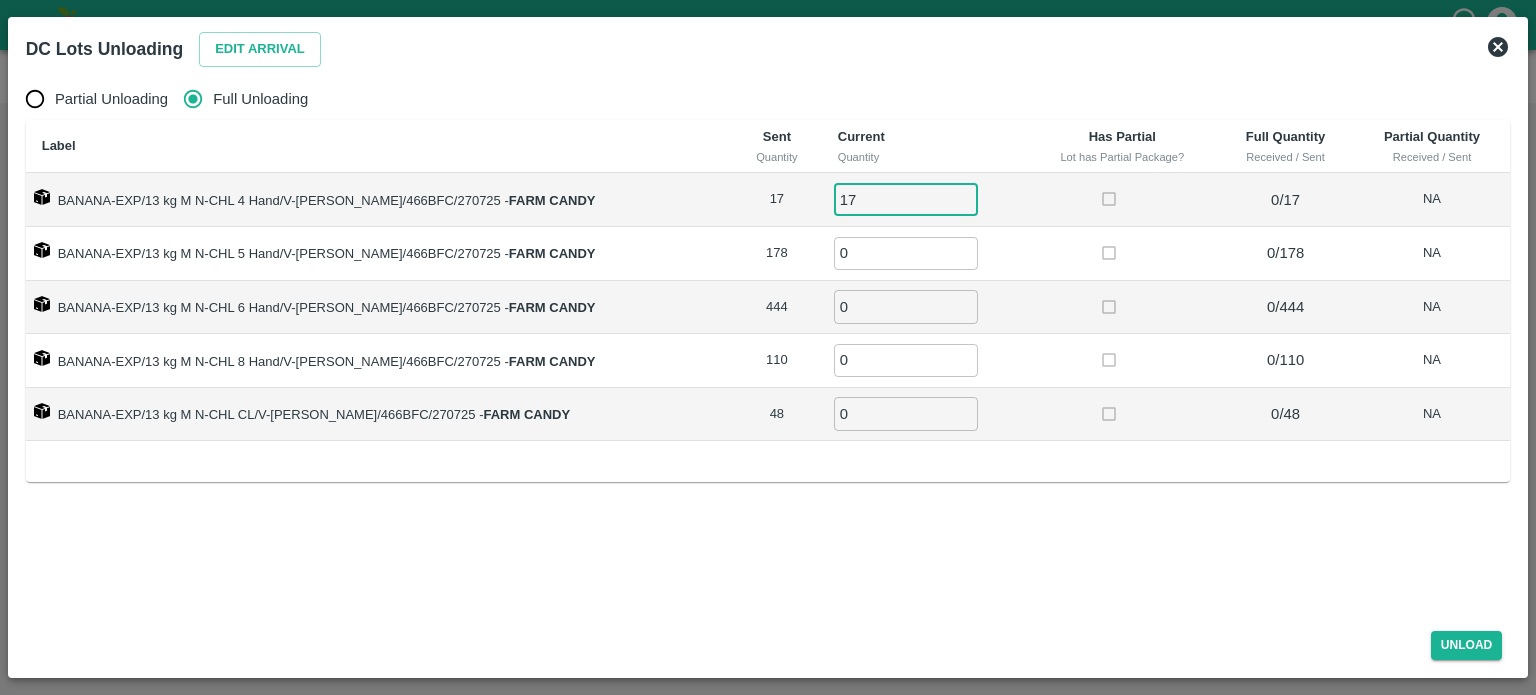 type on "17" 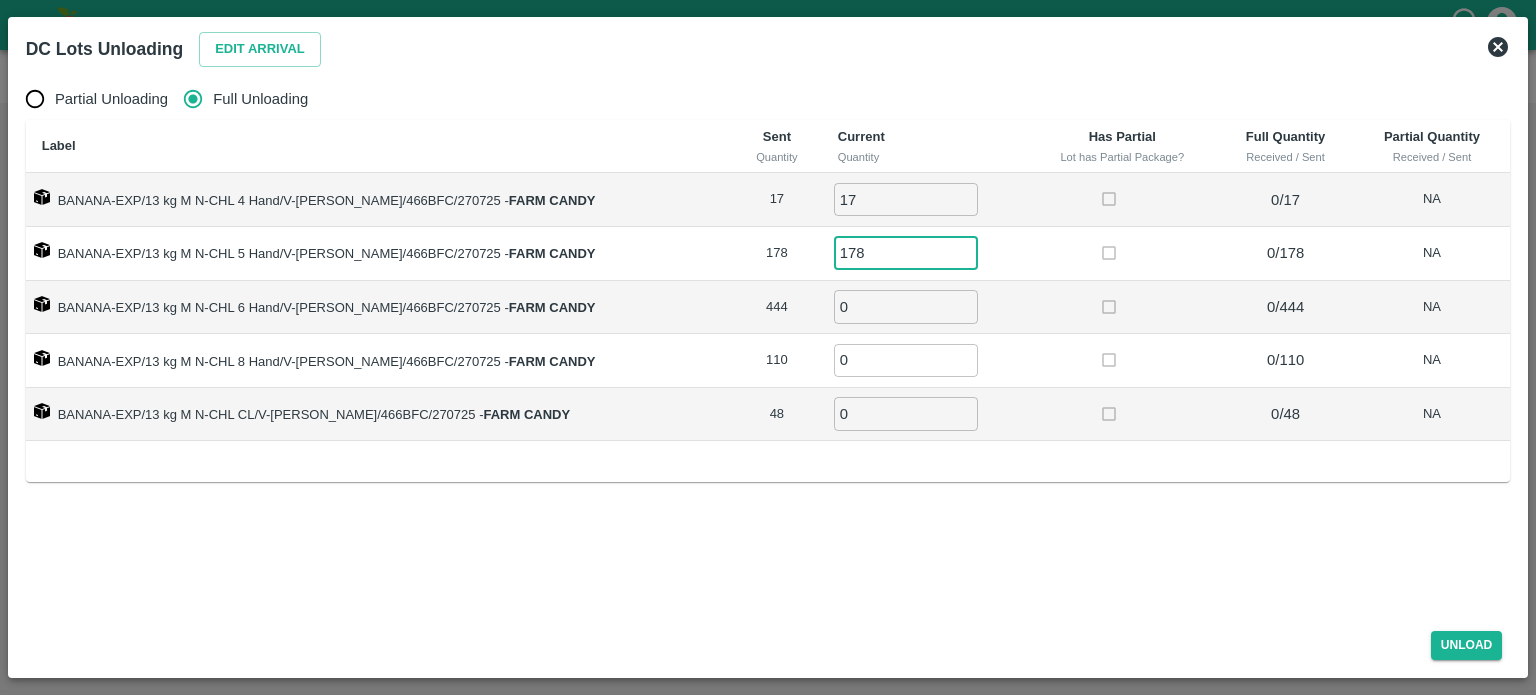 type on "178" 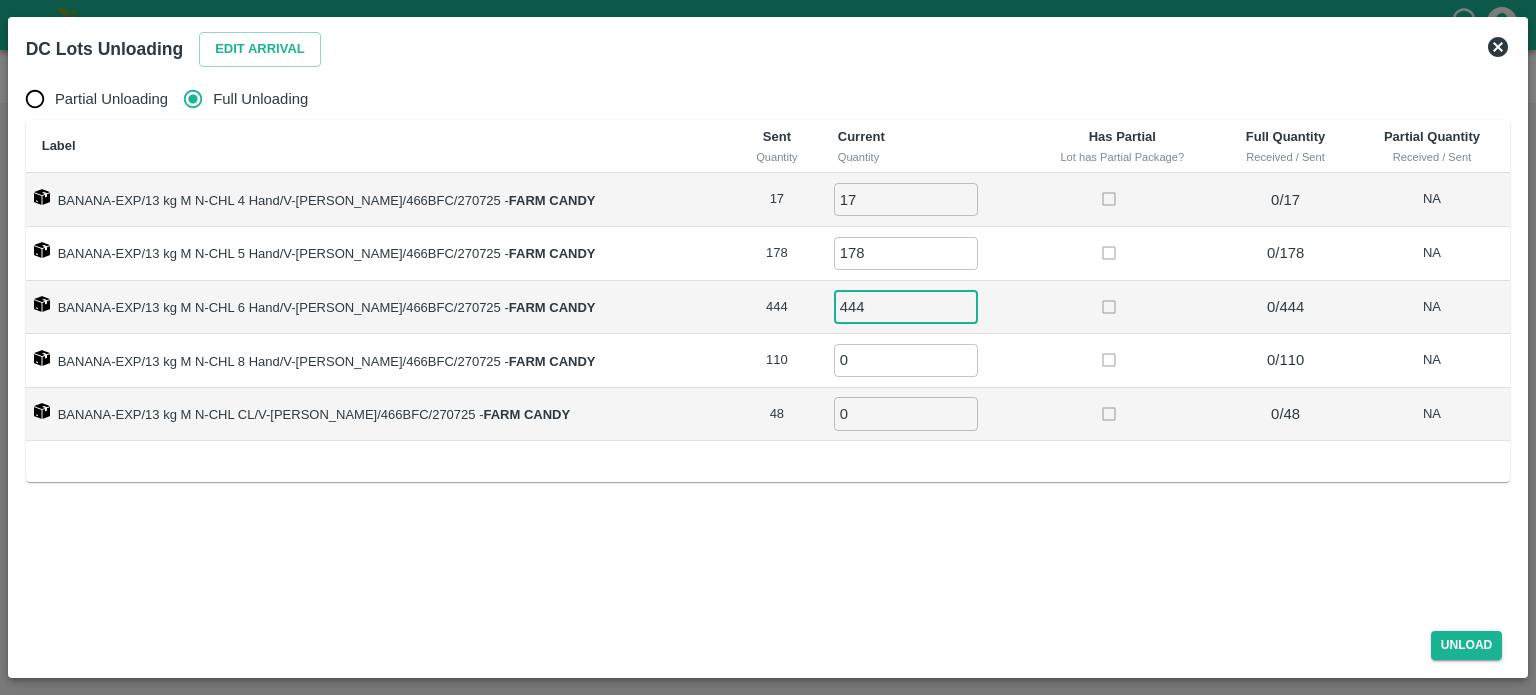 type on "444" 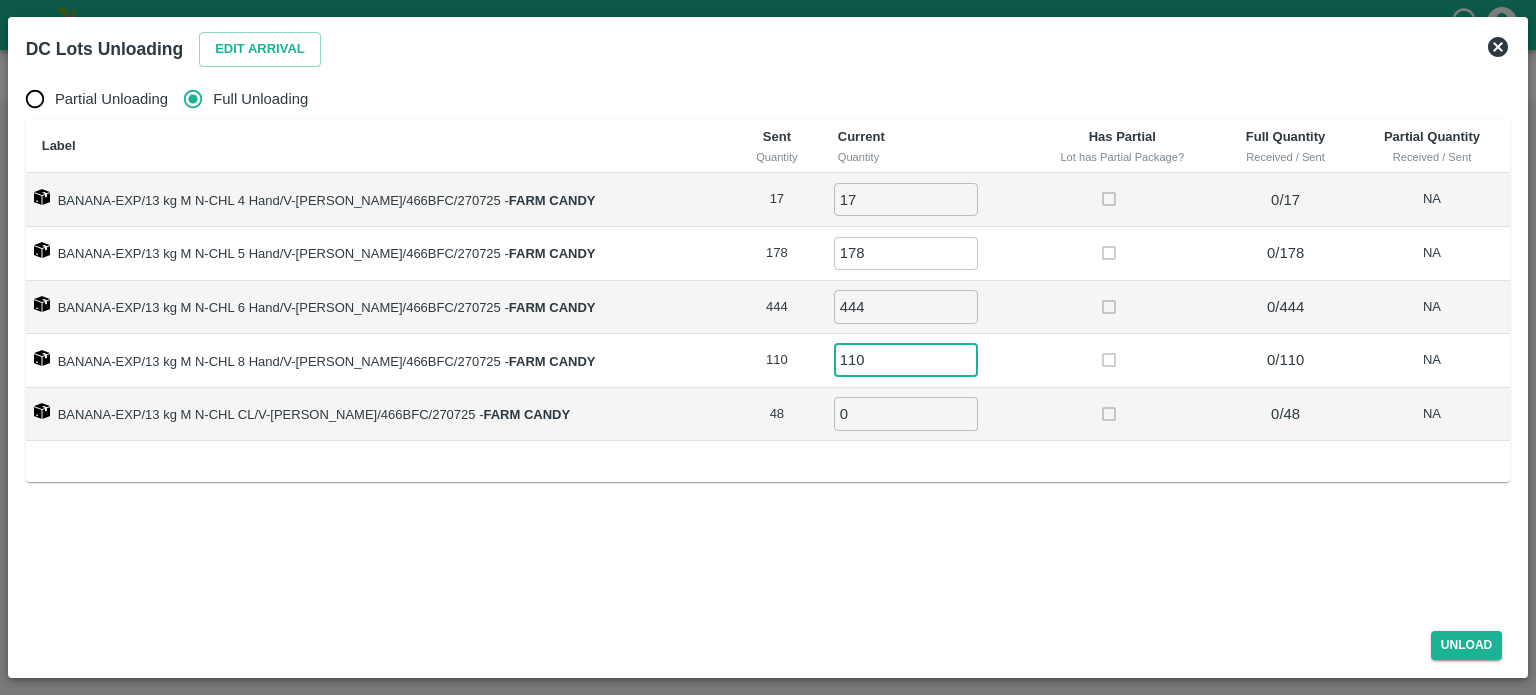 type on "110" 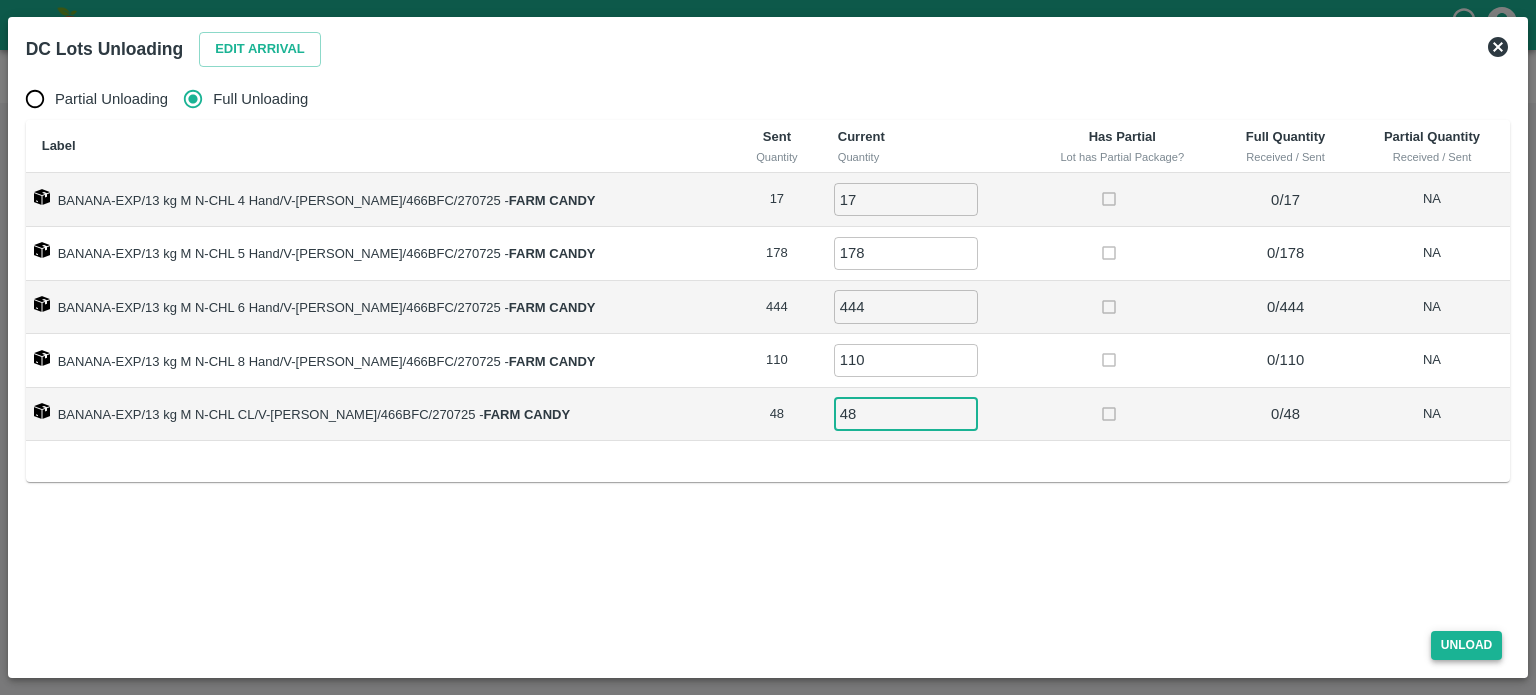 type on "48" 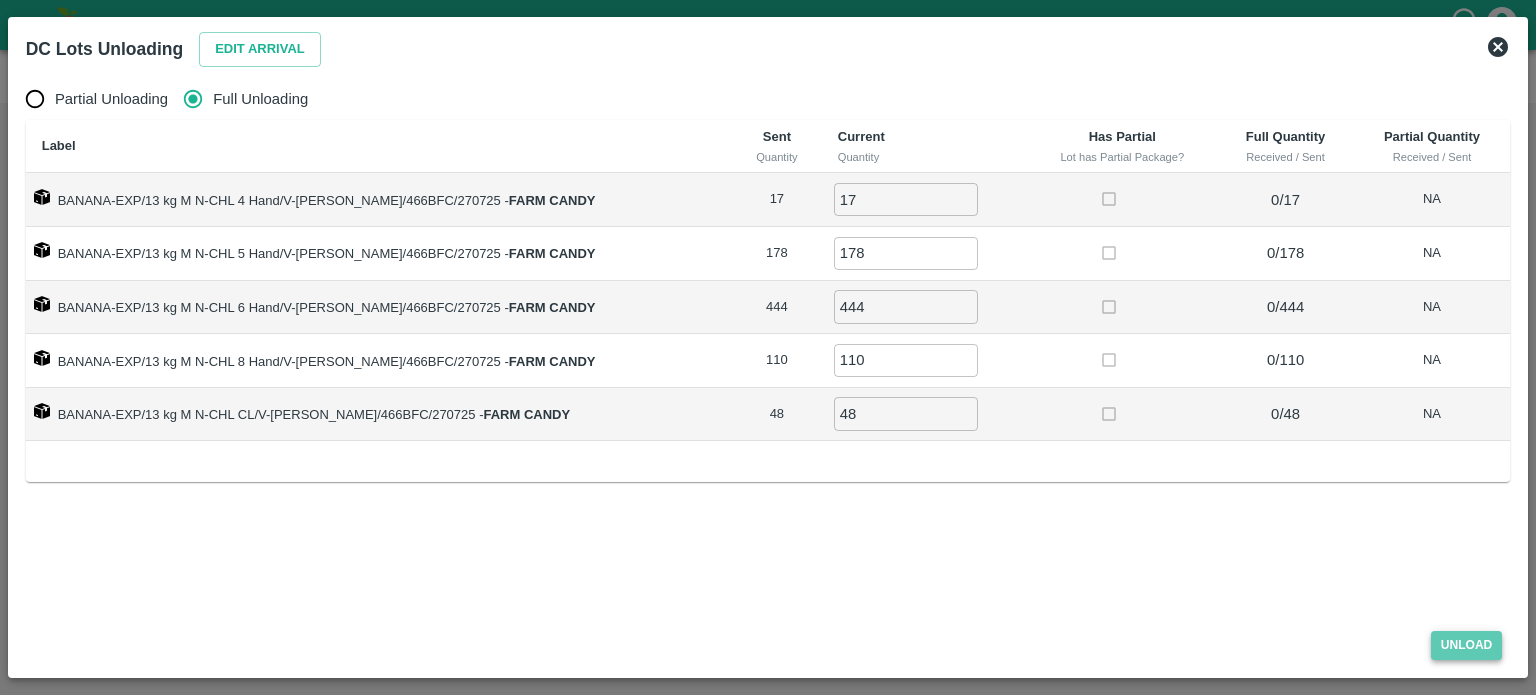 click on "Unload" at bounding box center [1467, 645] 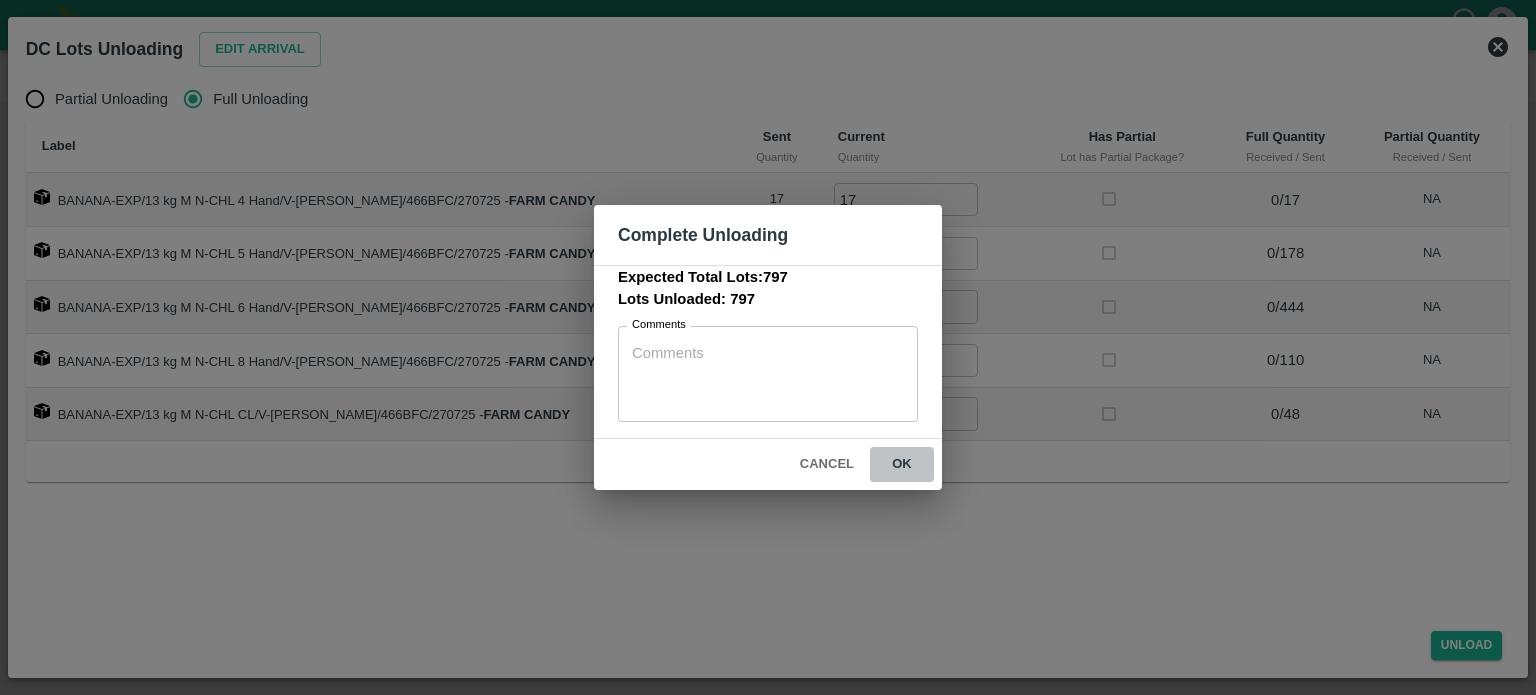 click on "ok" at bounding box center (902, 464) 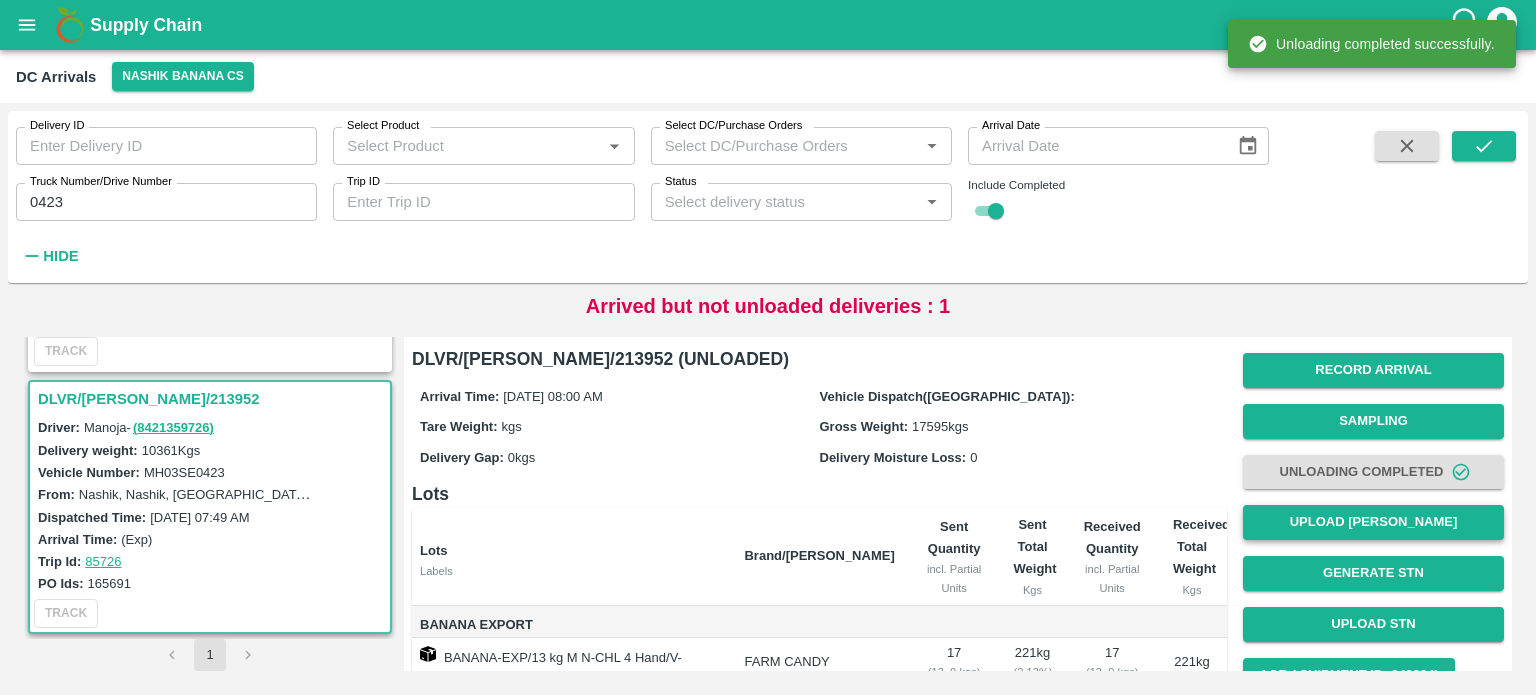 click on "Upload Tare Weight" at bounding box center (1373, 522) 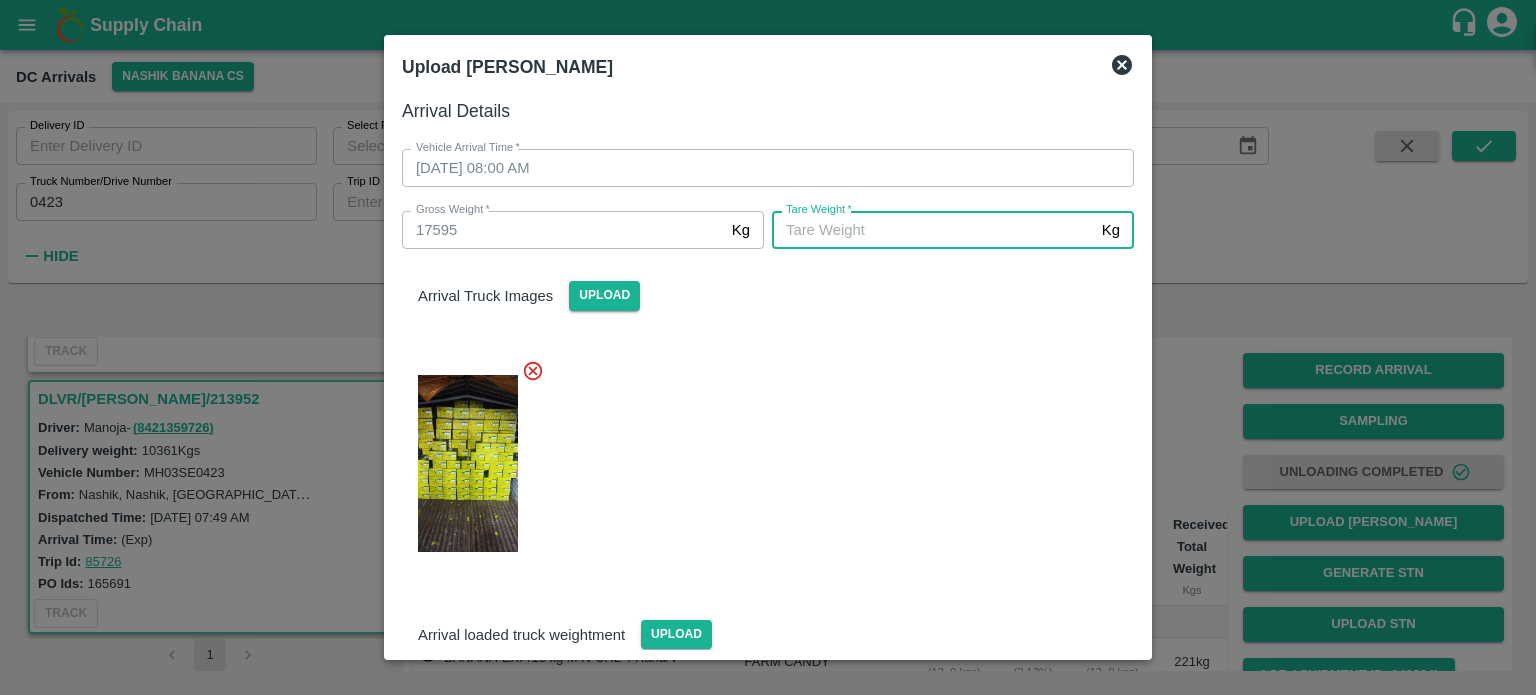click on "Tare Weight   *" at bounding box center [933, 230] 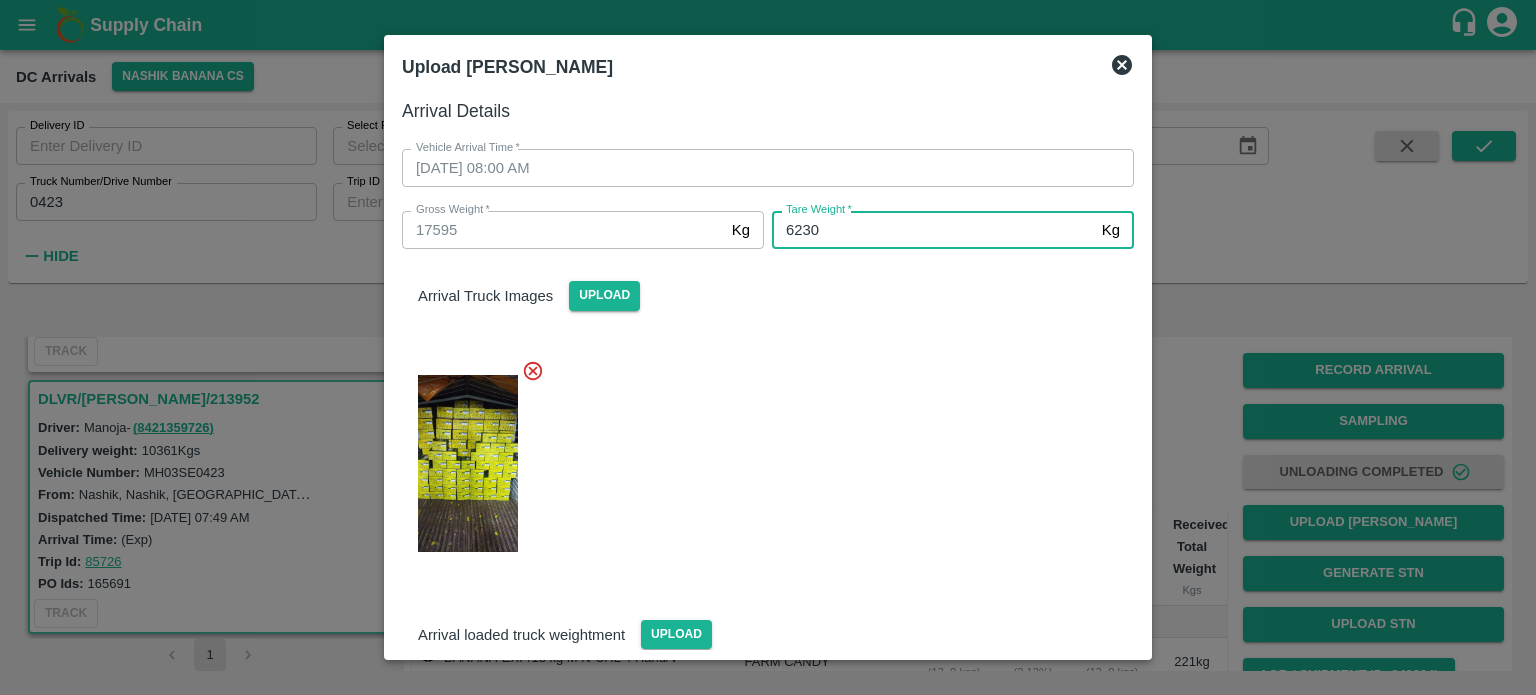 type on "6230" 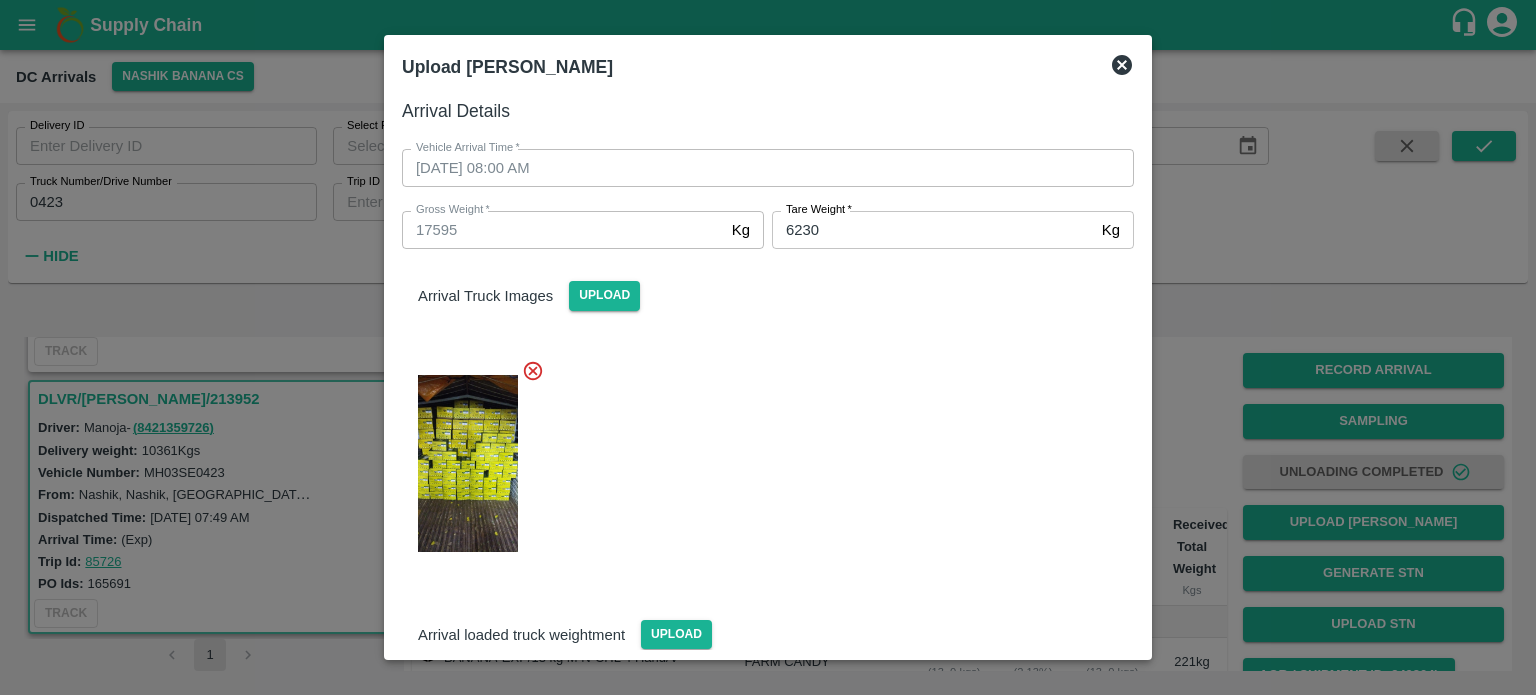 click at bounding box center [760, 458] 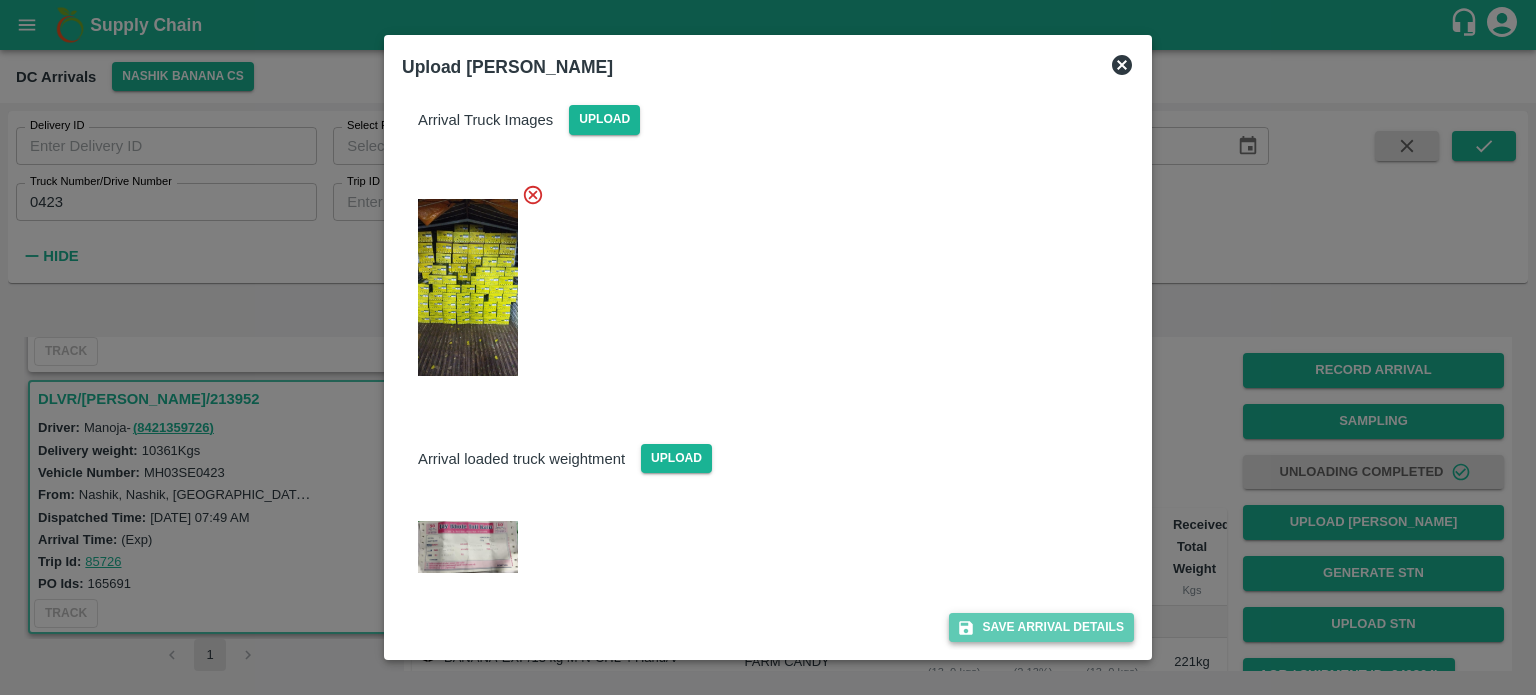 click on "Save Arrival Details" at bounding box center [1041, 627] 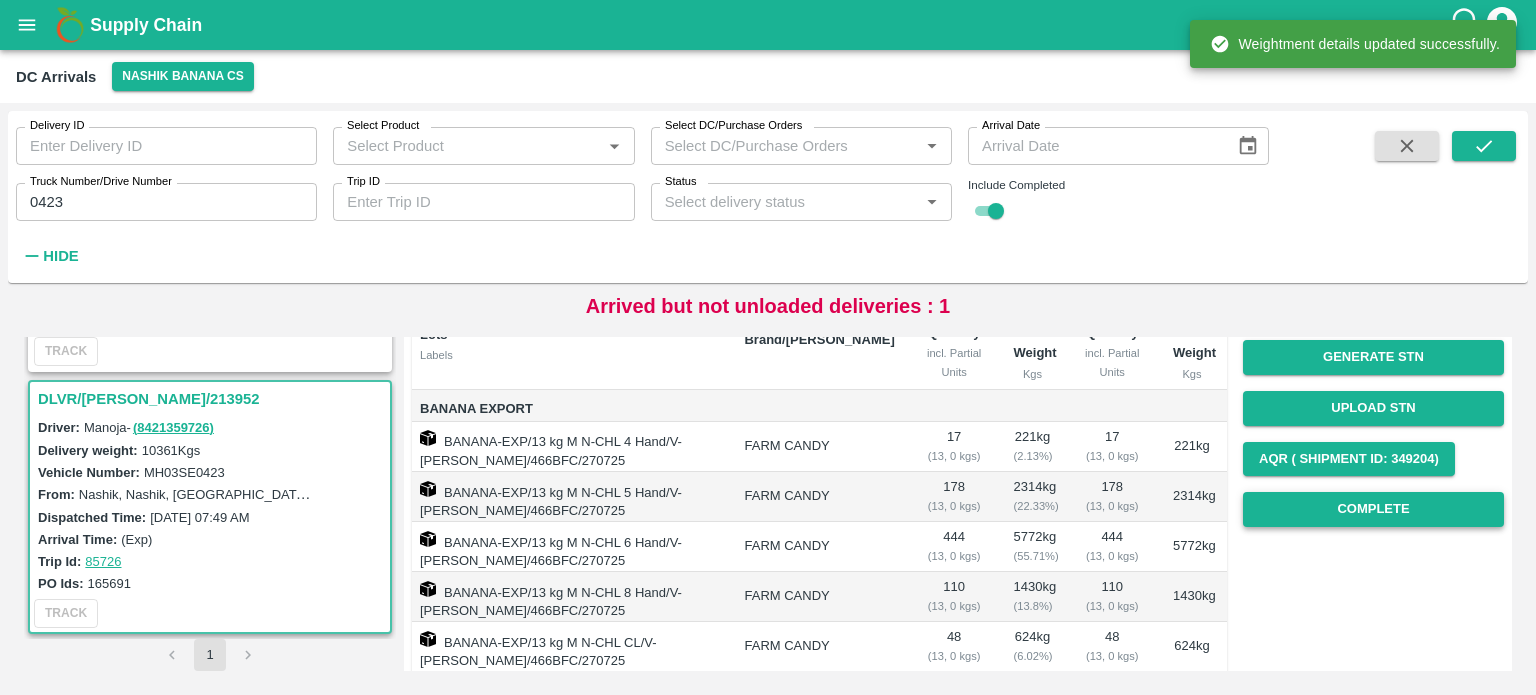 scroll, scrollTop: 216, scrollLeft: 0, axis: vertical 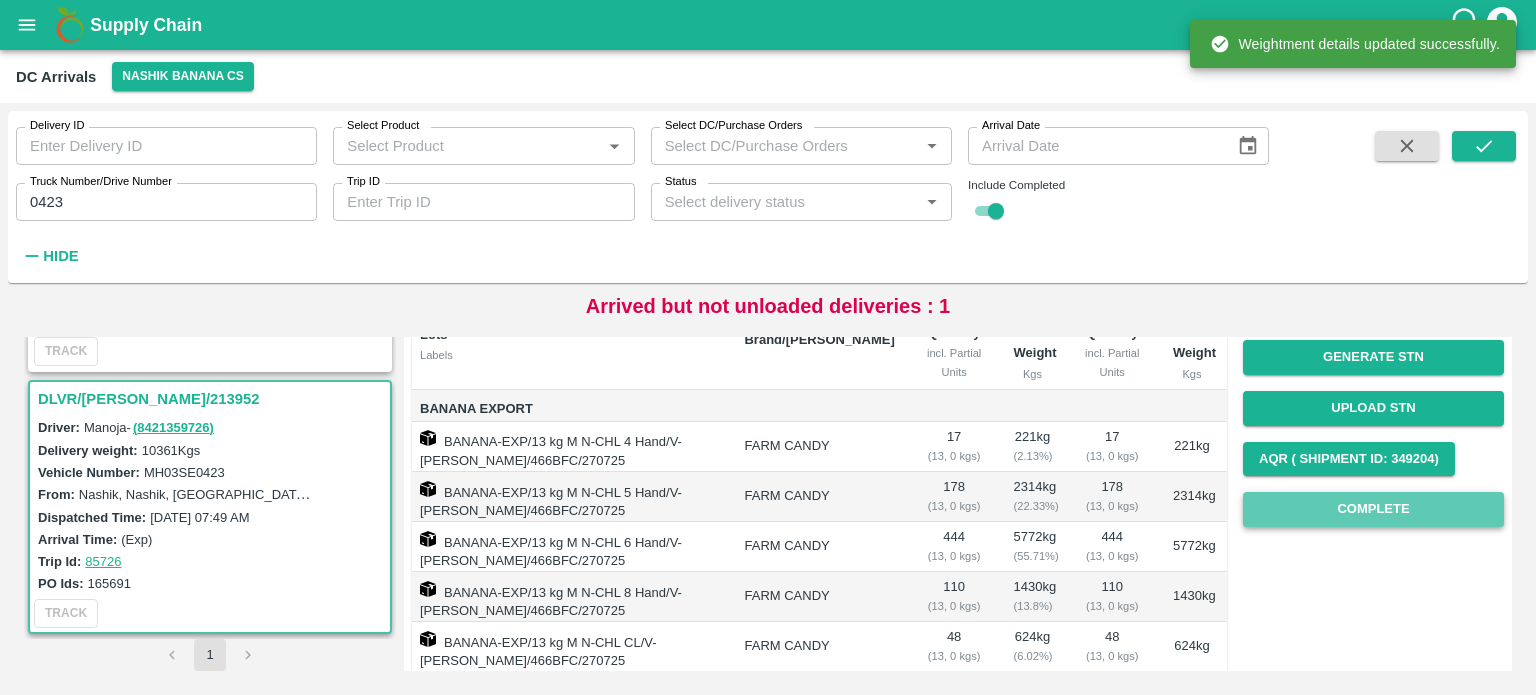 click on "Complete" at bounding box center (1373, 509) 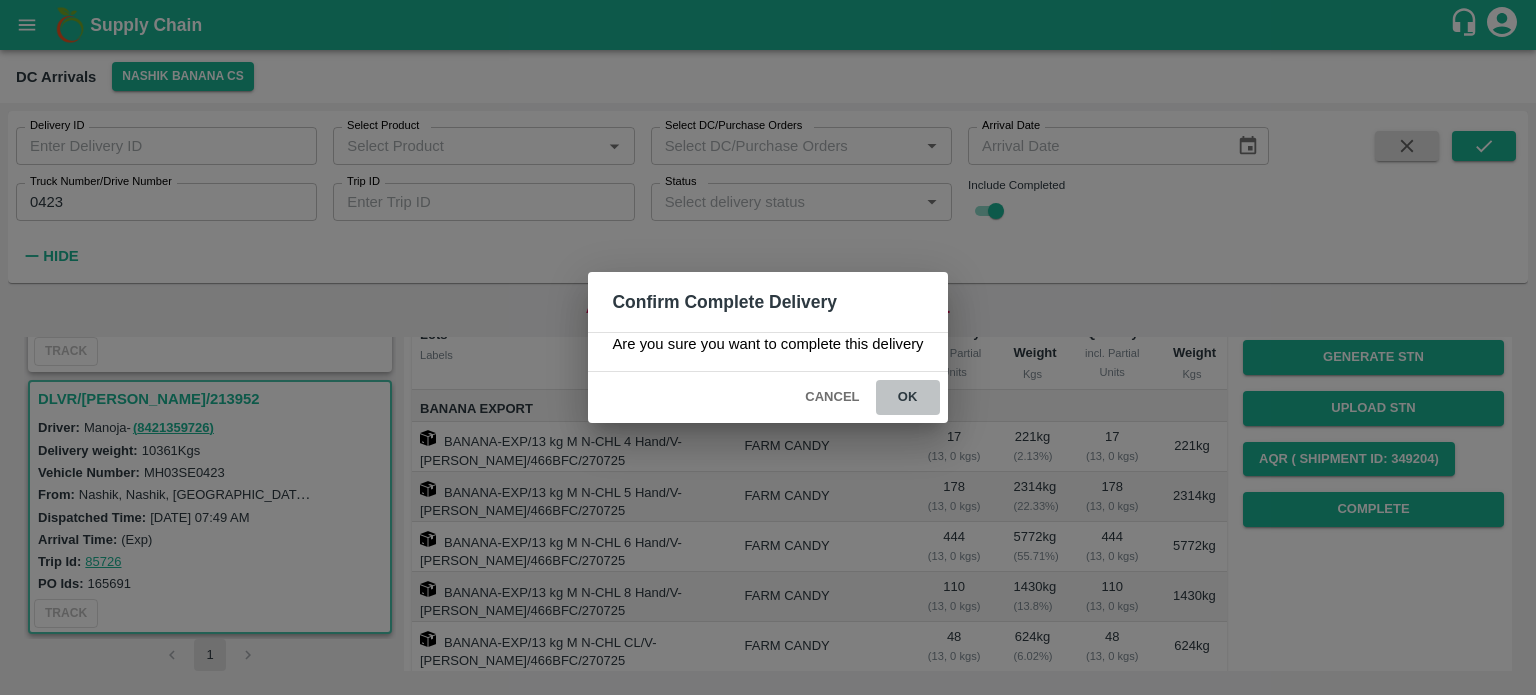 click on "ok" at bounding box center [908, 397] 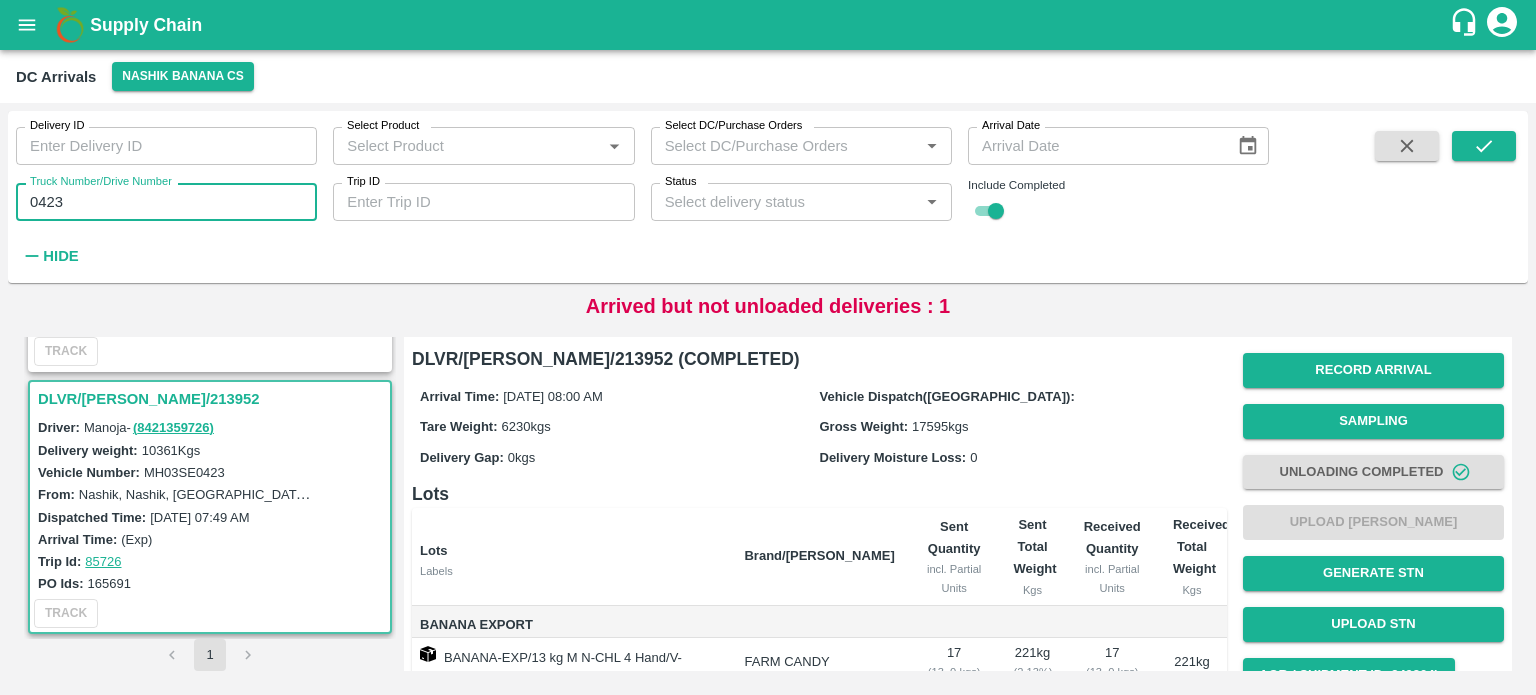 click on "0423" at bounding box center (166, 202) 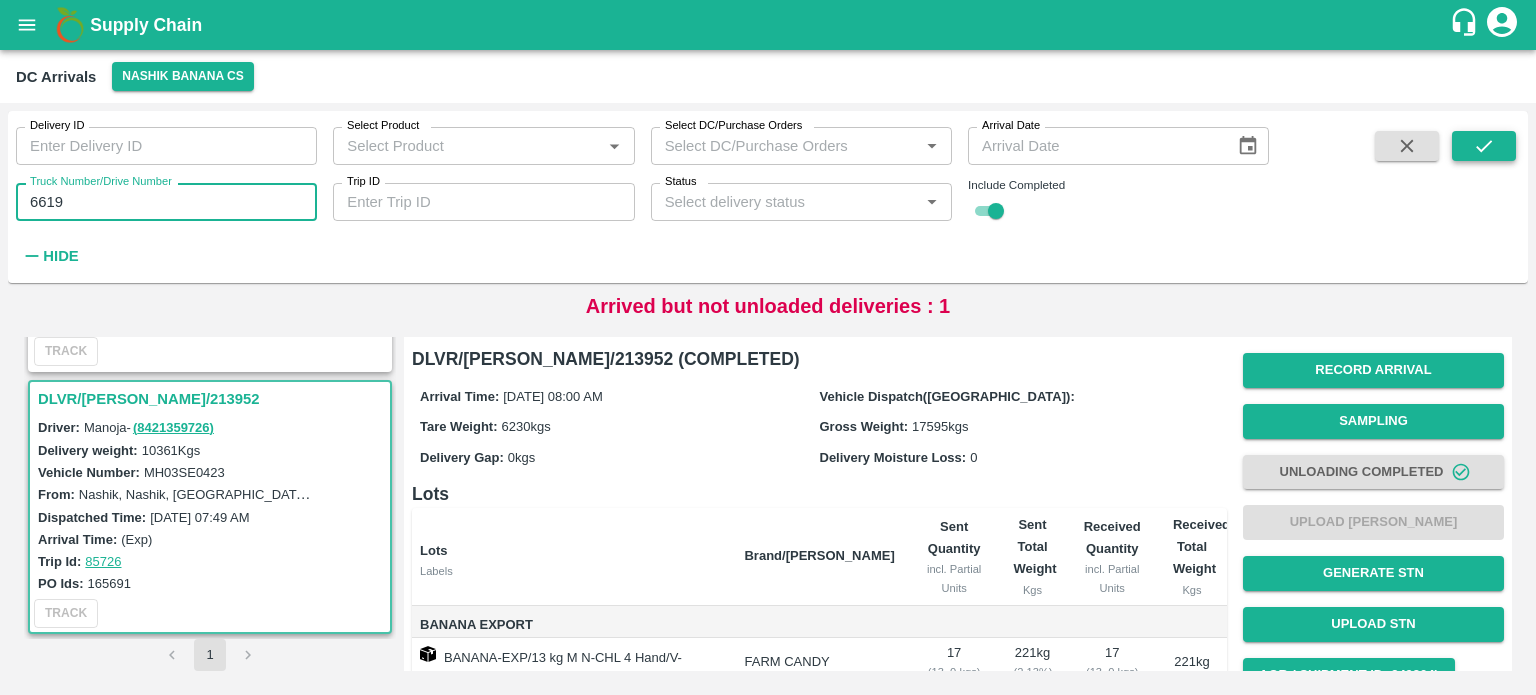 type on "6619" 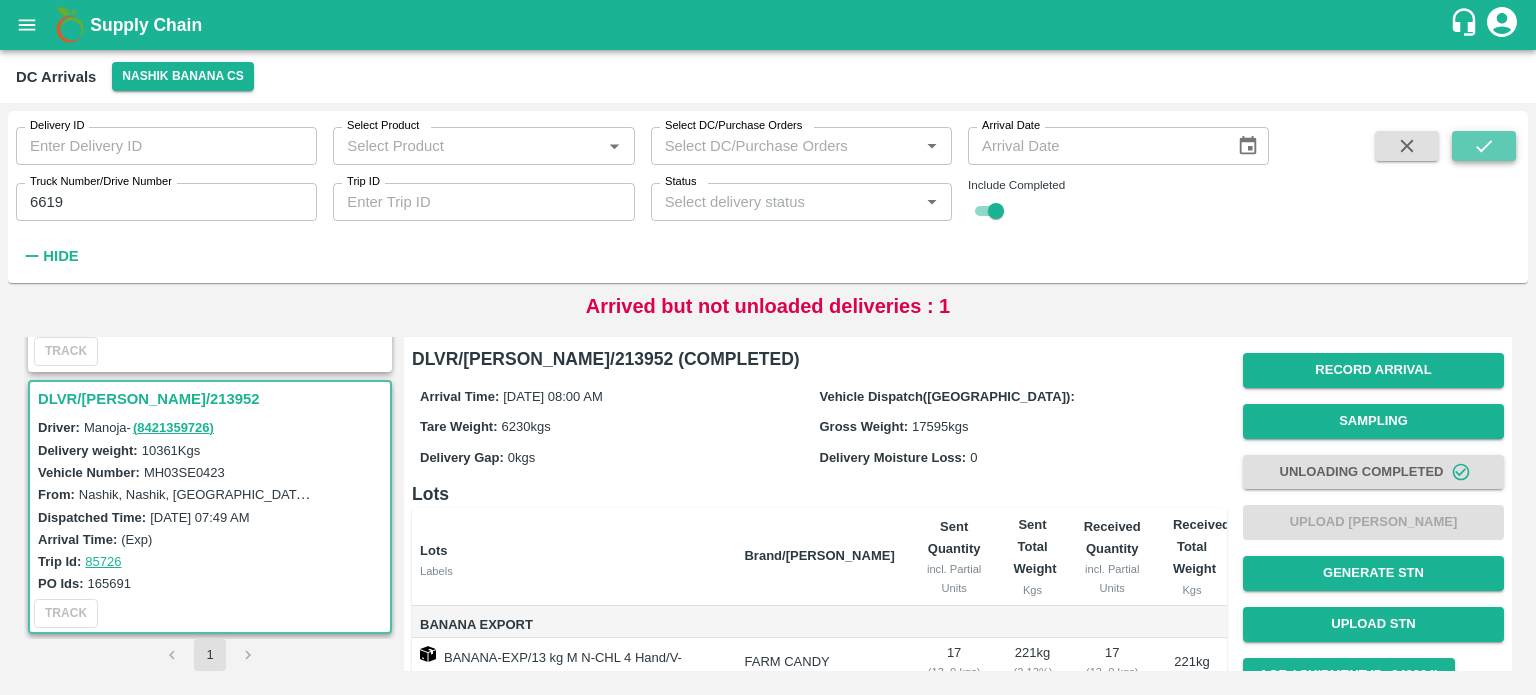 click 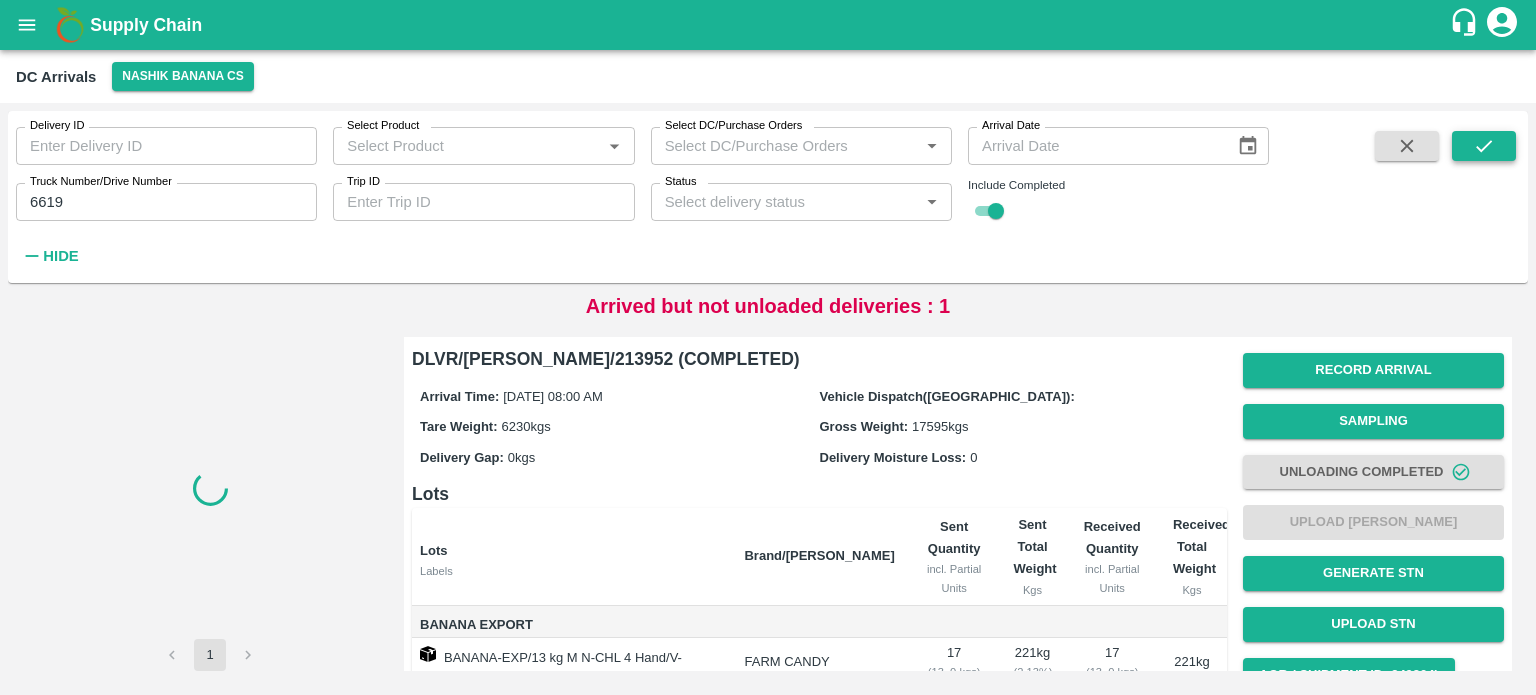 scroll, scrollTop: 0, scrollLeft: 0, axis: both 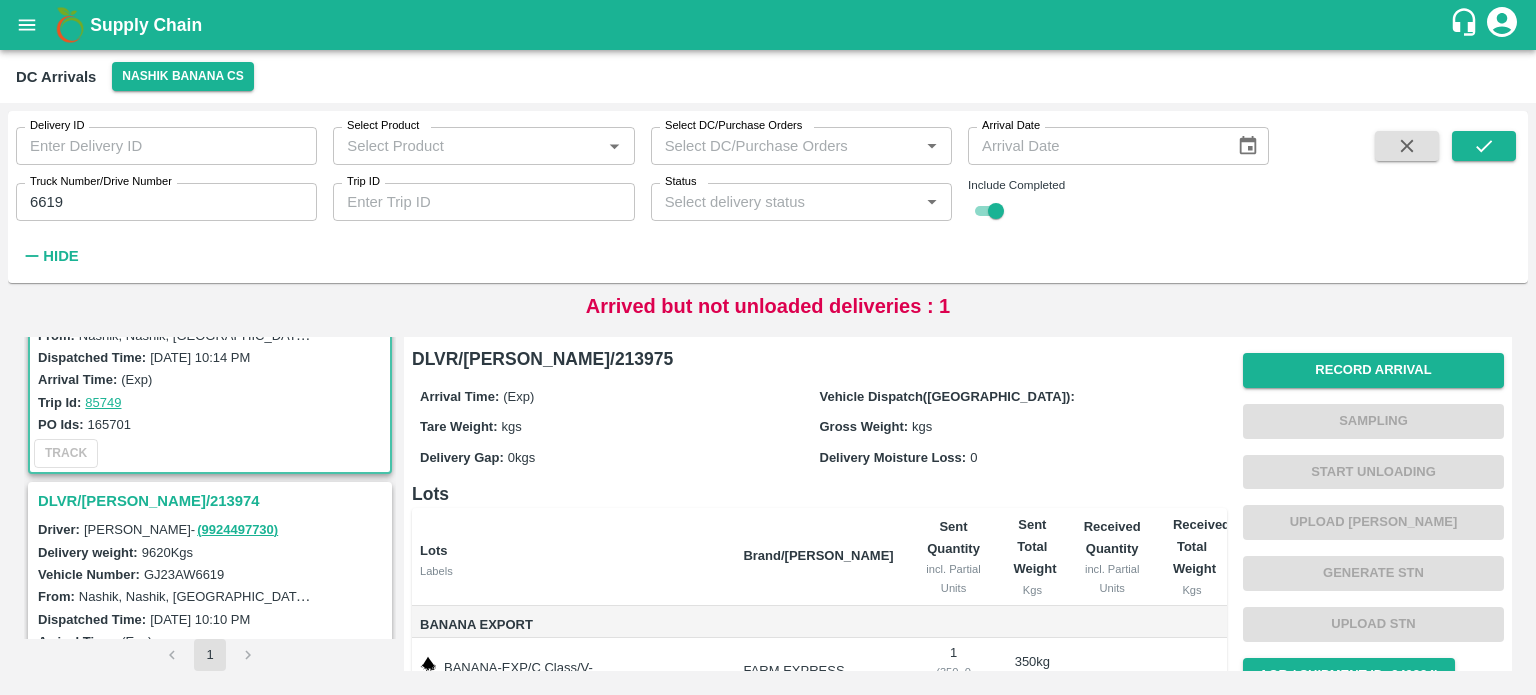click on "DLVR/NASH/213974" at bounding box center (213, 501) 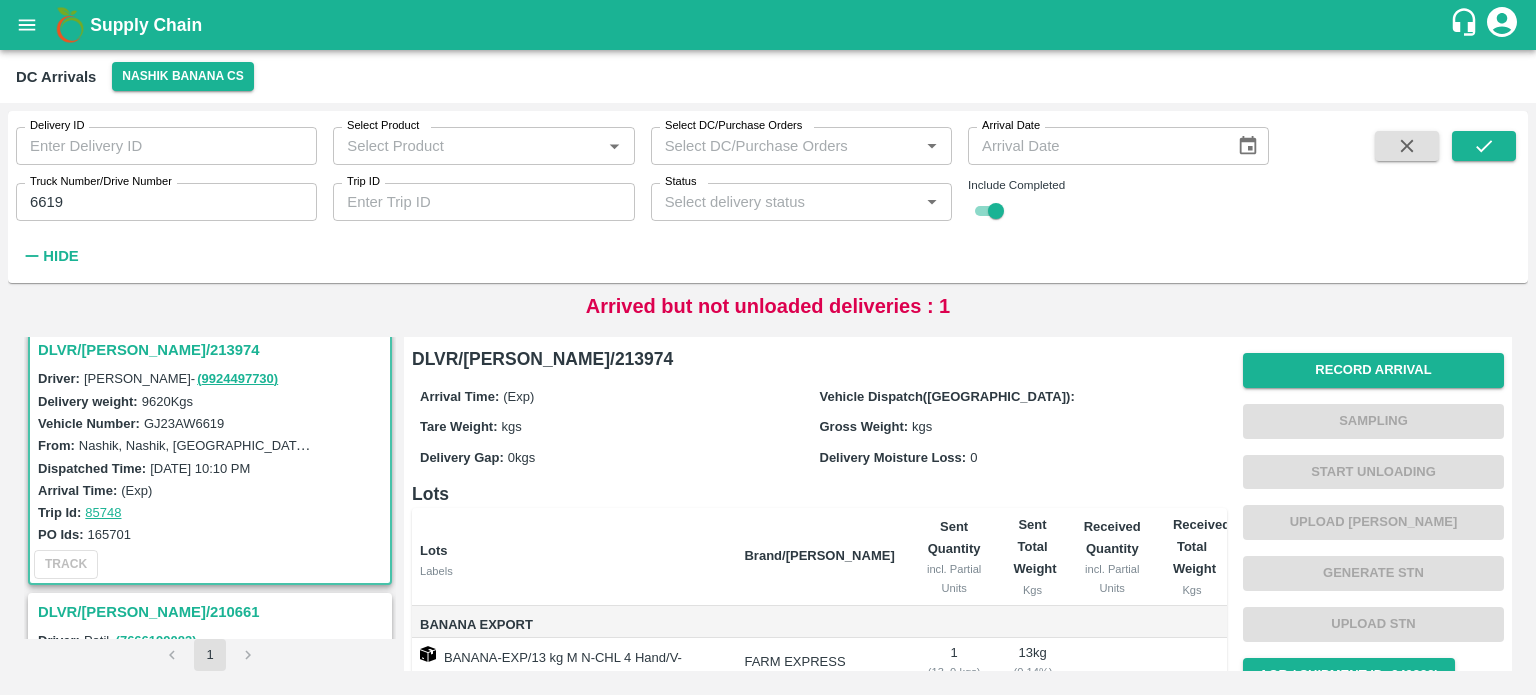 scroll, scrollTop: 279, scrollLeft: 0, axis: vertical 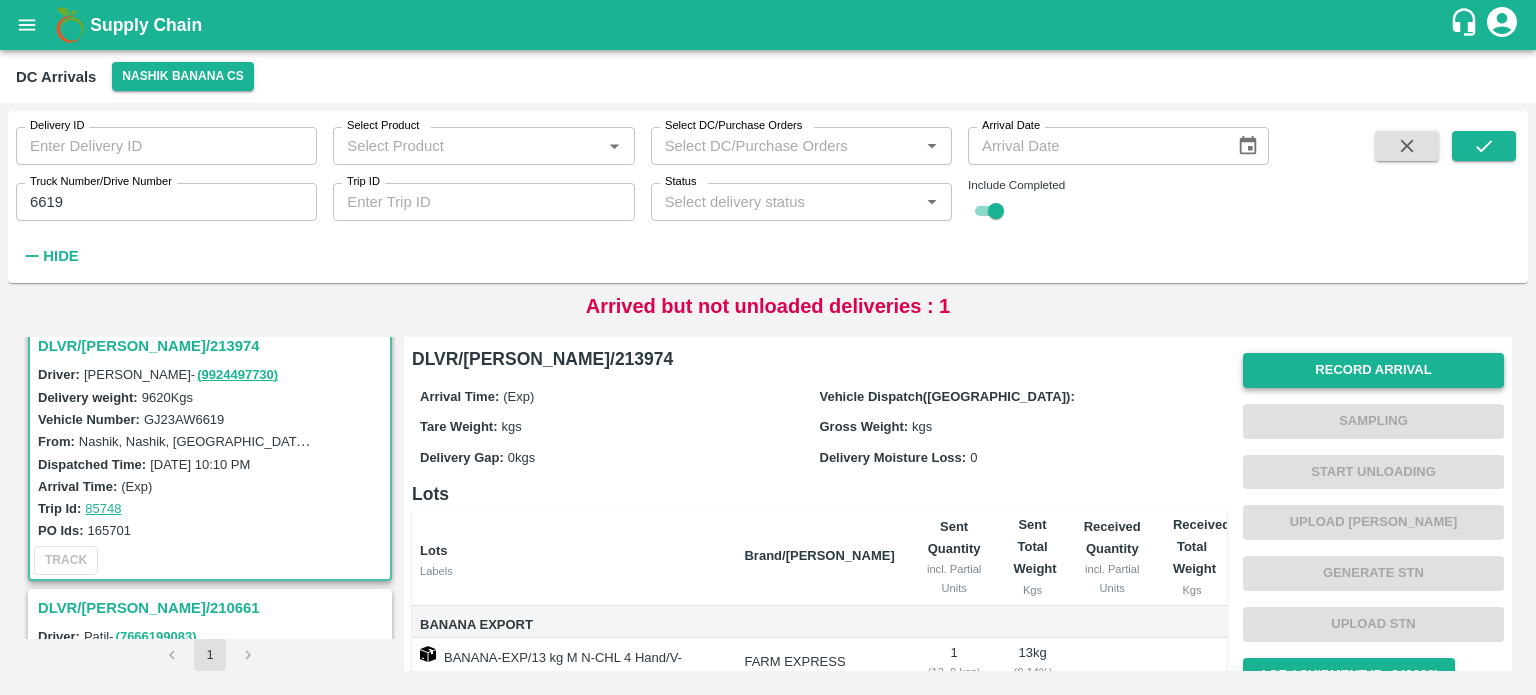 click on "Record Arrival" at bounding box center [1373, 370] 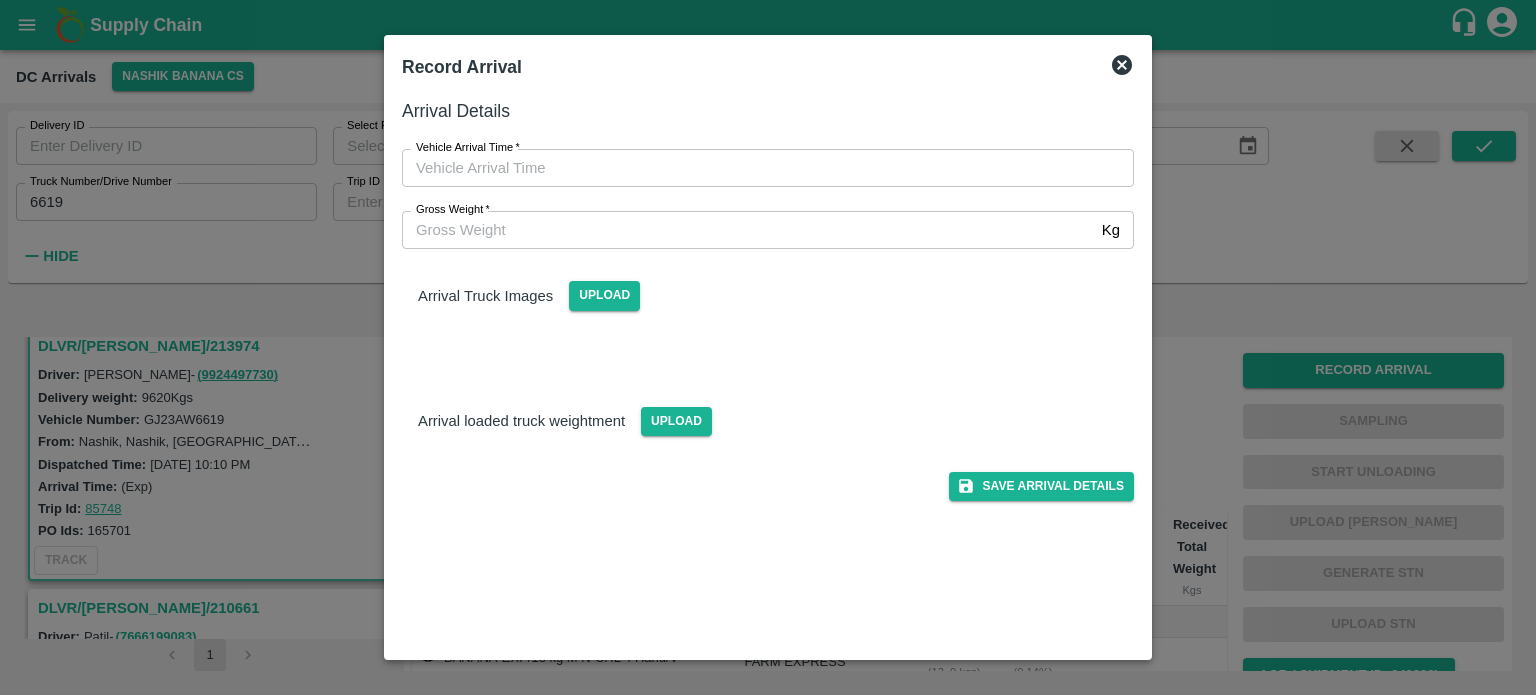 type on "DD/MM/YYYY hh:mm aa" 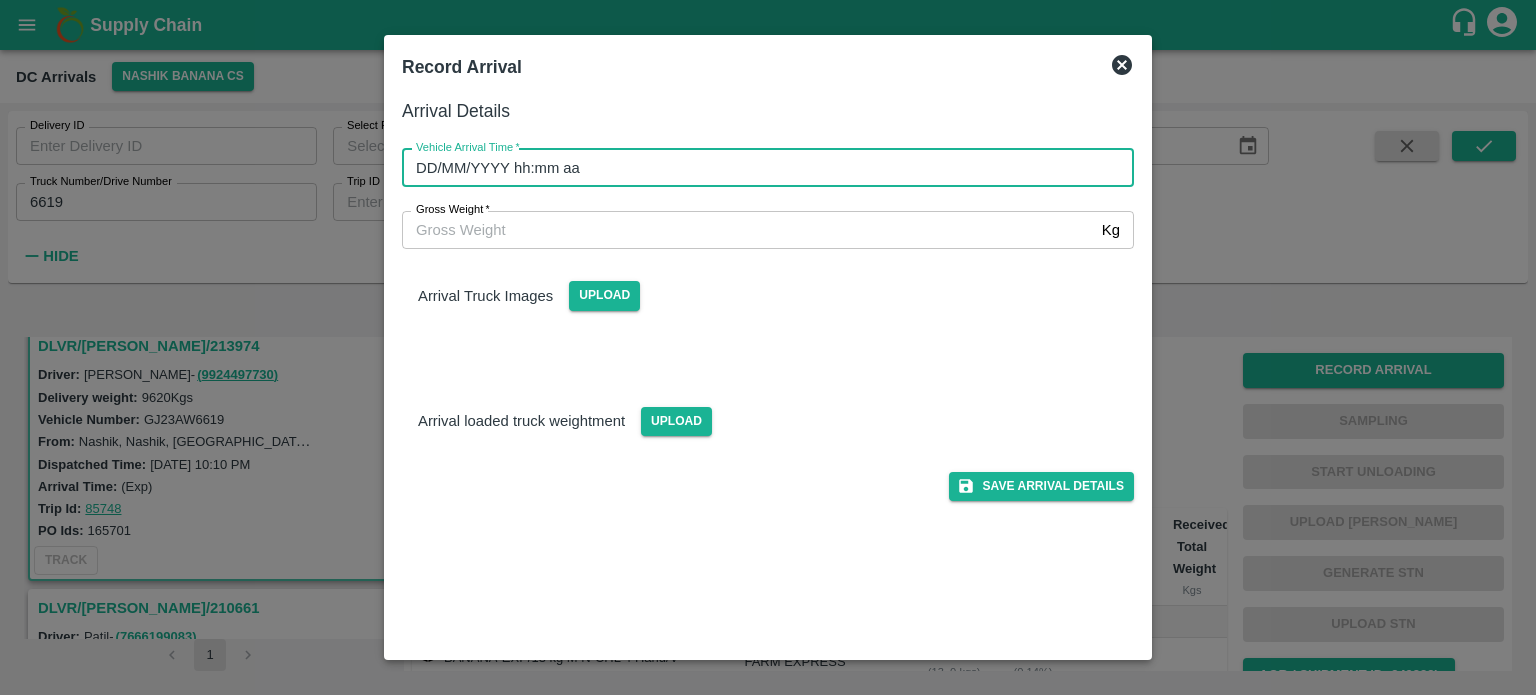 click on "DD/MM/YYYY hh:mm aa" at bounding box center [761, 168] 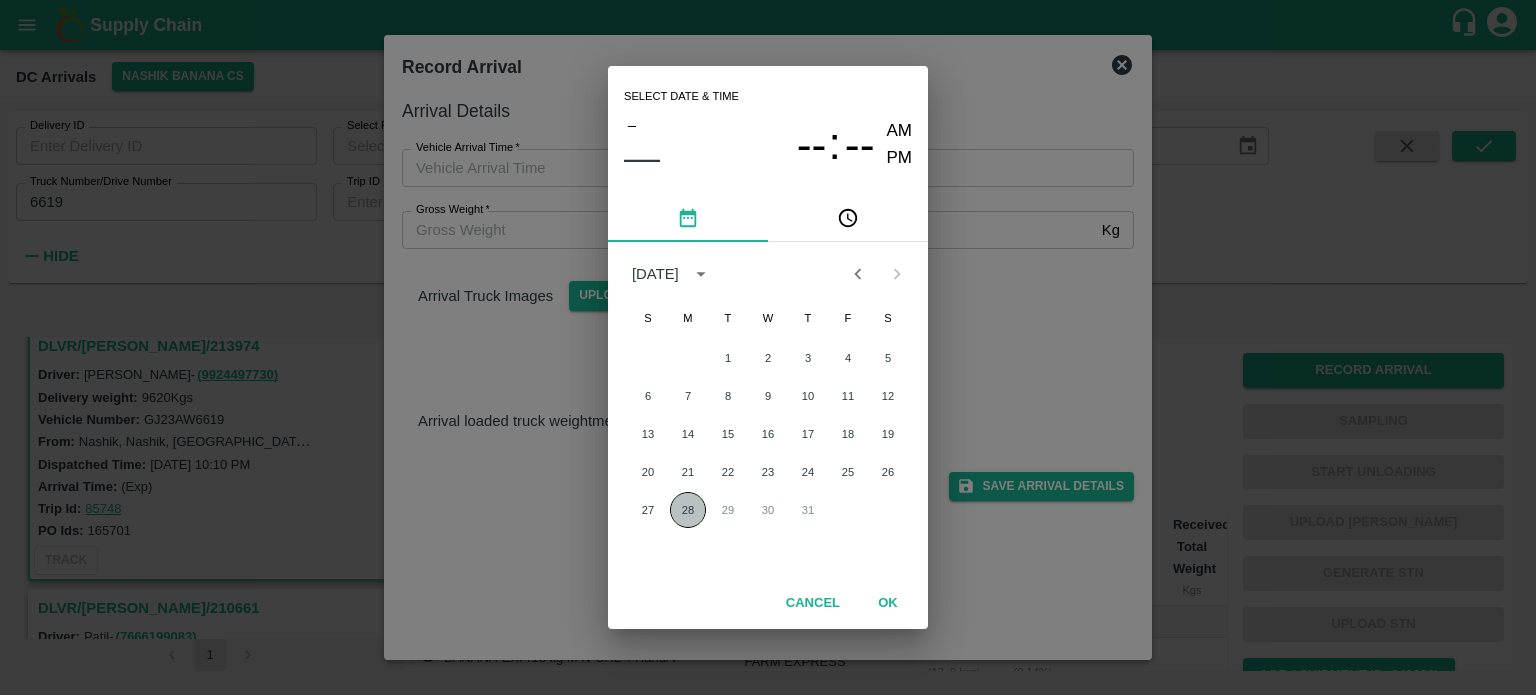 click on "28" at bounding box center [688, 510] 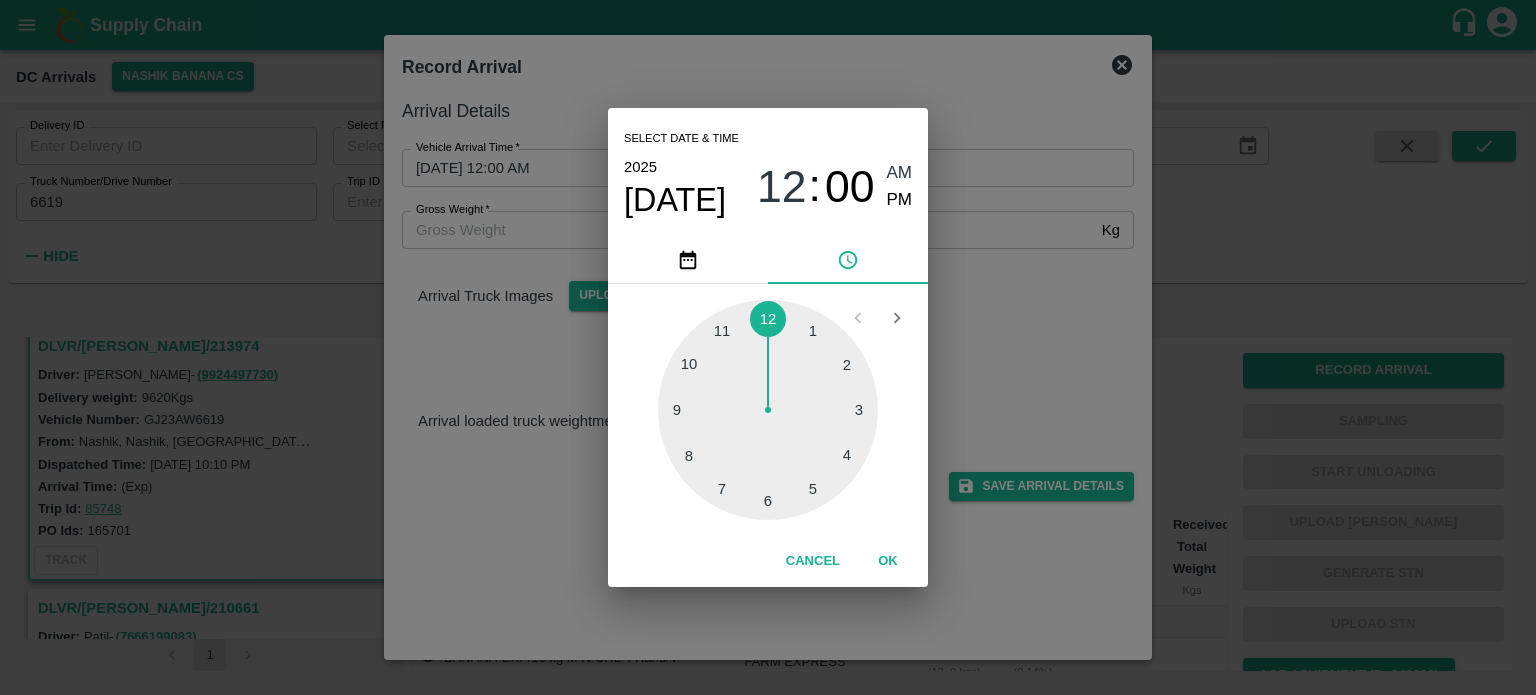click at bounding box center (768, 410) 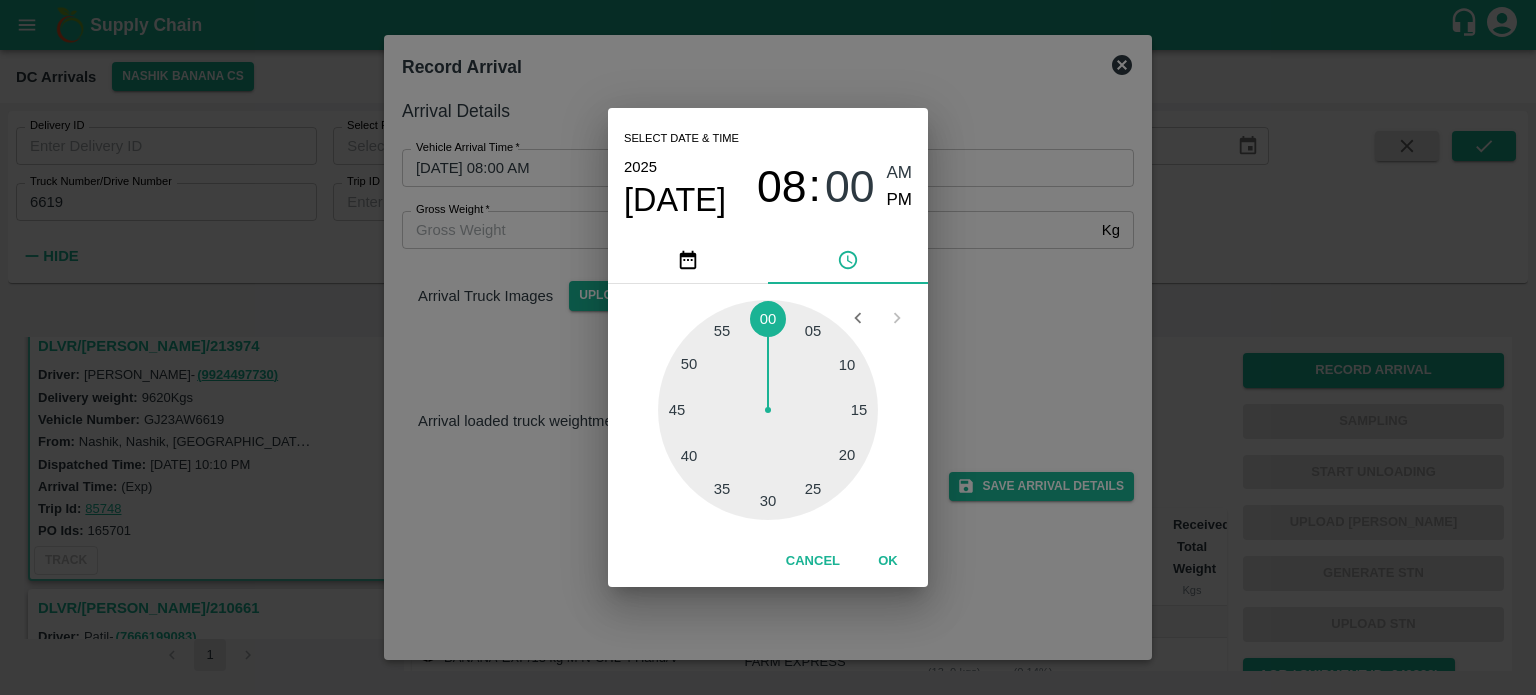 click at bounding box center (768, 410) 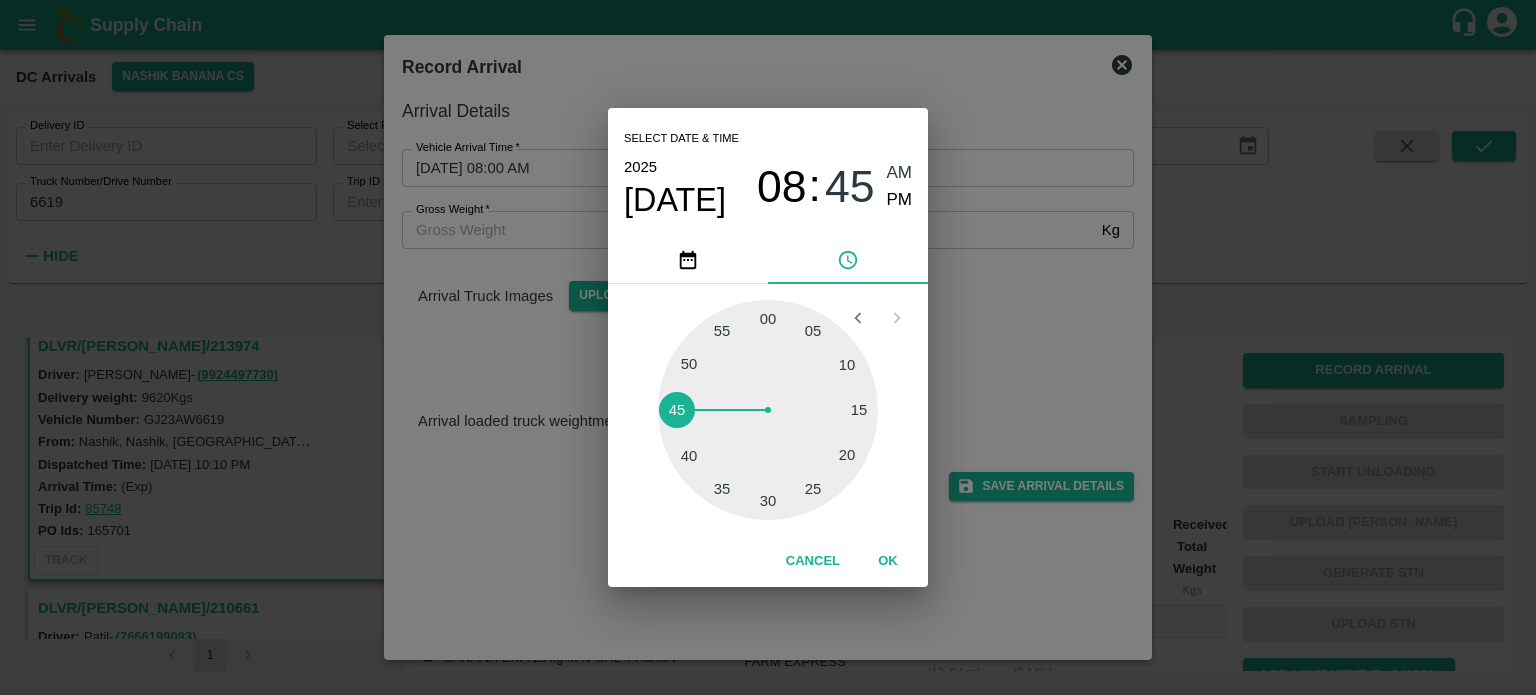 type on "28/07/2025 08:45 AM" 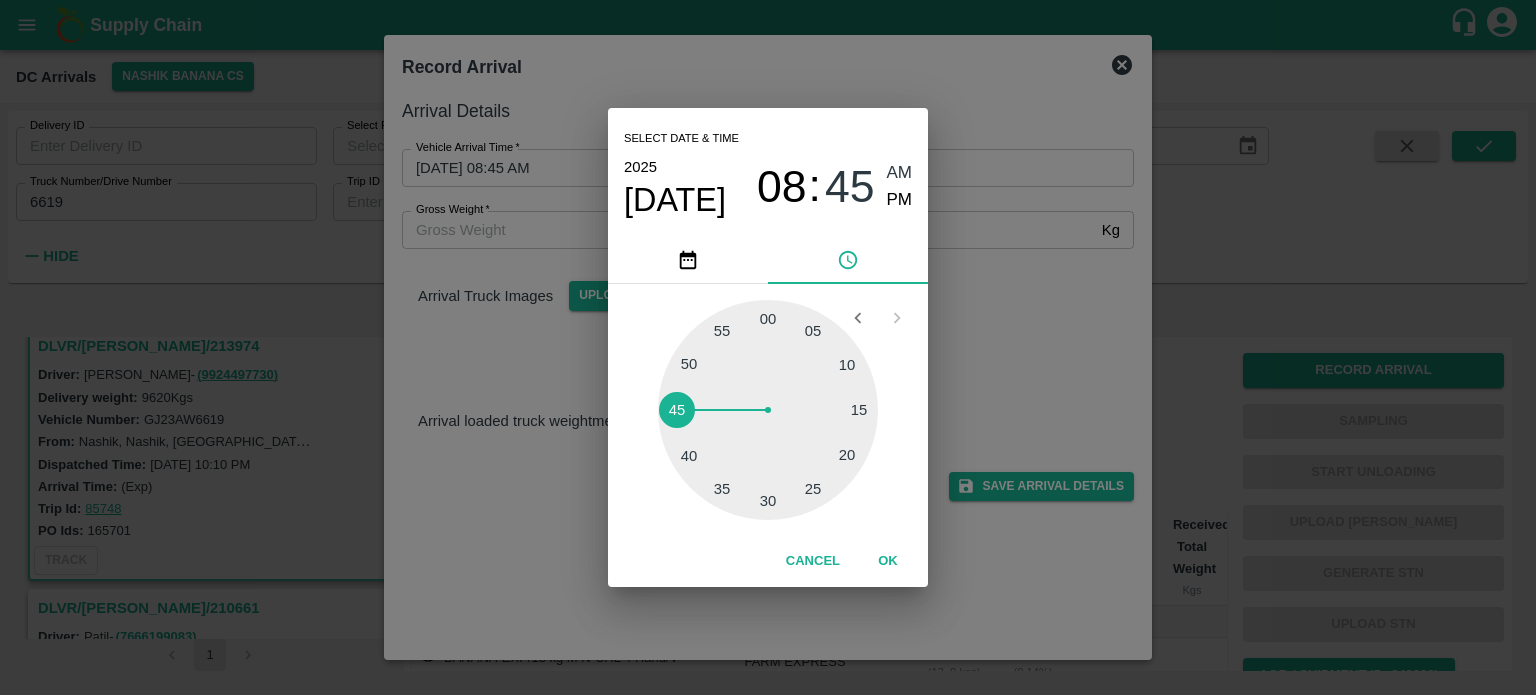click on "Select date & time 2025 Jul 28 08 : 45 AM PM 05 10 15 20 25 30 35 40 45 50 55 00 Cancel OK" at bounding box center [768, 347] 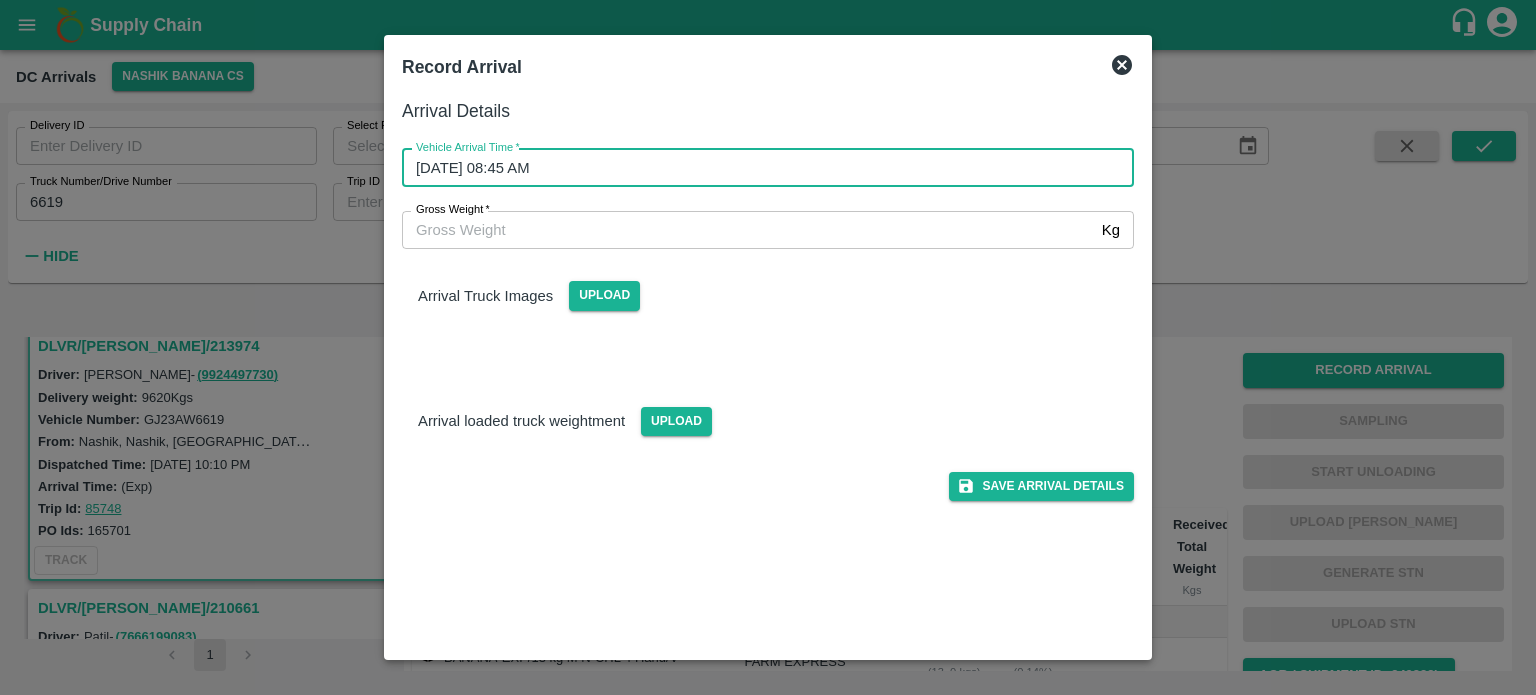 click on "Gross Weight   *" at bounding box center (748, 230) 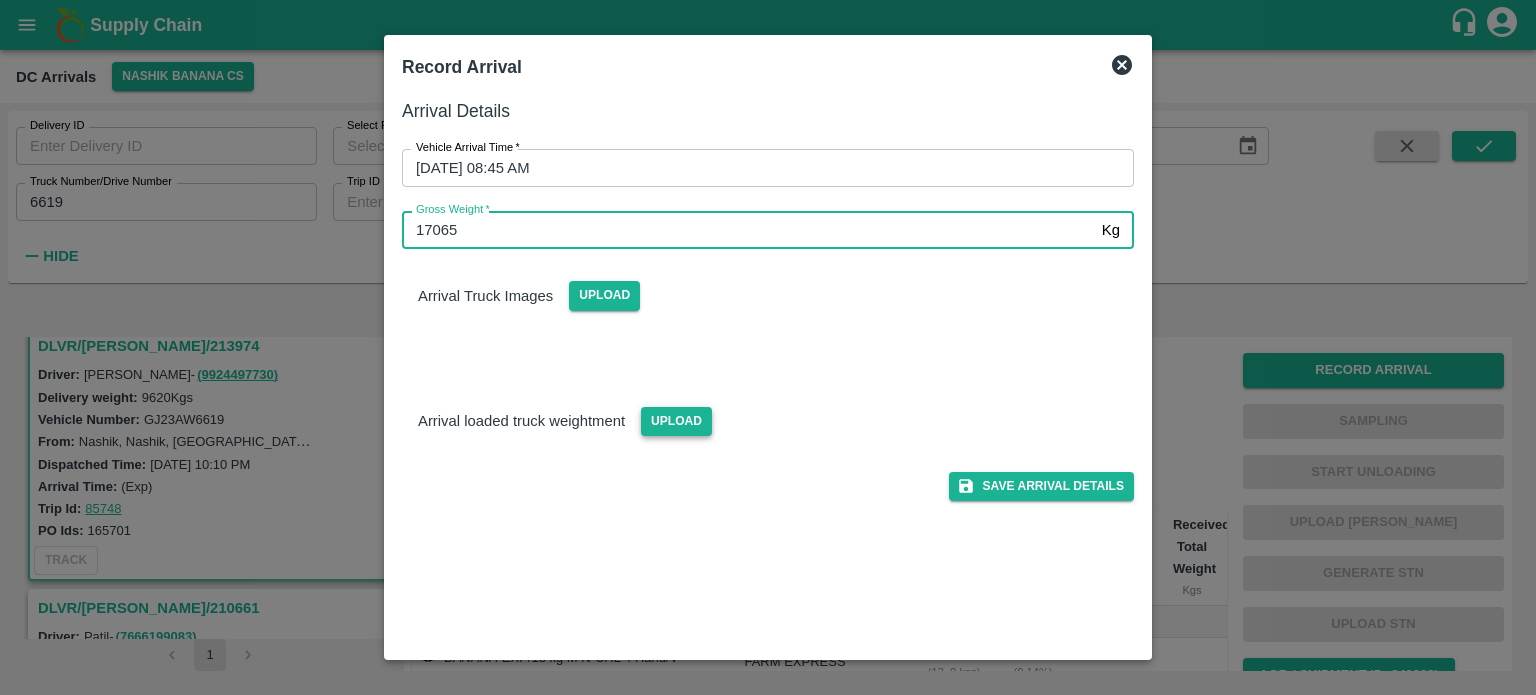 type on "17065" 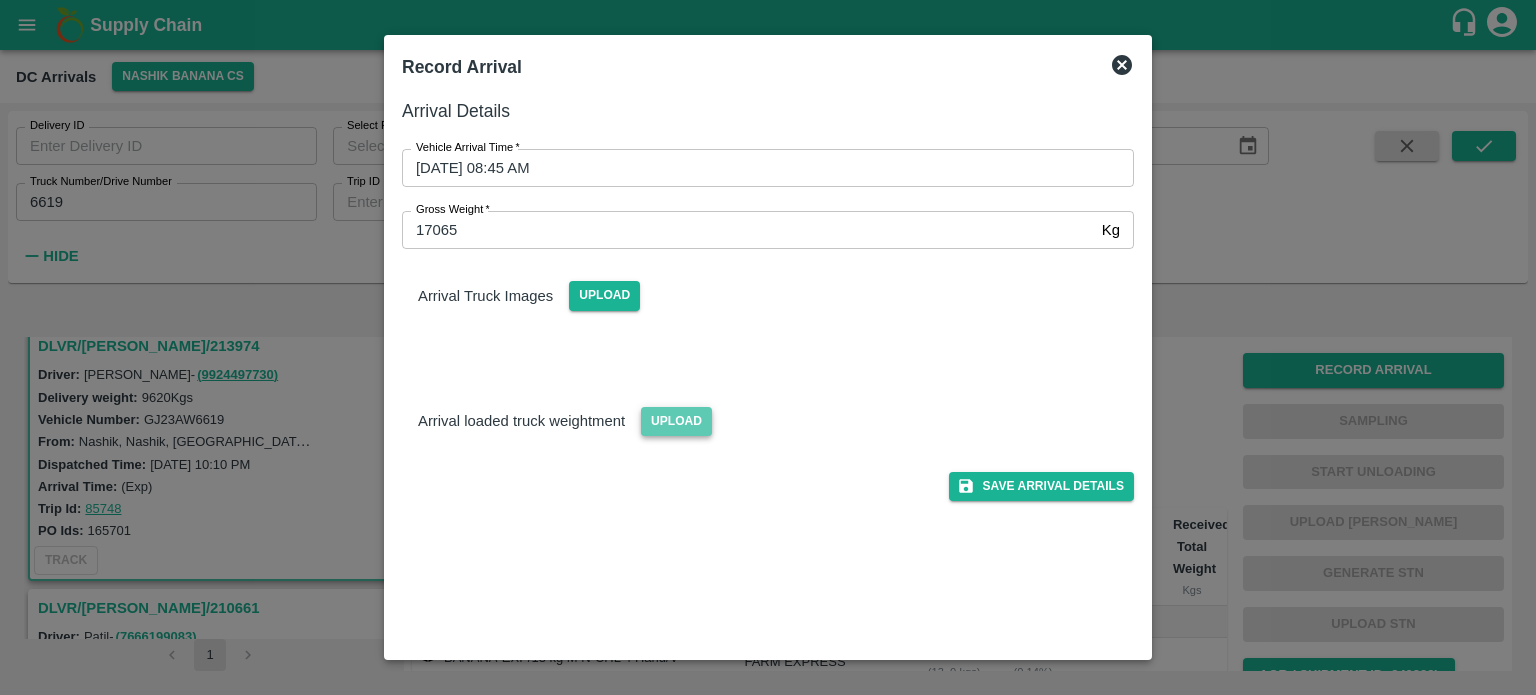 click on "Upload" at bounding box center (676, 421) 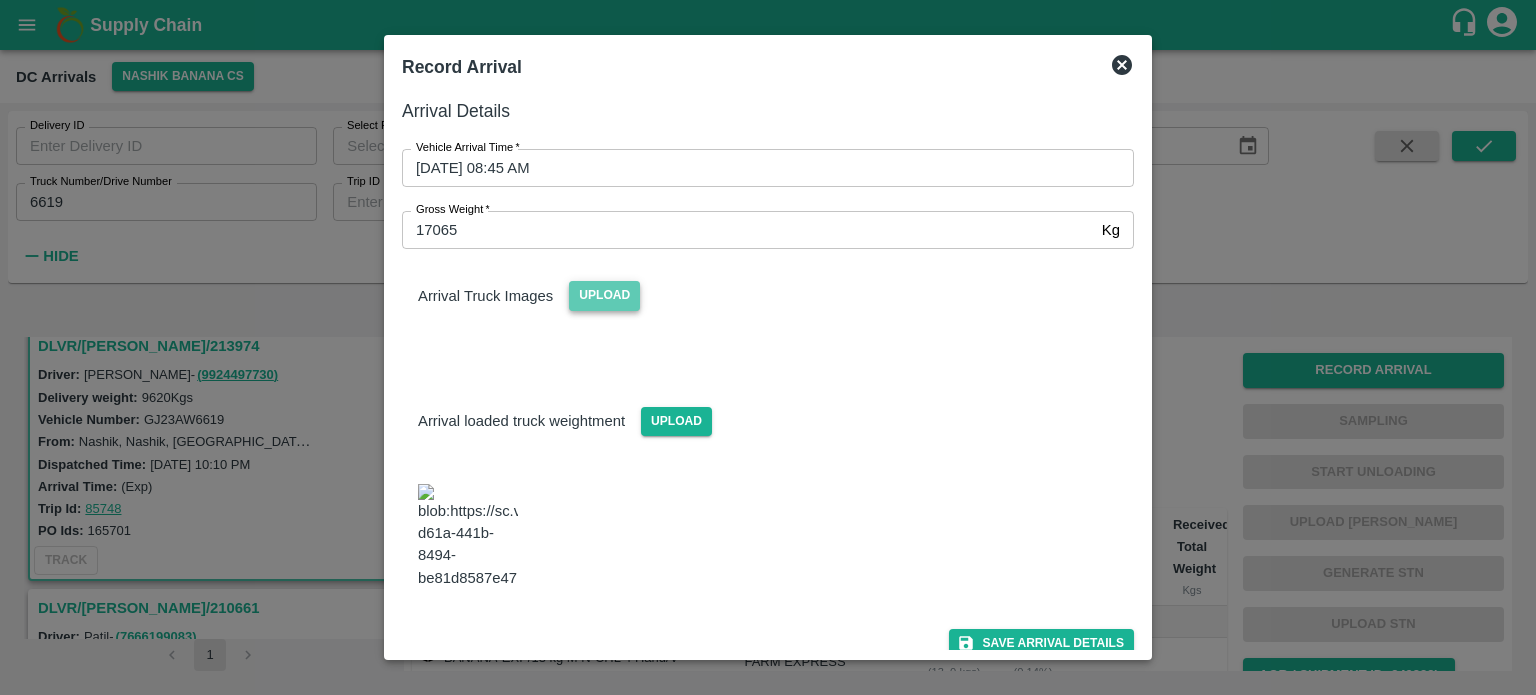 click on "Upload" at bounding box center [604, 295] 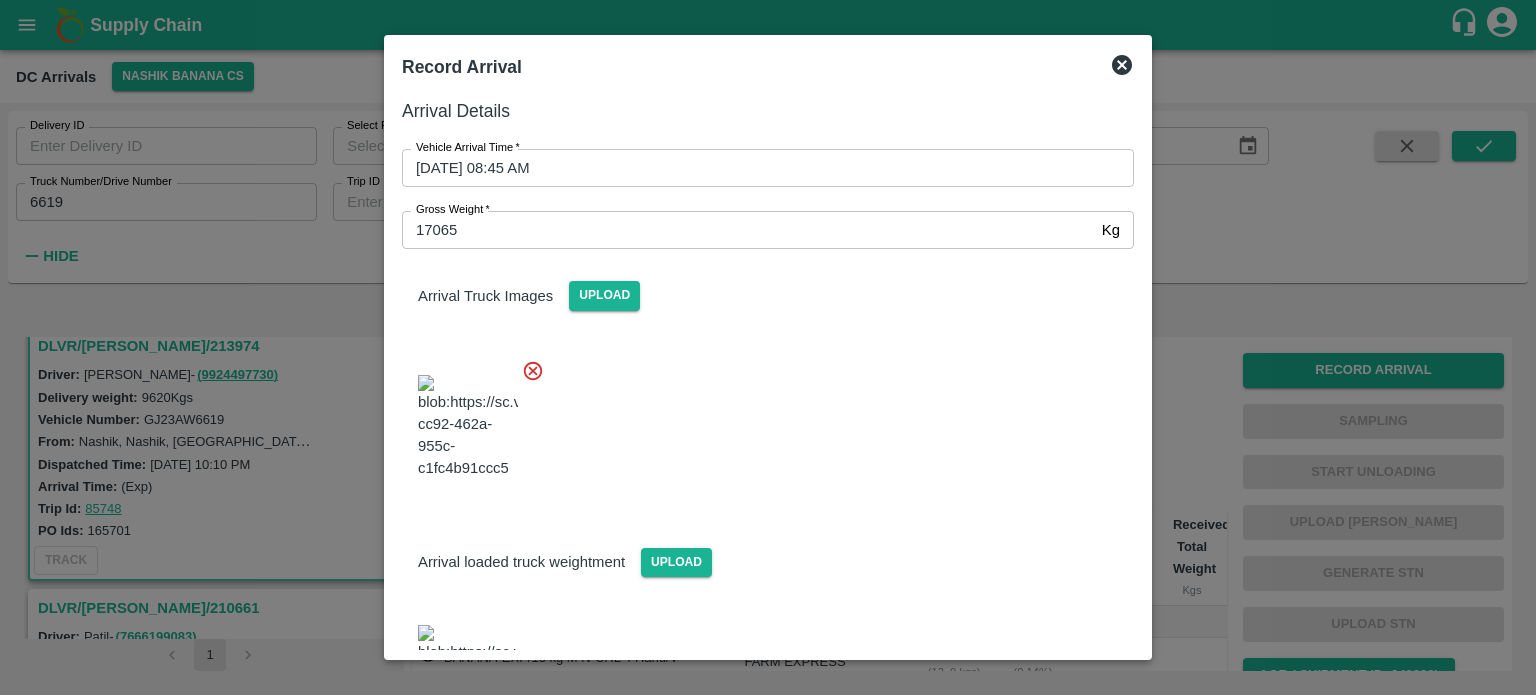 click at bounding box center [760, 421] 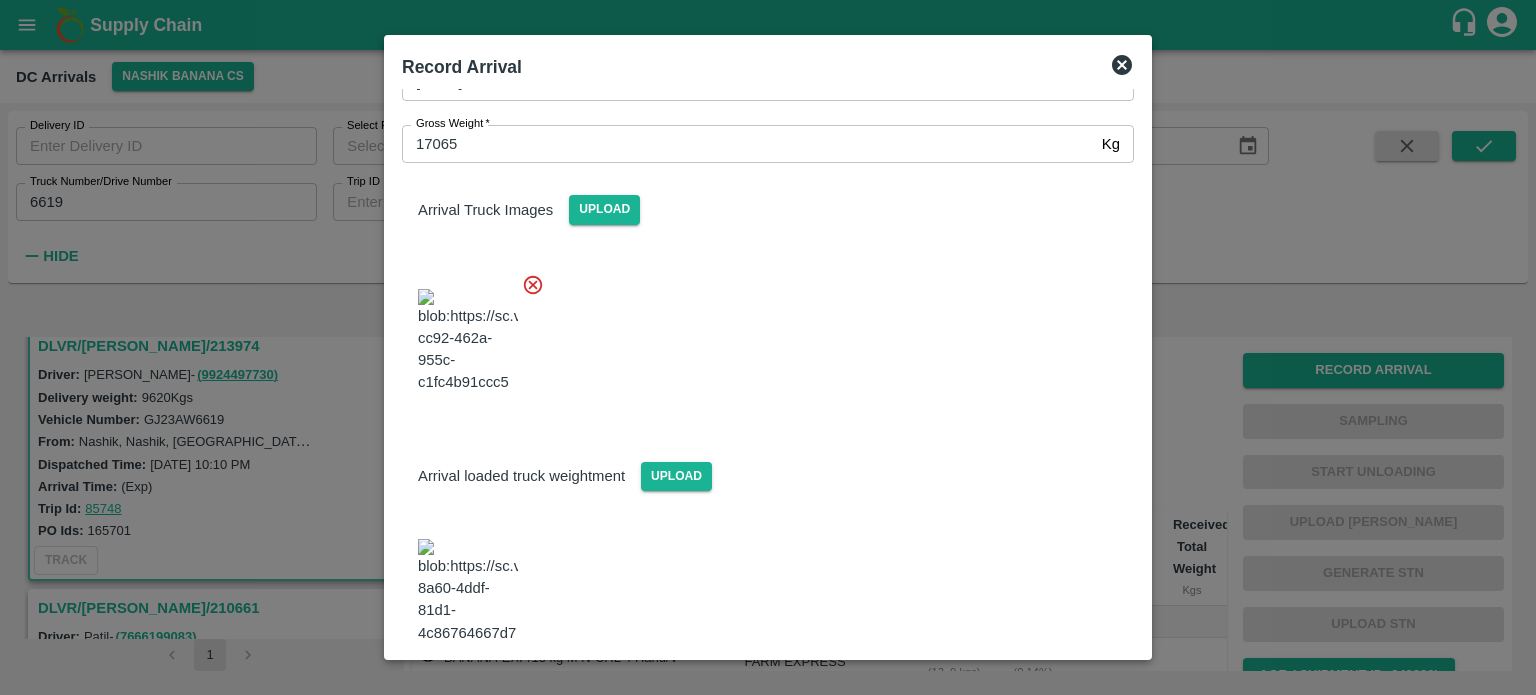 click on "Save Arrival Details" at bounding box center [1041, 698] 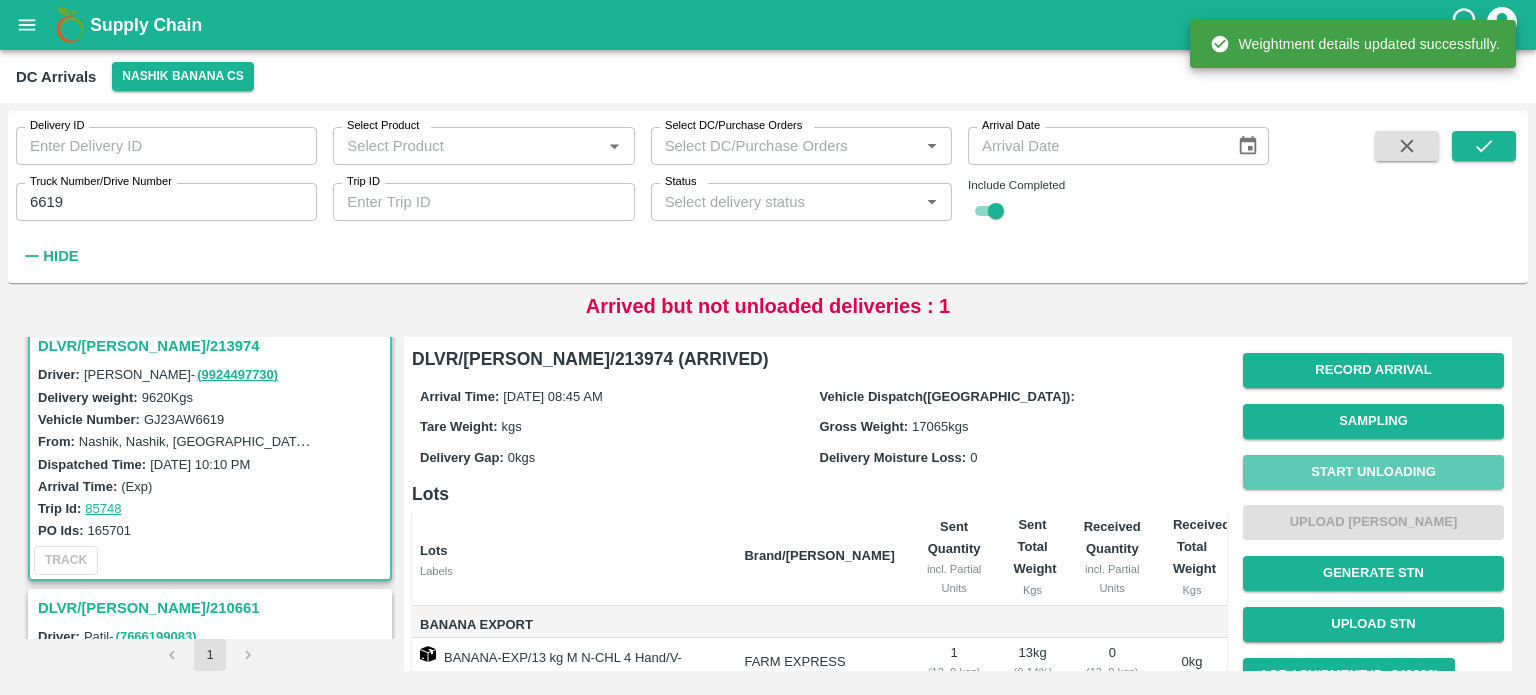 click on "Start Unloading" at bounding box center [1373, 472] 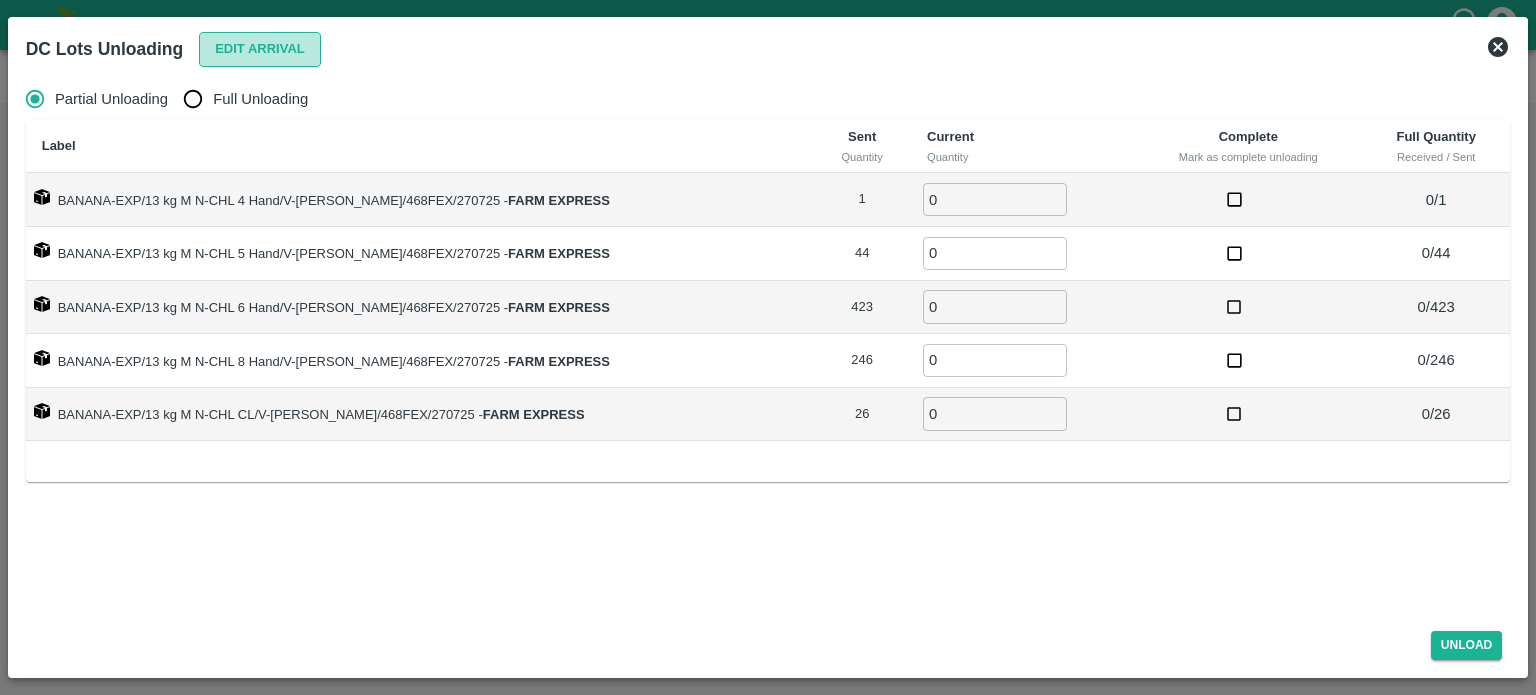 click on "Edit Arrival" at bounding box center (260, 49) 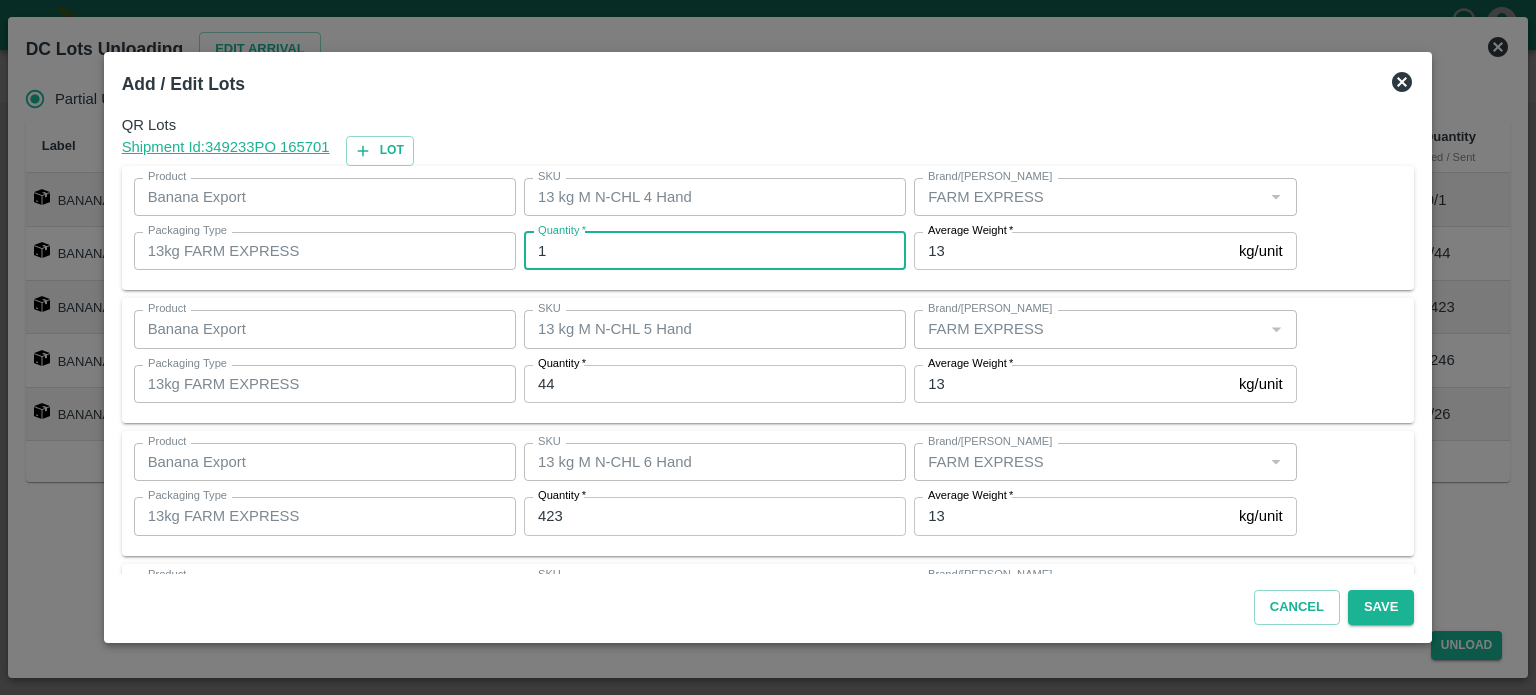 click on "1" at bounding box center (715, 251) 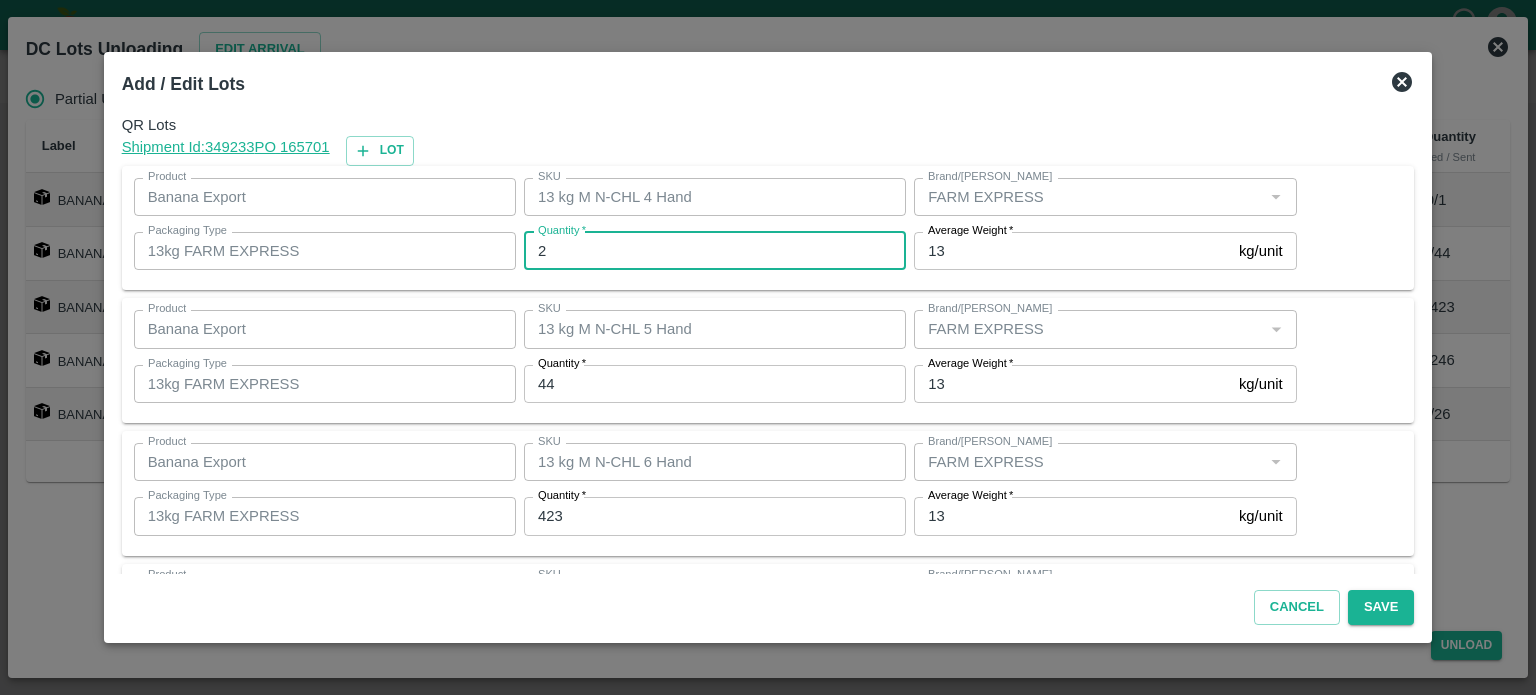 type on "2" 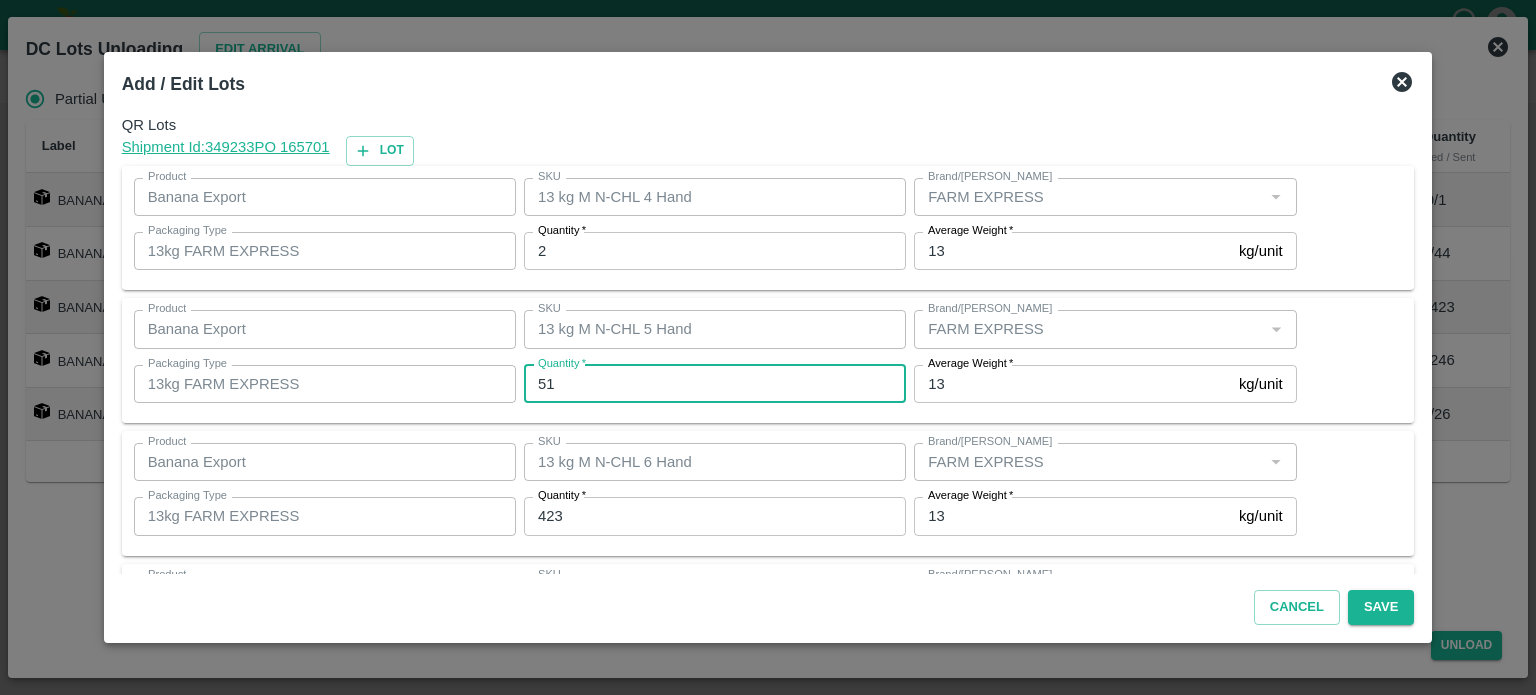 type on "51" 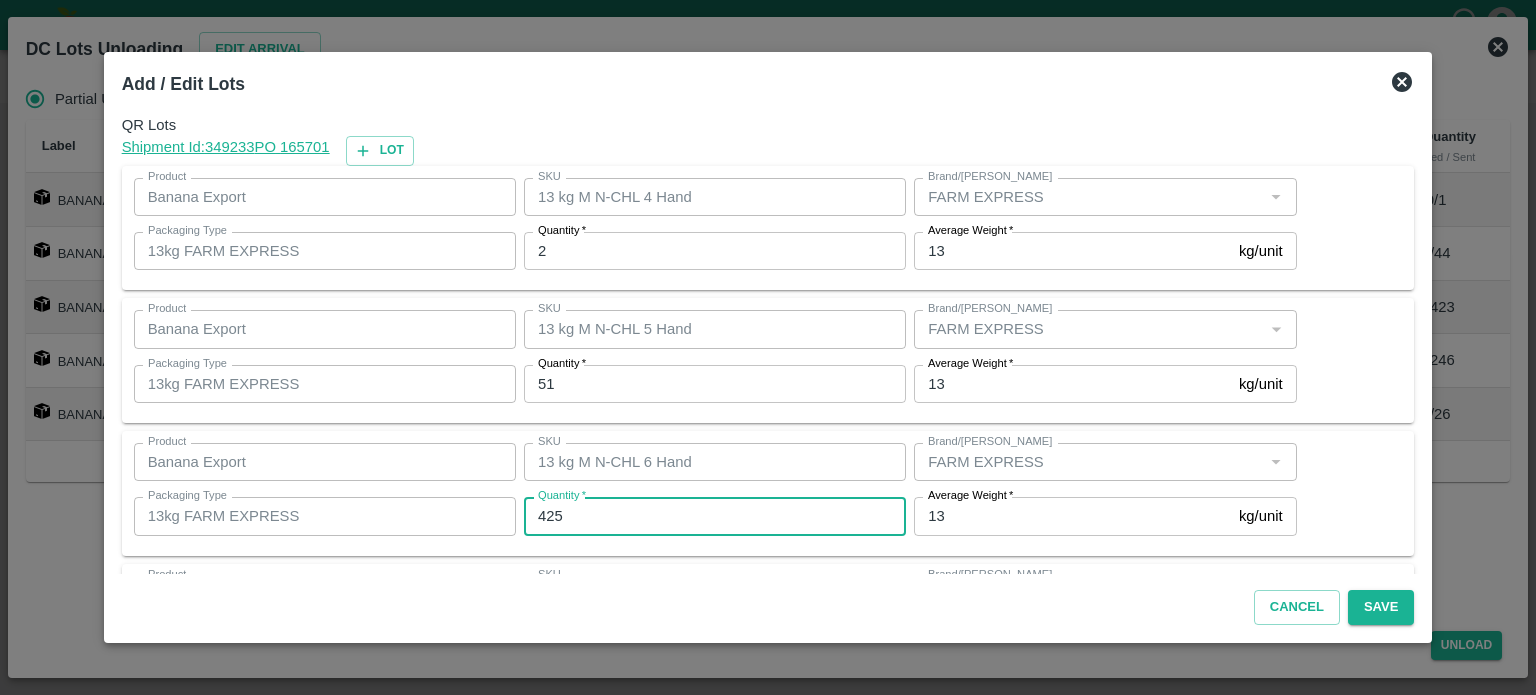 type on "425" 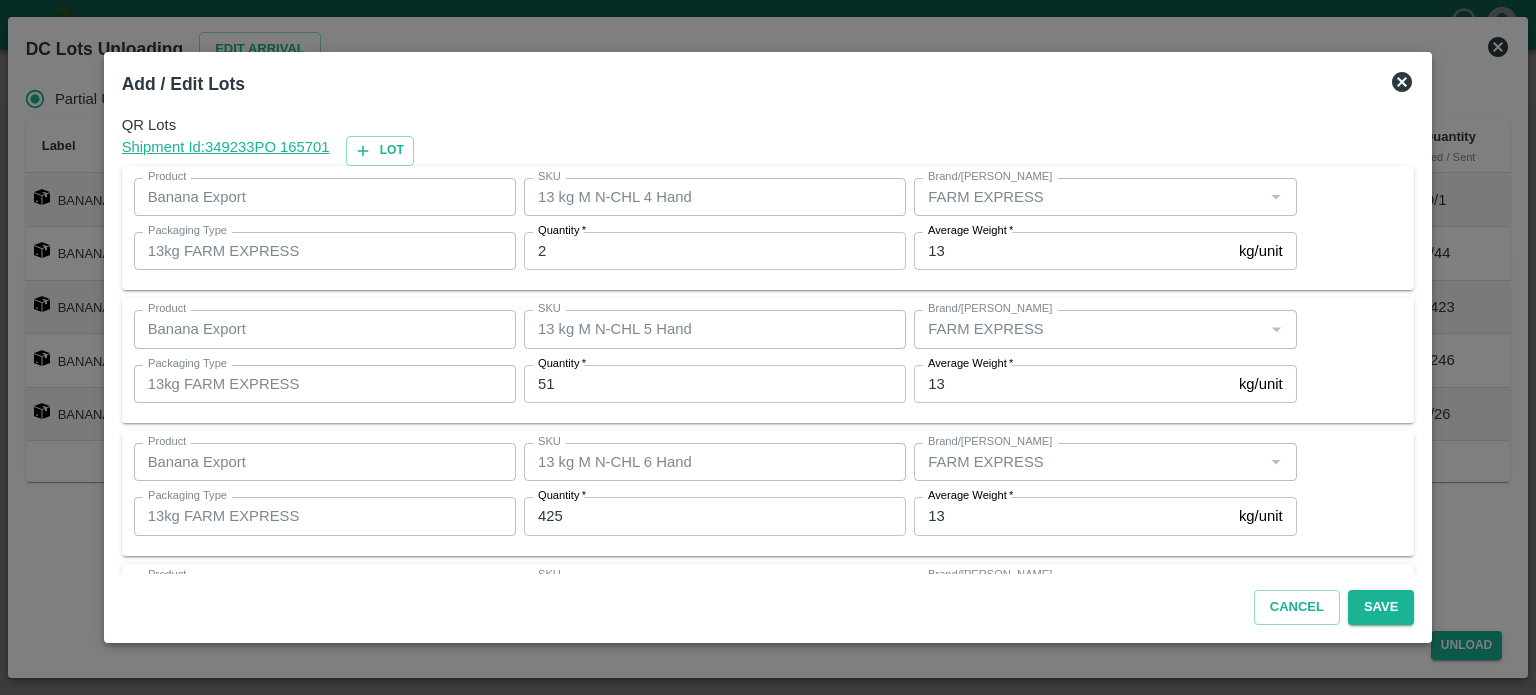 scroll, scrollTop: 262, scrollLeft: 0, axis: vertical 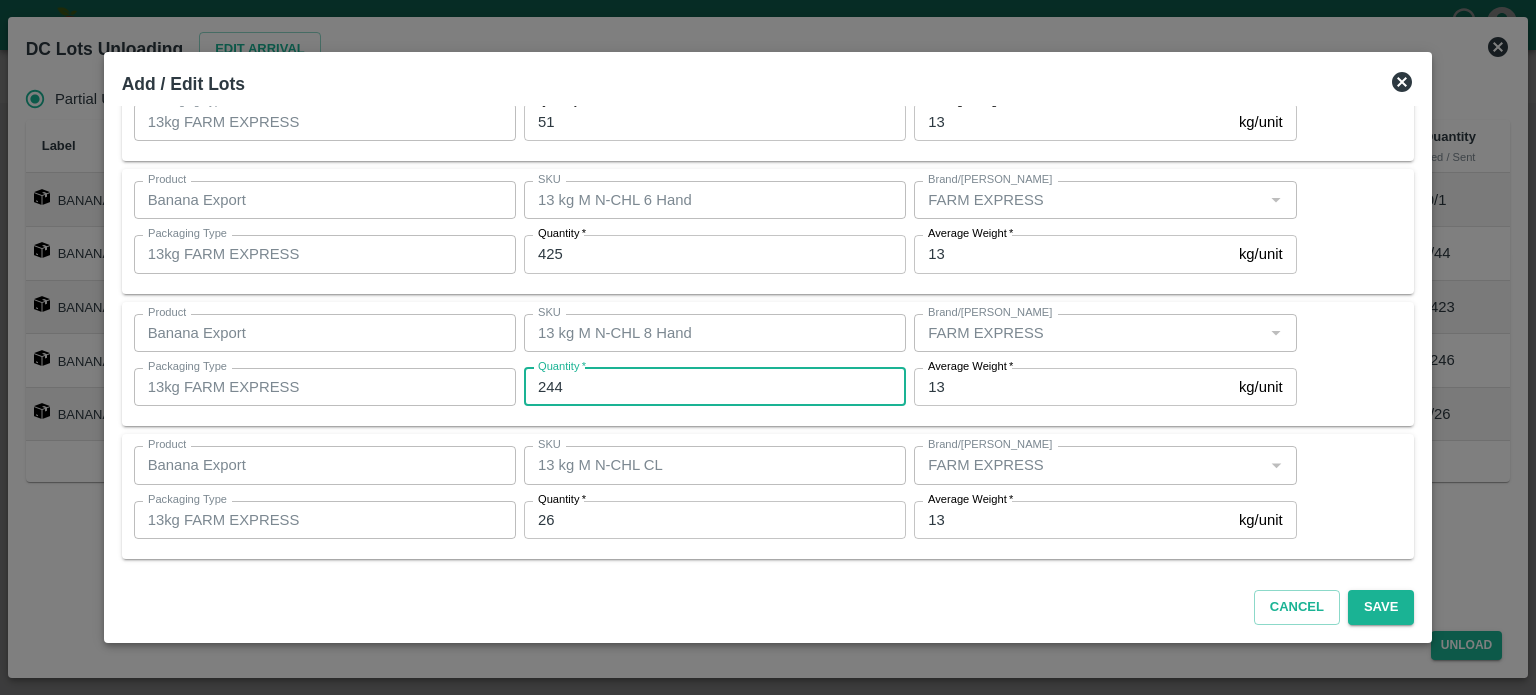 type on "244" 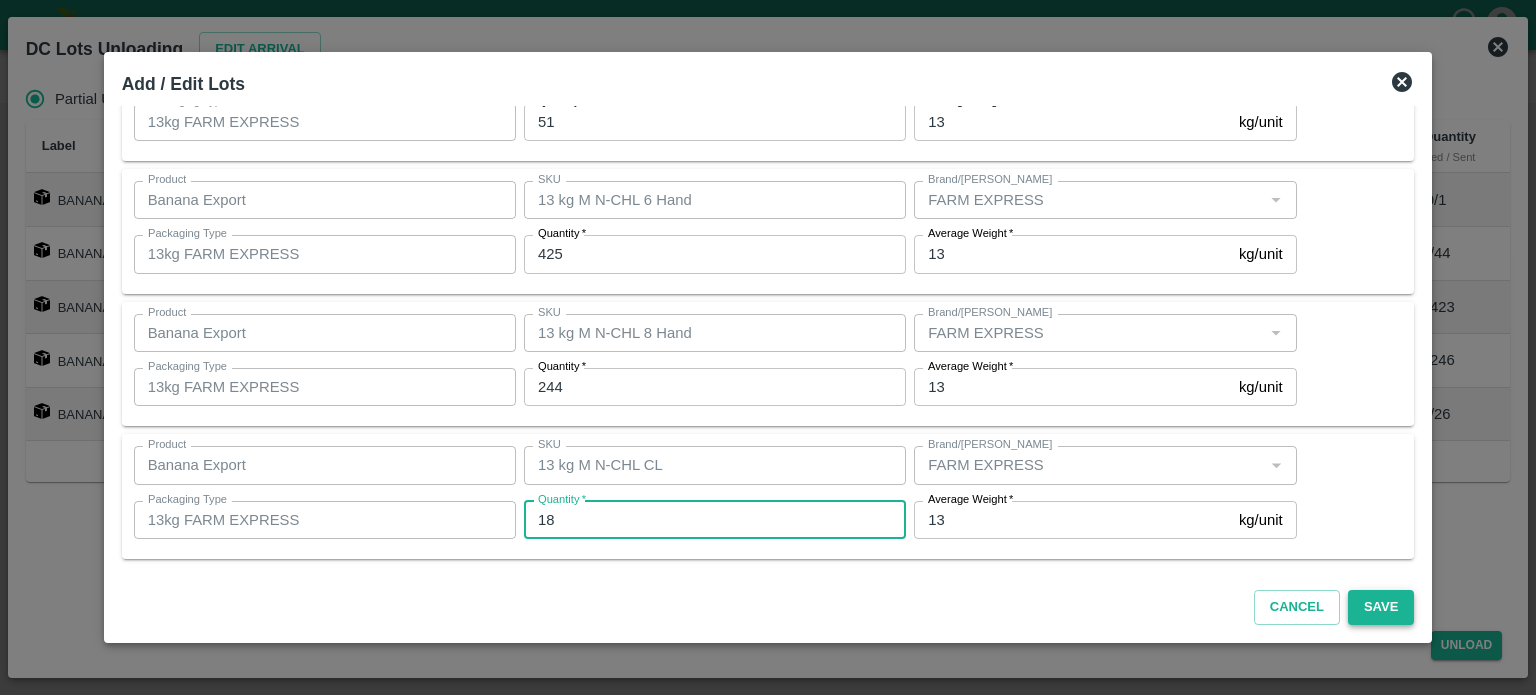 type on "18" 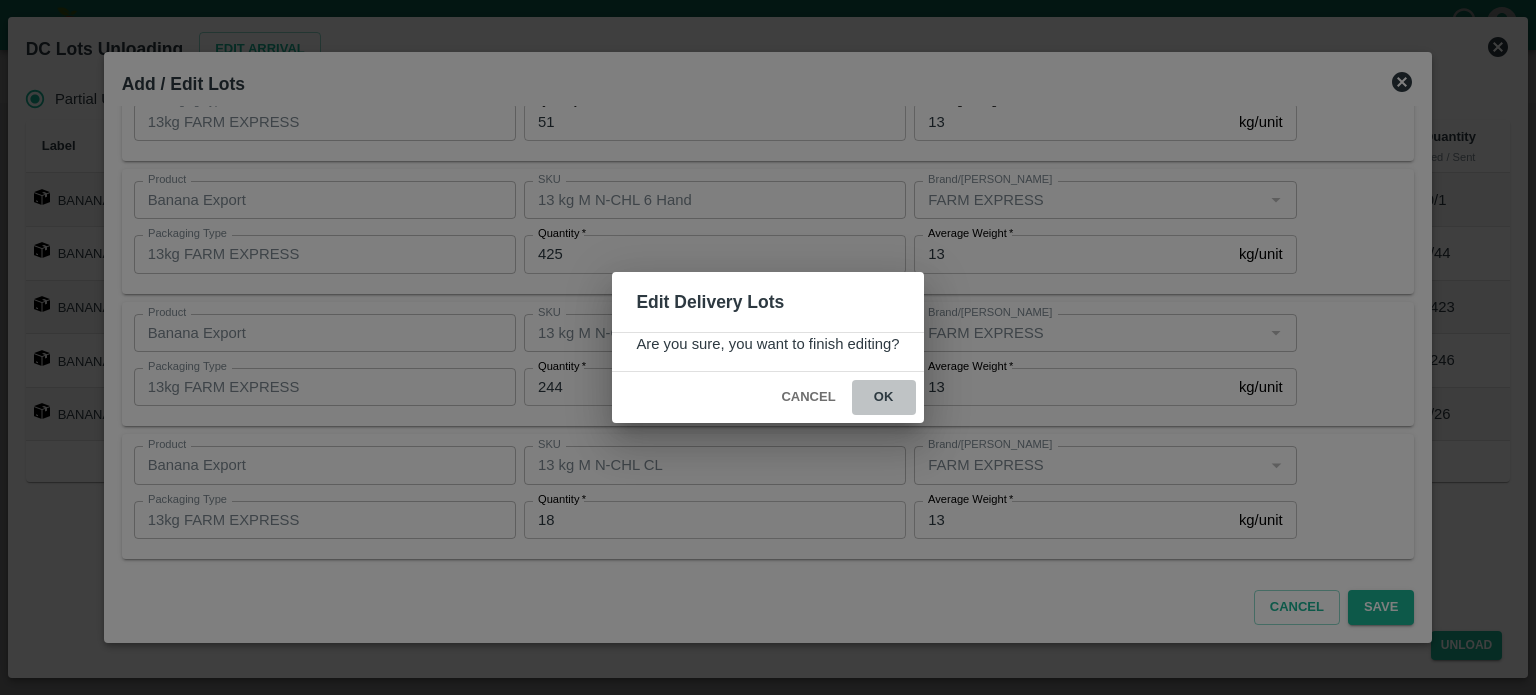 click on "ok" at bounding box center (884, 397) 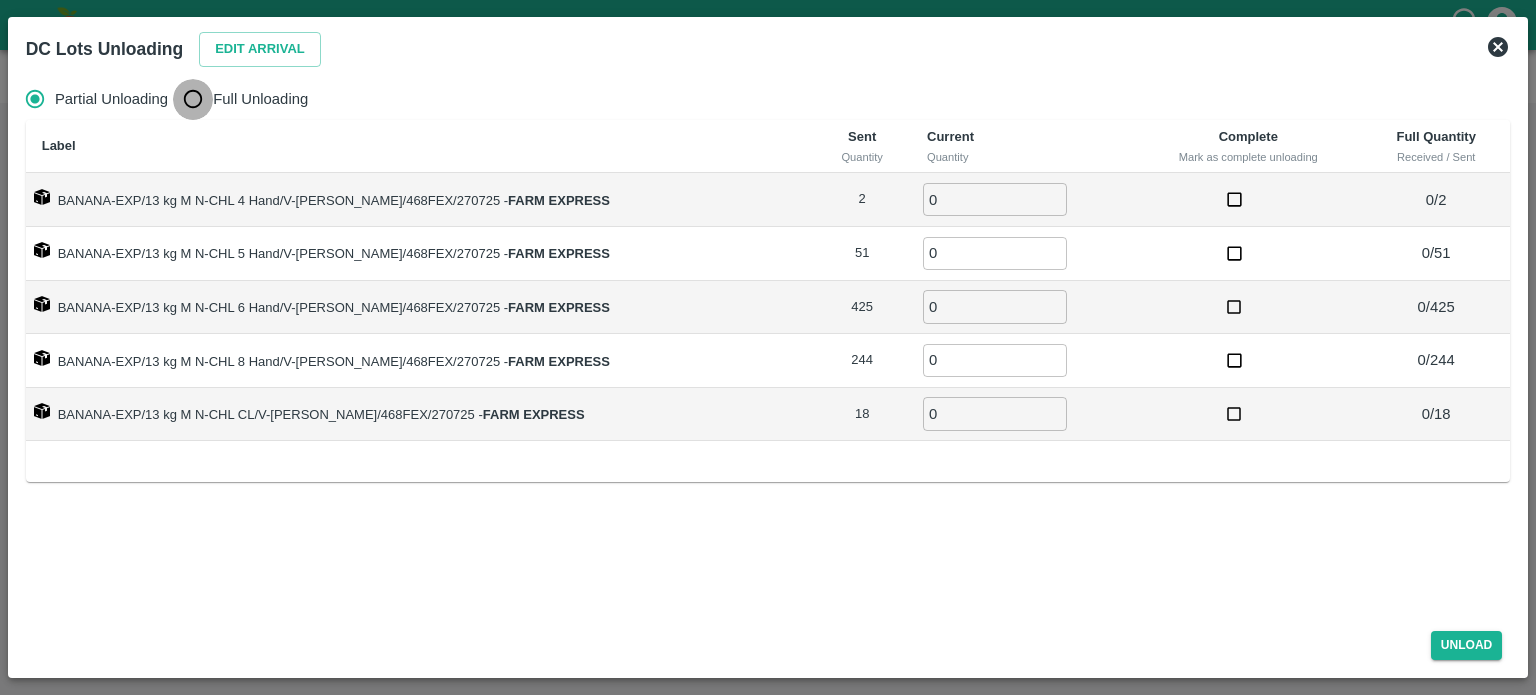 click on "Full Unloading" at bounding box center [193, 99] 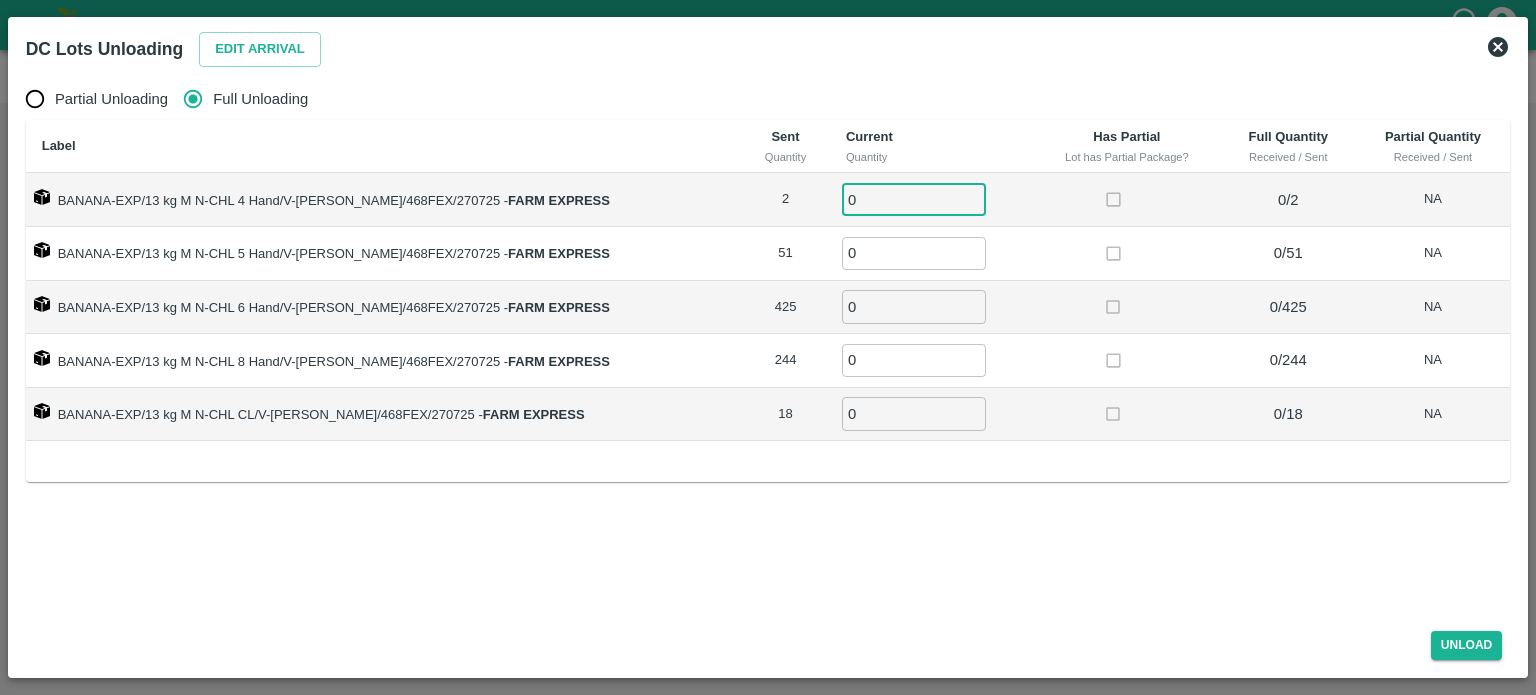 click on "0" at bounding box center (914, 199) 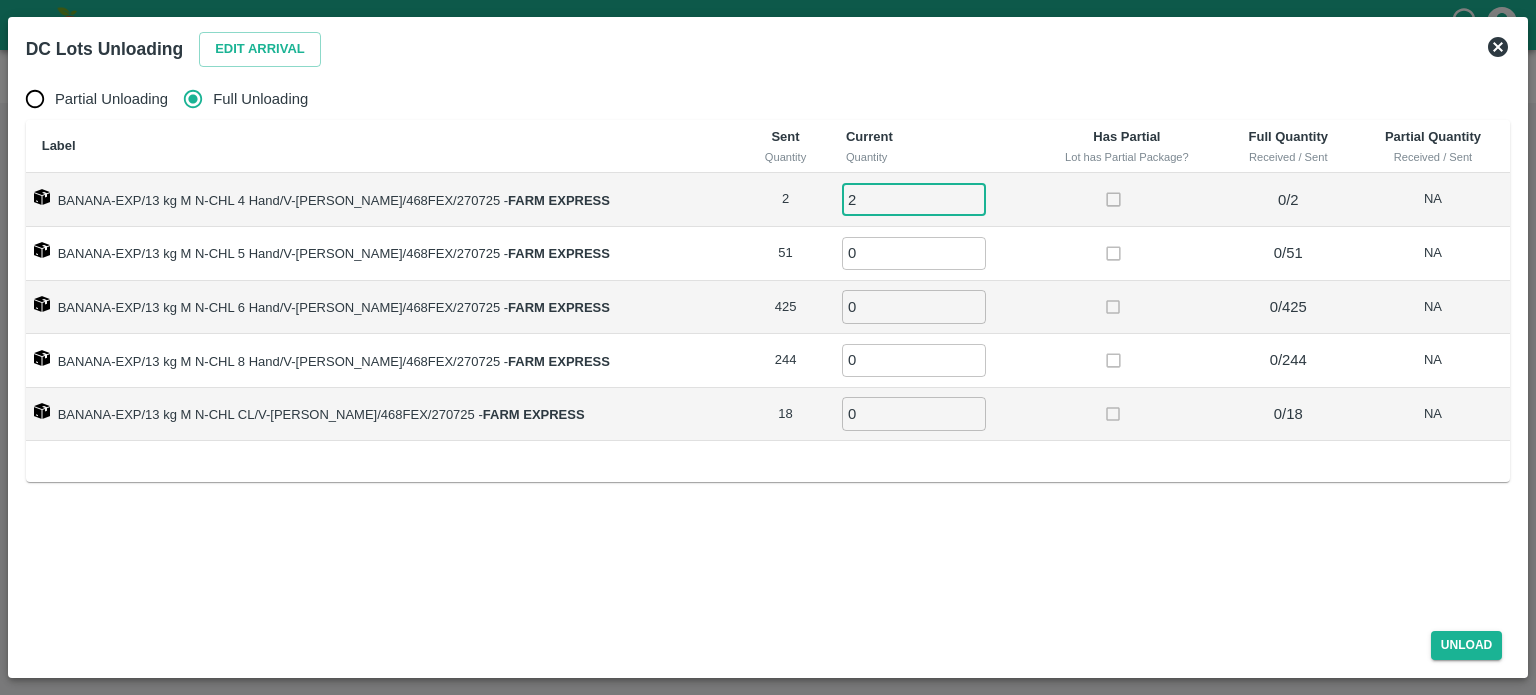 type on "2" 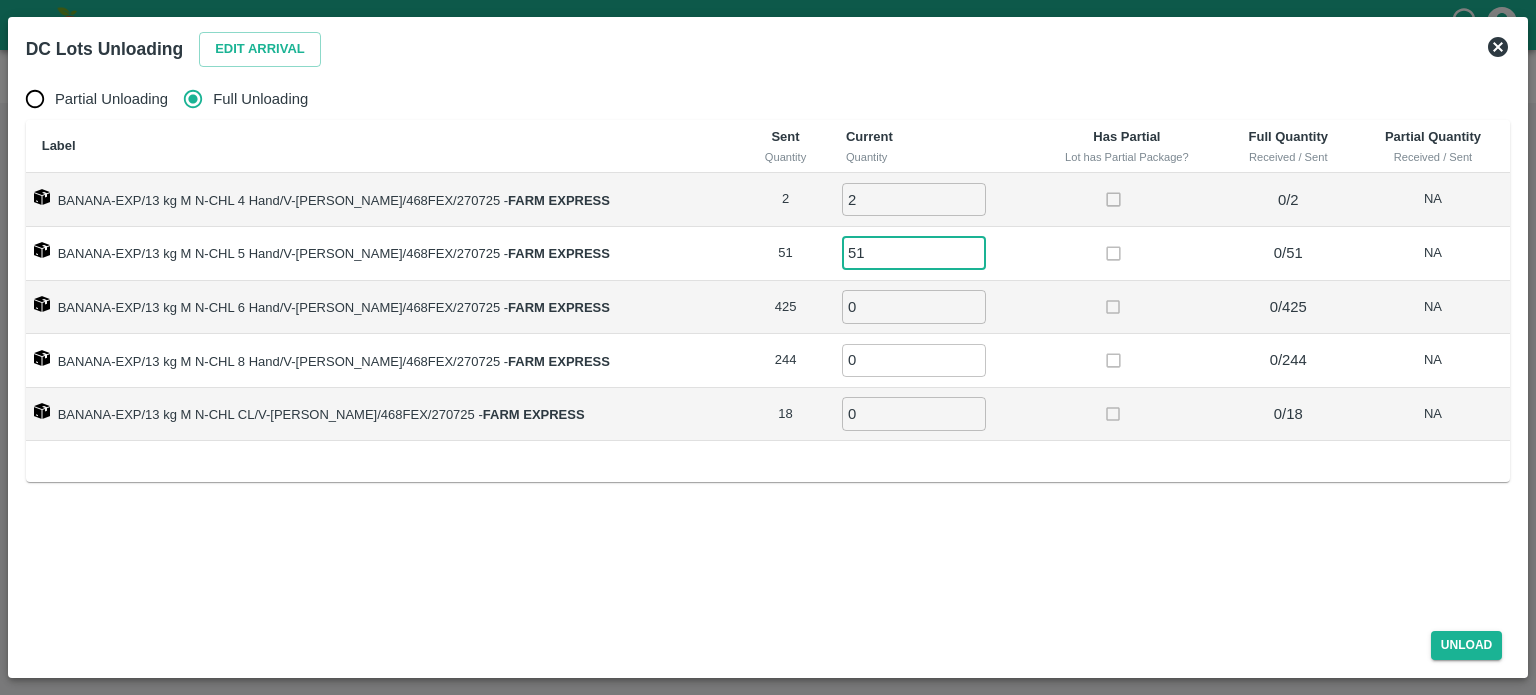 type on "51" 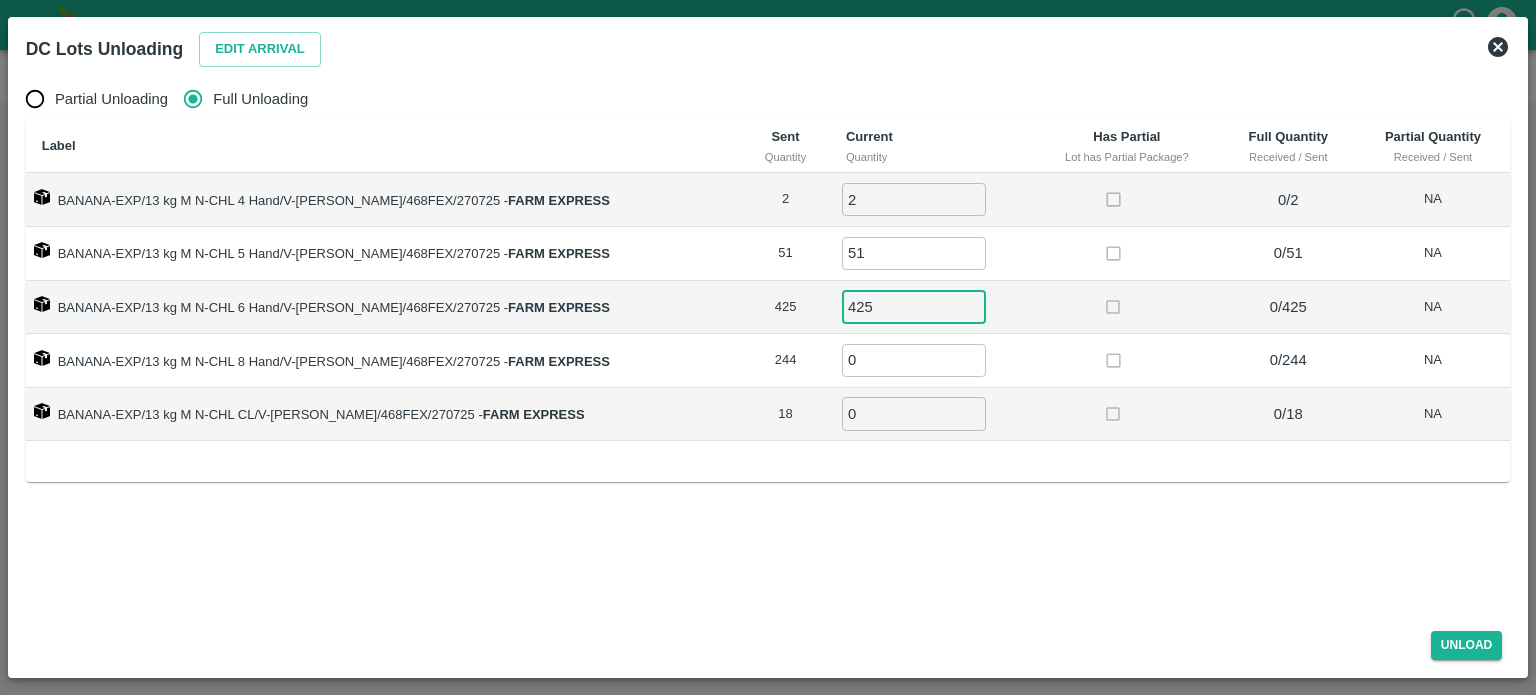 type on "425" 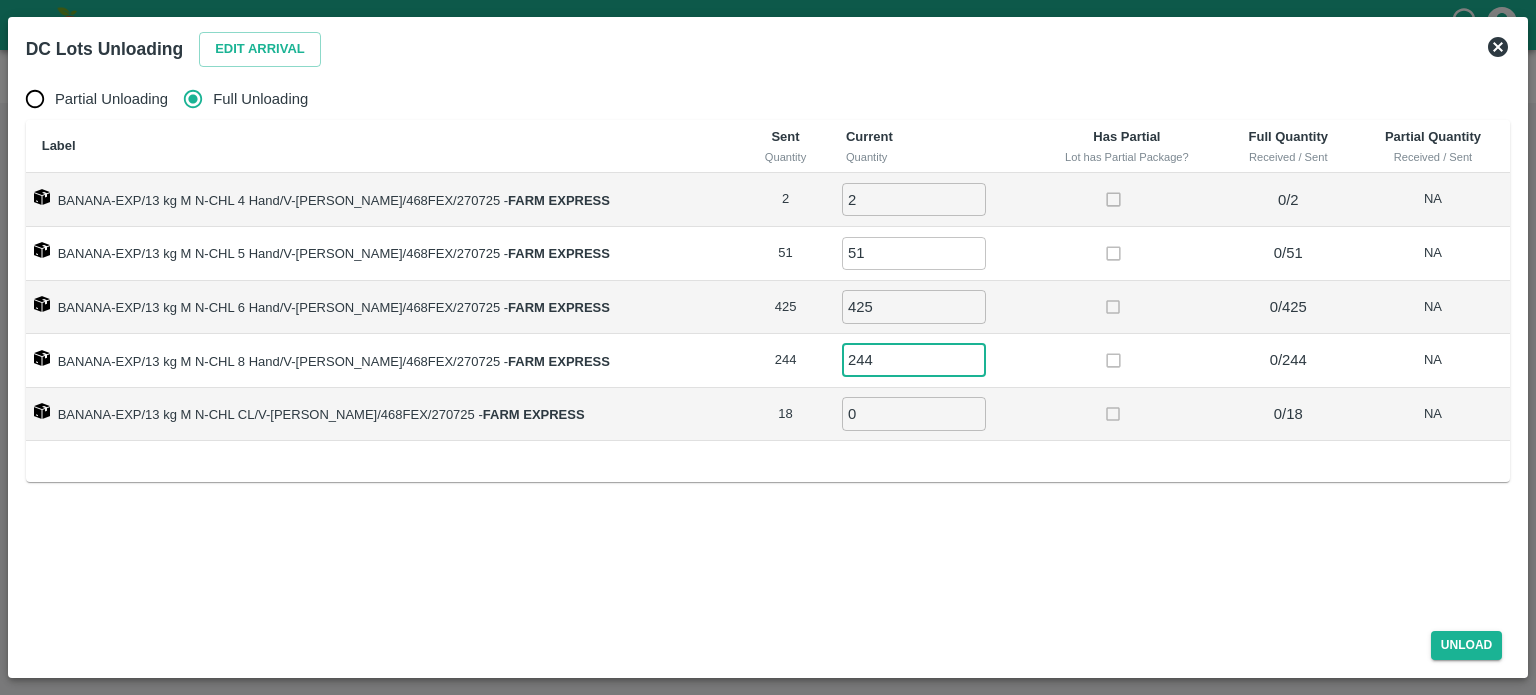 type on "244" 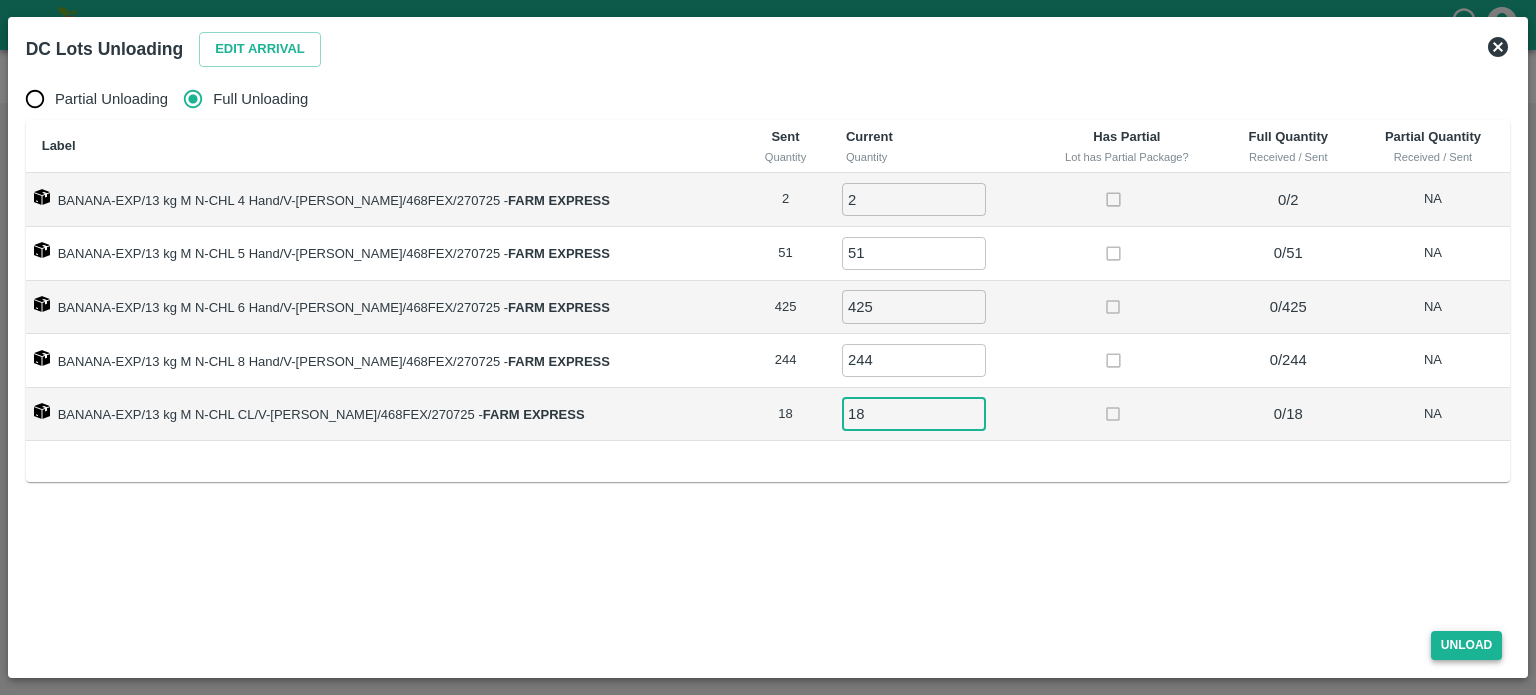 type on "18" 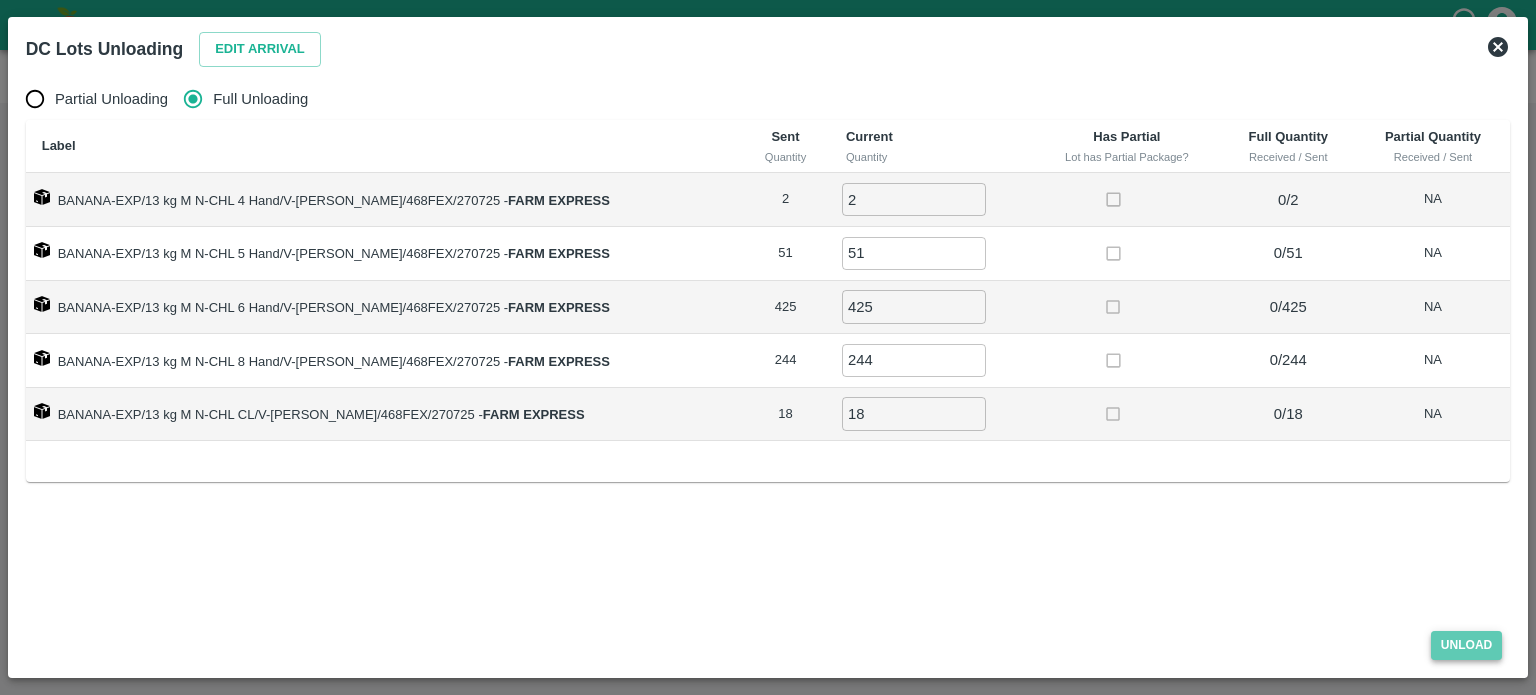 click on "Unload" at bounding box center [1467, 645] 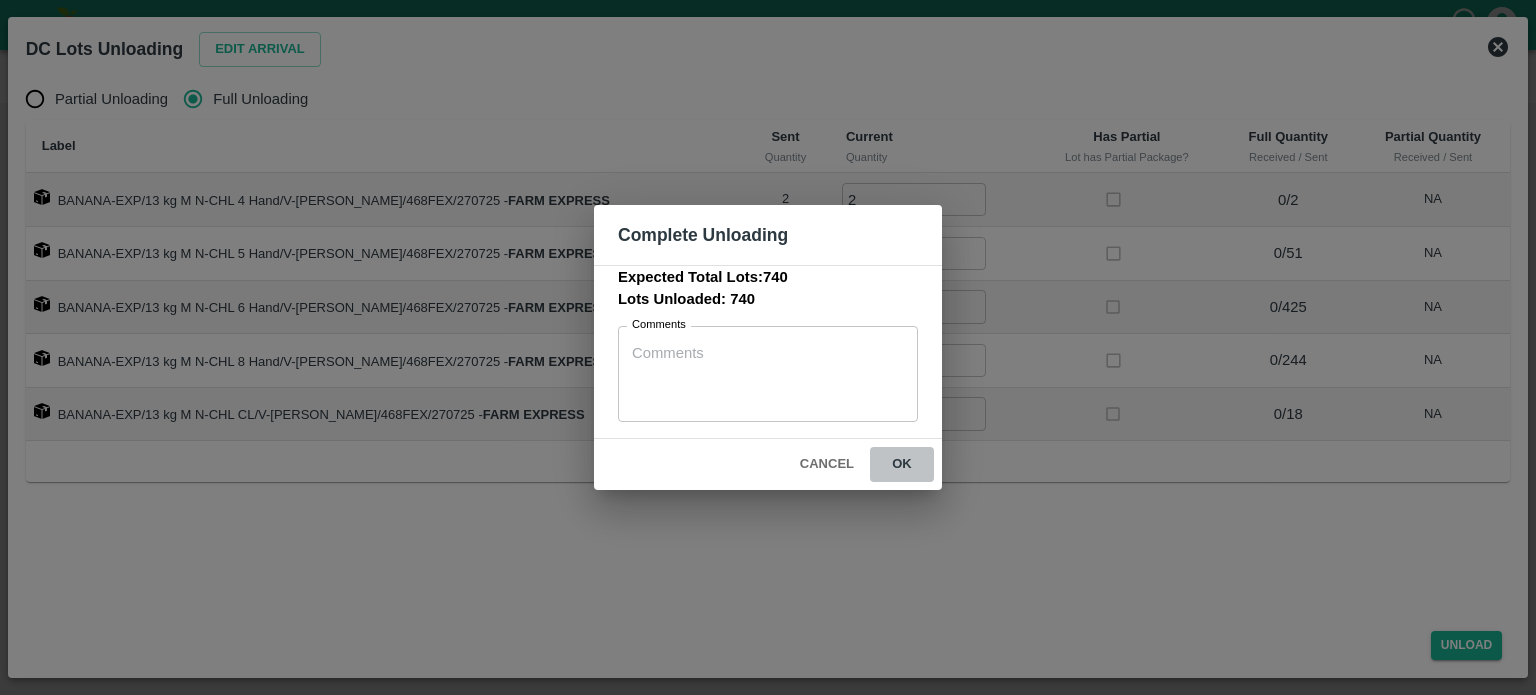 click on "ok" at bounding box center [902, 464] 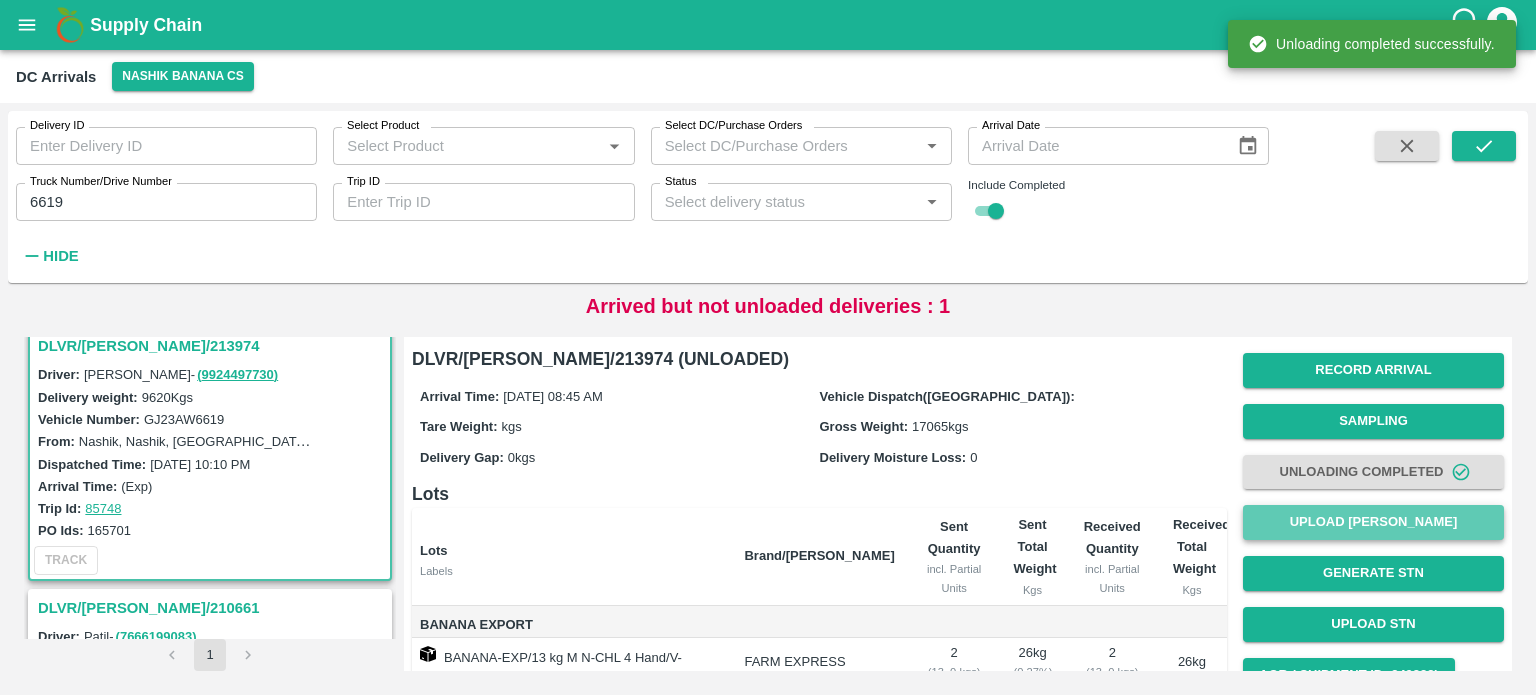click on "Upload Tare Weight" at bounding box center [1373, 522] 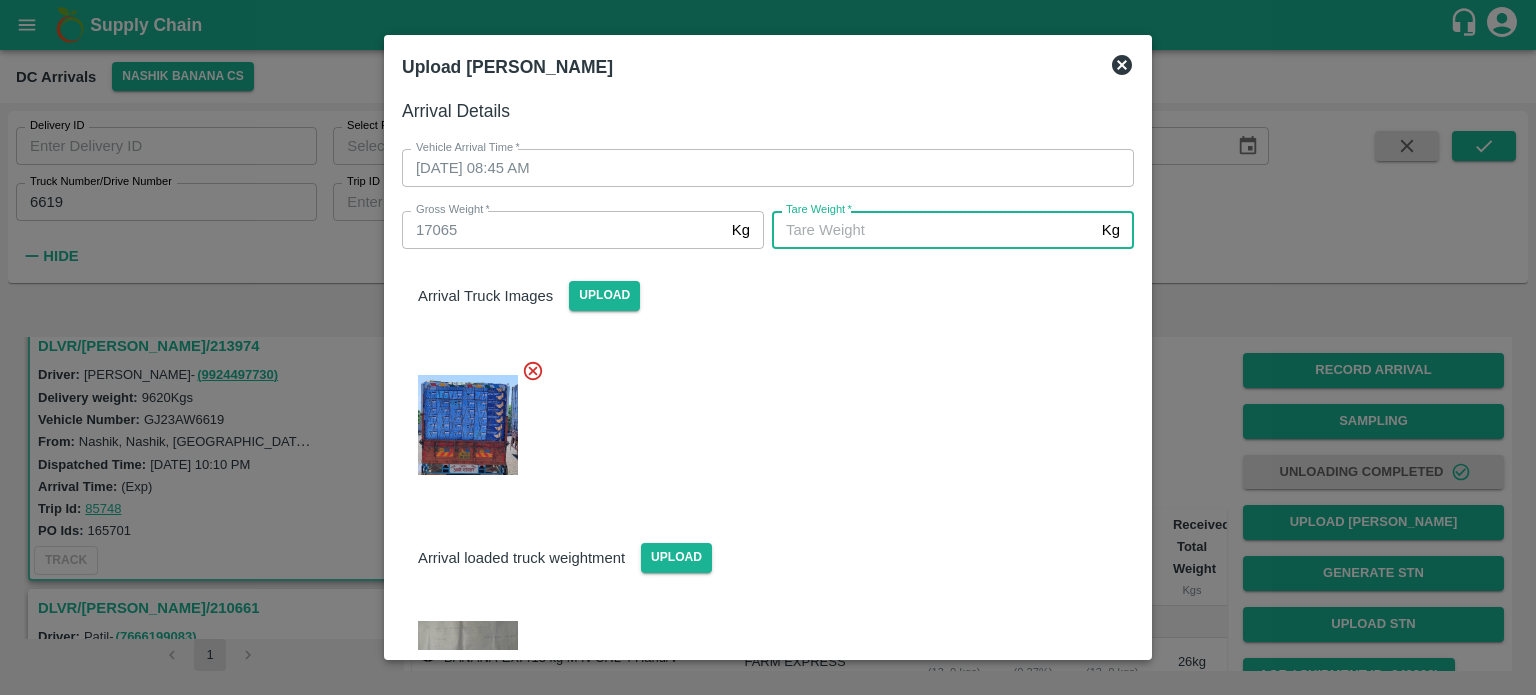 click on "Tare Weight   *" at bounding box center [933, 230] 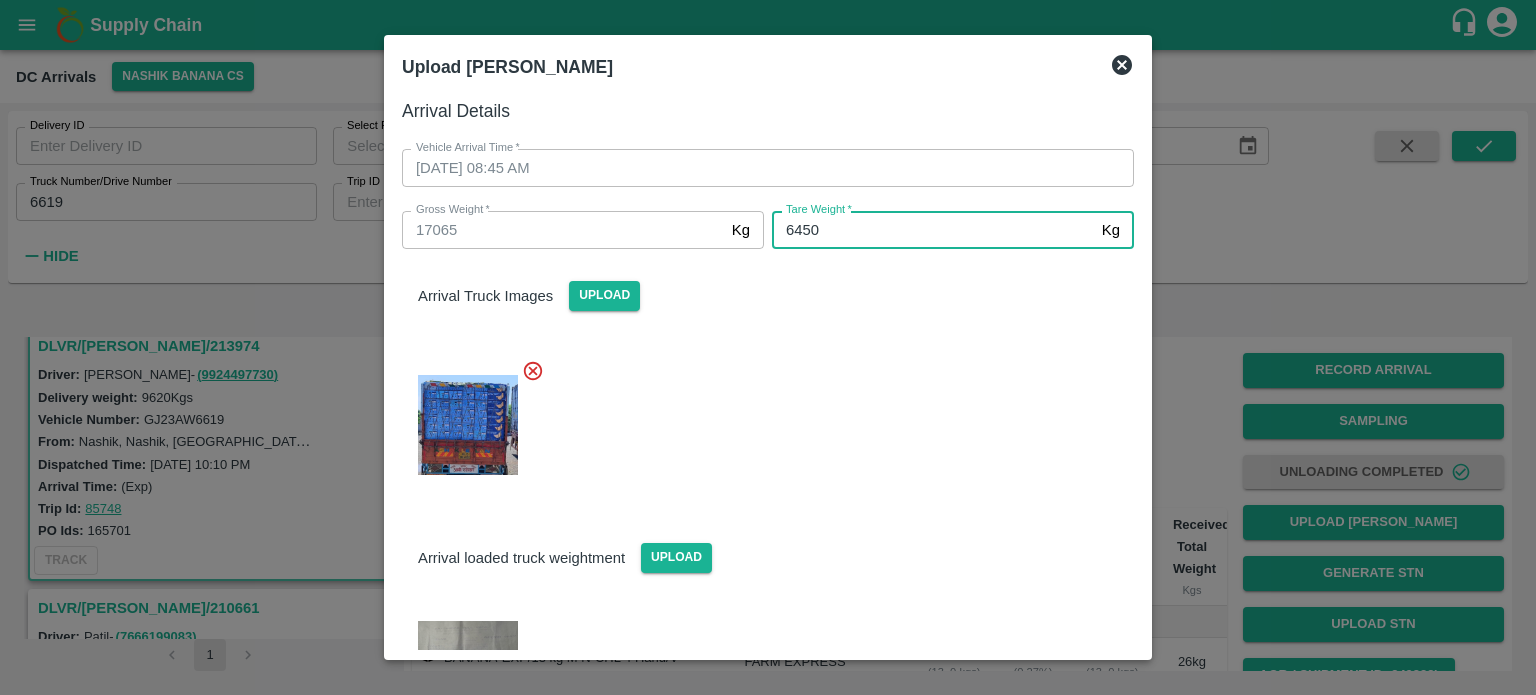 type on "6450" 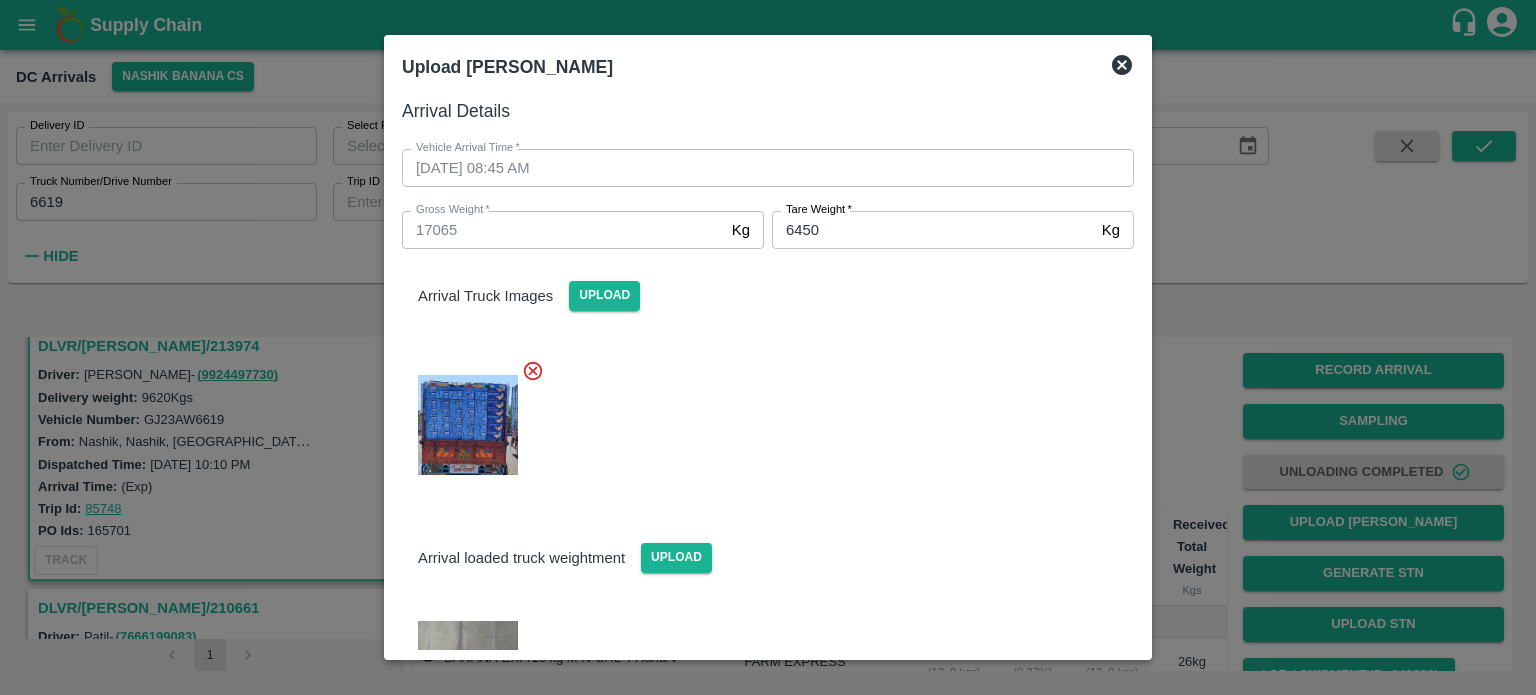scroll, scrollTop: 86, scrollLeft: 0, axis: vertical 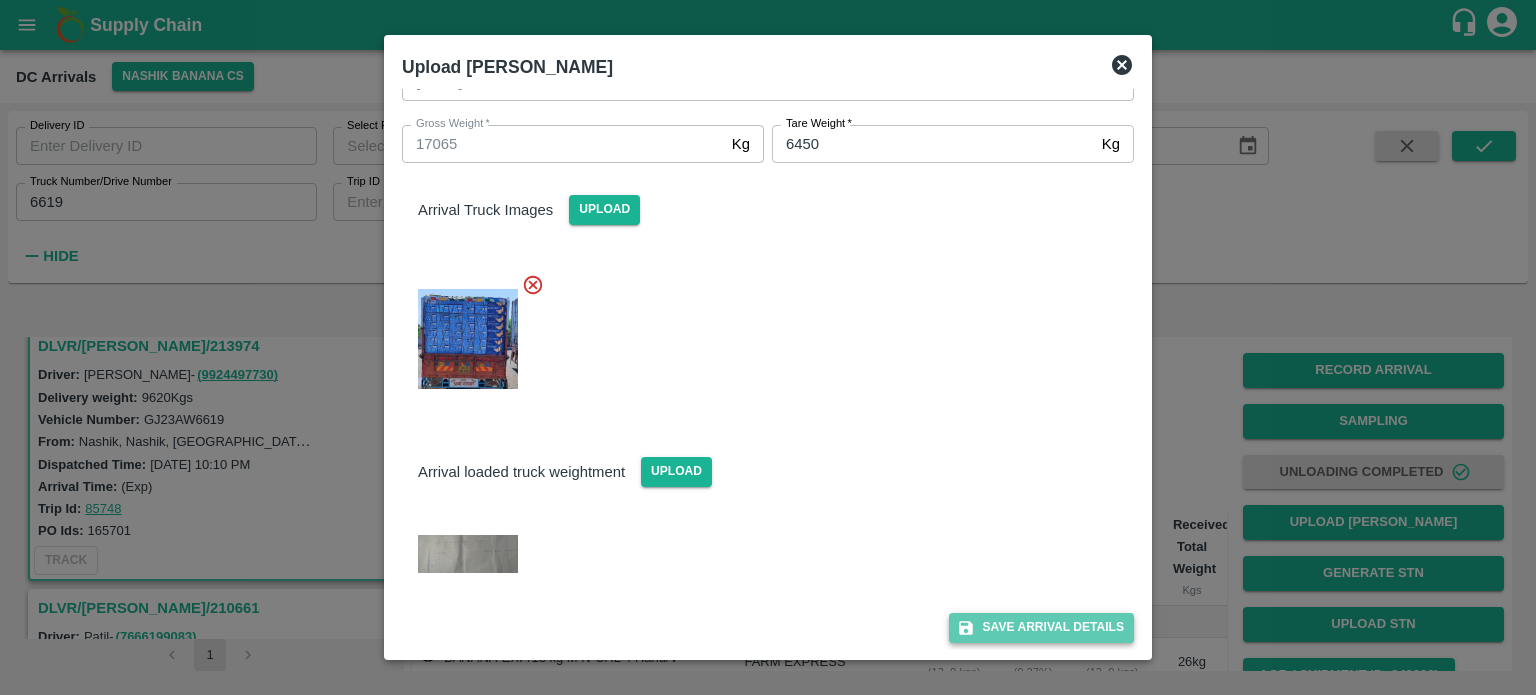 click on "Save Arrival Details" at bounding box center (1041, 627) 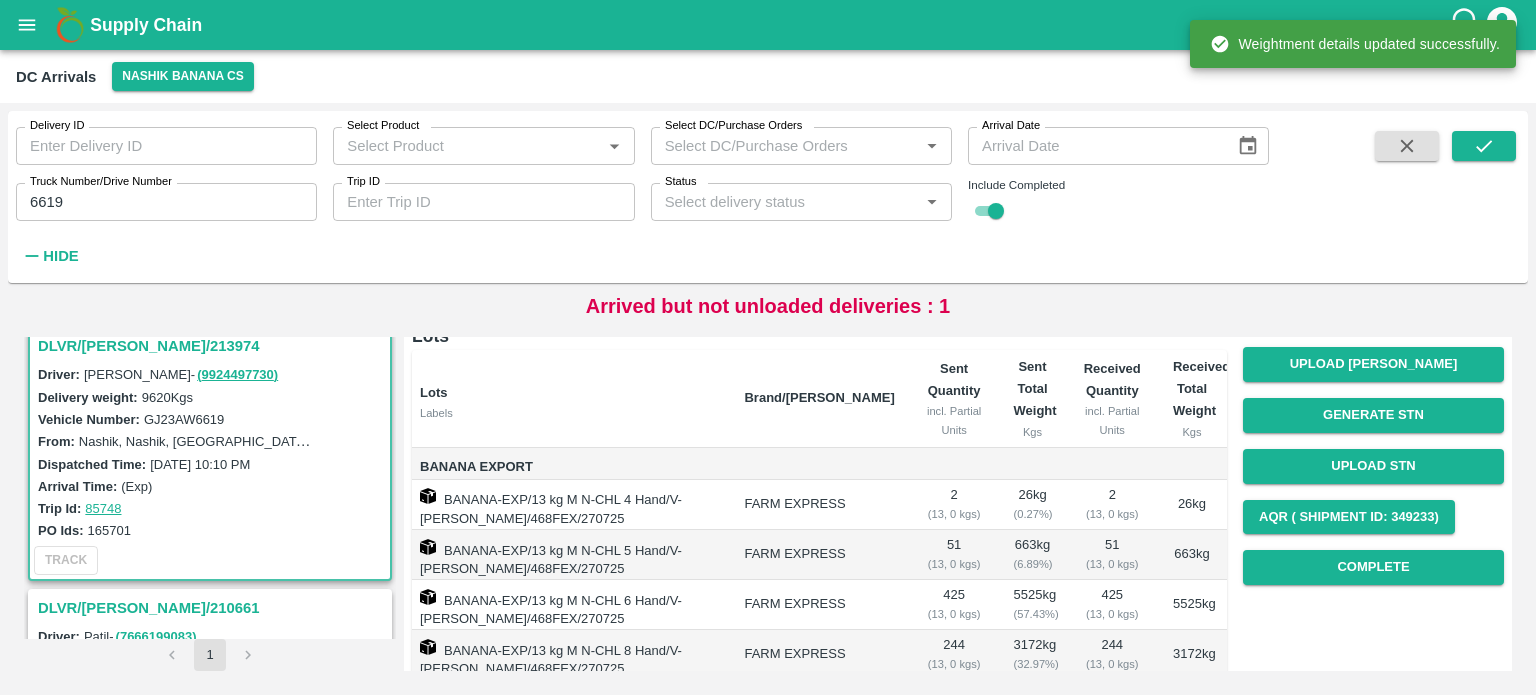 scroll, scrollTop: 164, scrollLeft: 0, axis: vertical 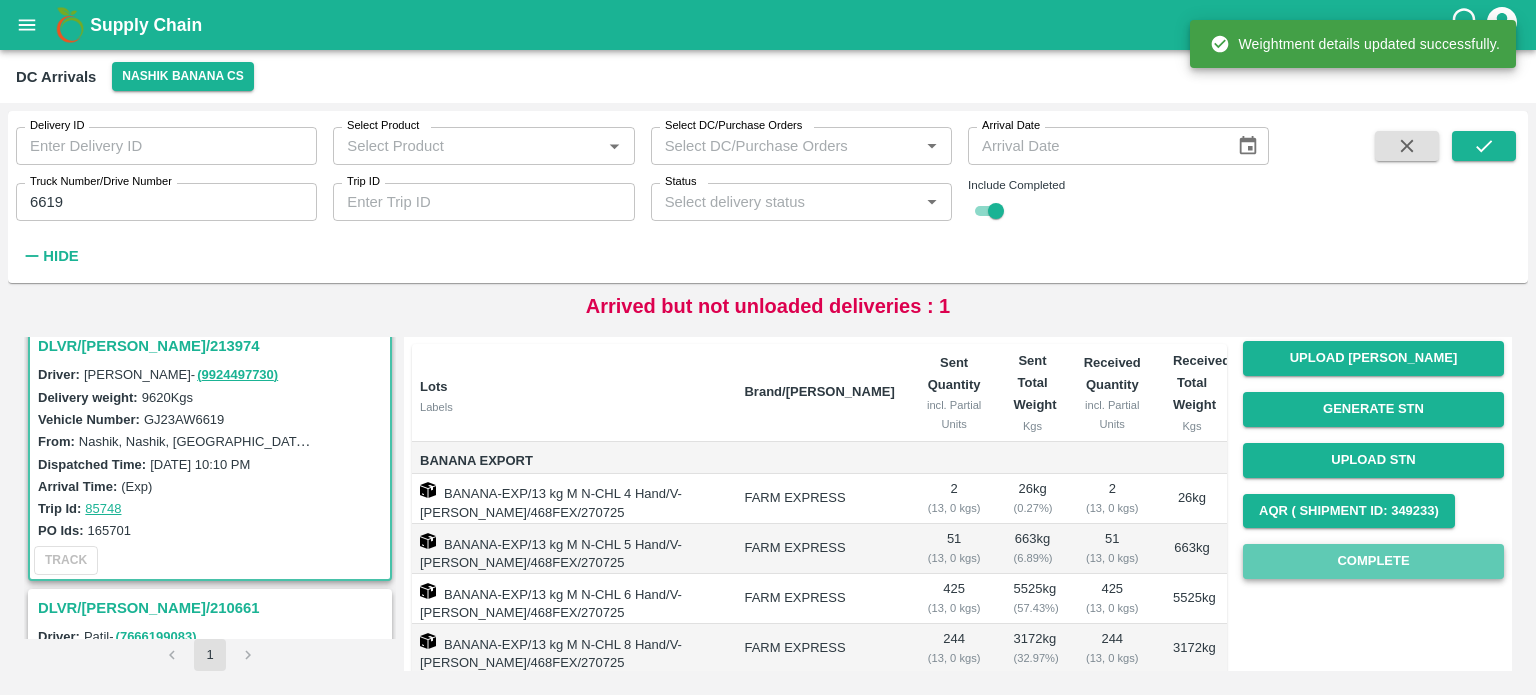 click on "Complete" at bounding box center (1373, 561) 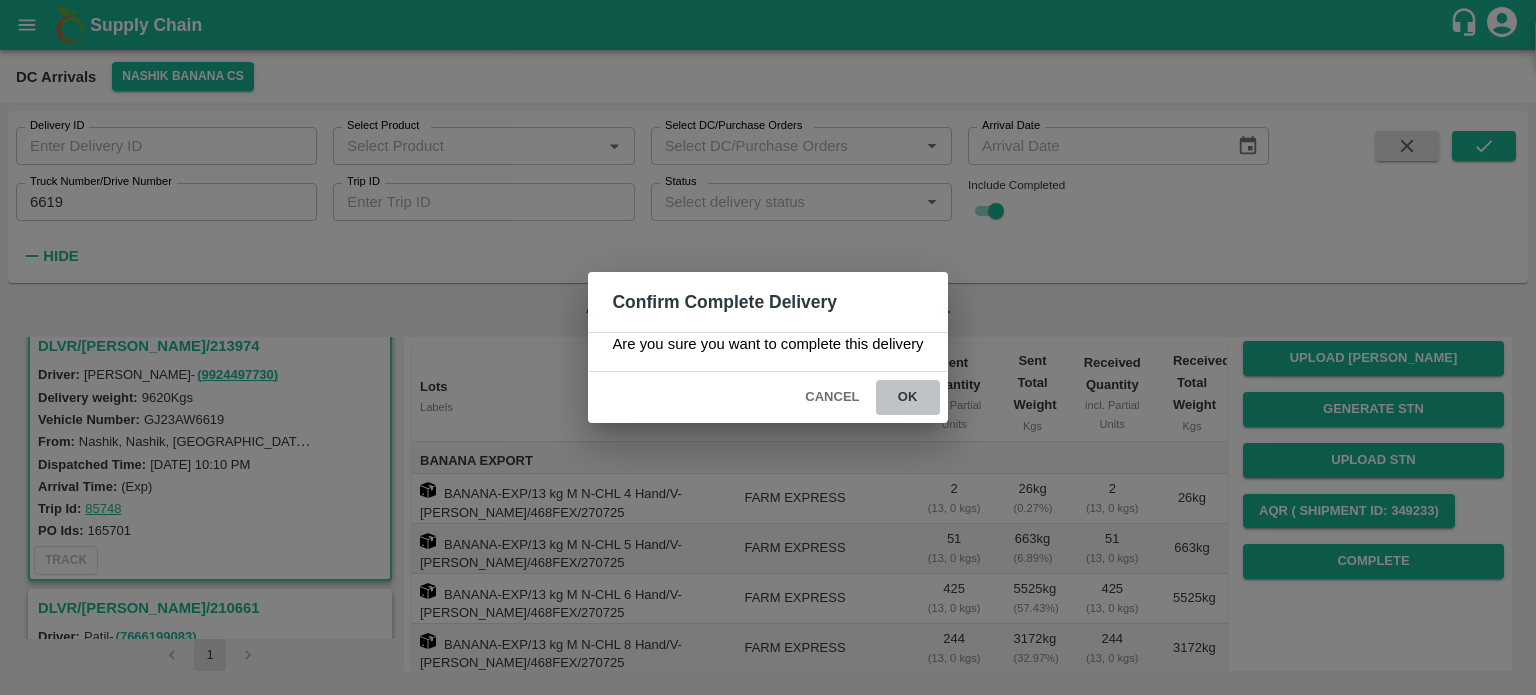 click on "ok" at bounding box center (908, 397) 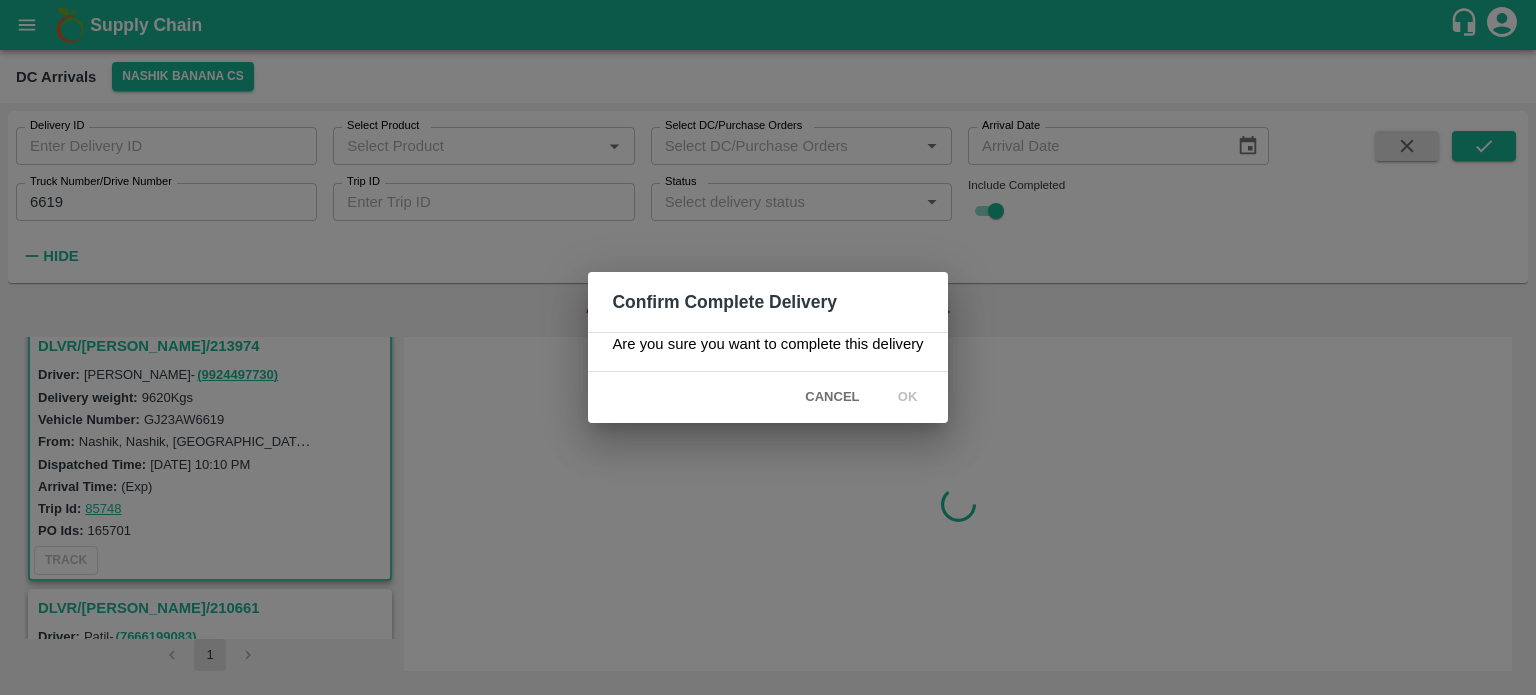 scroll, scrollTop: 0, scrollLeft: 0, axis: both 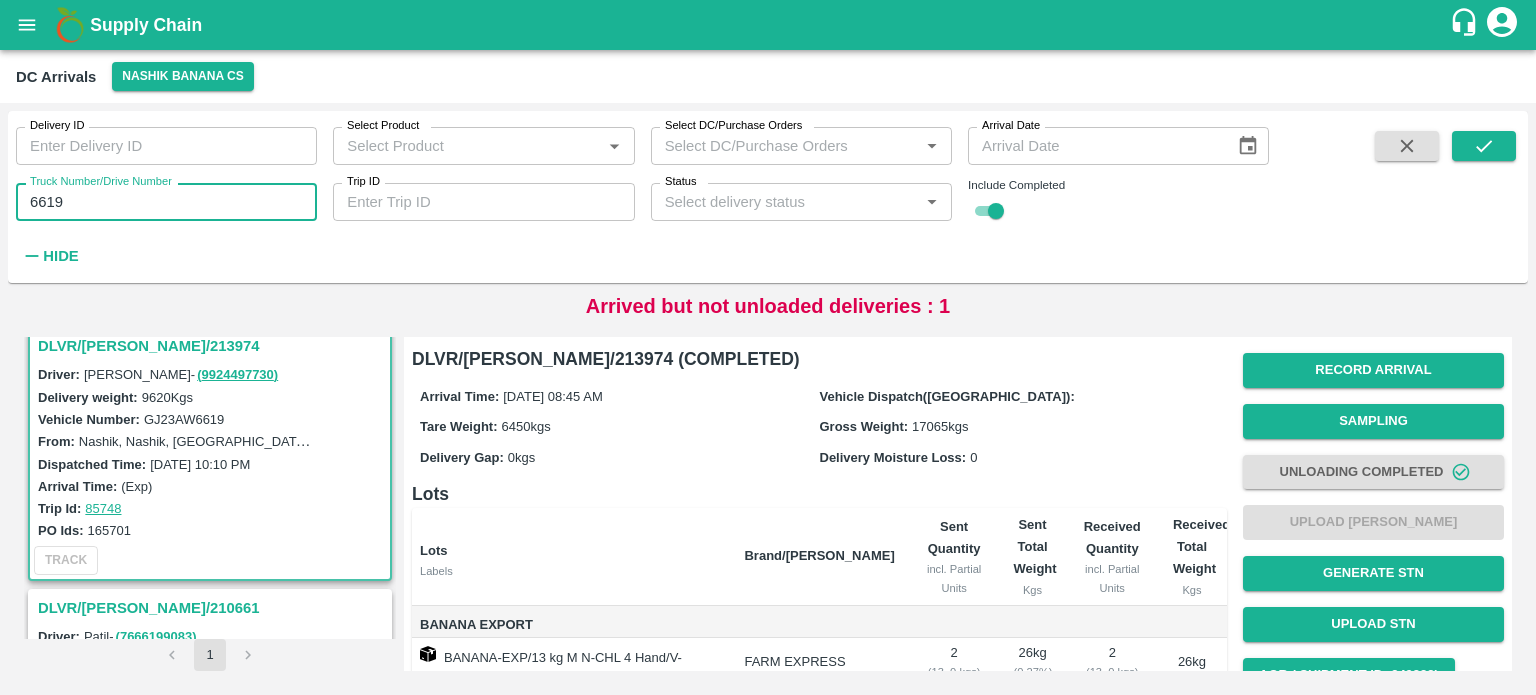 click on "6619" at bounding box center (166, 202) 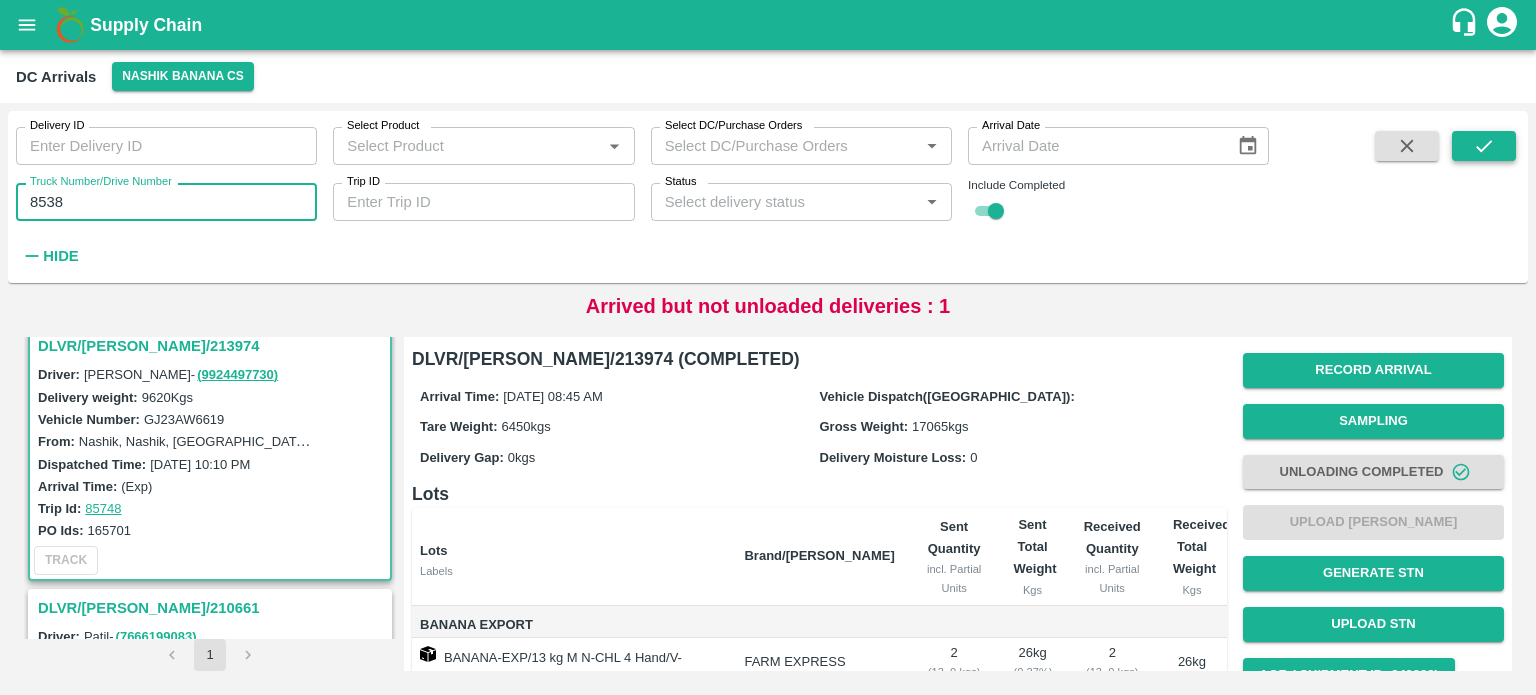 type on "8538" 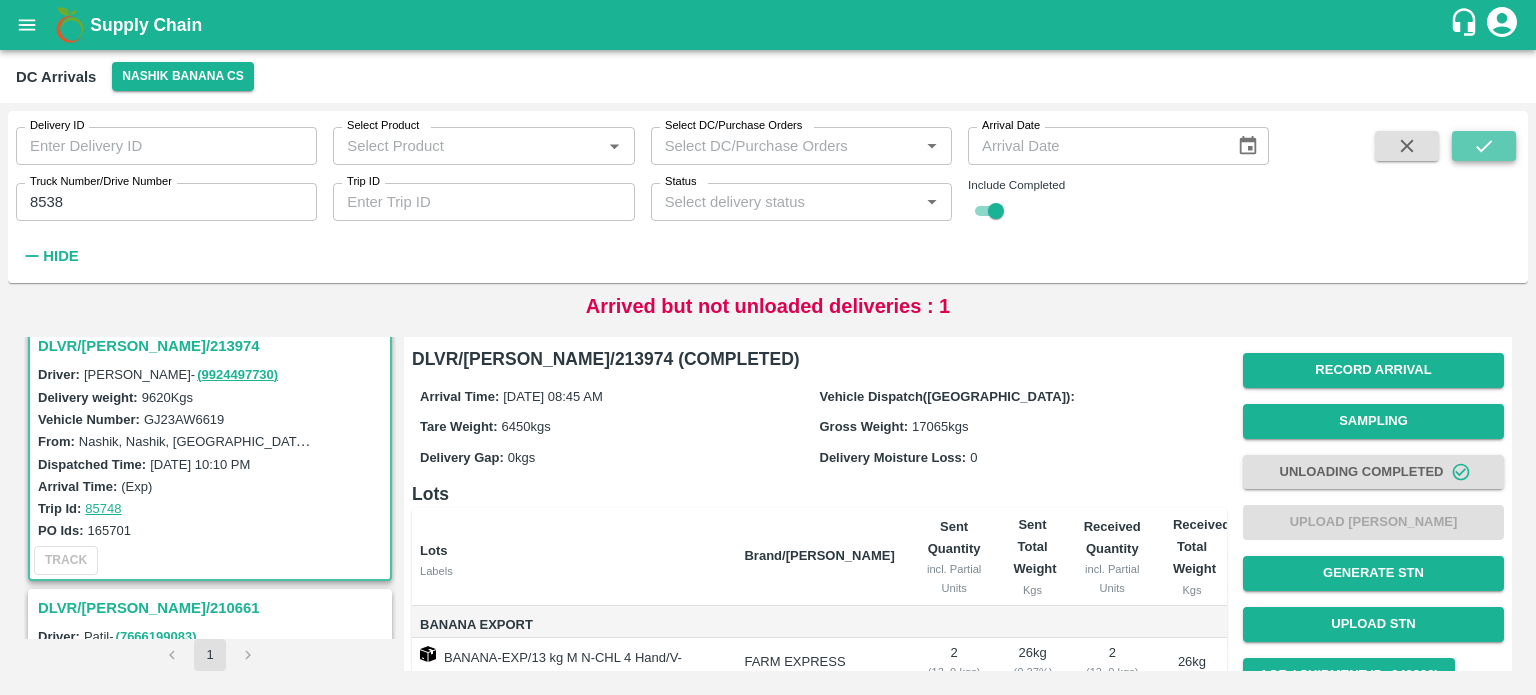 click at bounding box center (1484, 146) 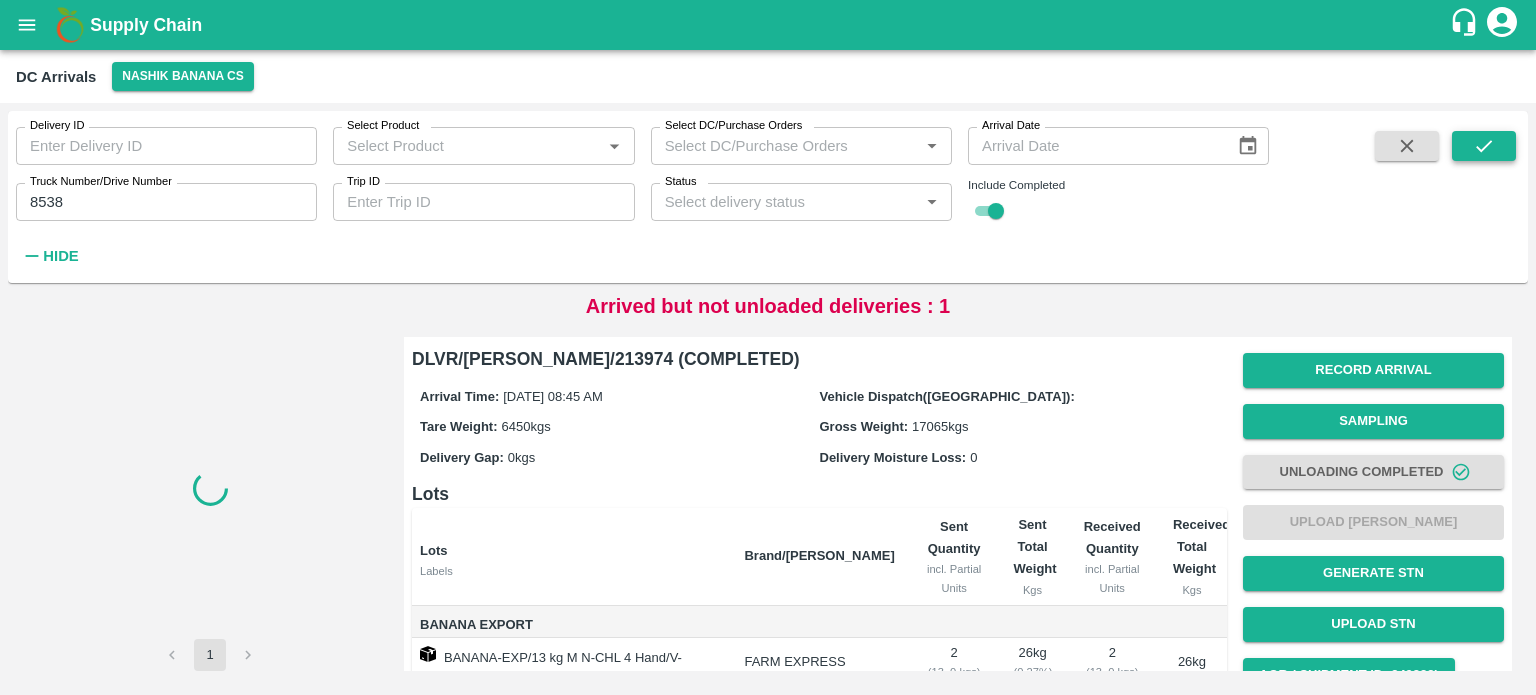 scroll, scrollTop: 0, scrollLeft: 0, axis: both 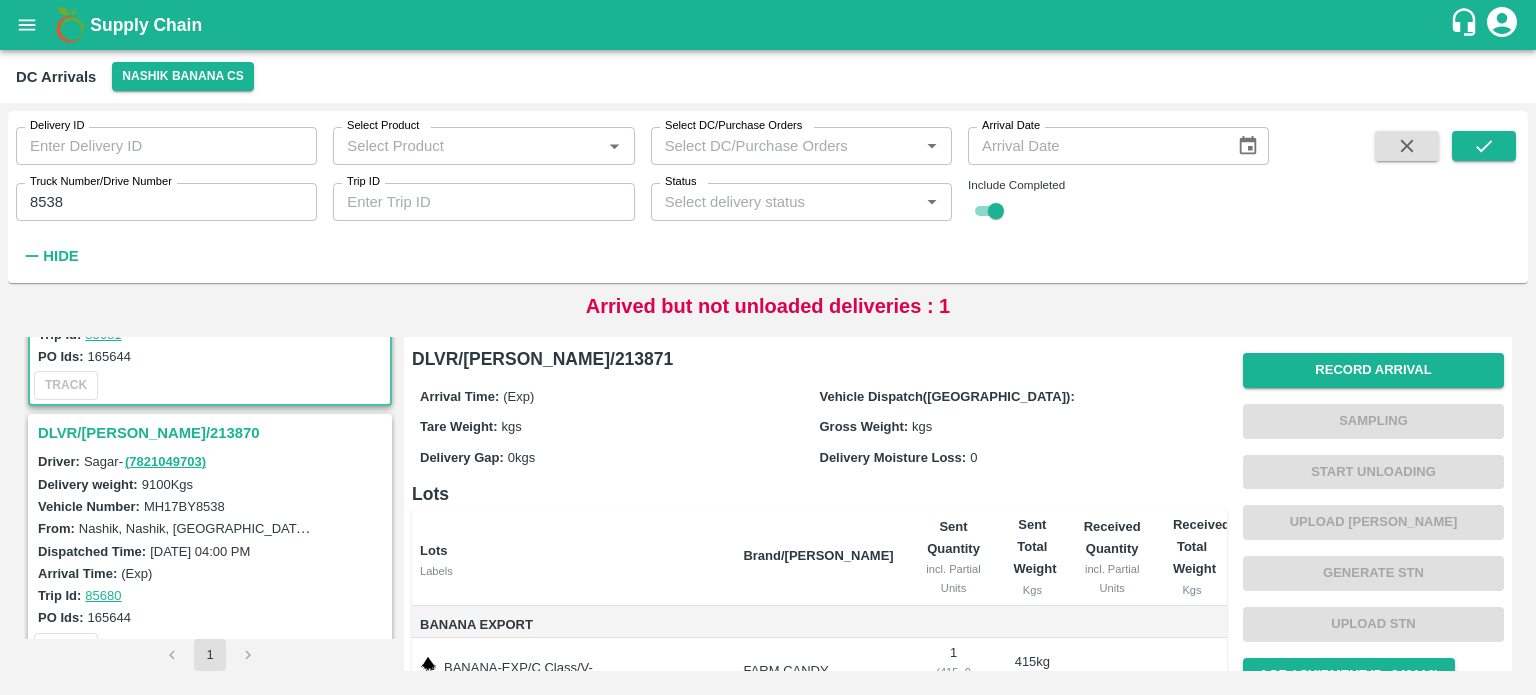 click on "DLVR/NASH/213870" at bounding box center (213, 433) 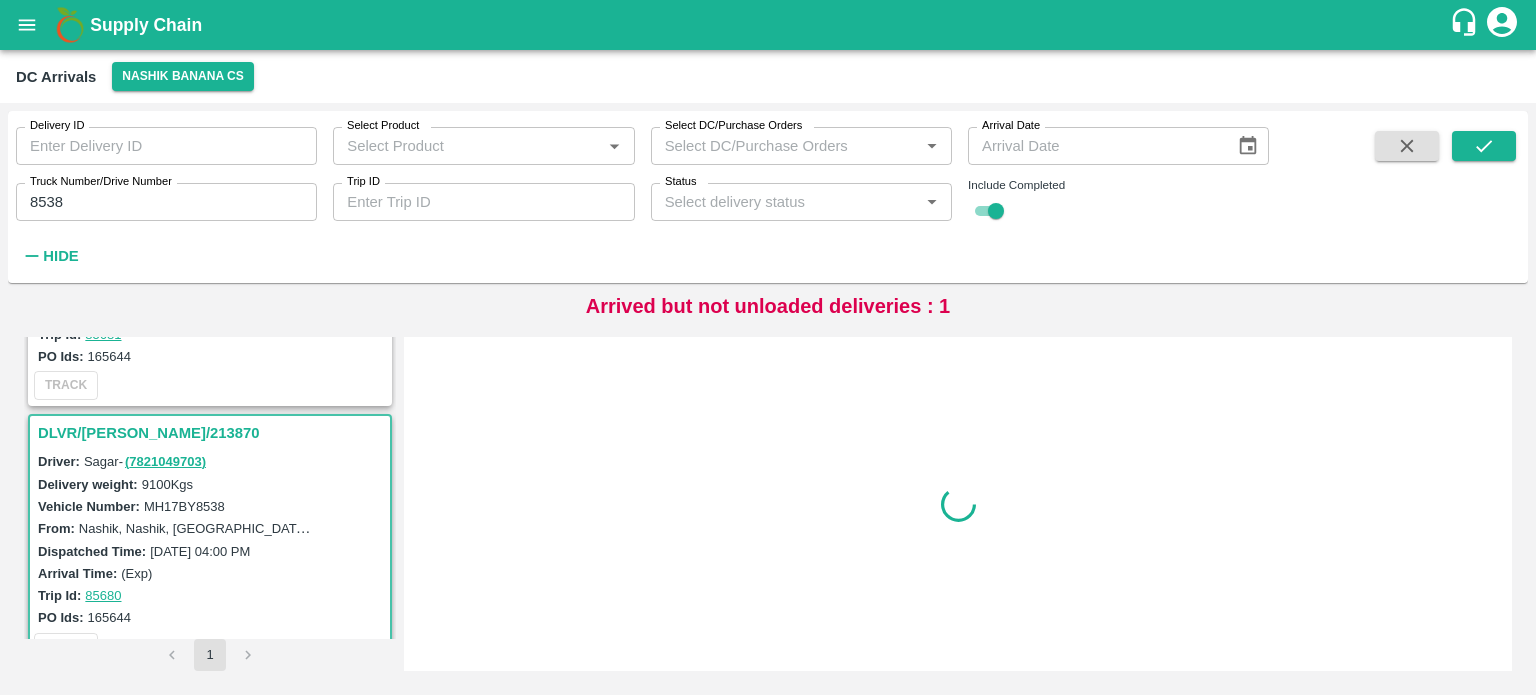 scroll, scrollTop: 226, scrollLeft: 0, axis: vertical 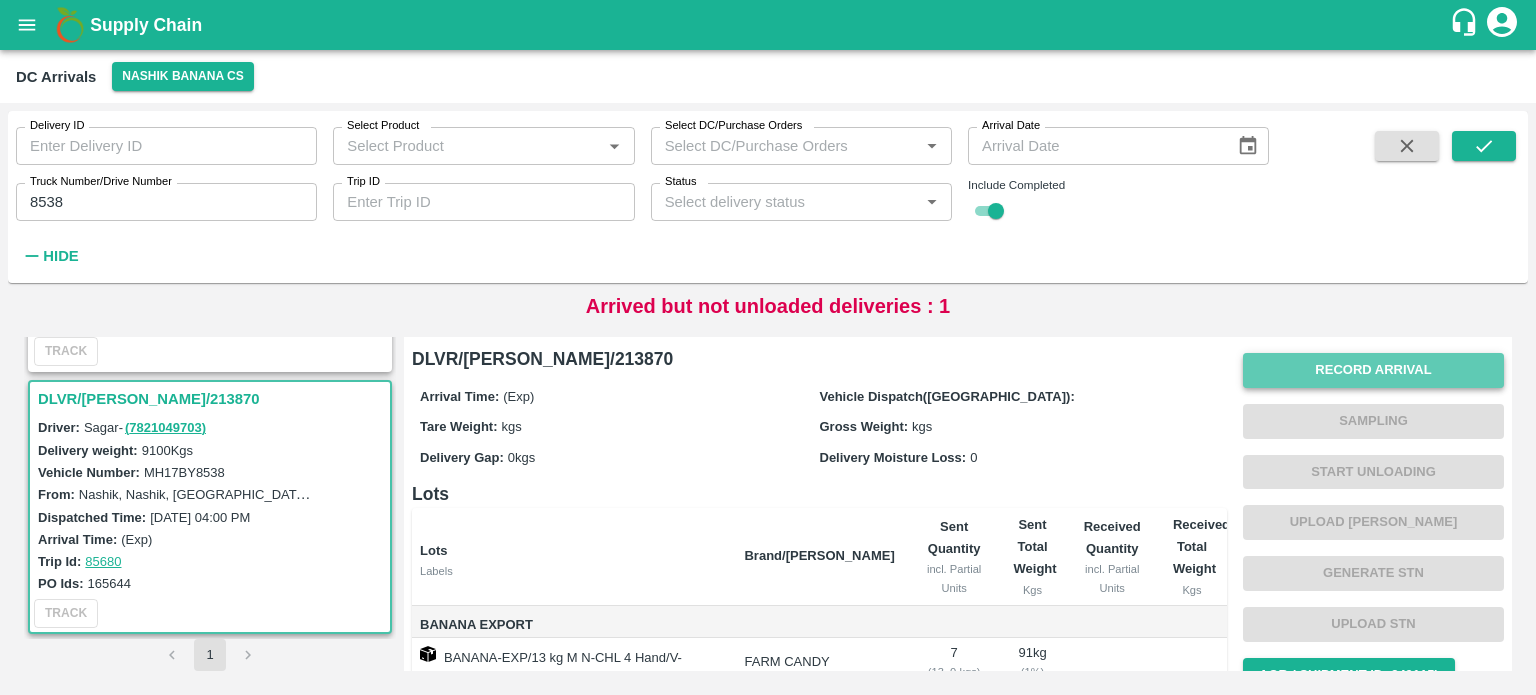 click on "Record Arrival" at bounding box center [1373, 370] 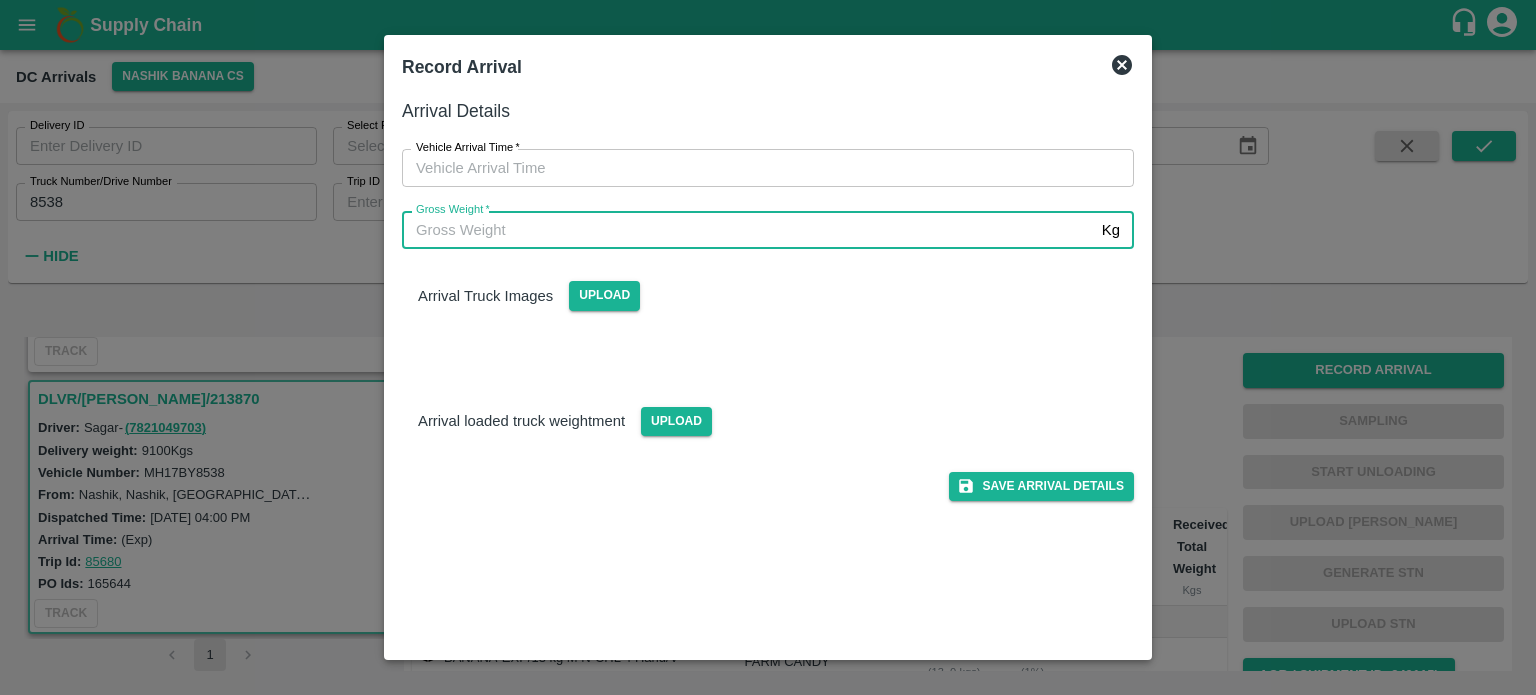 click on "Gross Weight   *" at bounding box center [748, 230] 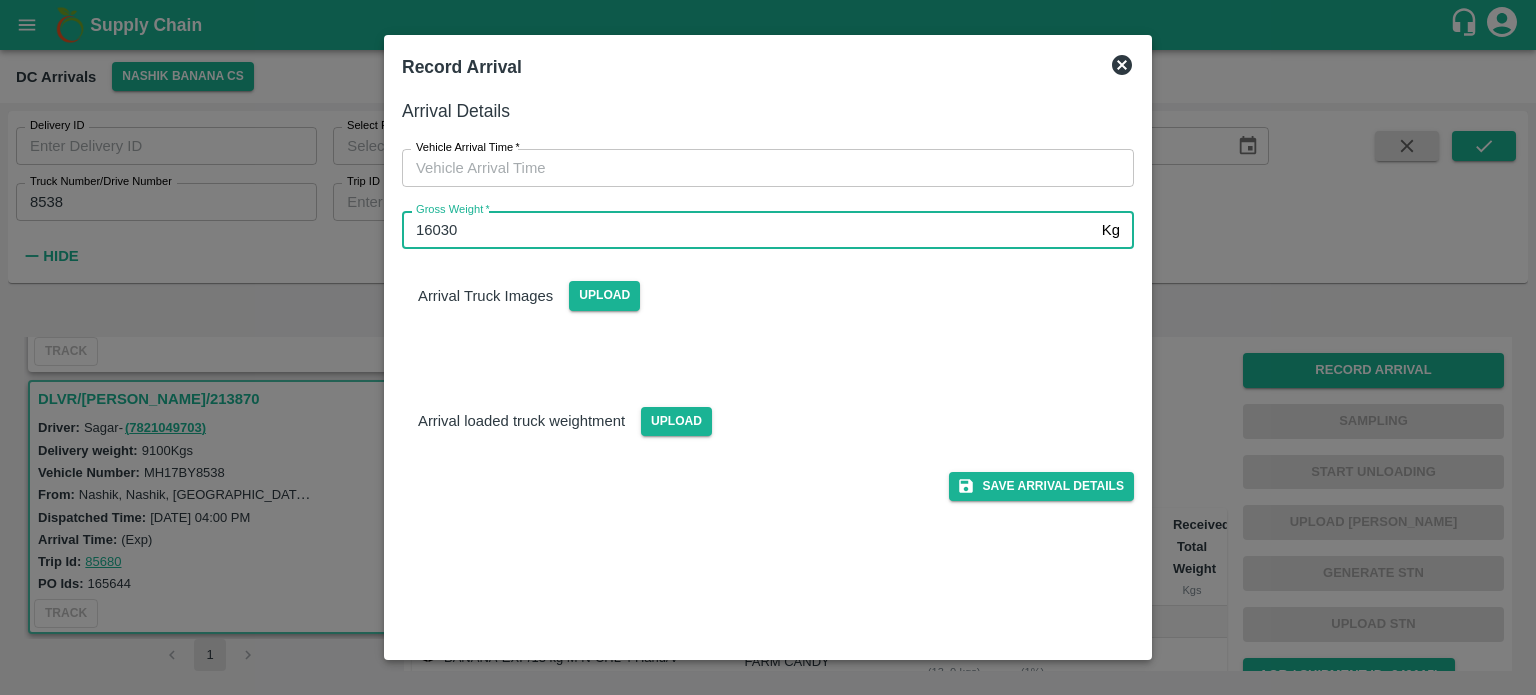 type on "16030" 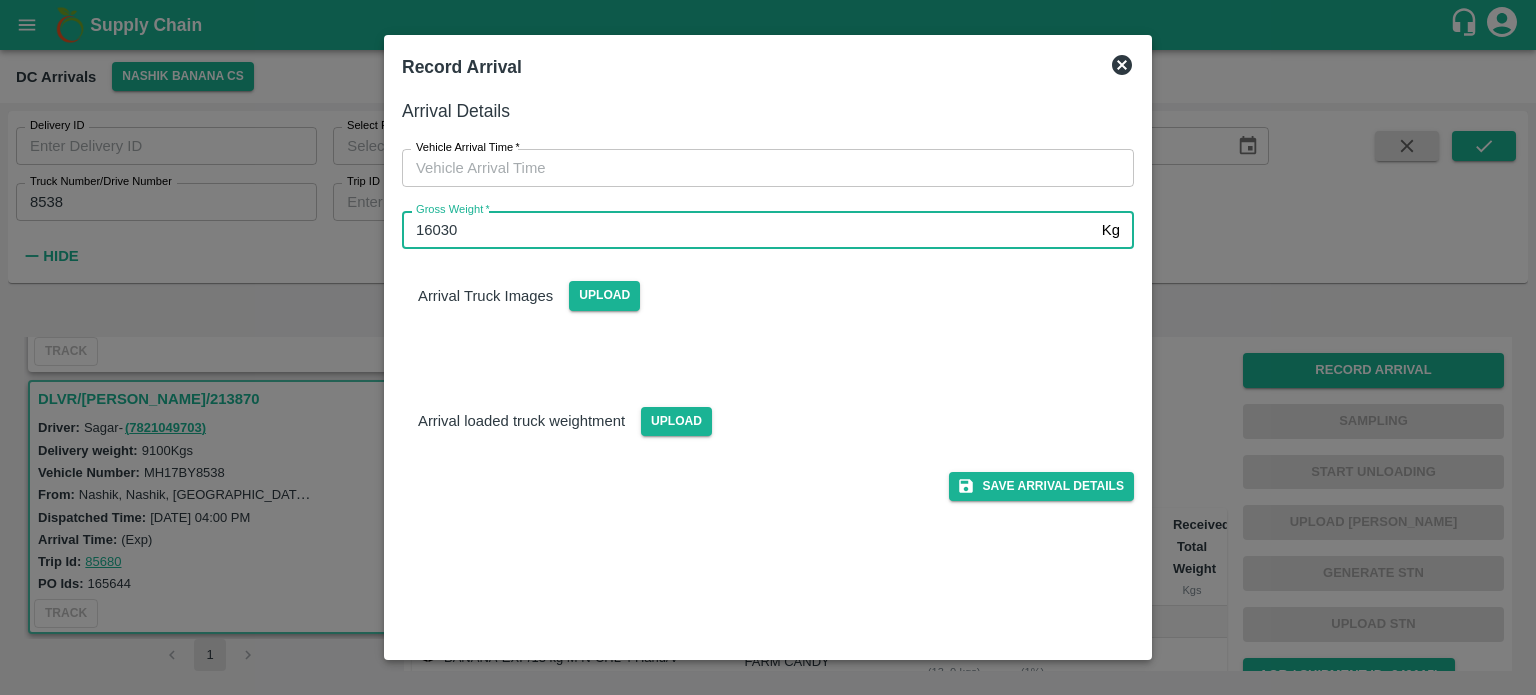 type on "DD/MM/YYYY hh:mm aa" 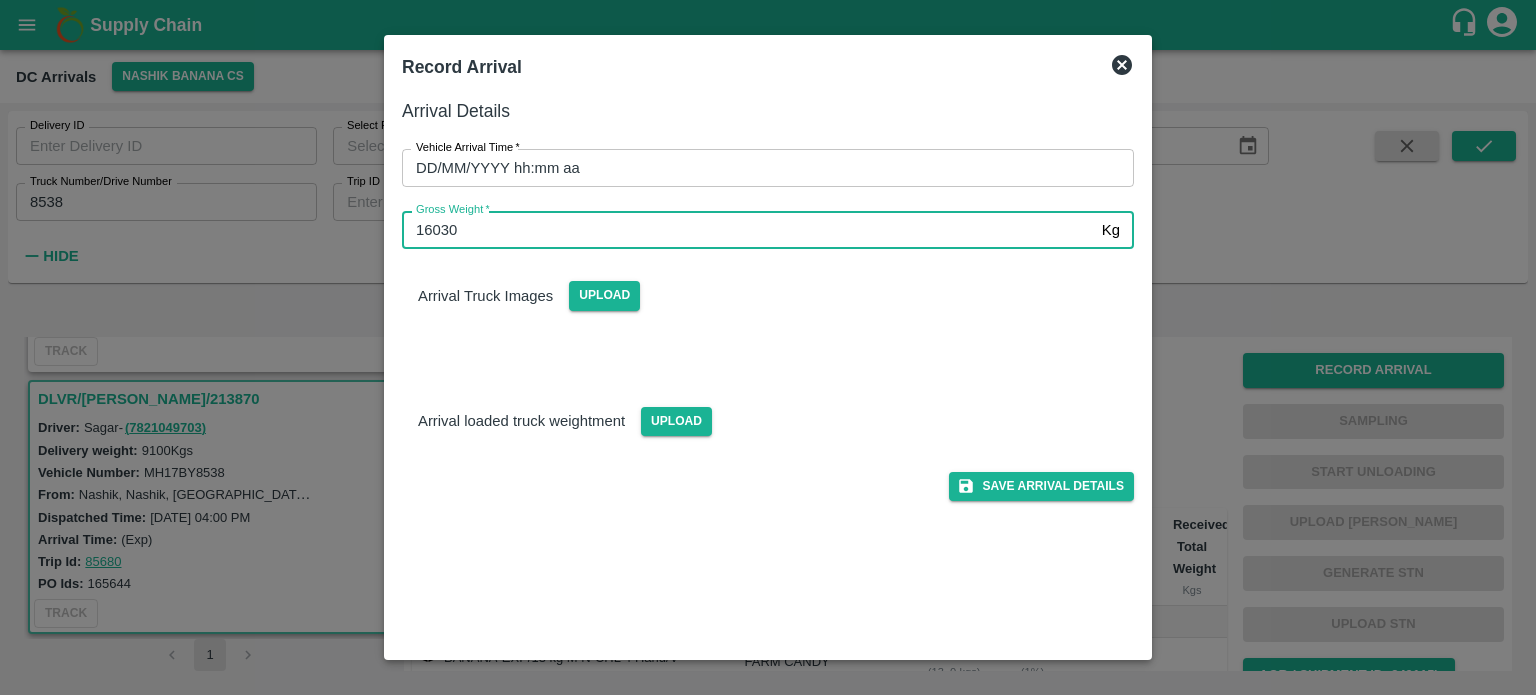 click on "DD/MM/YYYY hh:mm aa" at bounding box center (761, 168) 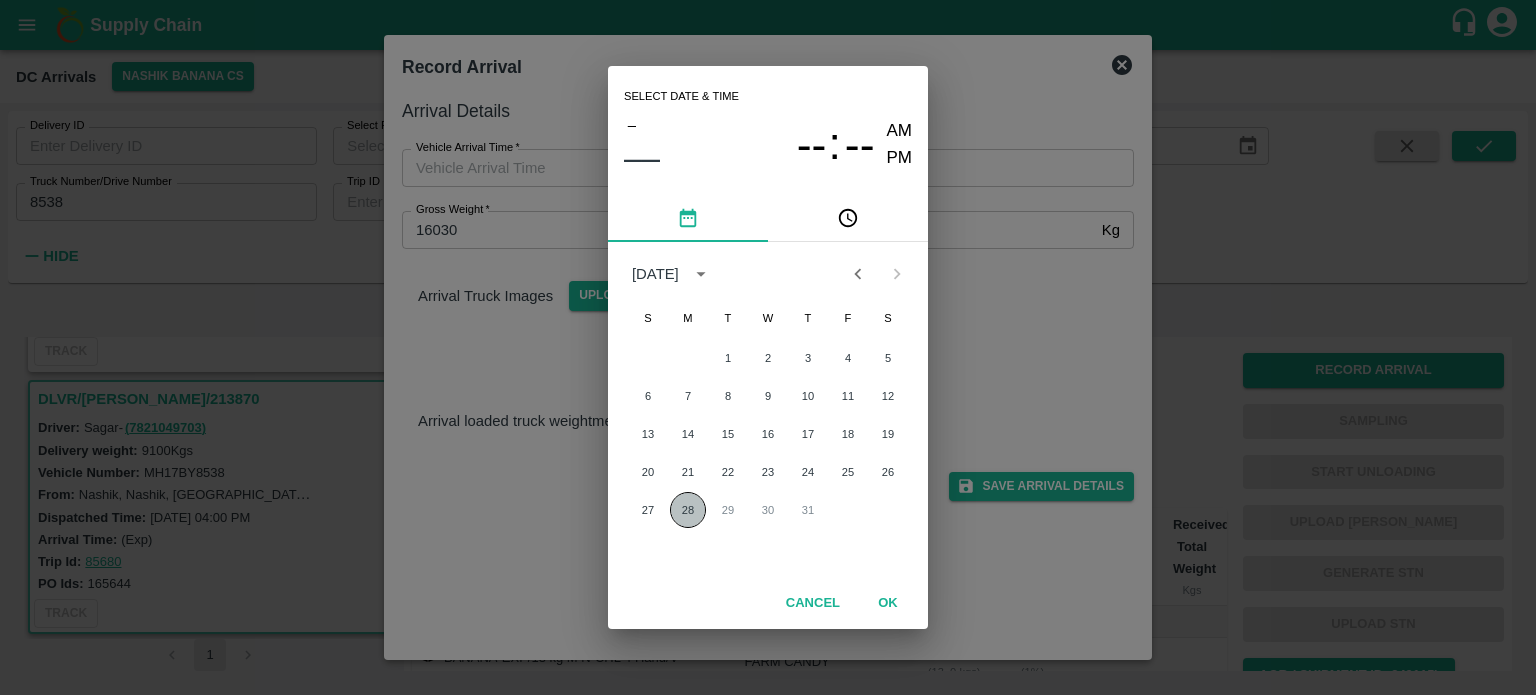 click on "28" at bounding box center [688, 510] 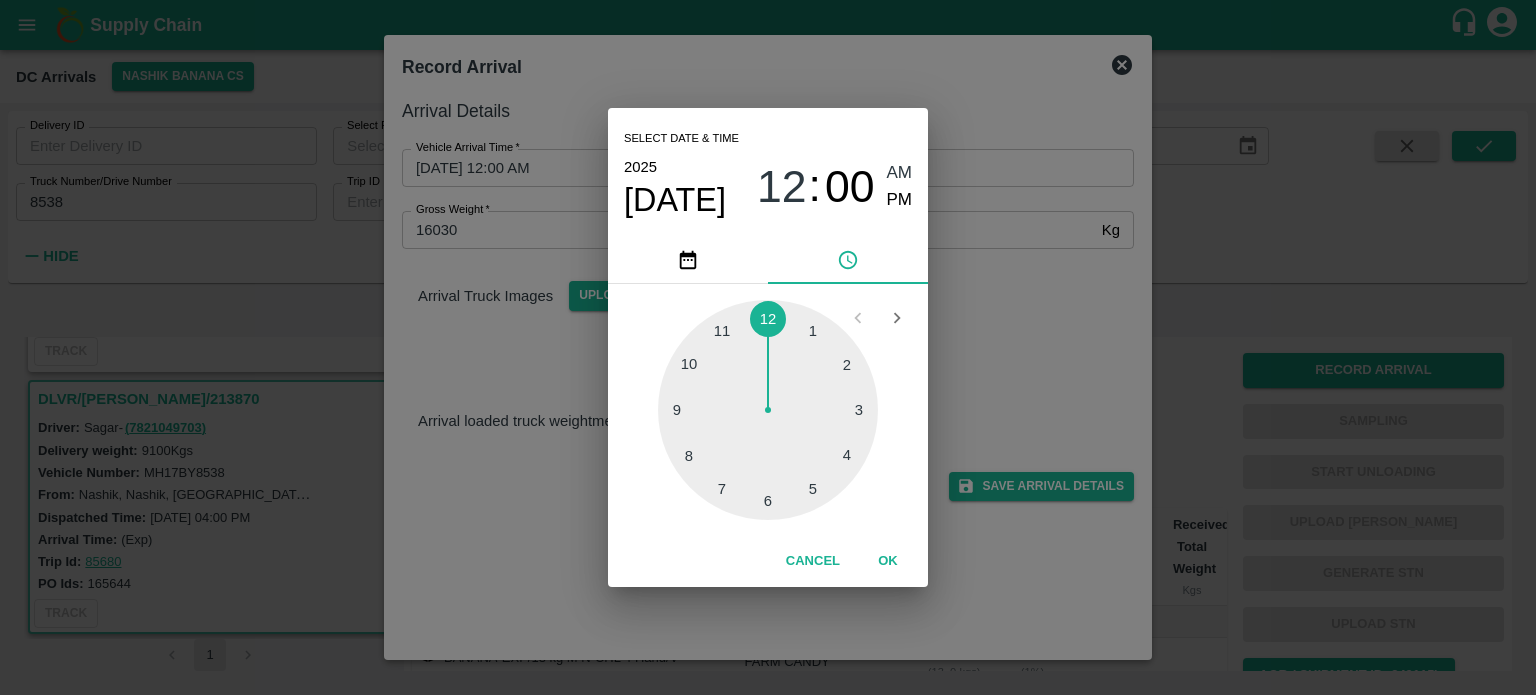 click at bounding box center (768, 410) 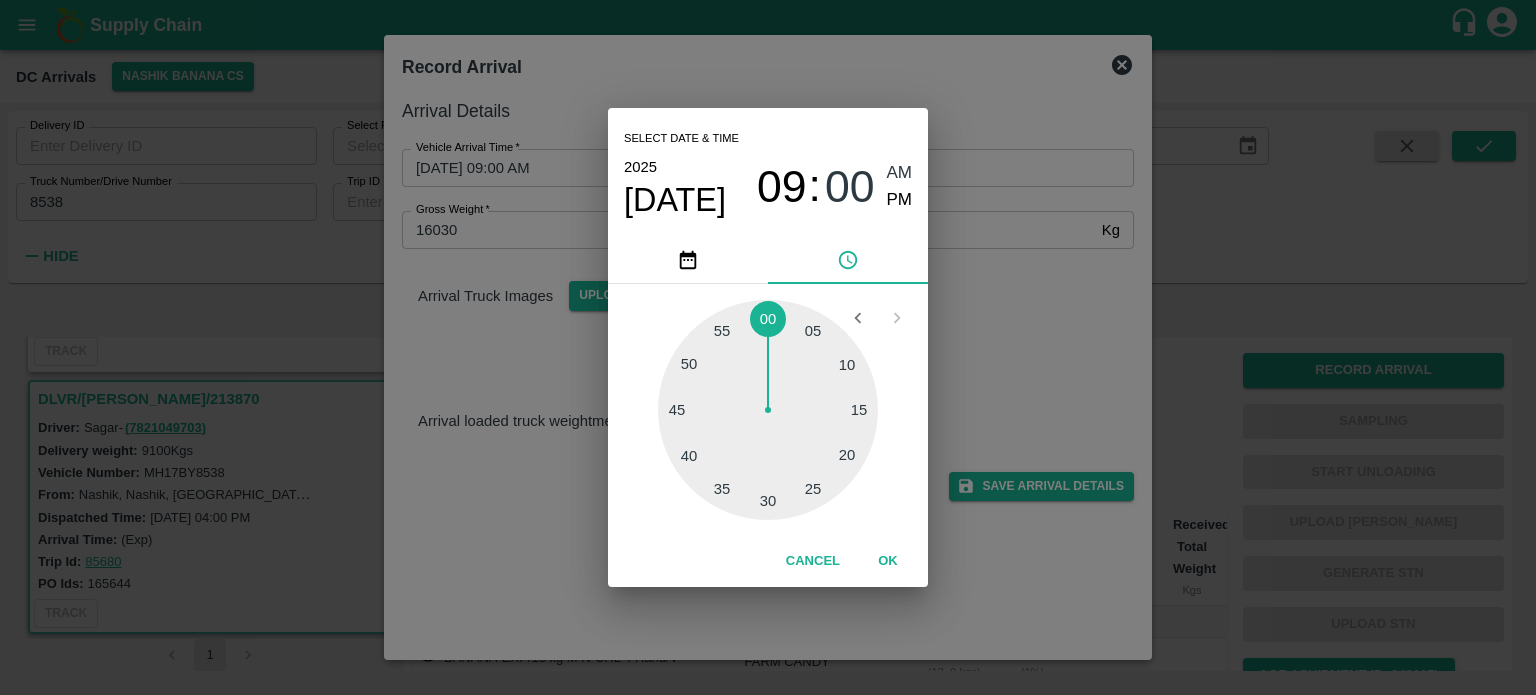 click at bounding box center (768, 410) 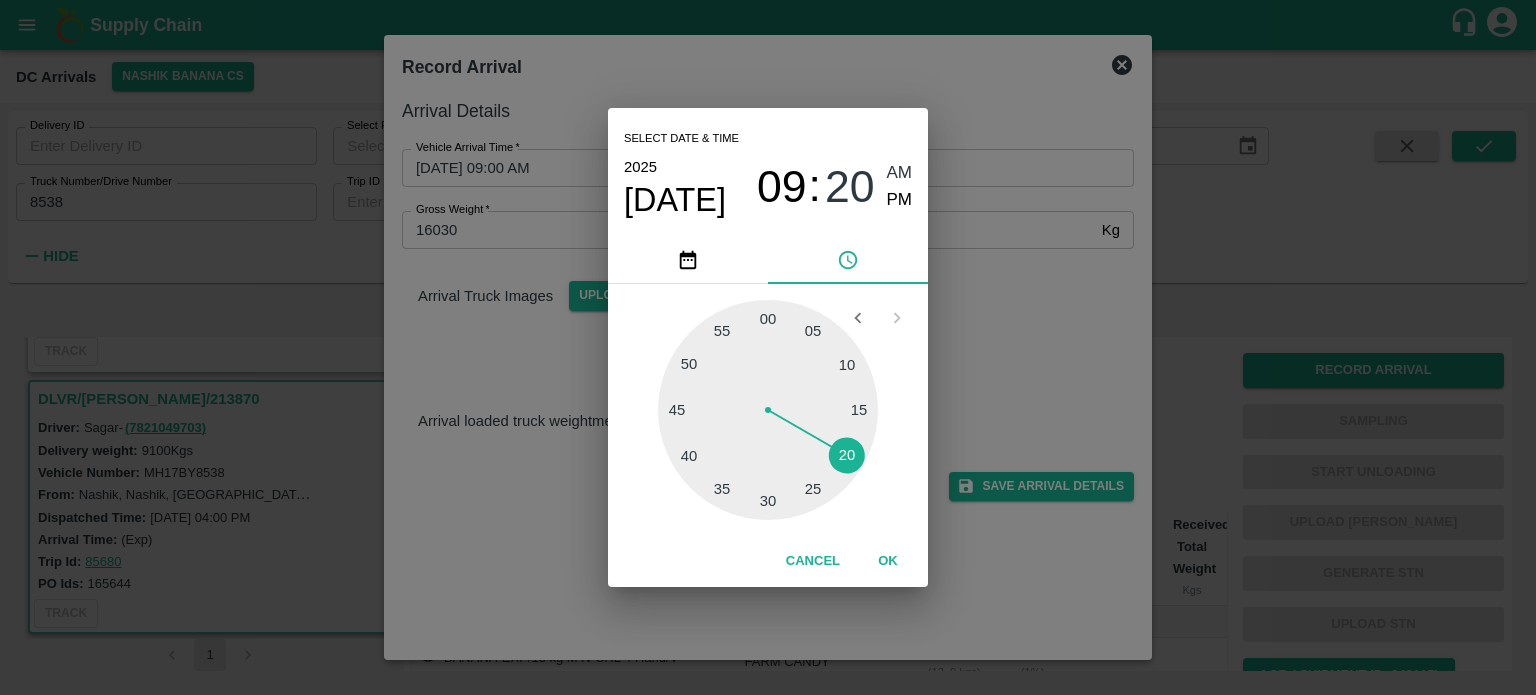 type on "28/07/2025 09:20 AM" 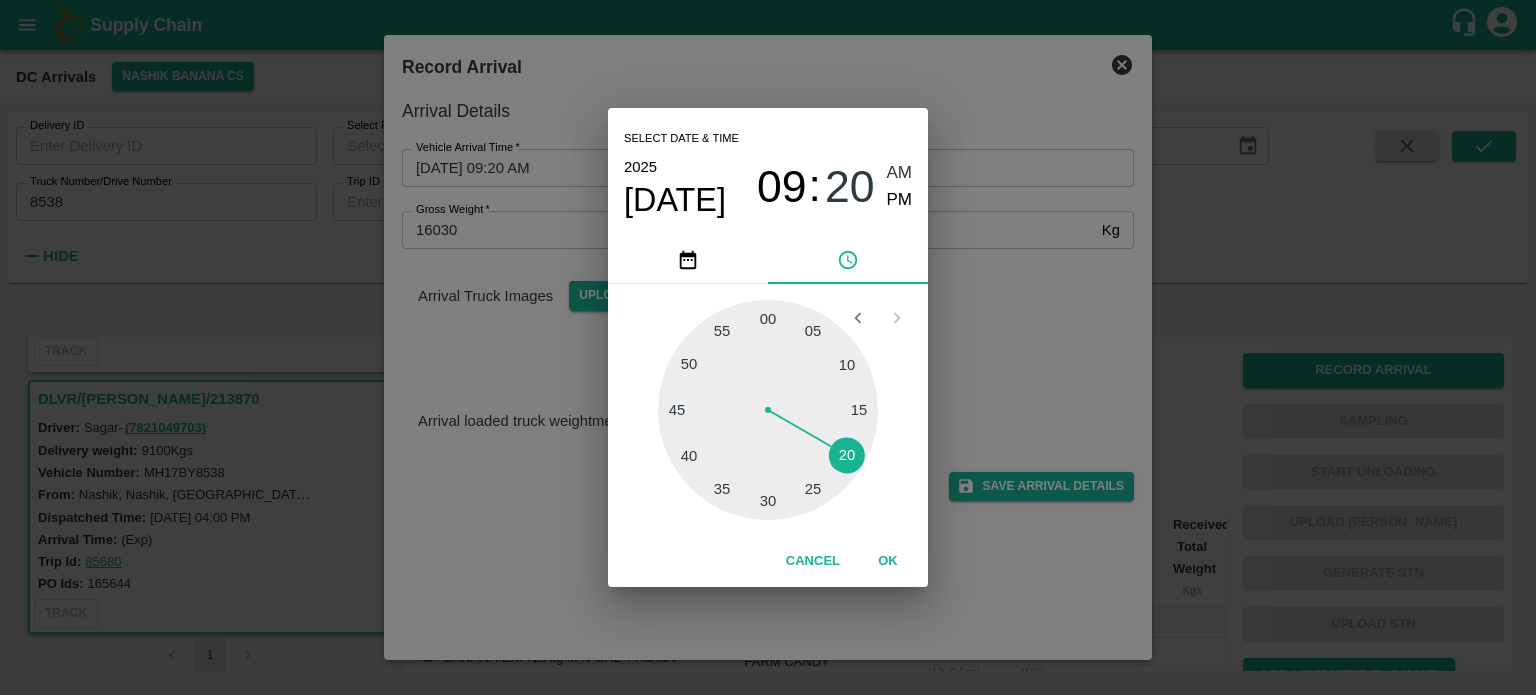 click on "Select date & time 2025 Jul 28 09 : 20 AM PM 05 10 15 20 25 30 35 40 45 50 55 00 Cancel OK" at bounding box center (768, 347) 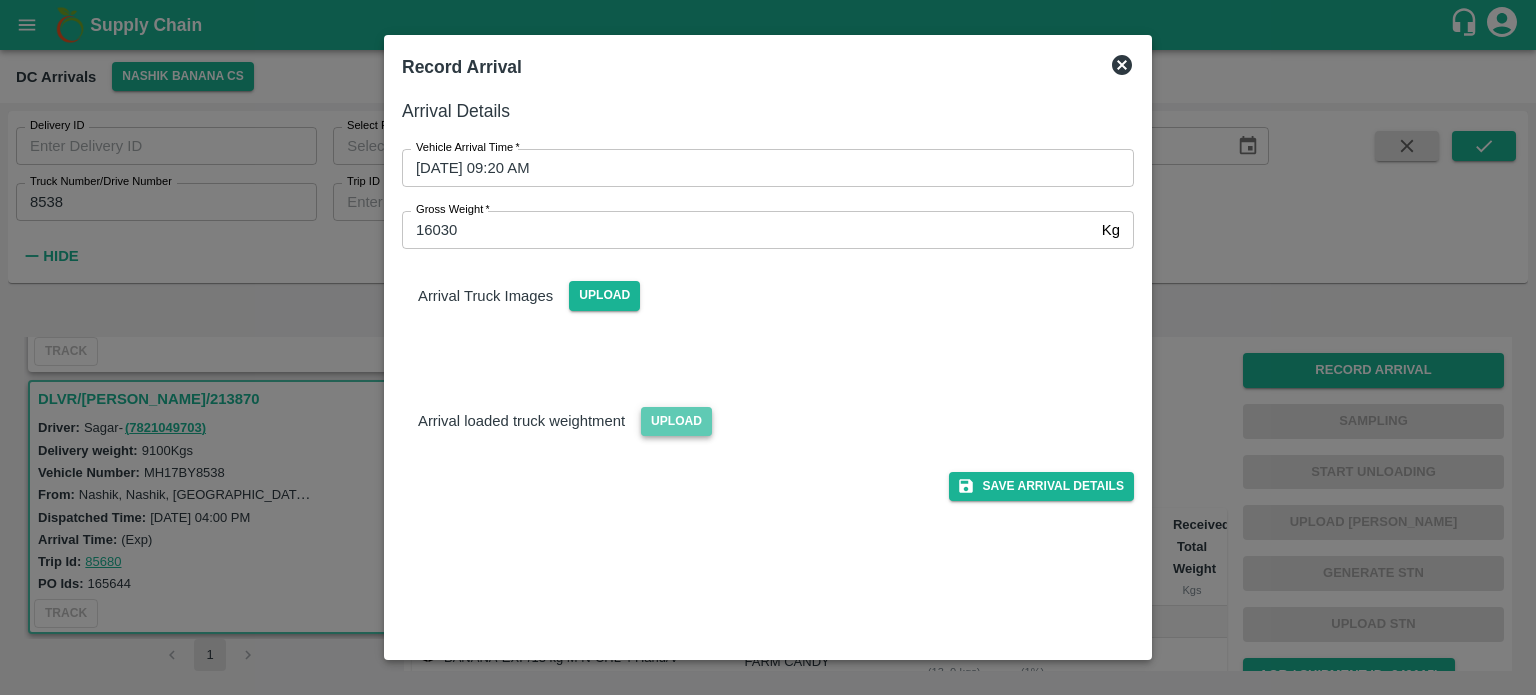 click on "Upload" at bounding box center [676, 421] 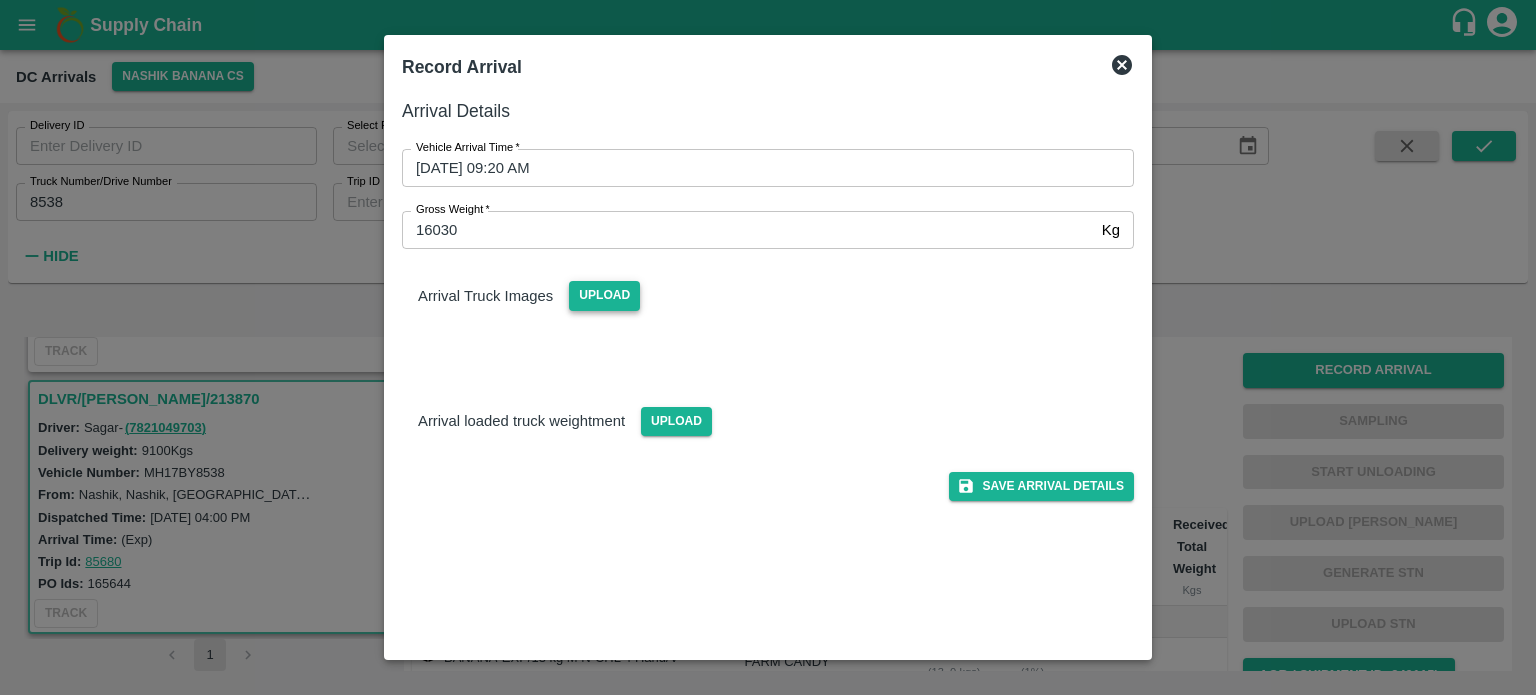 click on "Upload" at bounding box center [604, 295] 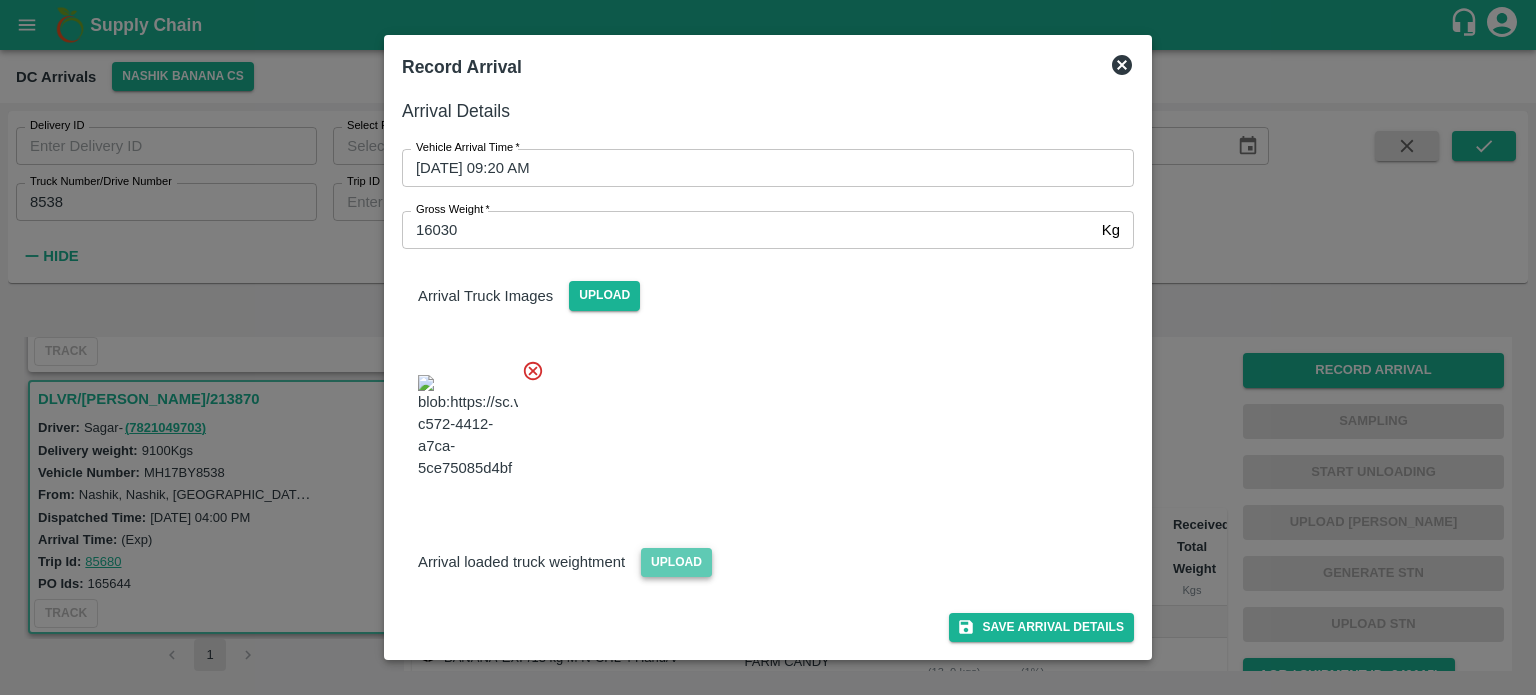 click on "Upload" at bounding box center (676, 562) 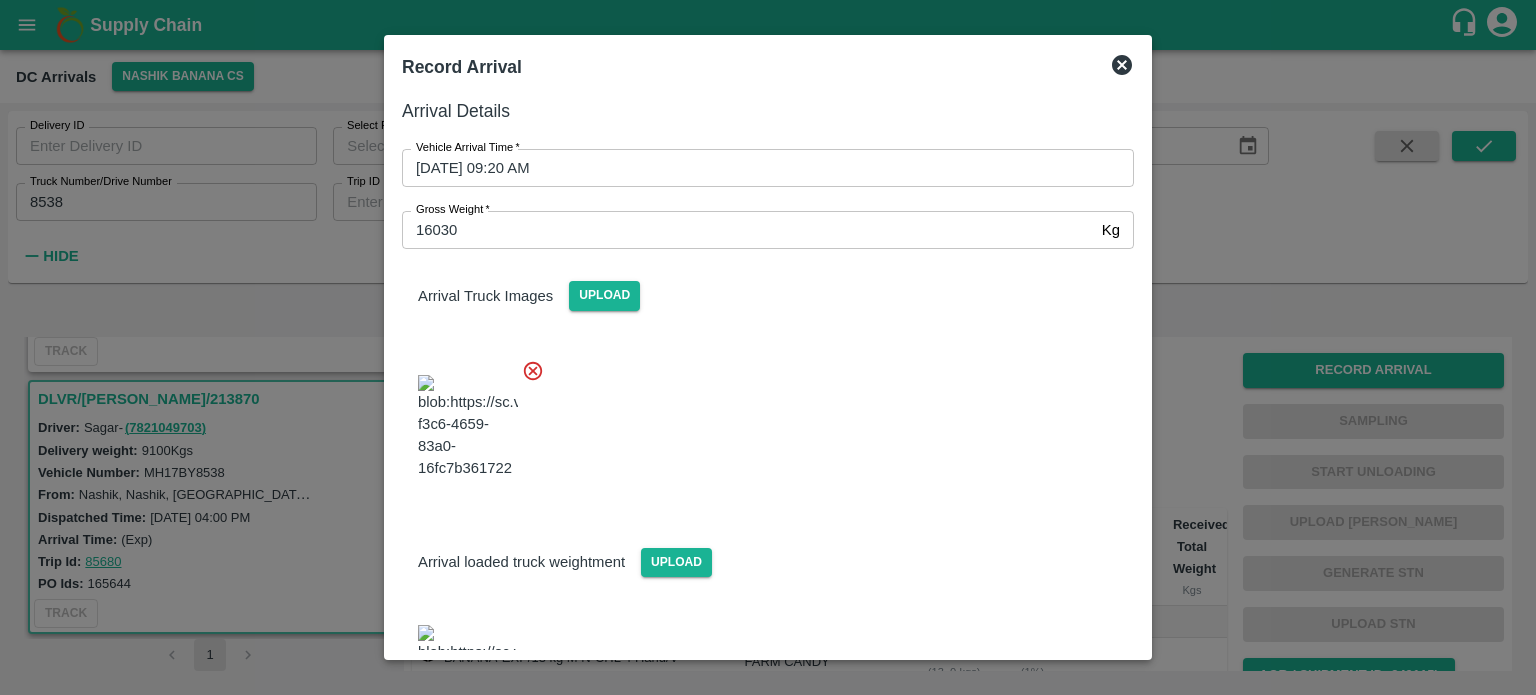 click at bounding box center [760, 421] 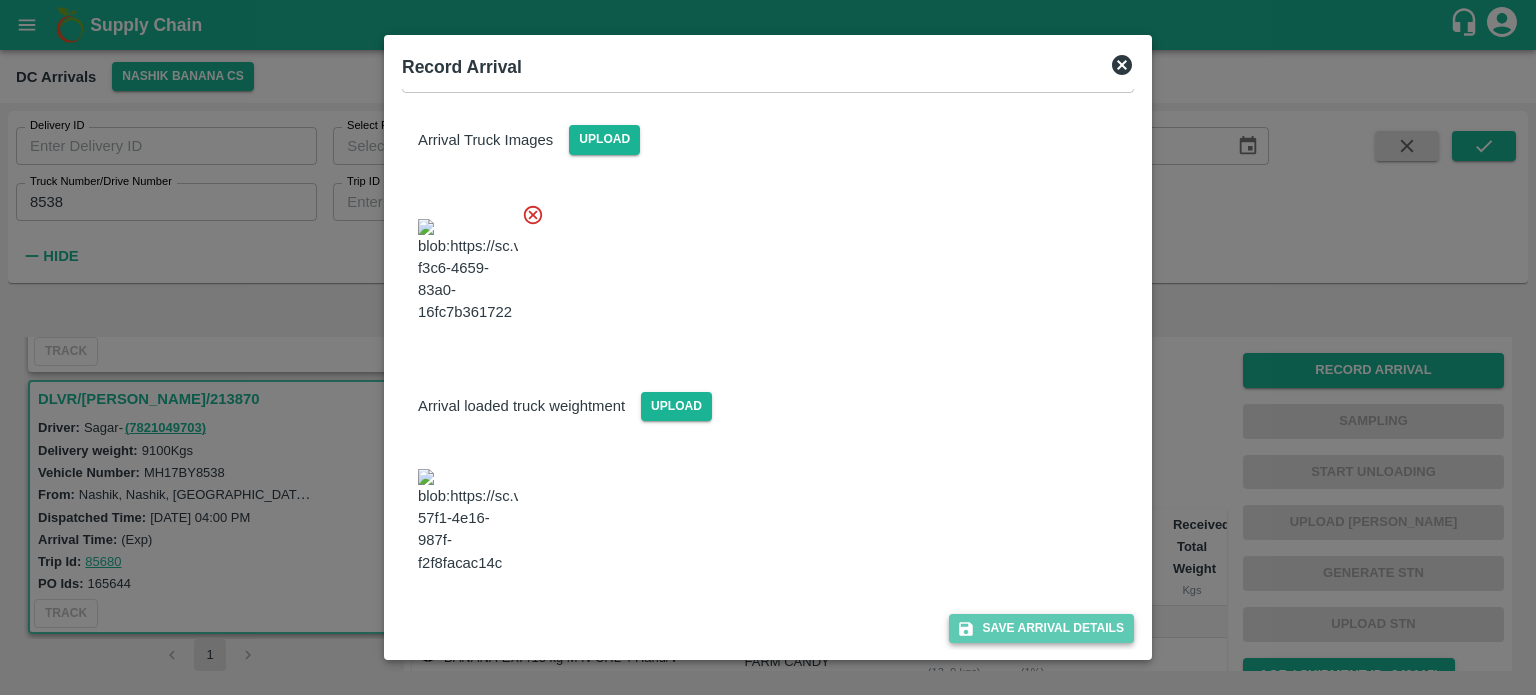 click on "Save Arrival Details" at bounding box center [1041, 628] 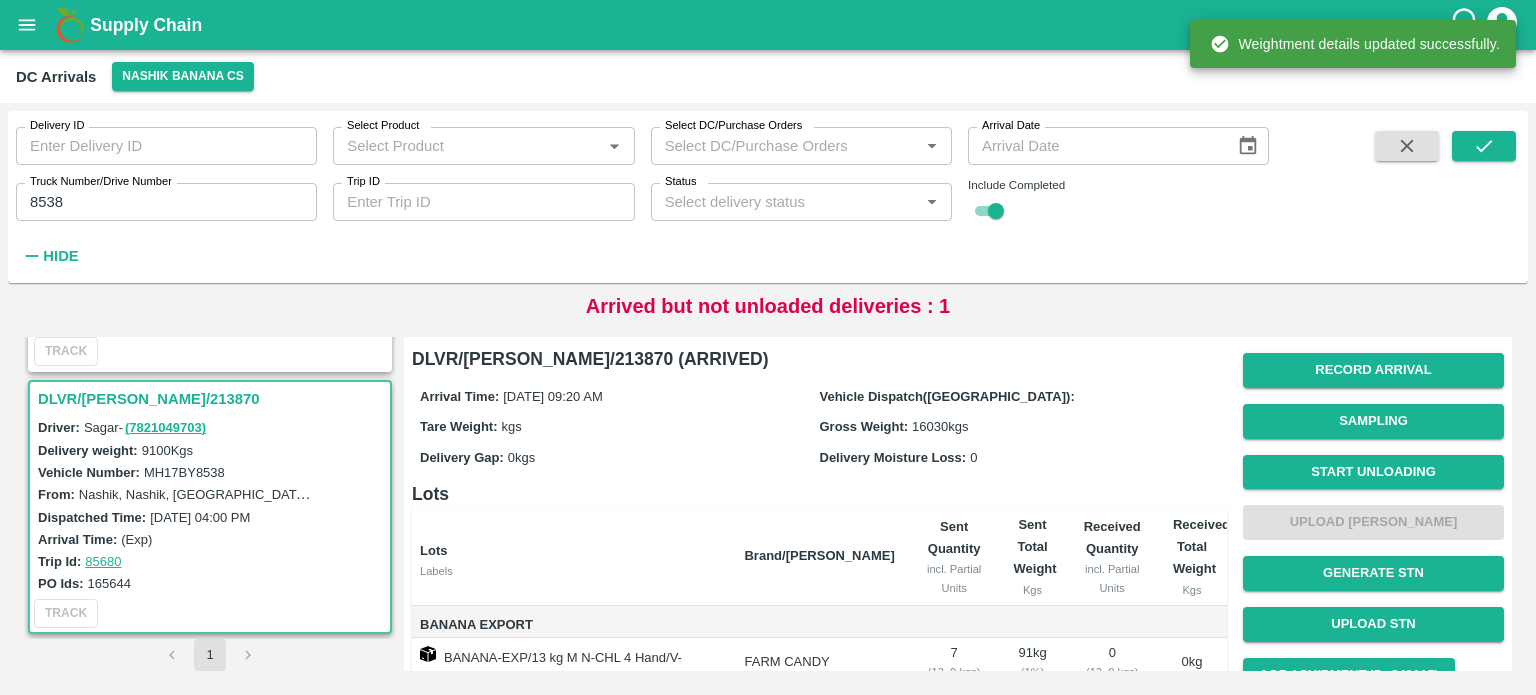 click on "Start Unloading" at bounding box center [1373, 472] 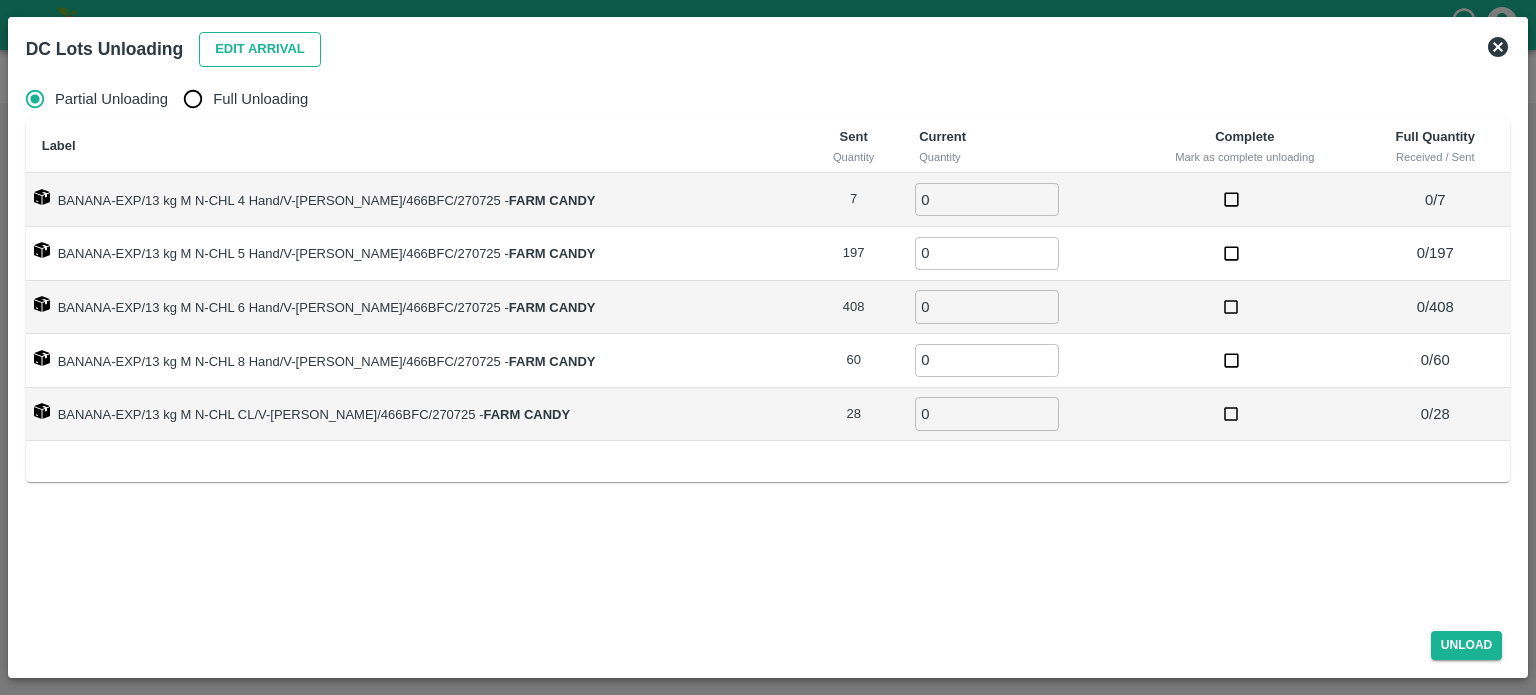 click on "Edit Arrival" at bounding box center [260, 49] 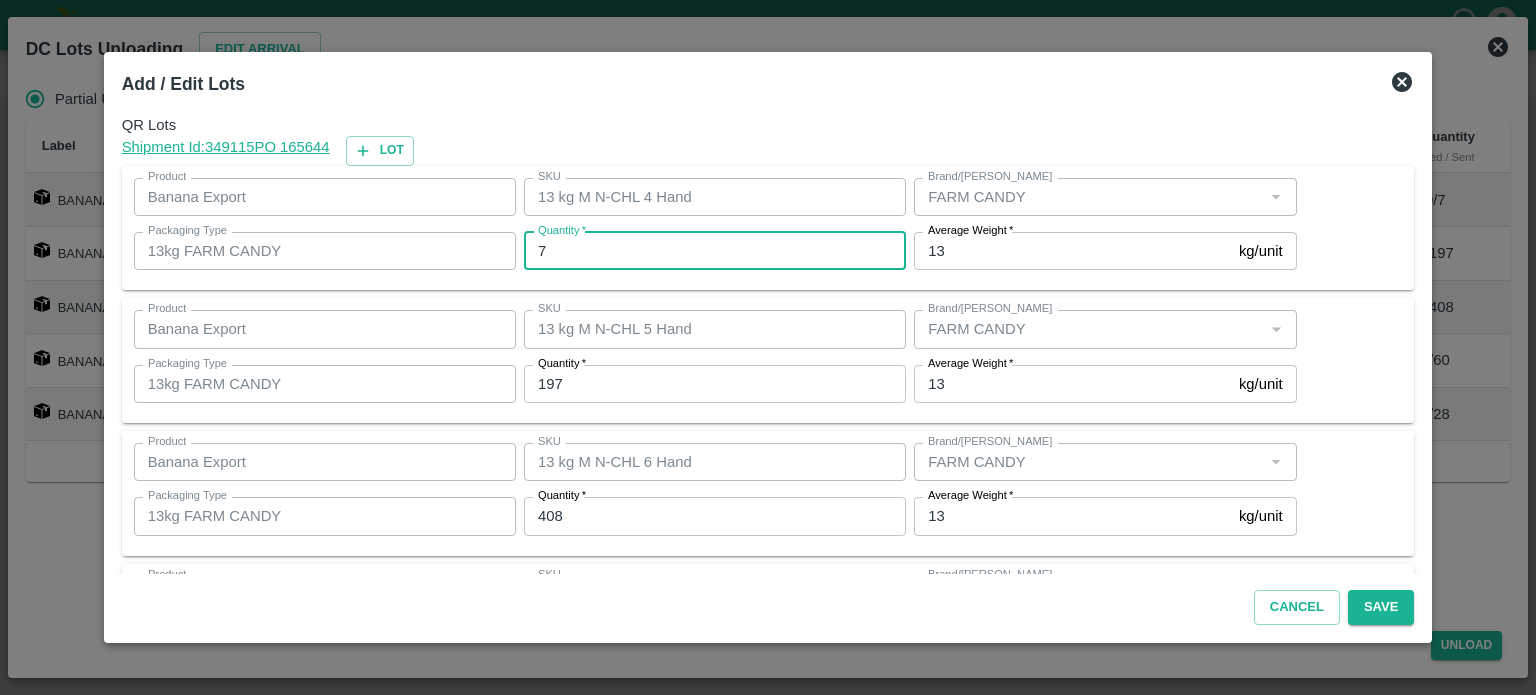 click on "7" at bounding box center [715, 251] 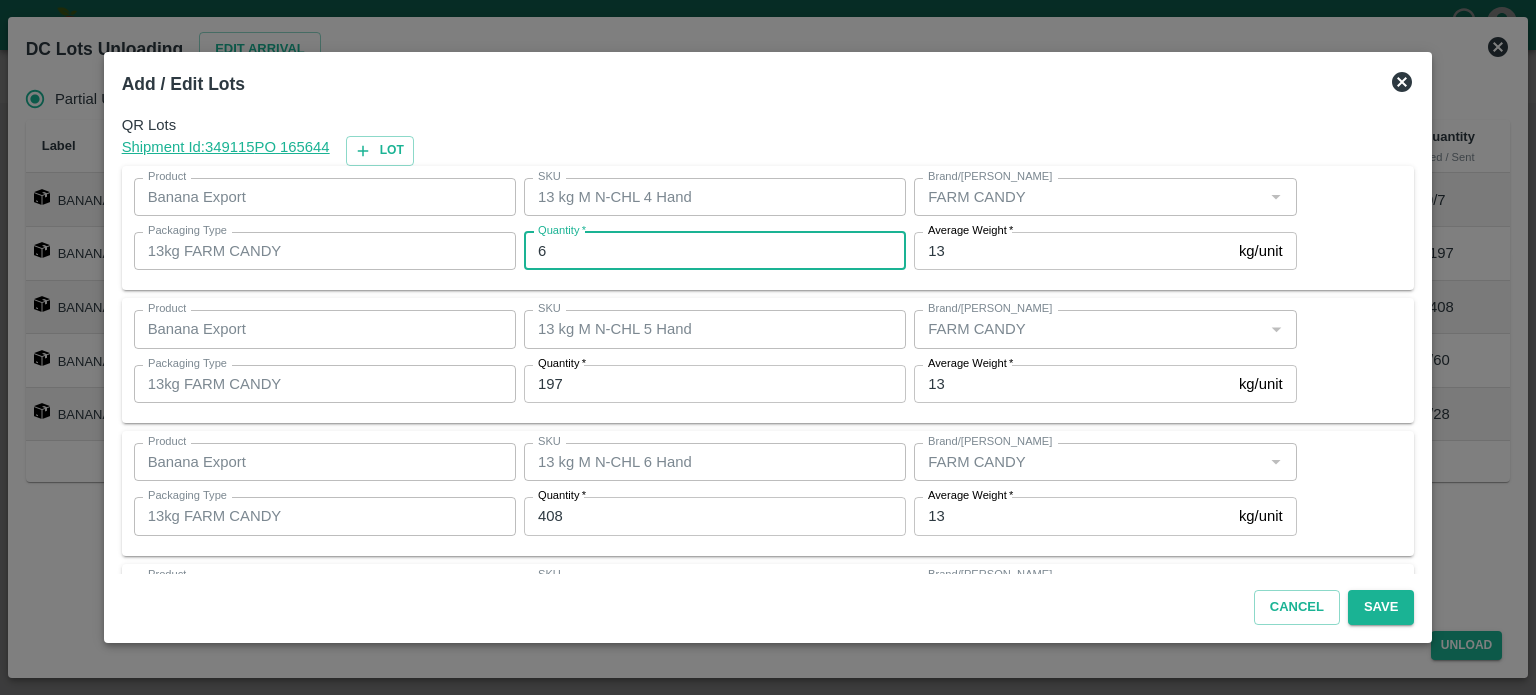 type on "6" 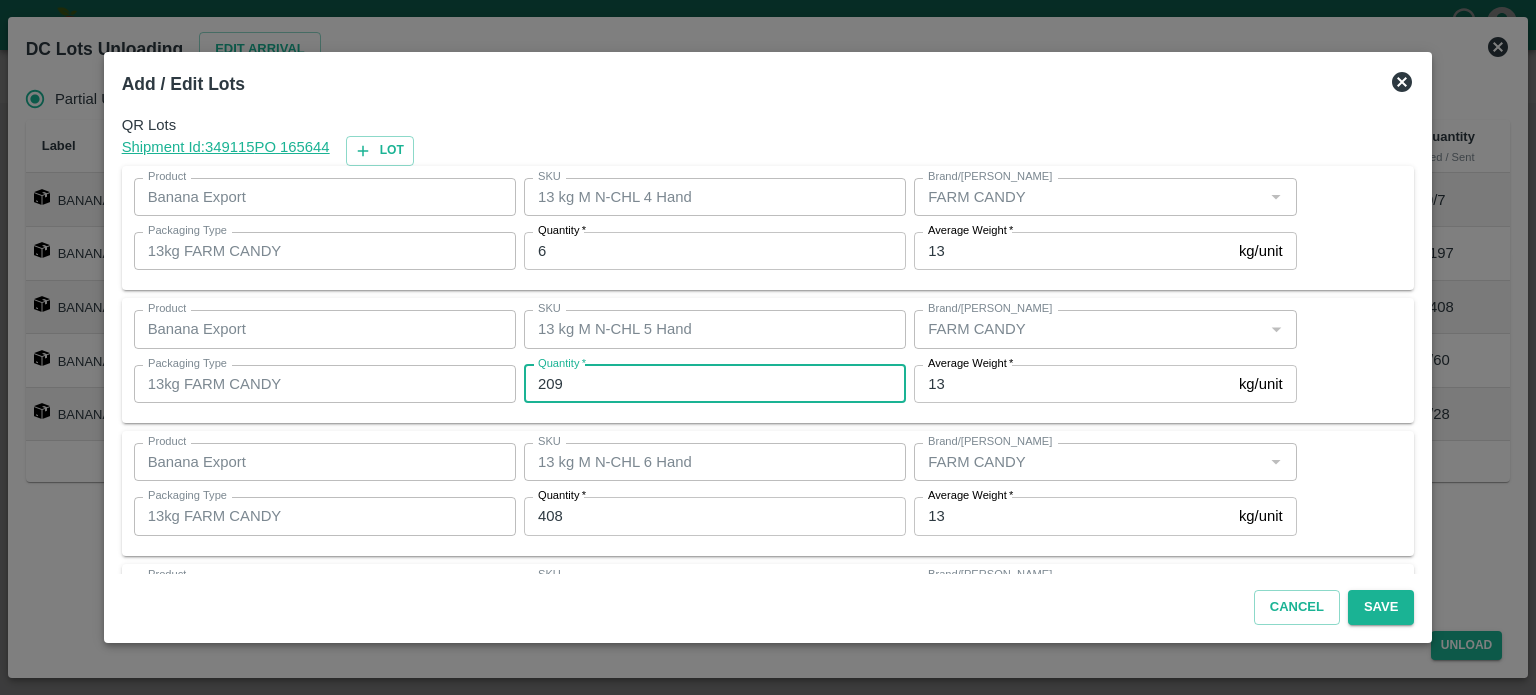 type on "209" 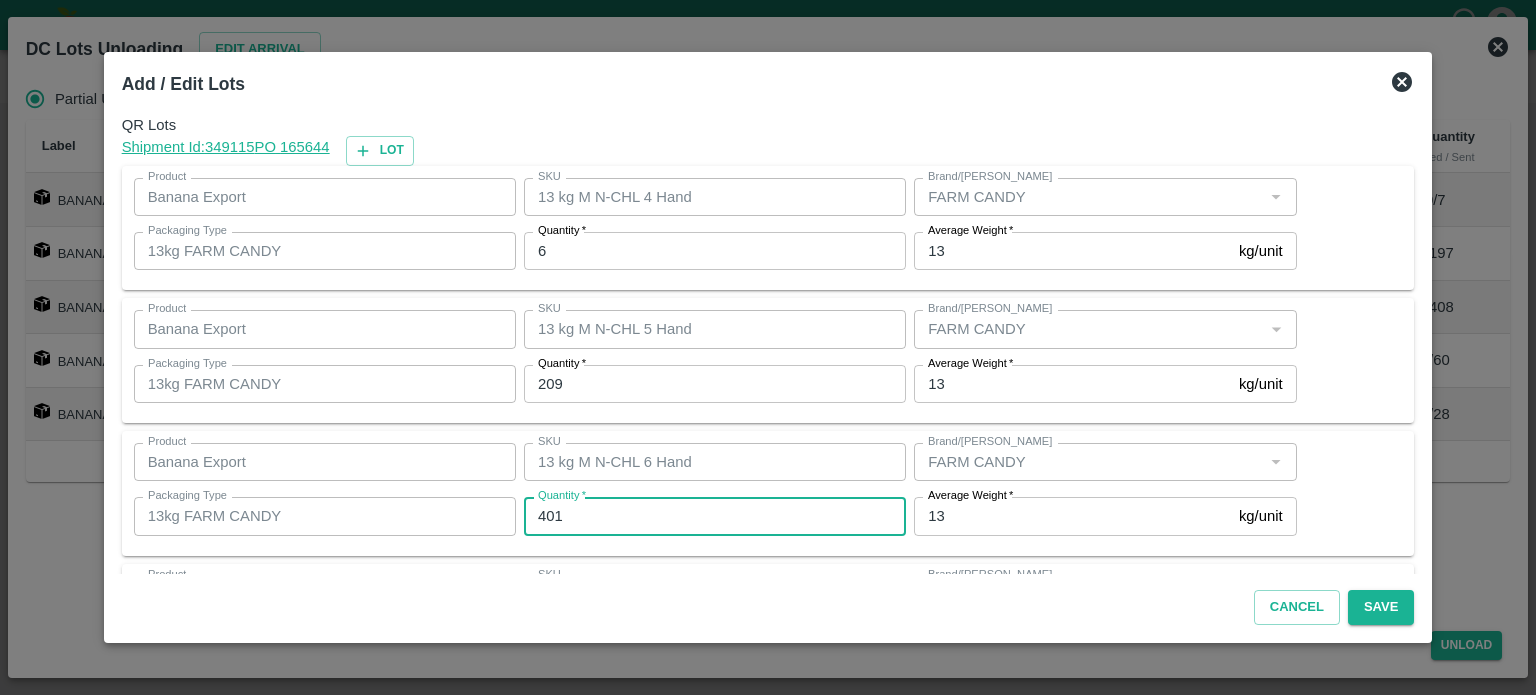 type on "401" 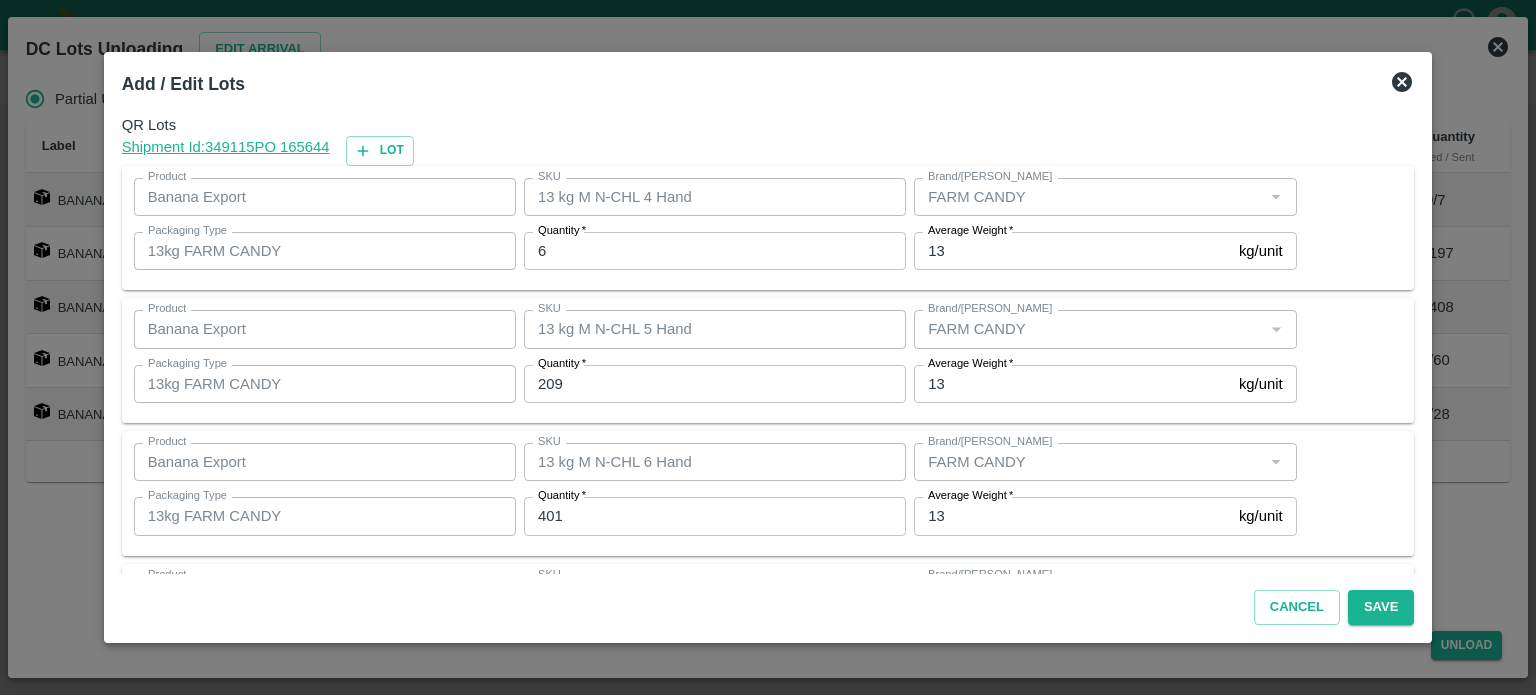 scroll, scrollTop: 262, scrollLeft: 0, axis: vertical 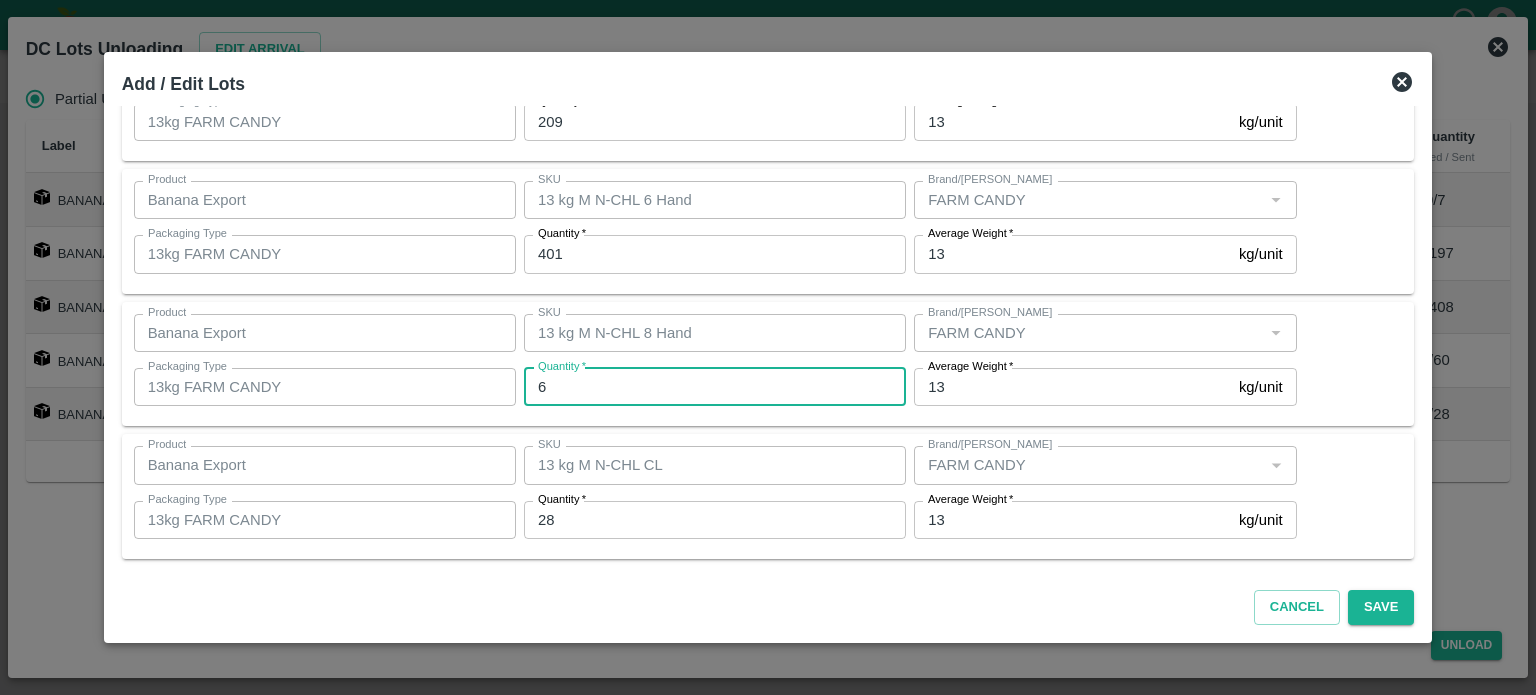 type on "60" 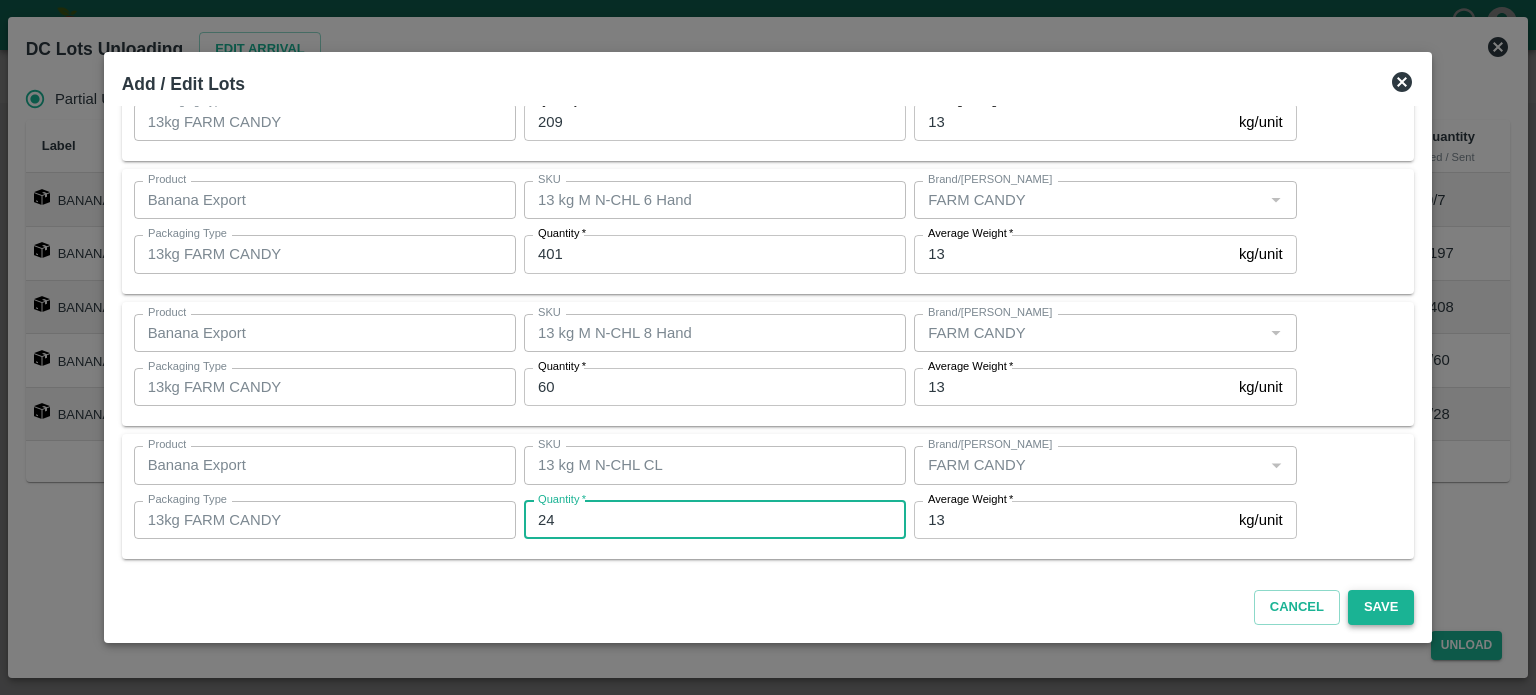 type on "24" 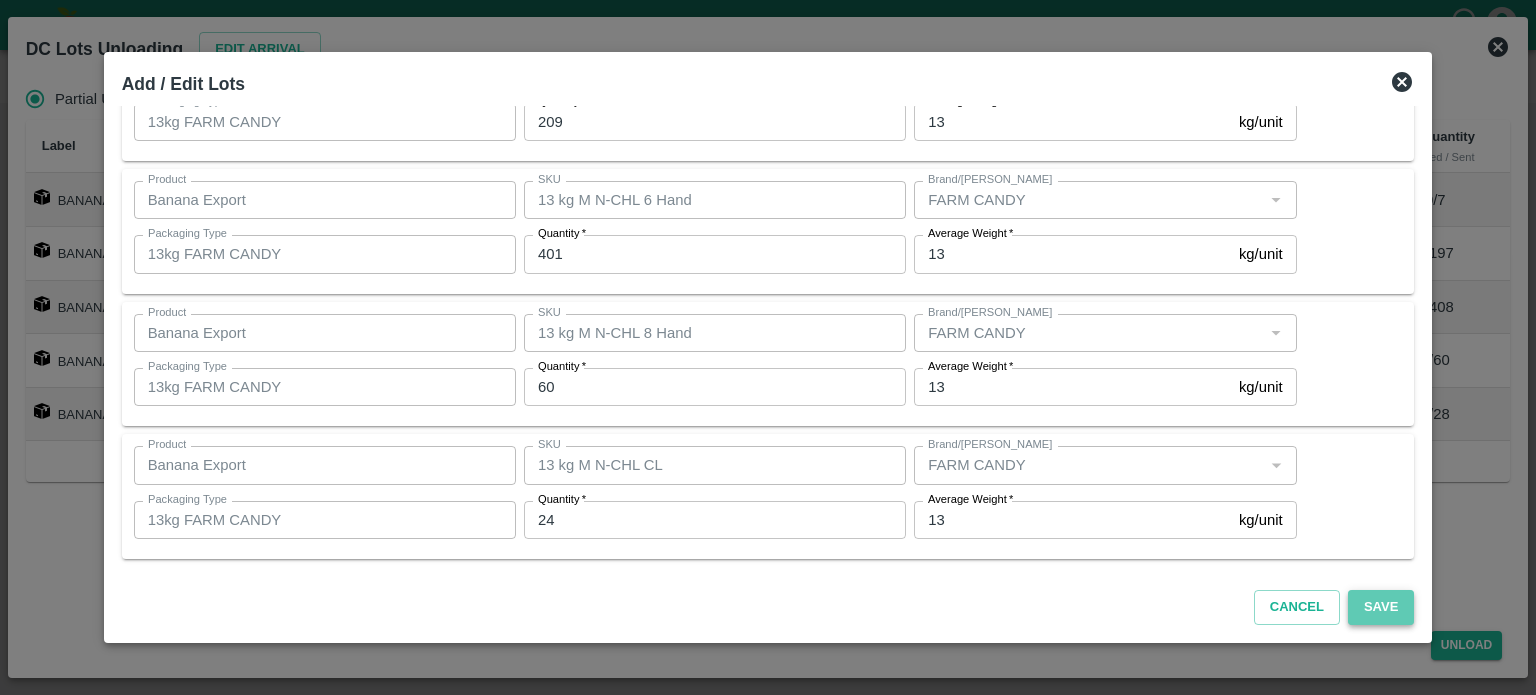 click on "Save" at bounding box center (1381, 607) 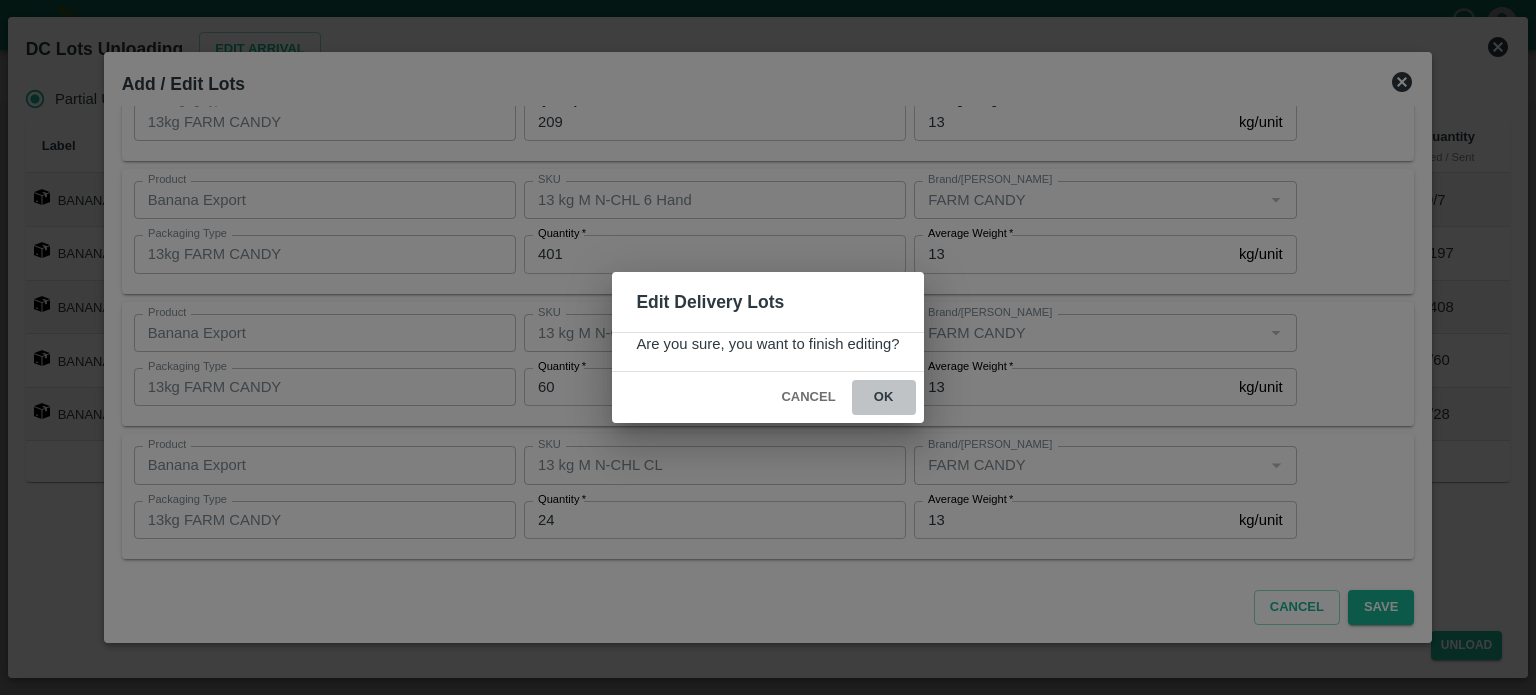 click on "ok" at bounding box center (884, 397) 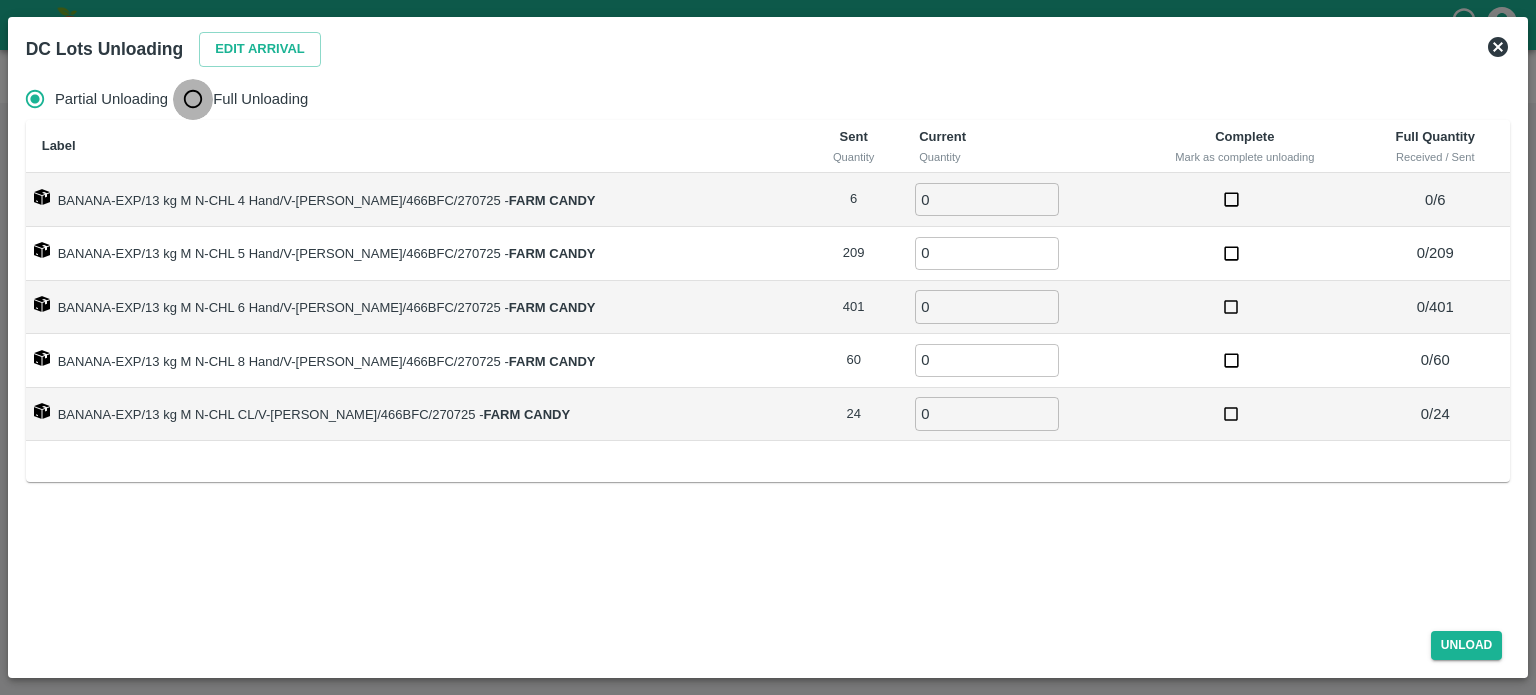 click on "Full Unloading" at bounding box center [193, 99] 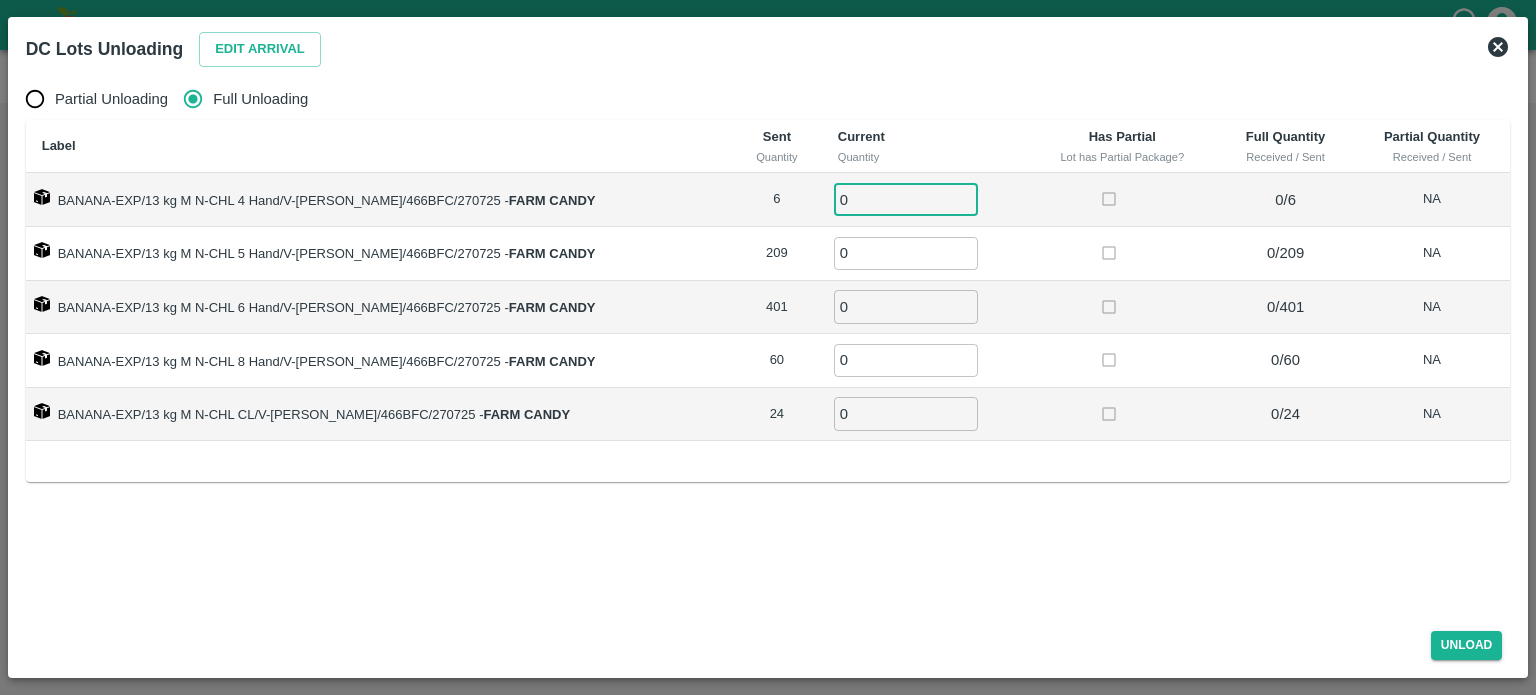 click on "0" at bounding box center (906, 199) 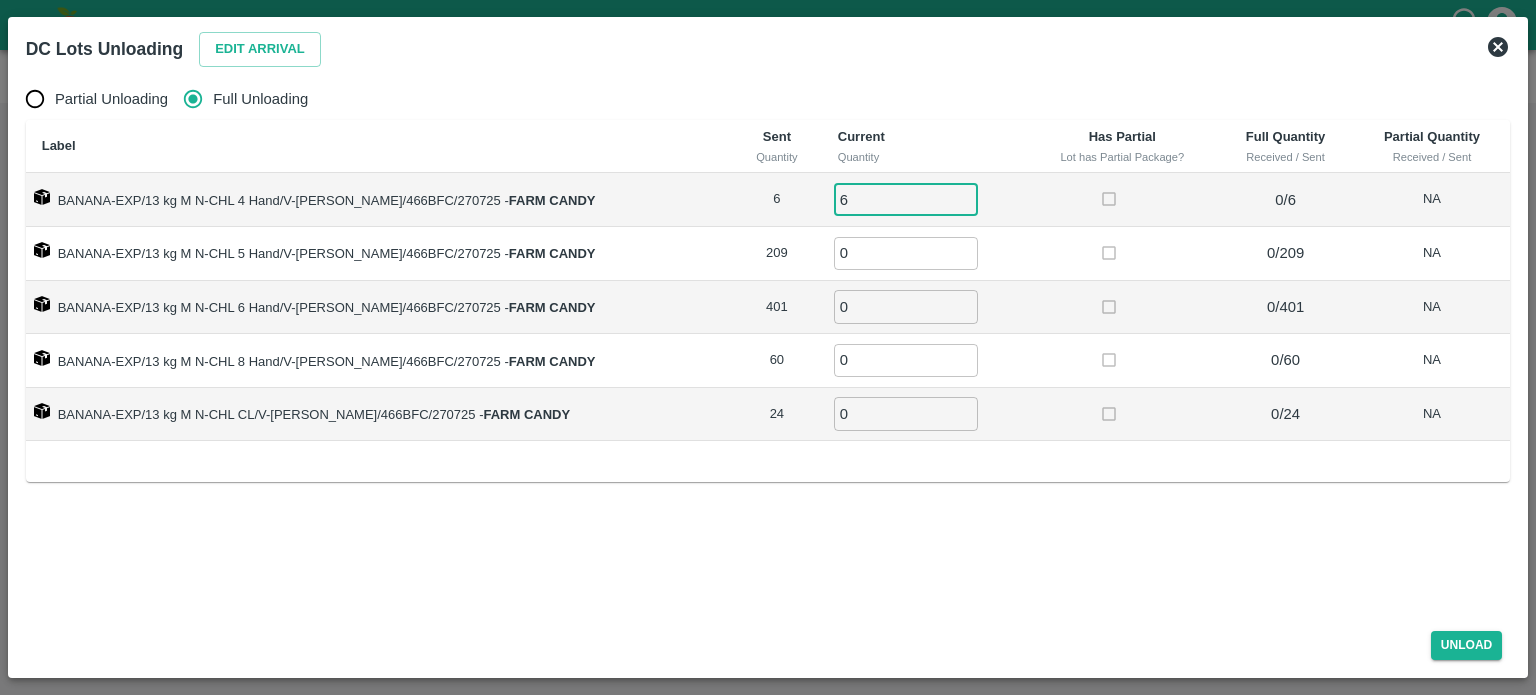 type on "6" 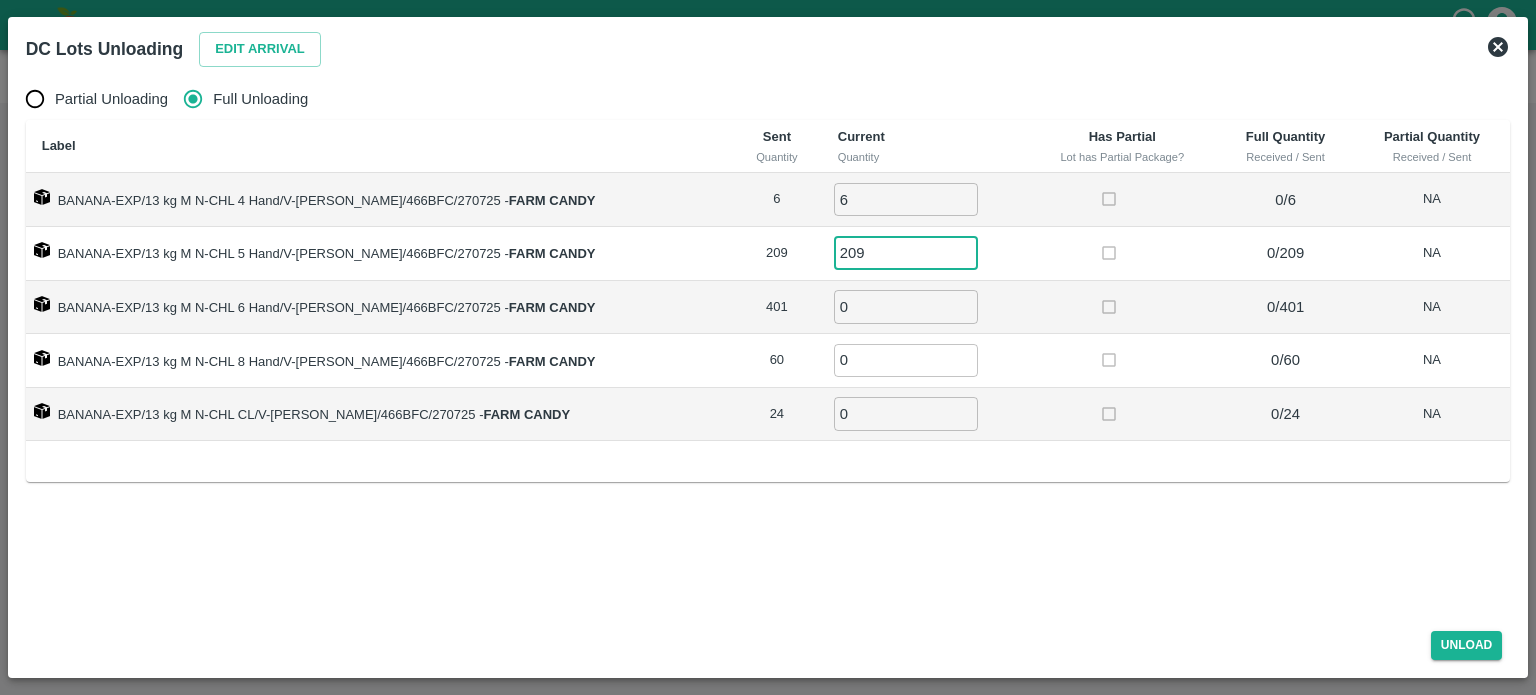 type on "209" 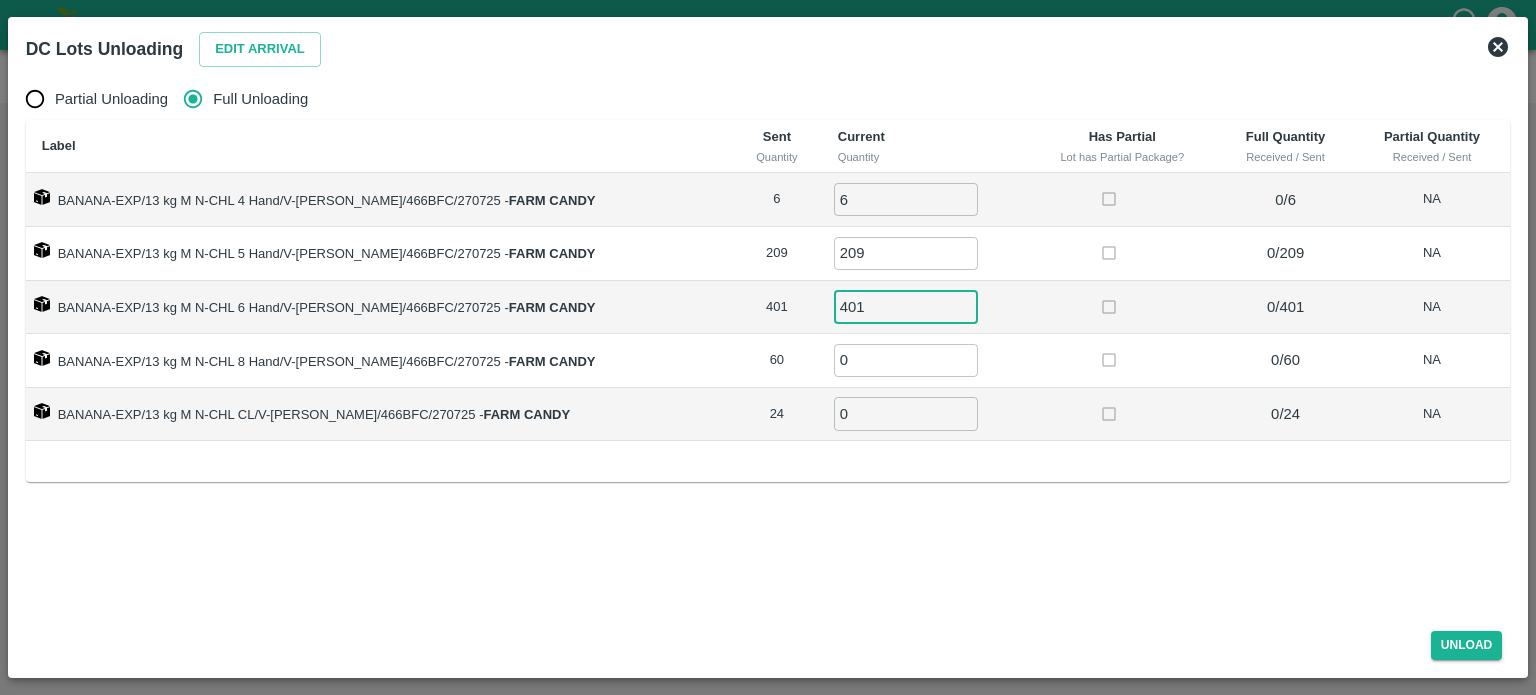 type on "401" 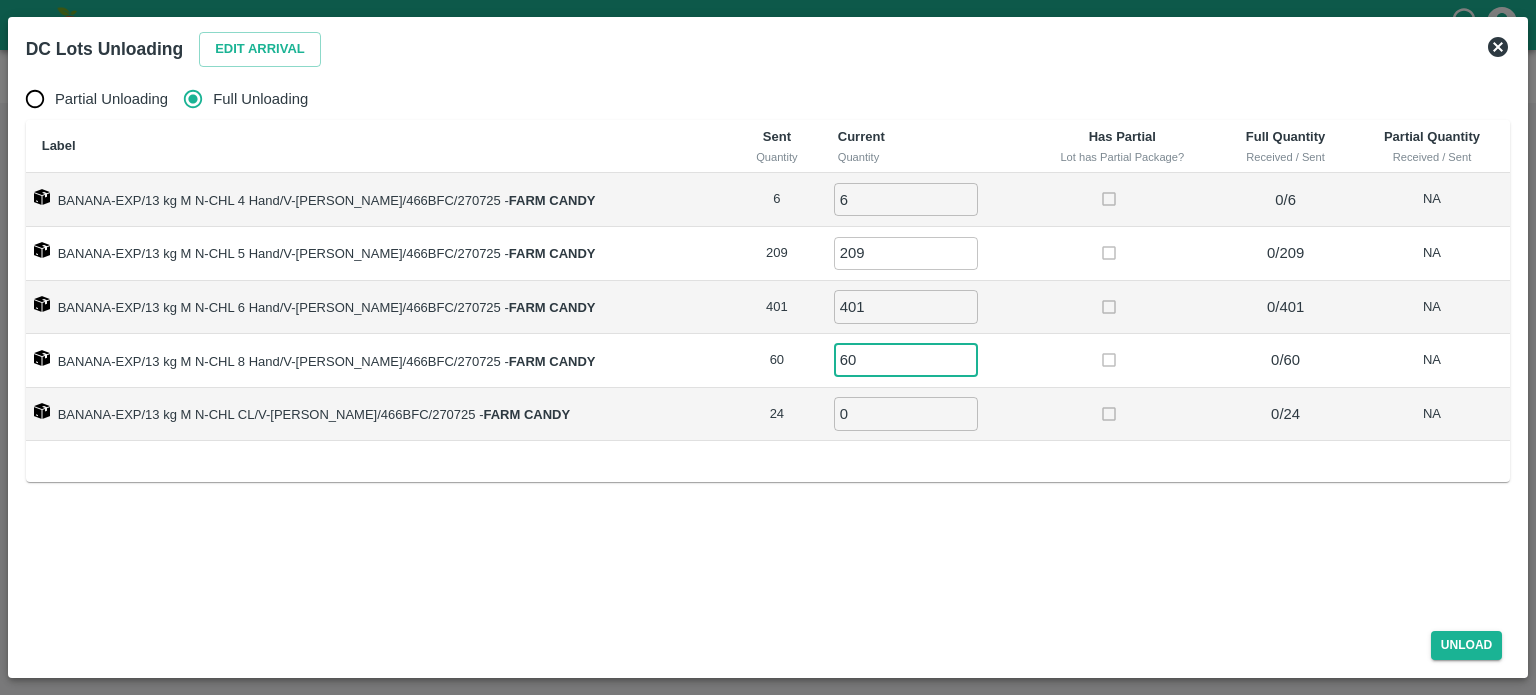 type on "60" 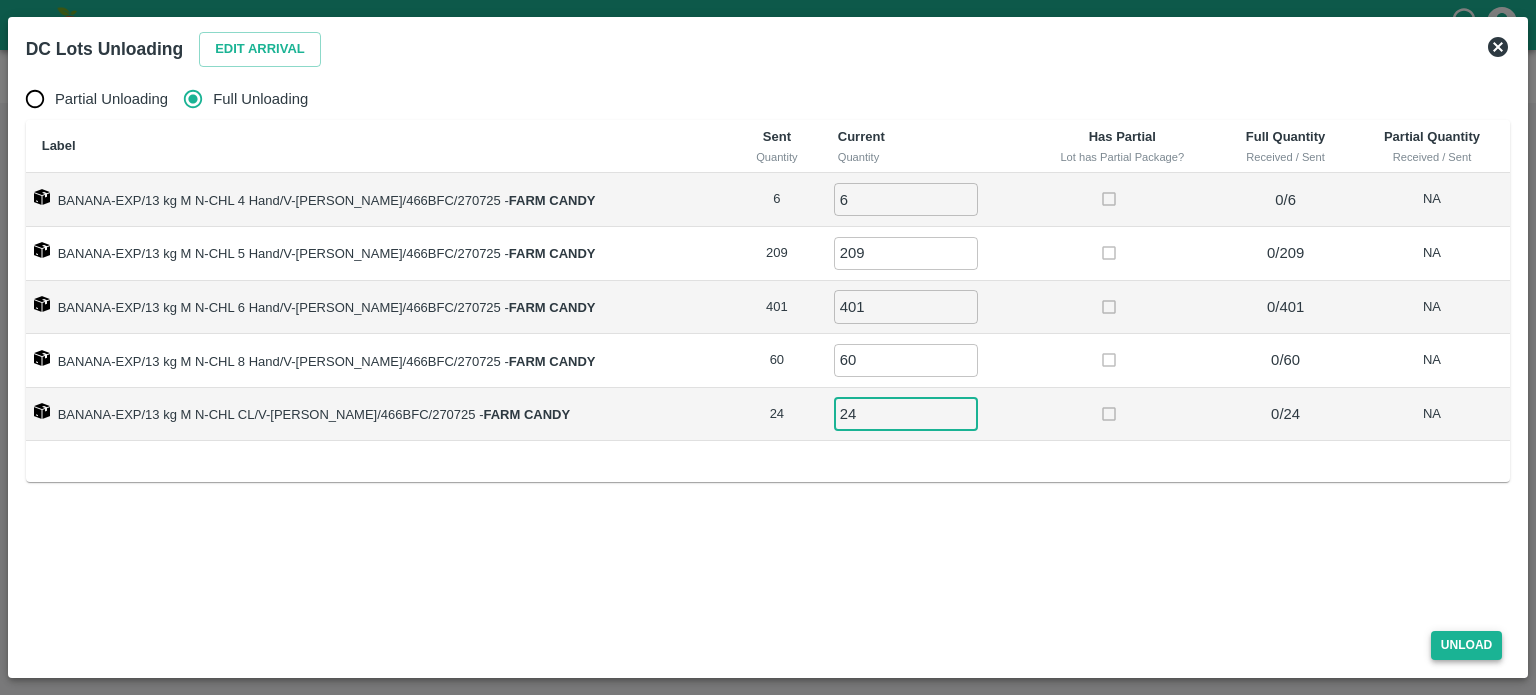 type on "24" 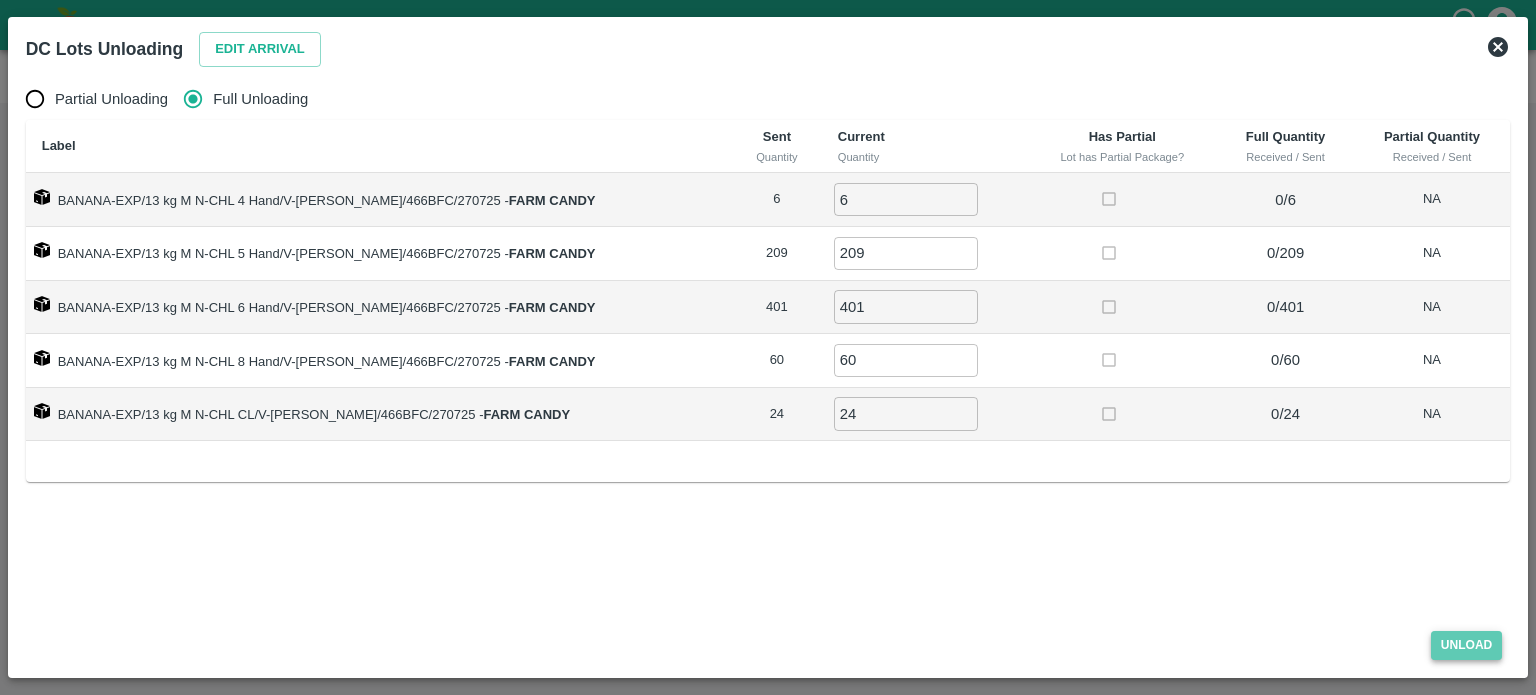 click on "Unload" at bounding box center [1467, 645] 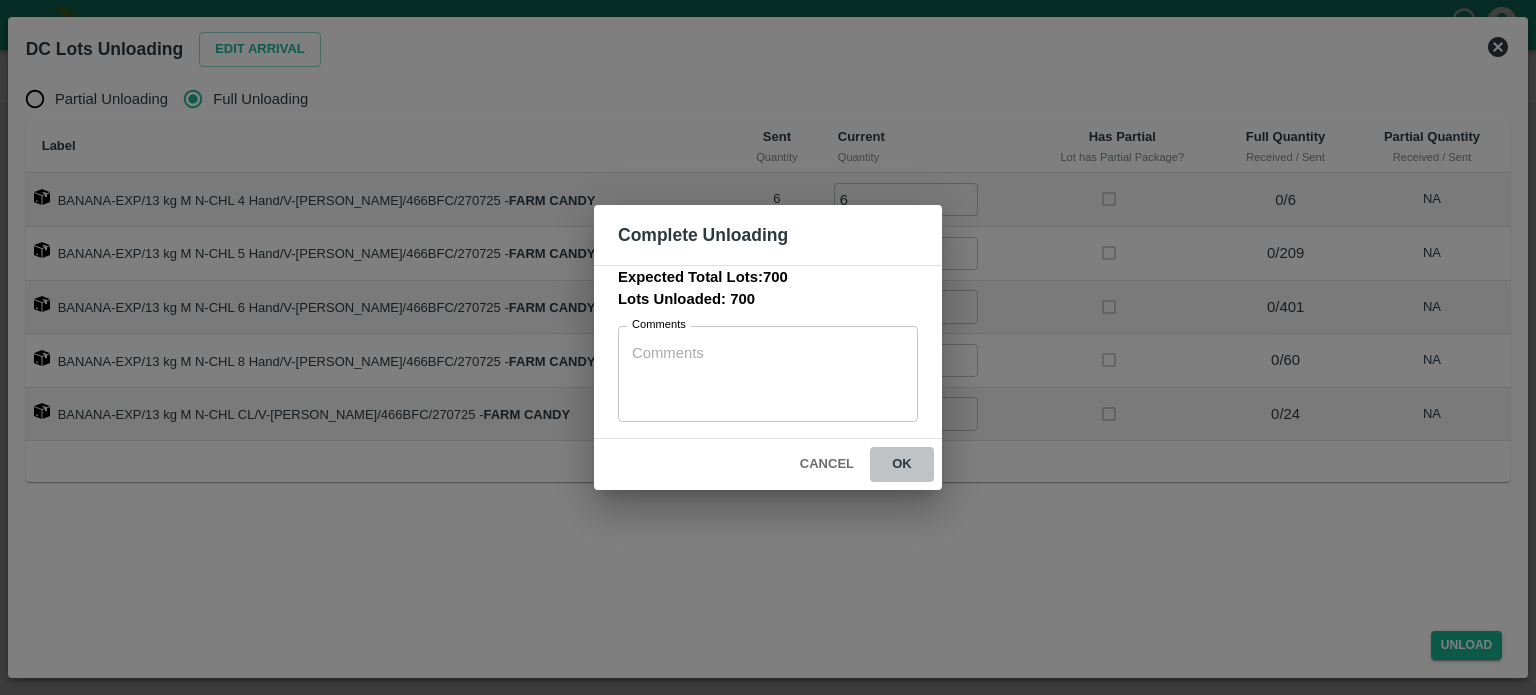 click on "ok" at bounding box center [902, 464] 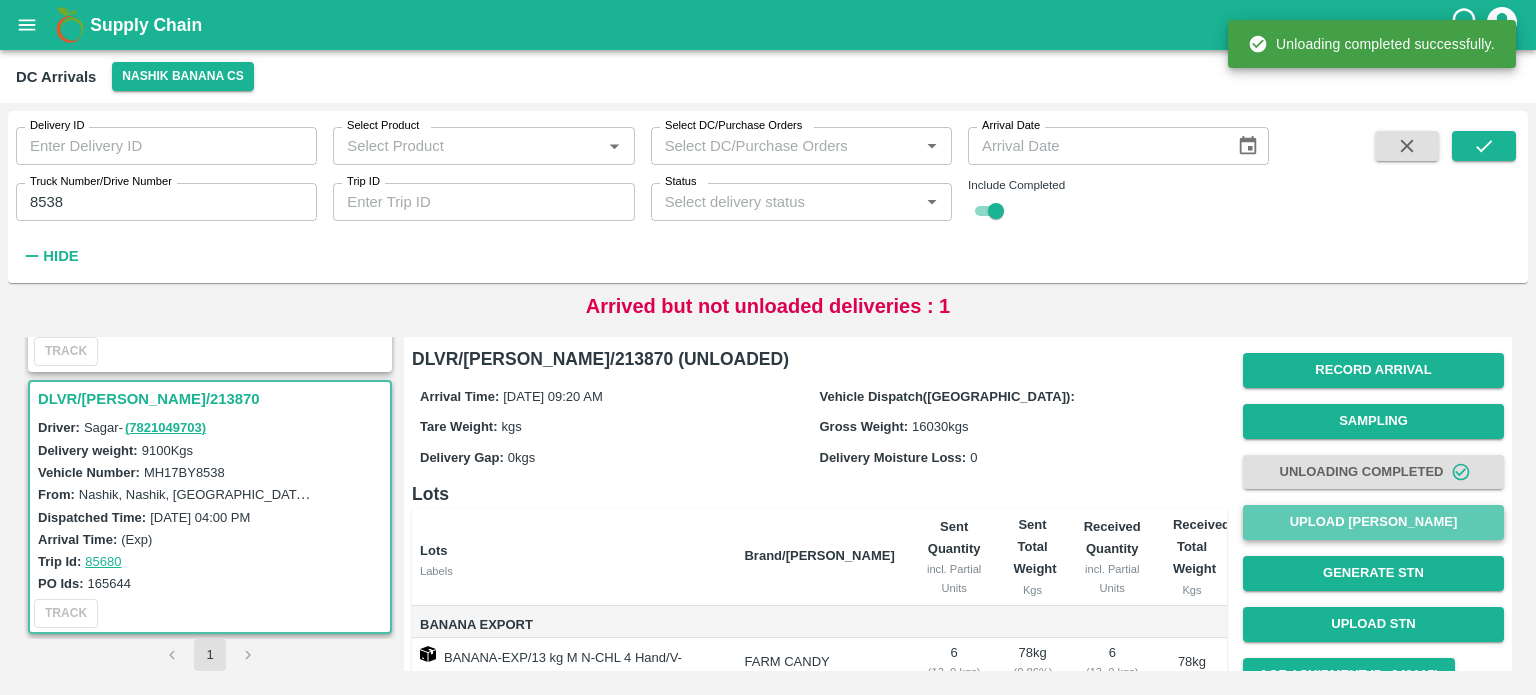 click on "Upload Tare Weight" at bounding box center [1373, 522] 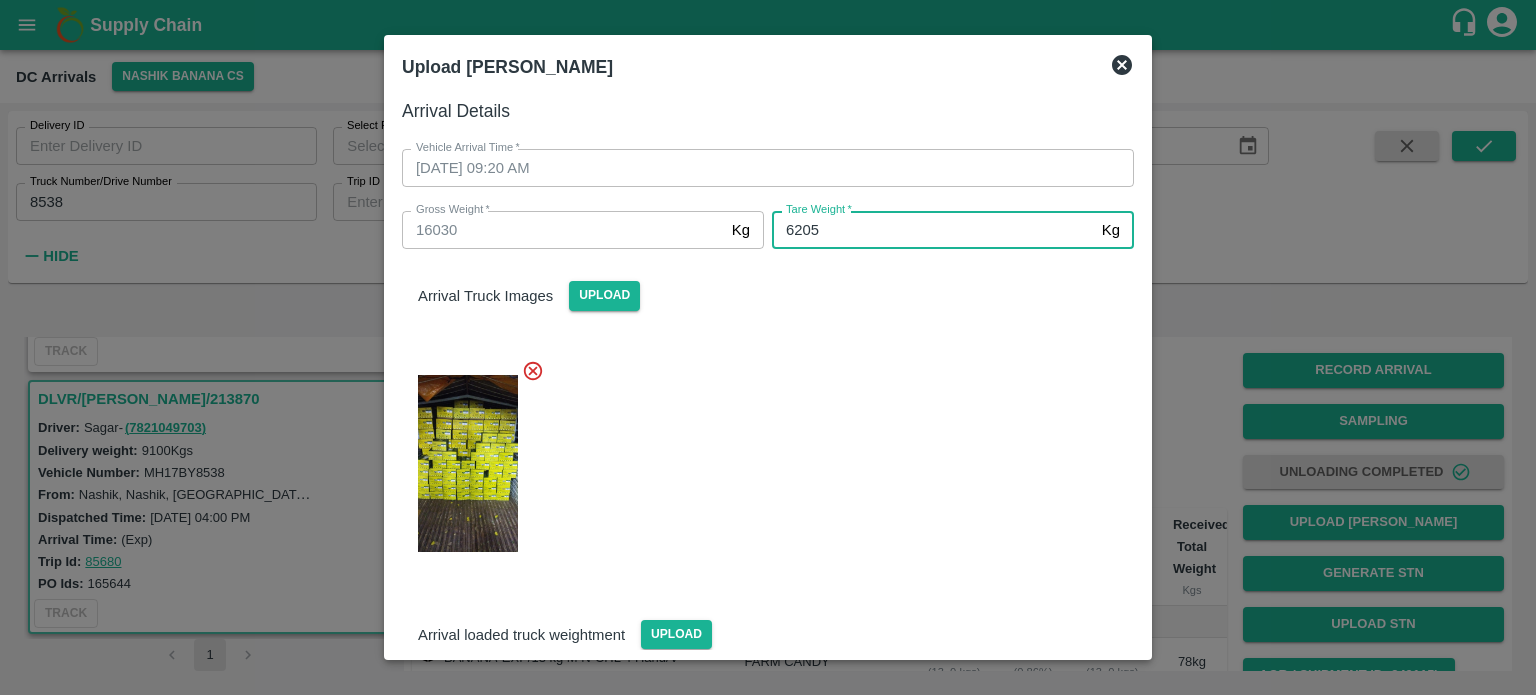 type on "6205" 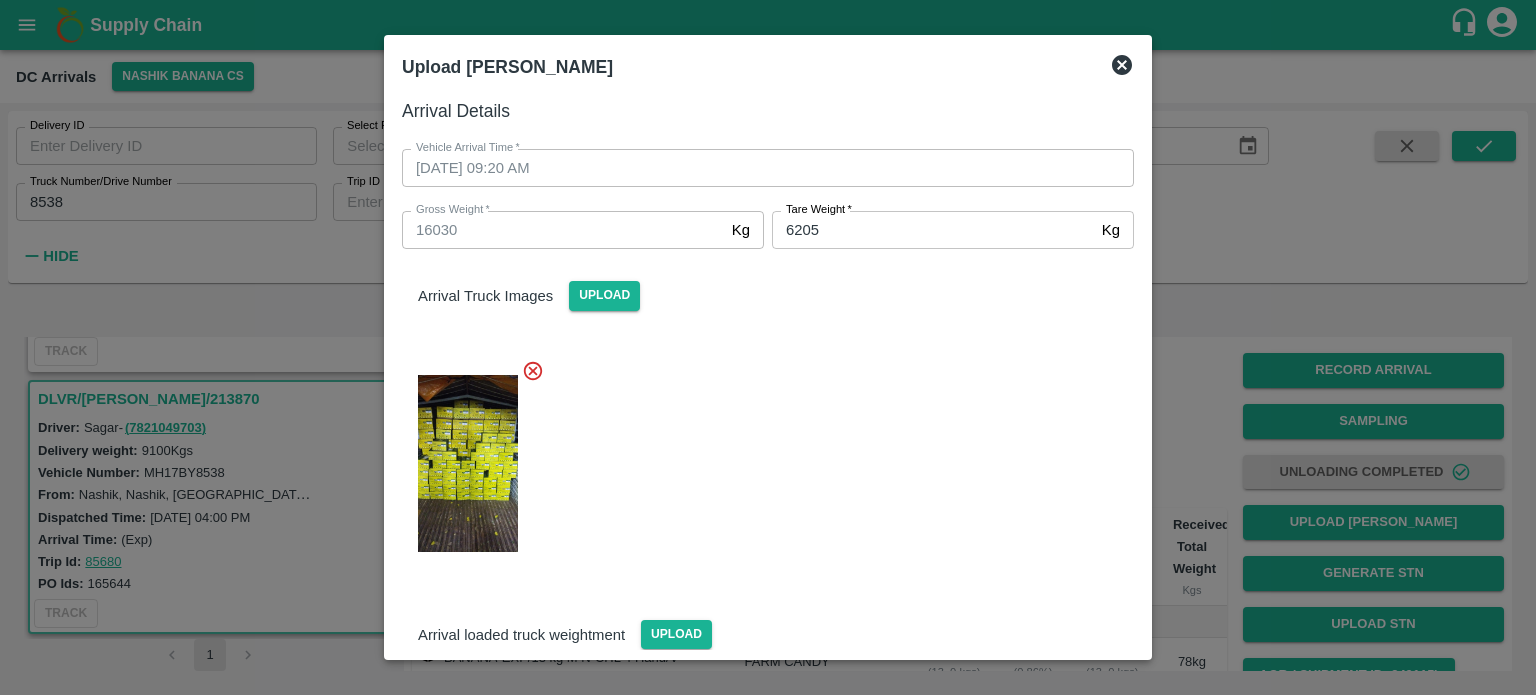 click at bounding box center [760, 458] 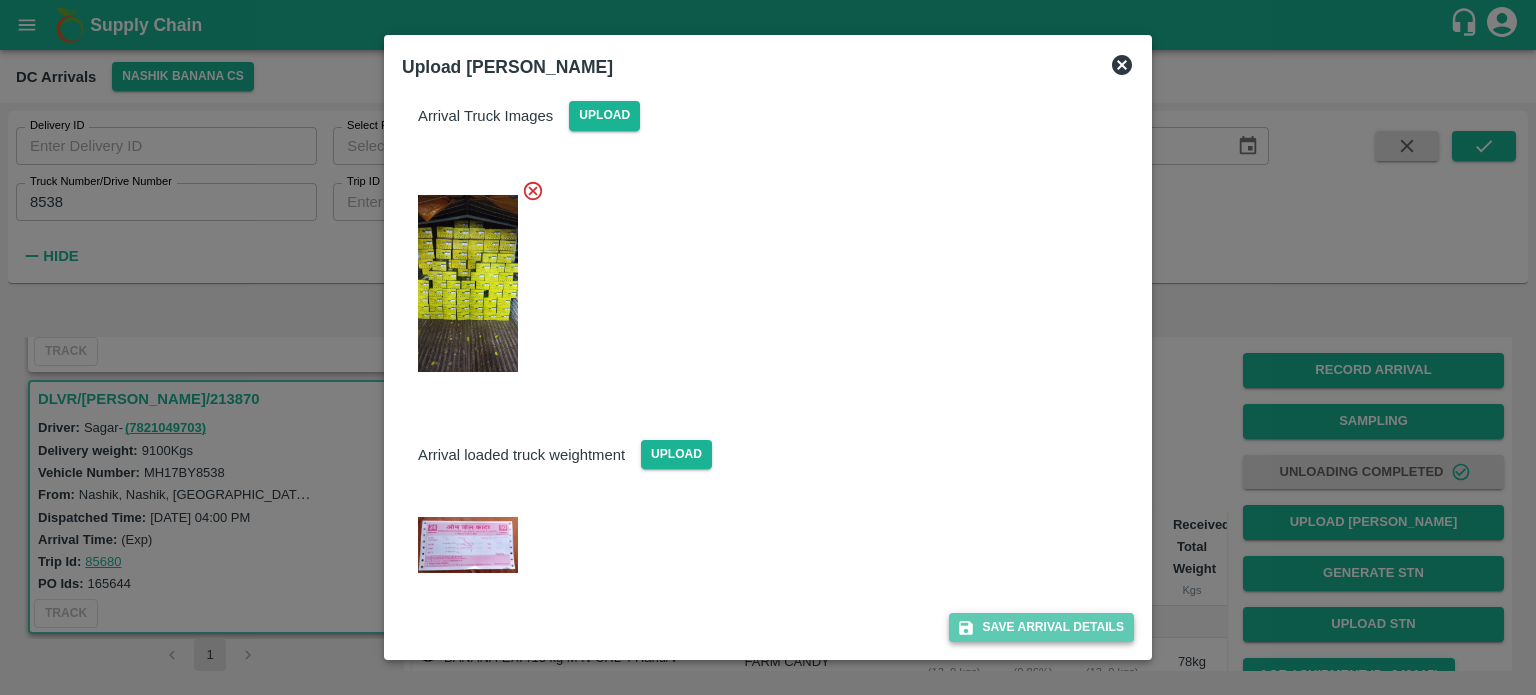 click on "Save Arrival Details" at bounding box center [1041, 627] 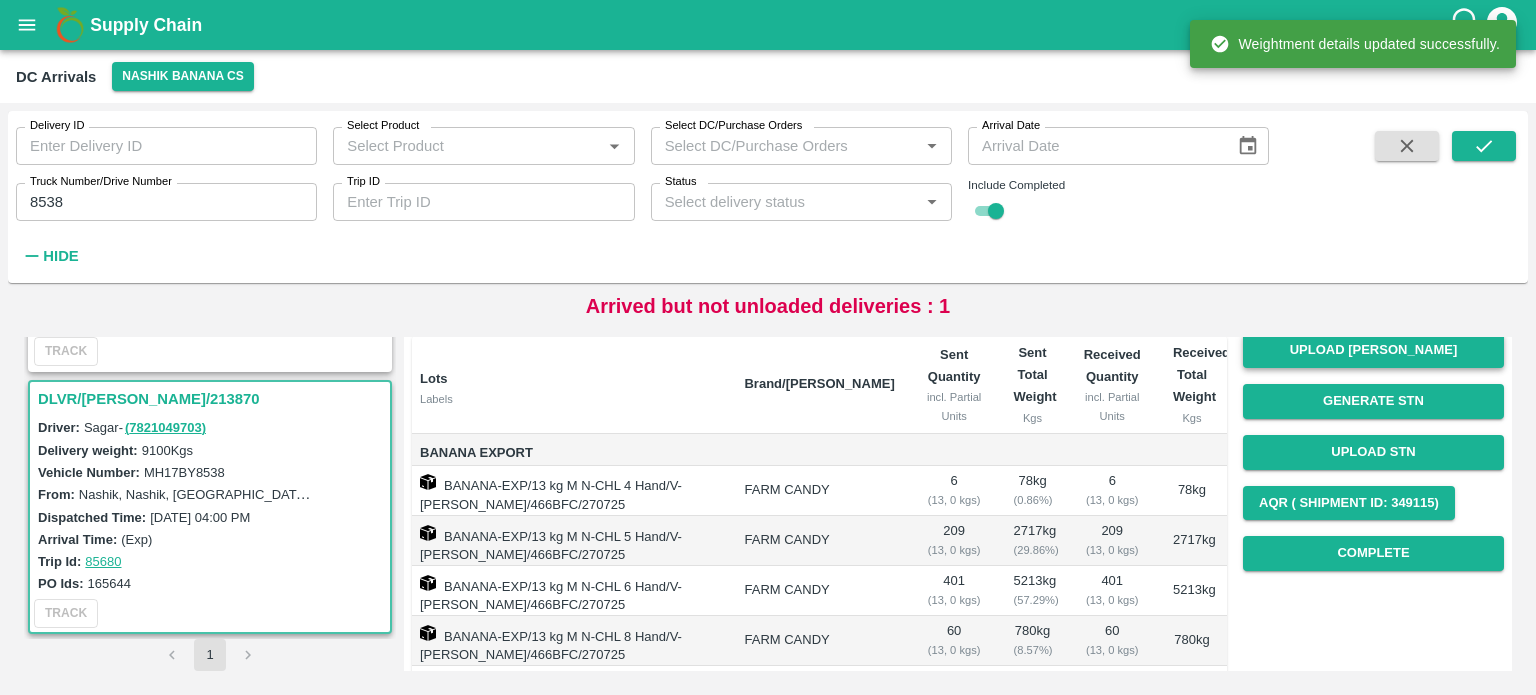 scroll, scrollTop: 172, scrollLeft: 0, axis: vertical 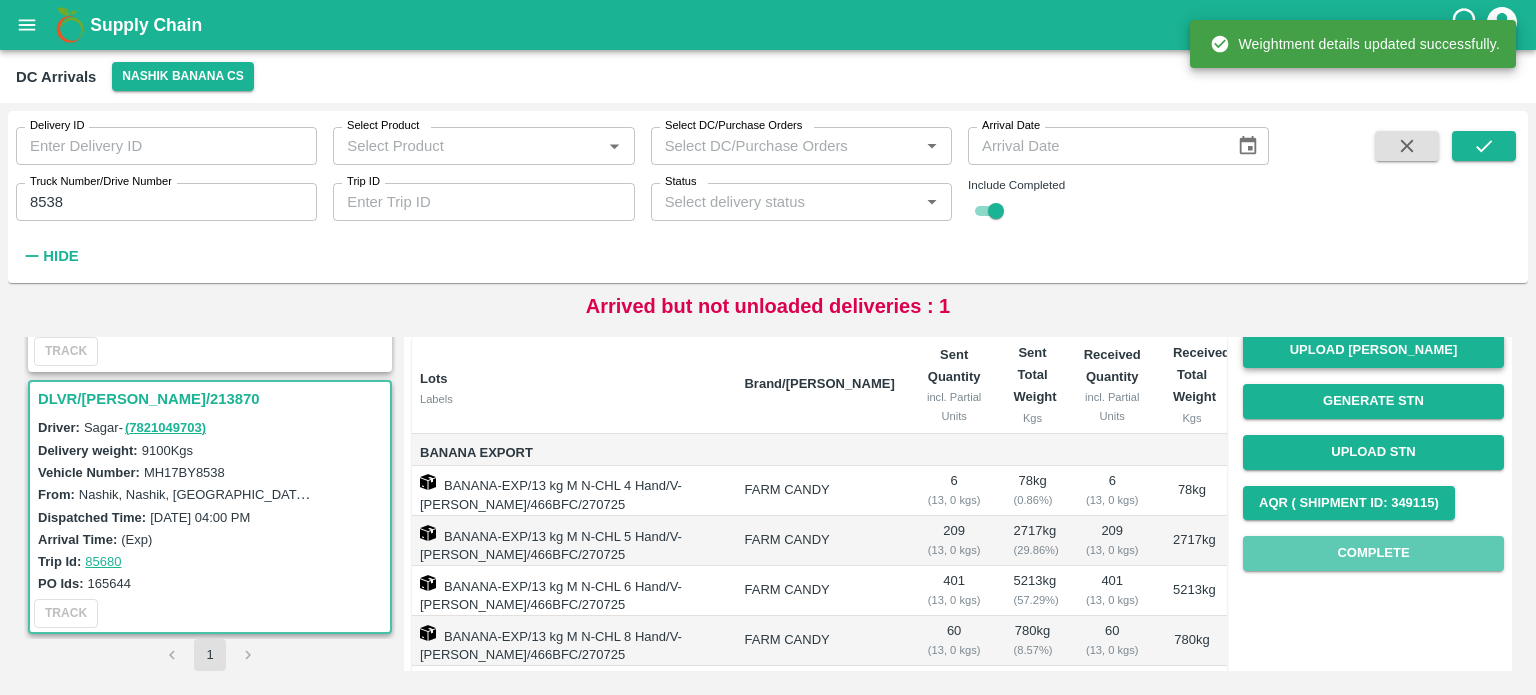 click on "Complete" at bounding box center (1373, 553) 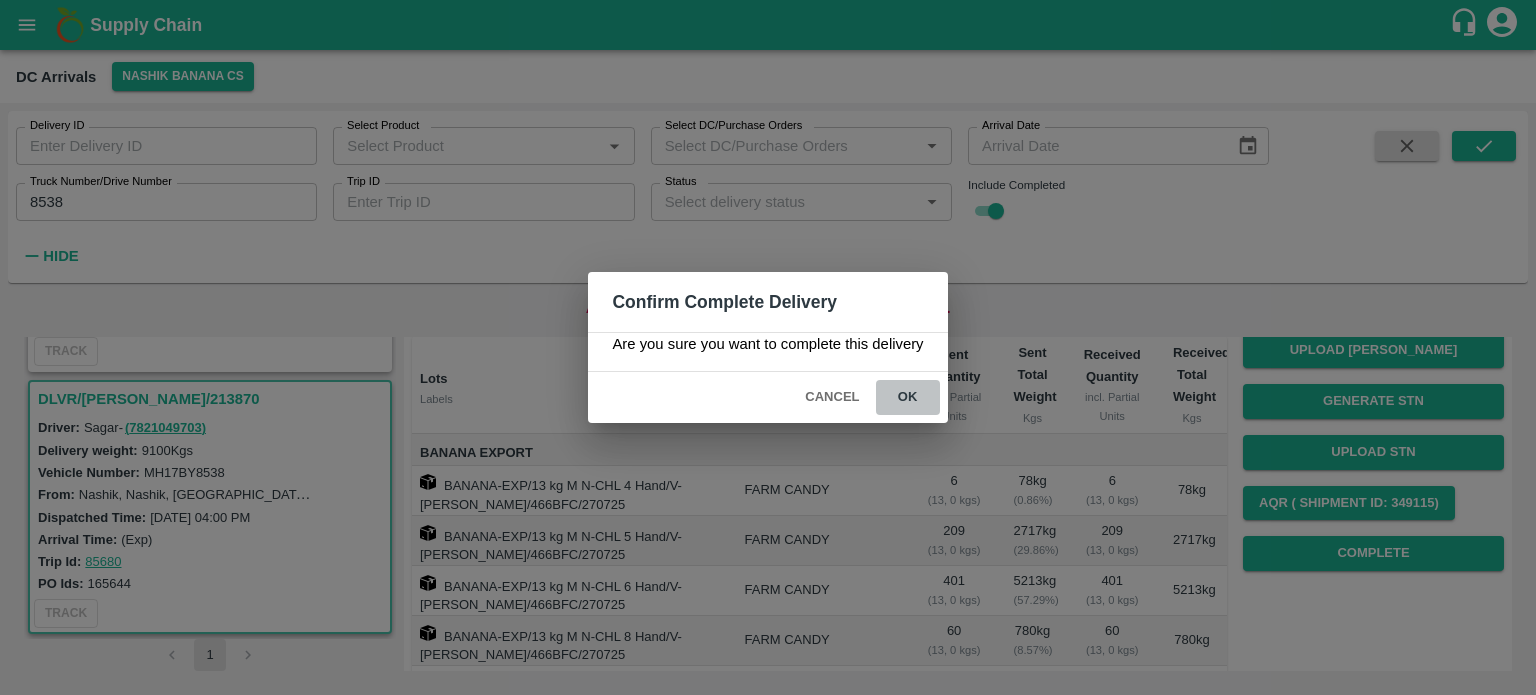 click on "ok" at bounding box center [908, 397] 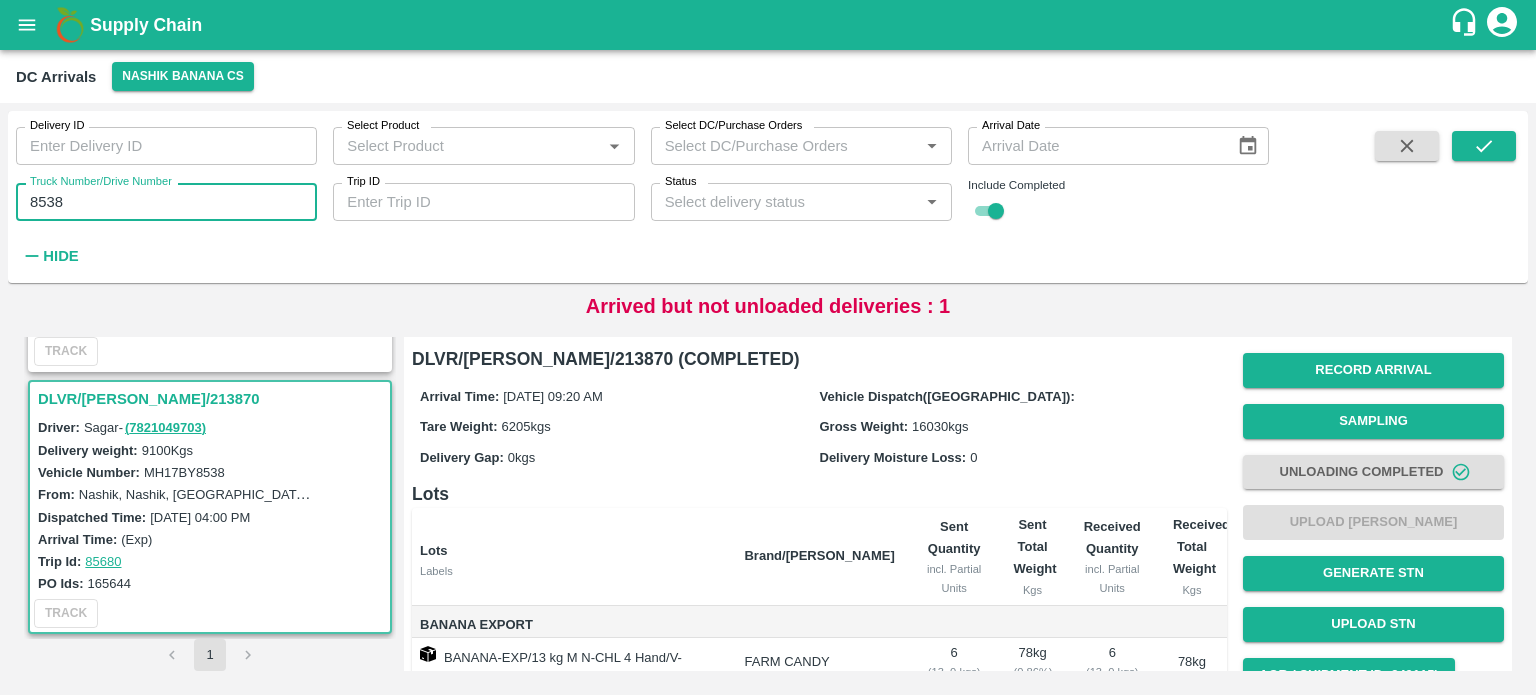 click on "8538" at bounding box center [166, 202] 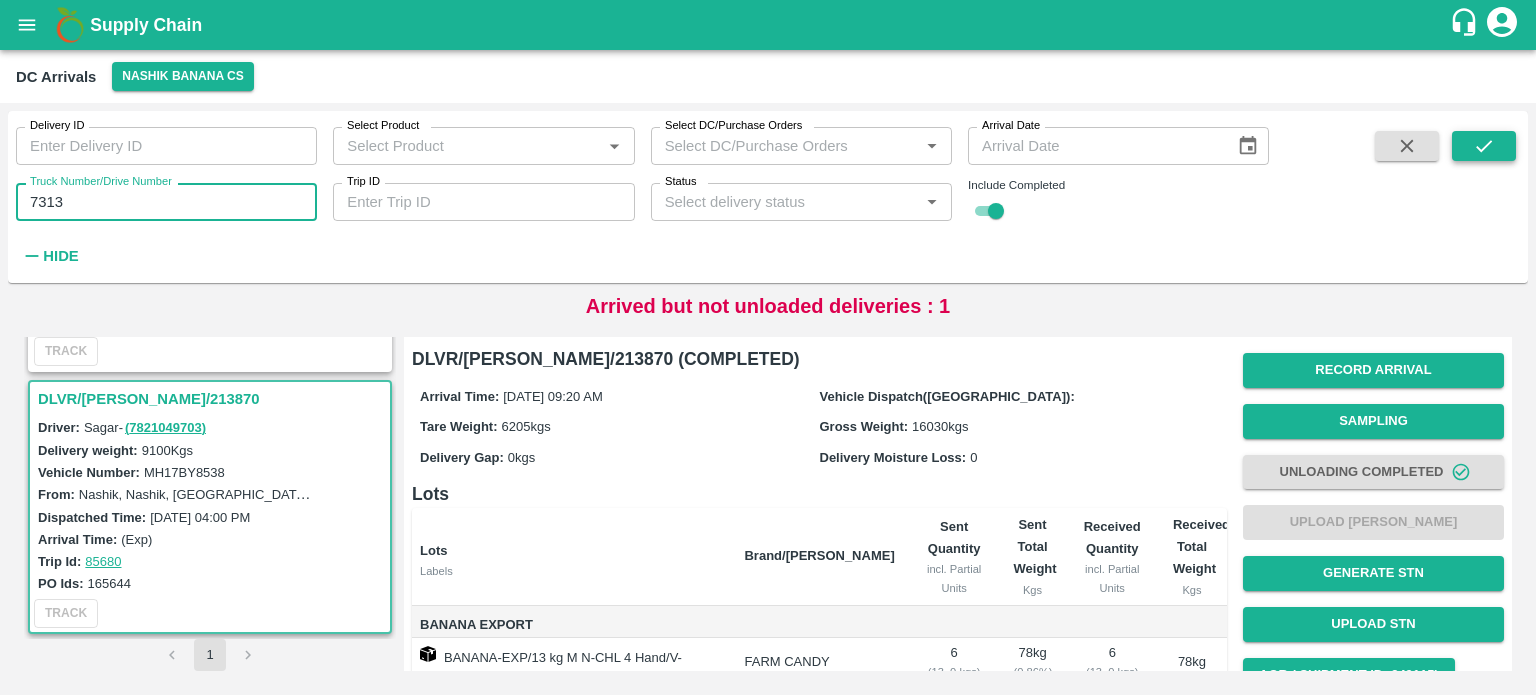 type on "7313" 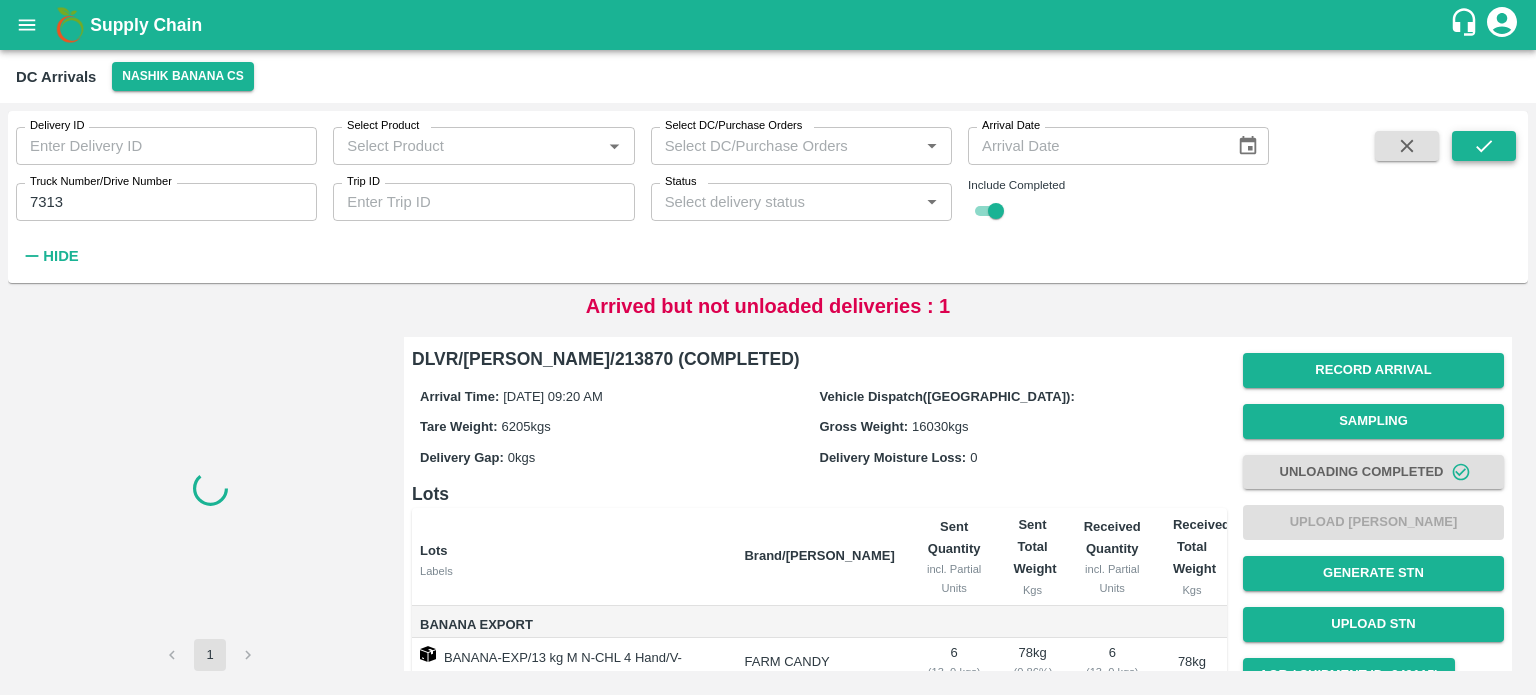 scroll, scrollTop: 0, scrollLeft: 0, axis: both 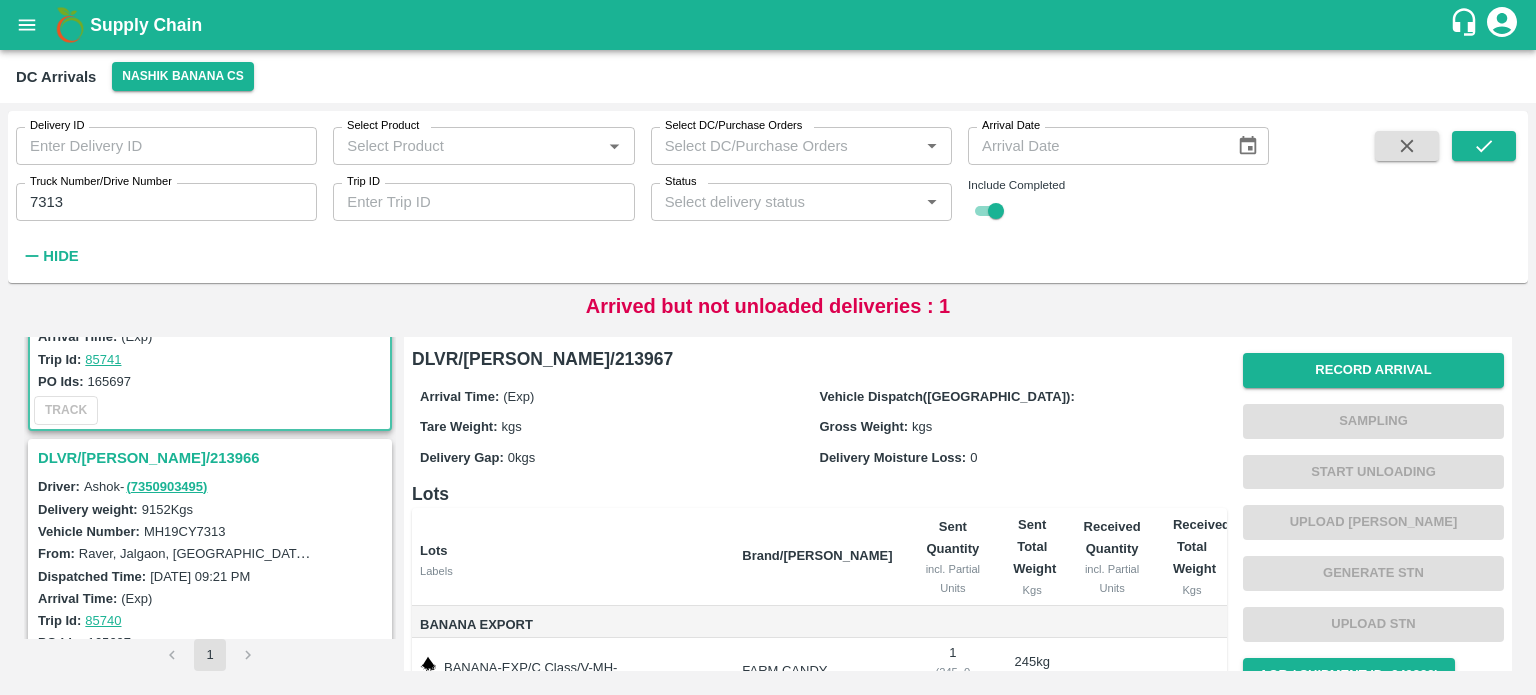 click on "DLVR/NASH/213966" at bounding box center (213, 458) 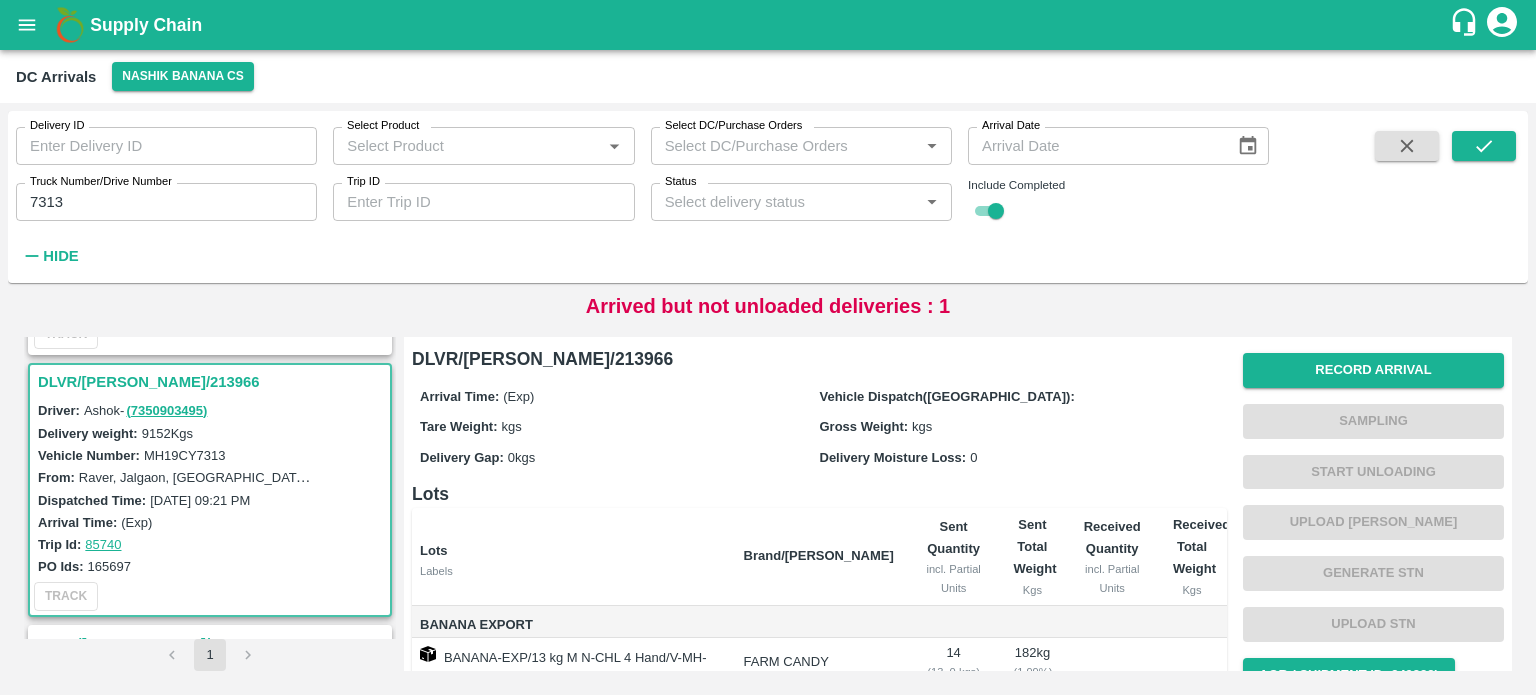 scroll, scrollTop: 240, scrollLeft: 0, axis: vertical 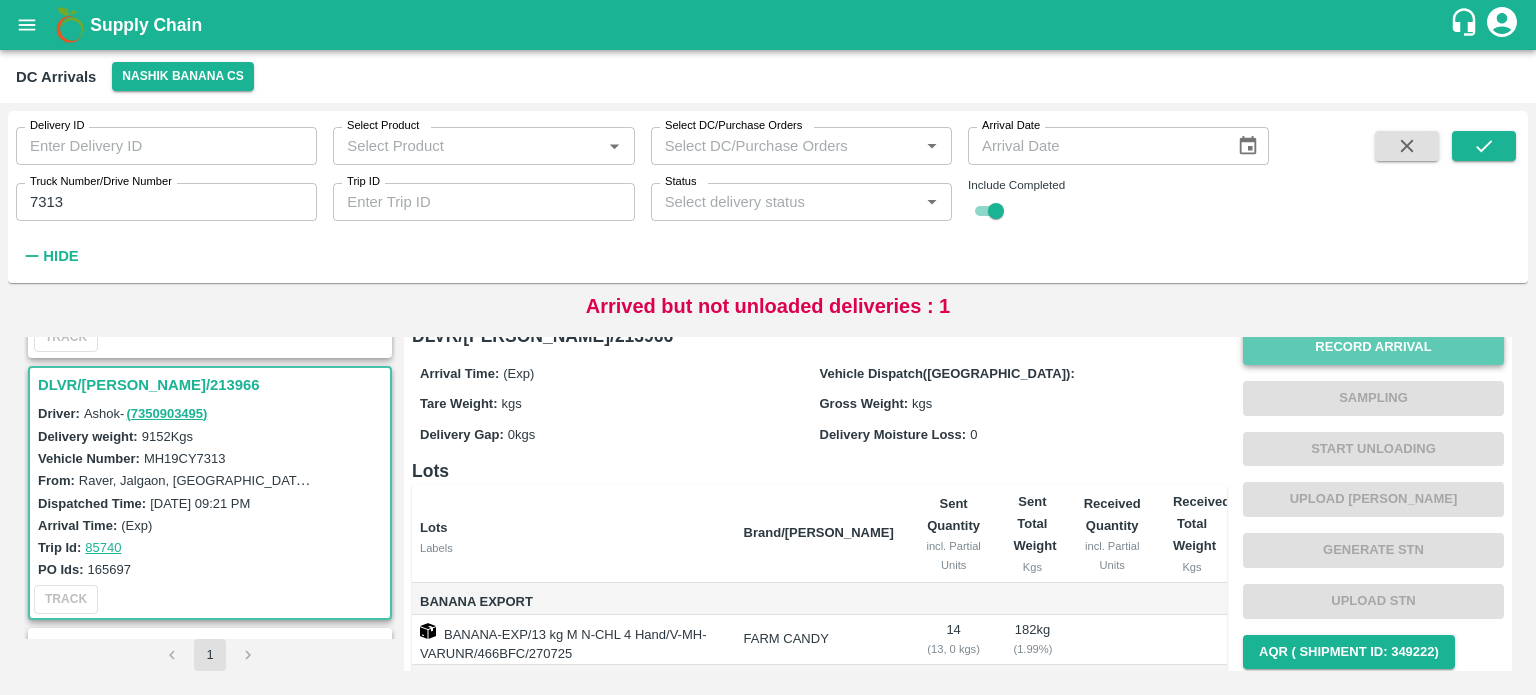 click on "Record Arrival" at bounding box center (1373, 347) 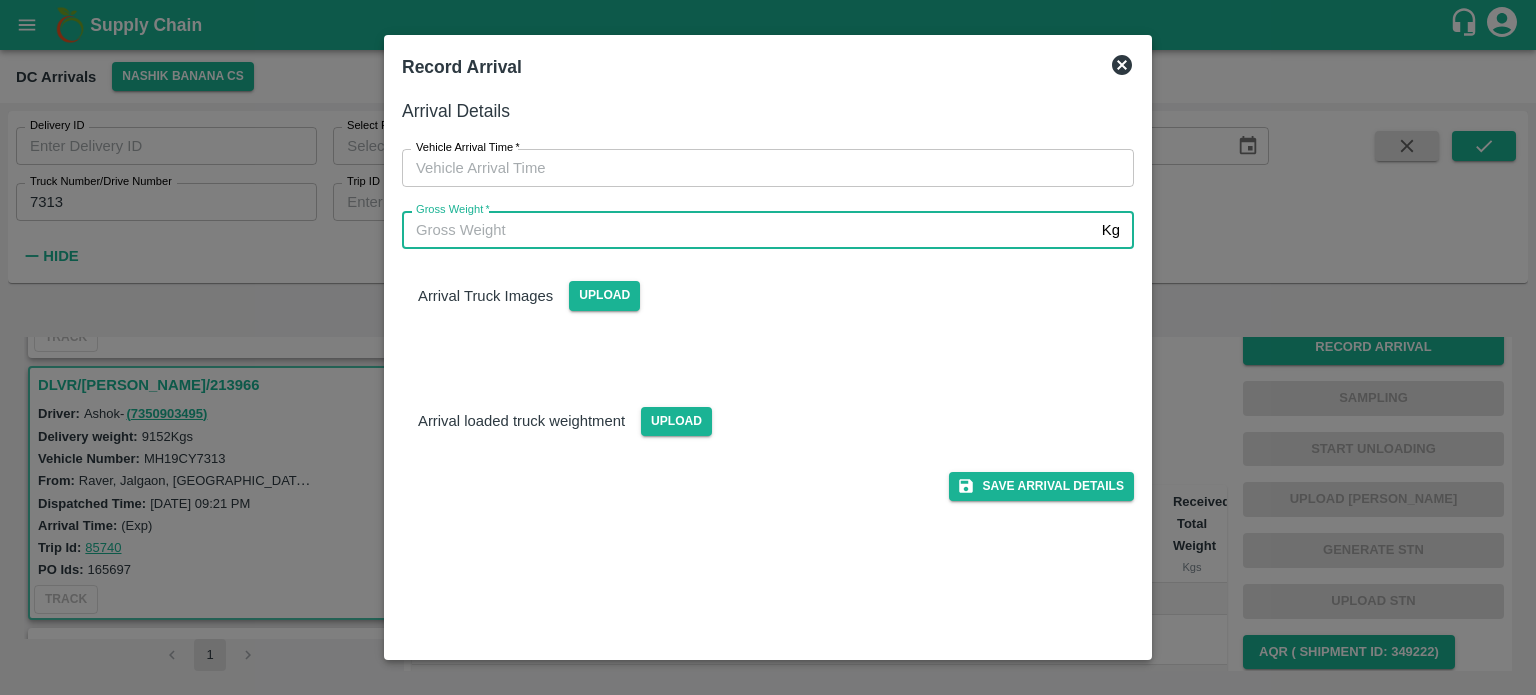 click on "Gross Weight   *" at bounding box center (748, 230) 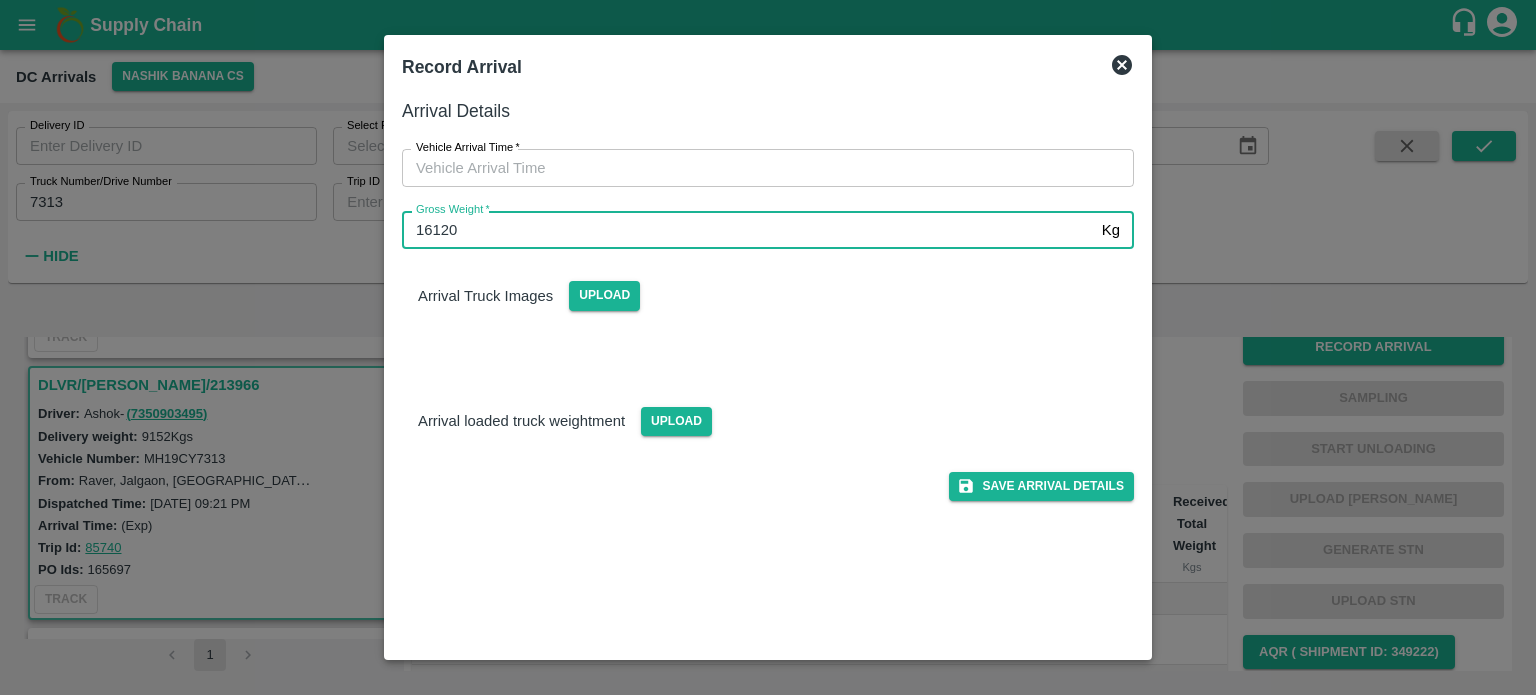type on "16120" 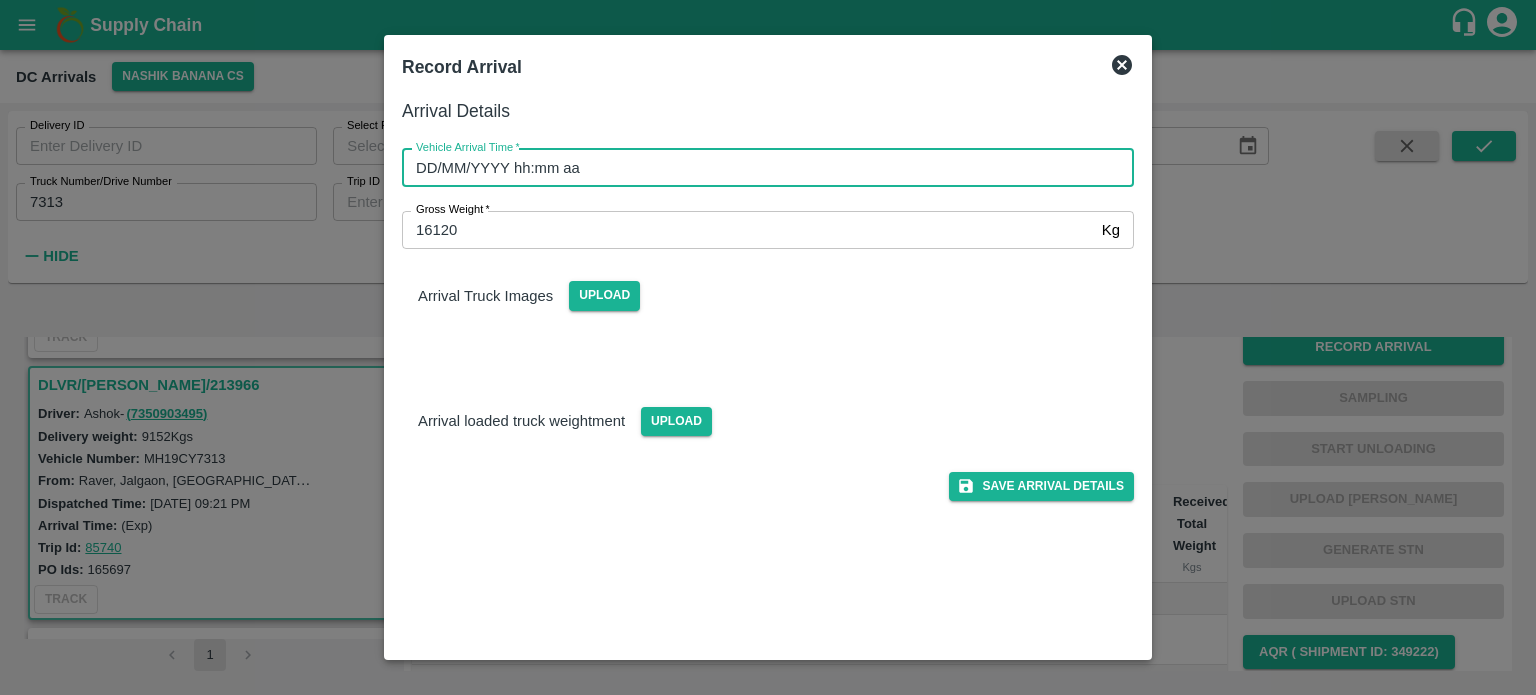 click on "DD/MM/YYYY hh:mm aa" at bounding box center (761, 168) 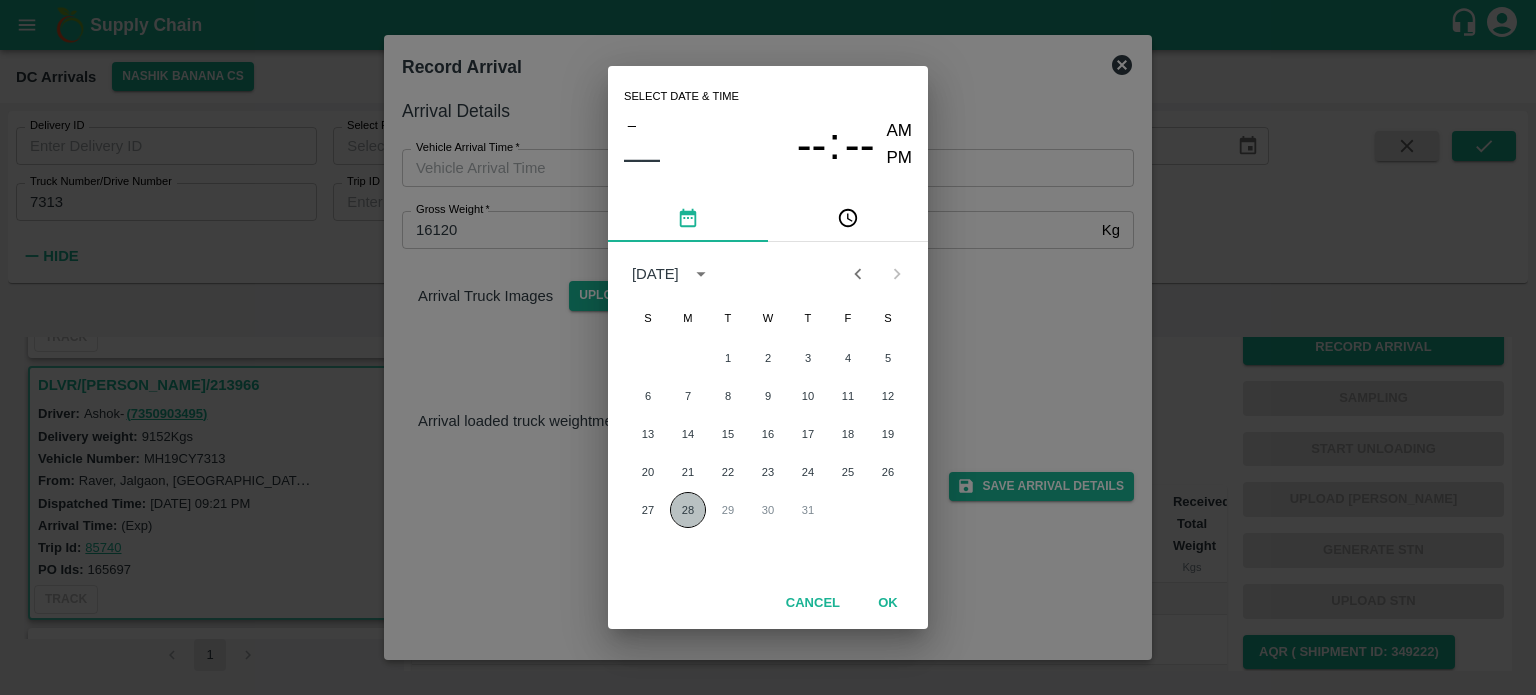 click on "28" at bounding box center [688, 510] 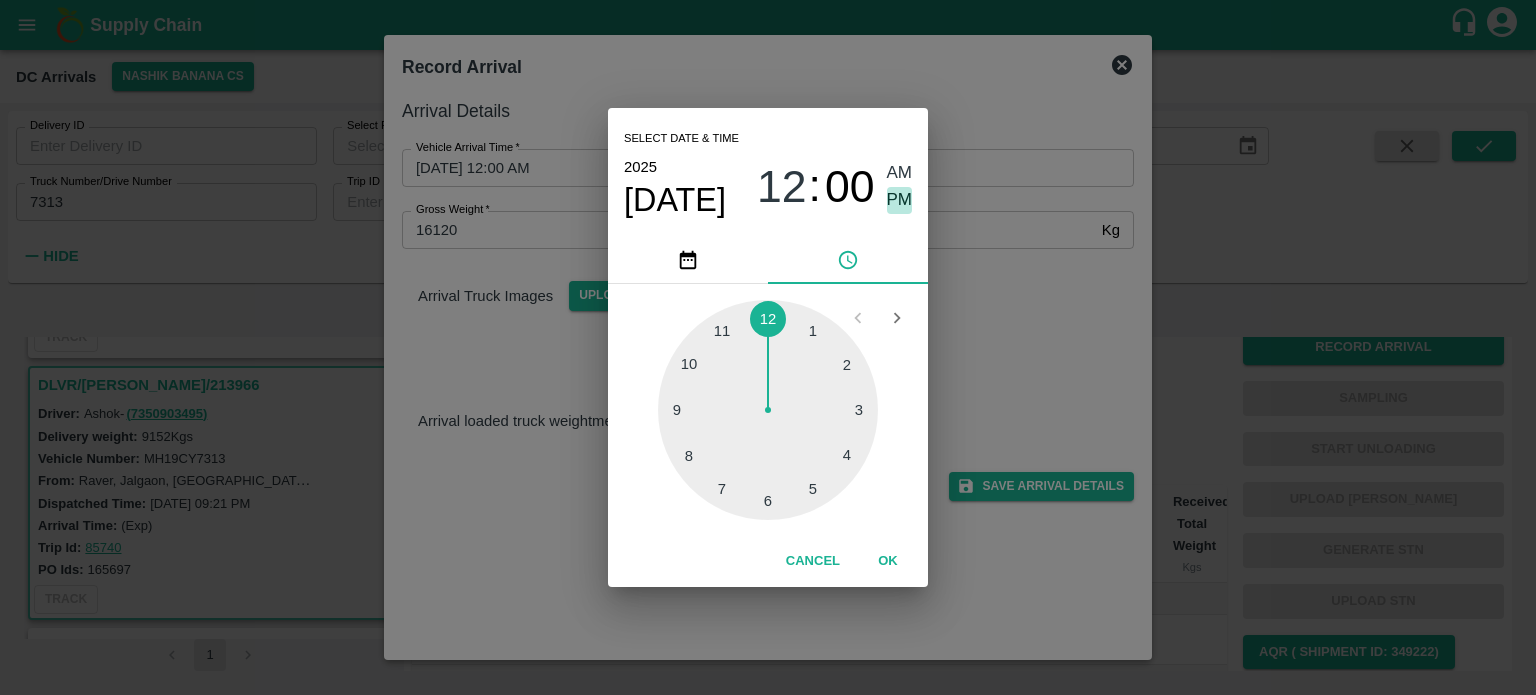 click on "PM" at bounding box center (900, 200) 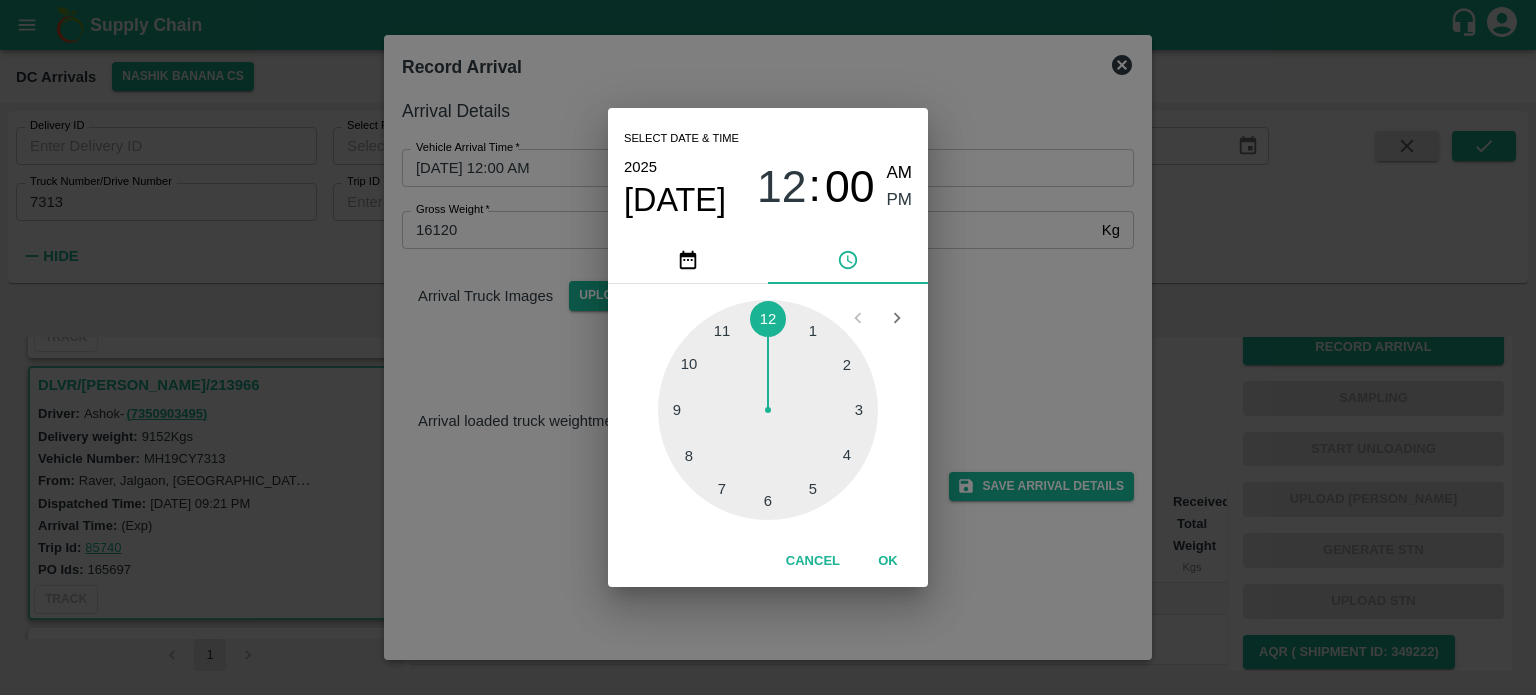 type on "28/07/2025 12:00 PM" 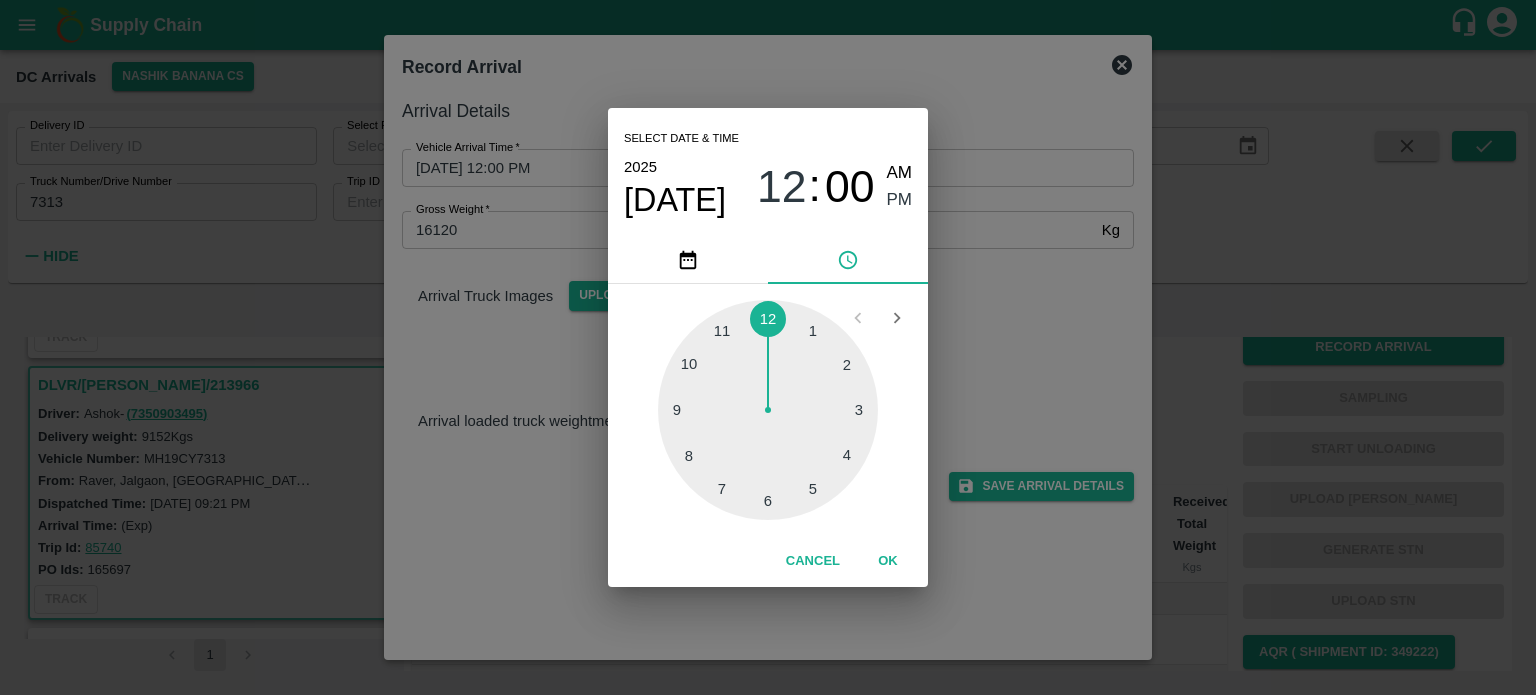 click on "Select date & time 2025 Jul 28 12 : 00 AM PM 1 2 3 4 5 6 7 8 9 10 11 12 Cancel OK" at bounding box center (768, 347) 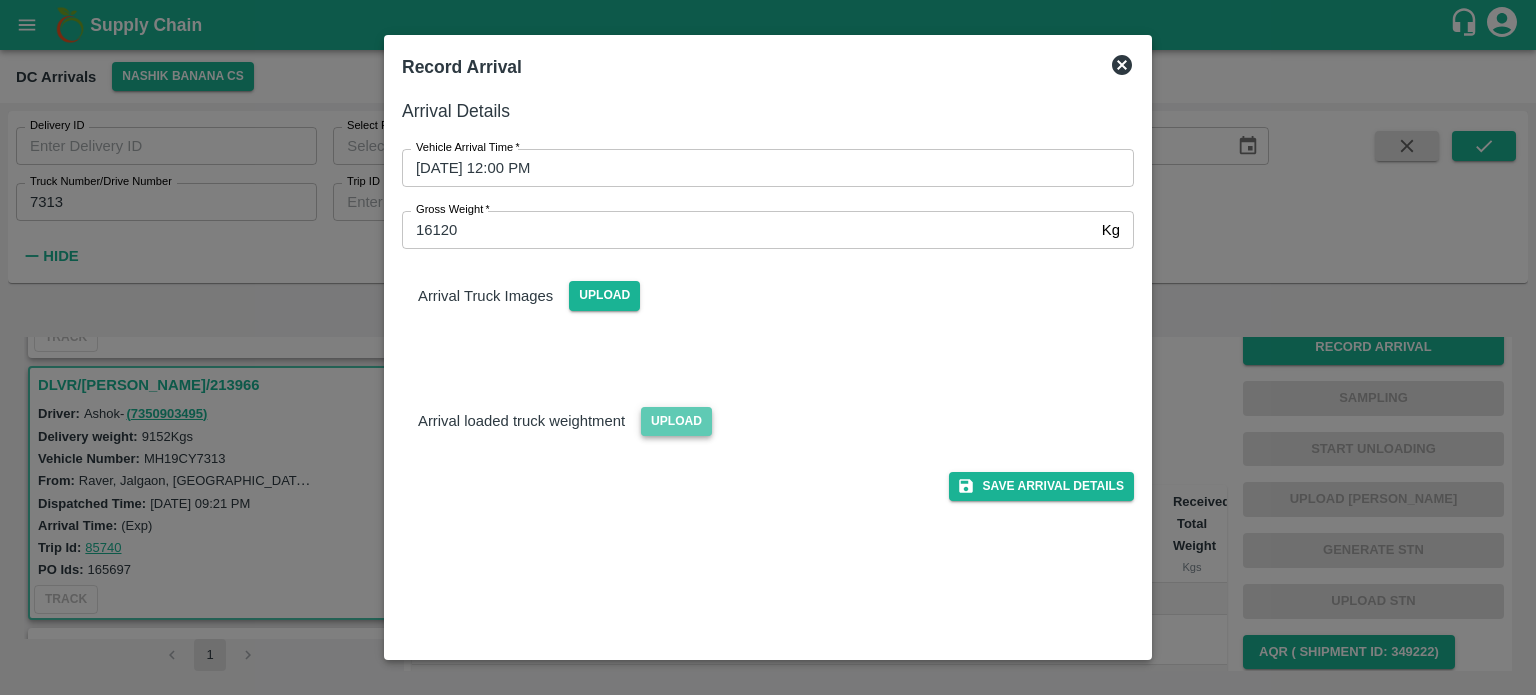 click on "Upload" at bounding box center [676, 421] 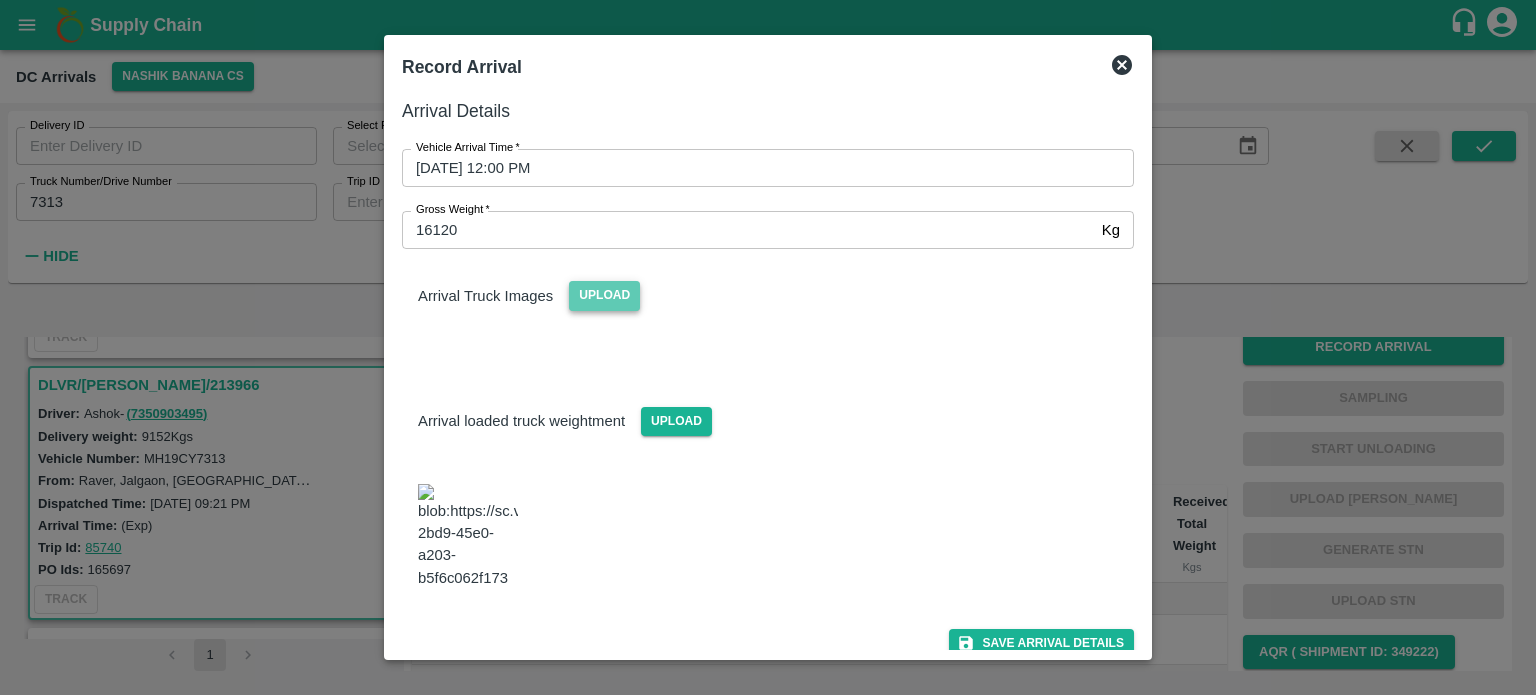 click on "Upload" at bounding box center [604, 295] 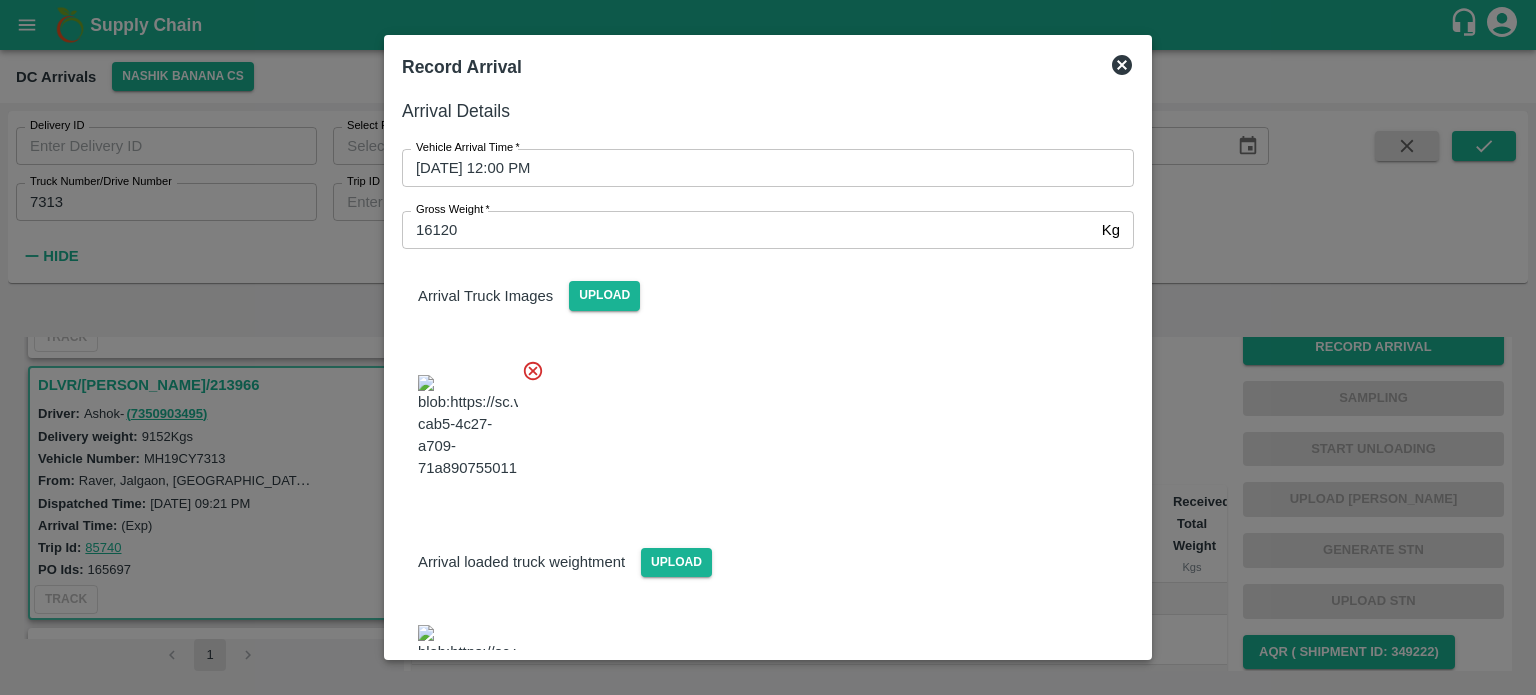 click at bounding box center [760, 421] 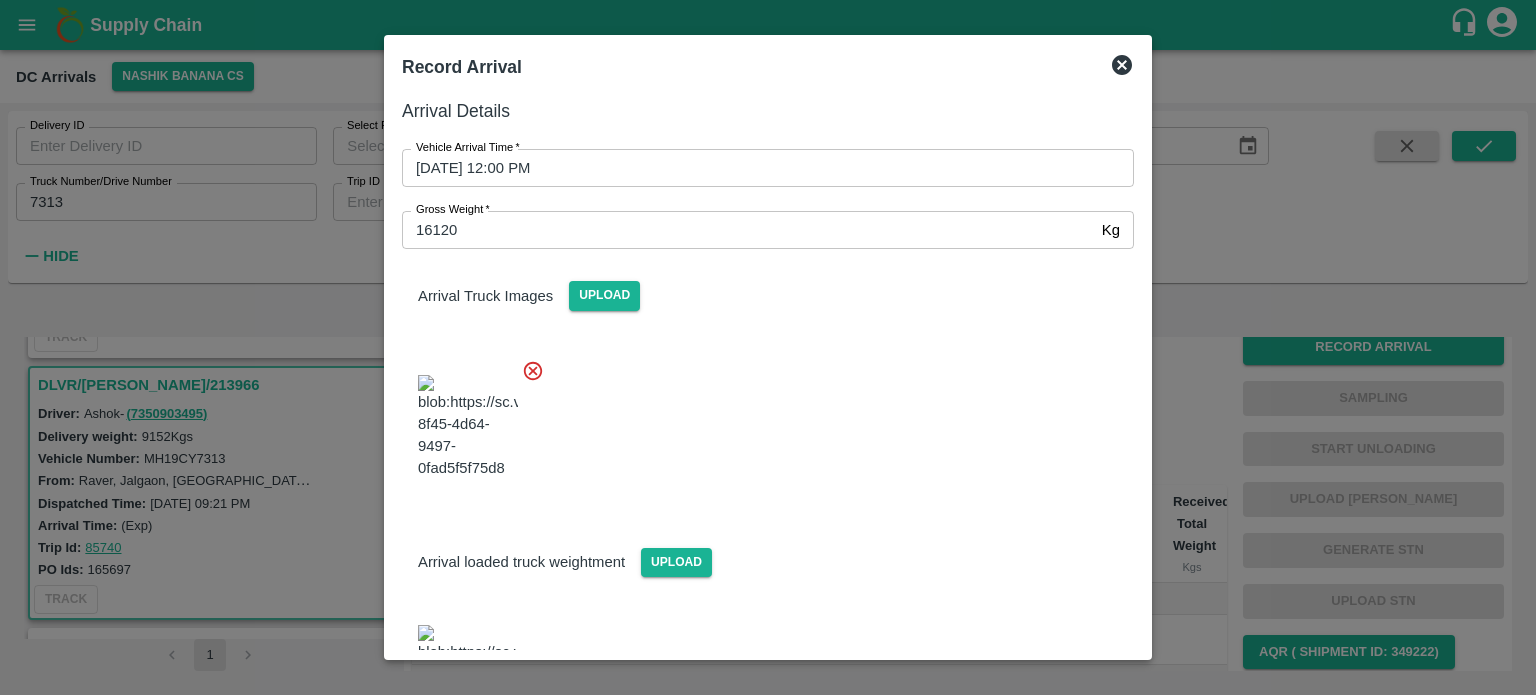 scroll, scrollTop: 166, scrollLeft: 0, axis: vertical 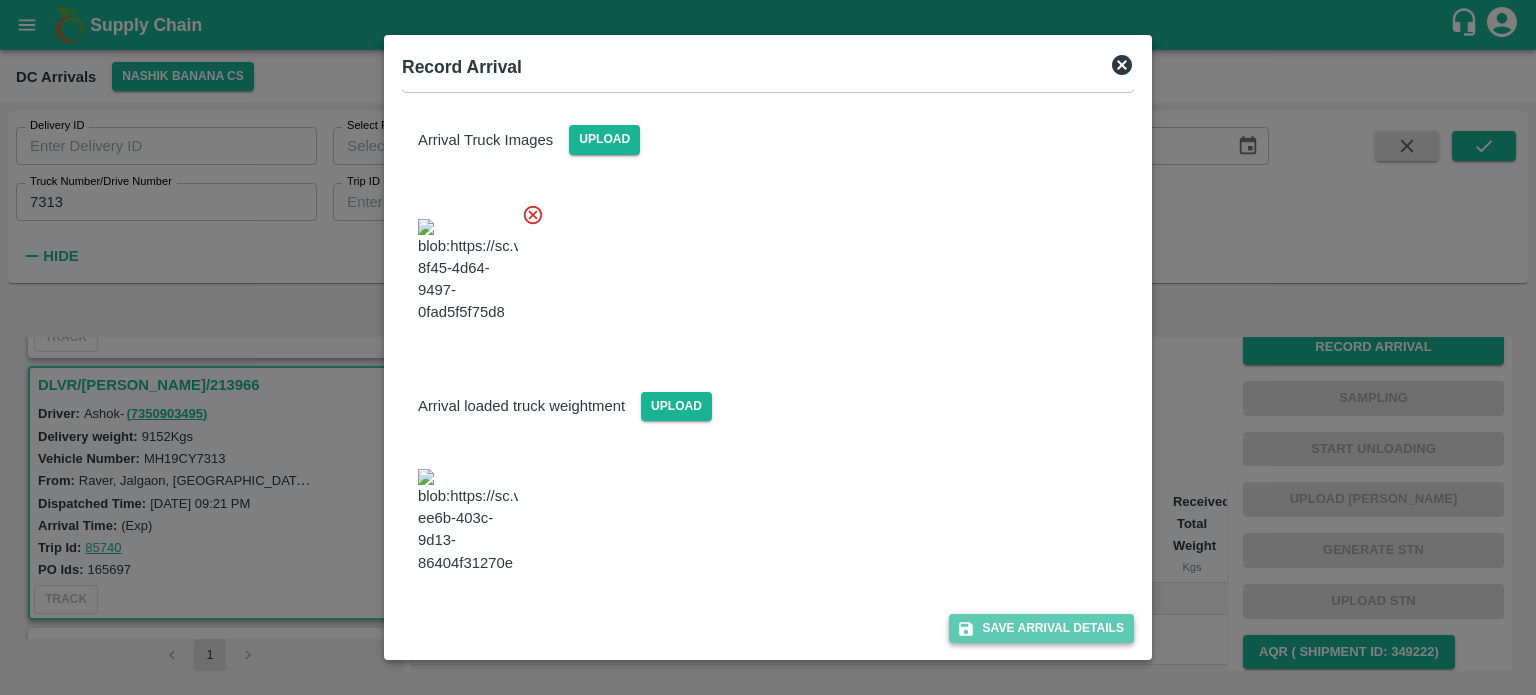 click on "Save Arrival Details" at bounding box center [1041, 628] 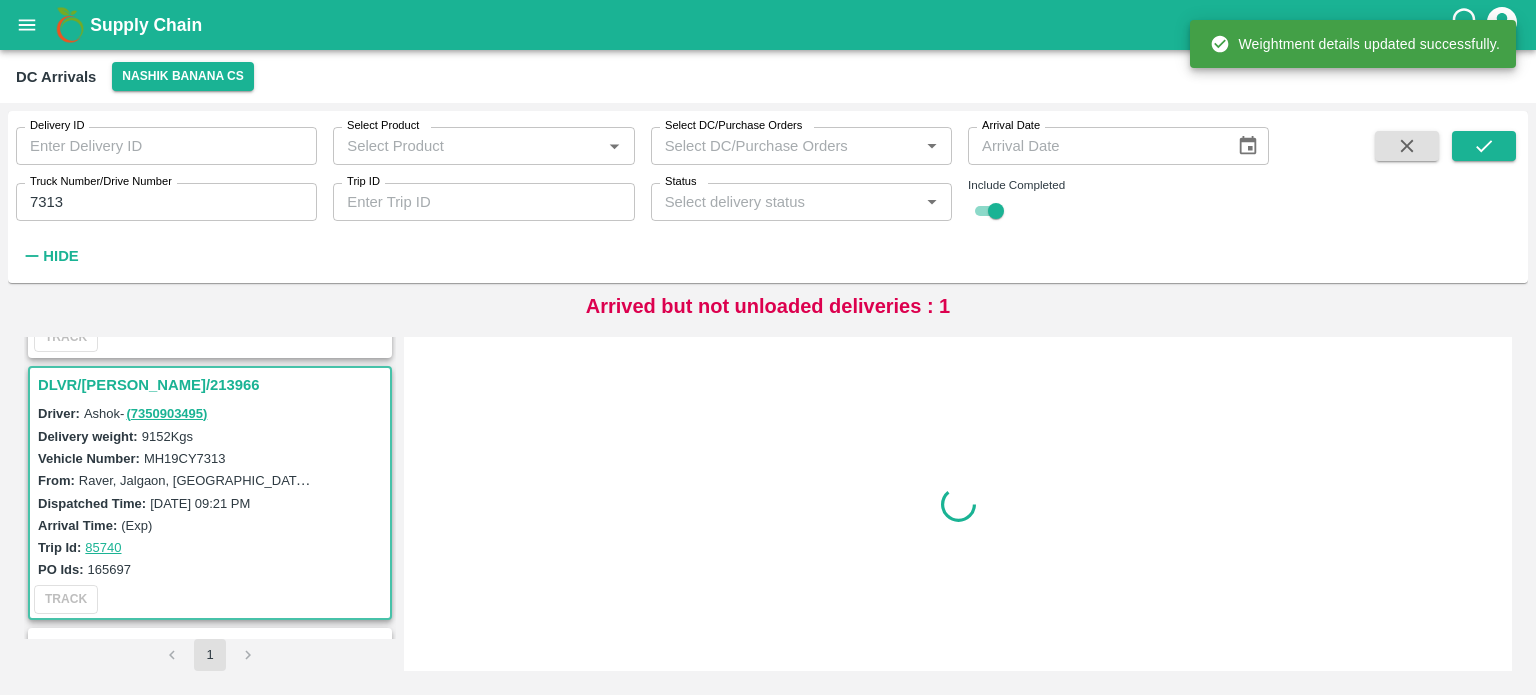 scroll, scrollTop: 0, scrollLeft: 0, axis: both 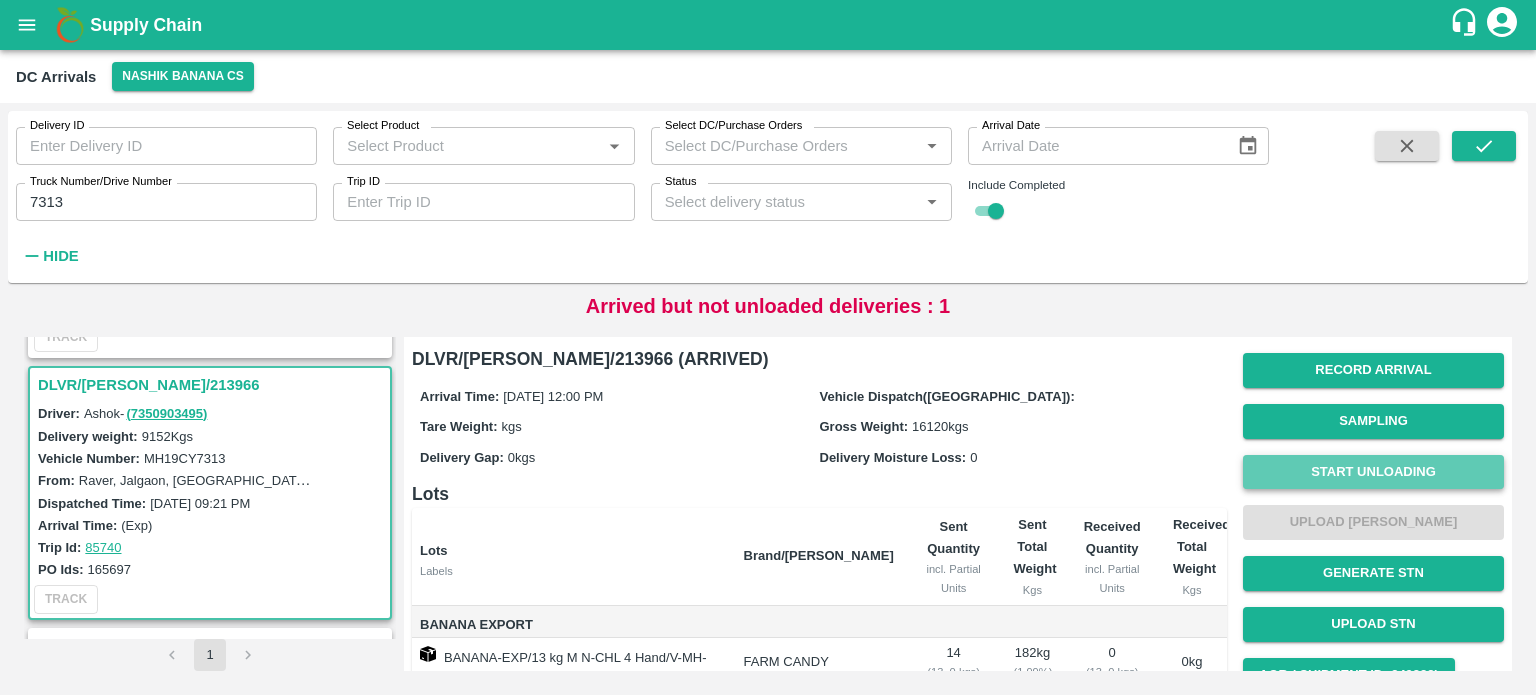 click on "Start Unloading" at bounding box center [1373, 472] 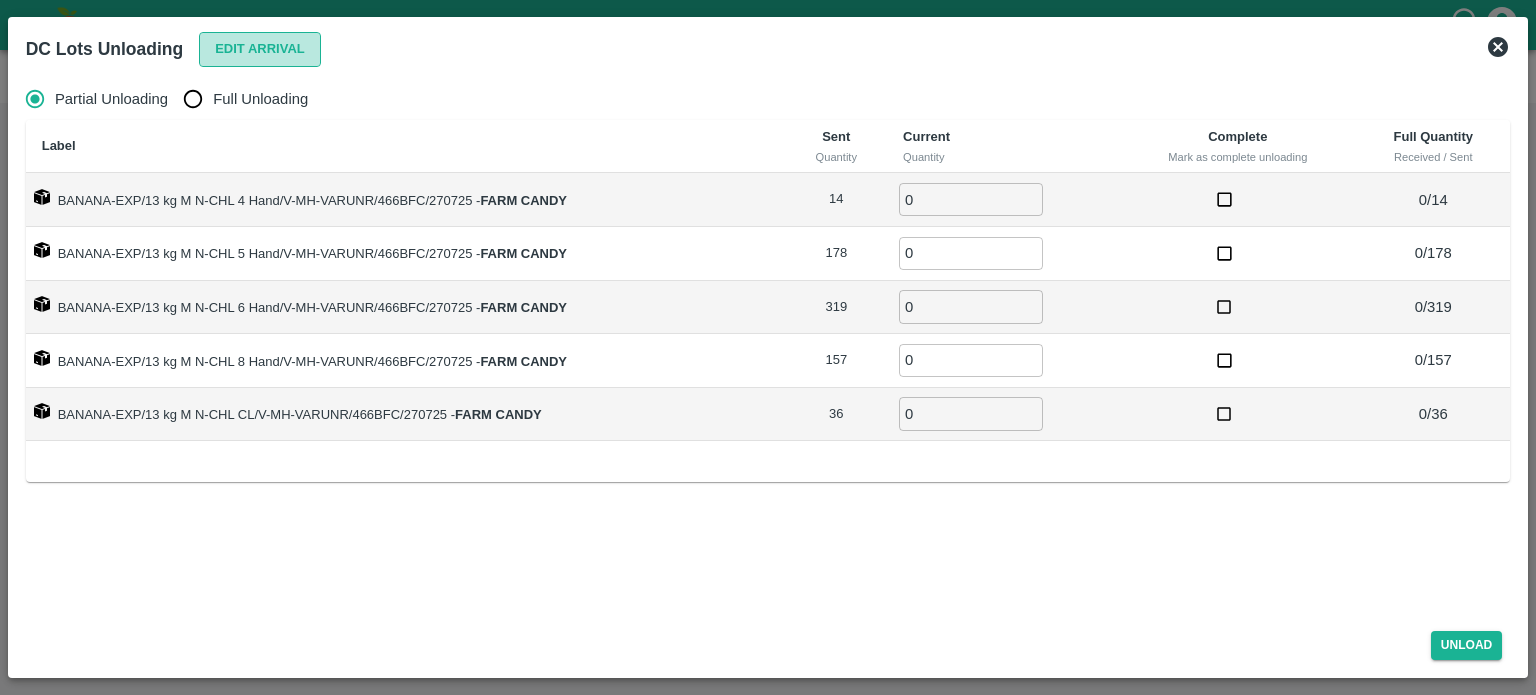 click on "Edit Arrival" at bounding box center [260, 49] 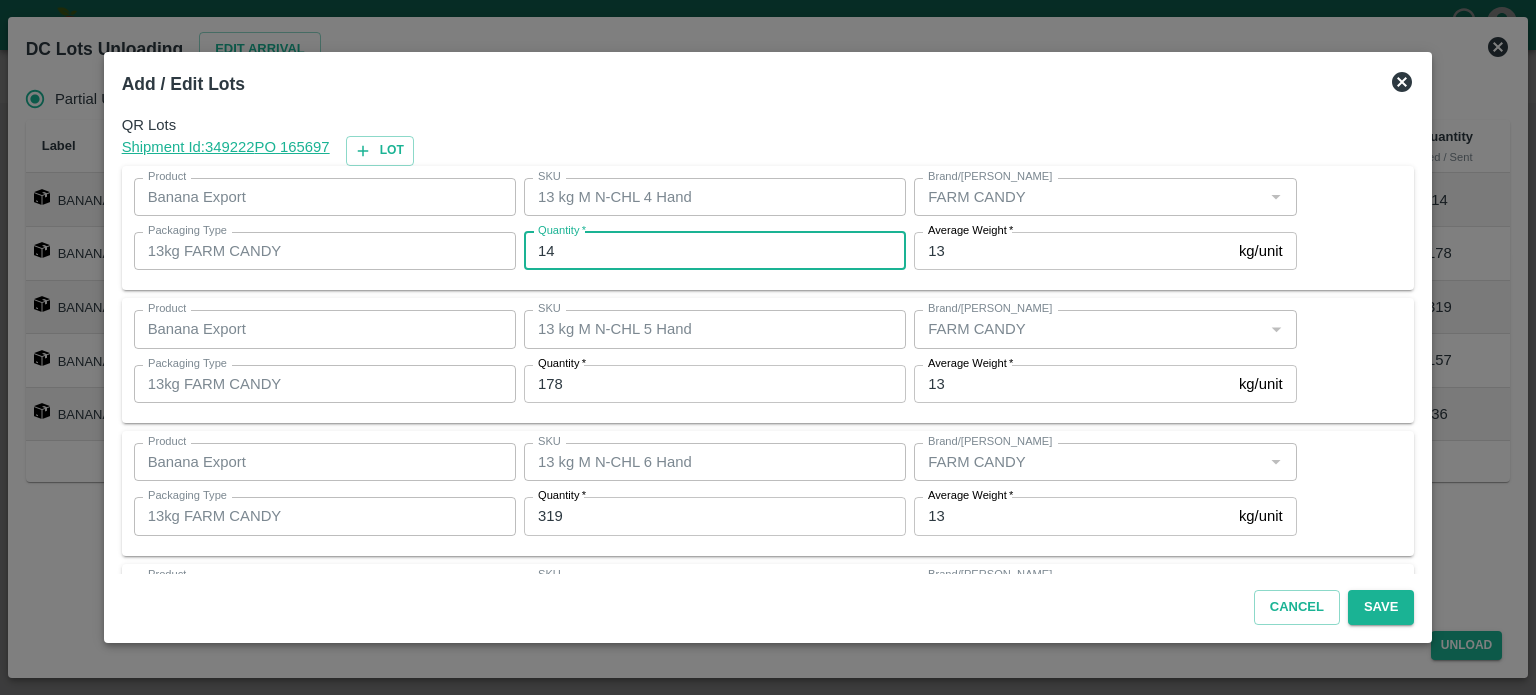 click on "14" at bounding box center (715, 251) 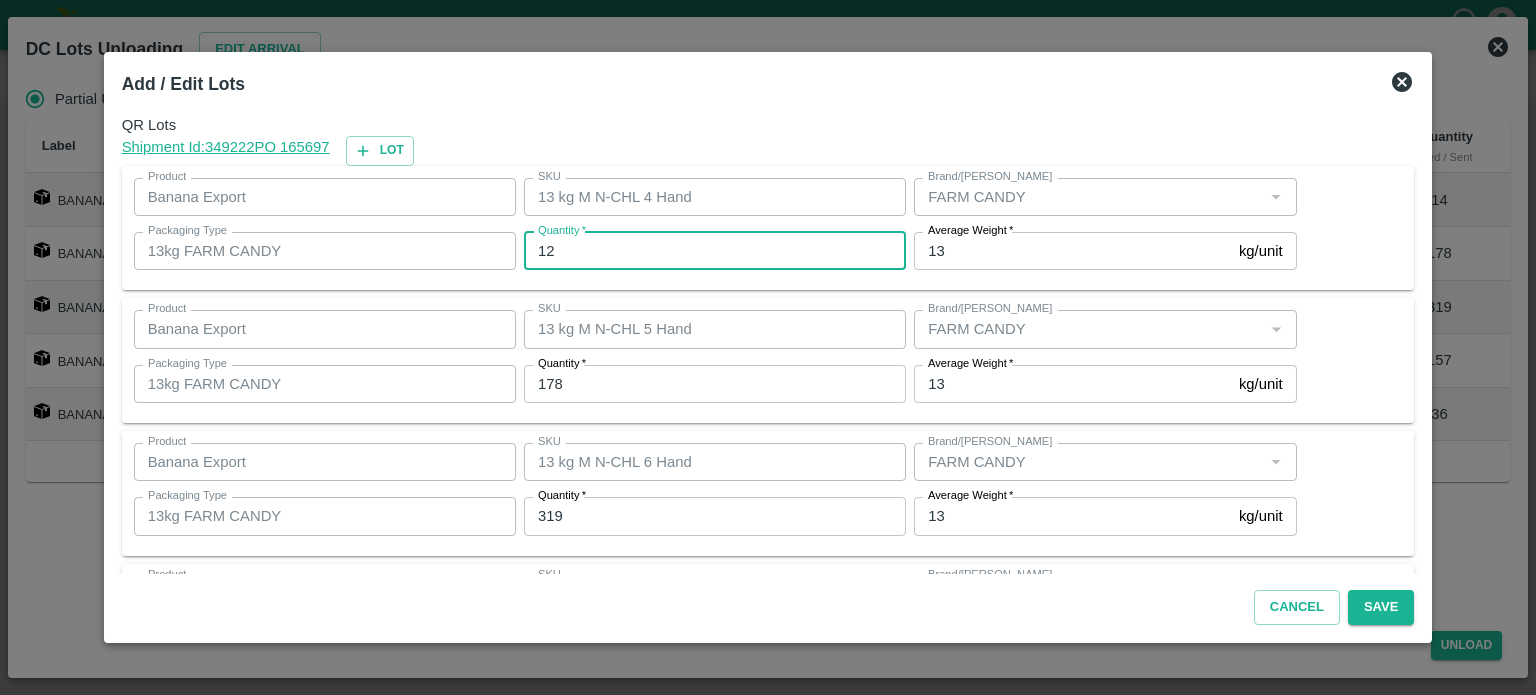 type on "12" 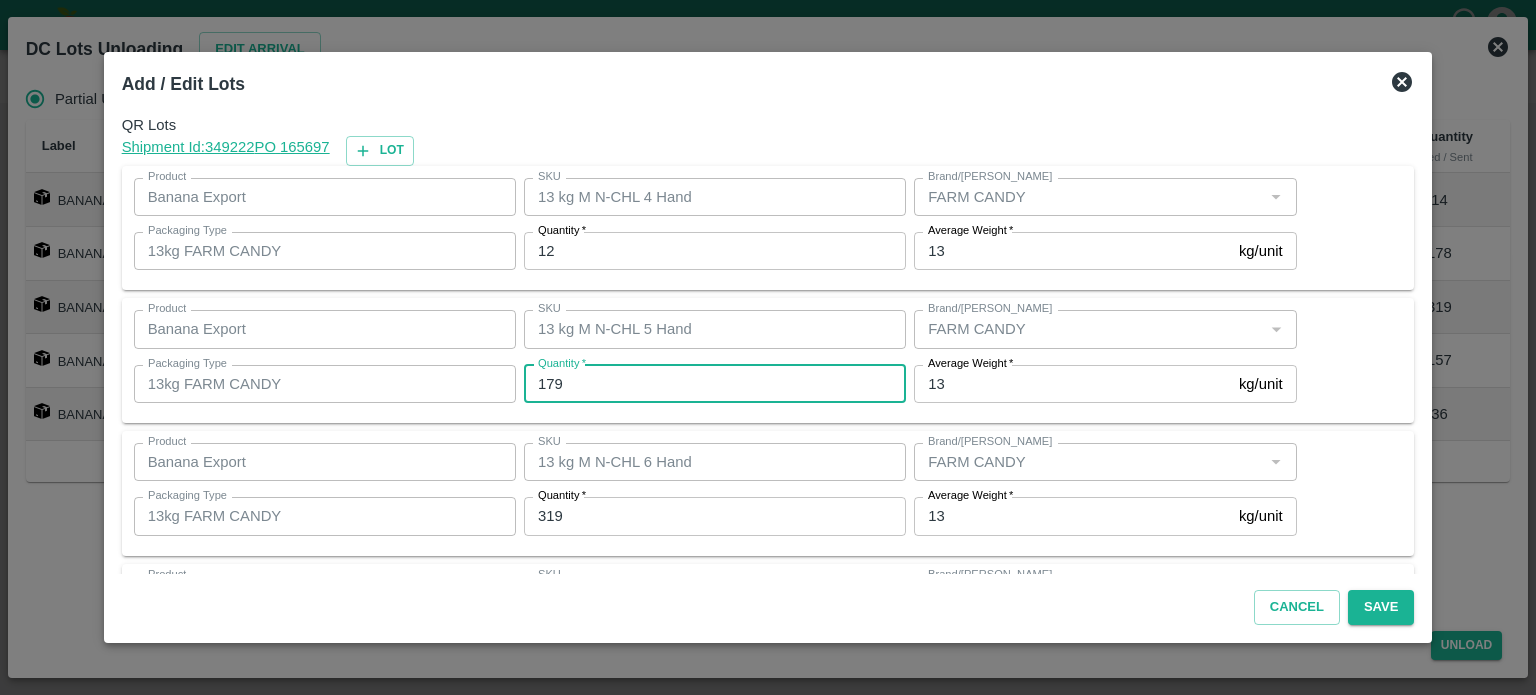 type on "179" 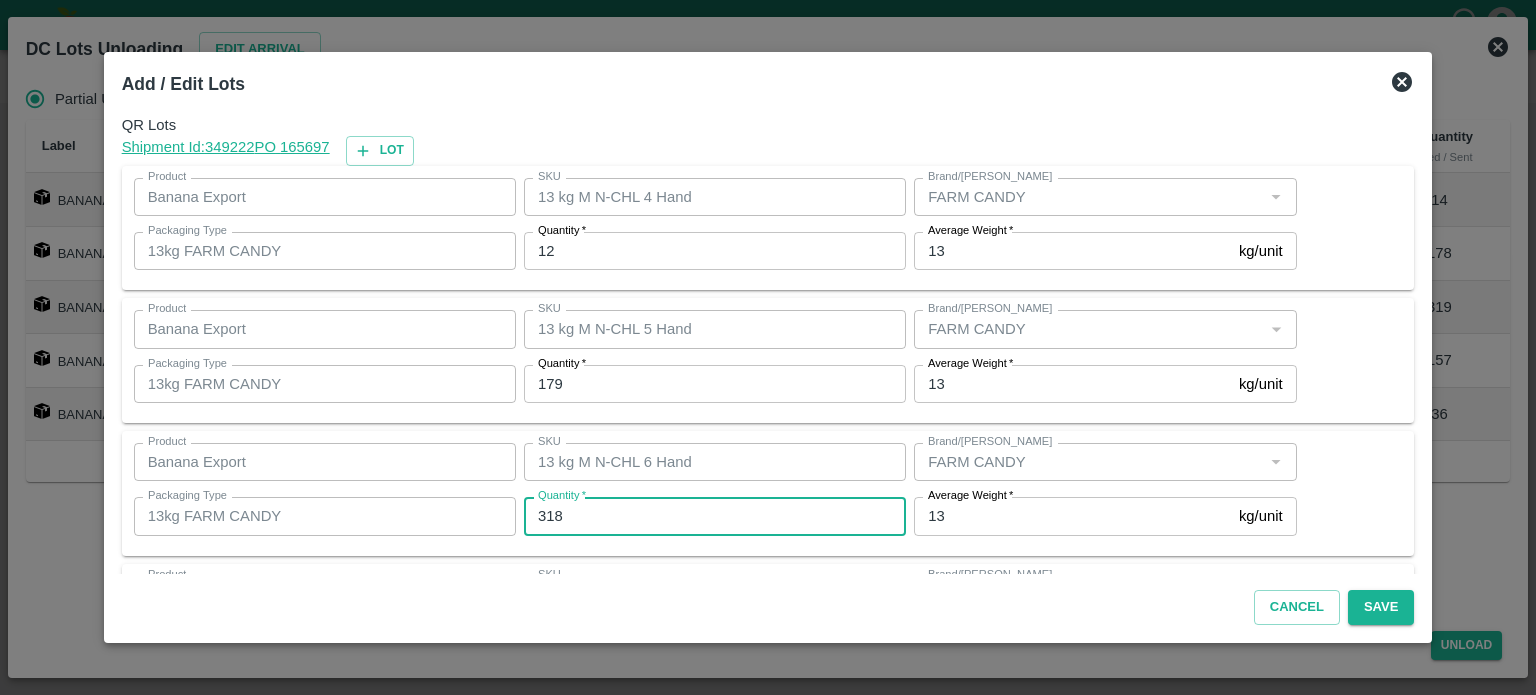type on "318" 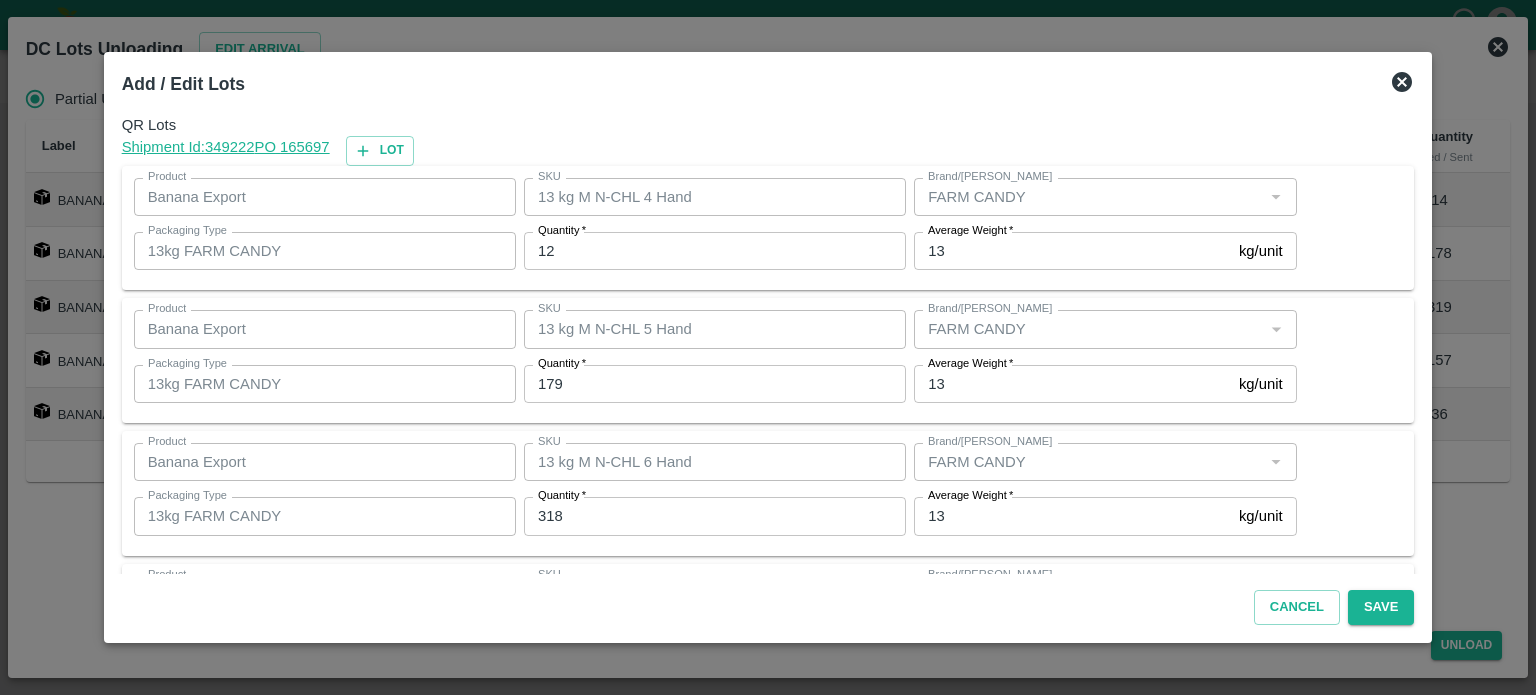 scroll, scrollTop: 262, scrollLeft: 0, axis: vertical 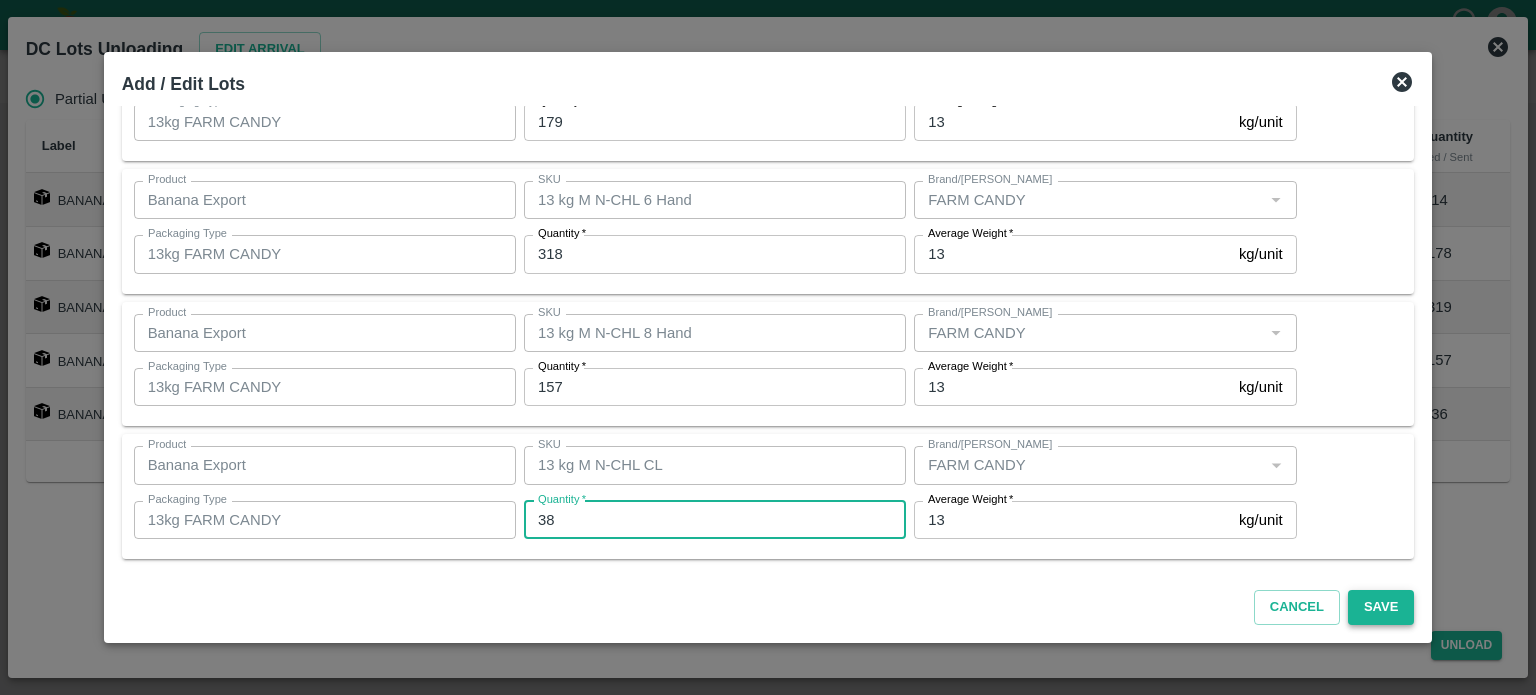 type on "38" 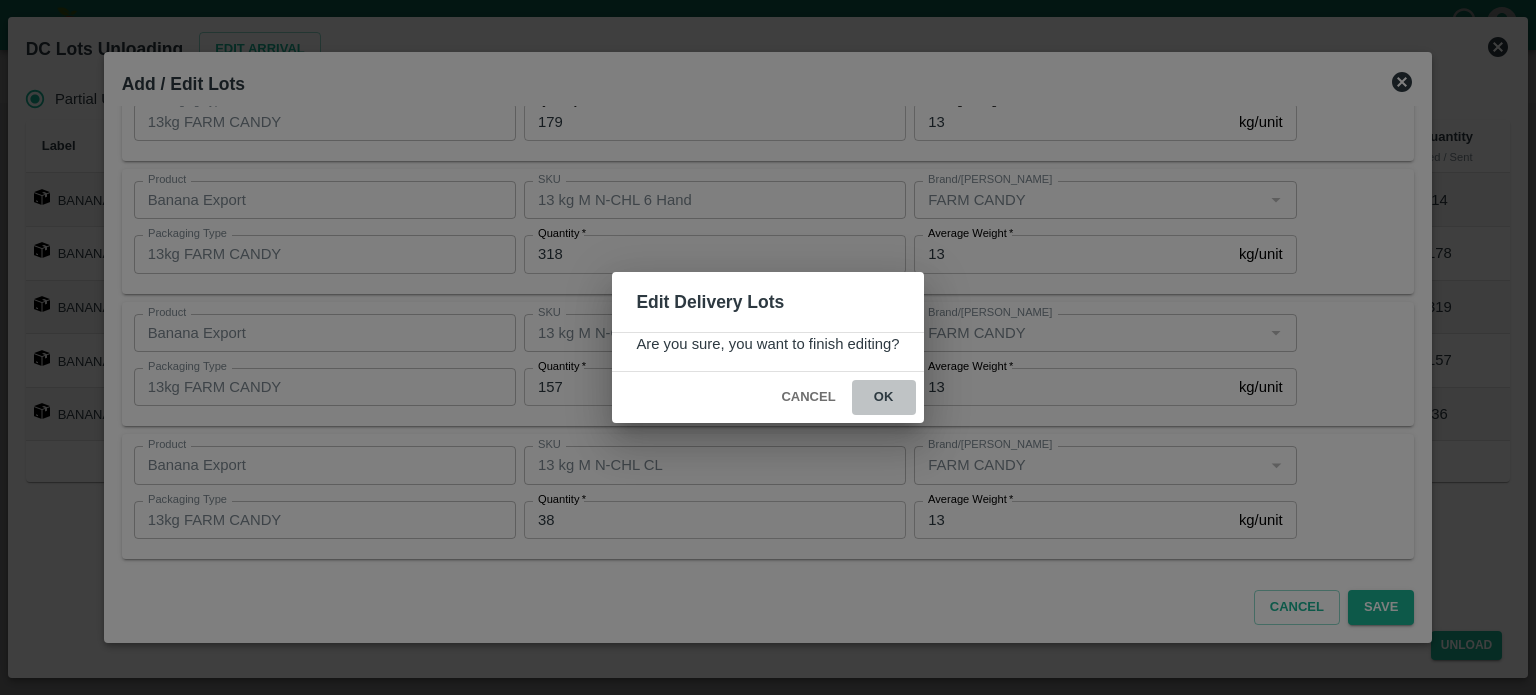 click on "ok" at bounding box center (884, 397) 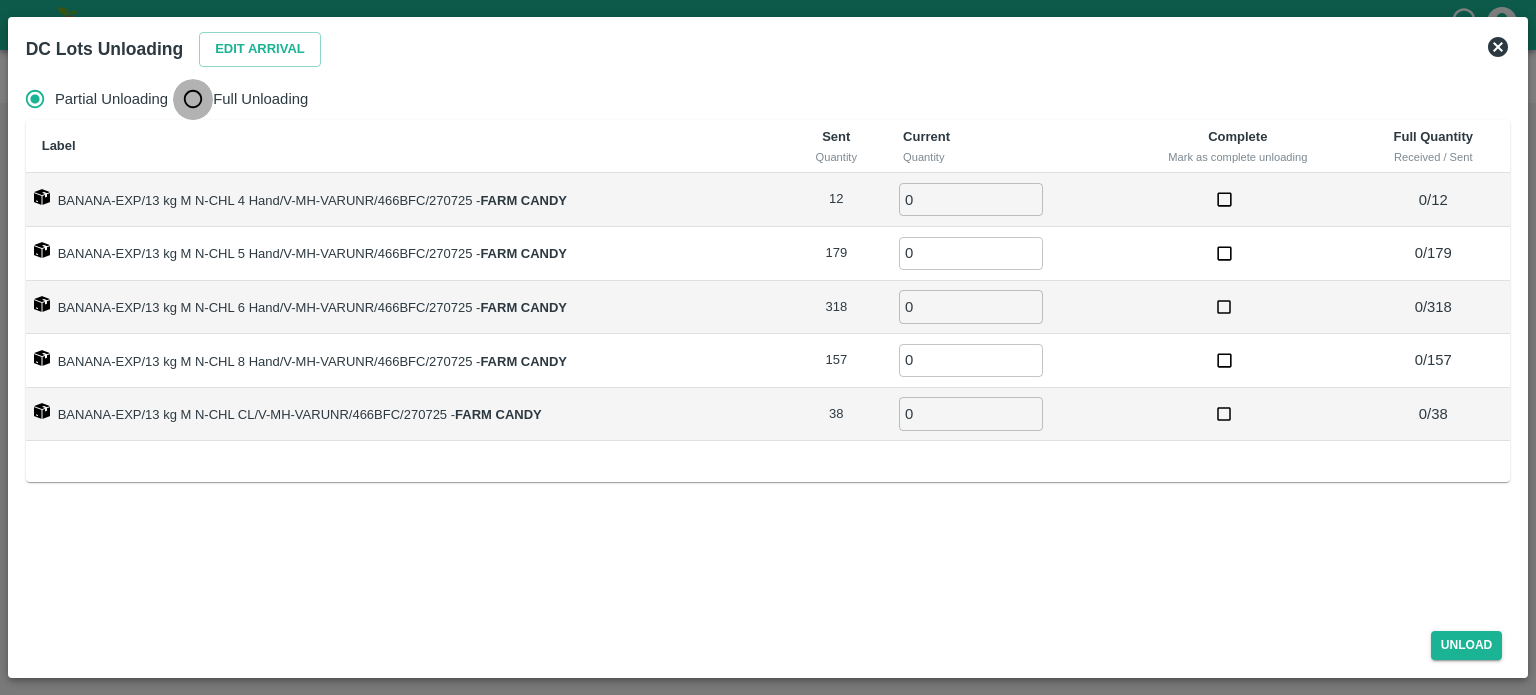 click on "Full Unloading" at bounding box center (193, 99) 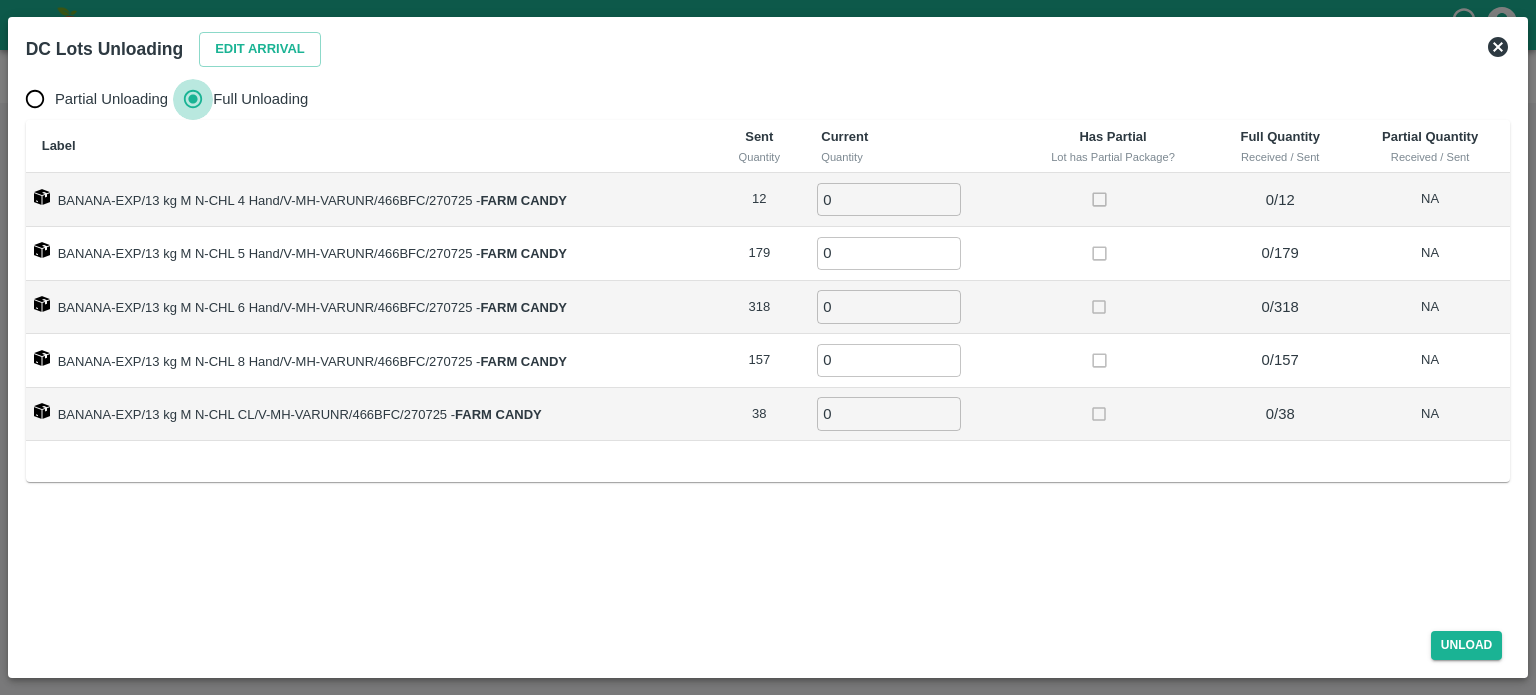 click on "Full Unloading" at bounding box center (193, 99) 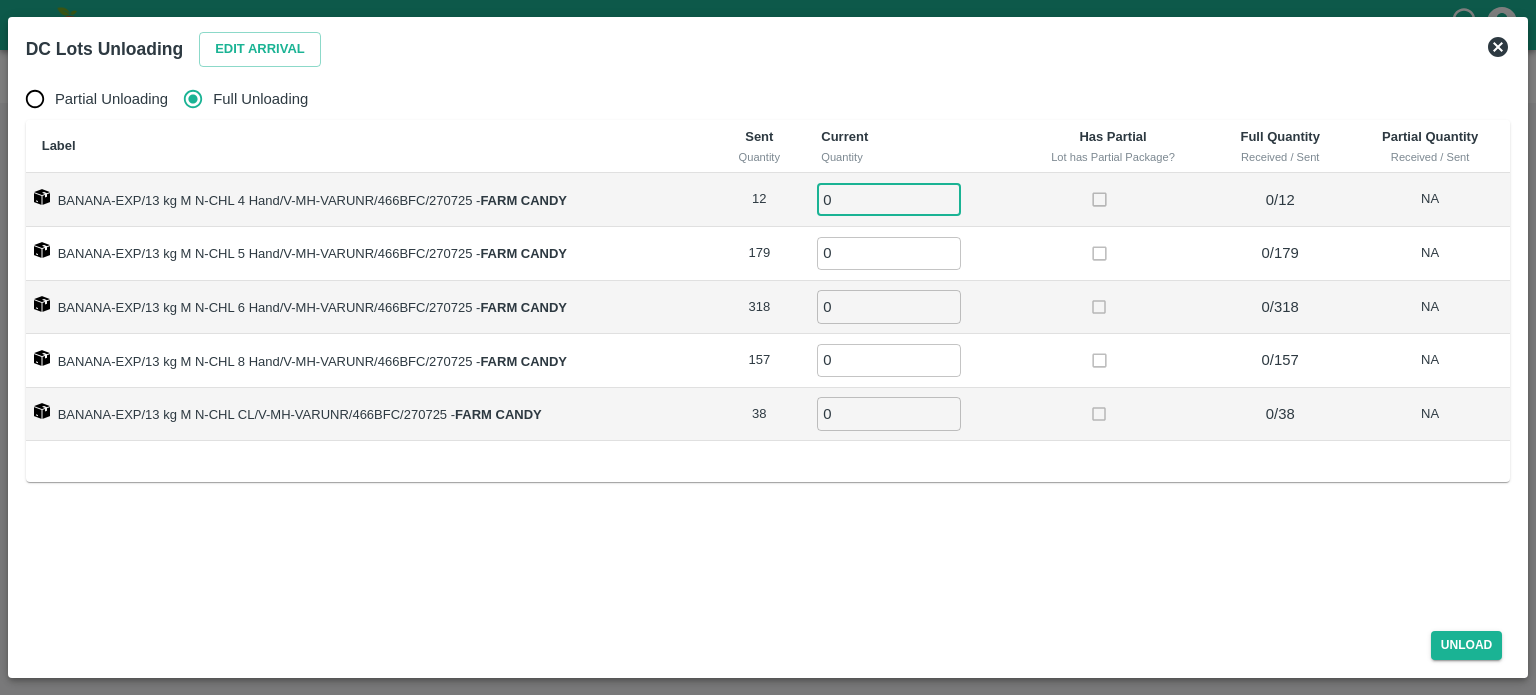 click on "0" at bounding box center (889, 199) 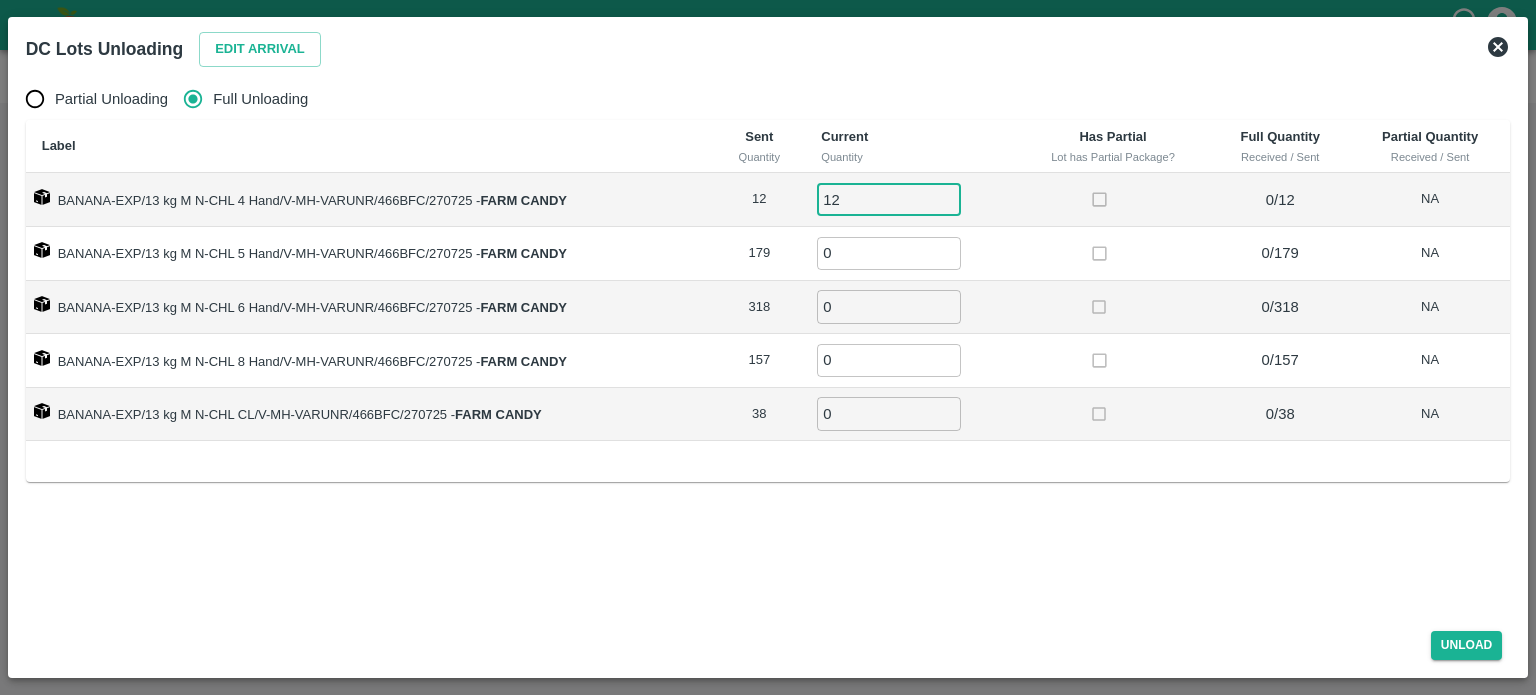 type on "12" 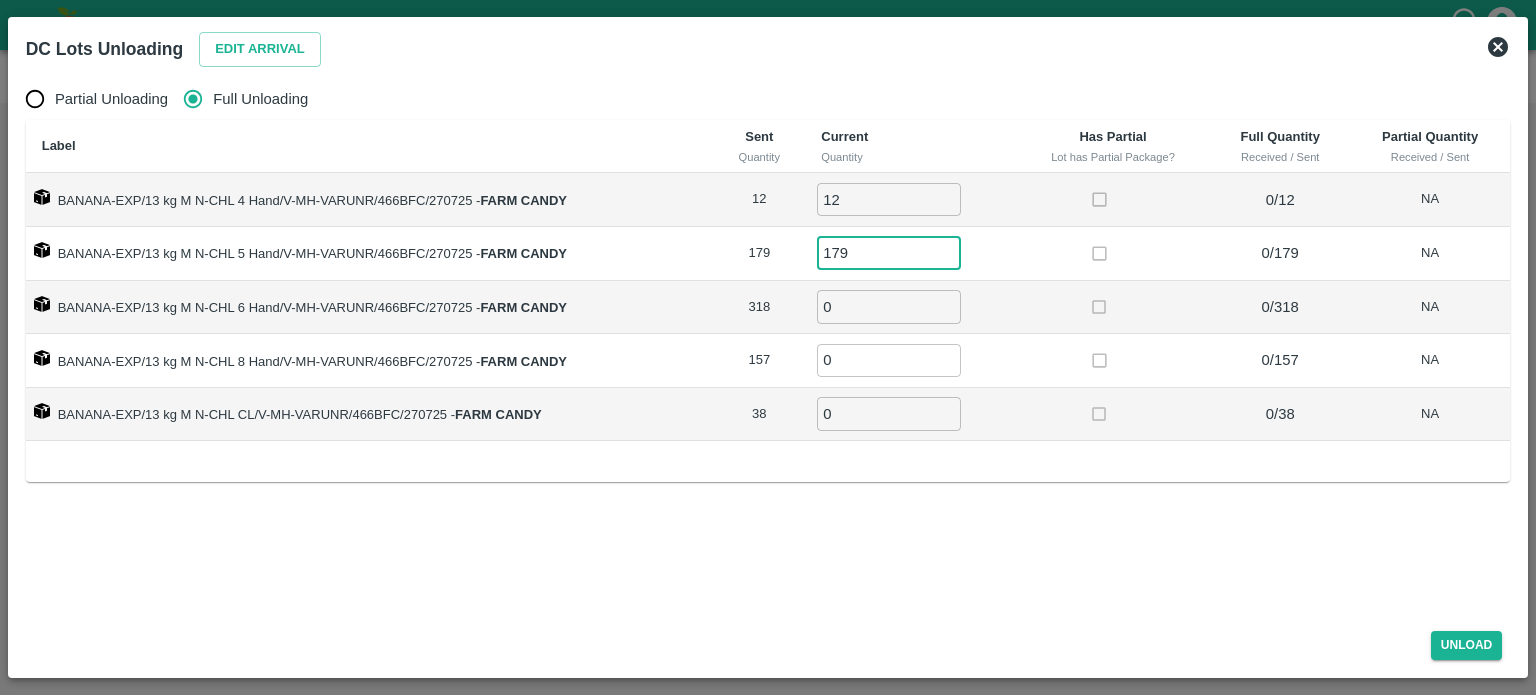type on "179" 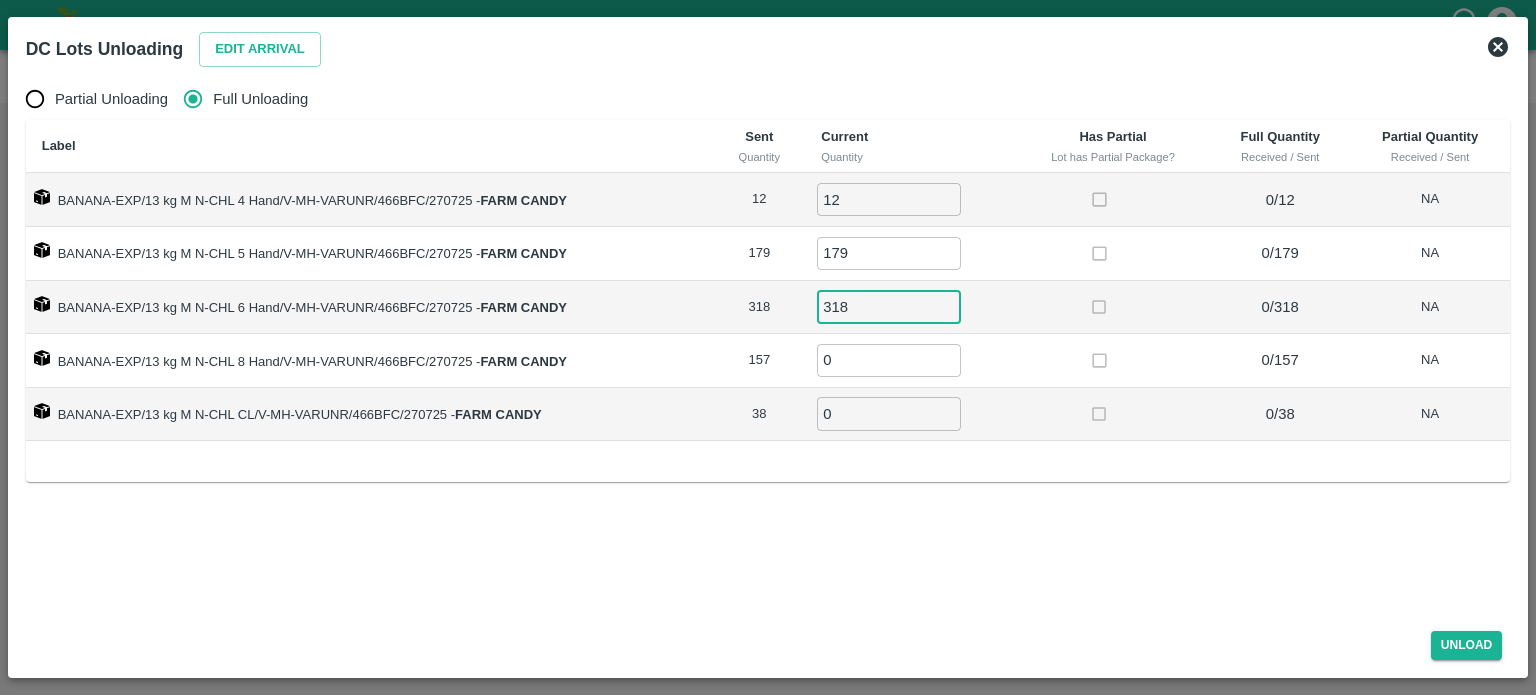 type on "318" 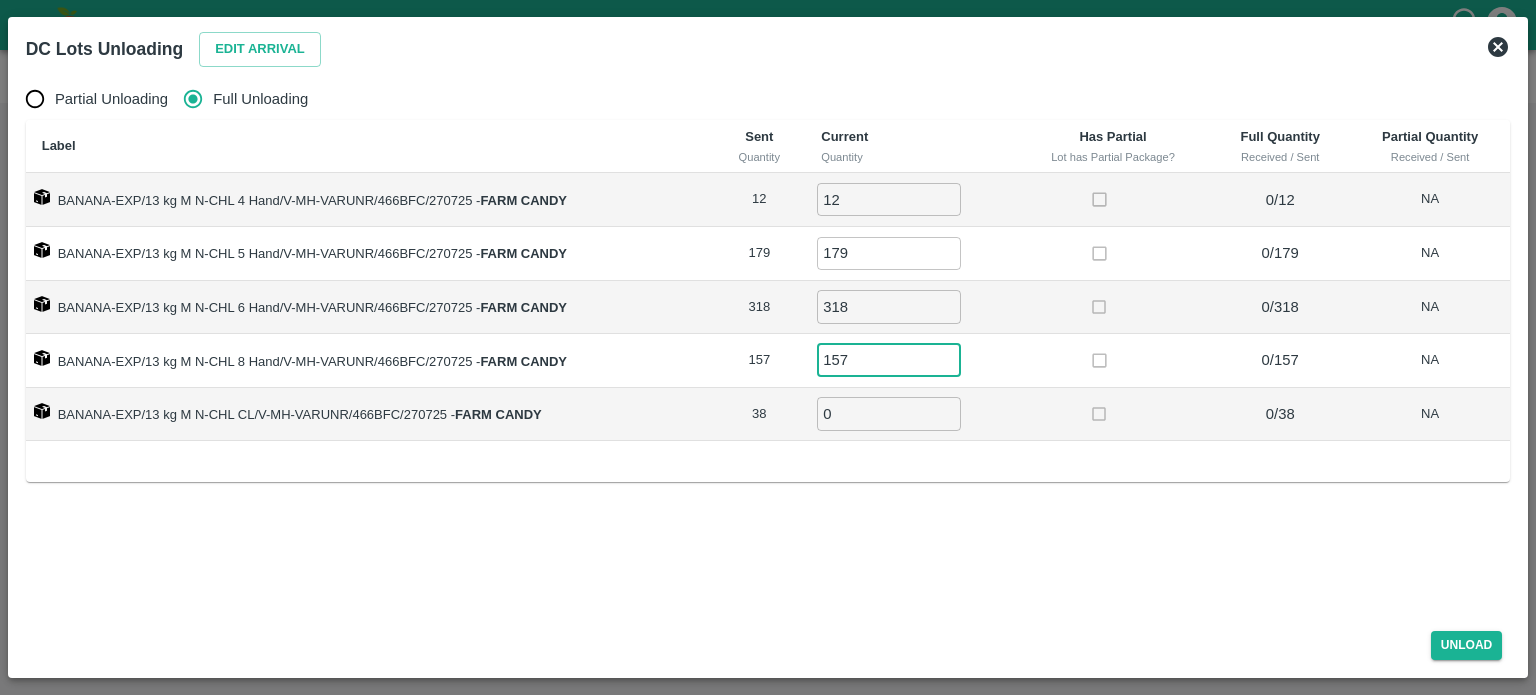 type on "157" 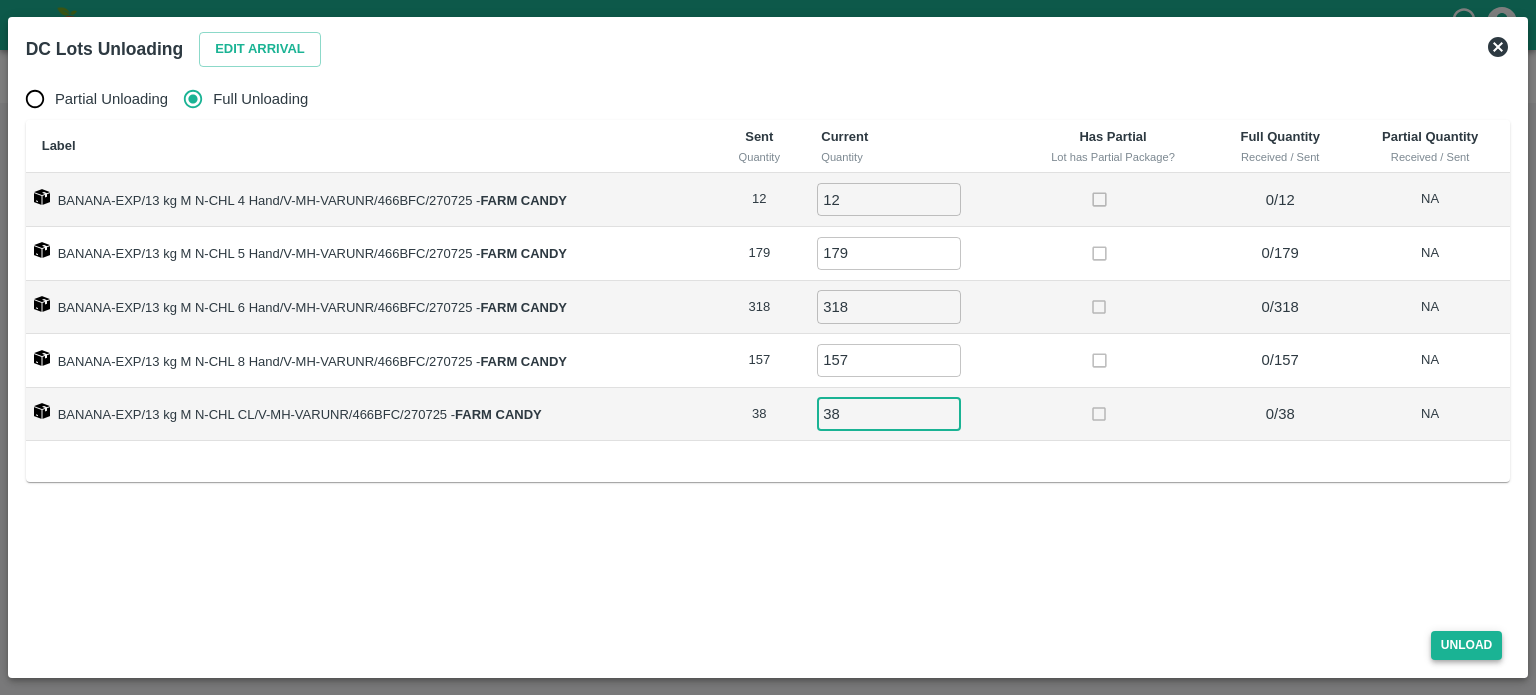 type on "38" 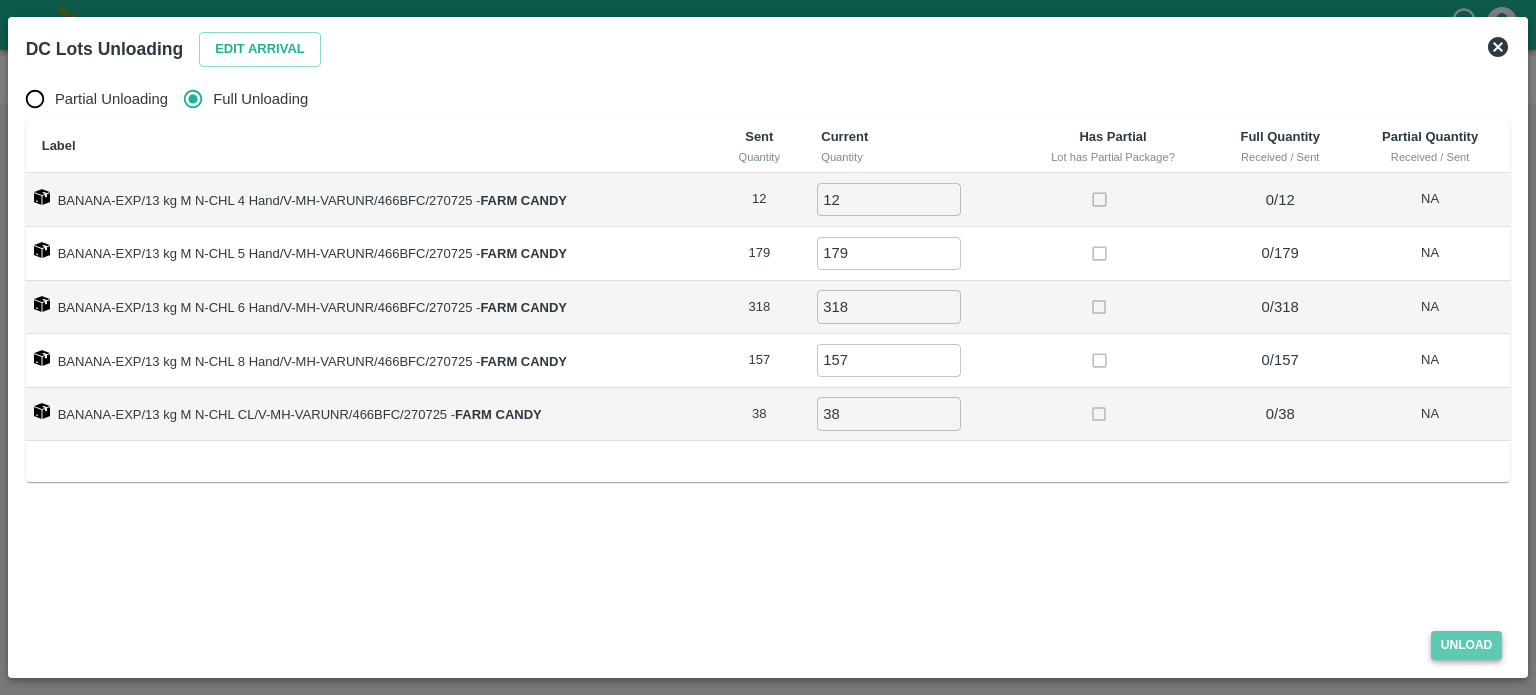click on "Unload" at bounding box center [1467, 645] 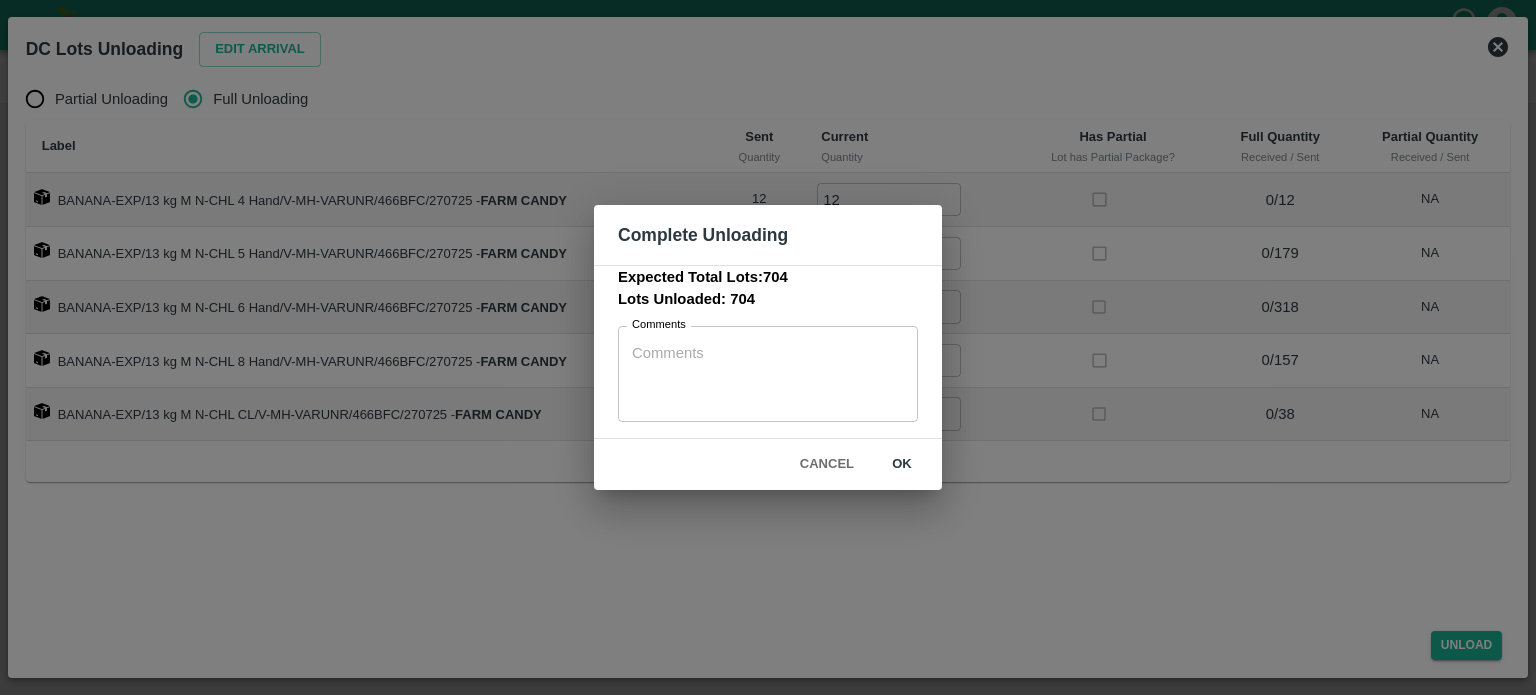 click on "ok" at bounding box center [902, 464] 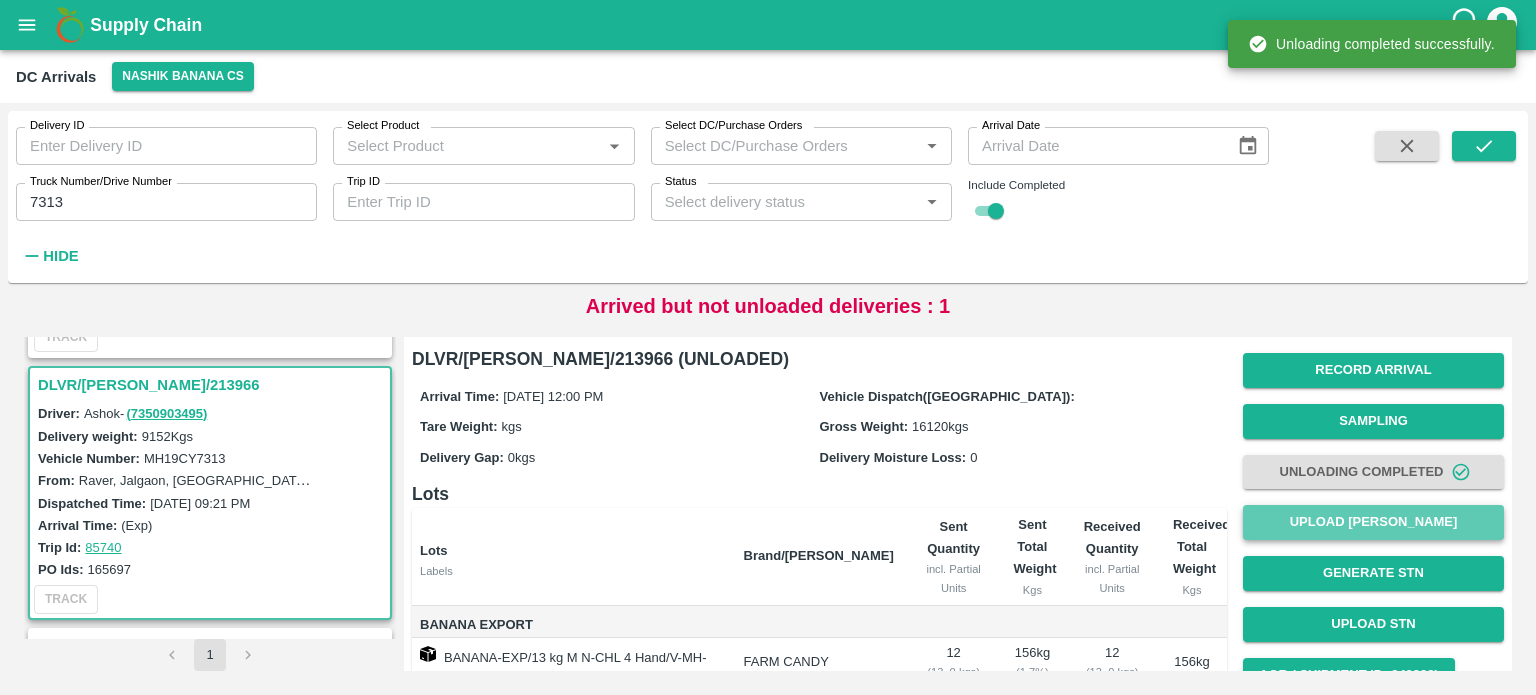click on "Upload Tare Weight" at bounding box center (1373, 522) 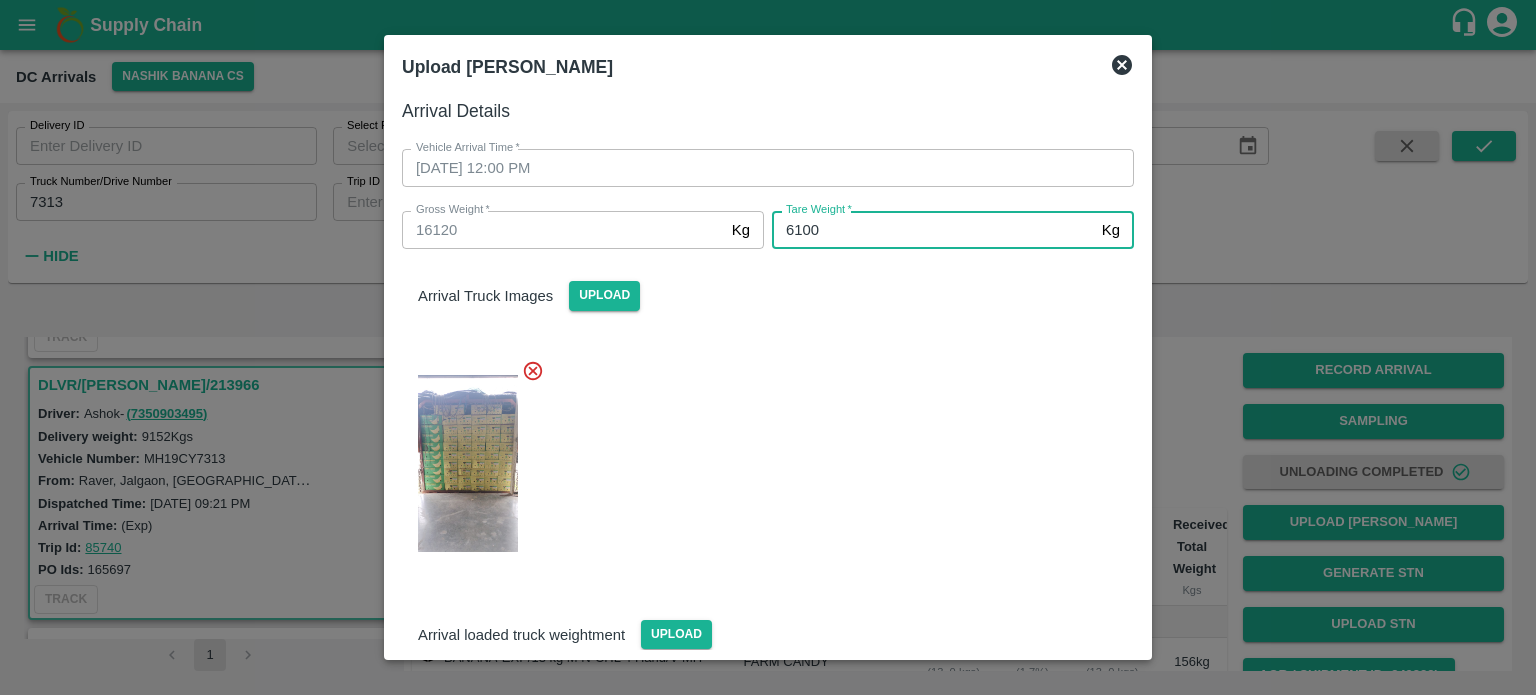 type on "6100" 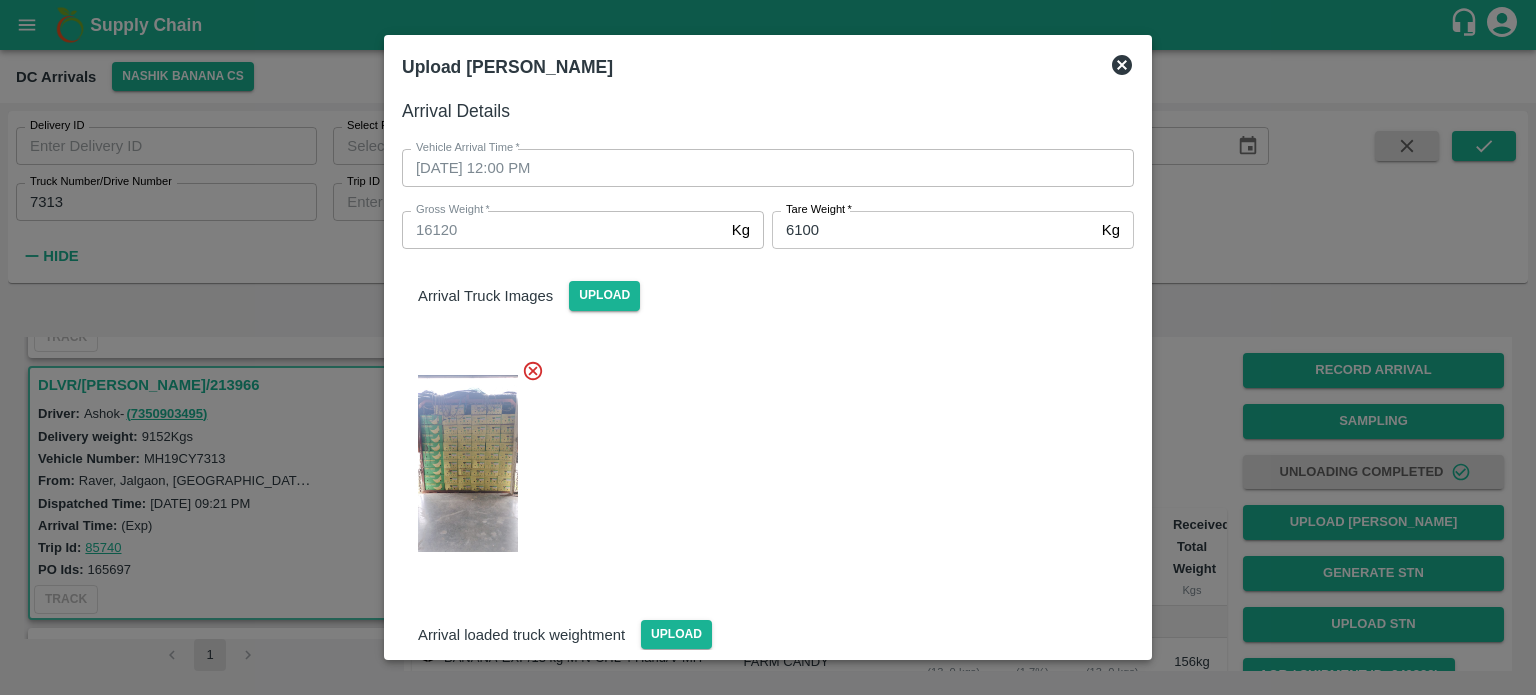 click at bounding box center (760, 458) 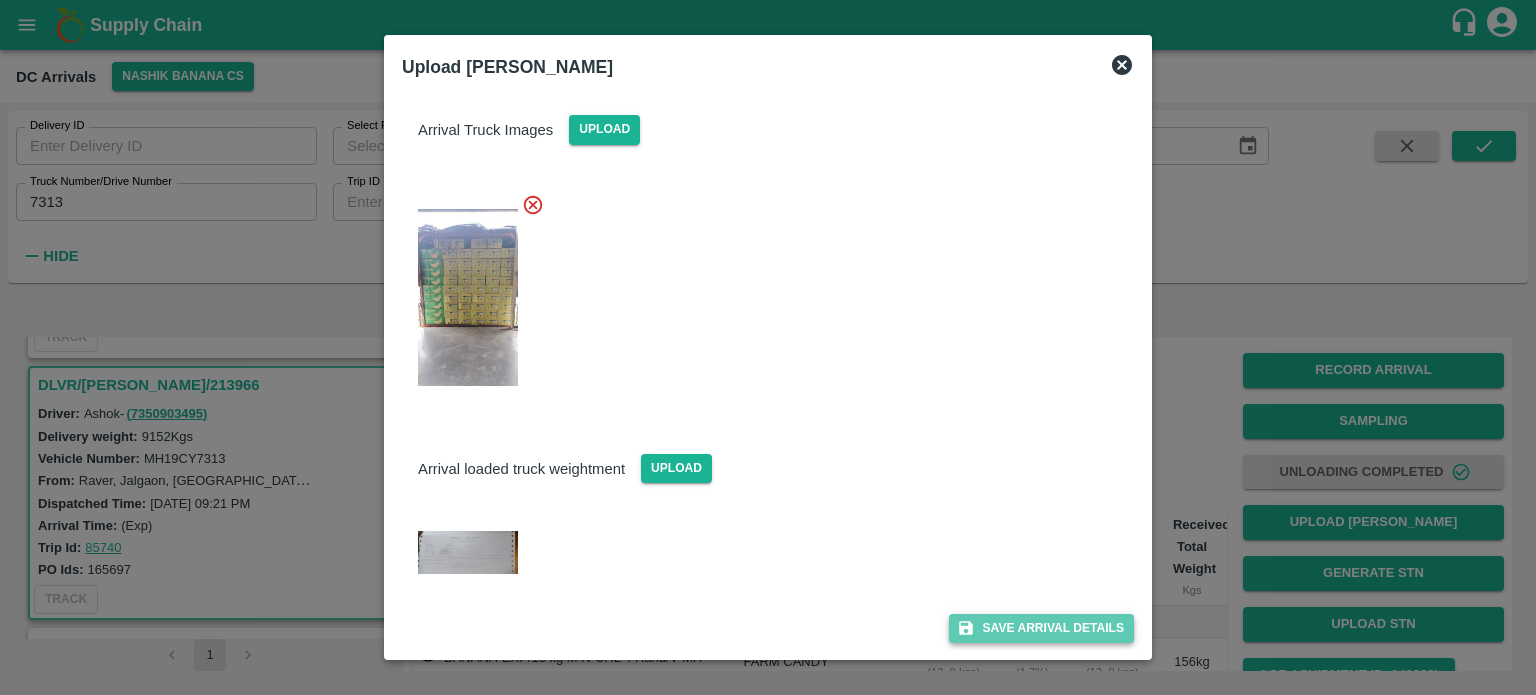 click on "Save Arrival Details" at bounding box center (1041, 628) 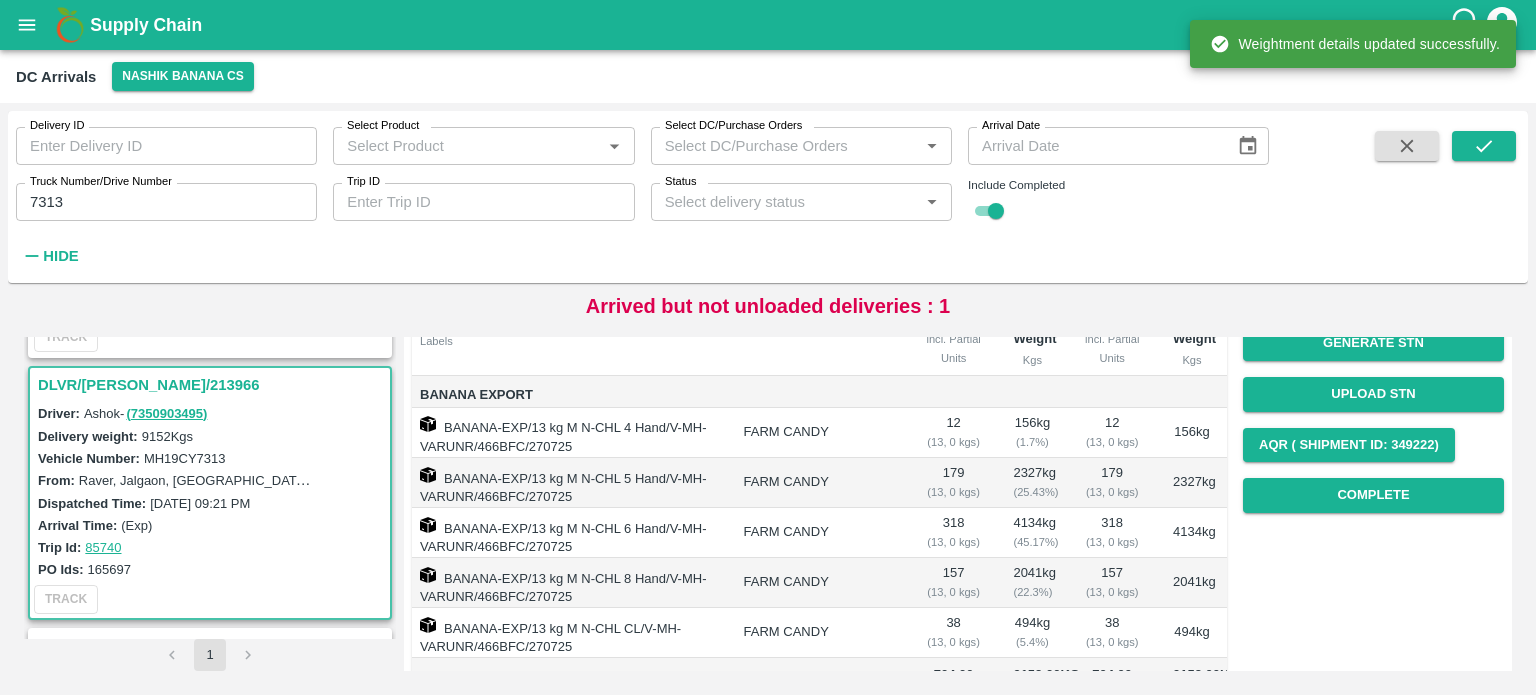 scroll, scrollTop: 234, scrollLeft: 0, axis: vertical 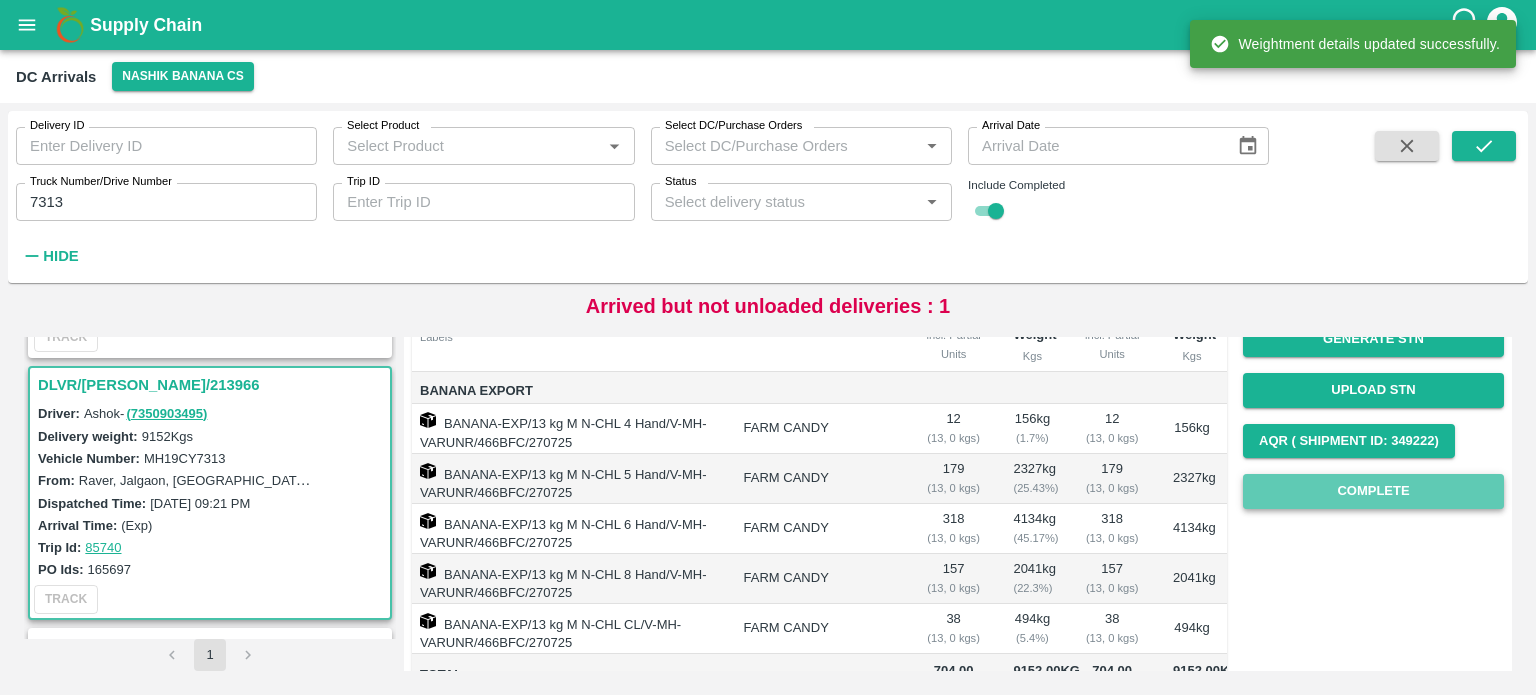 click on "Complete" at bounding box center [1373, 491] 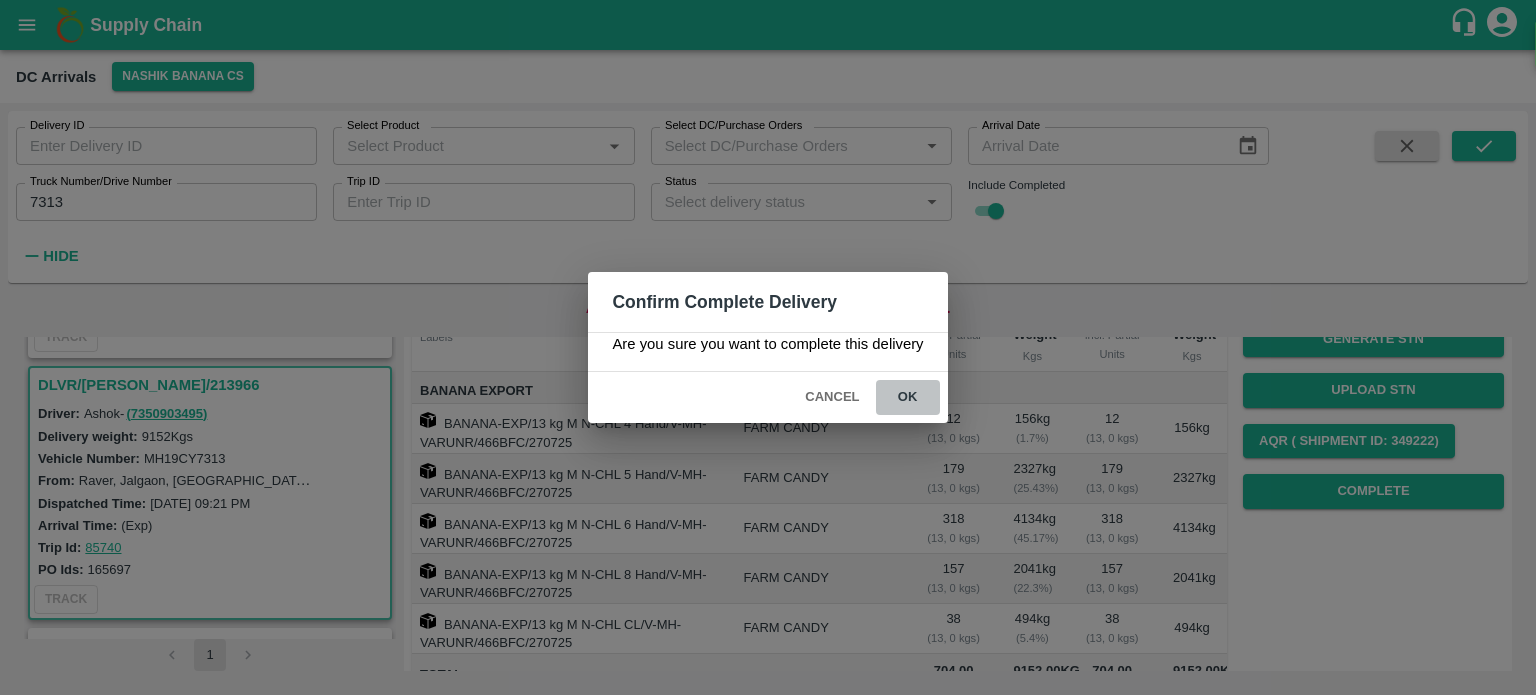 click on "ok" at bounding box center [908, 397] 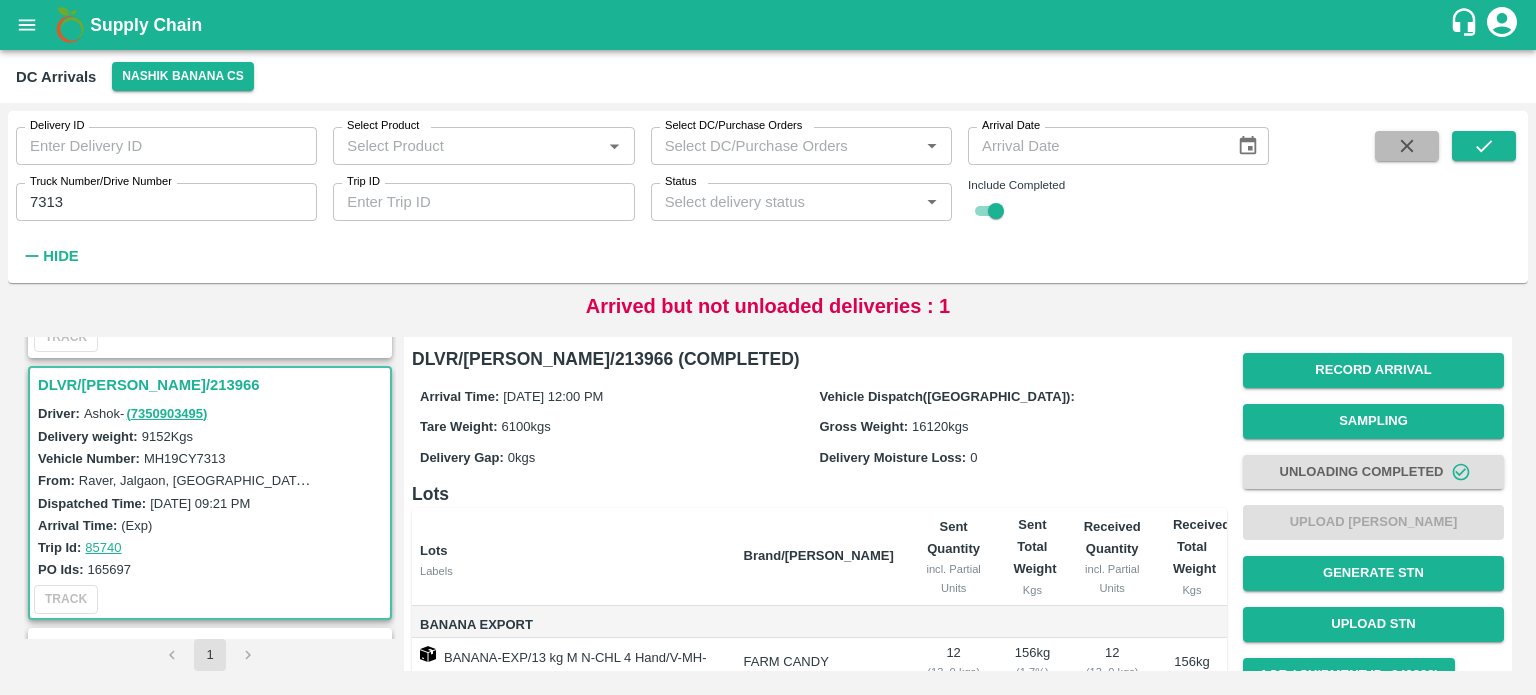 click 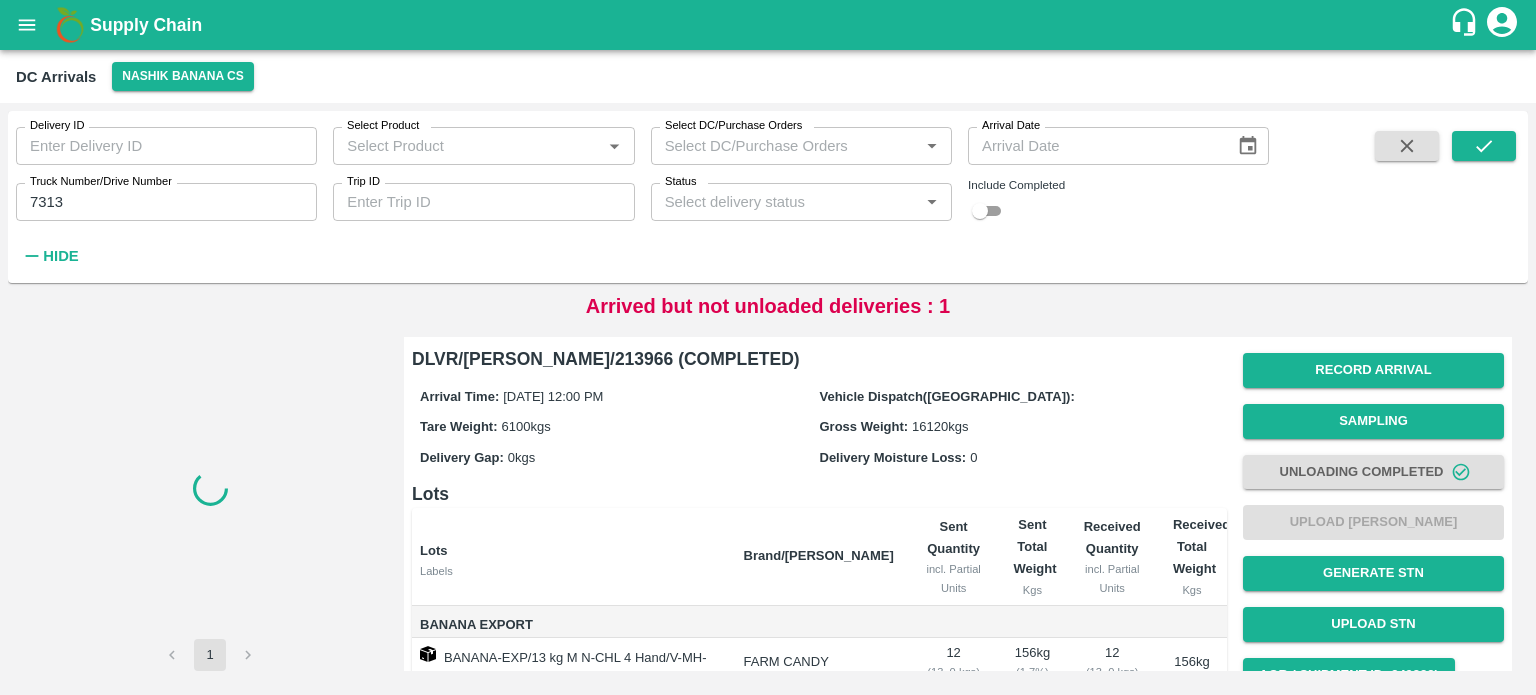type 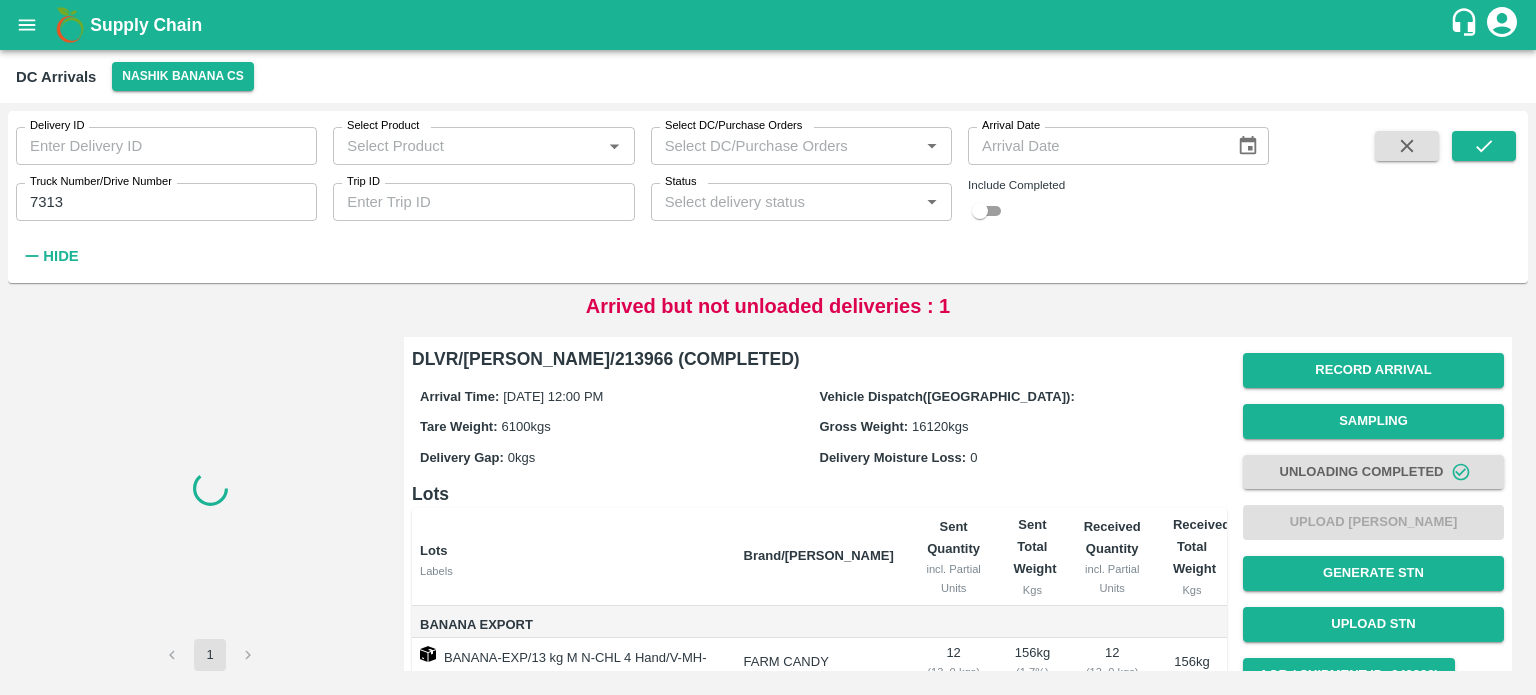 checkbox on "false" 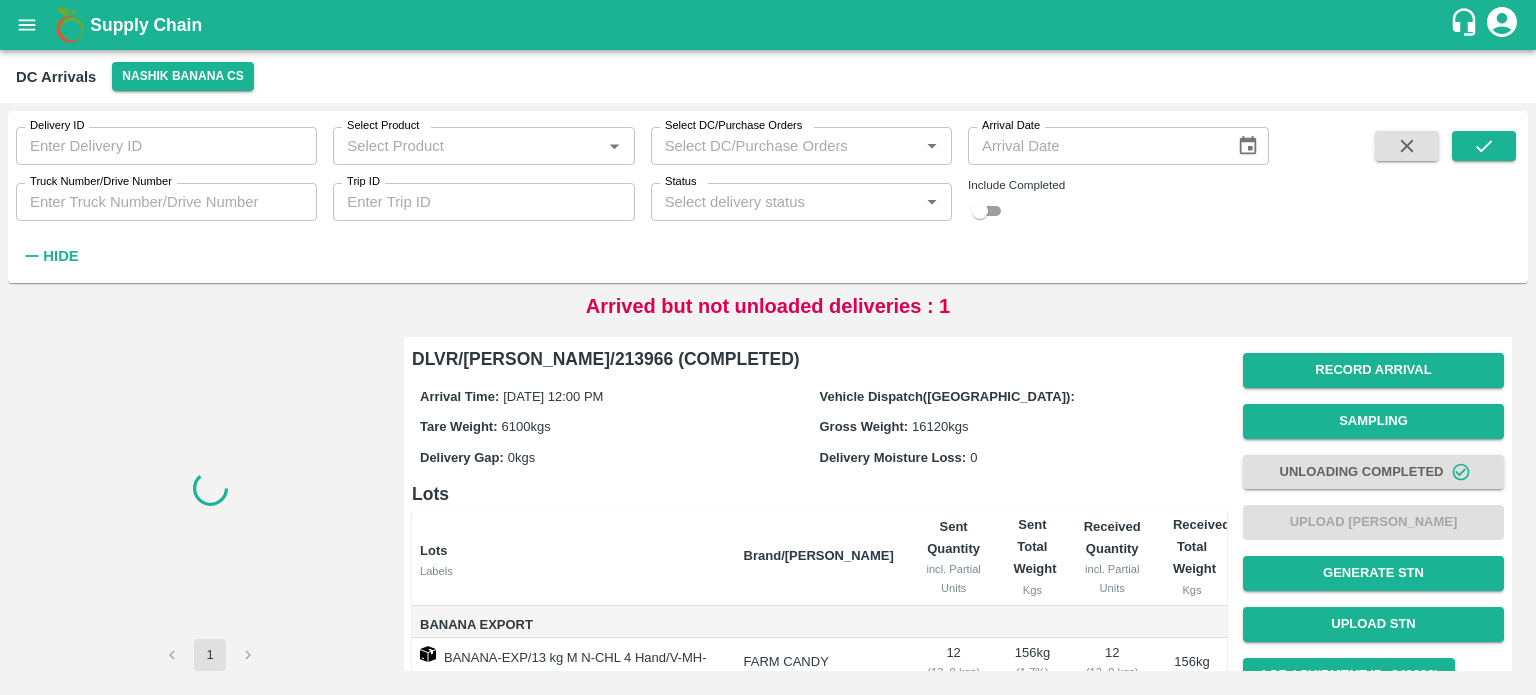 scroll, scrollTop: 0, scrollLeft: 0, axis: both 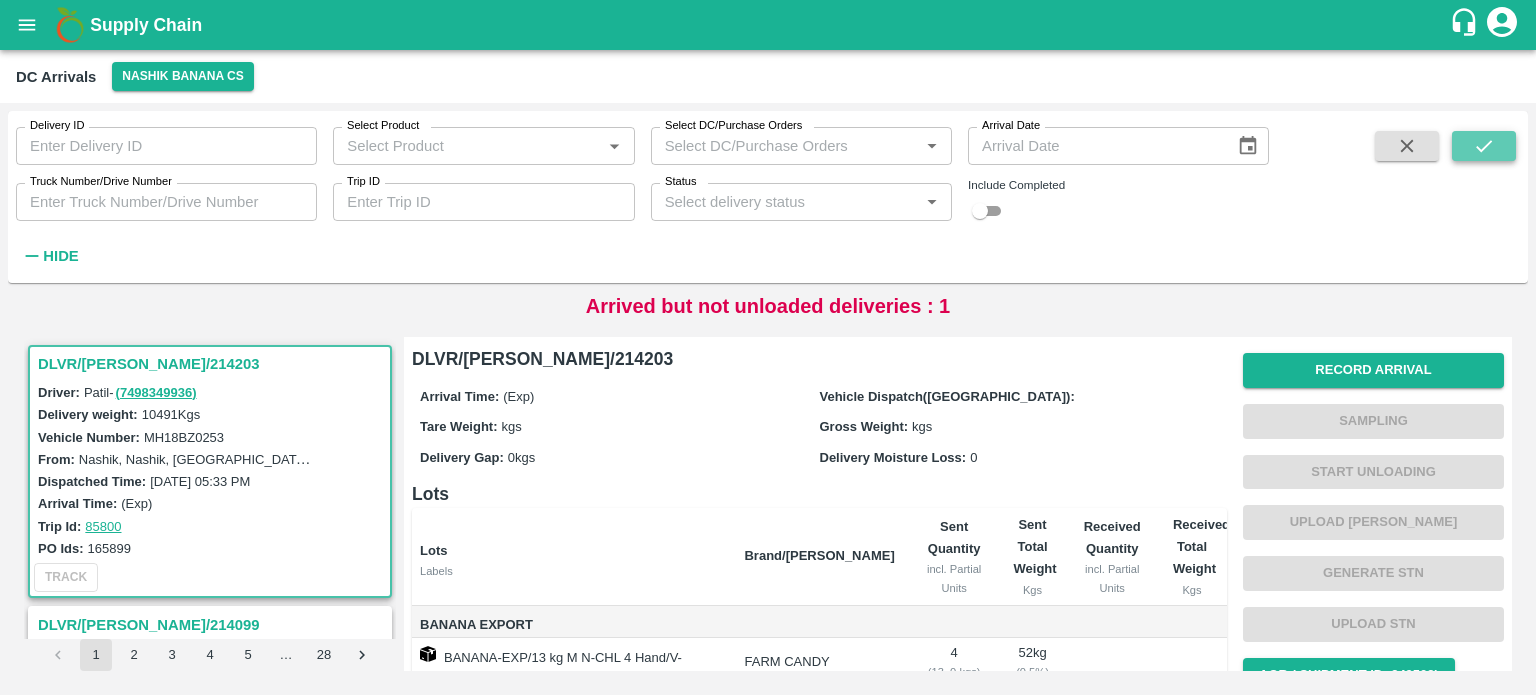 click at bounding box center (1484, 146) 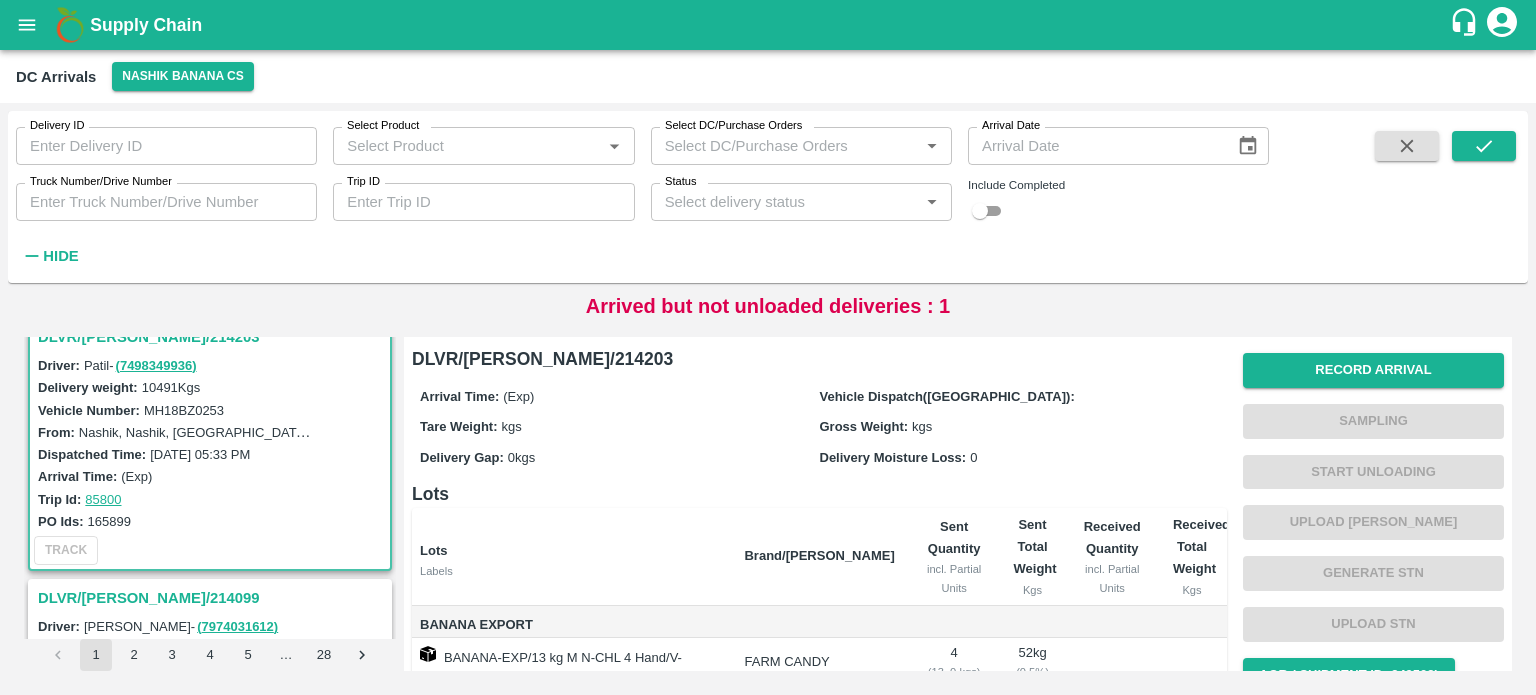 scroll, scrollTop: 0, scrollLeft: 0, axis: both 